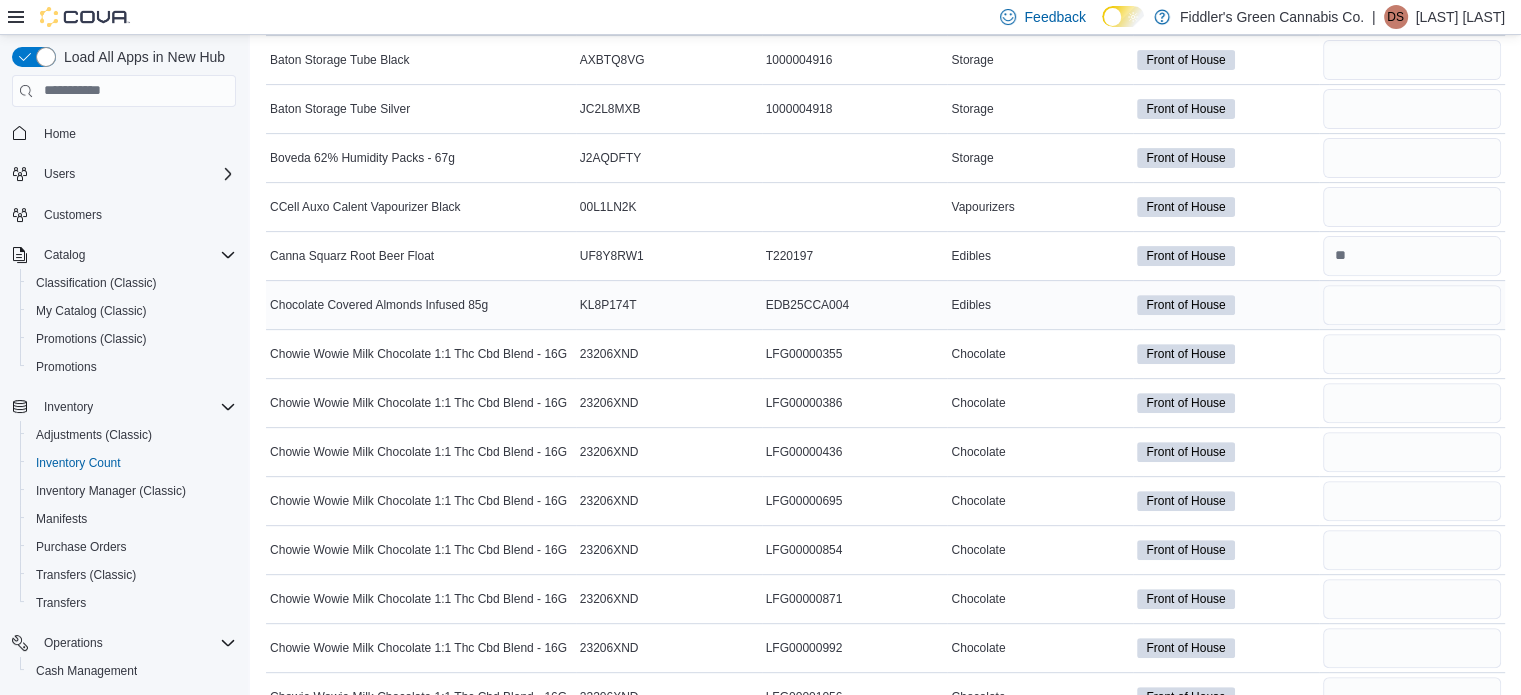scroll, scrollTop: 699, scrollLeft: 0, axis: vertical 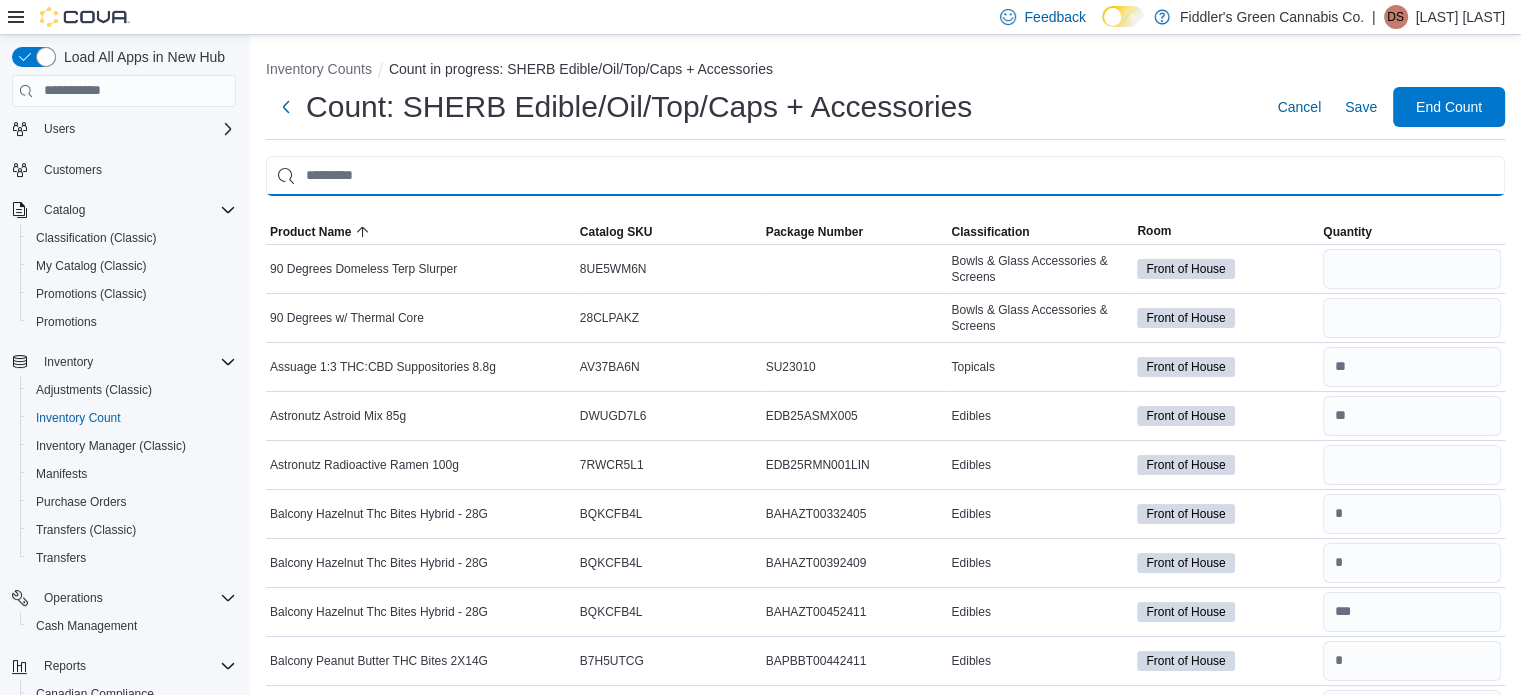 click at bounding box center [885, 176] 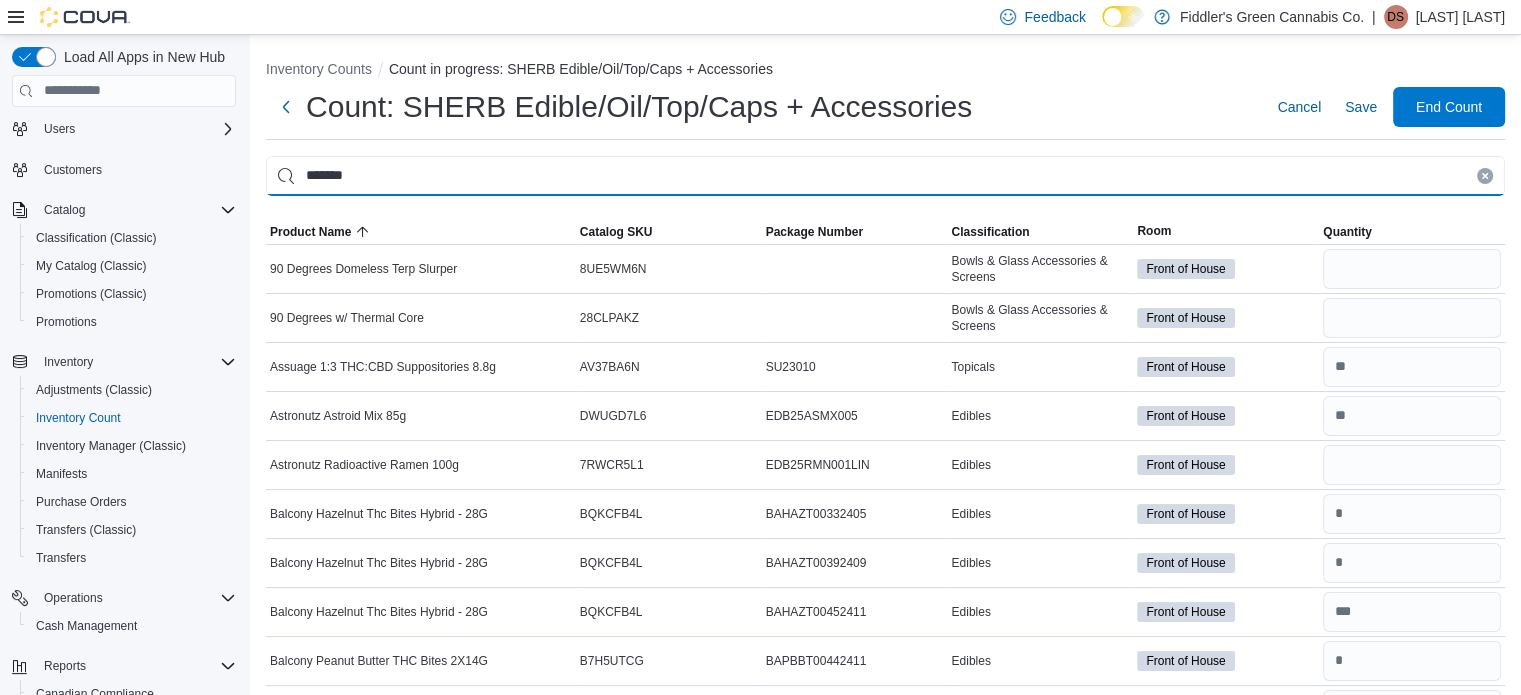type on "*******" 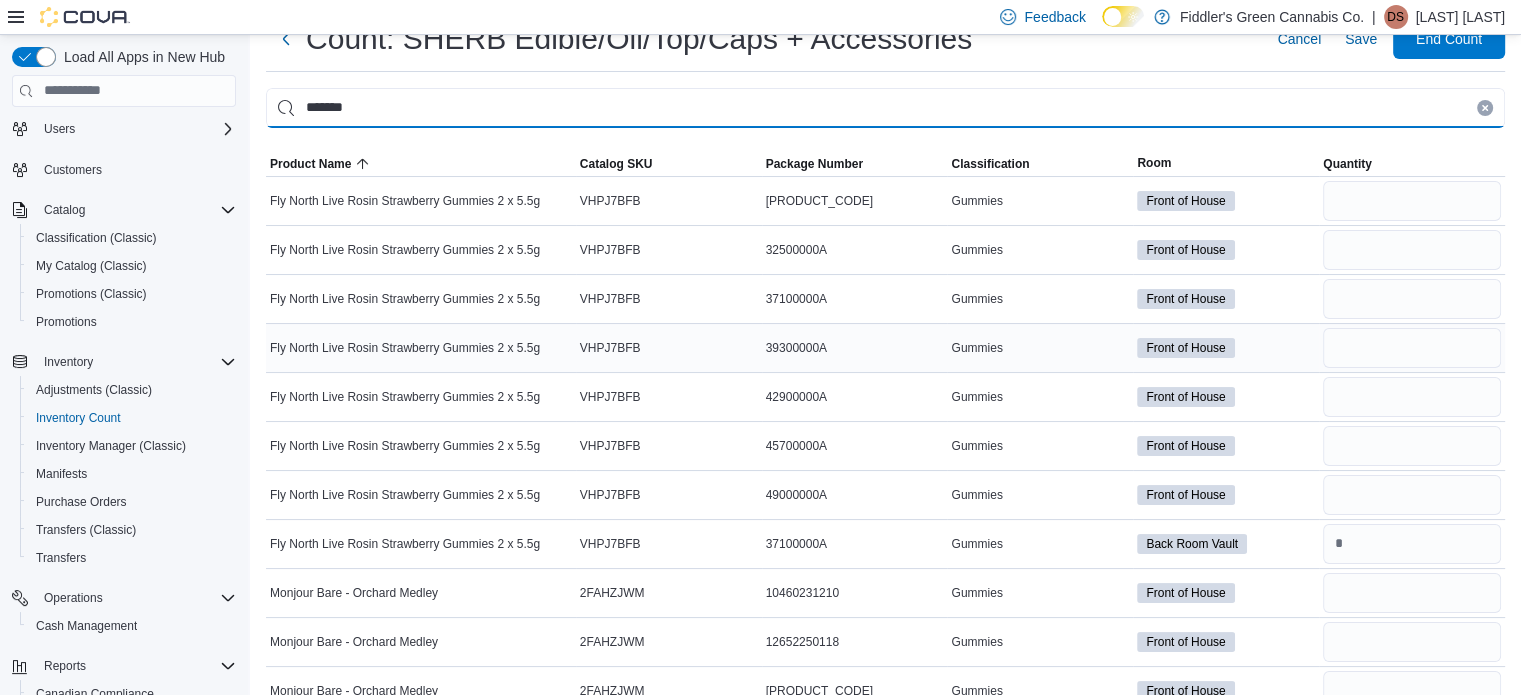 scroll, scrollTop: 70, scrollLeft: 0, axis: vertical 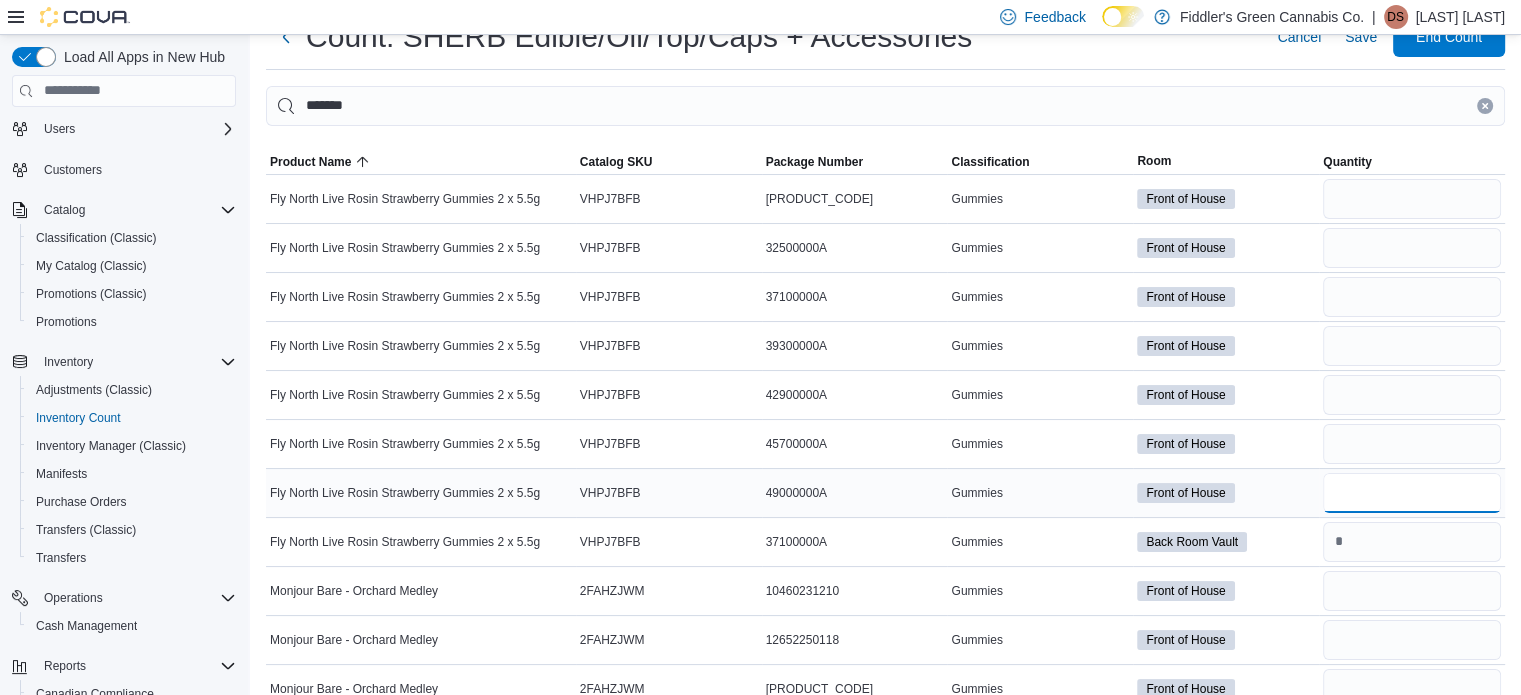 click at bounding box center (1412, 493) 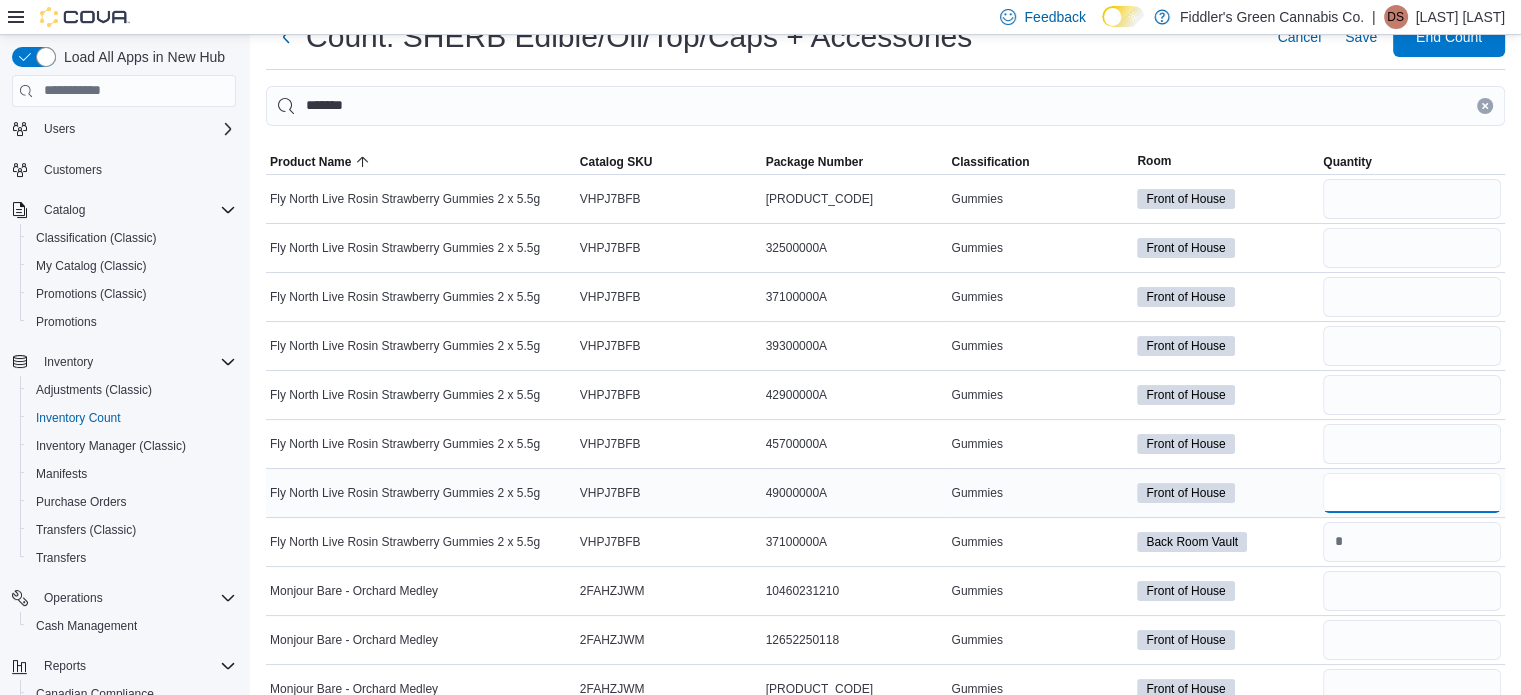 click at bounding box center (1412, 493) 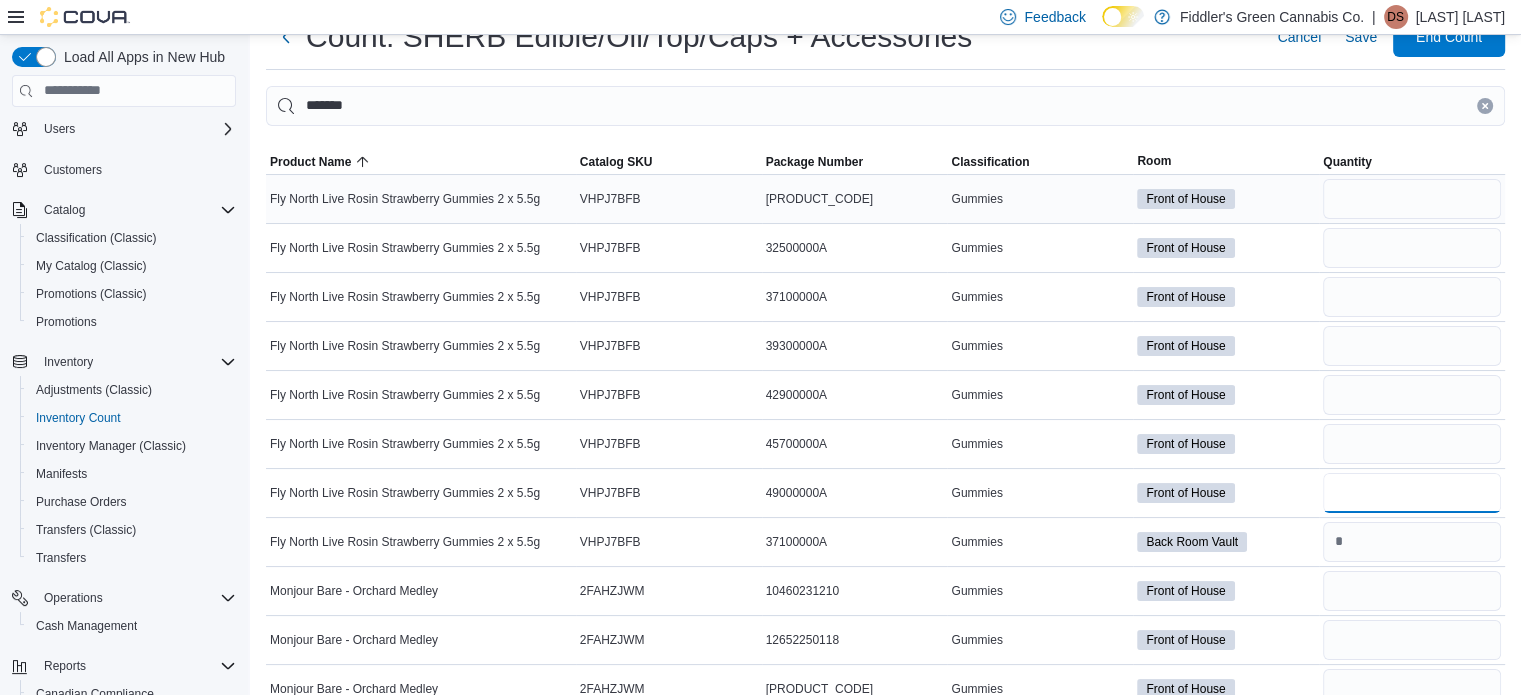 type on "*" 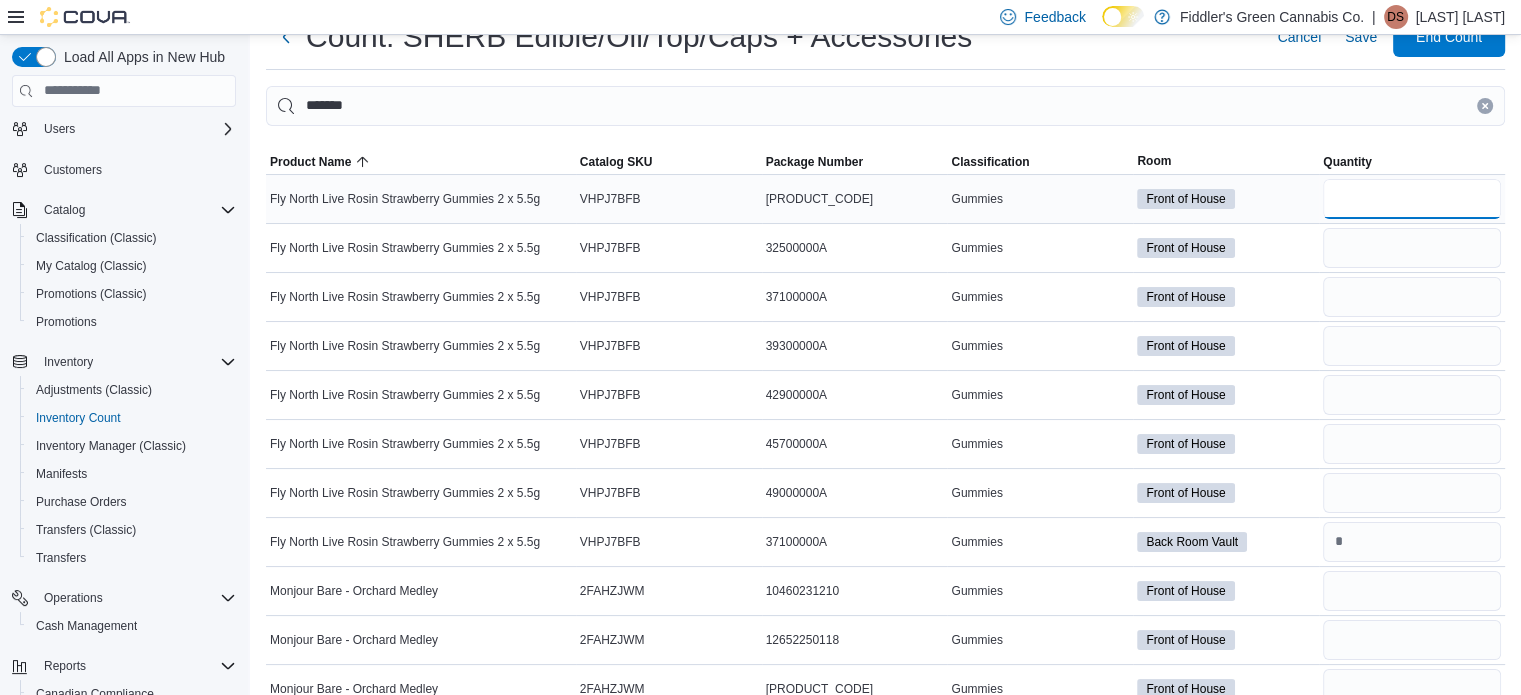 click at bounding box center [1412, 199] 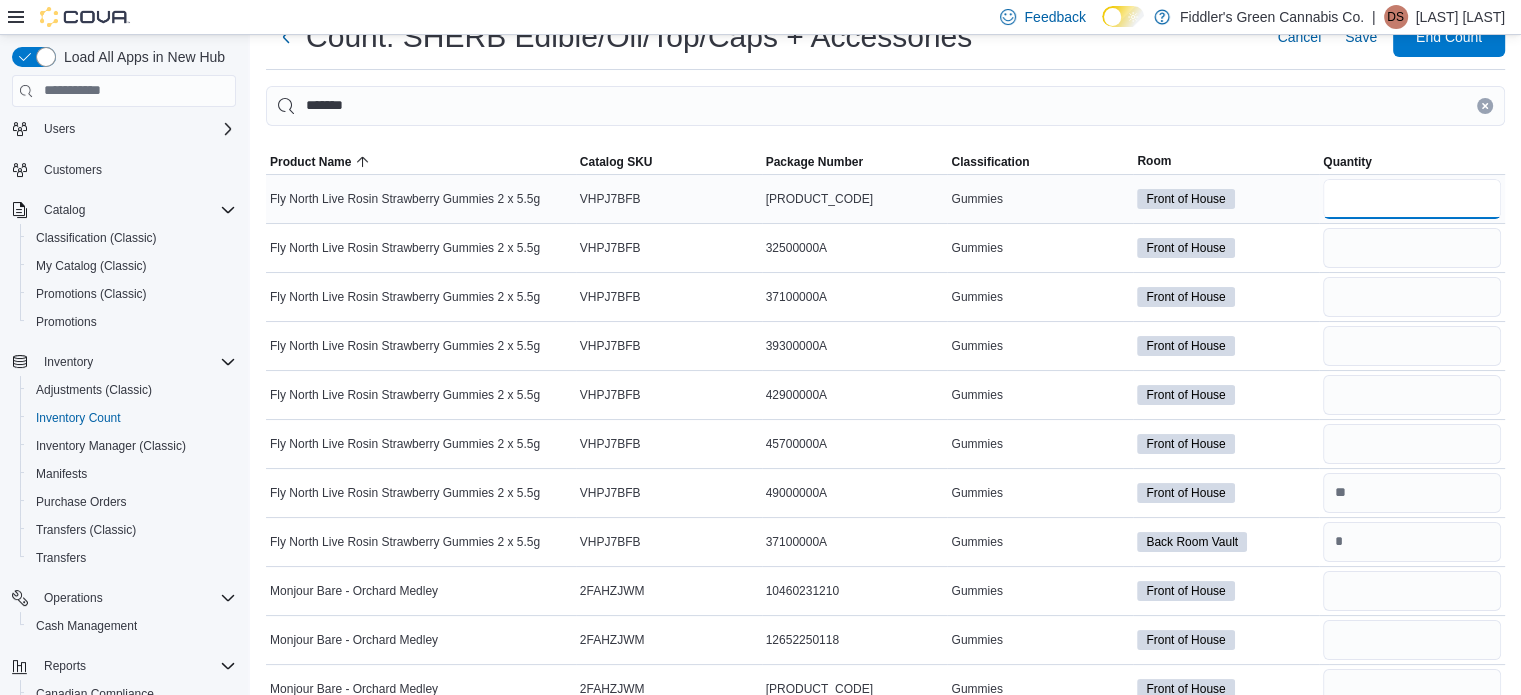 type on "*" 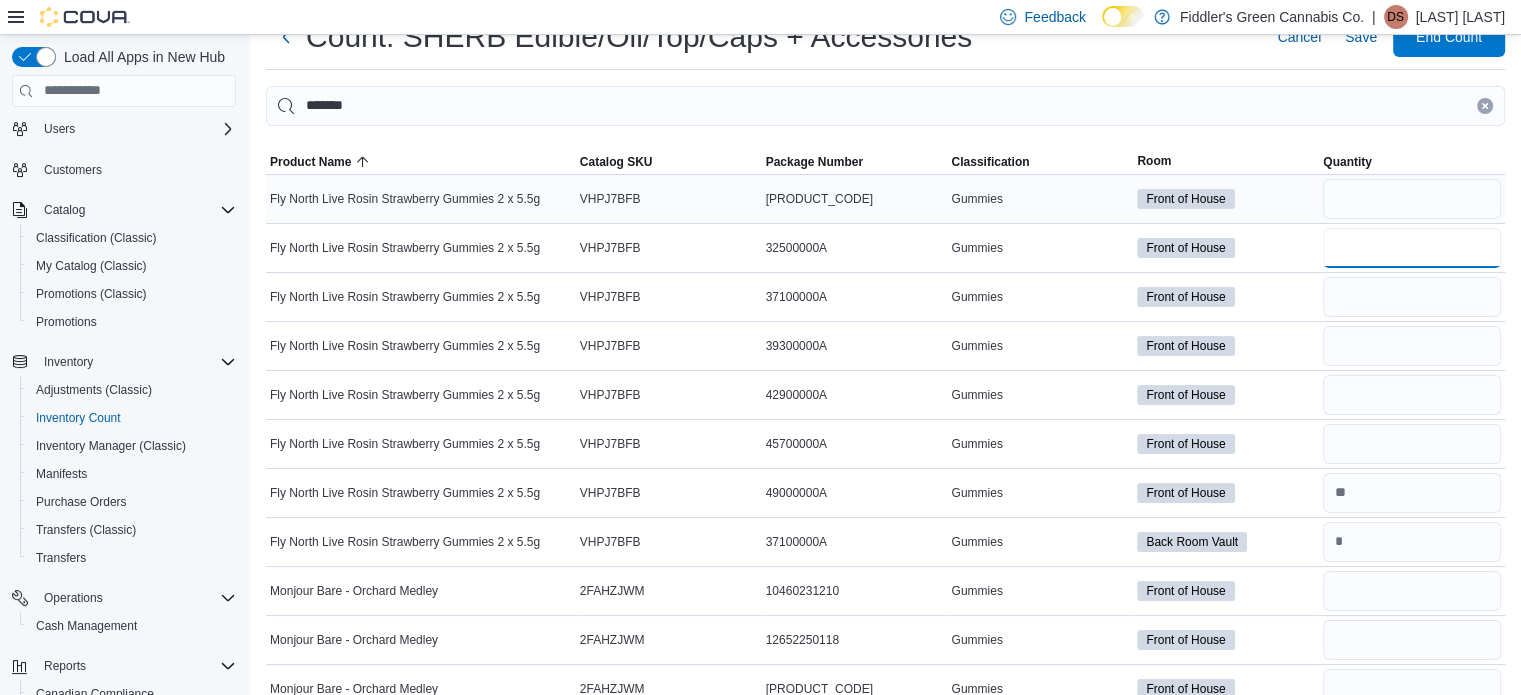 type 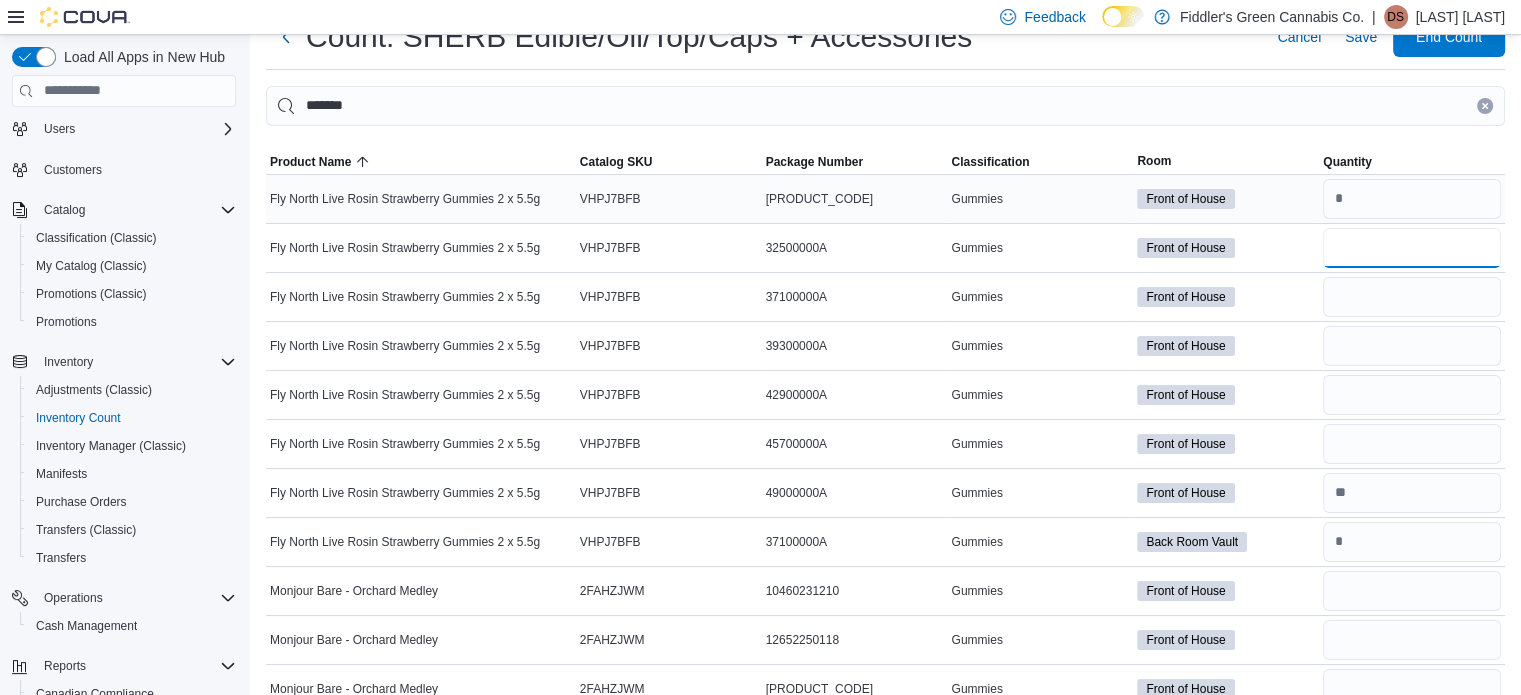 type on "*" 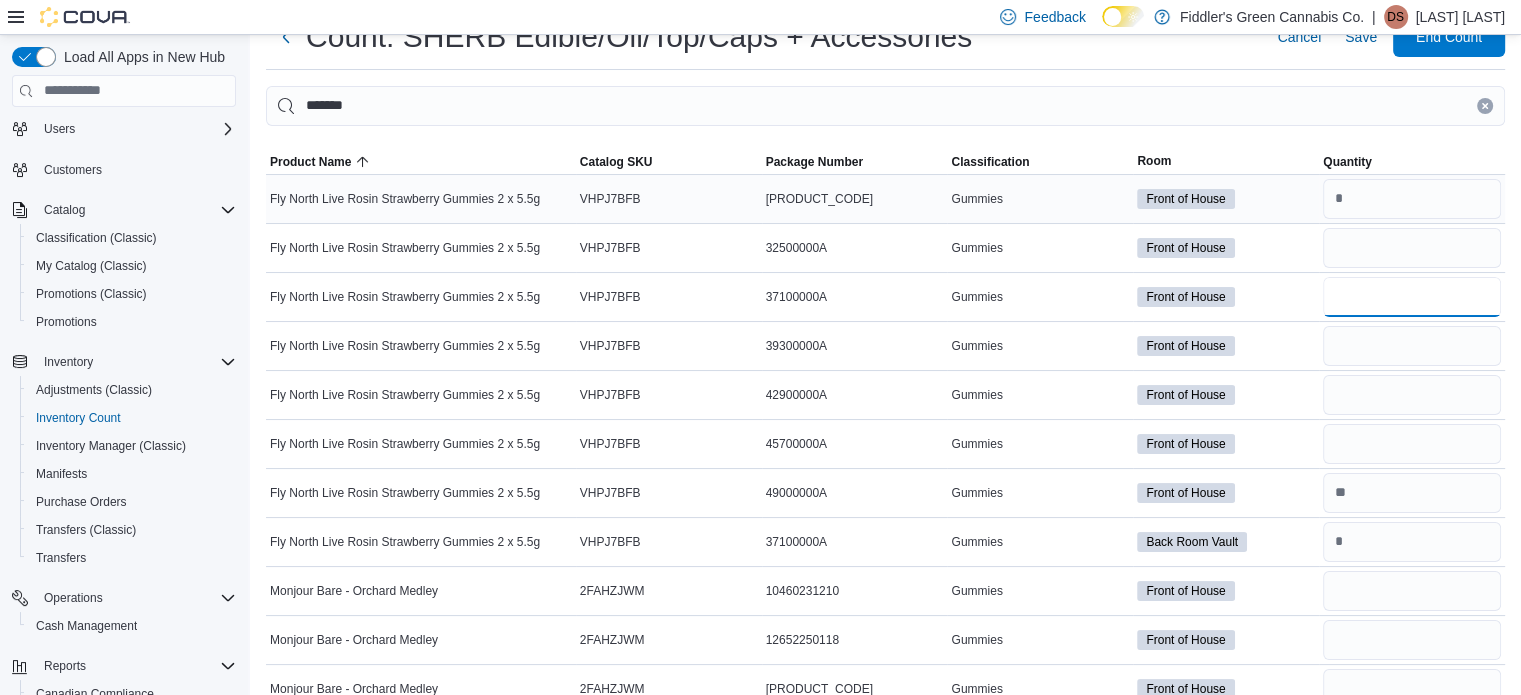 type 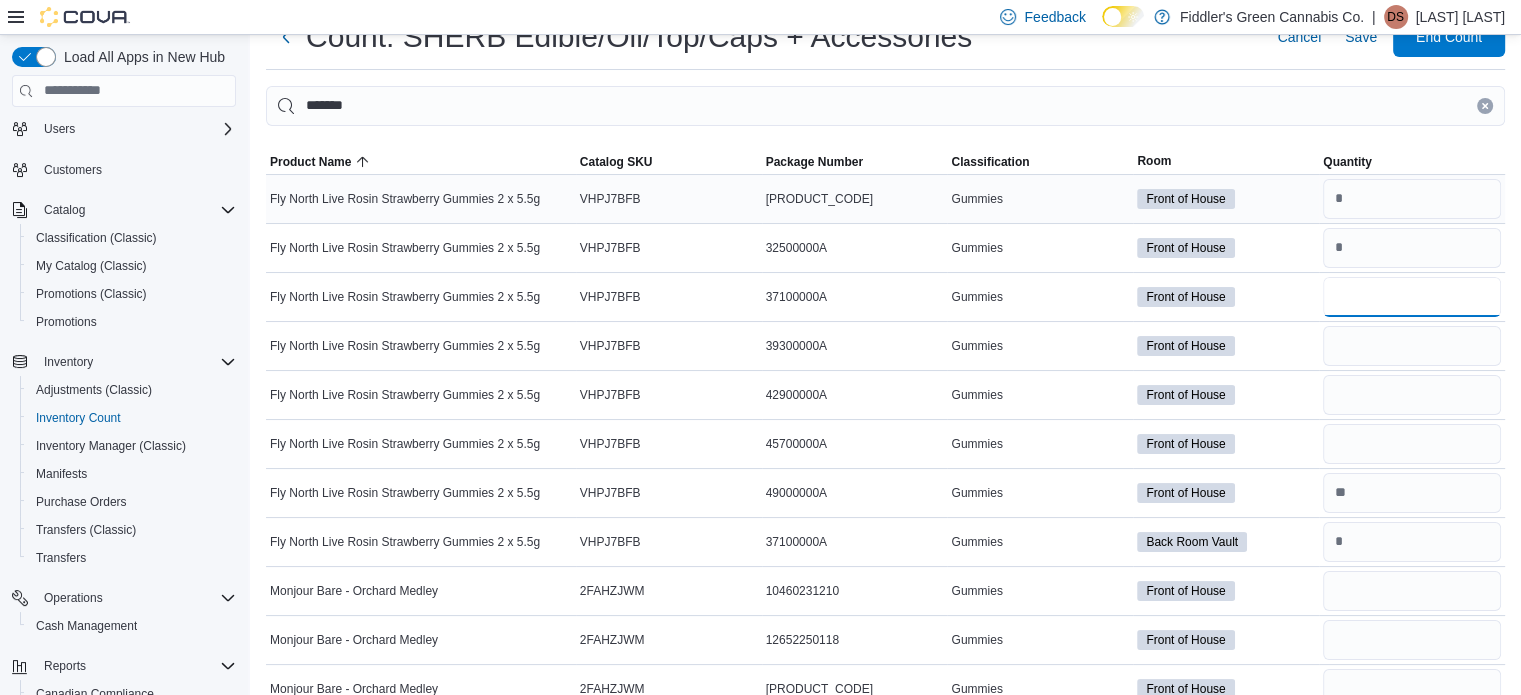type on "*" 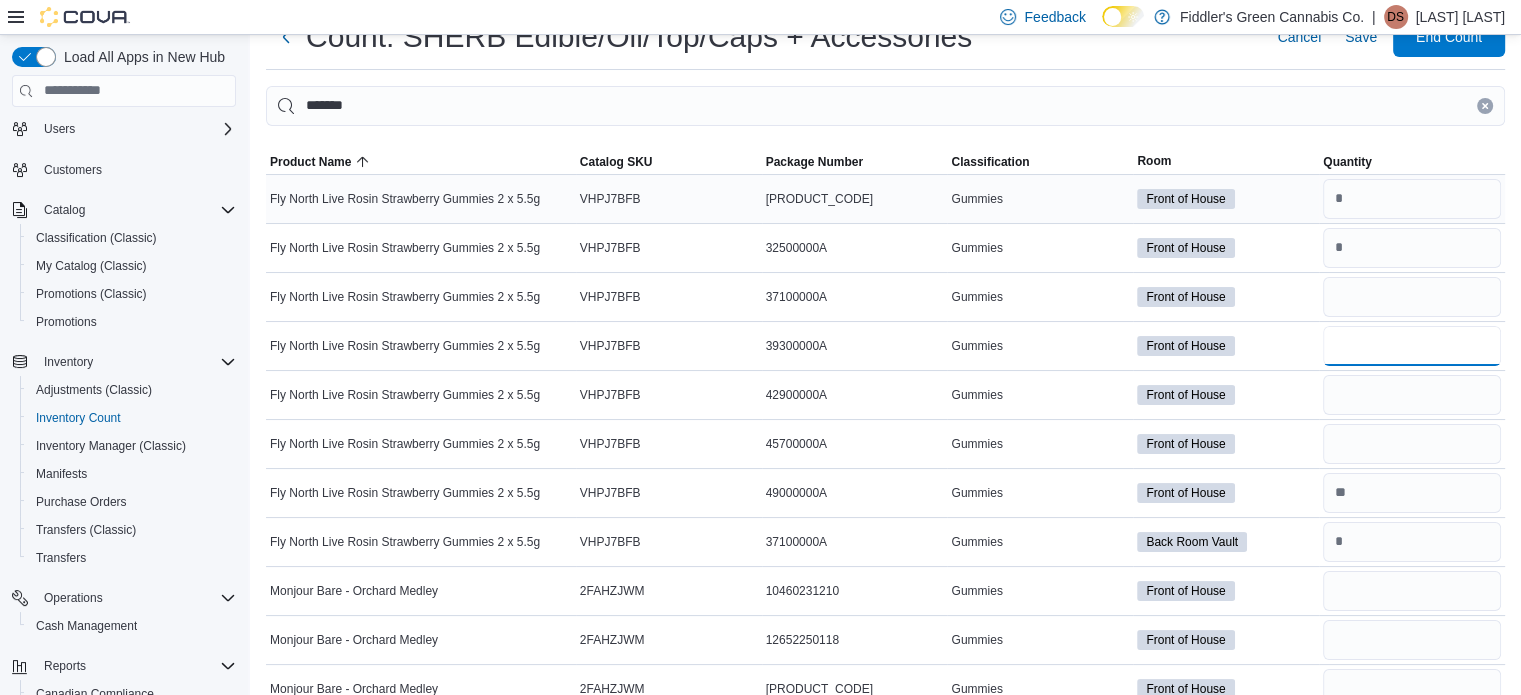 type 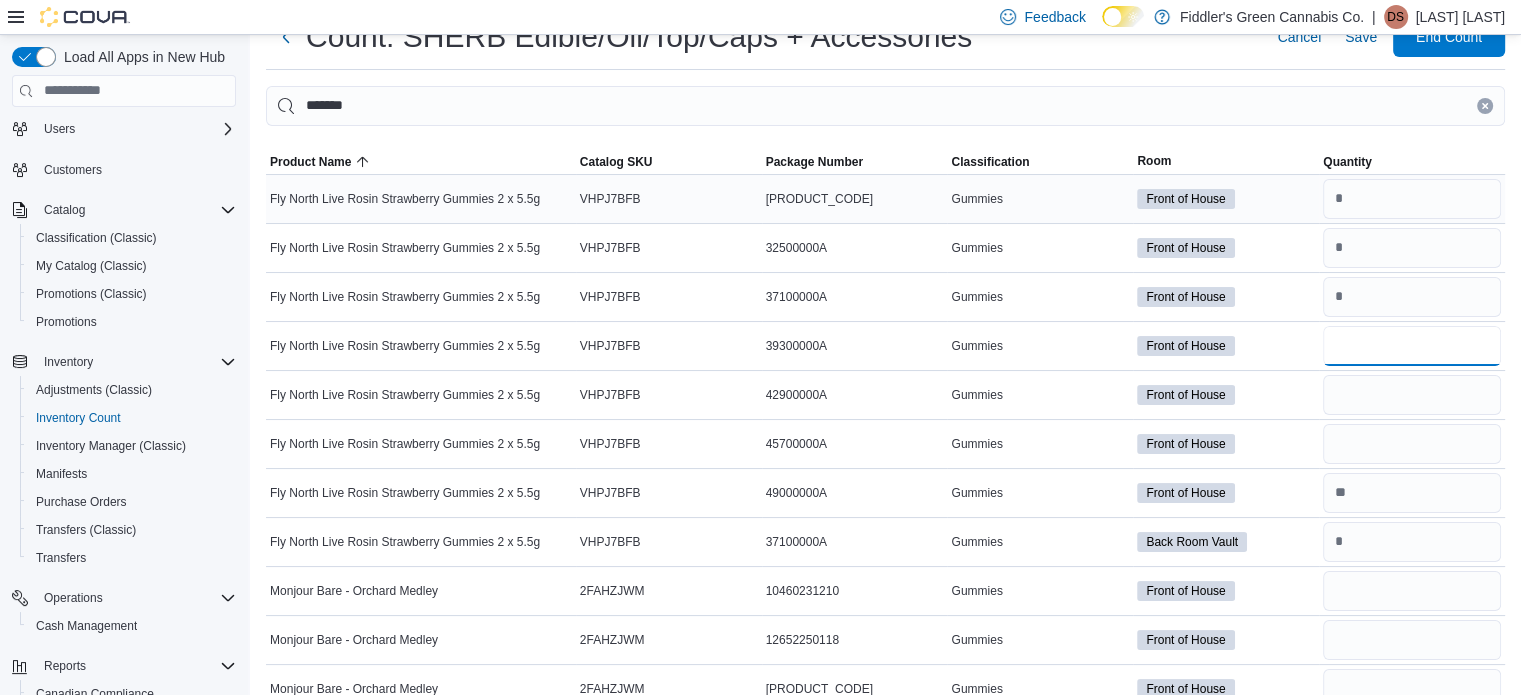 type on "*" 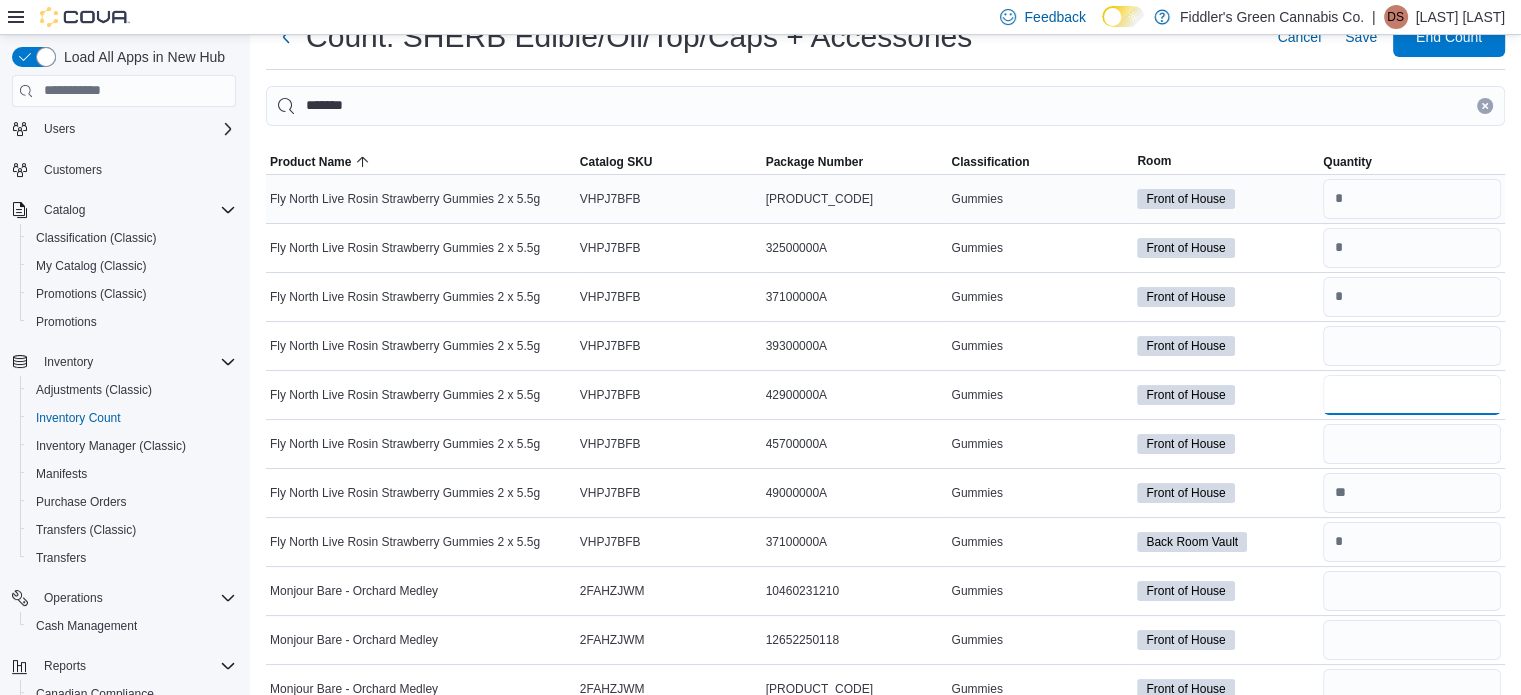 type on "*" 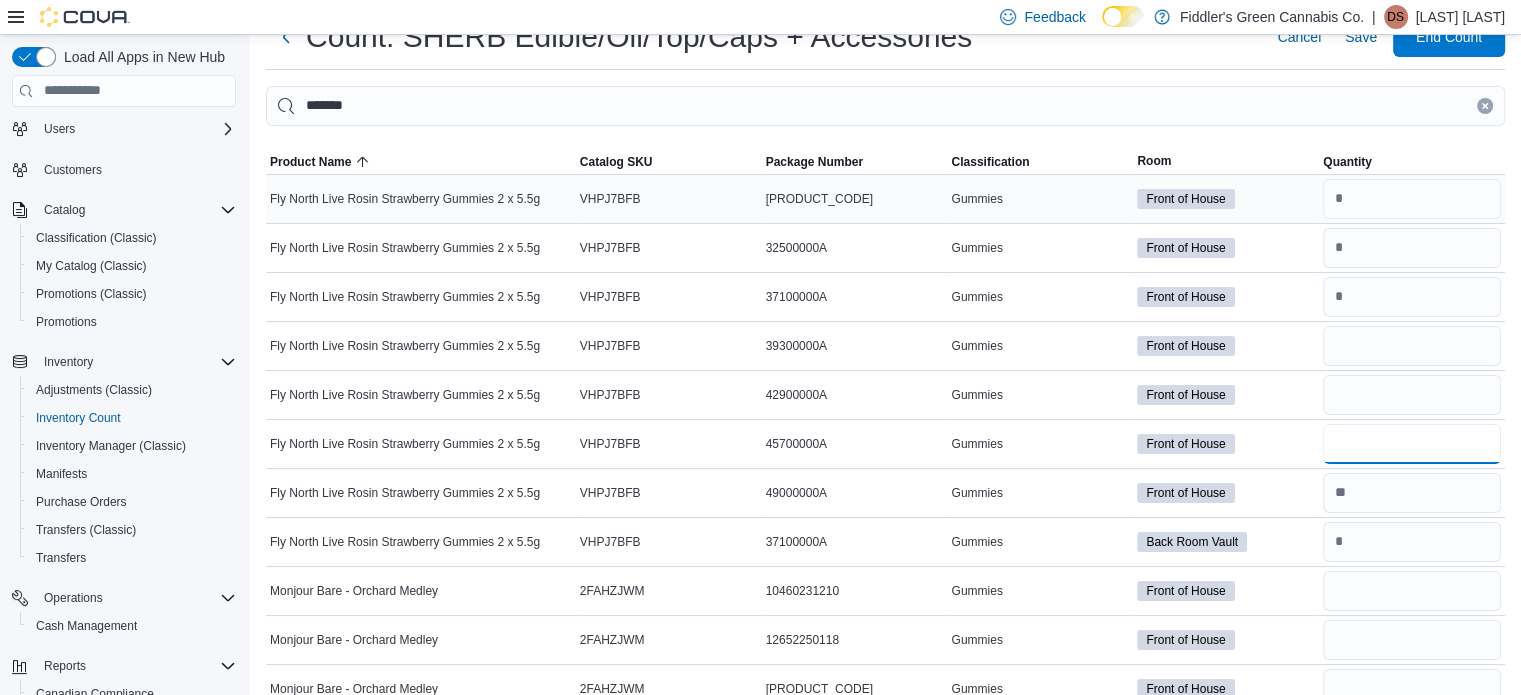 type 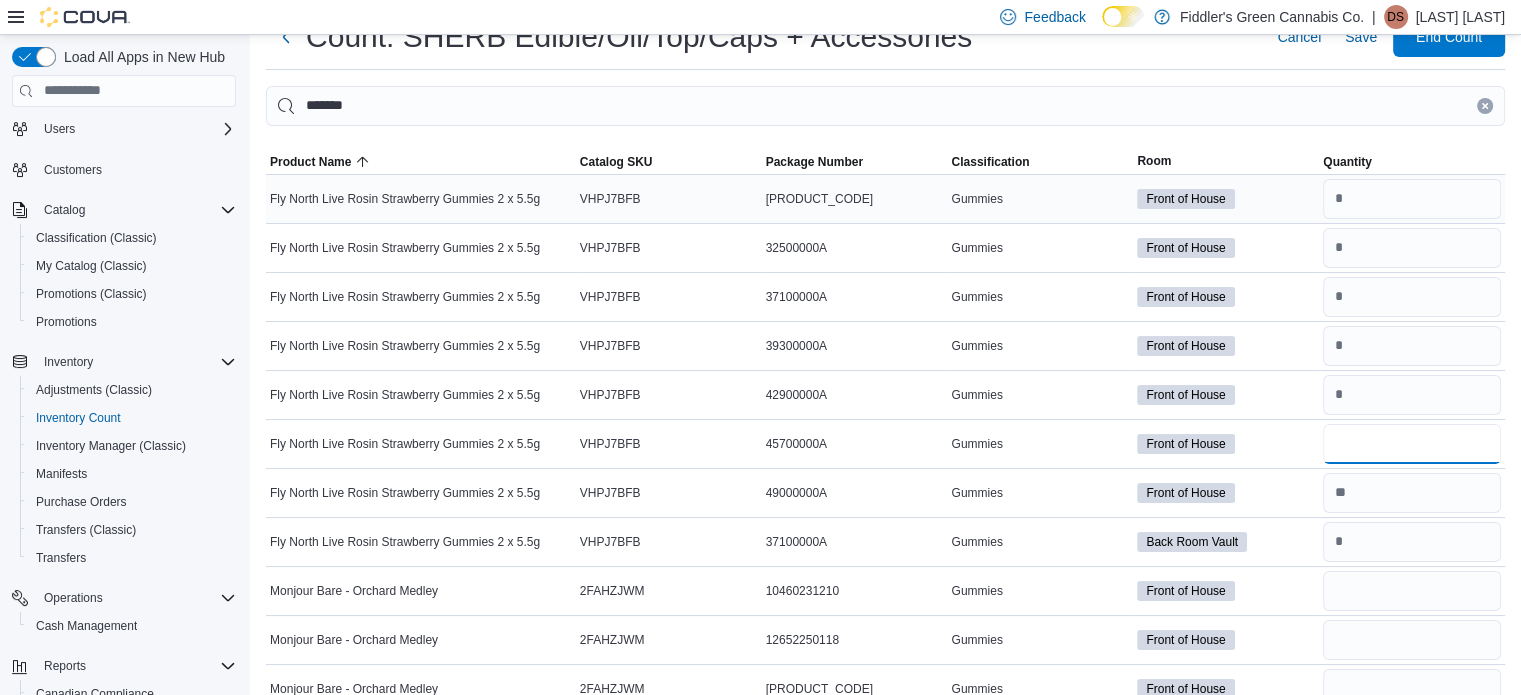 type on "*" 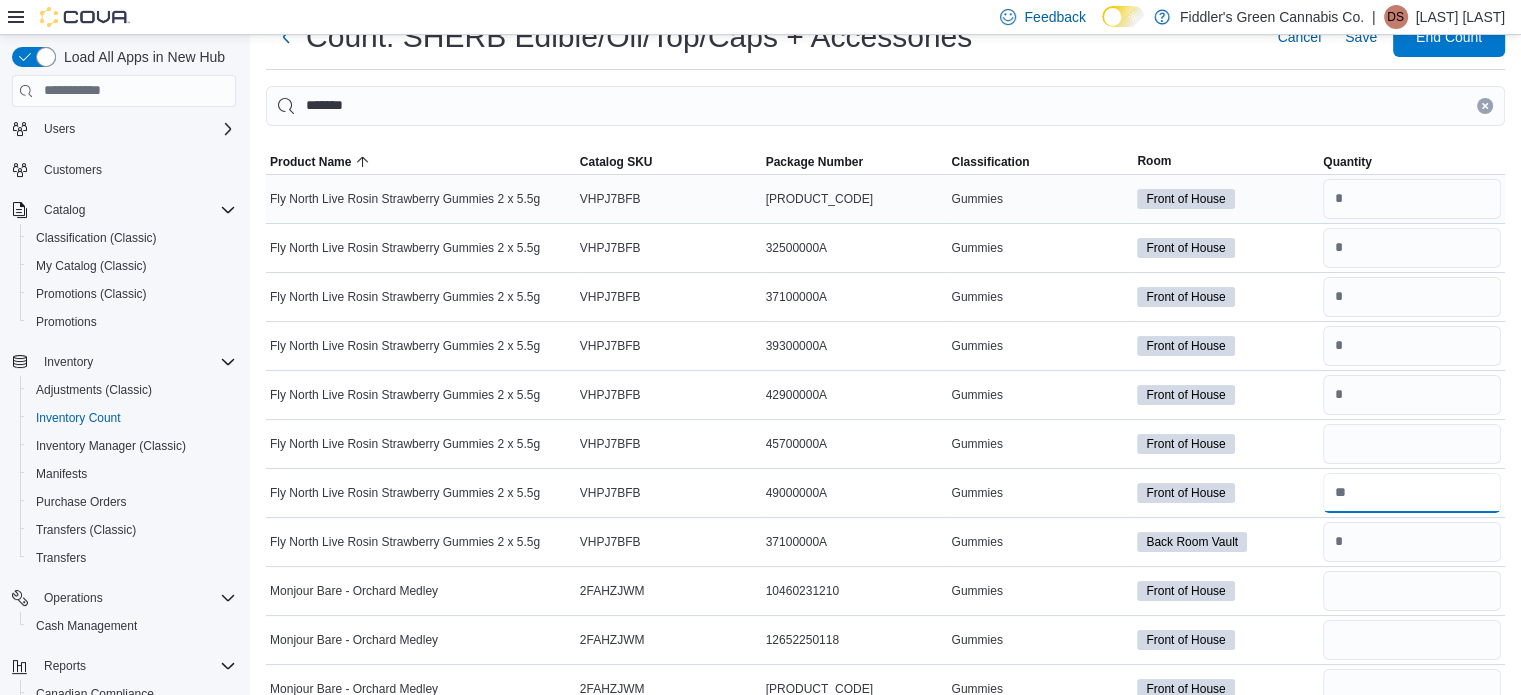 type 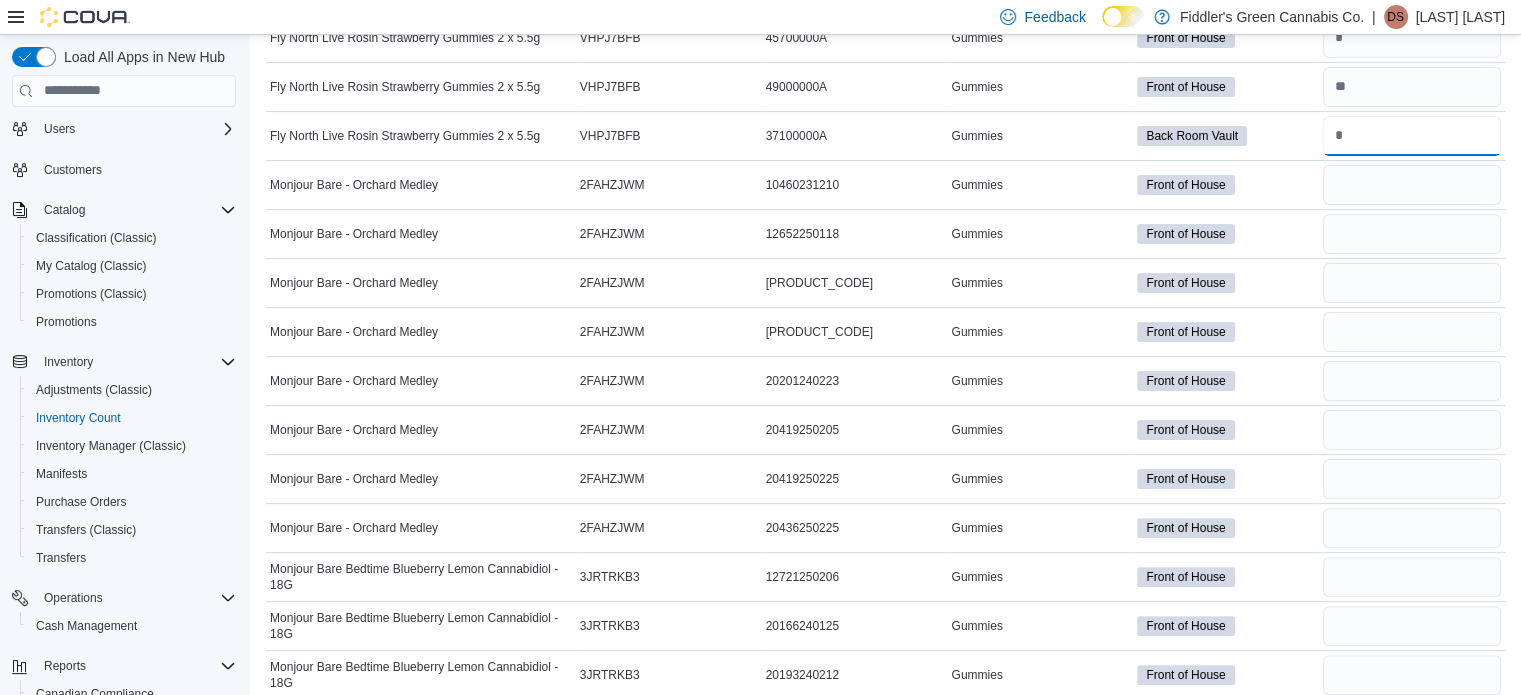 scroll, scrollTop: 479, scrollLeft: 0, axis: vertical 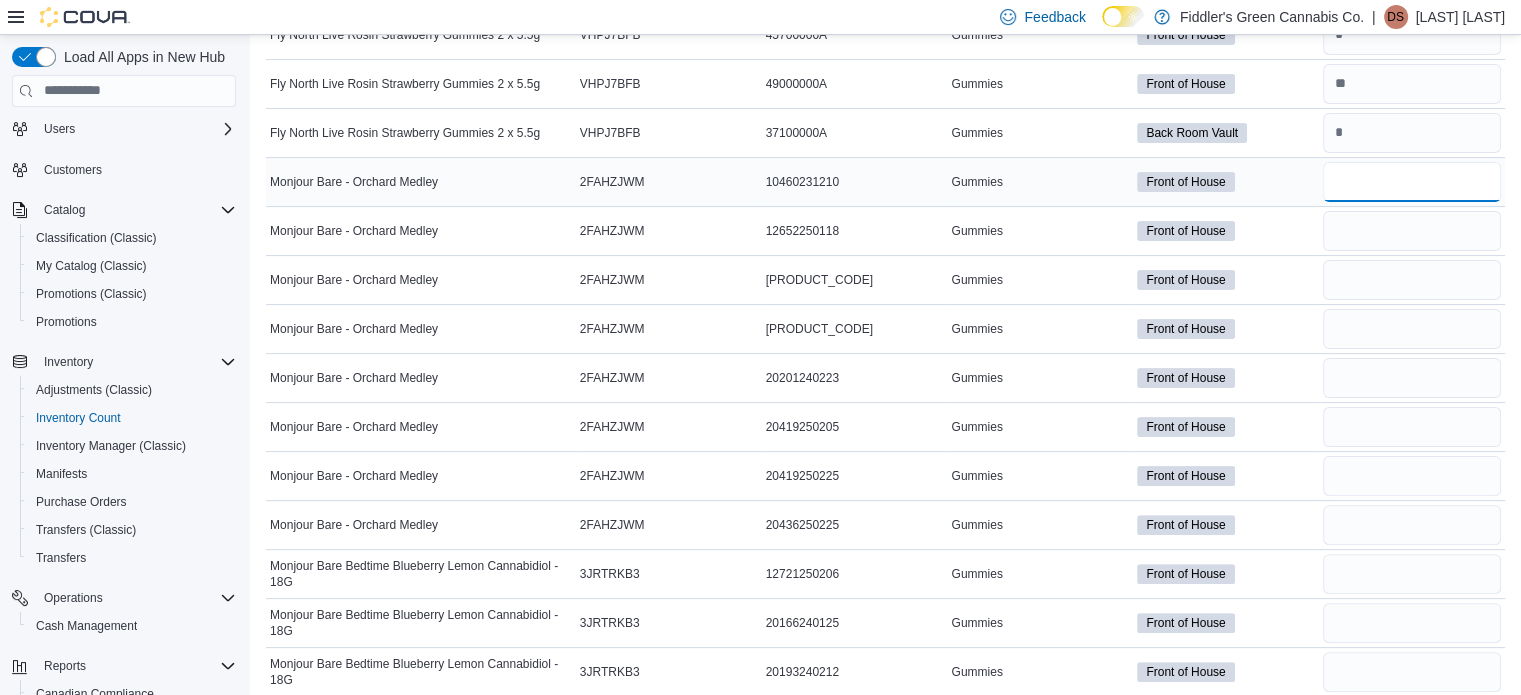 click at bounding box center [1412, 182] 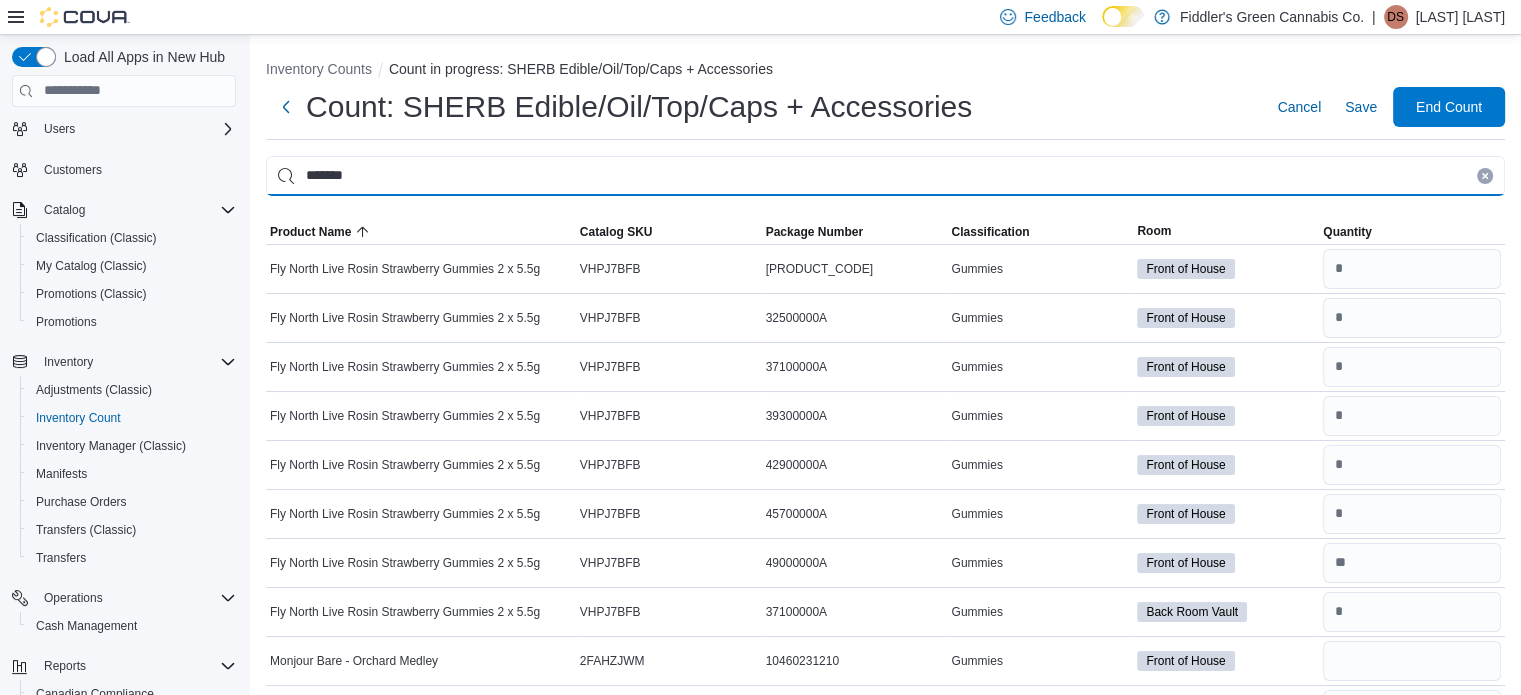 click on "*******" at bounding box center (885, 176) 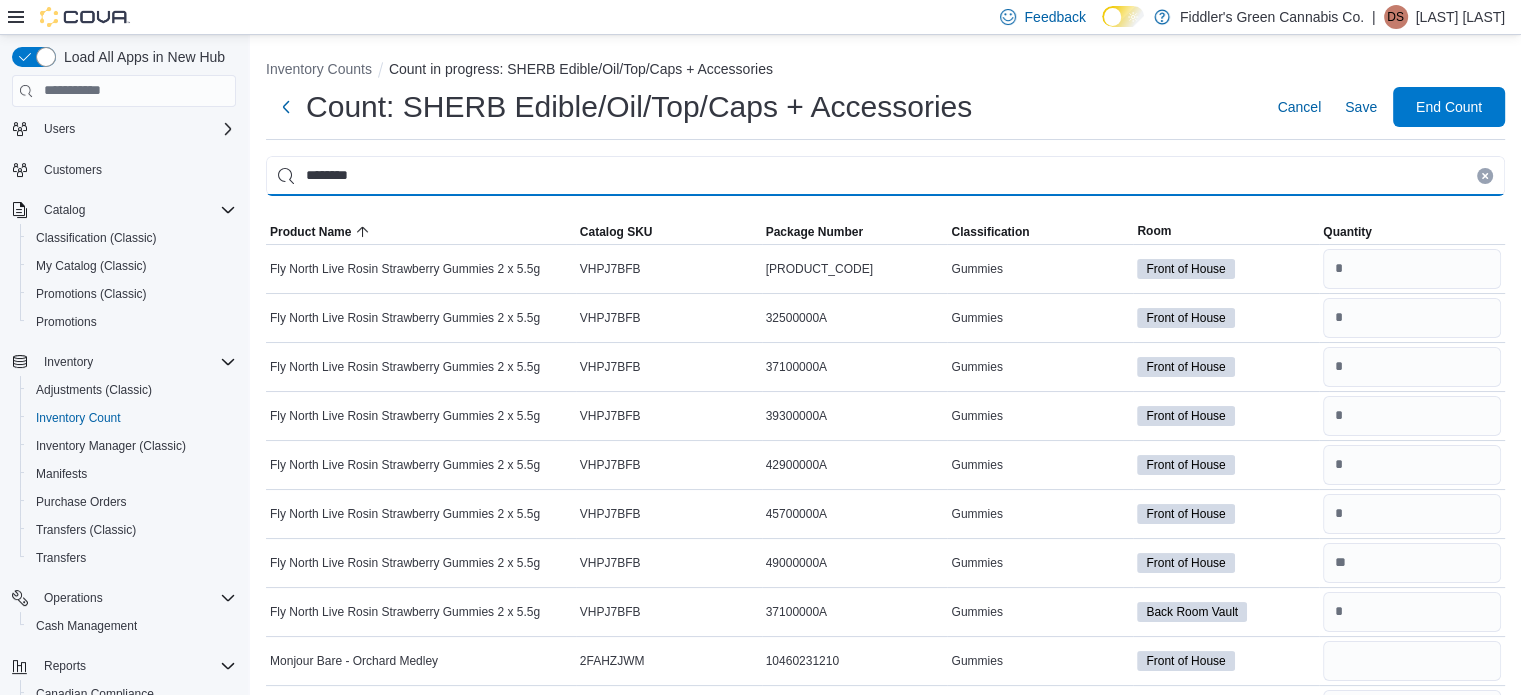 type on "********" 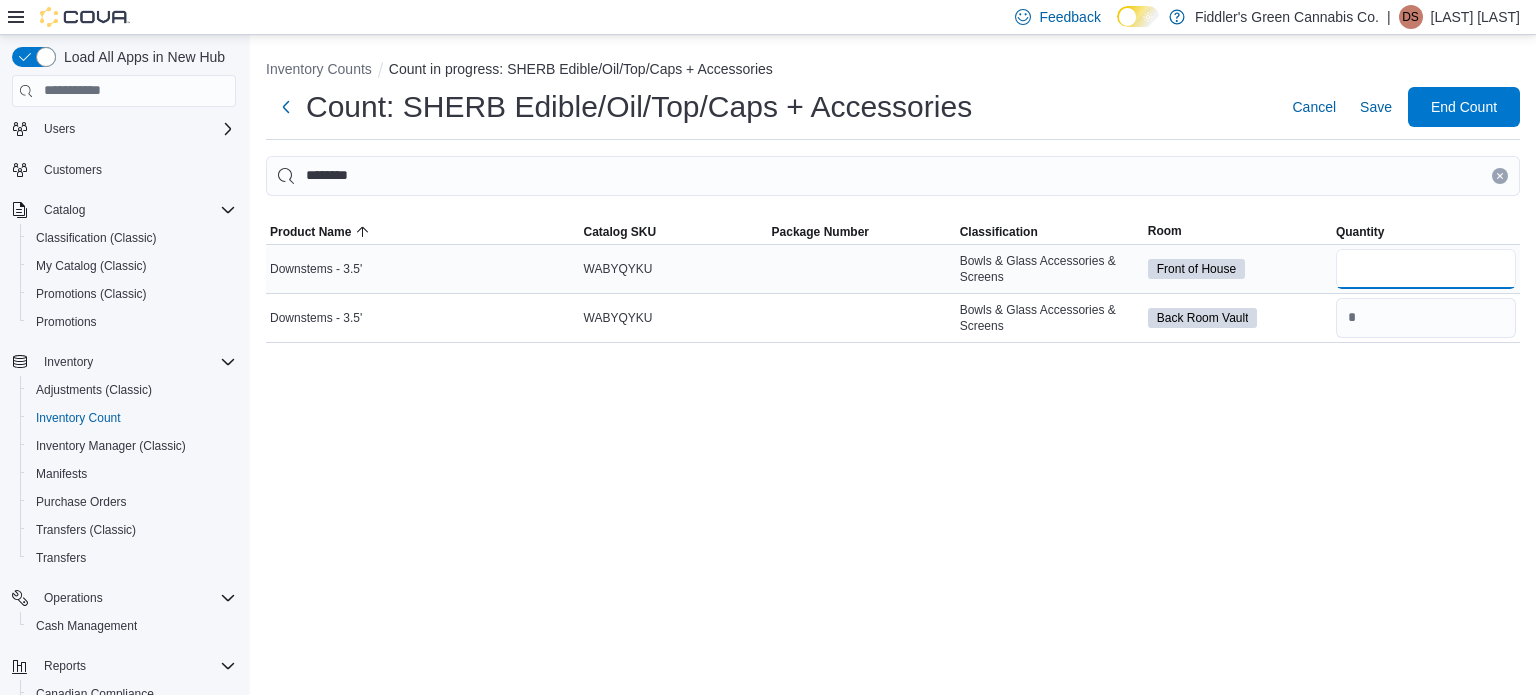 click at bounding box center [1426, 269] 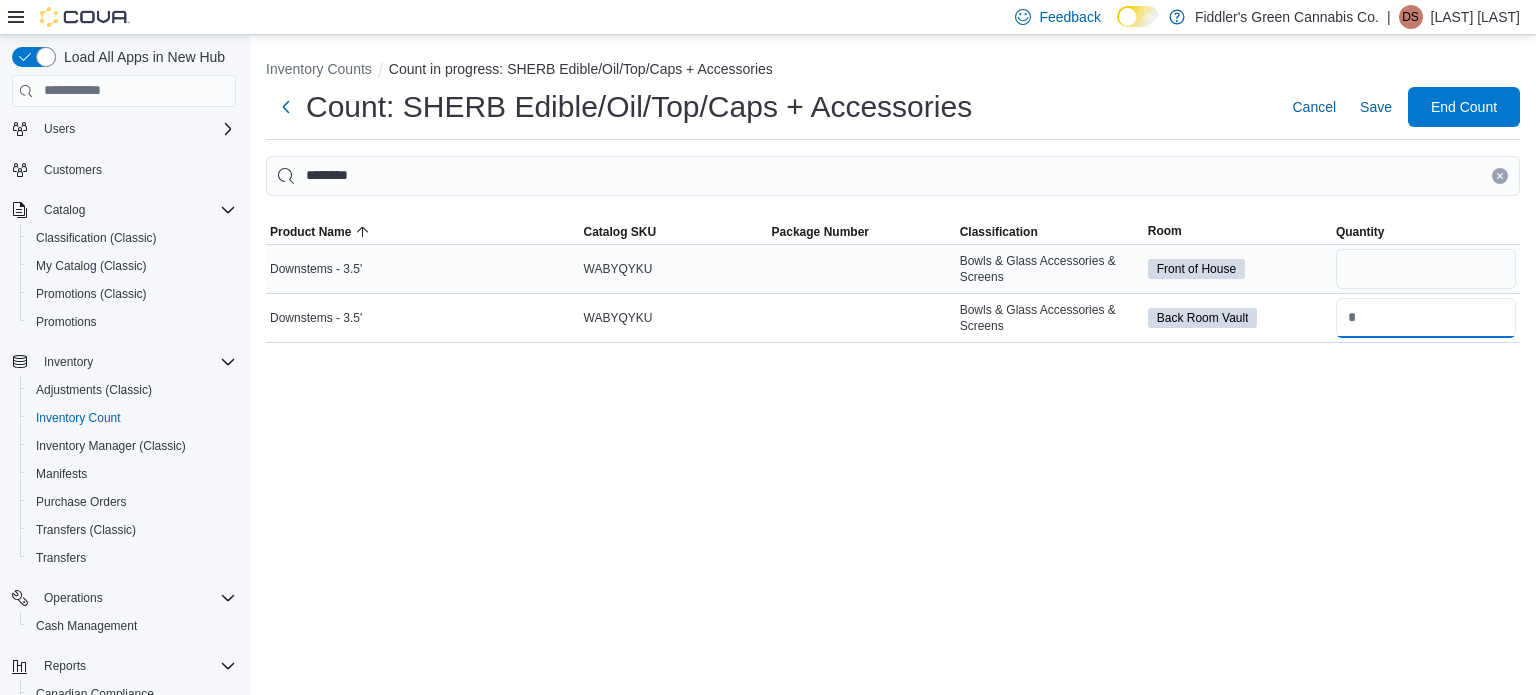 type 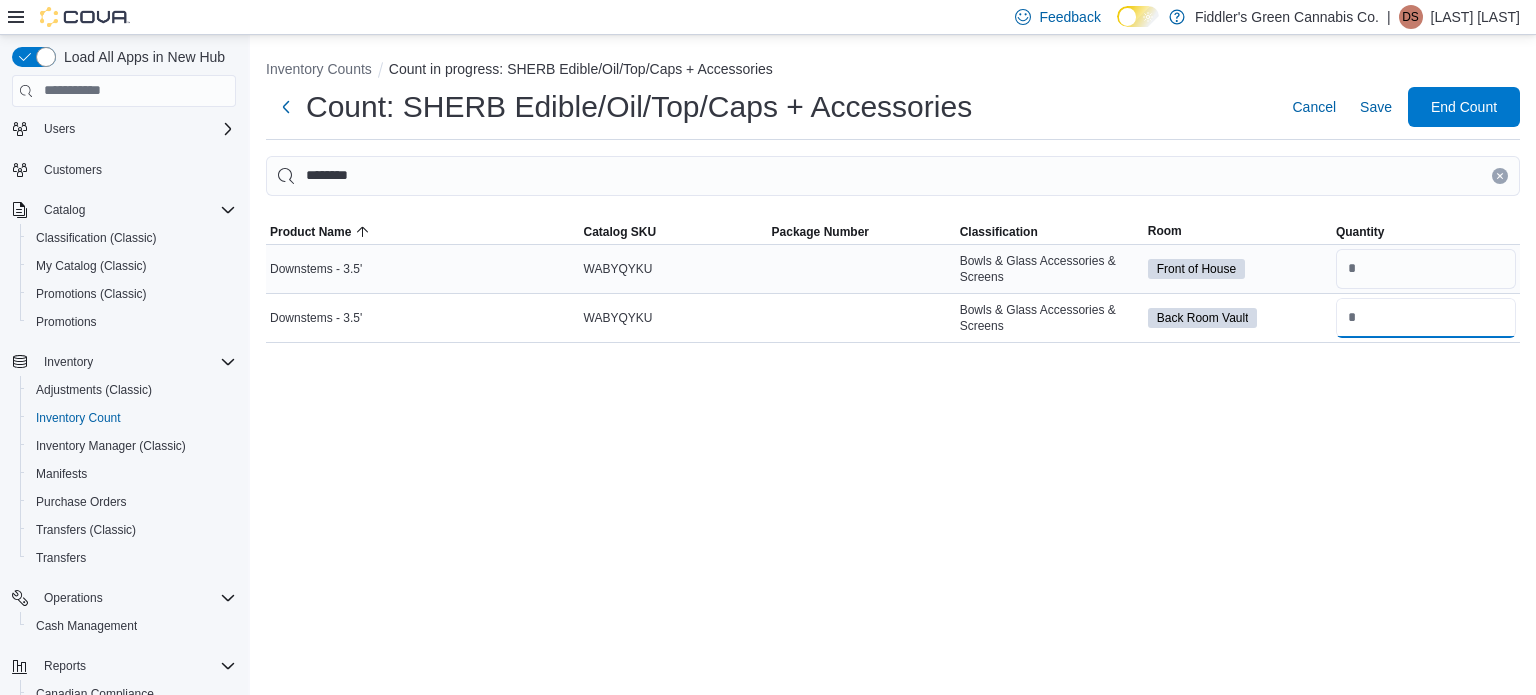 type on "*" 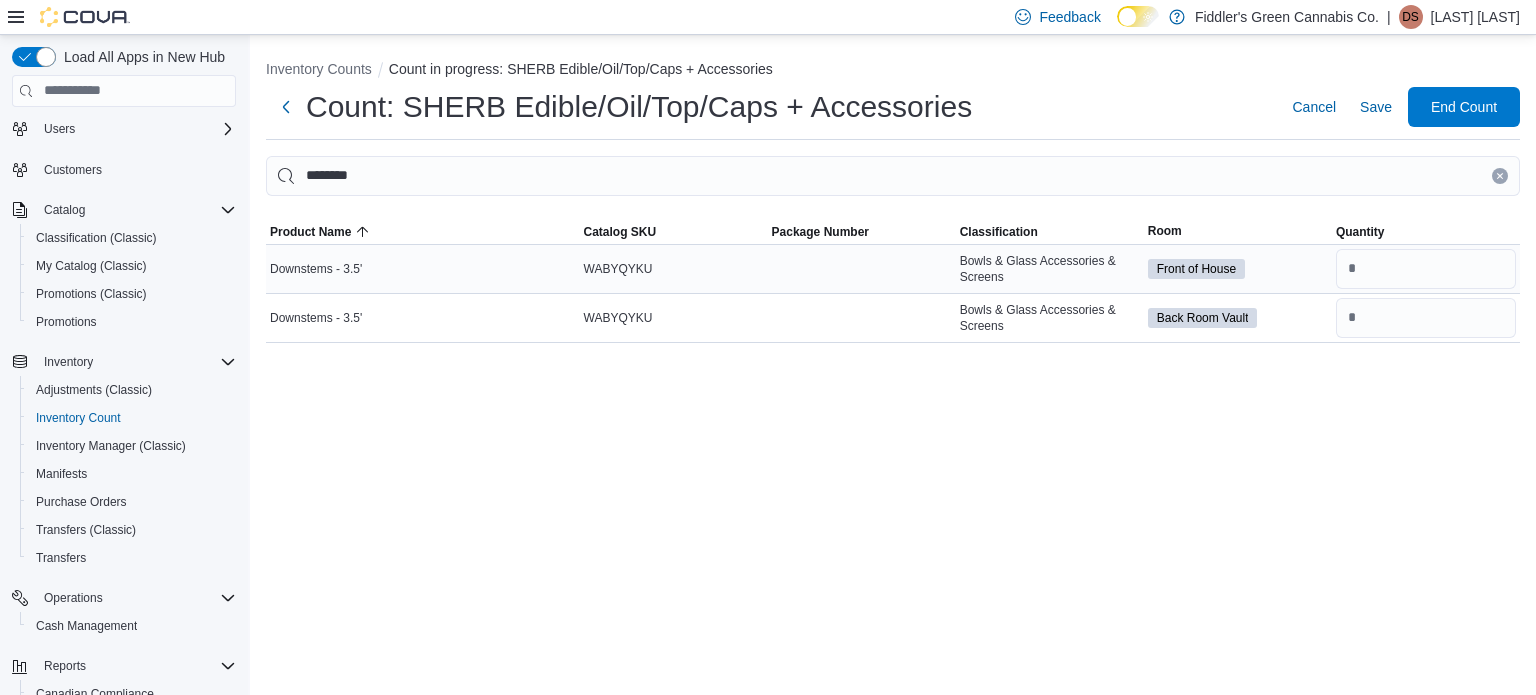 type 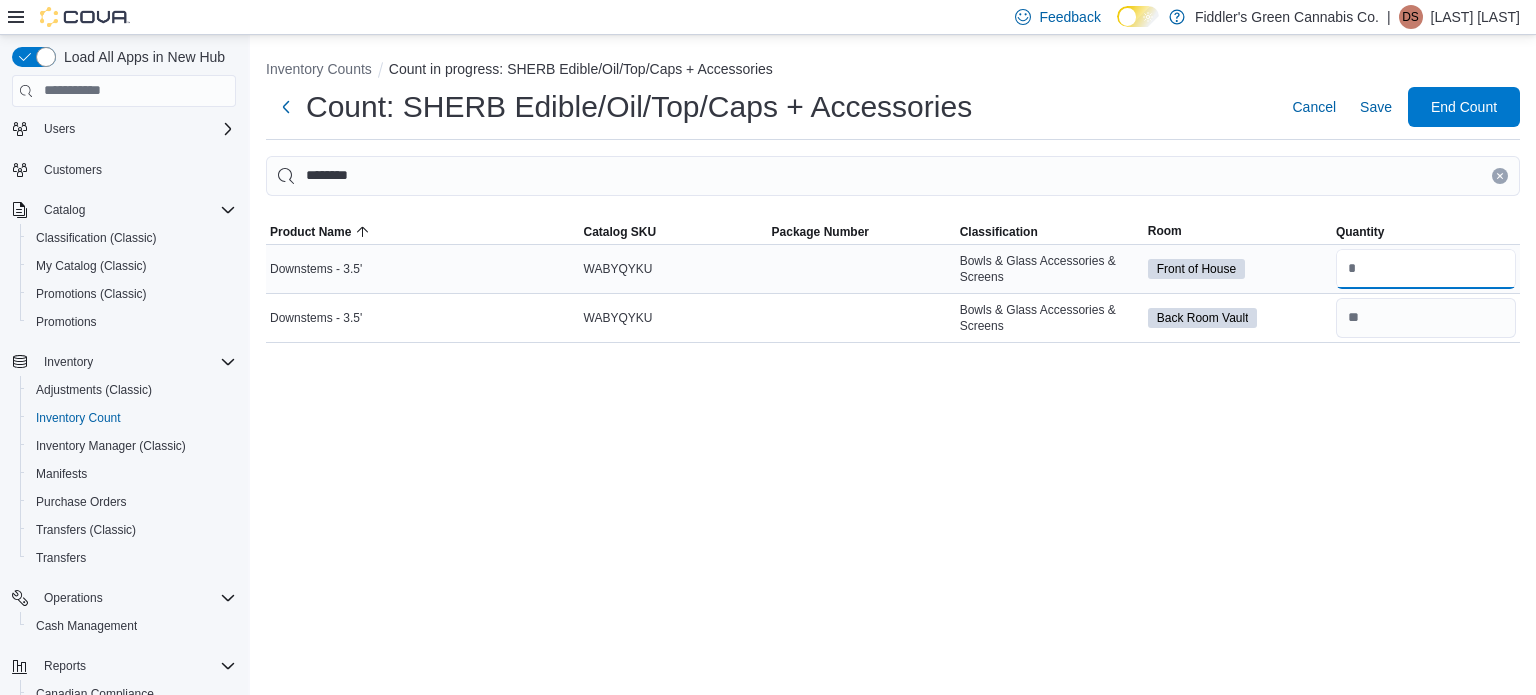 click at bounding box center (1426, 269) 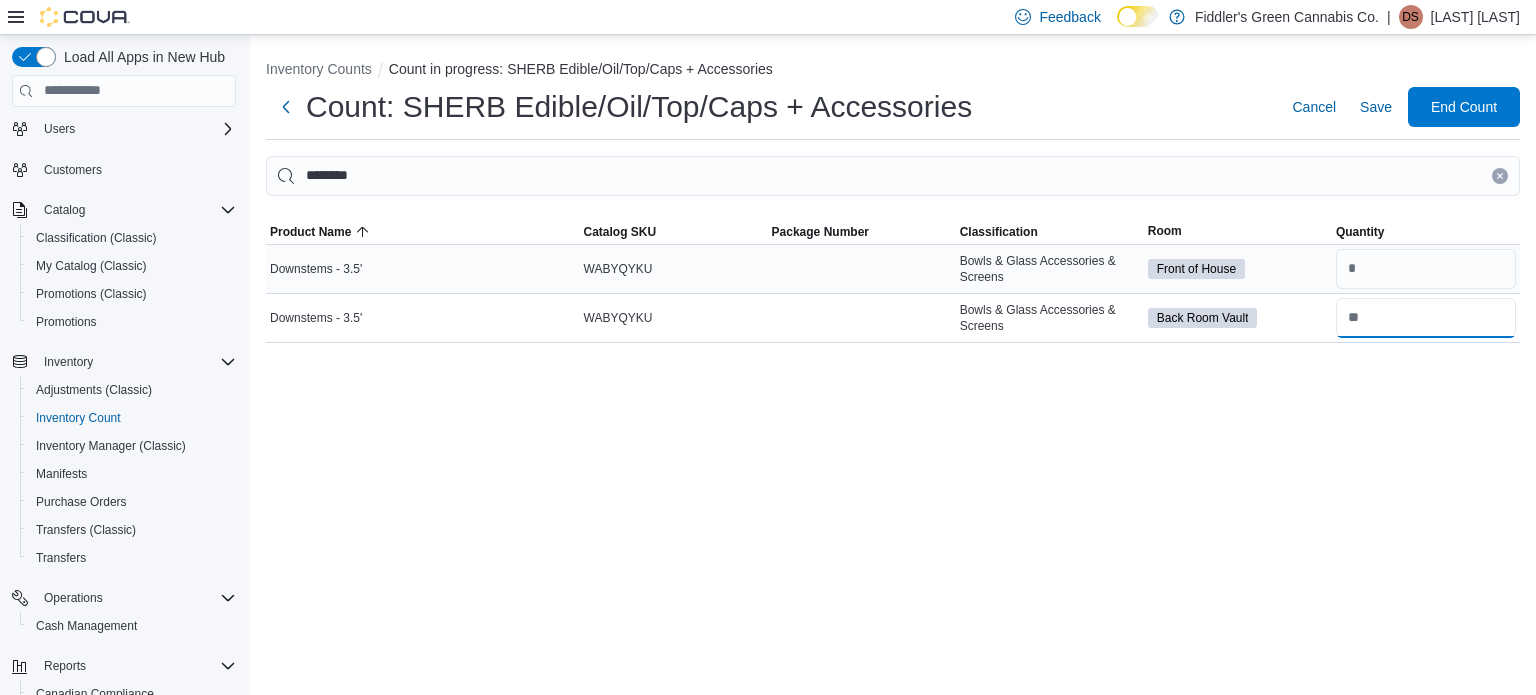 type 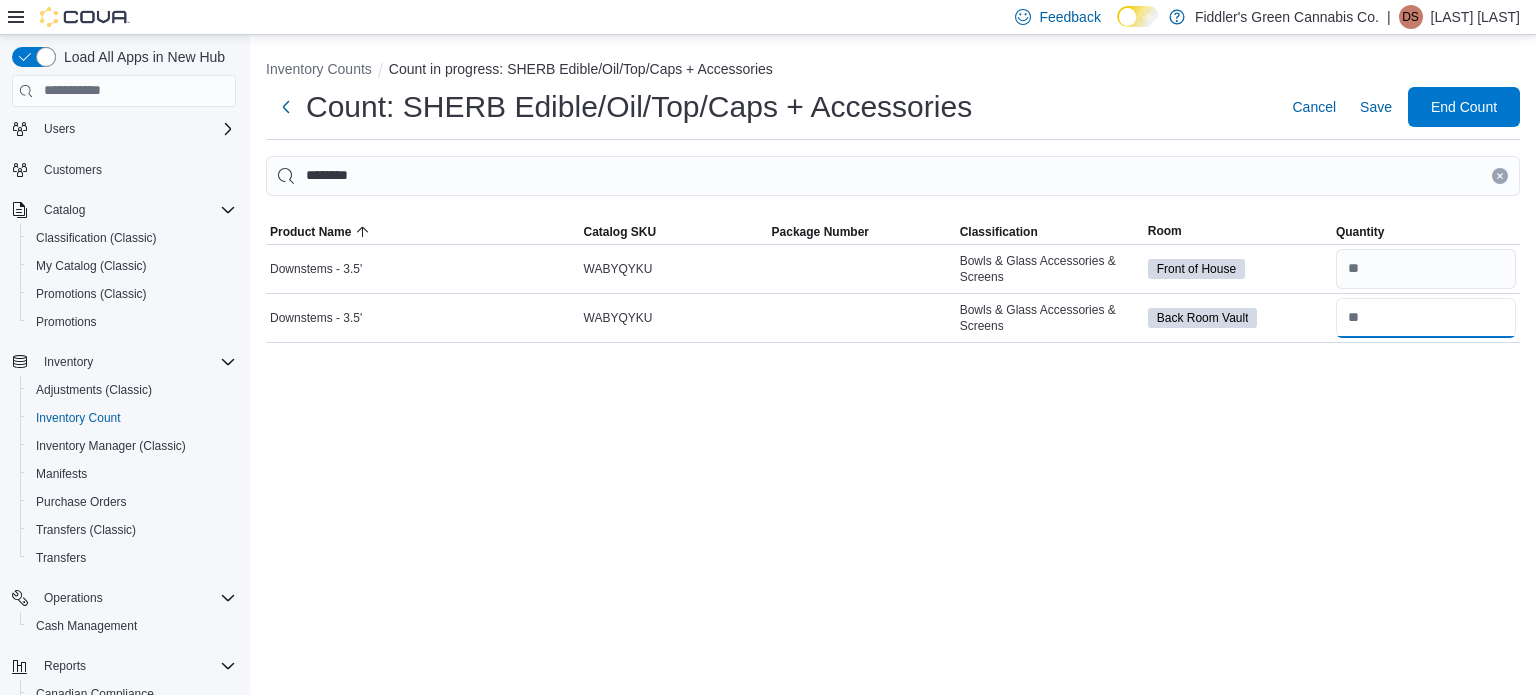 type on "*" 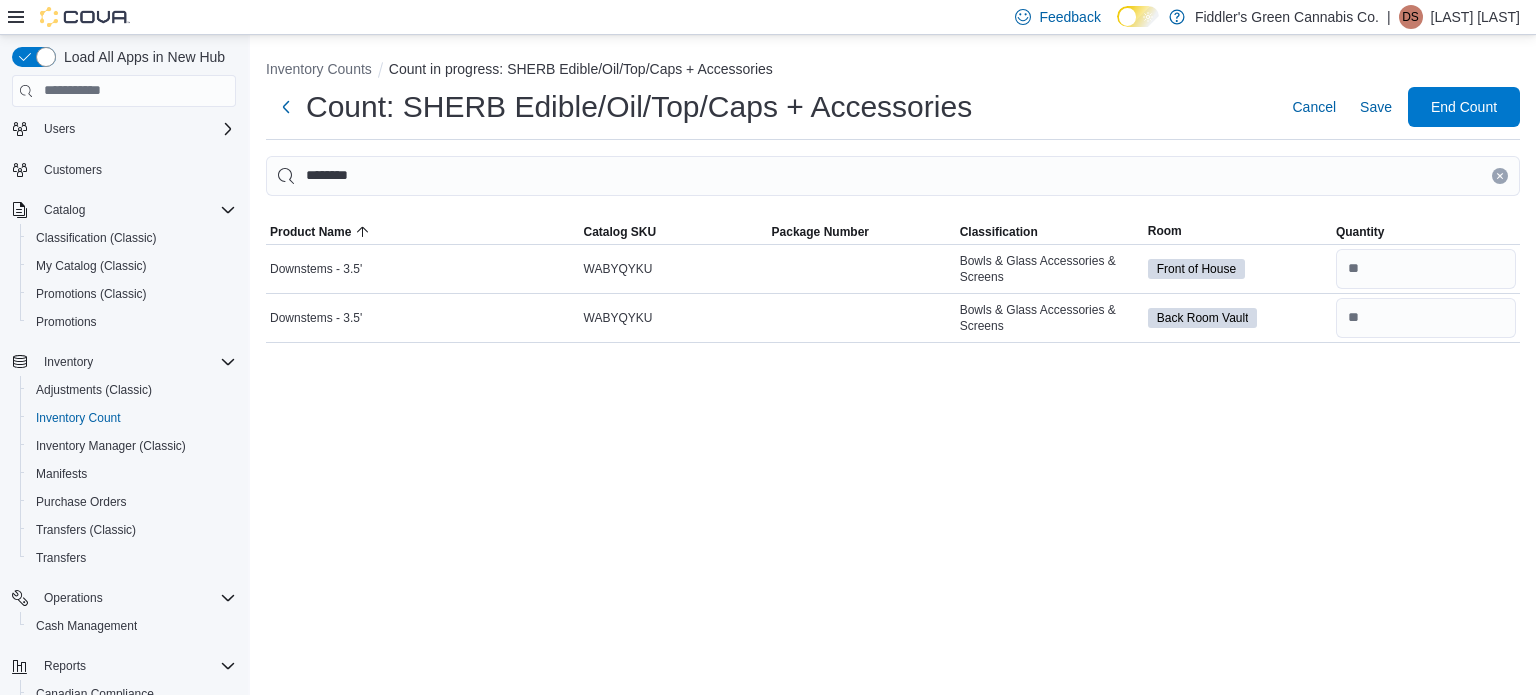 type 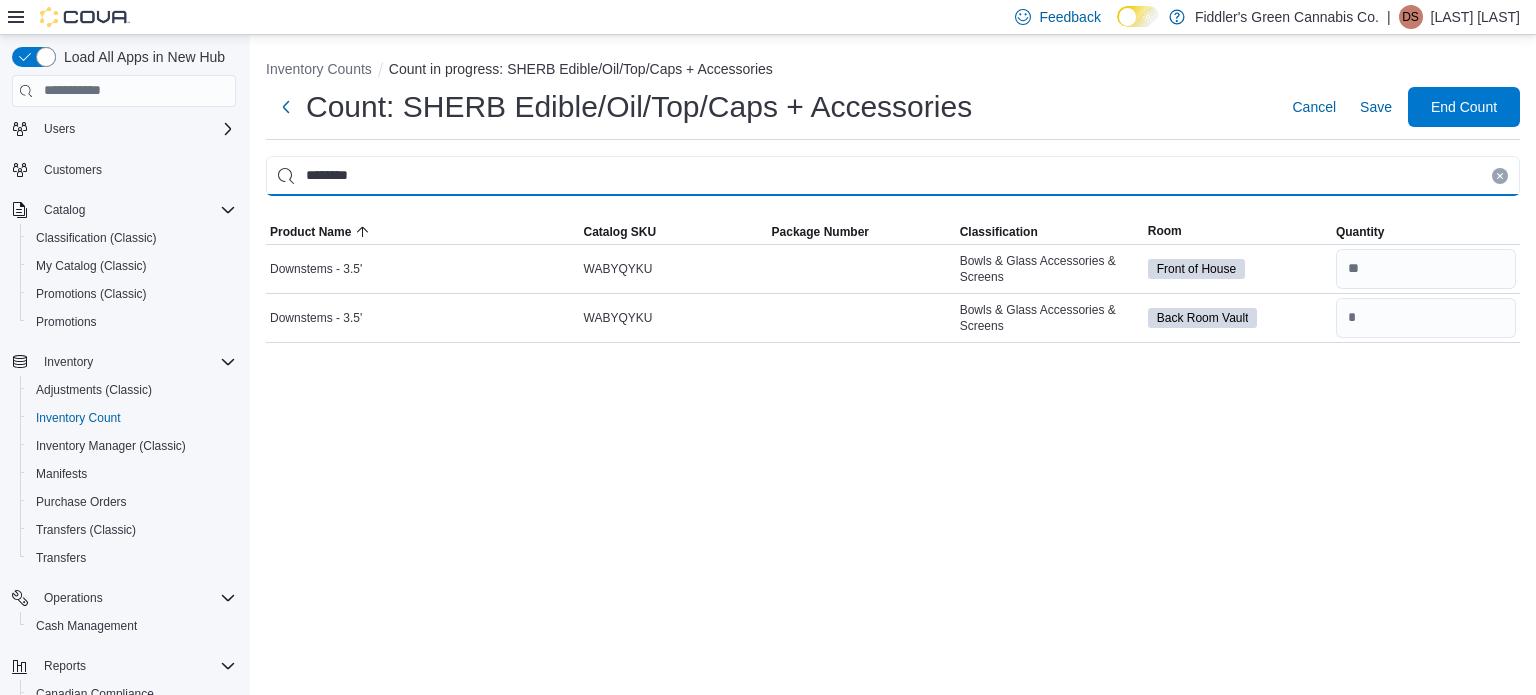 click on "********" at bounding box center [893, 176] 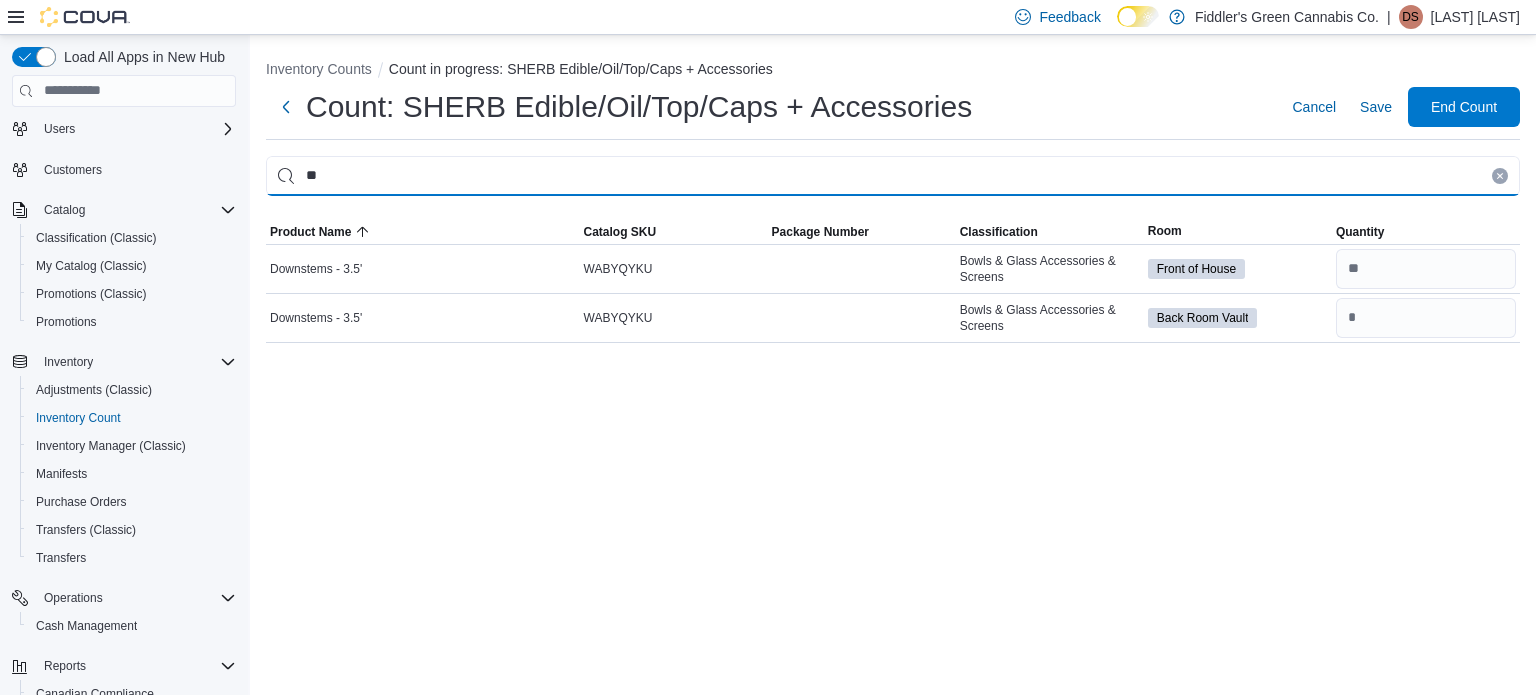 type on "*" 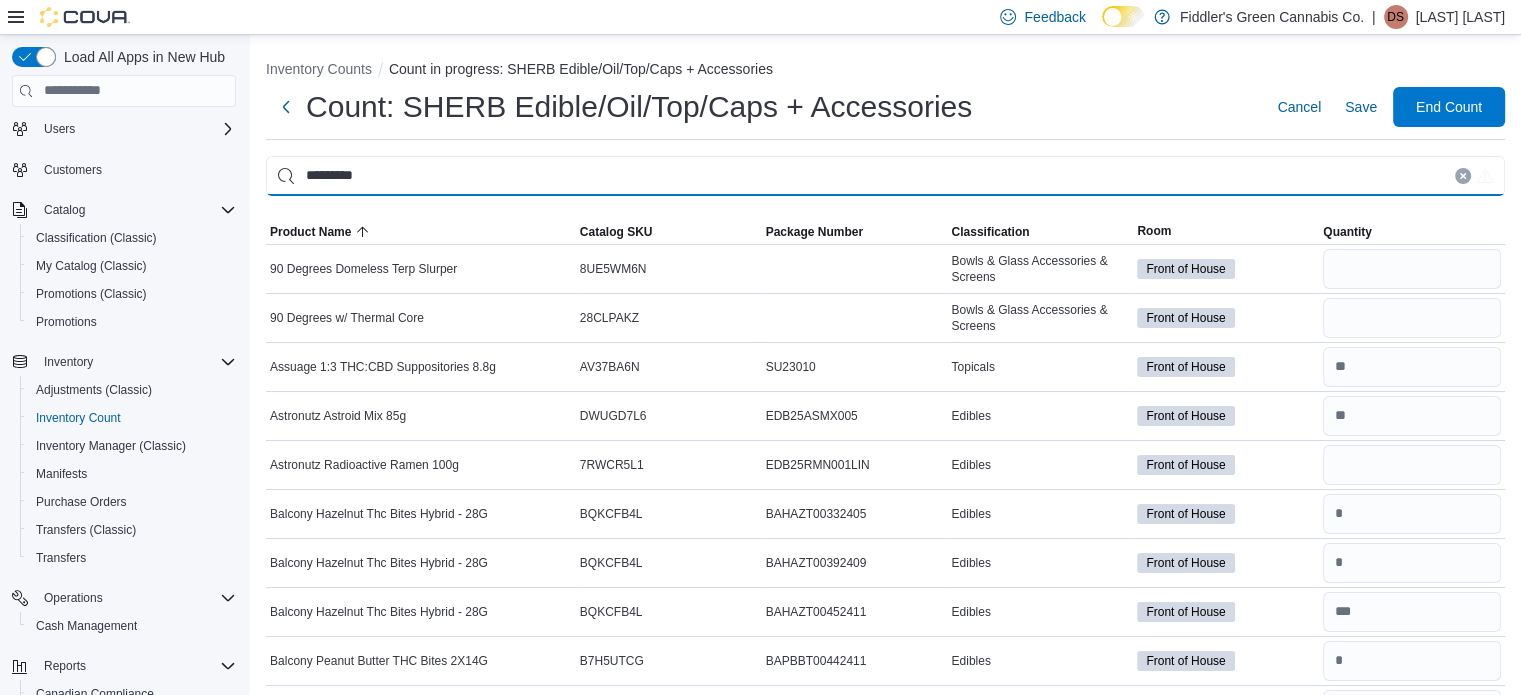 click on "*********" at bounding box center (885, 176) 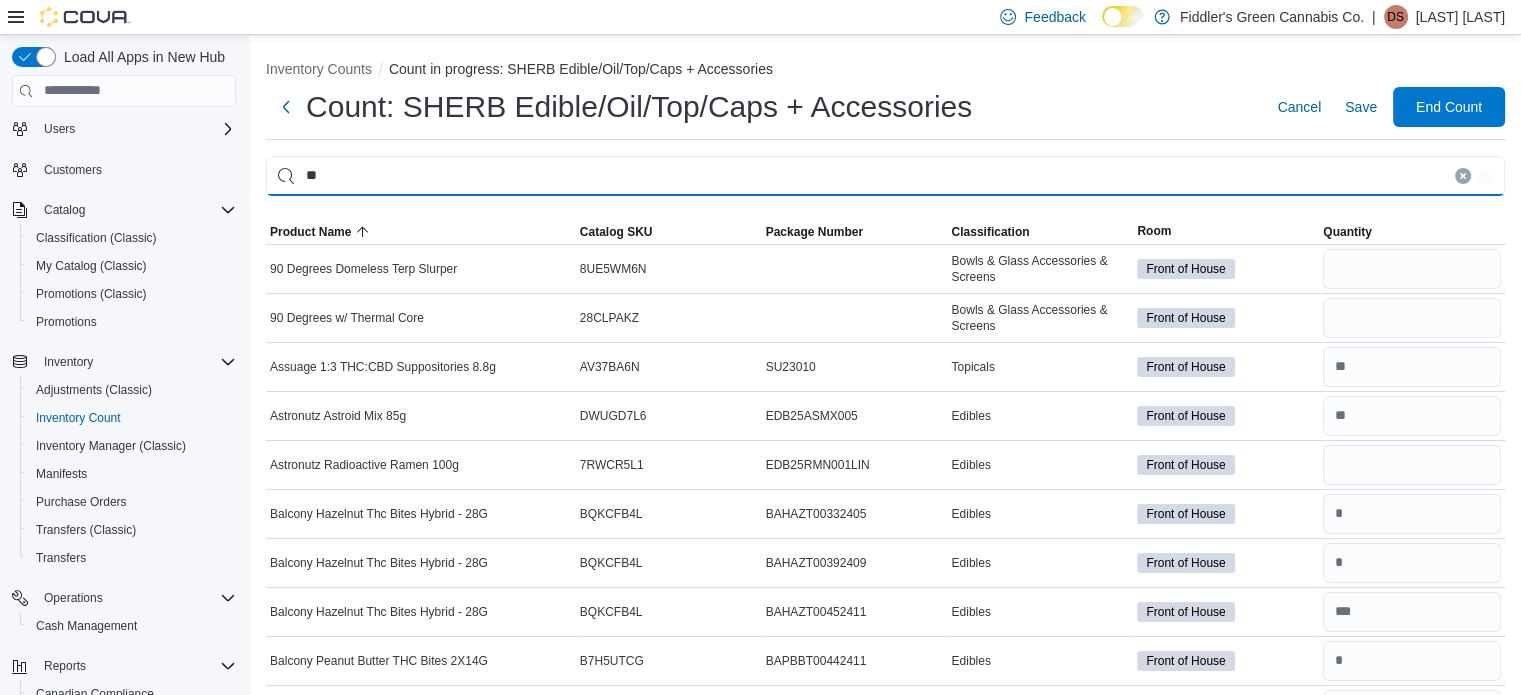 type on "*" 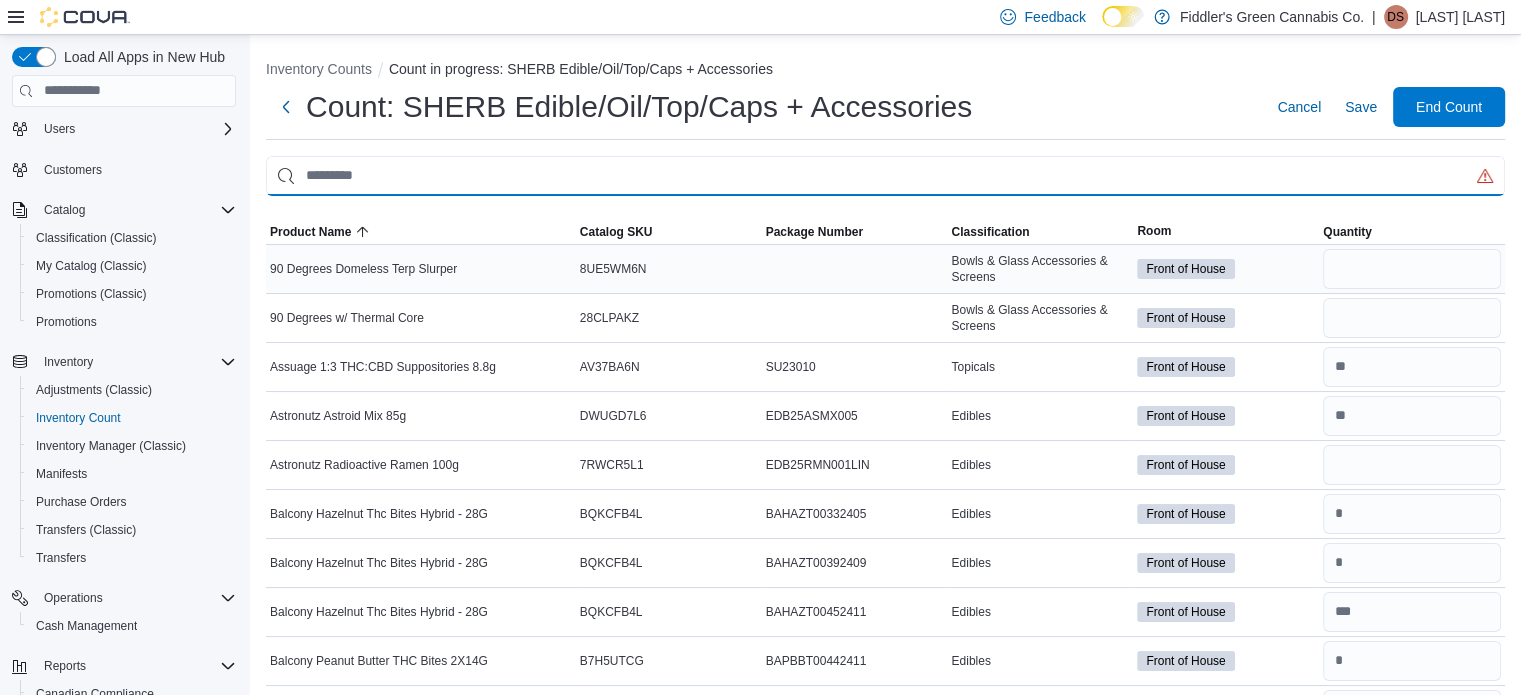 type 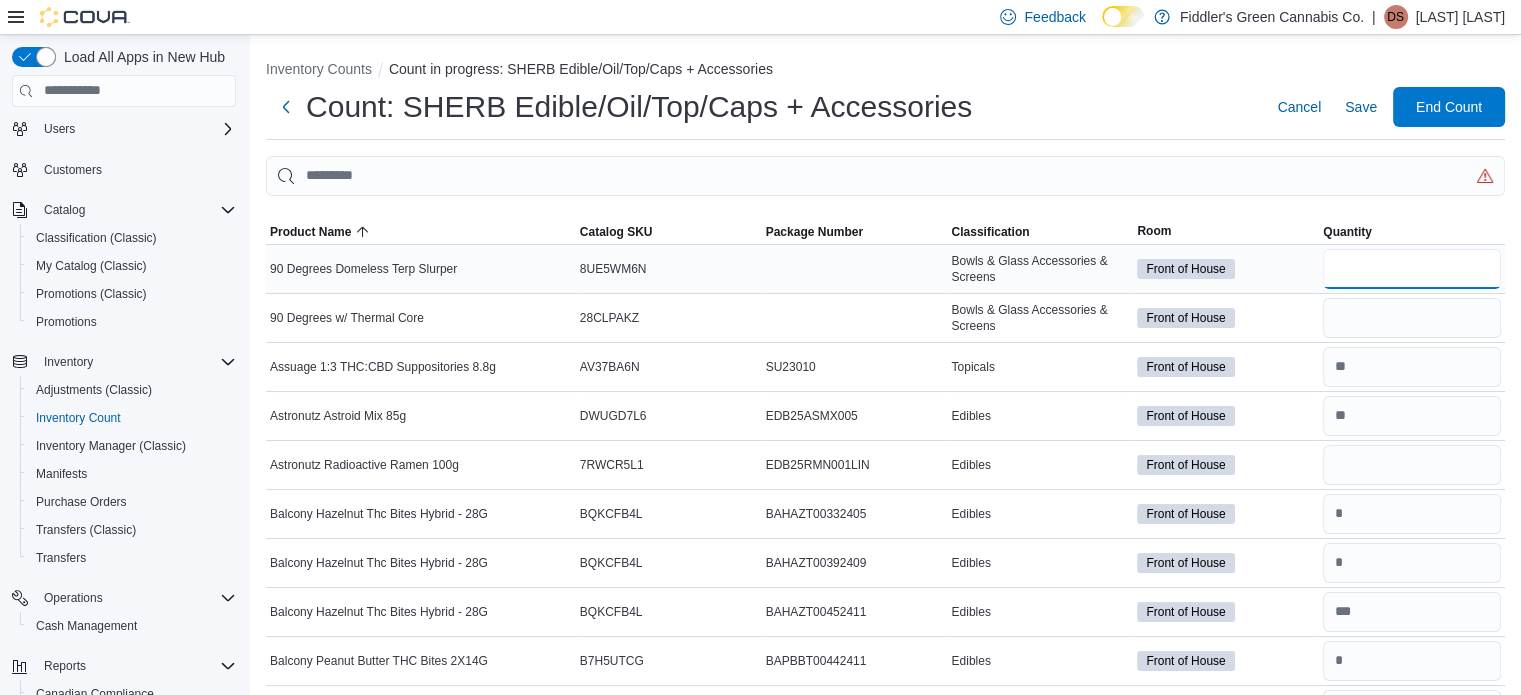click at bounding box center (1412, 269) 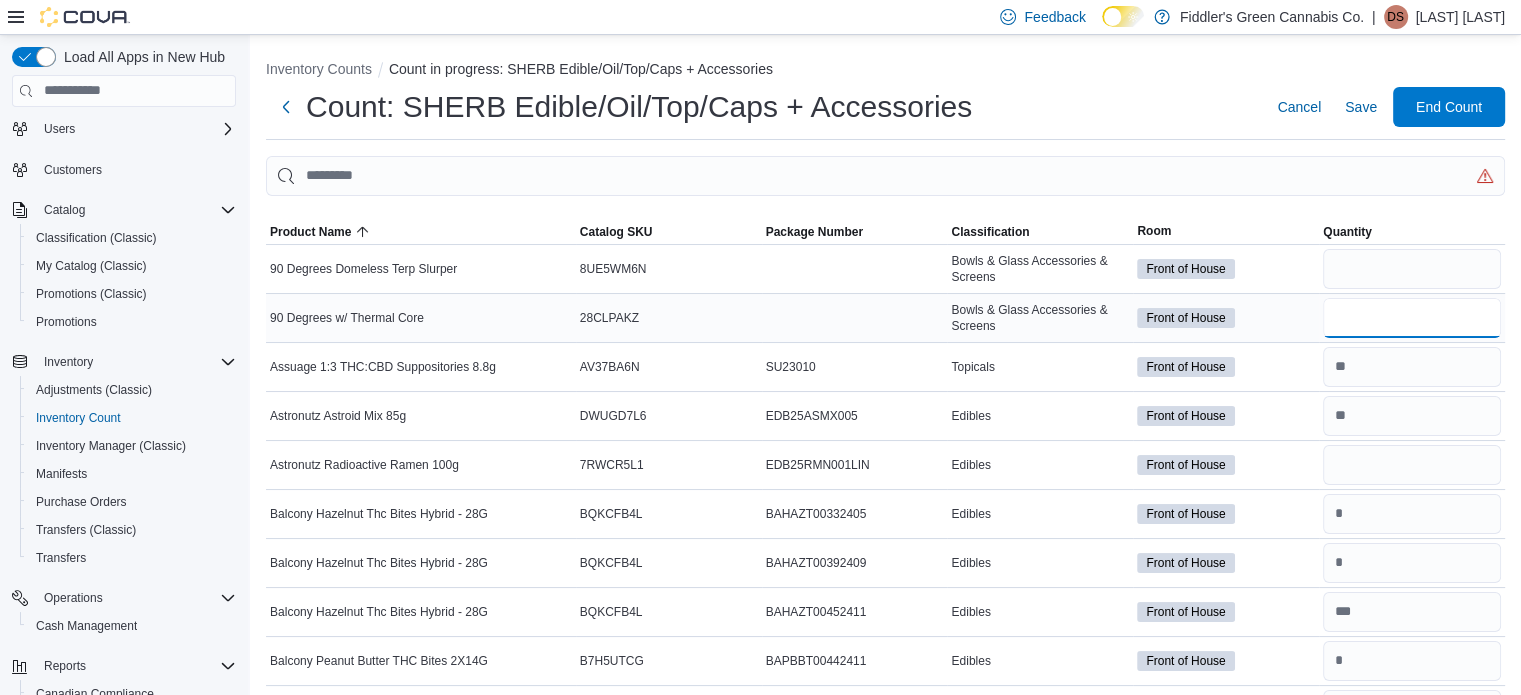 click at bounding box center [1412, 318] 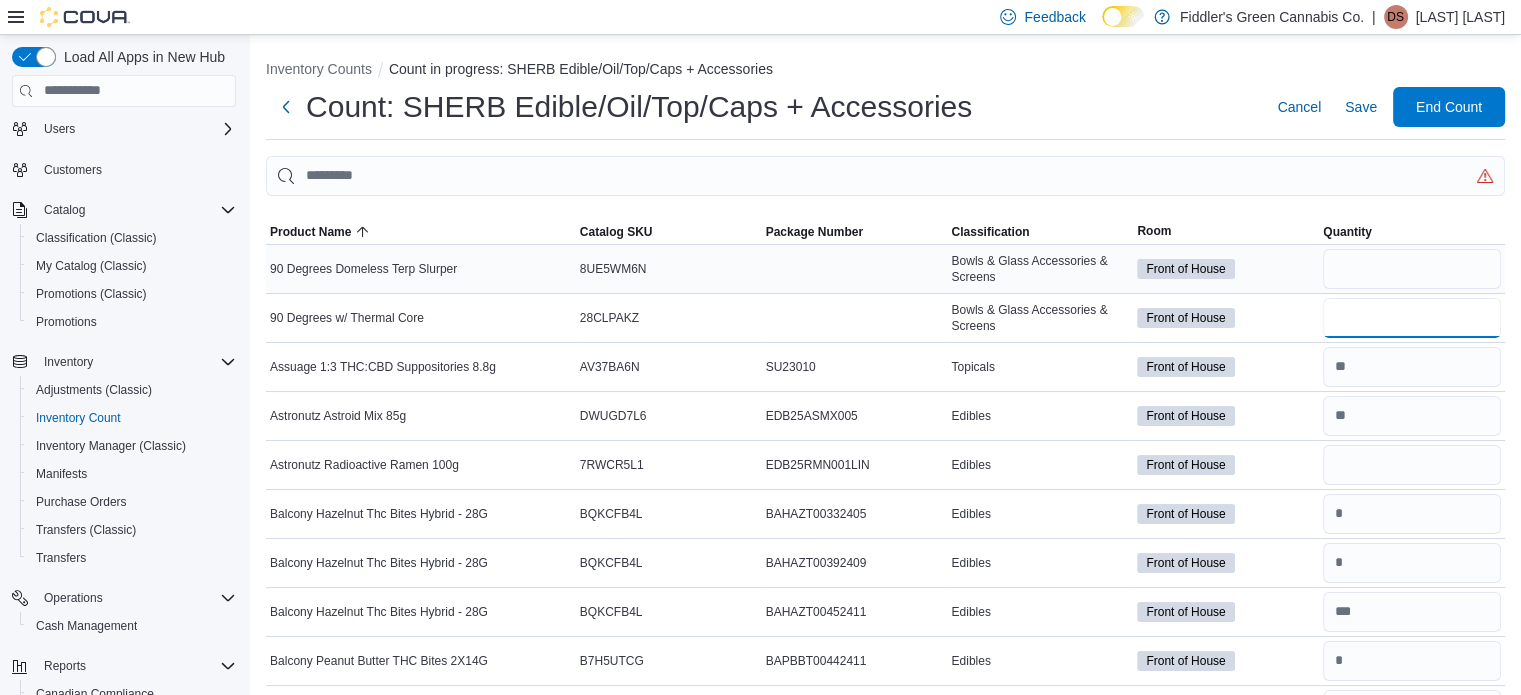 type on "*" 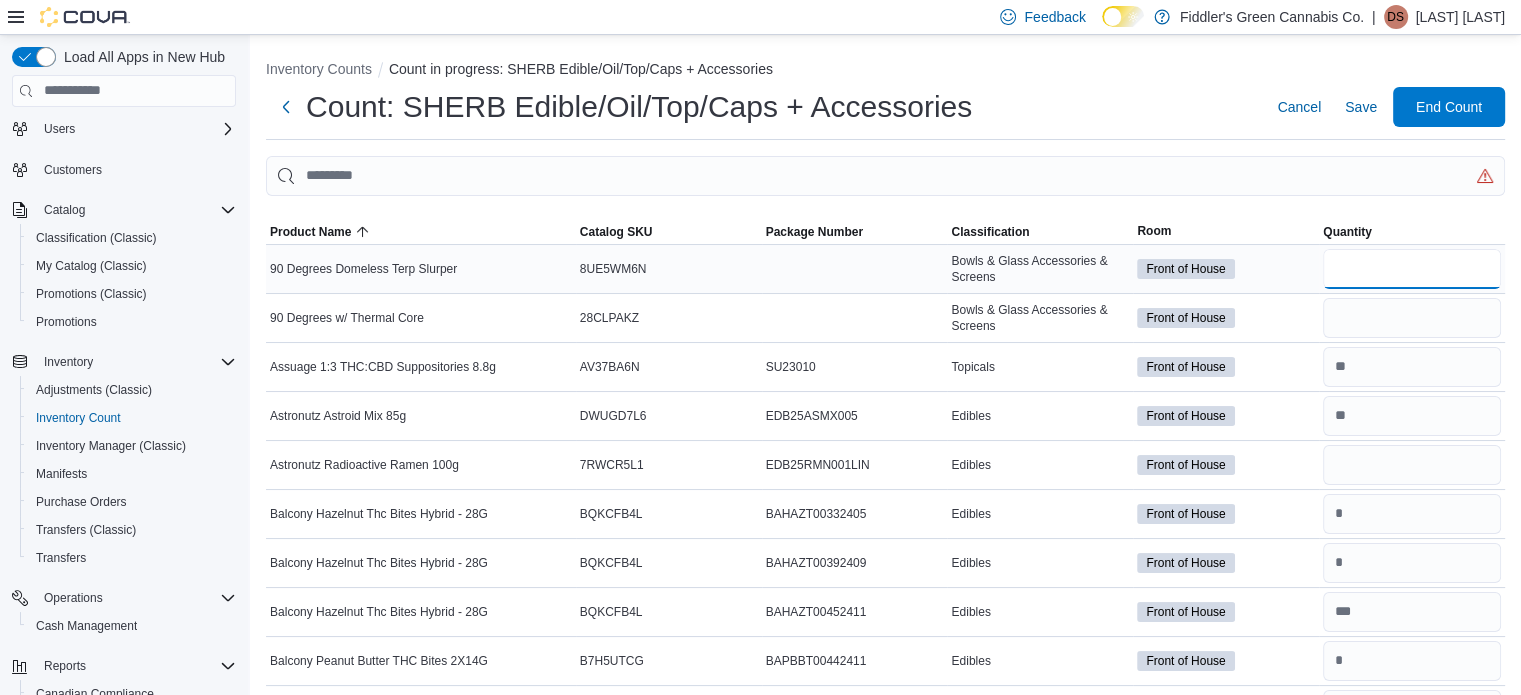 click at bounding box center (1412, 269) 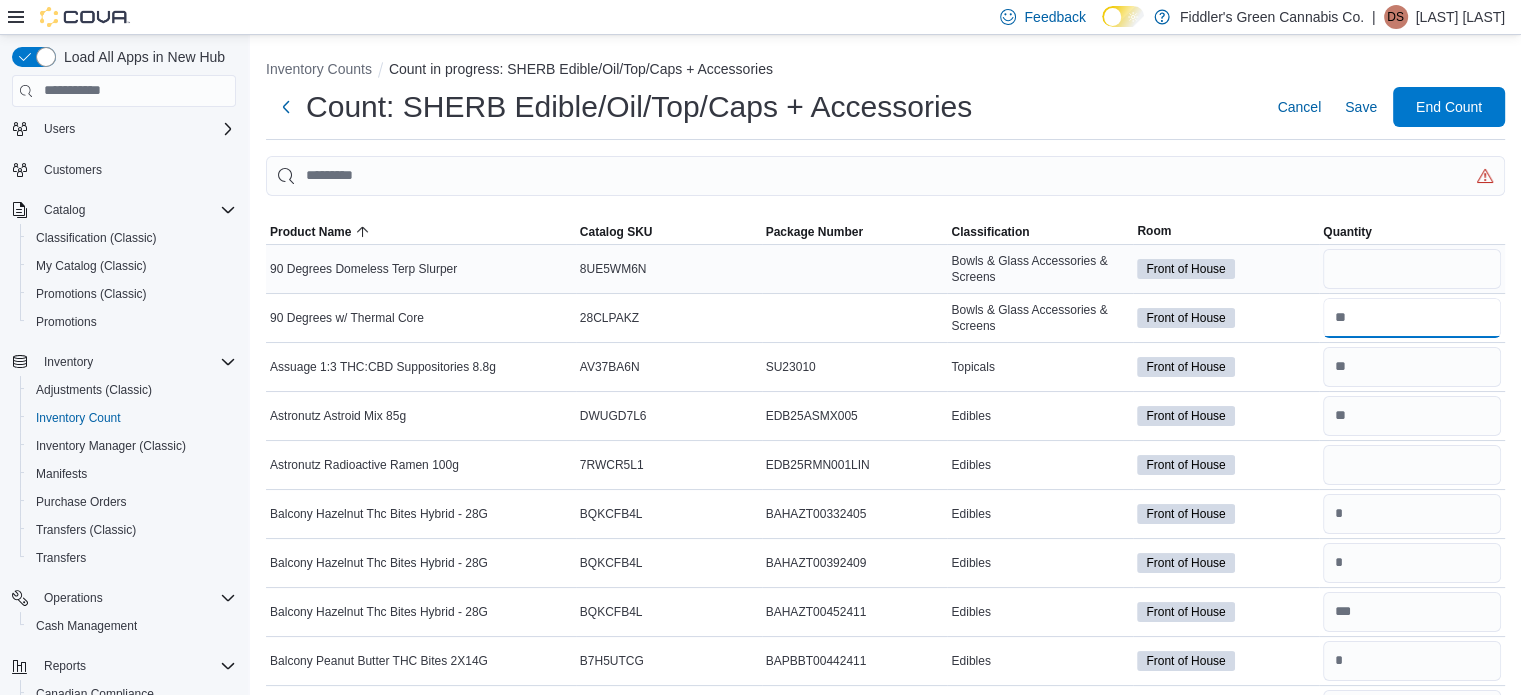 type on "*" 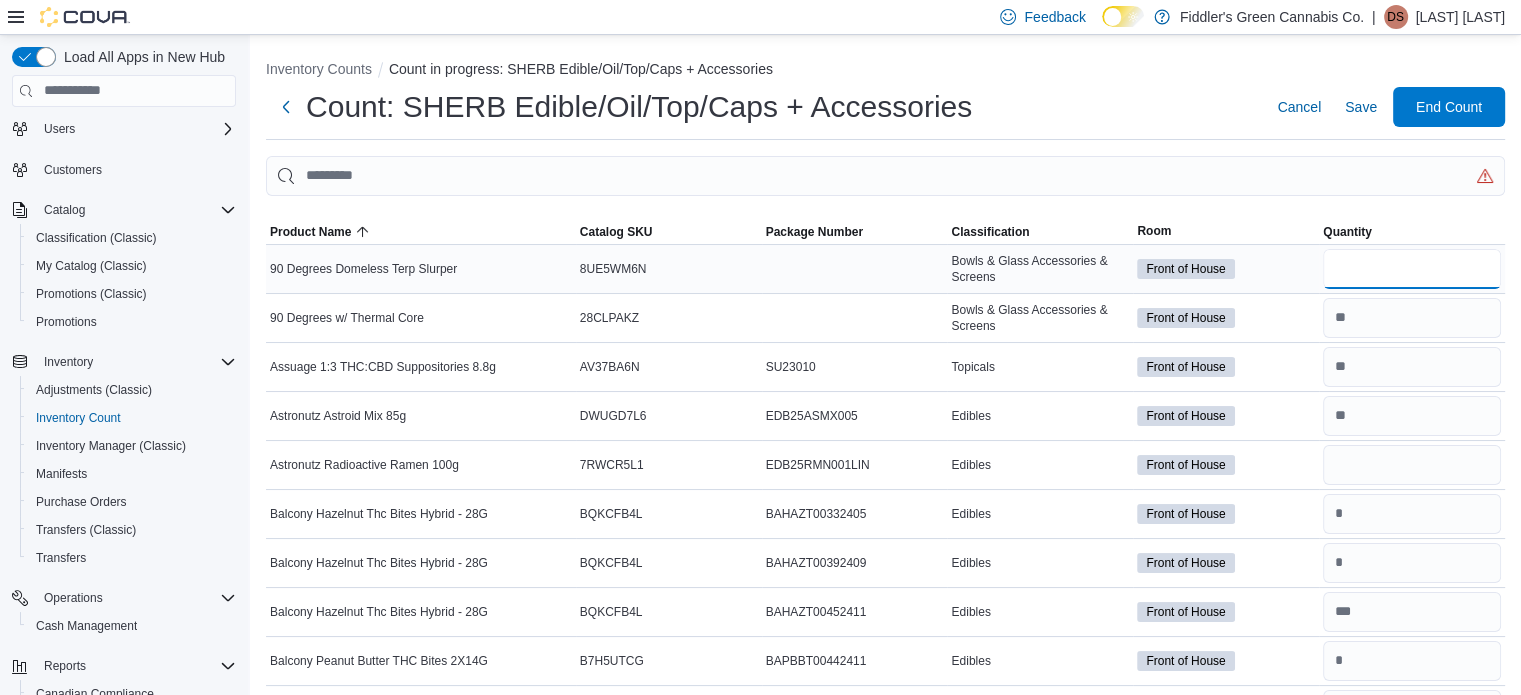 click at bounding box center [1412, 269] 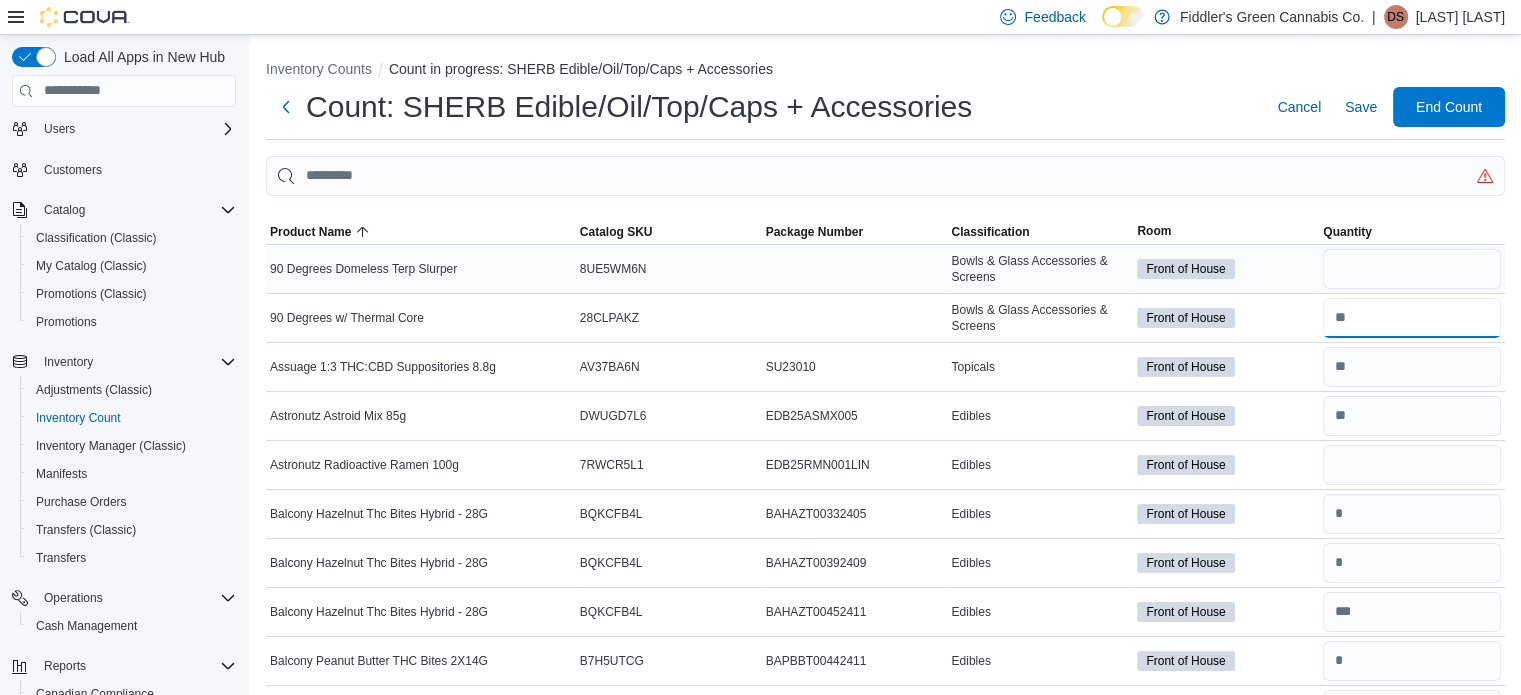type 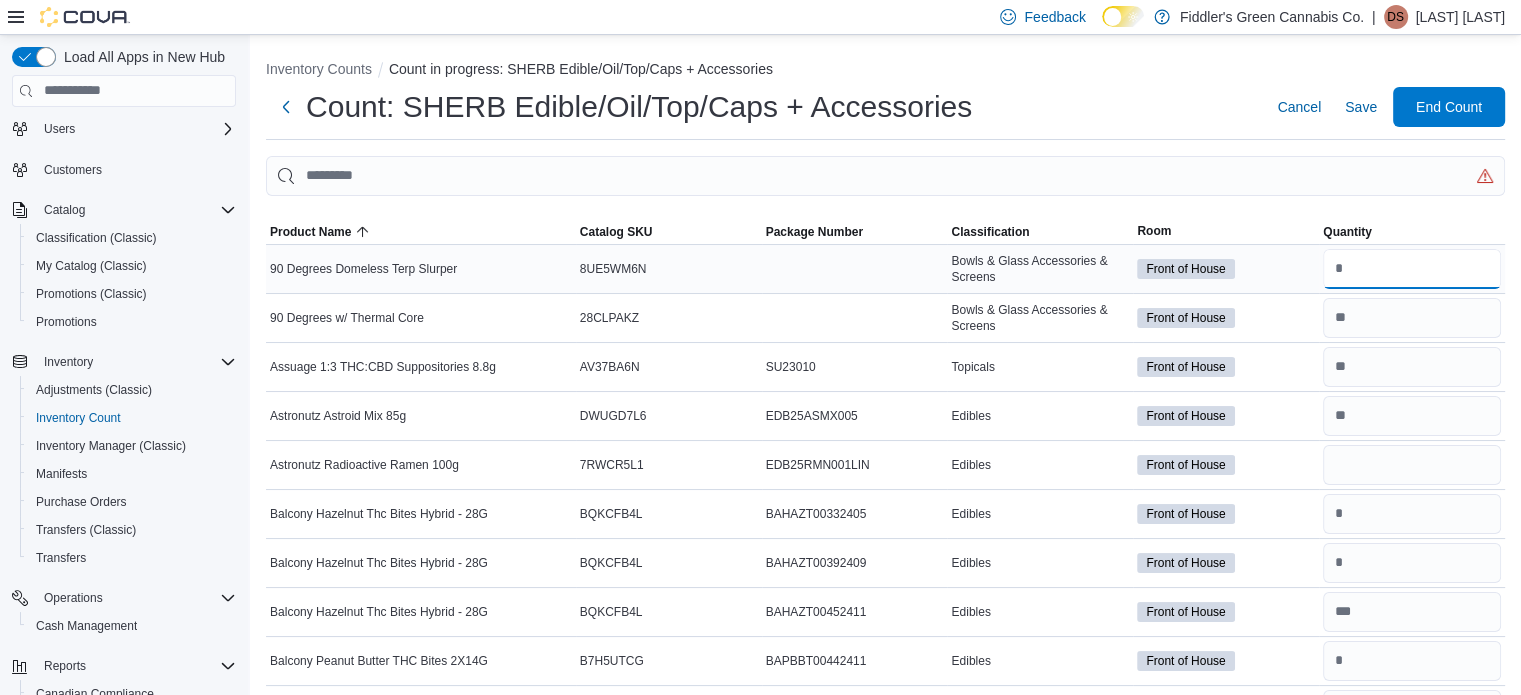 click at bounding box center (1412, 269) 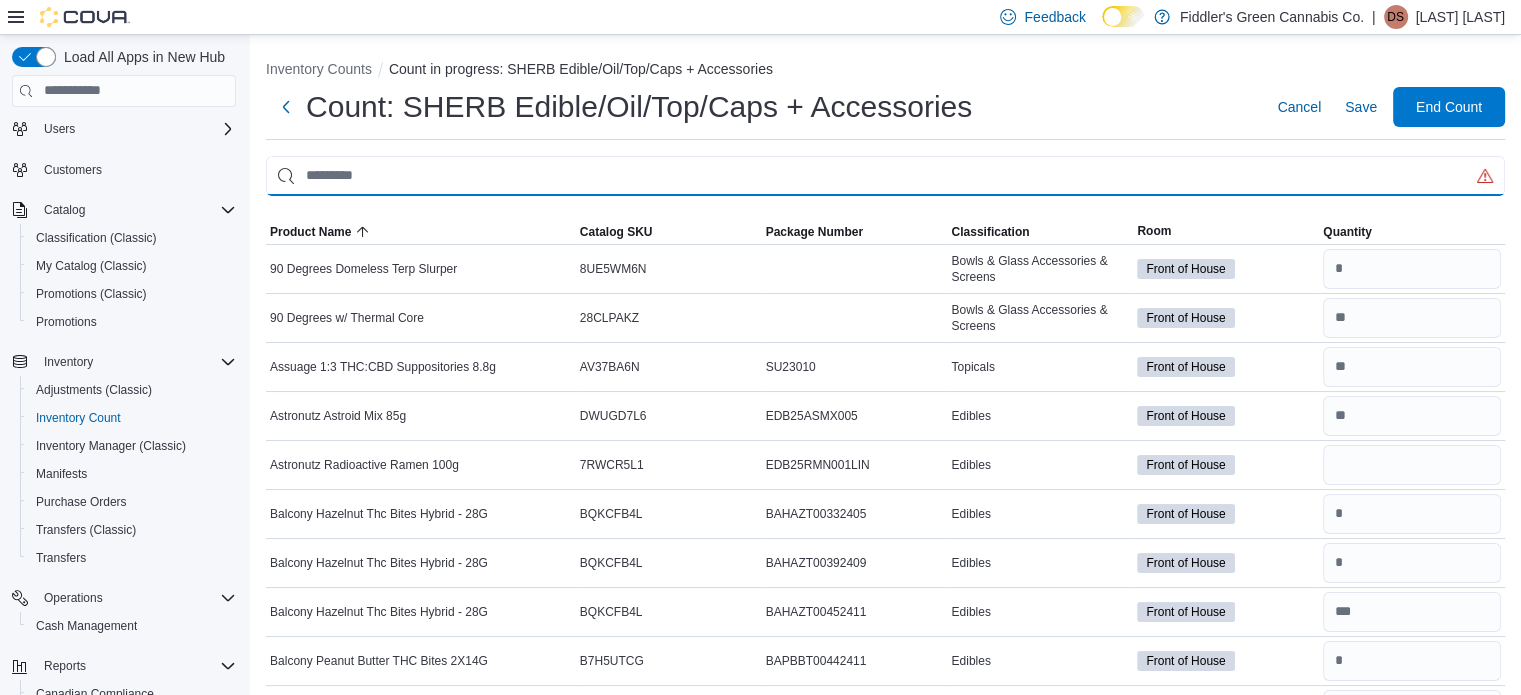 click at bounding box center (885, 176) 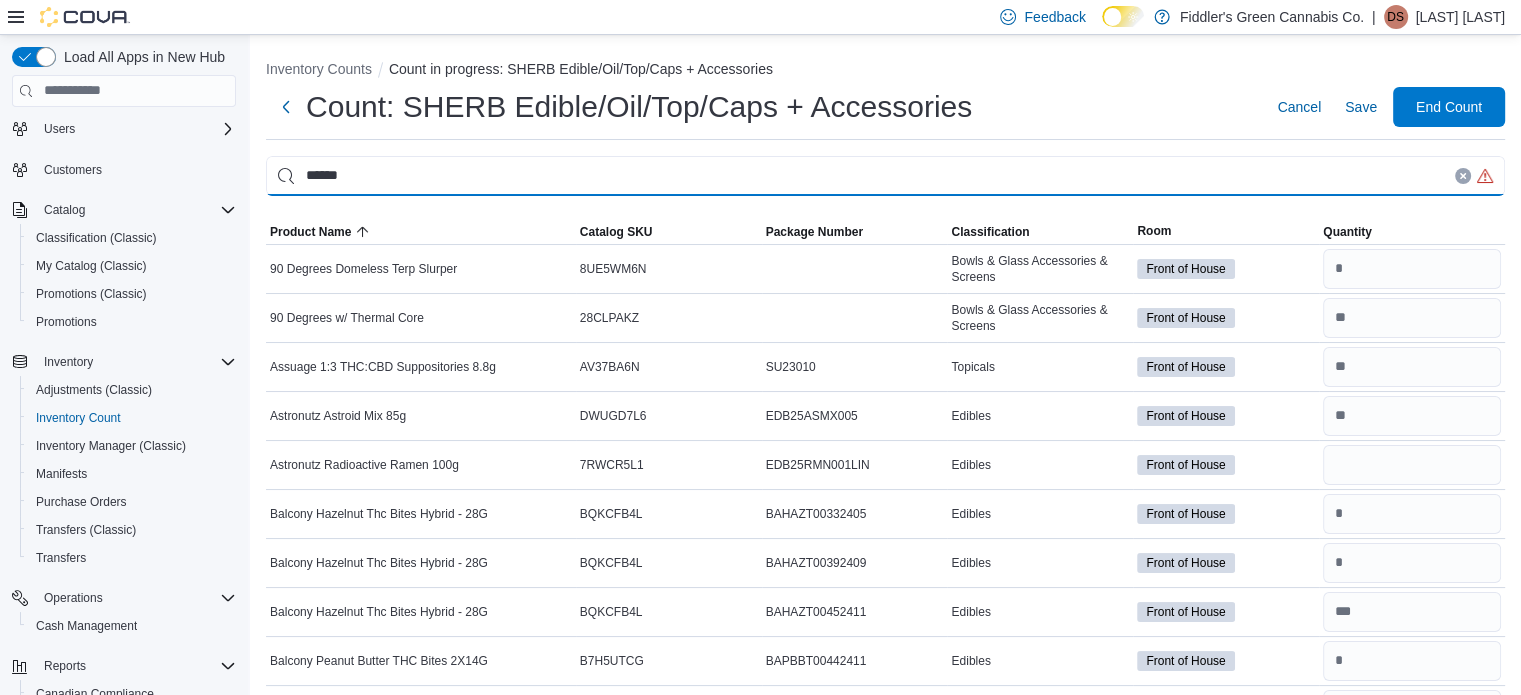 type on "******" 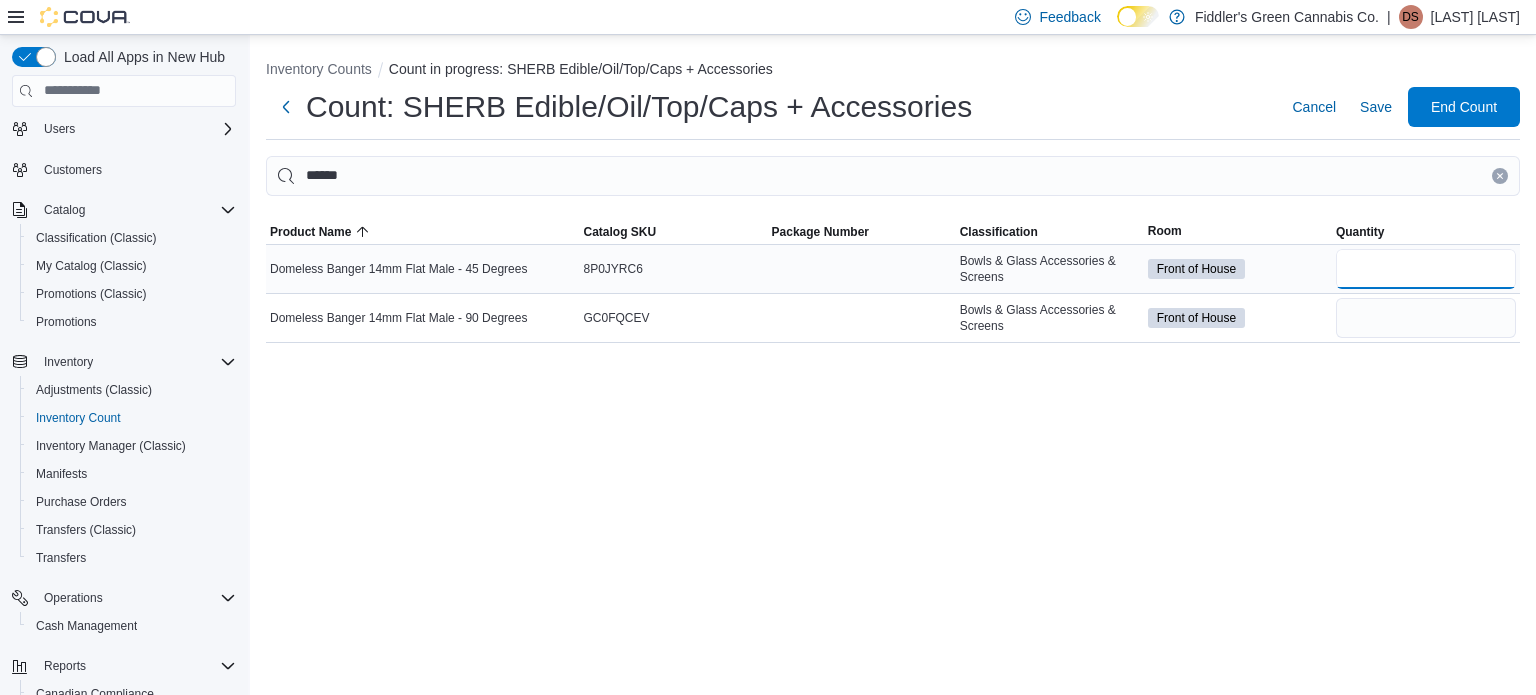 click at bounding box center [1426, 269] 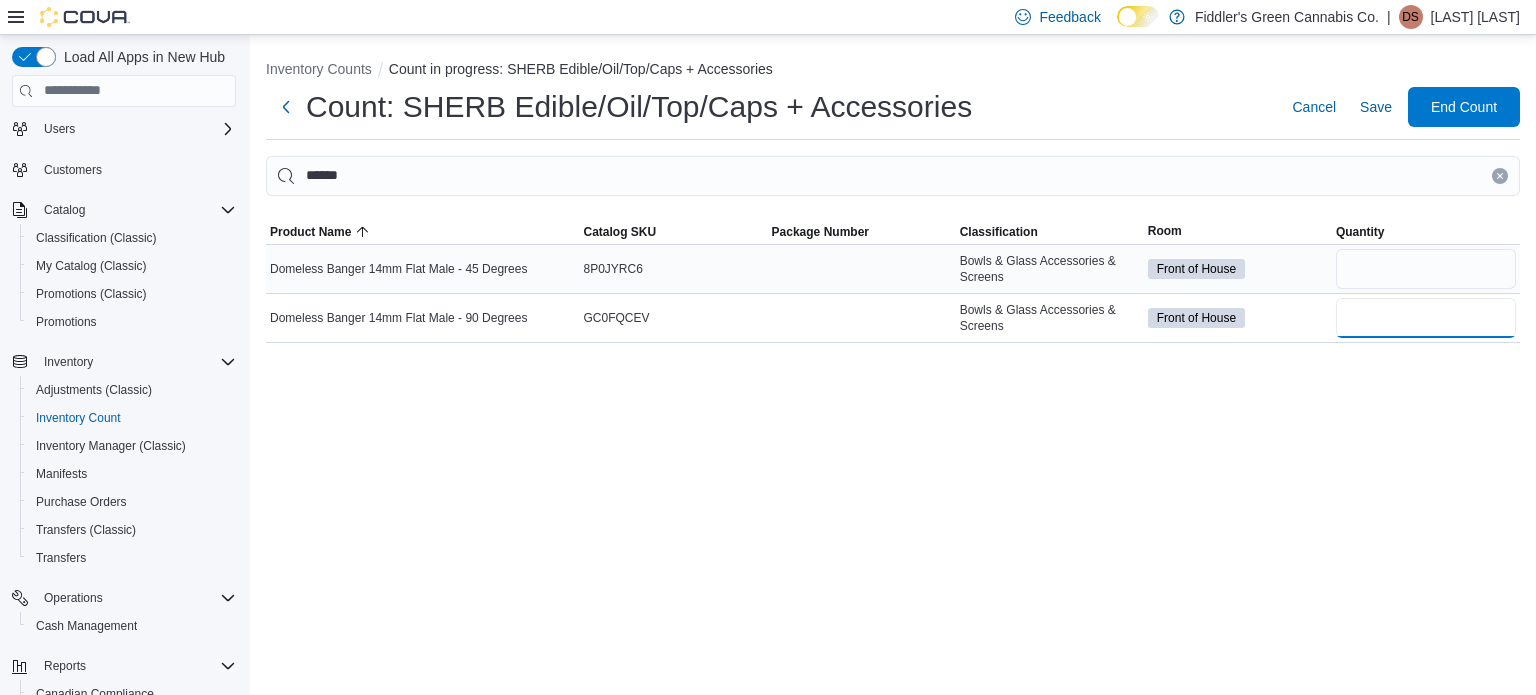 type 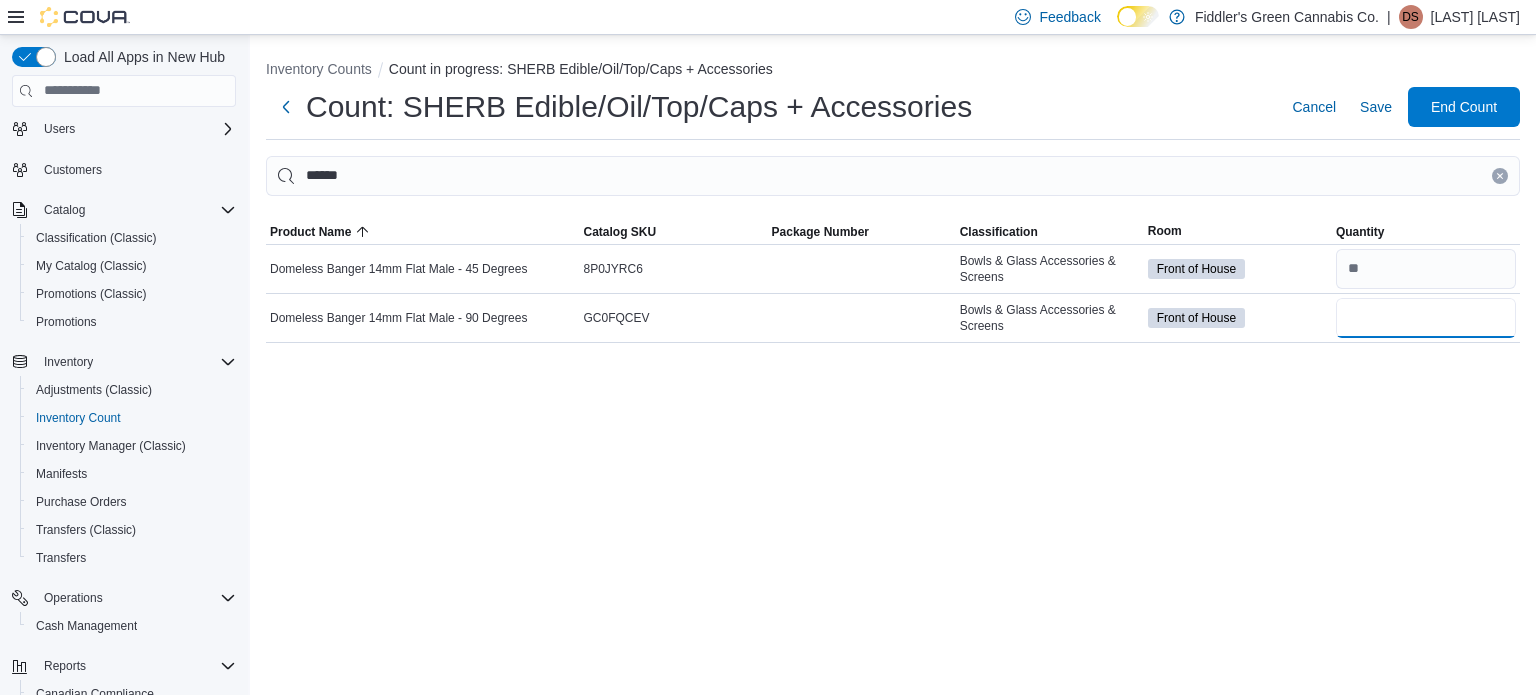 type on "*" 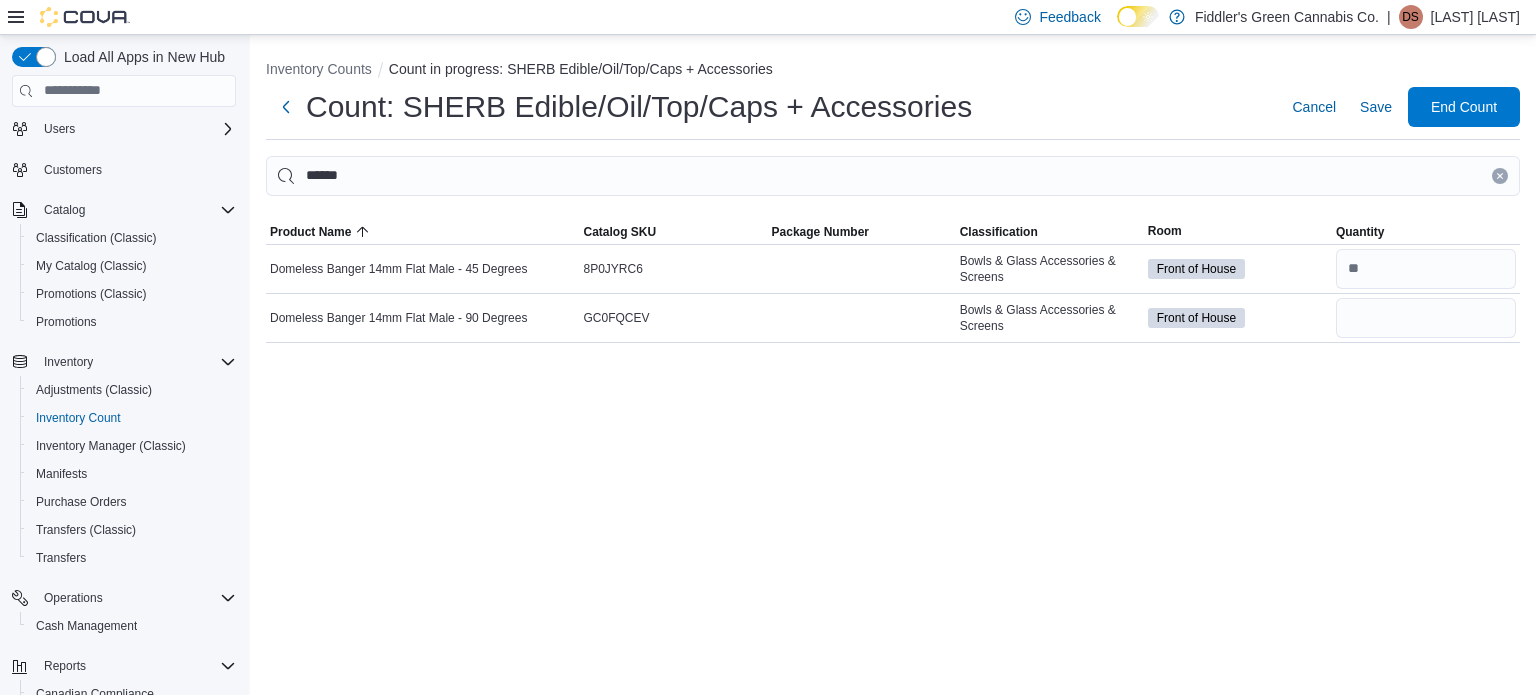 type 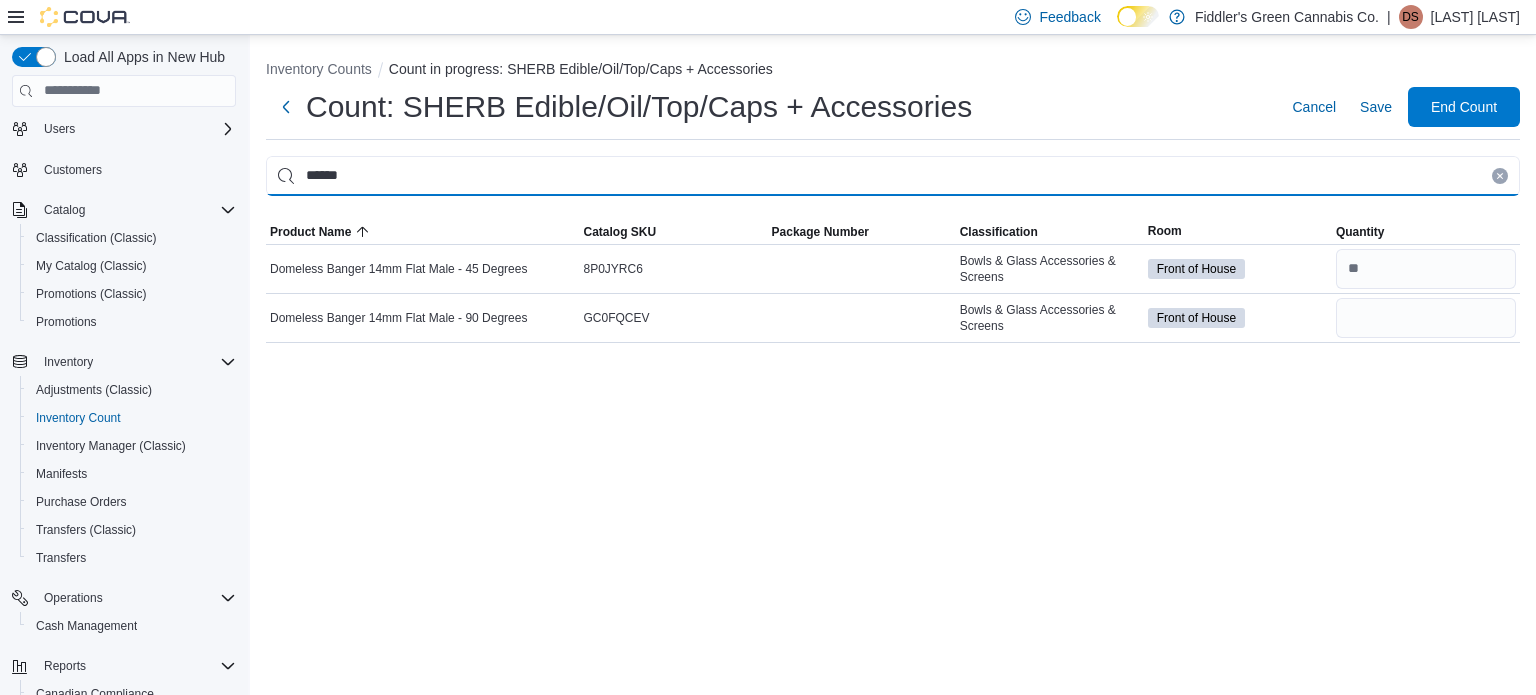 type 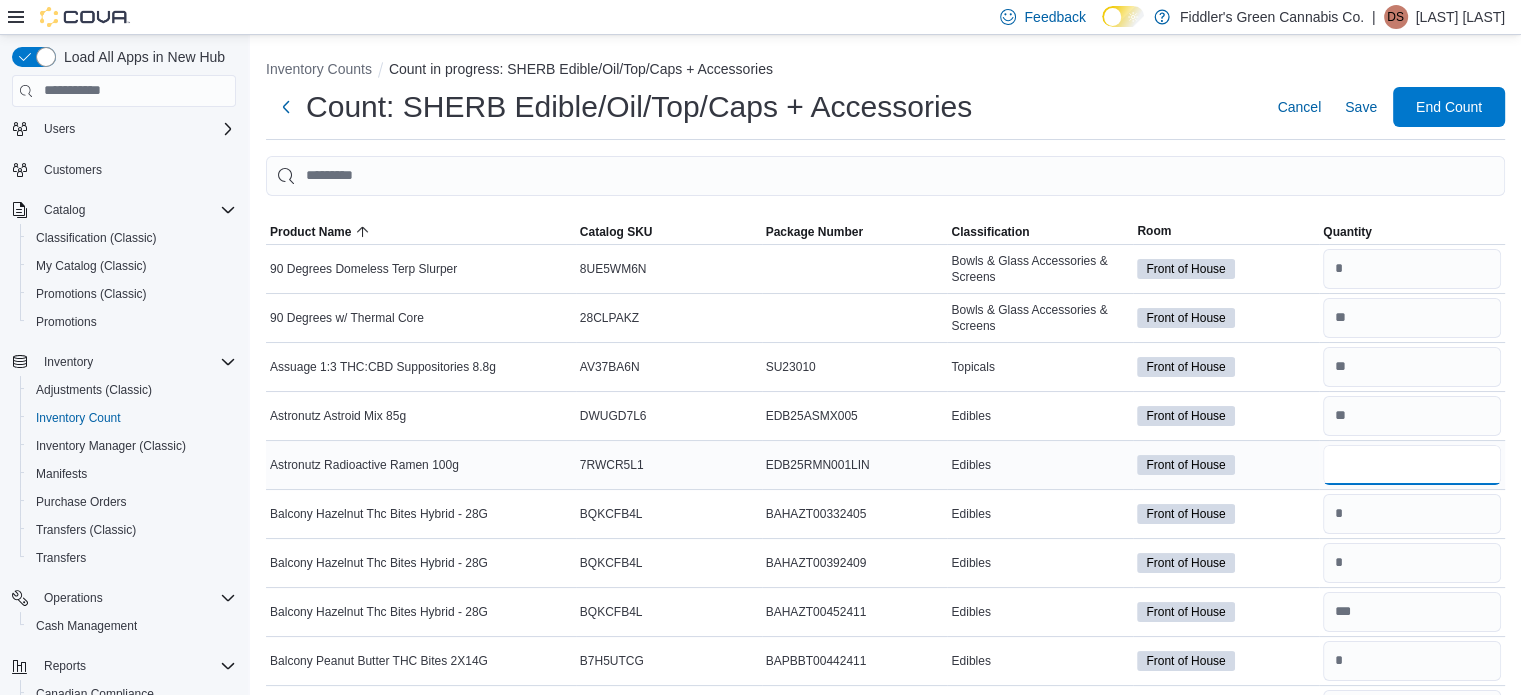 click at bounding box center [1412, 465] 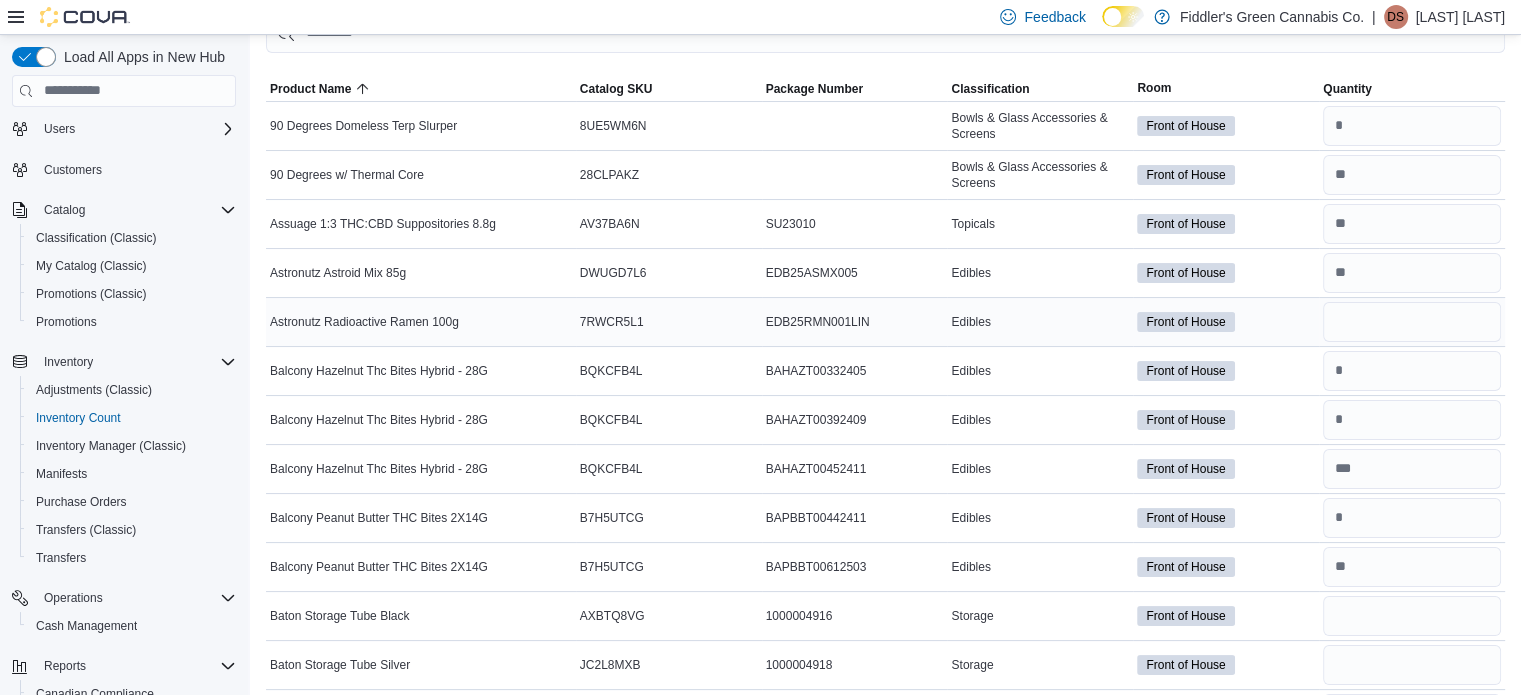 scroll, scrollTop: 144, scrollLeft: 0, axis: vertical 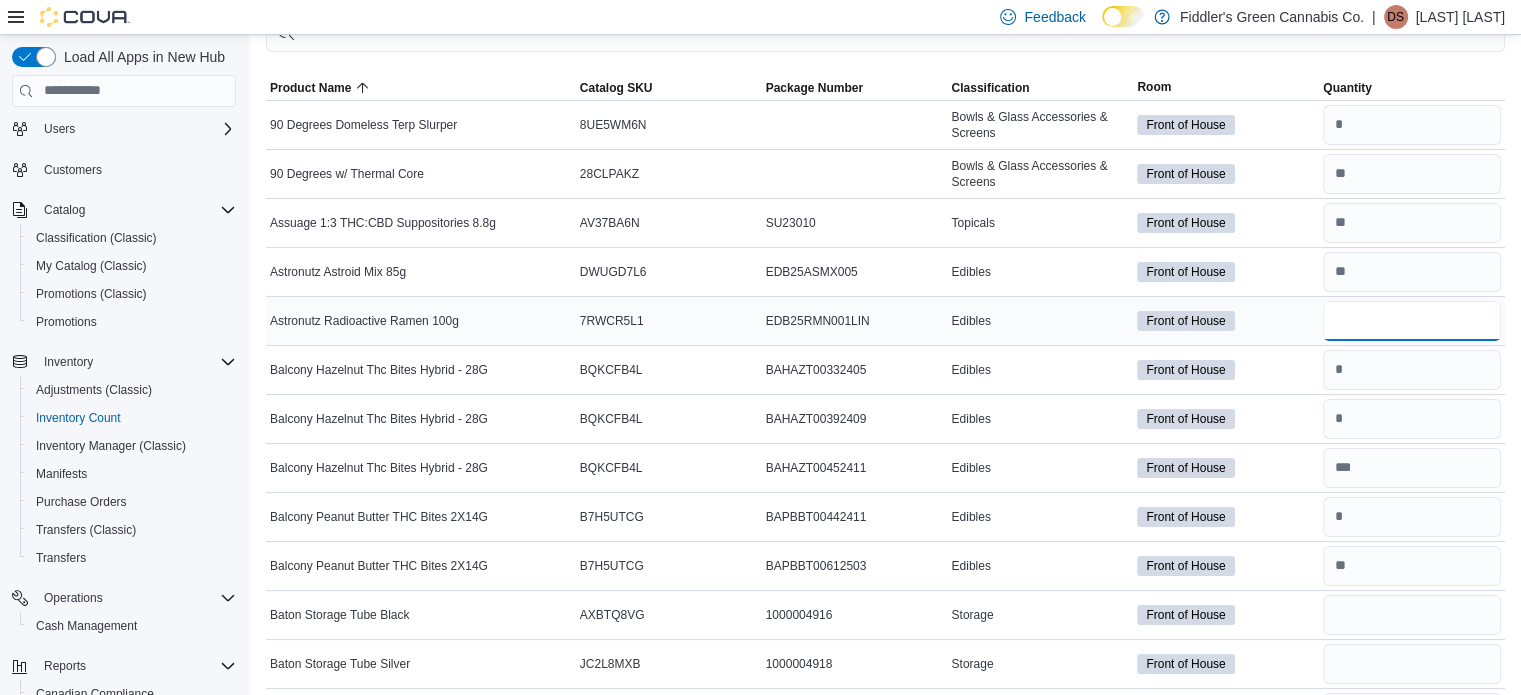 click at bounding box center (1412, 321) 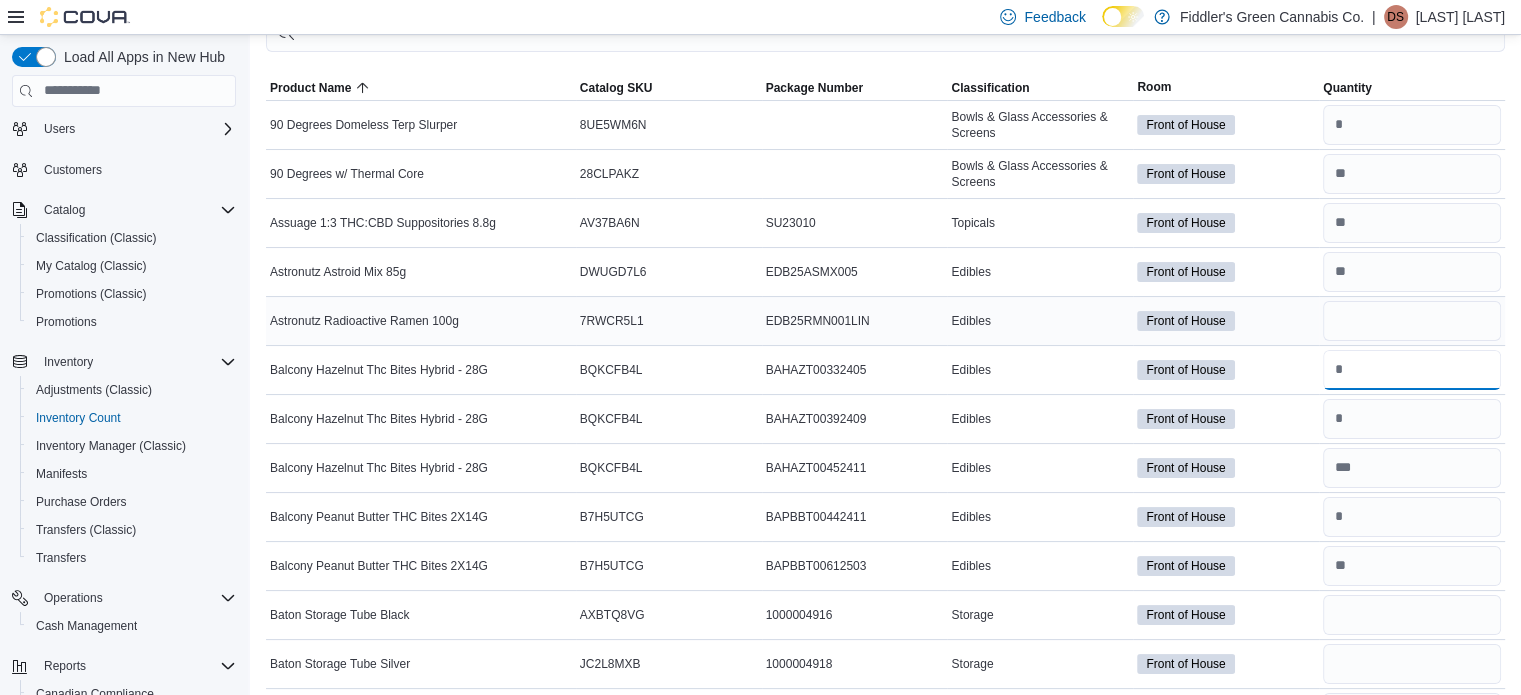 type 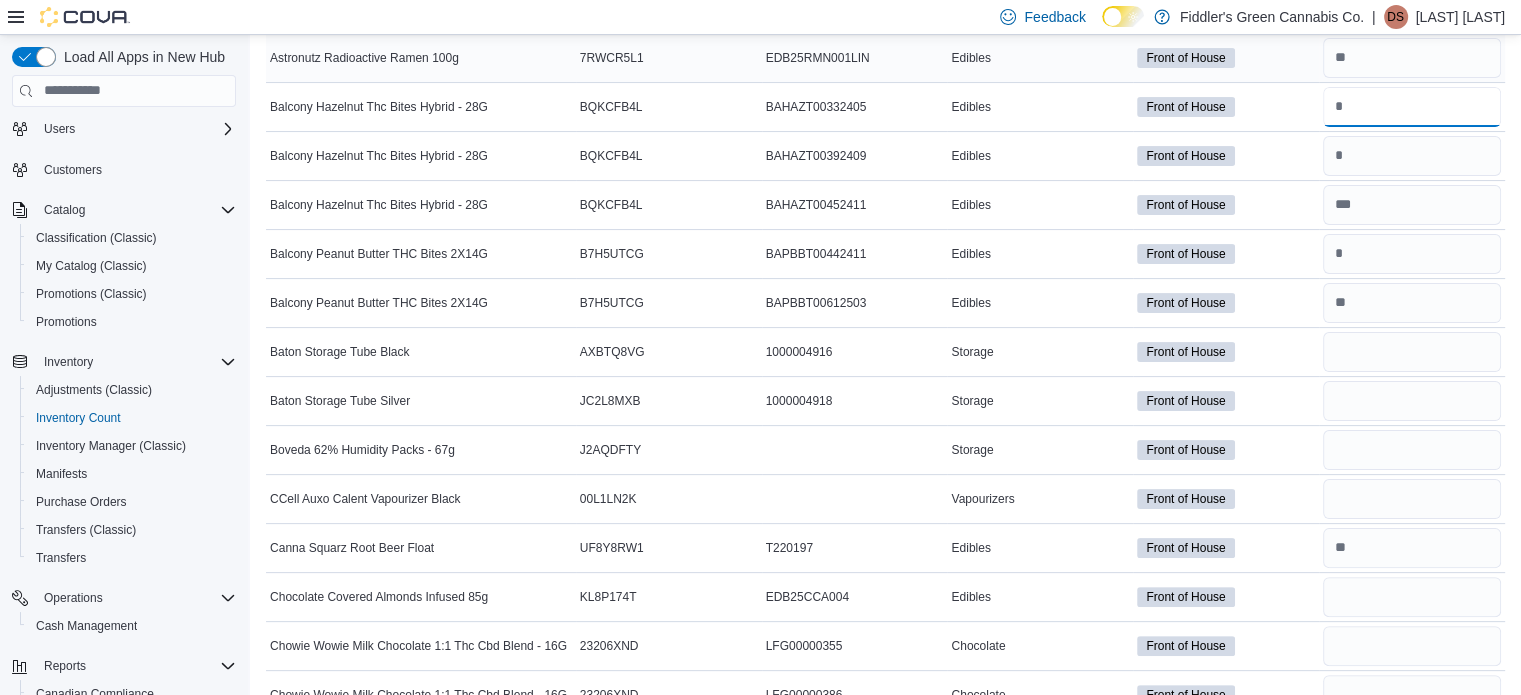 scroll, scrollTop: 452, scrollLeft: 0, axis: vertical 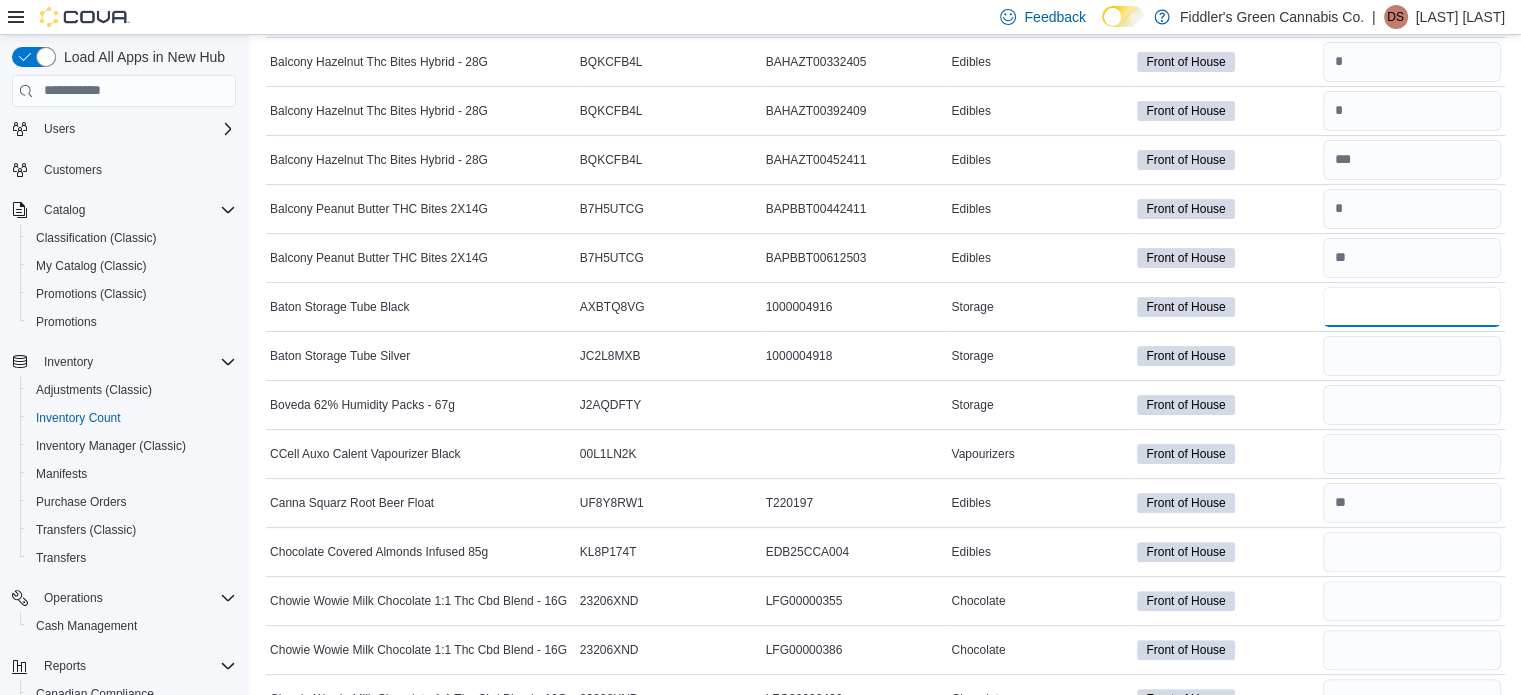 click at bounding box center [1412, 307] 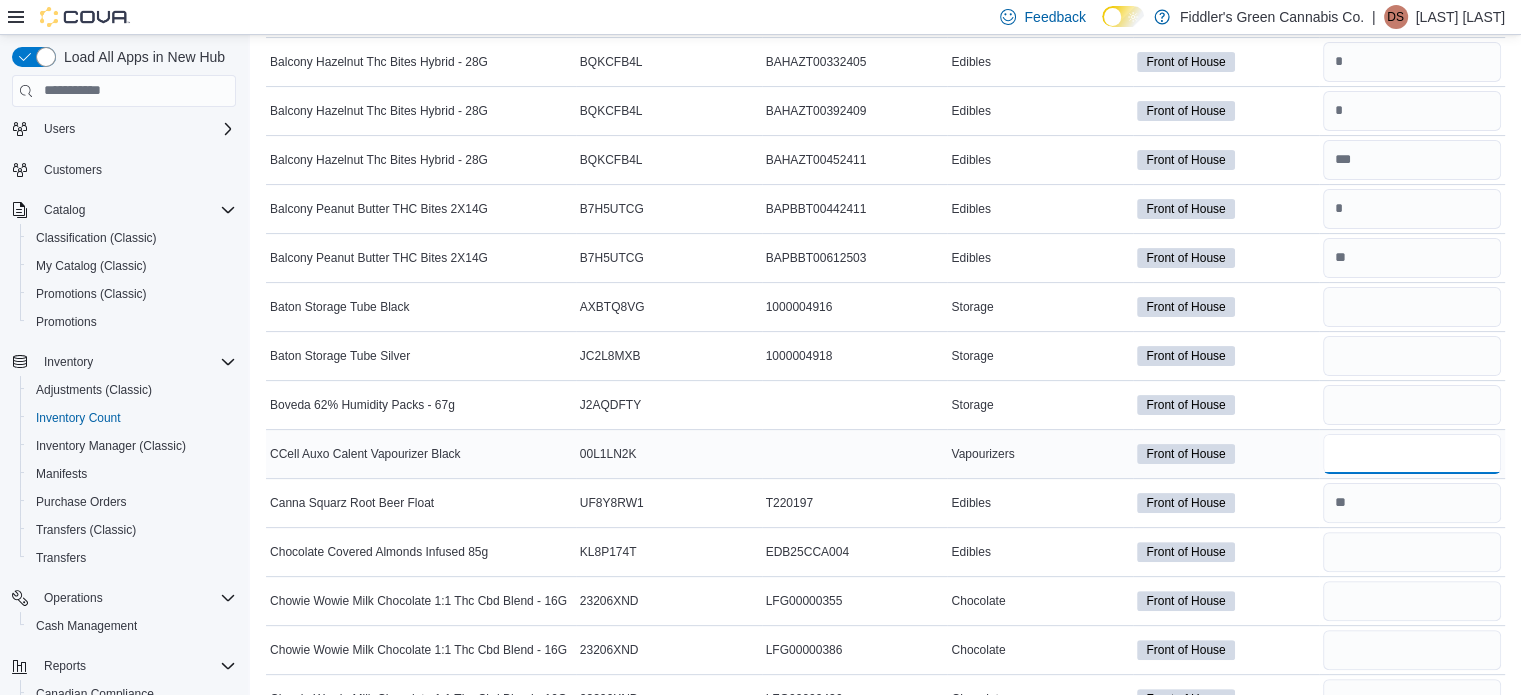 click at bounding box center (1412, 454) 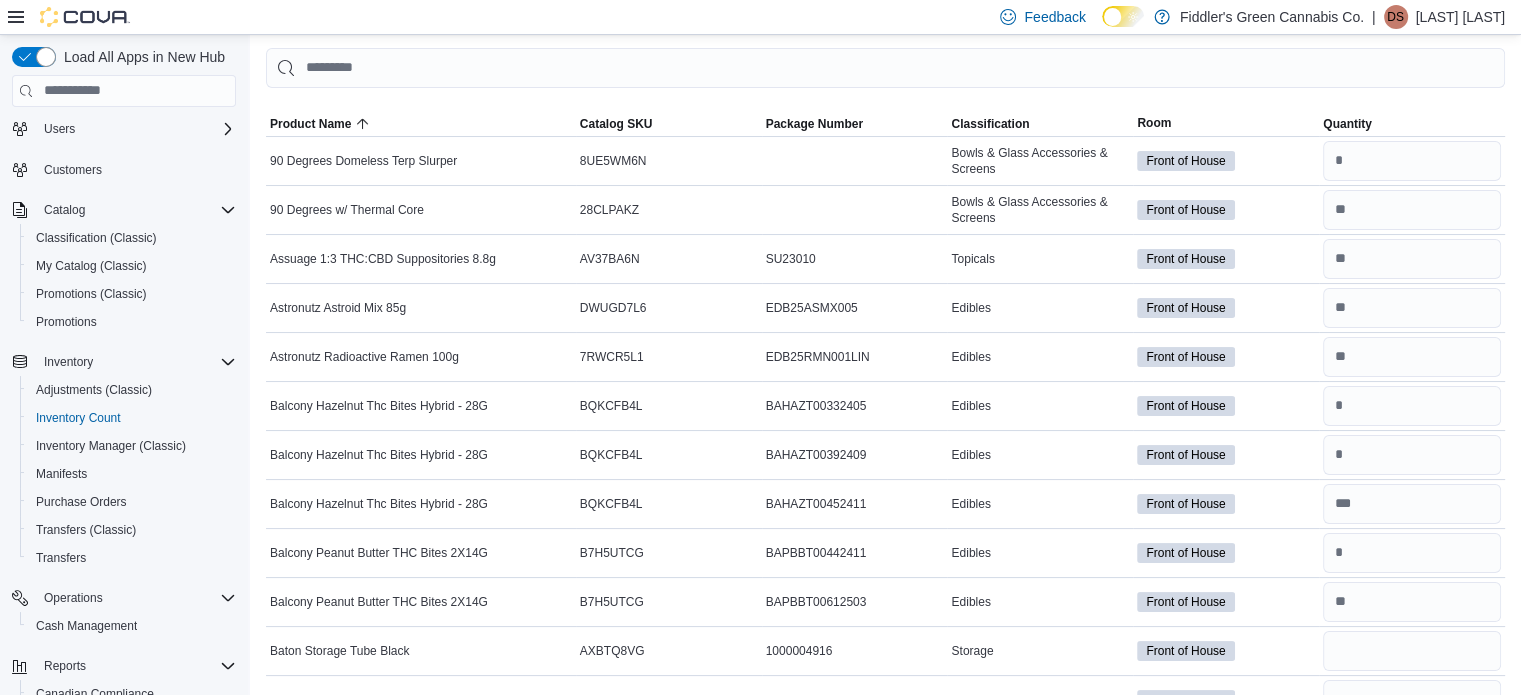 scroll, scrollTop: 0, scrollLeft: 0, axis: both 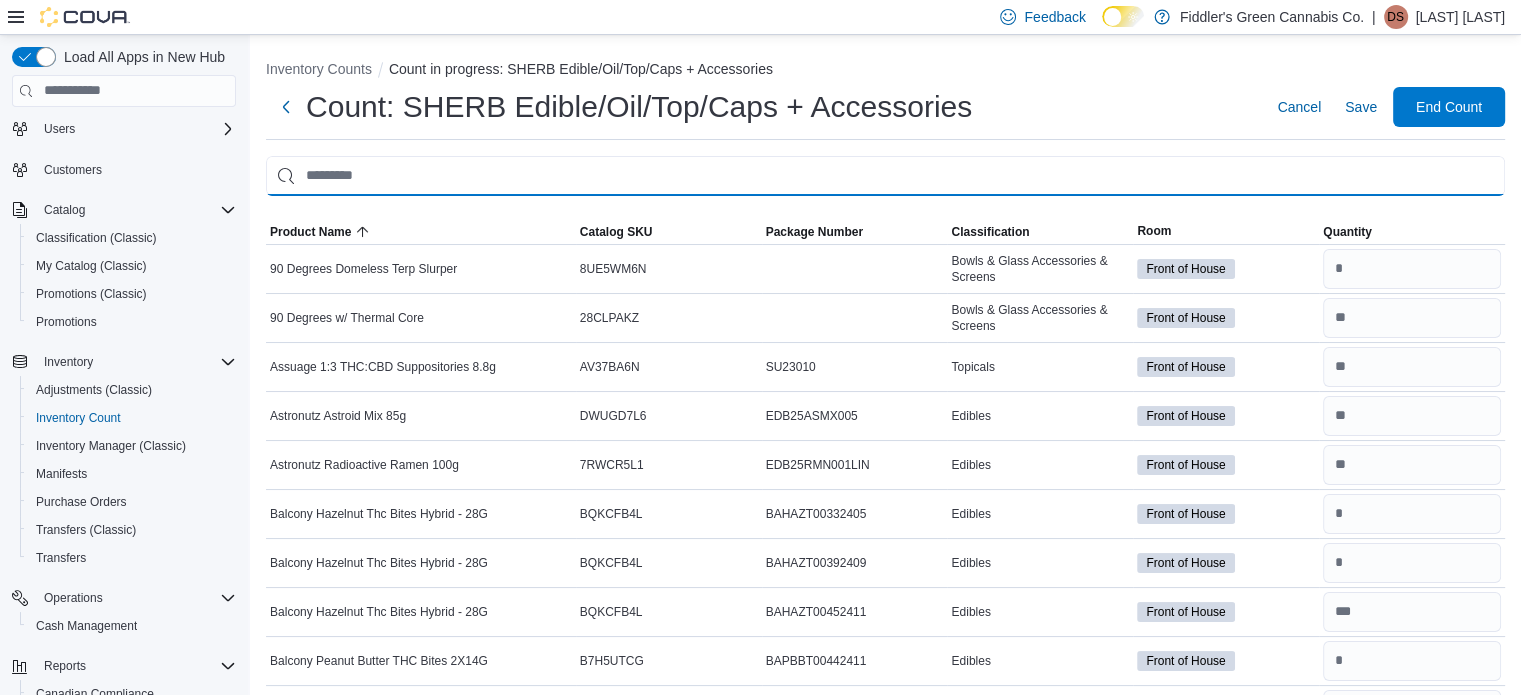 click at bounding box center (885, 176) 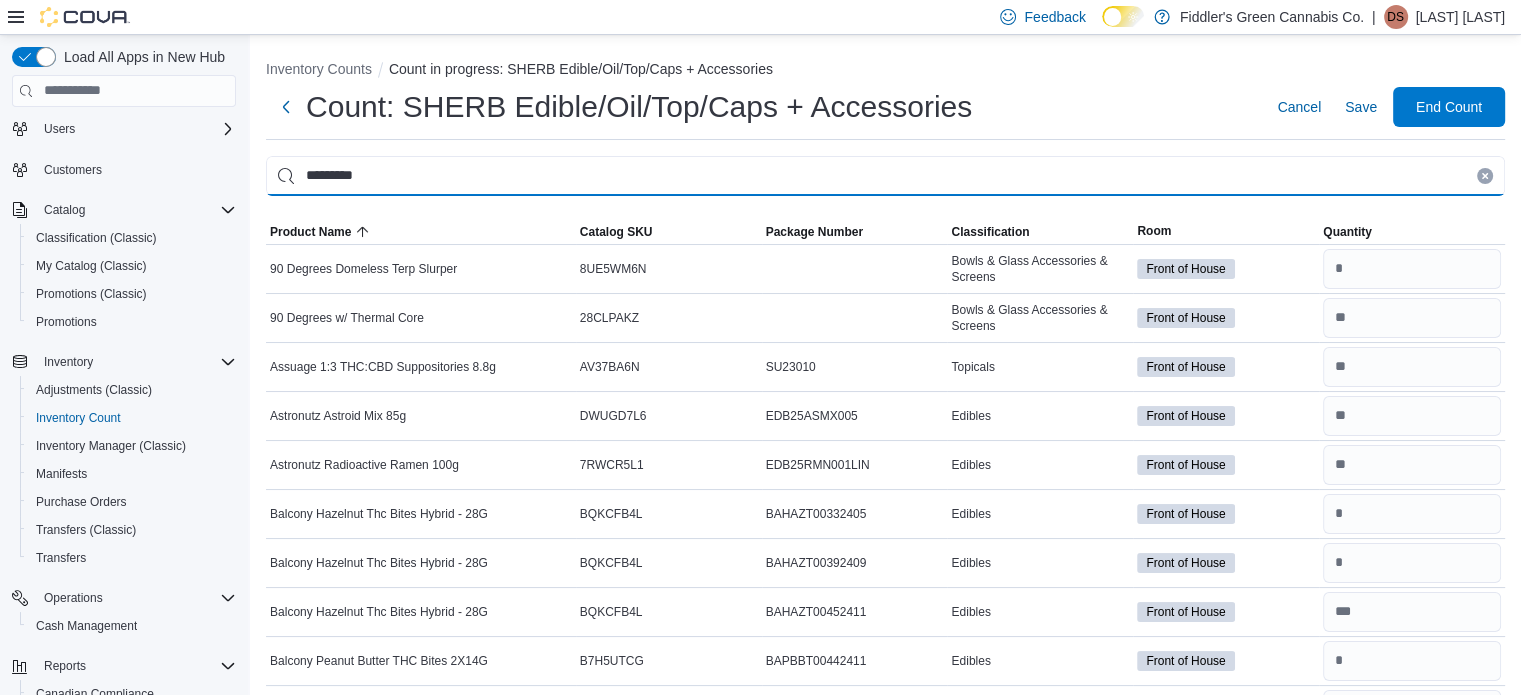 type on "*********" 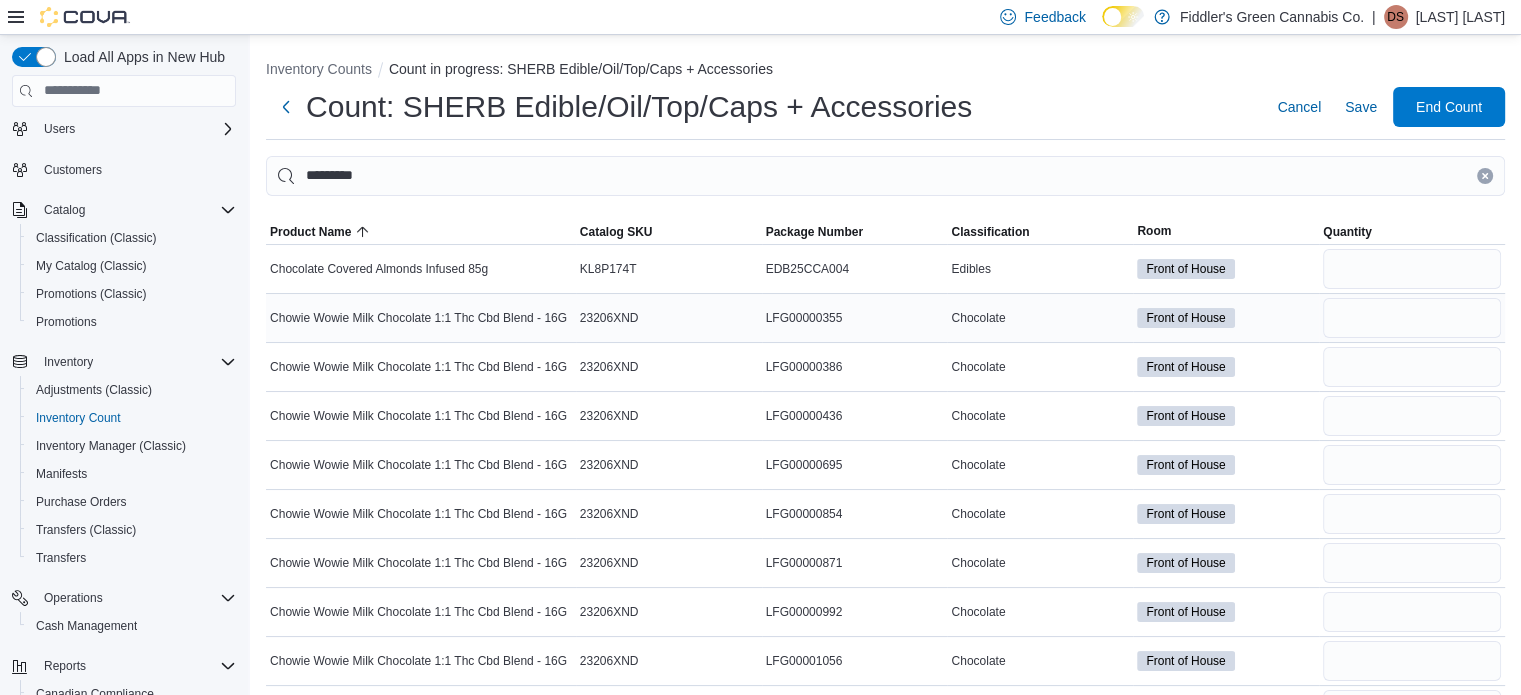 click at bounding box center [1412, 318] 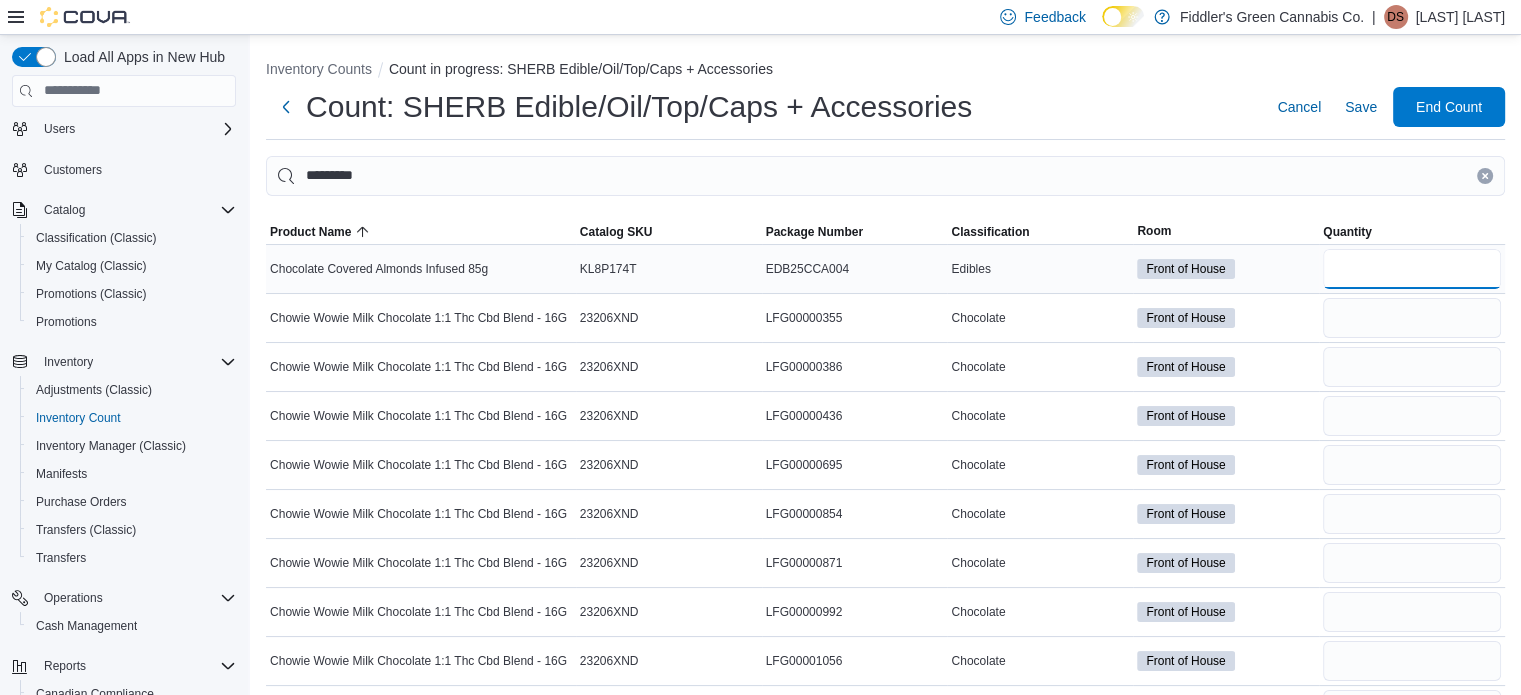 click at bounding box center [1412, 269] 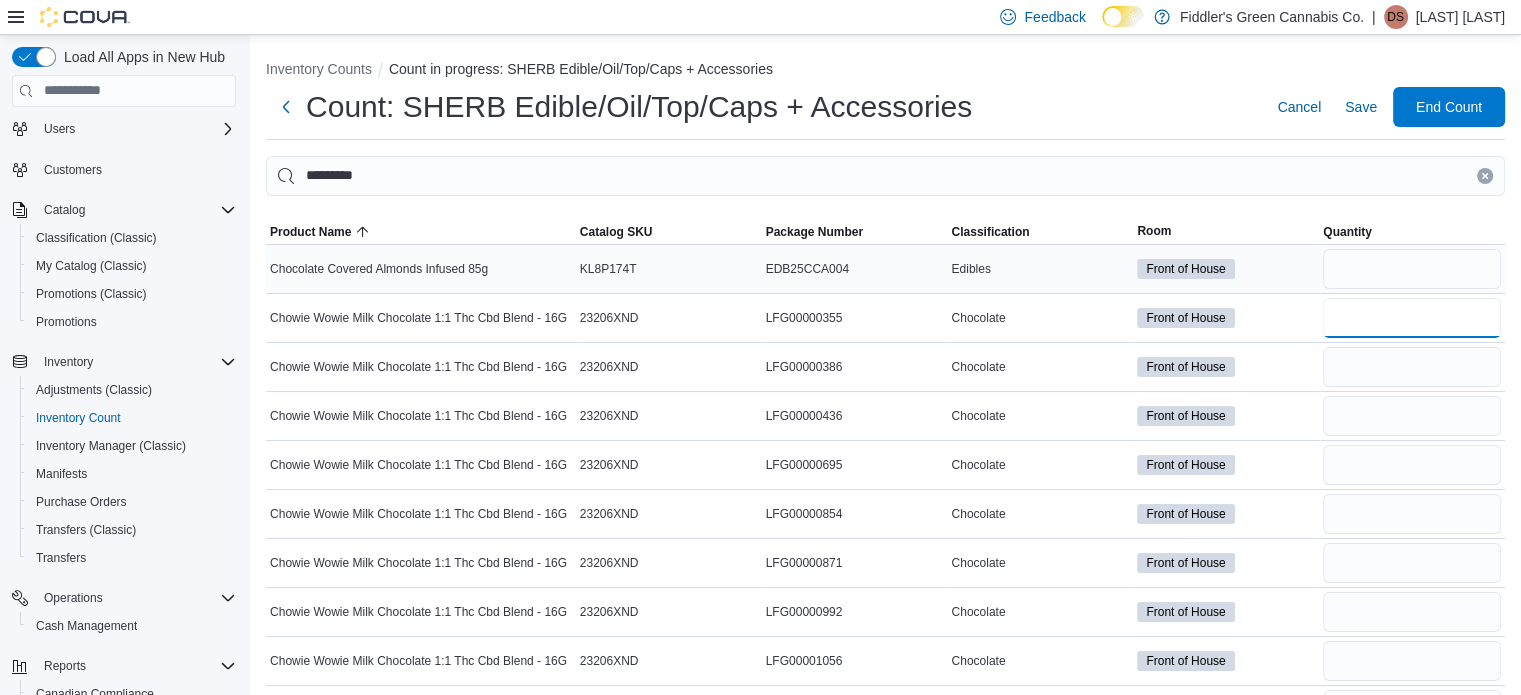 type 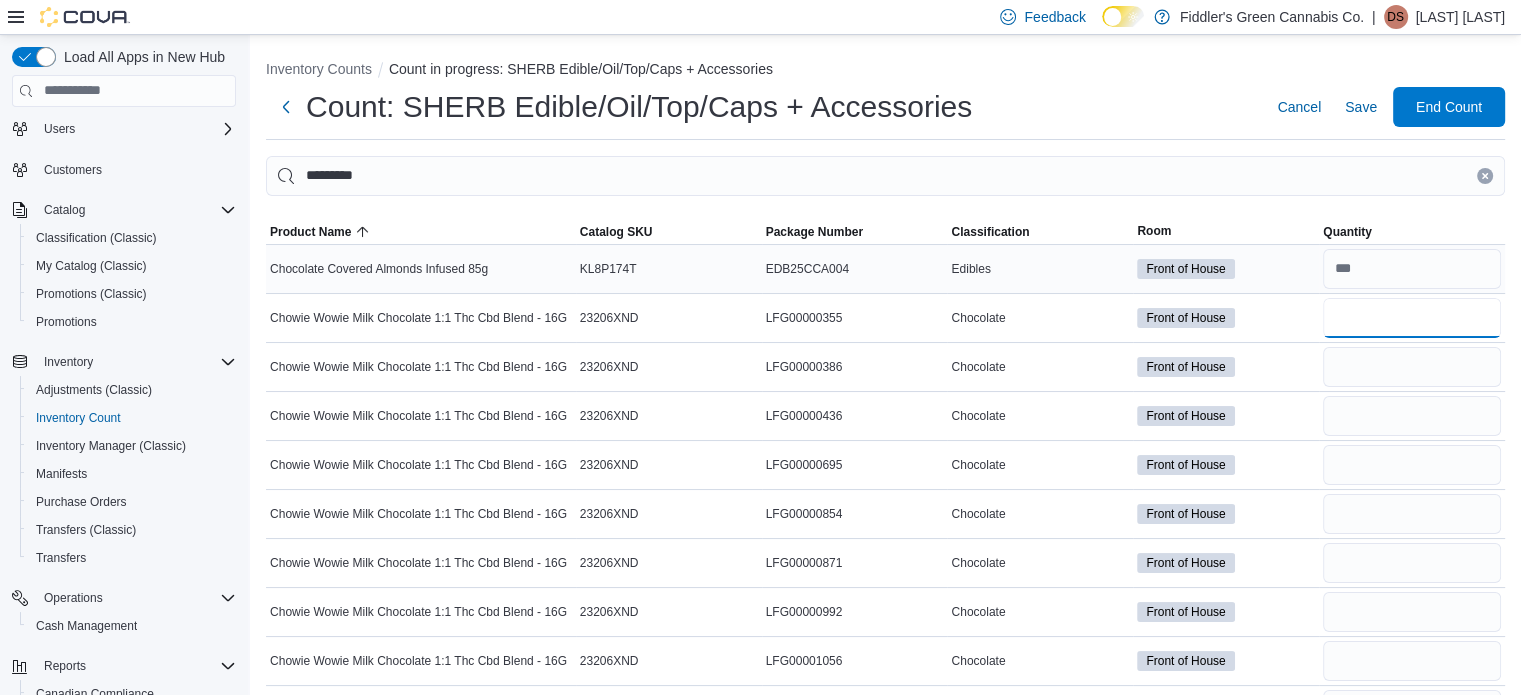 scroll, scrollTop: 150, scrollLeft: 0, axis: vertical 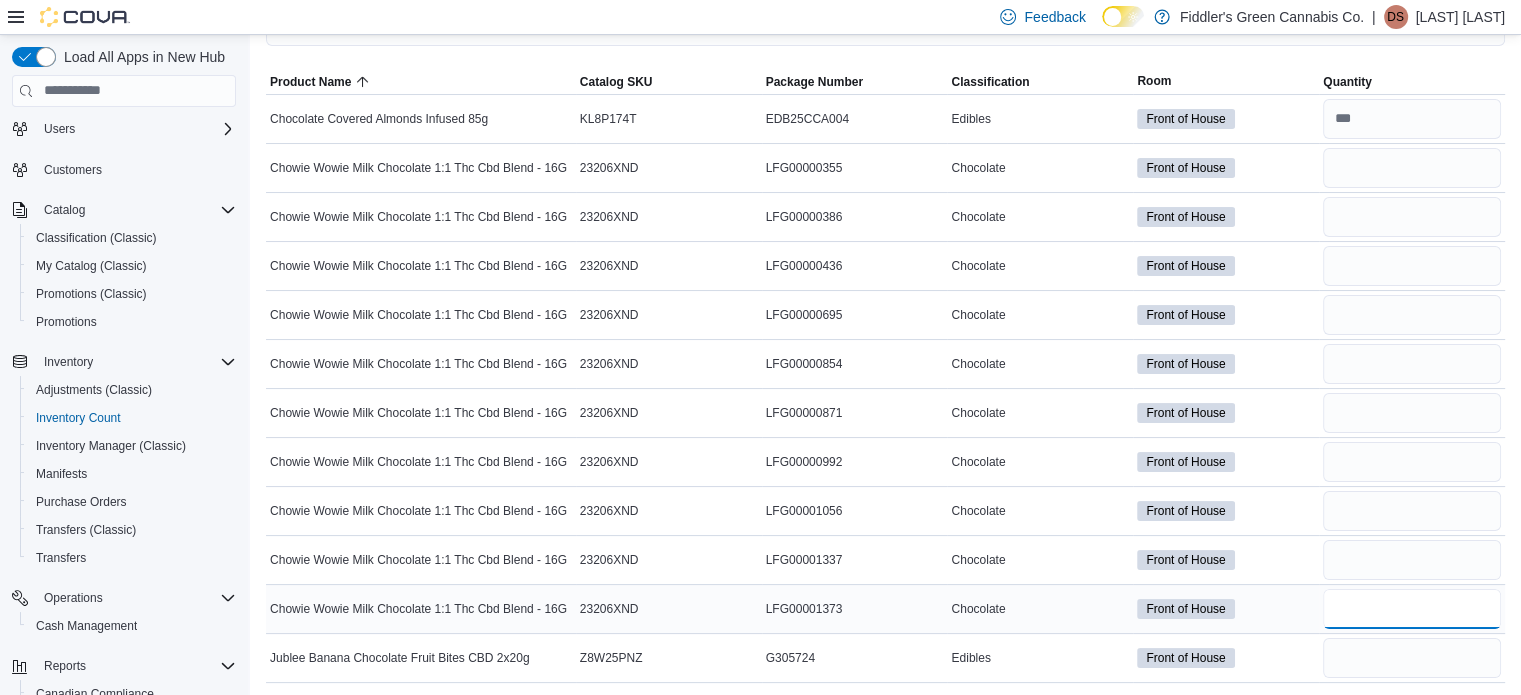 click at bounding box center (1412, 609) 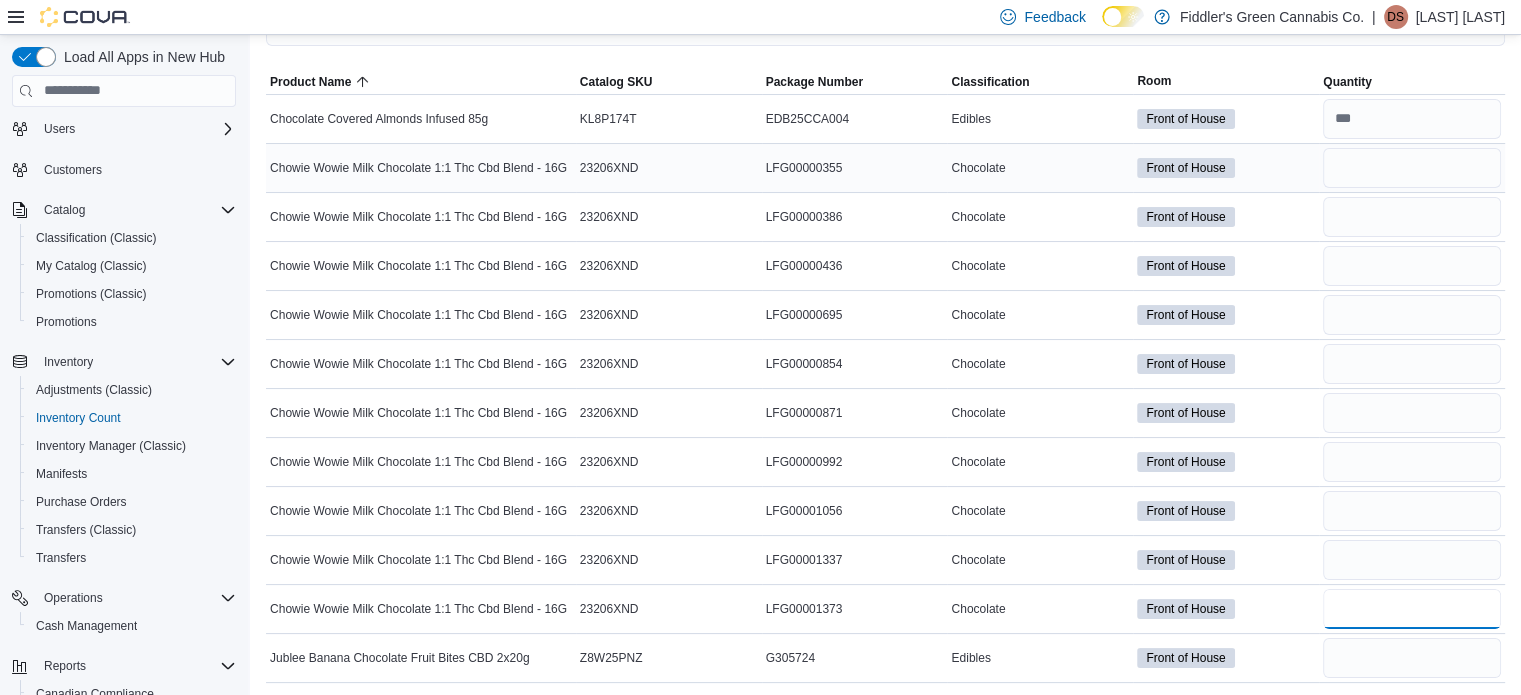 type on "*" 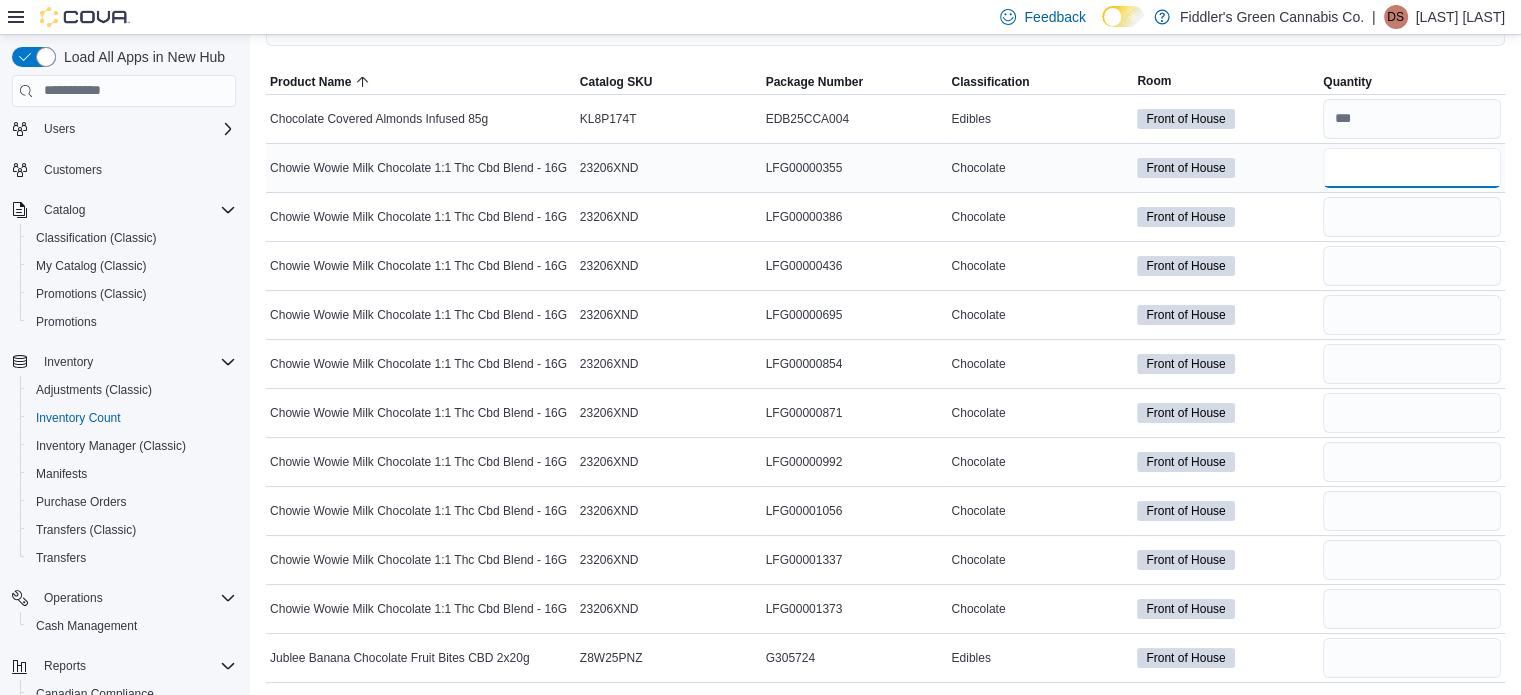 type 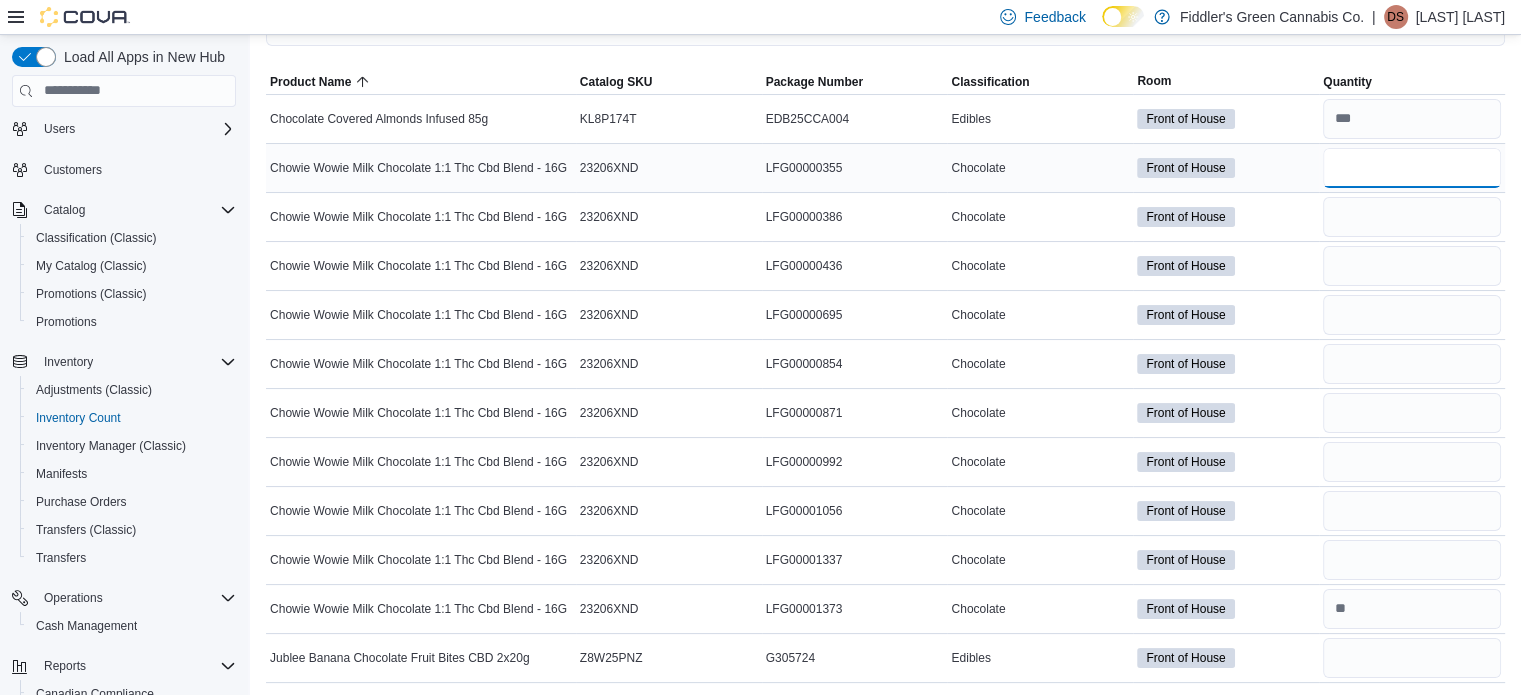 click at bounding box center [1412, 168] 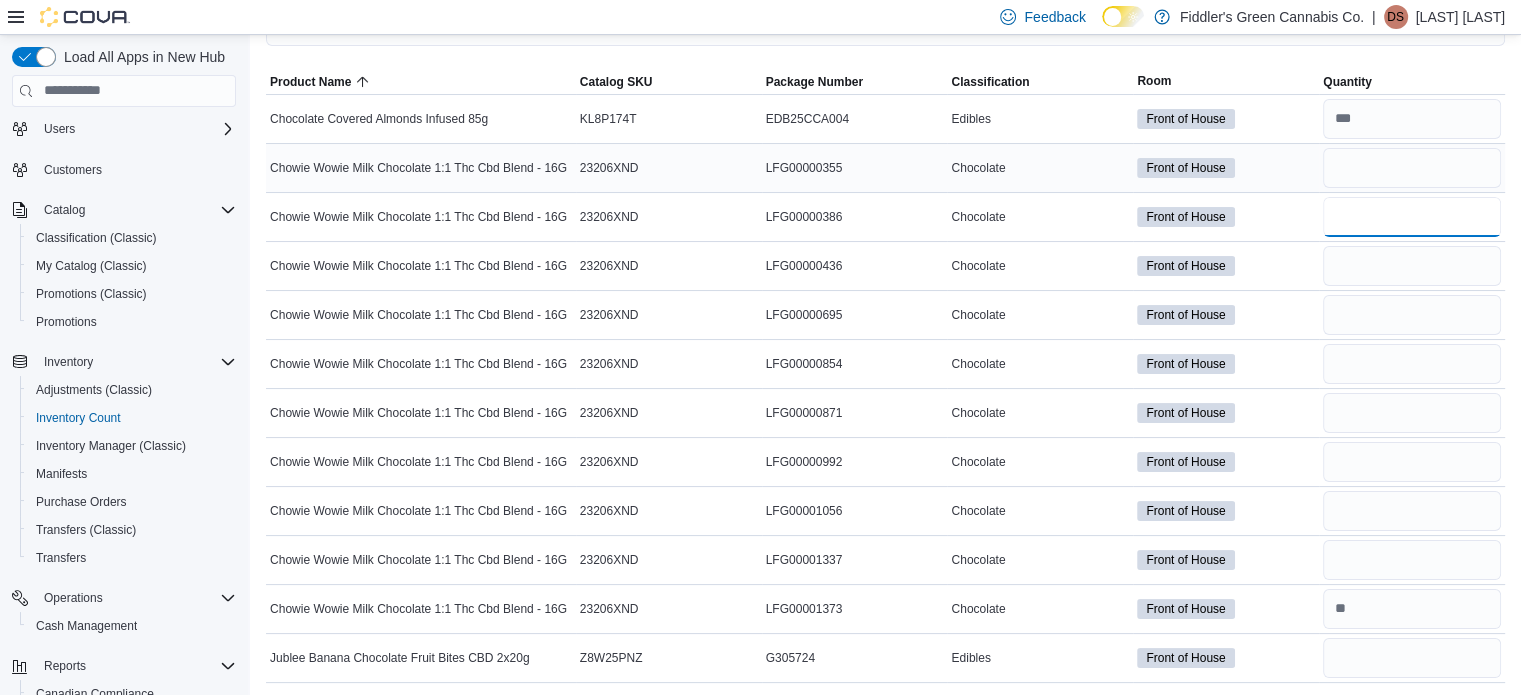 type 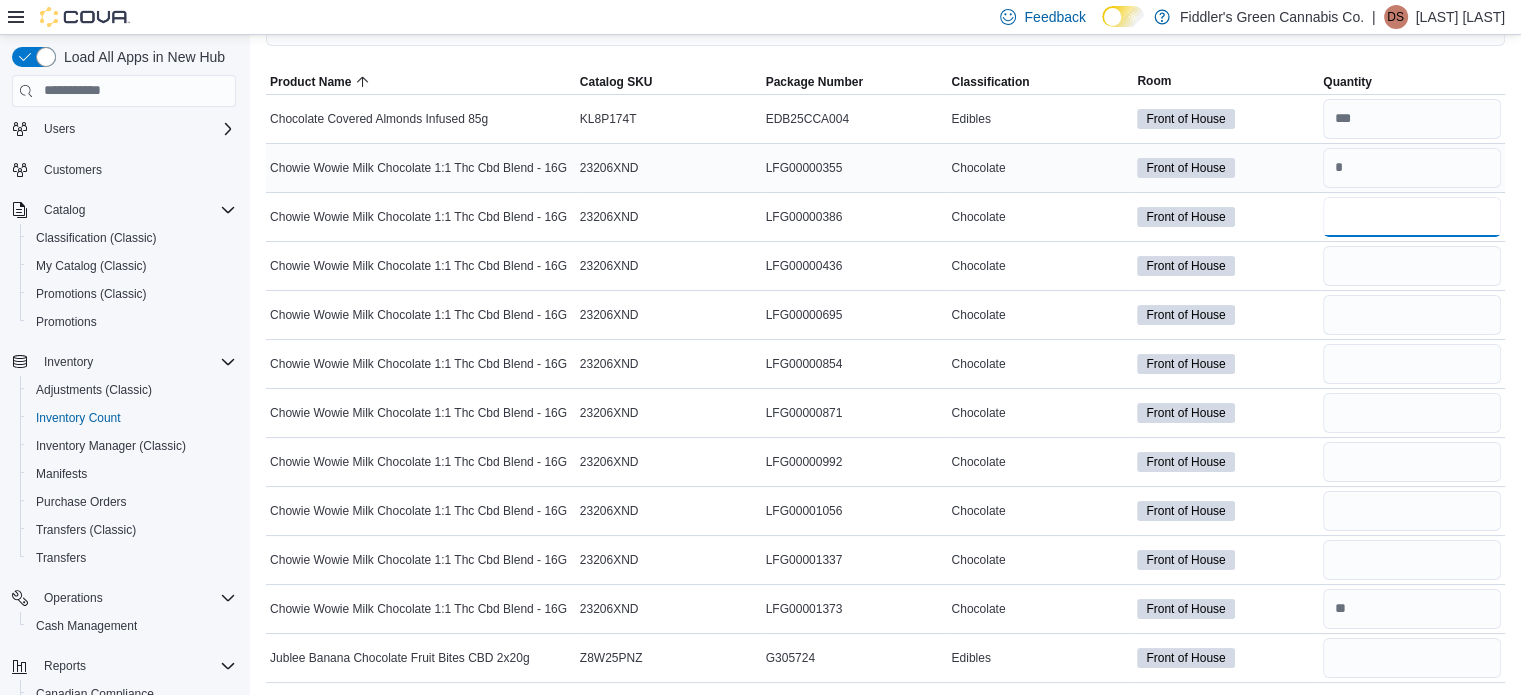 type on "*" 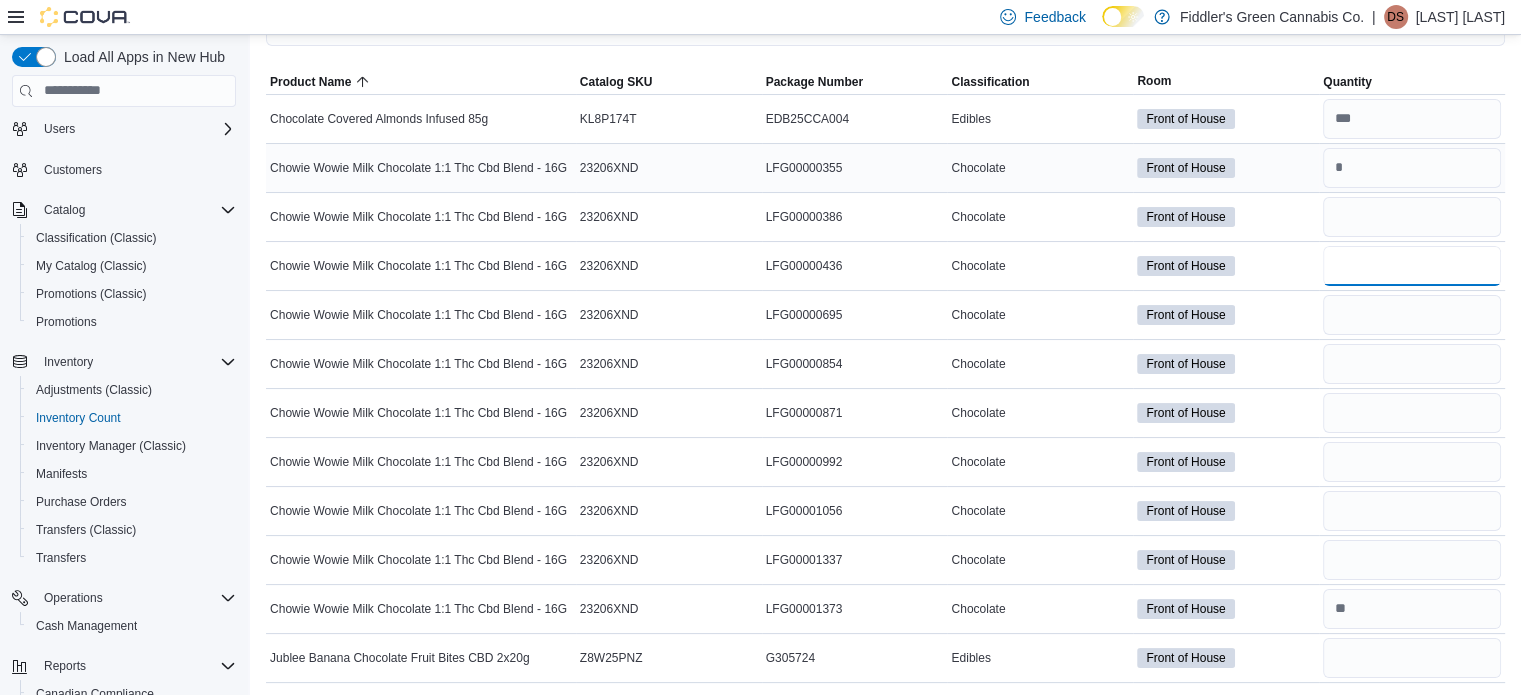 type 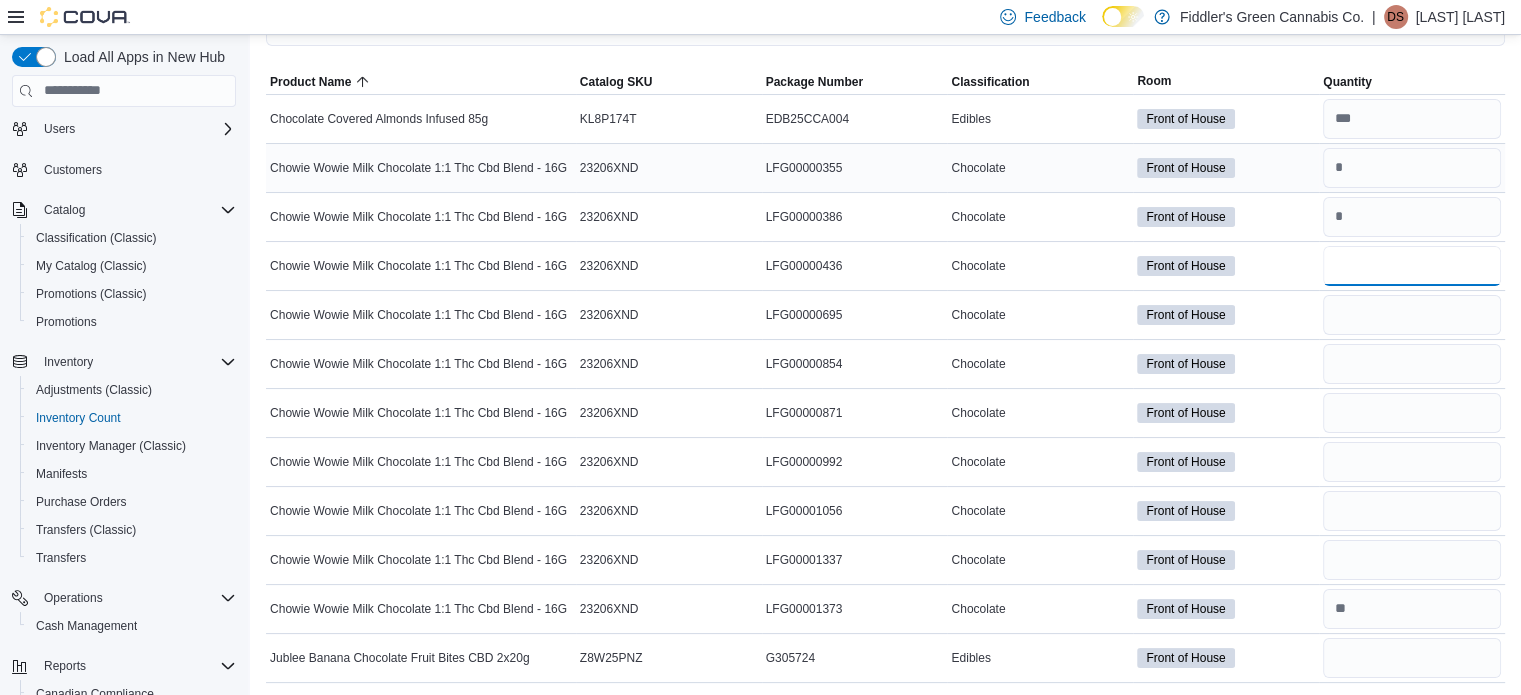 type on "*" 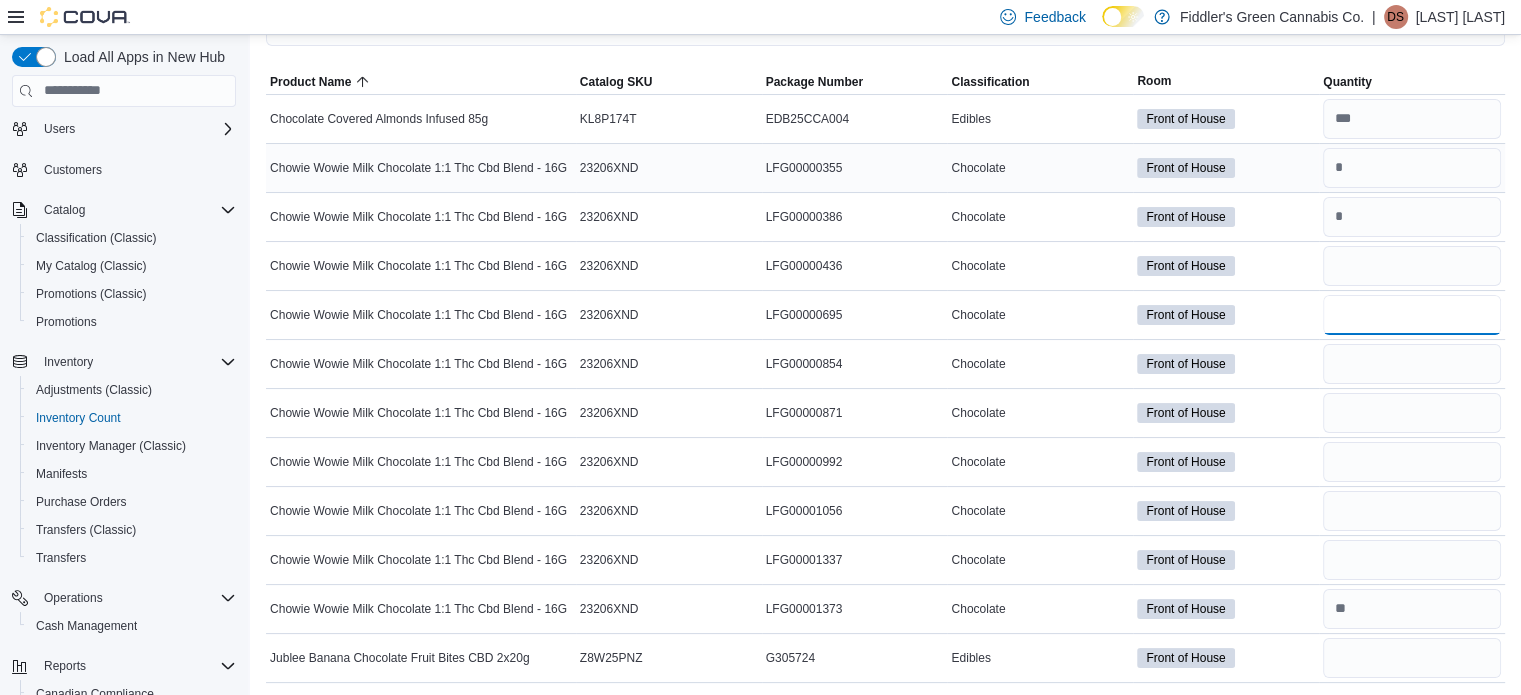 type 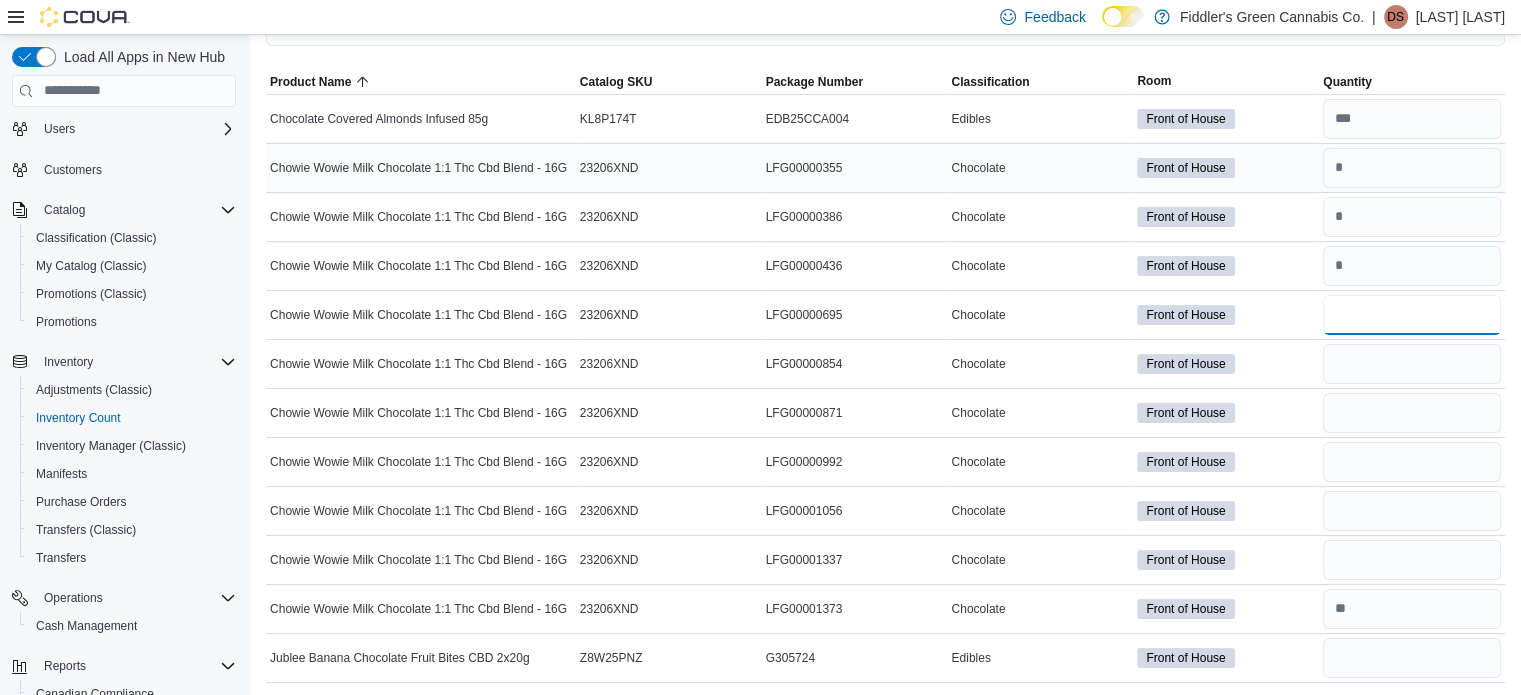 type on "*" 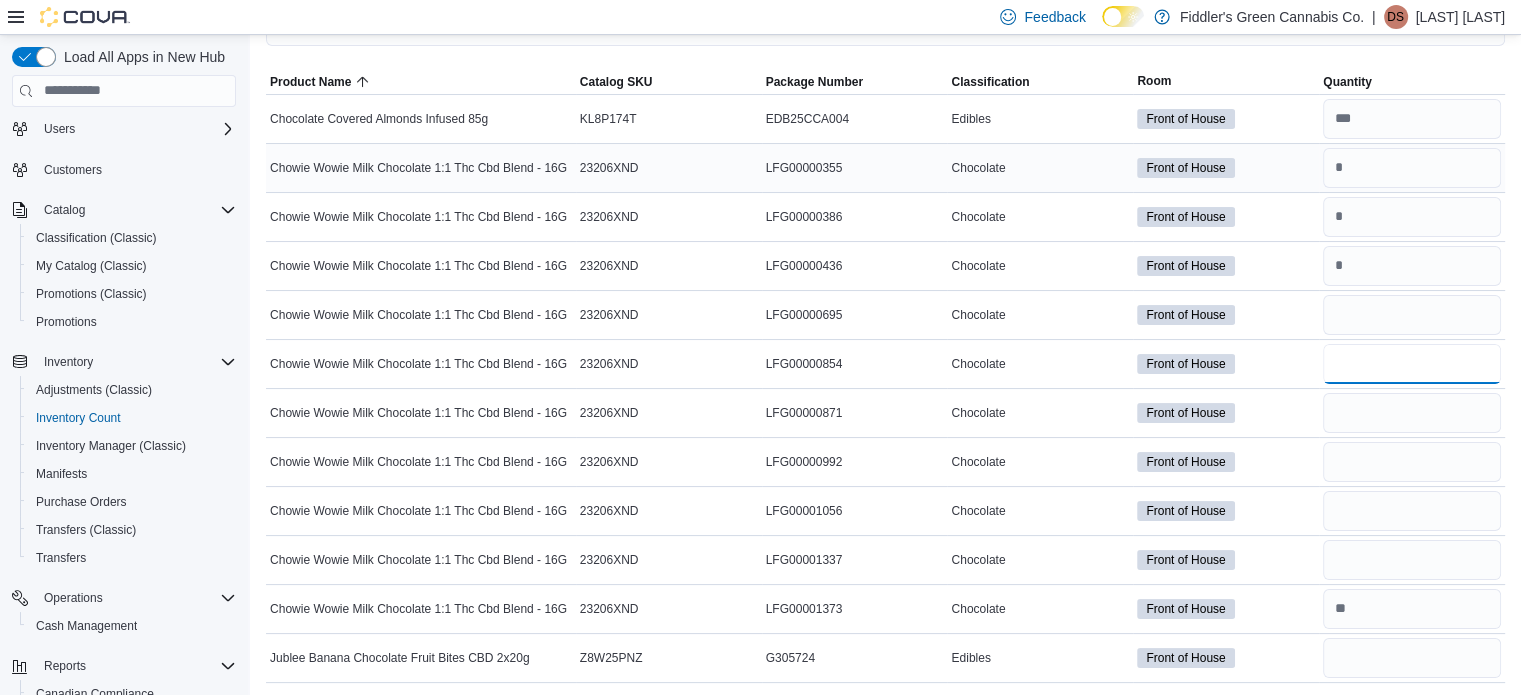 type 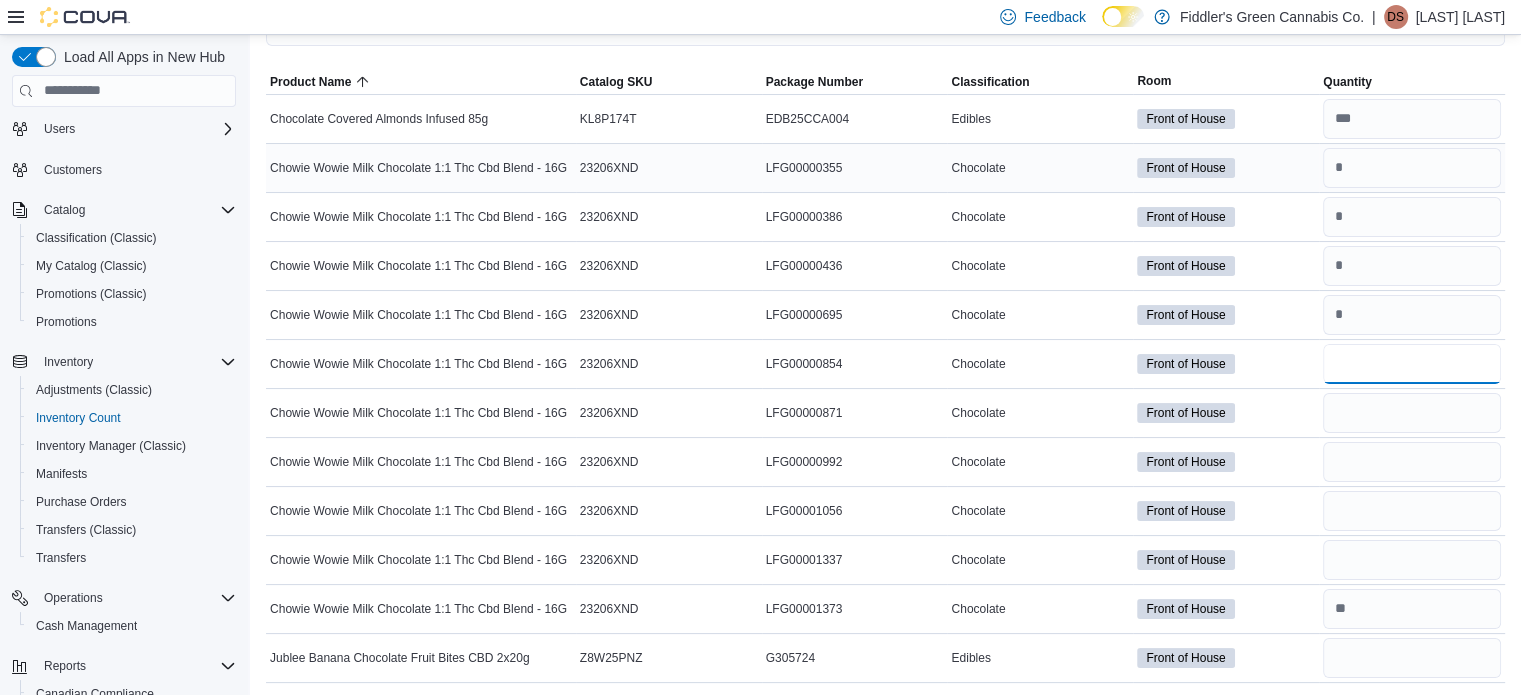 type on "*" 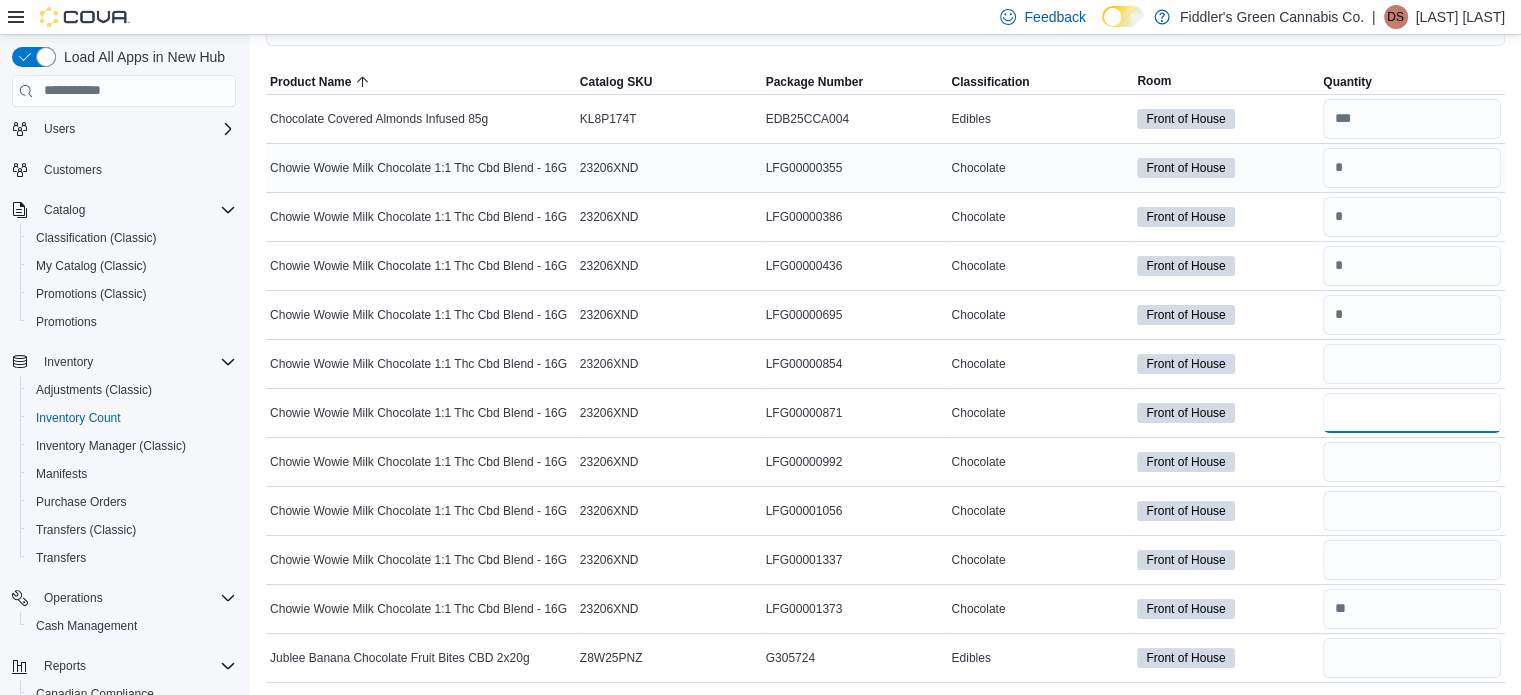 type 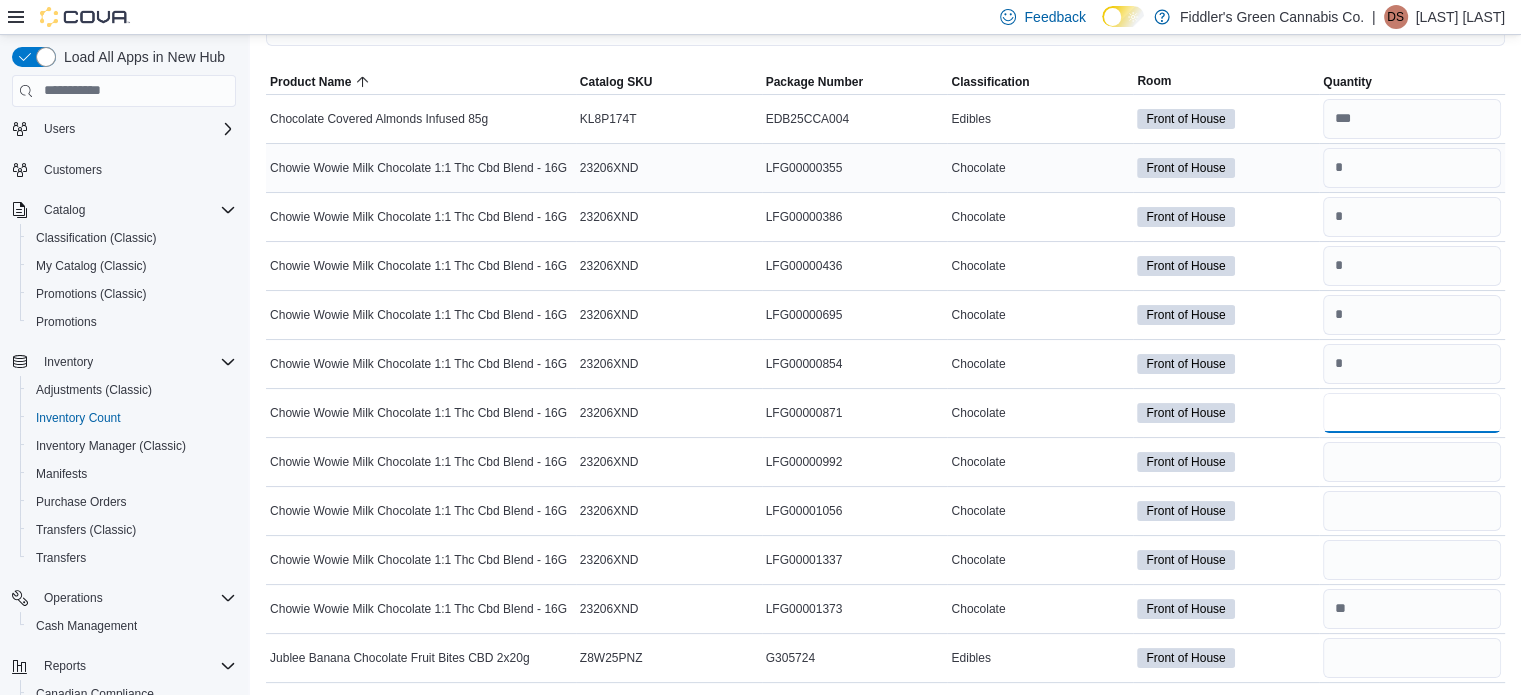 type on "*" 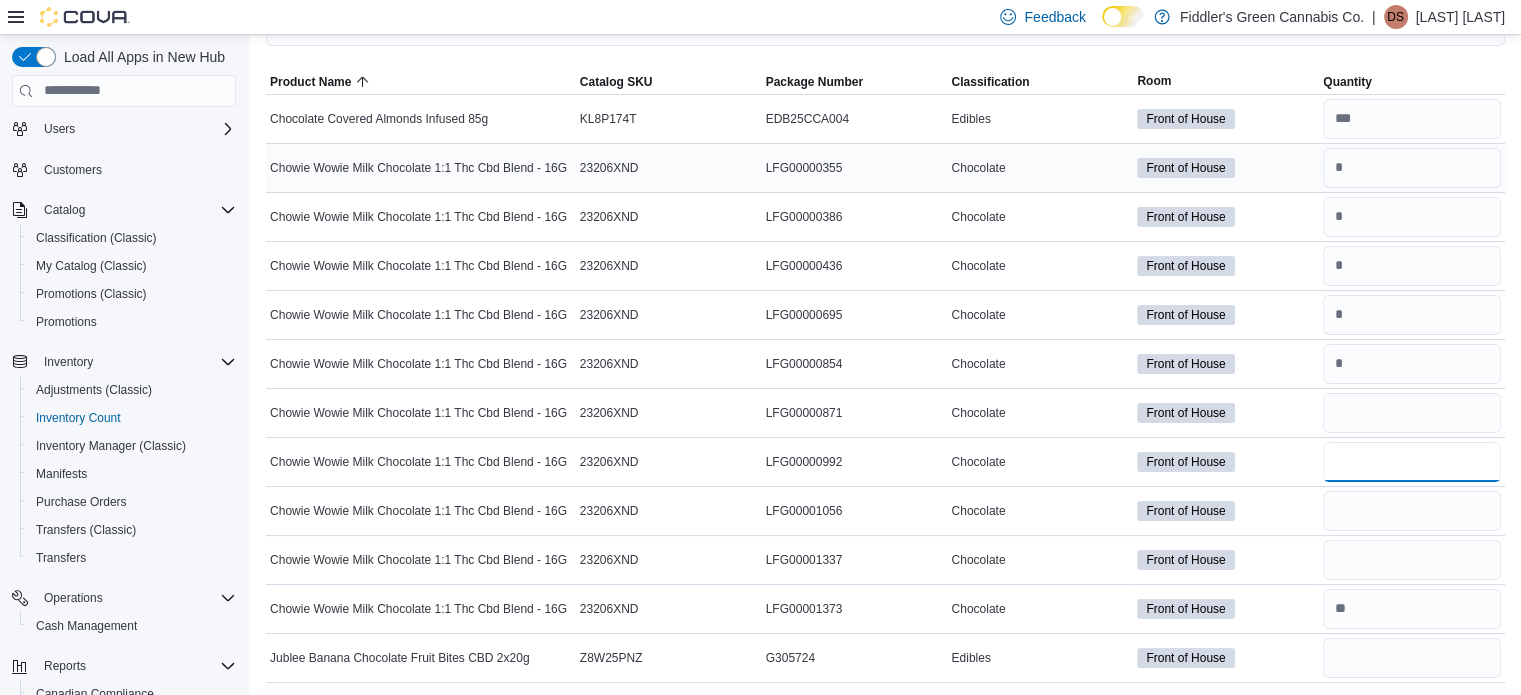 type 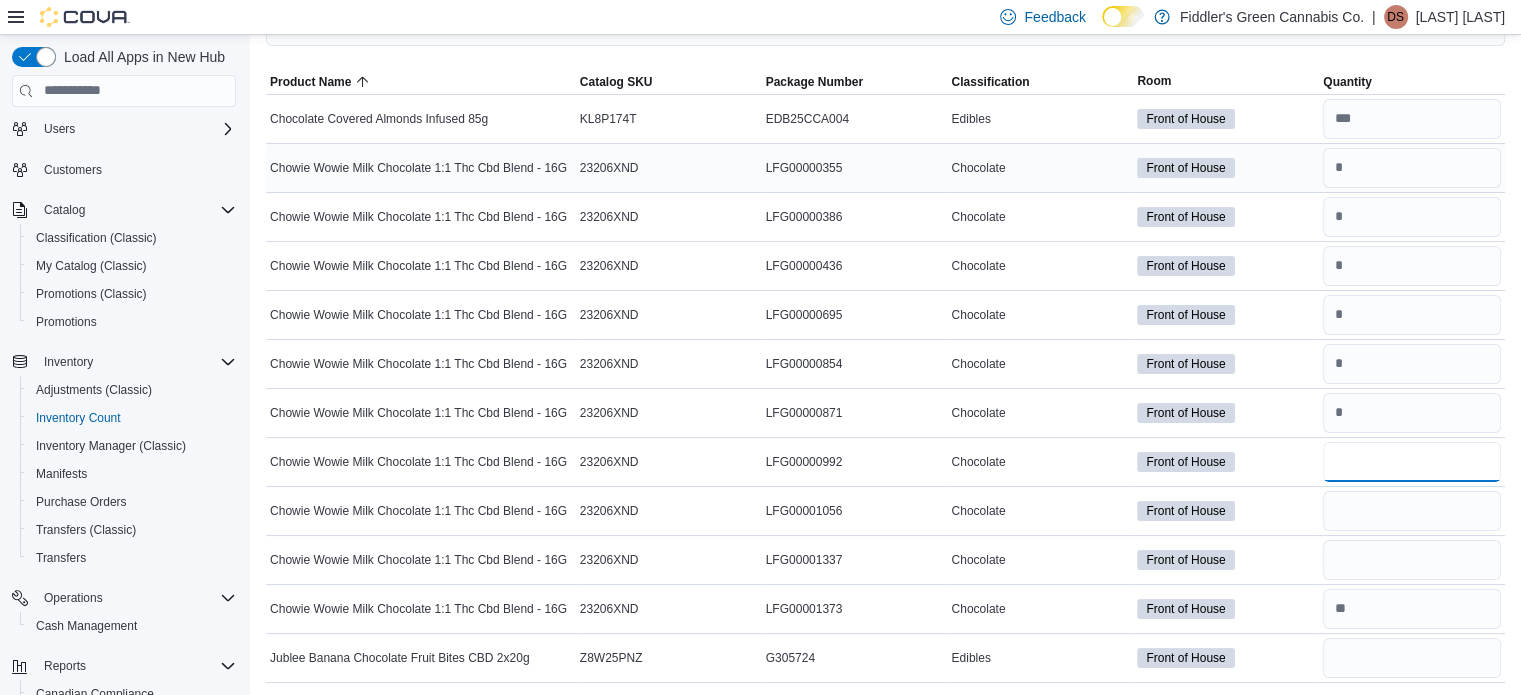 type on "*" 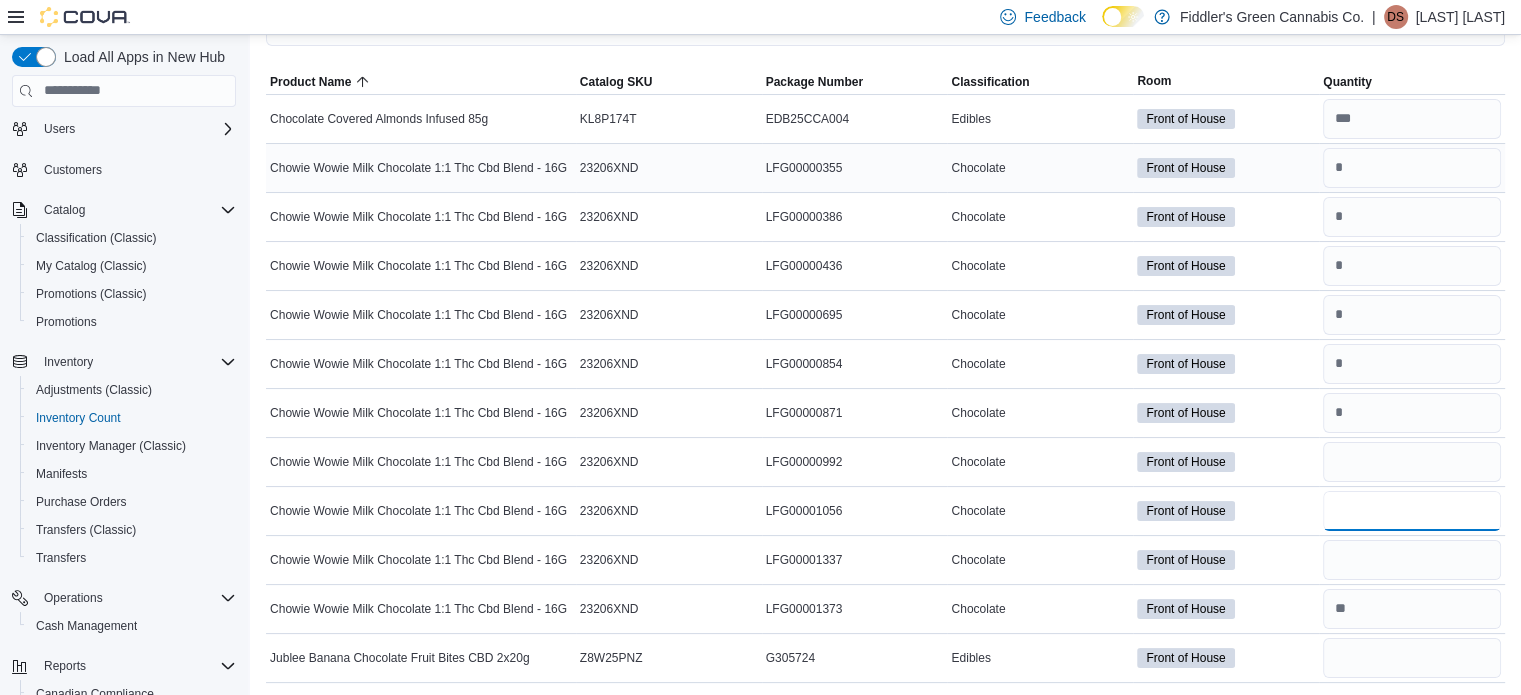 type 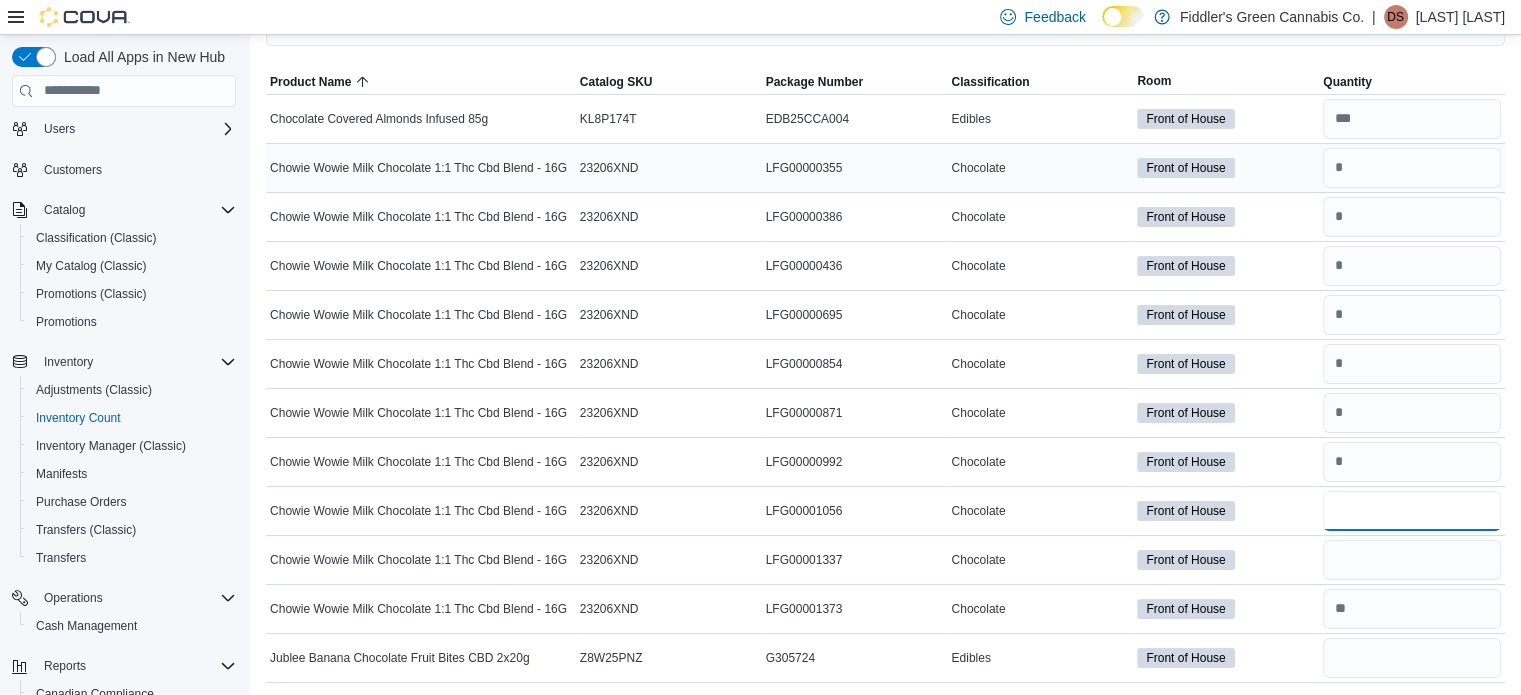 type on "*" 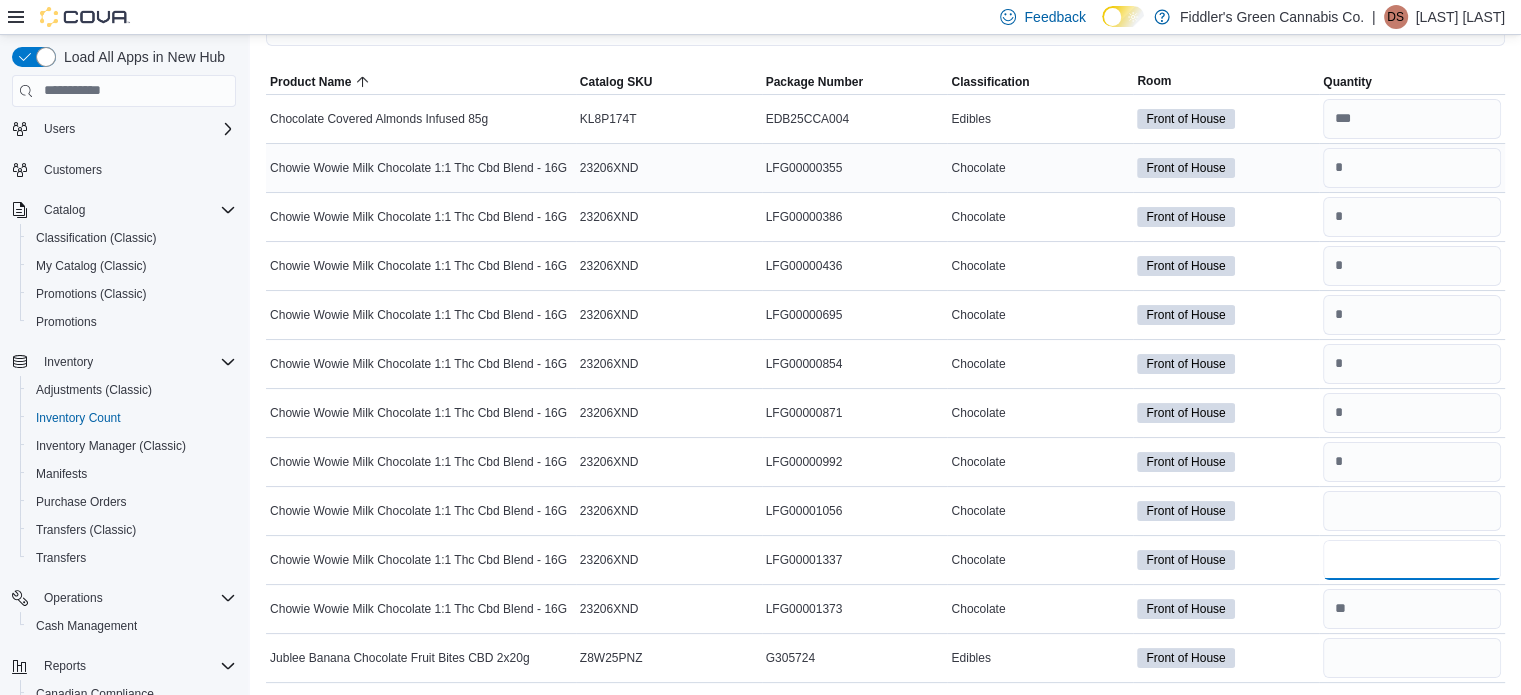 type 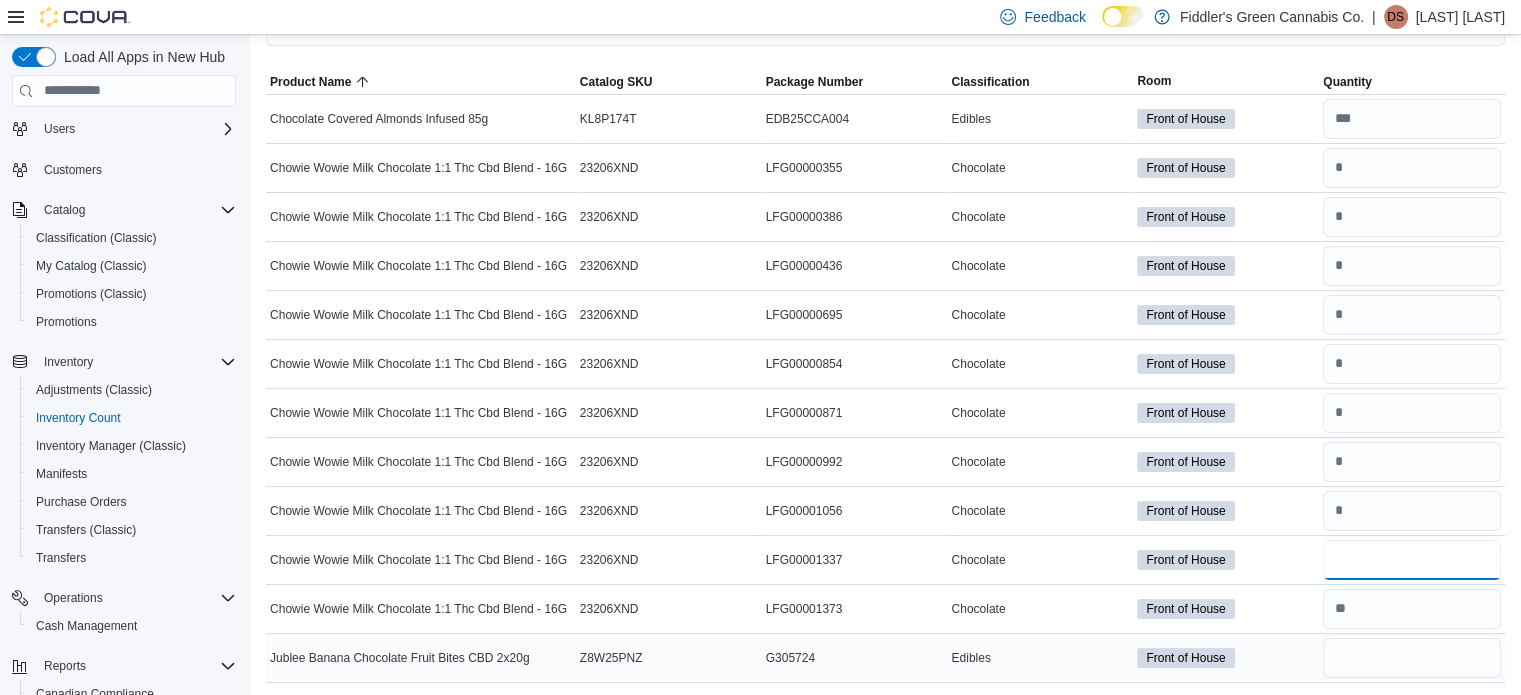 type on "*" 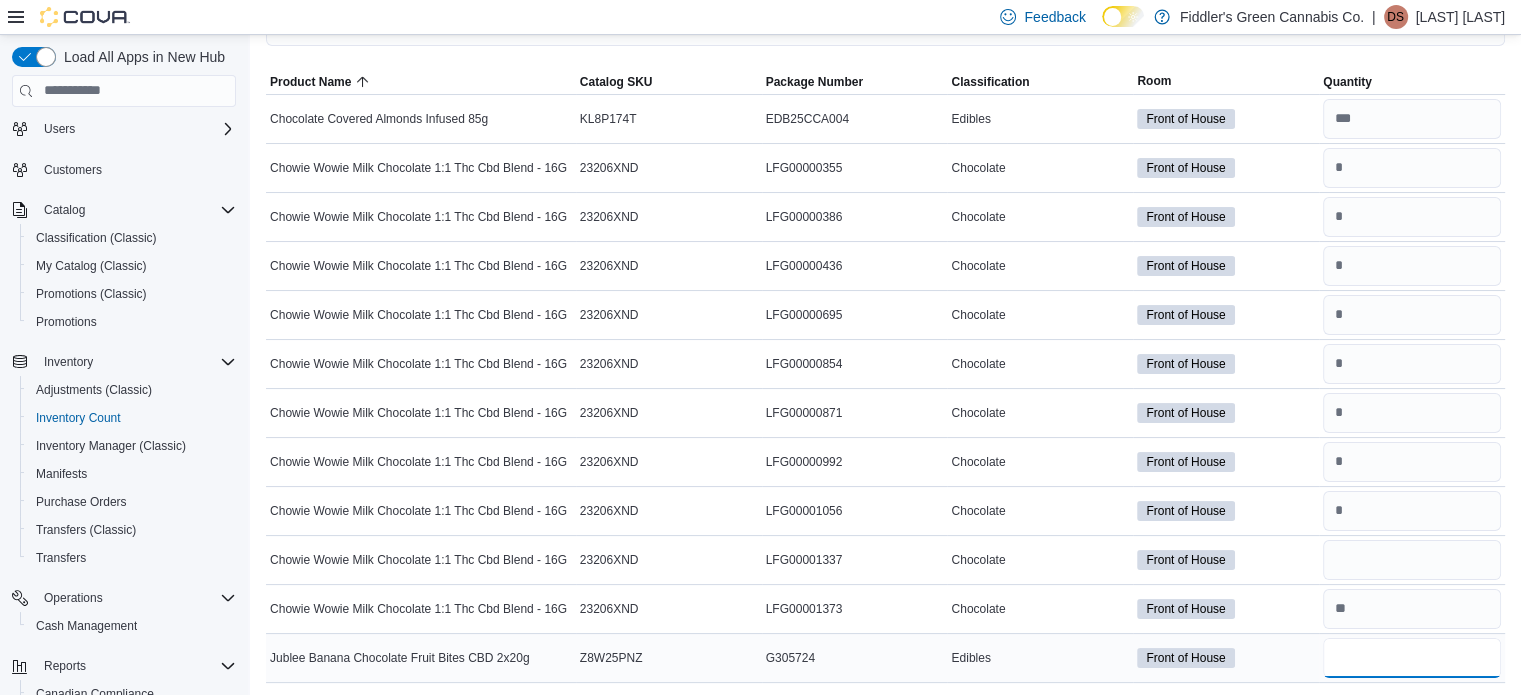 type 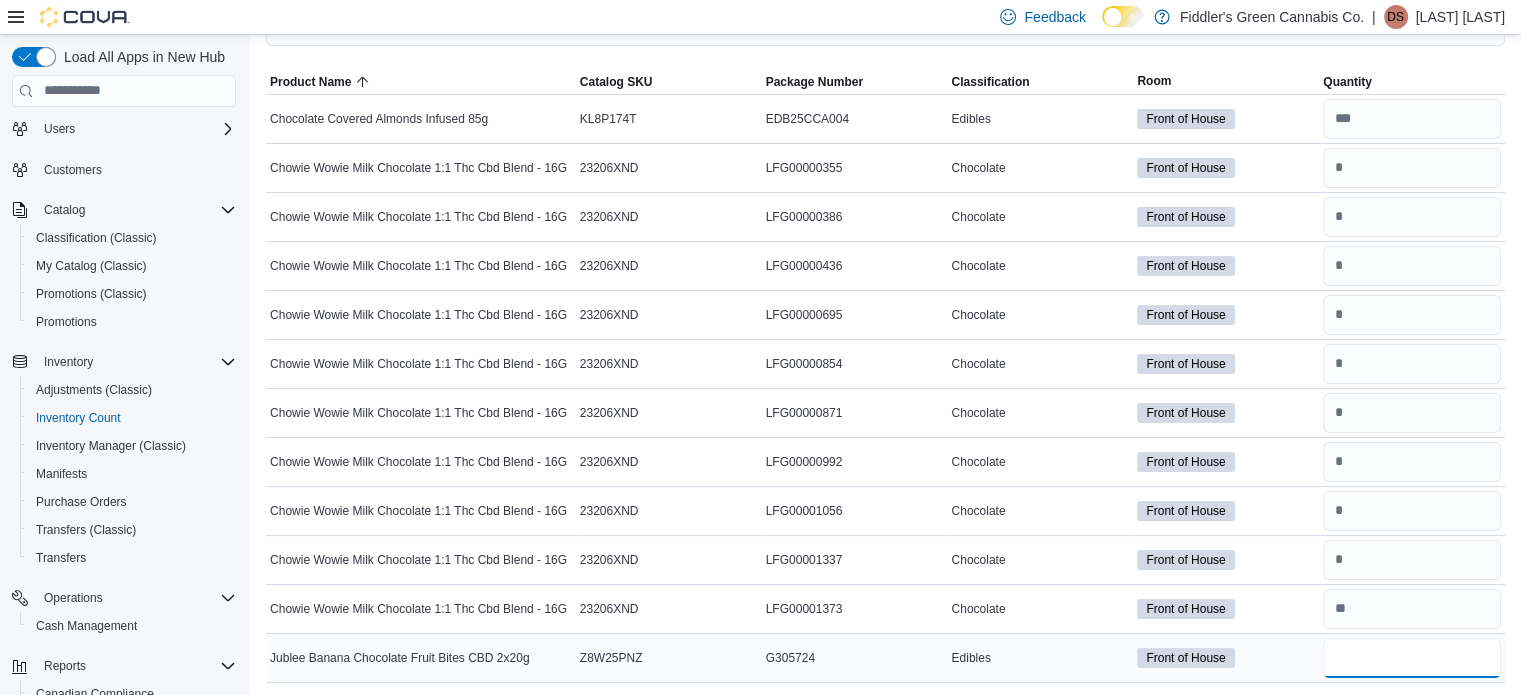 click at bounding box center (1412, 658) 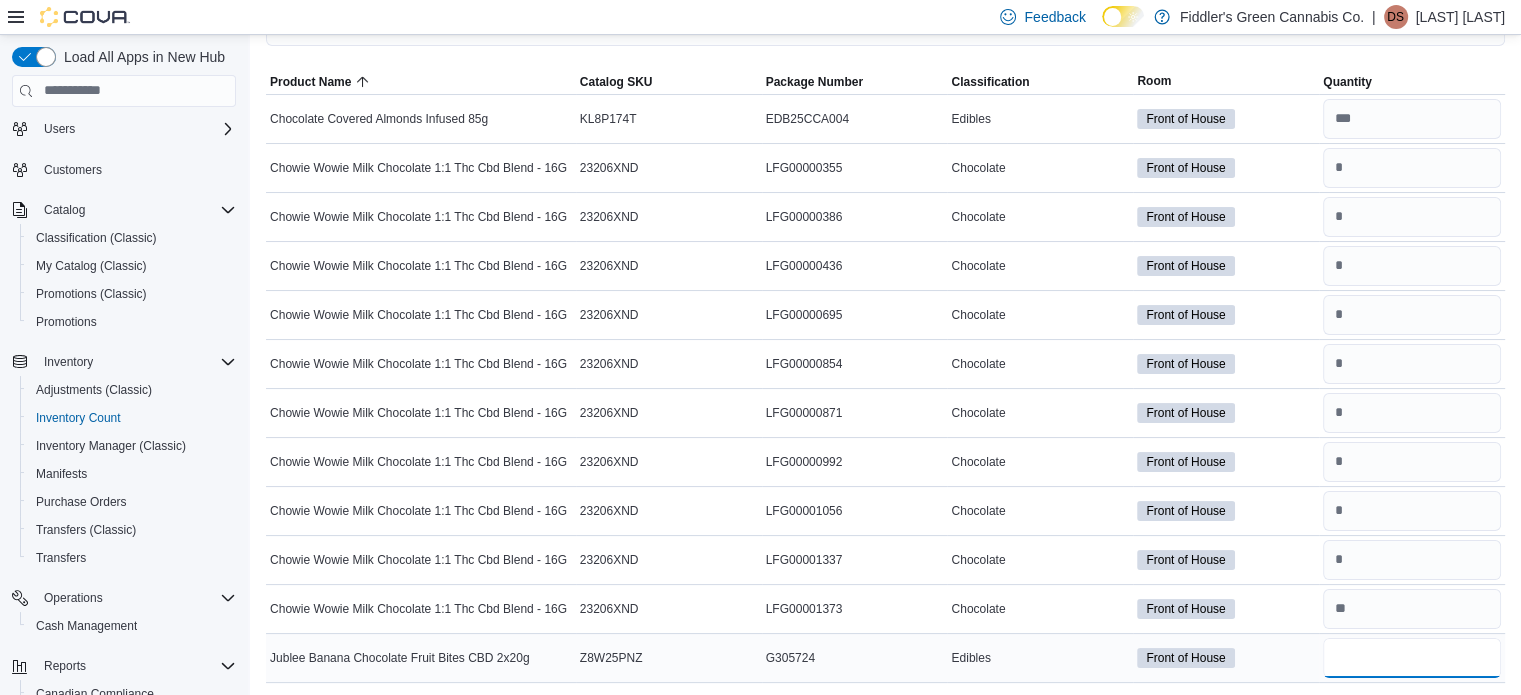 scroll, scrollTop: 0, scrollLeft: 0, axis: both 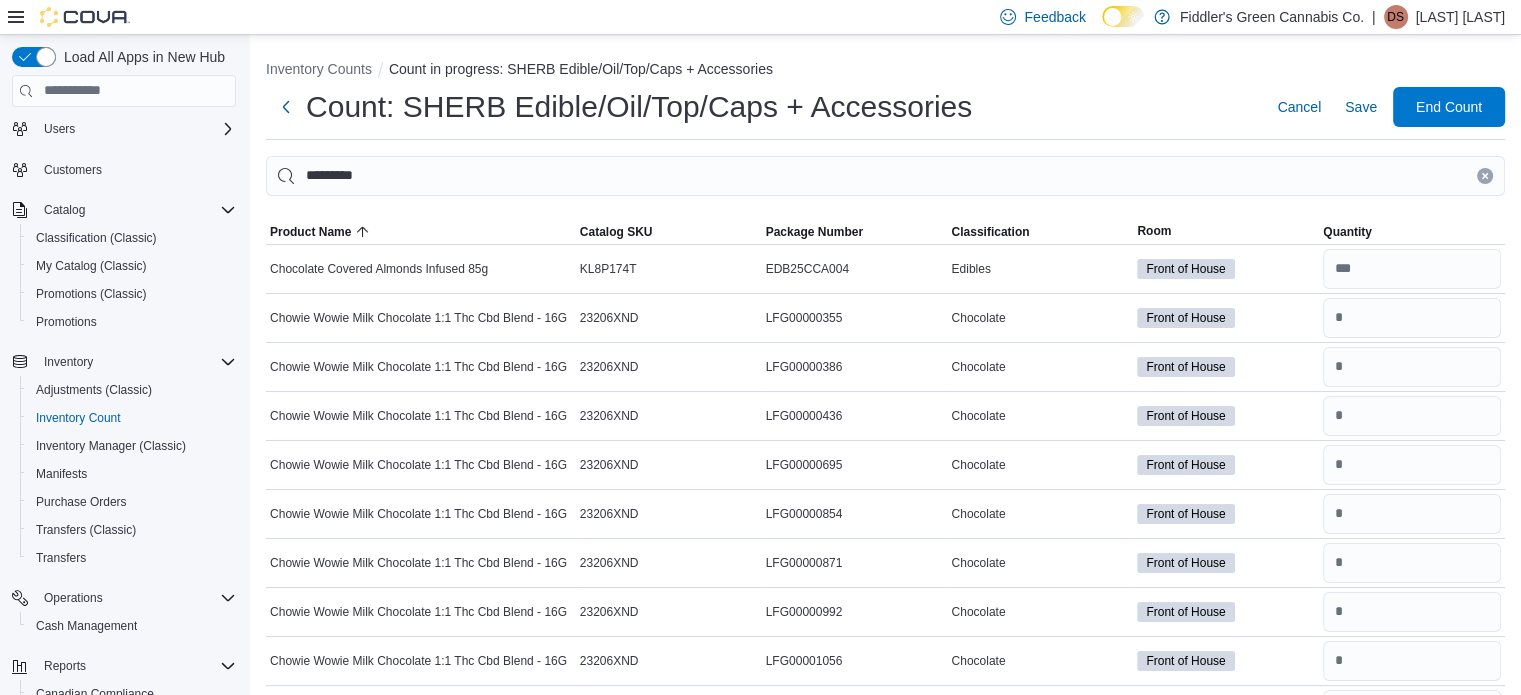type on "*" 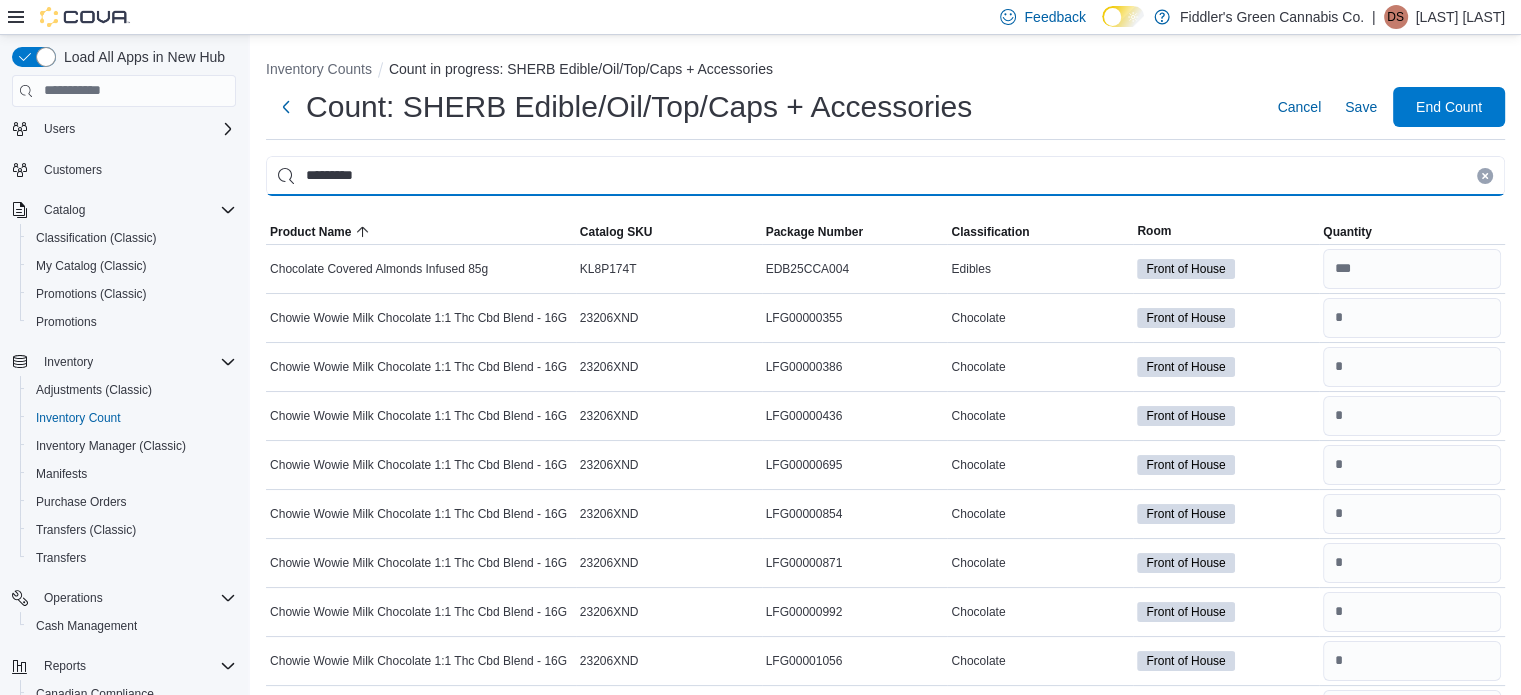 type 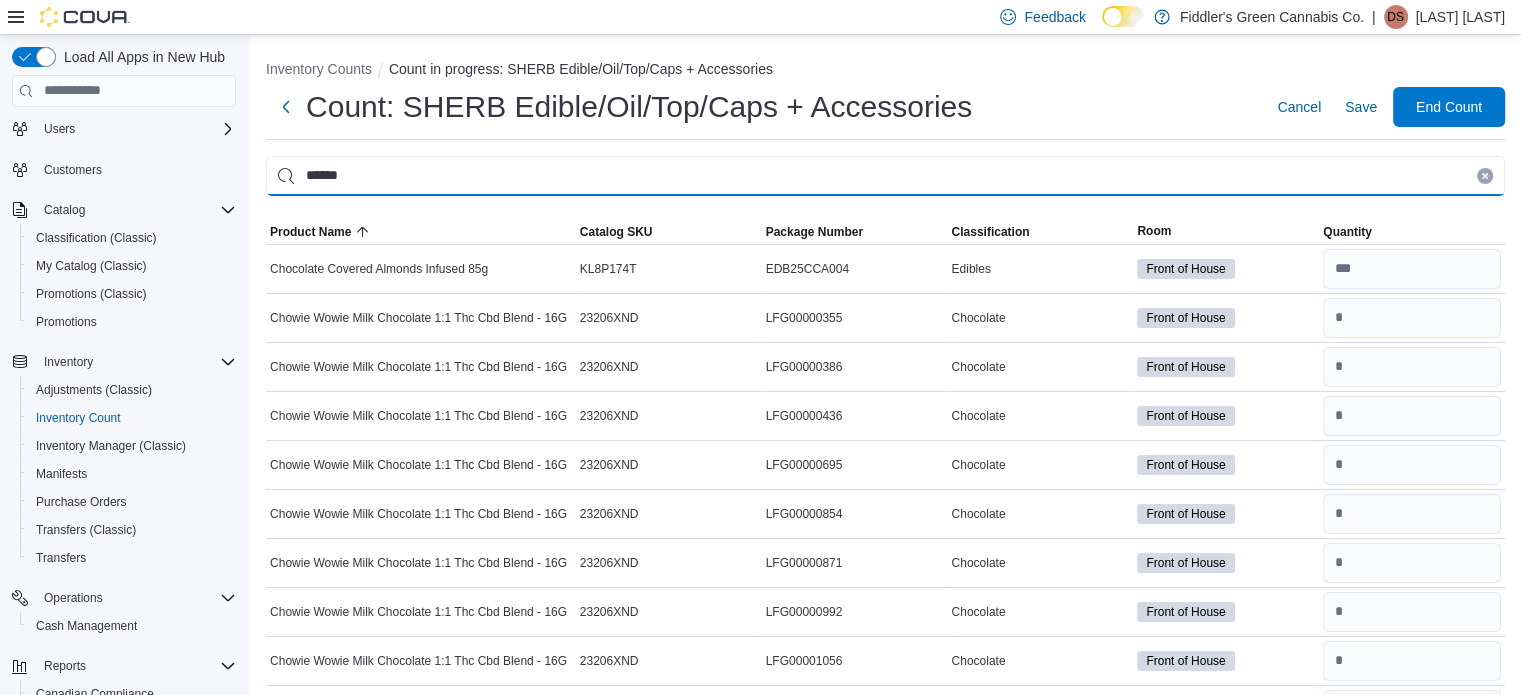 type on "******" 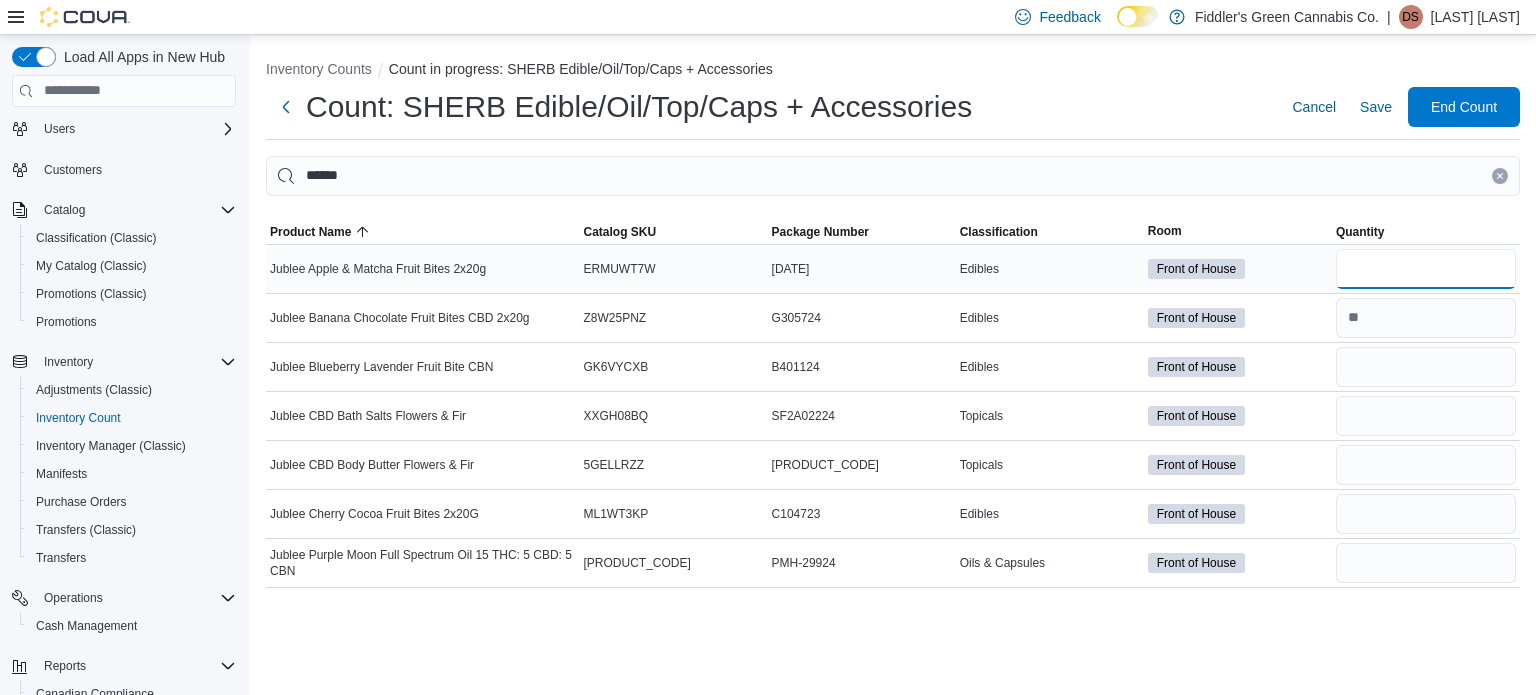 click at bounding box center [1426, 269] 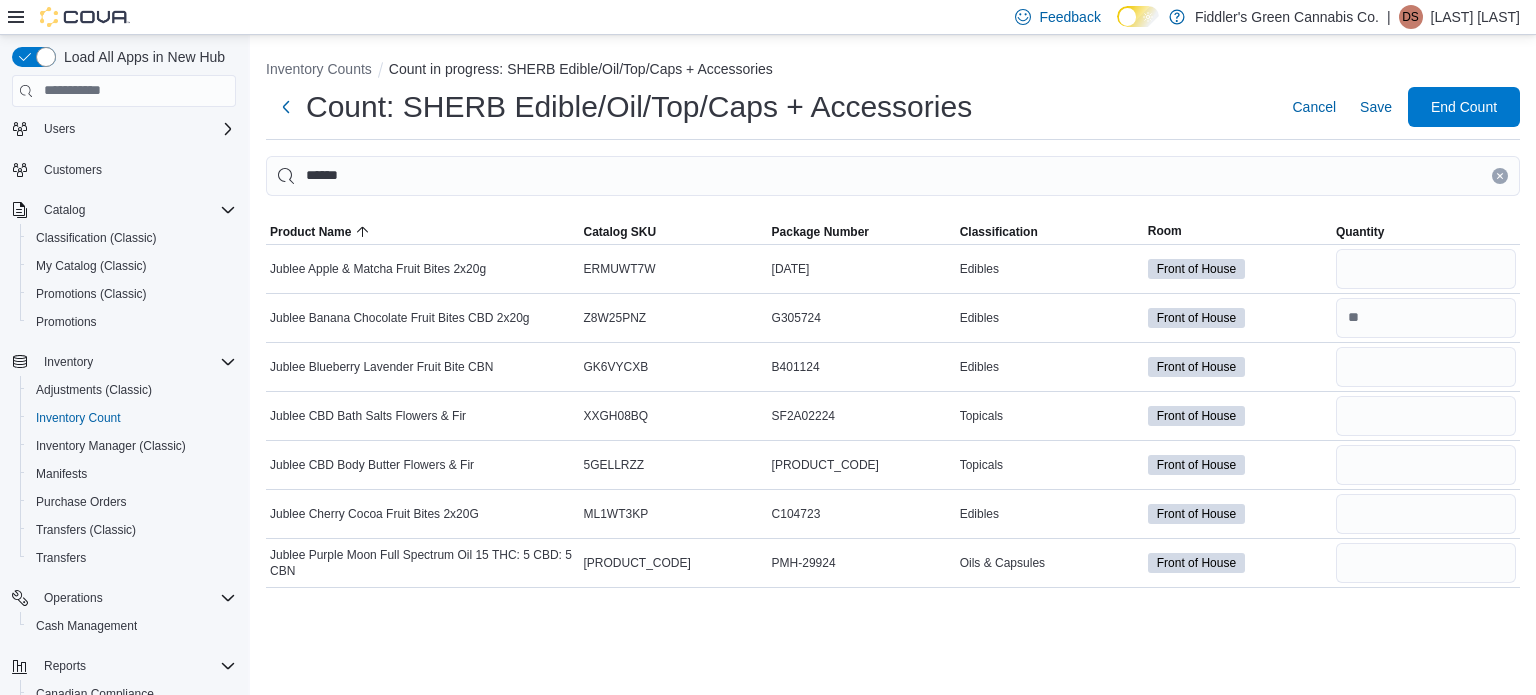 click at bounding box center [1500, 176] 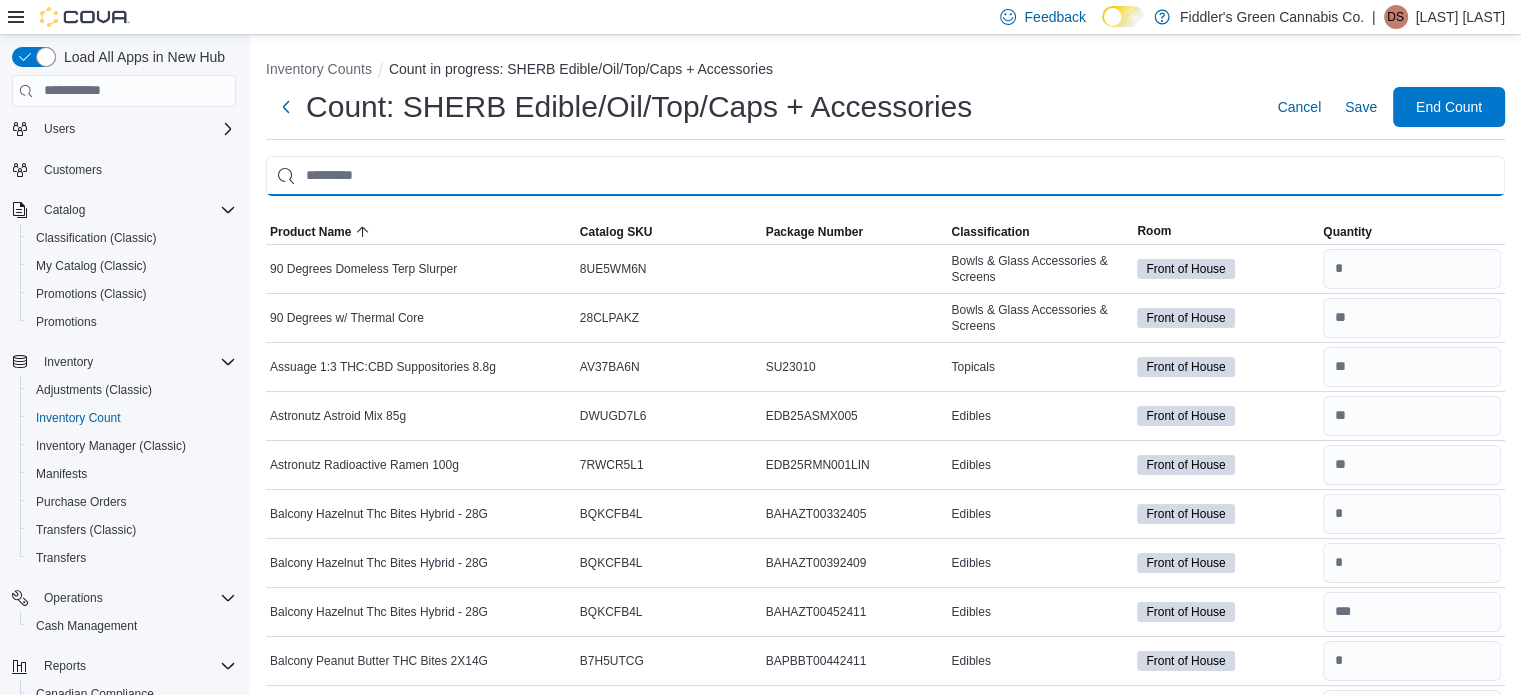 click at bounding box center [885, 176] 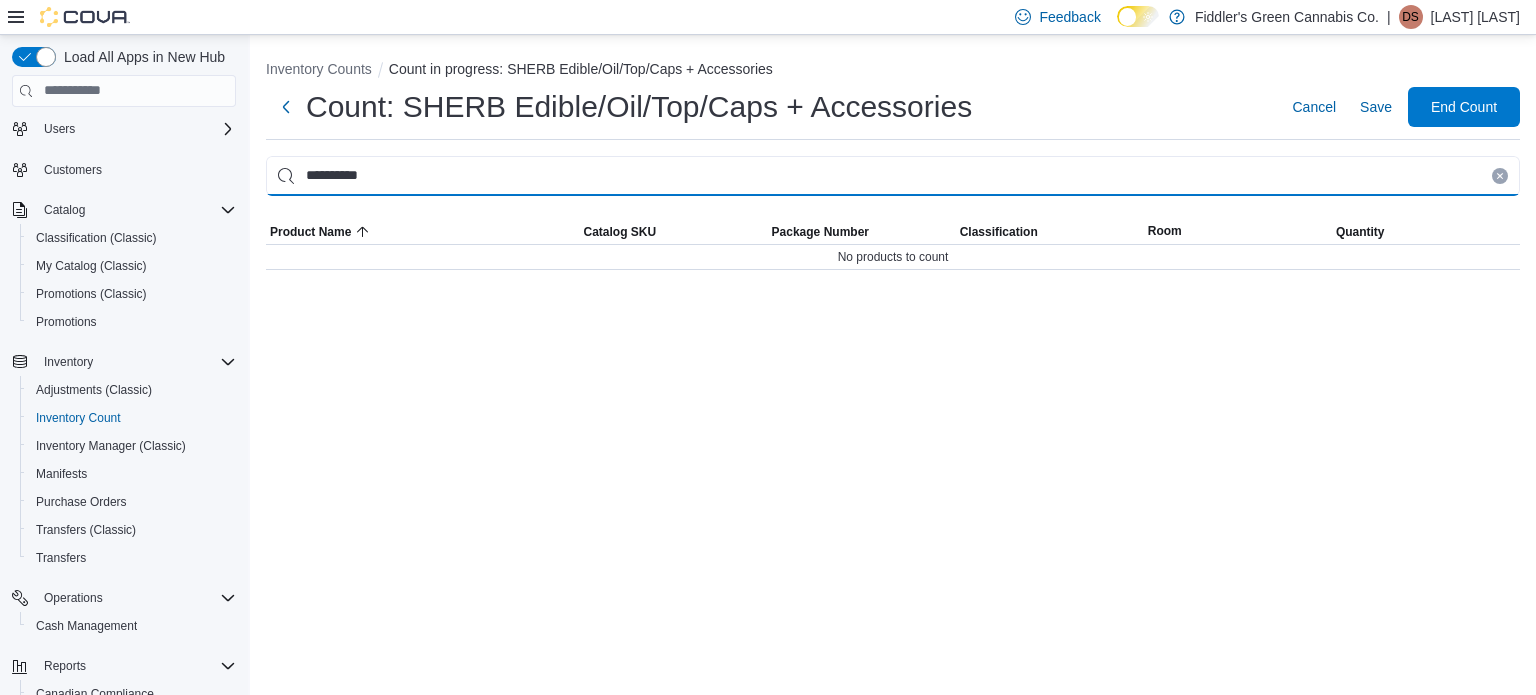 click on "**********" at bounding box center [893, 176] 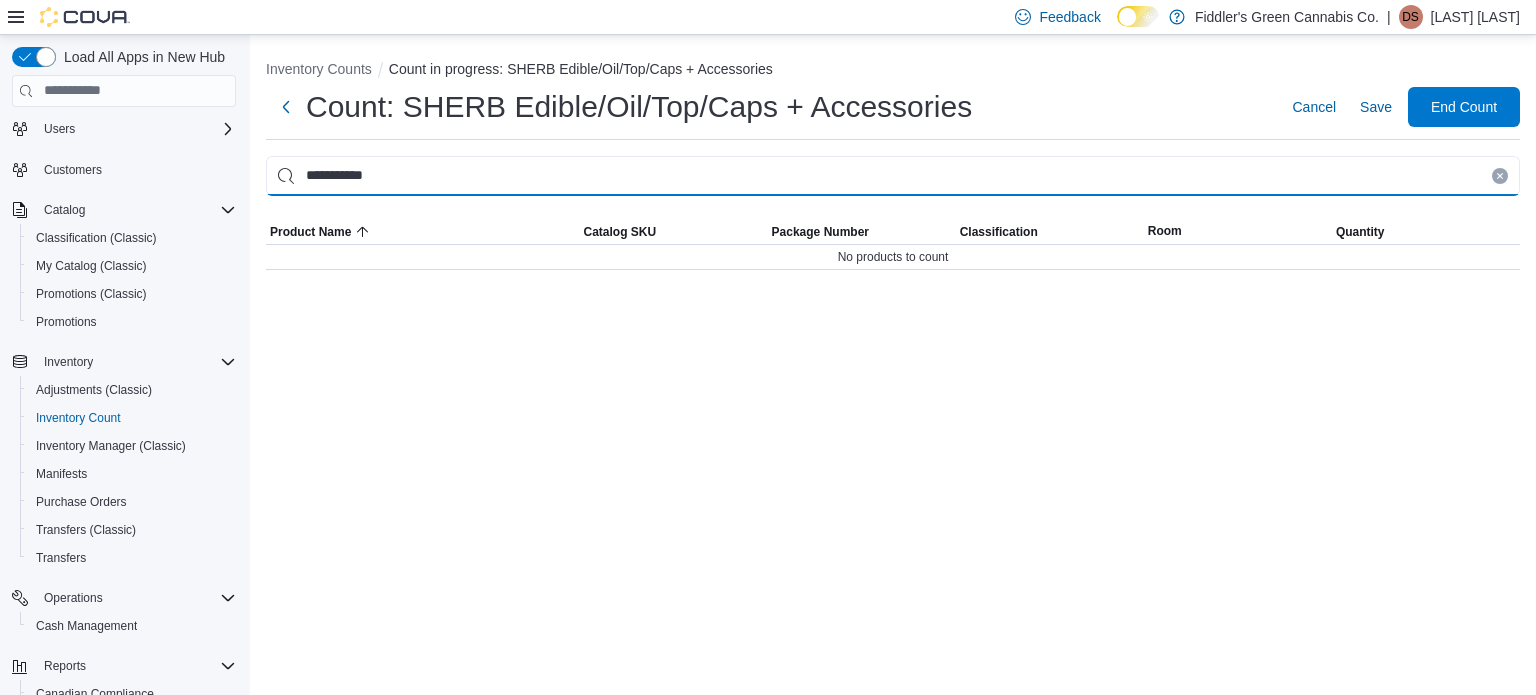 type on "**********" 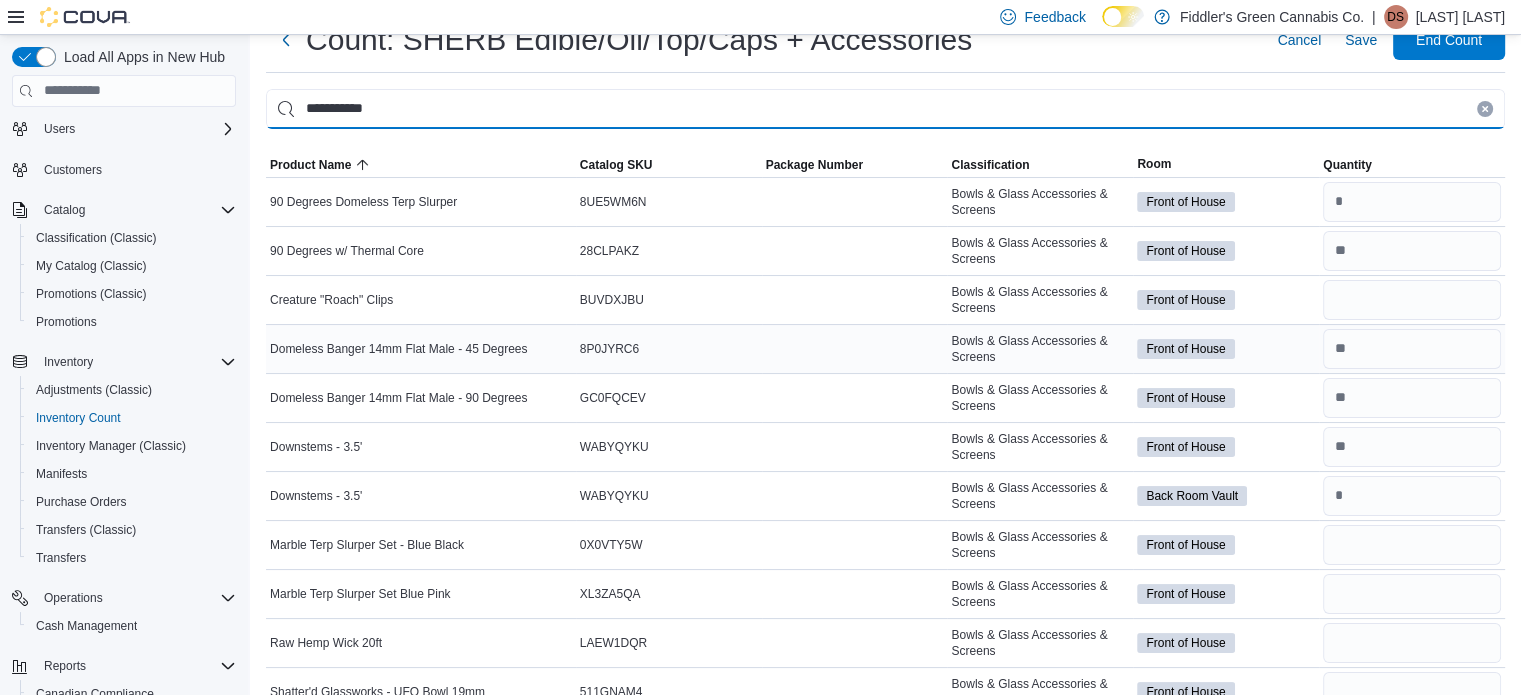 scroll, scrollTop: 68, scrollLeft: 0, axis: vertical 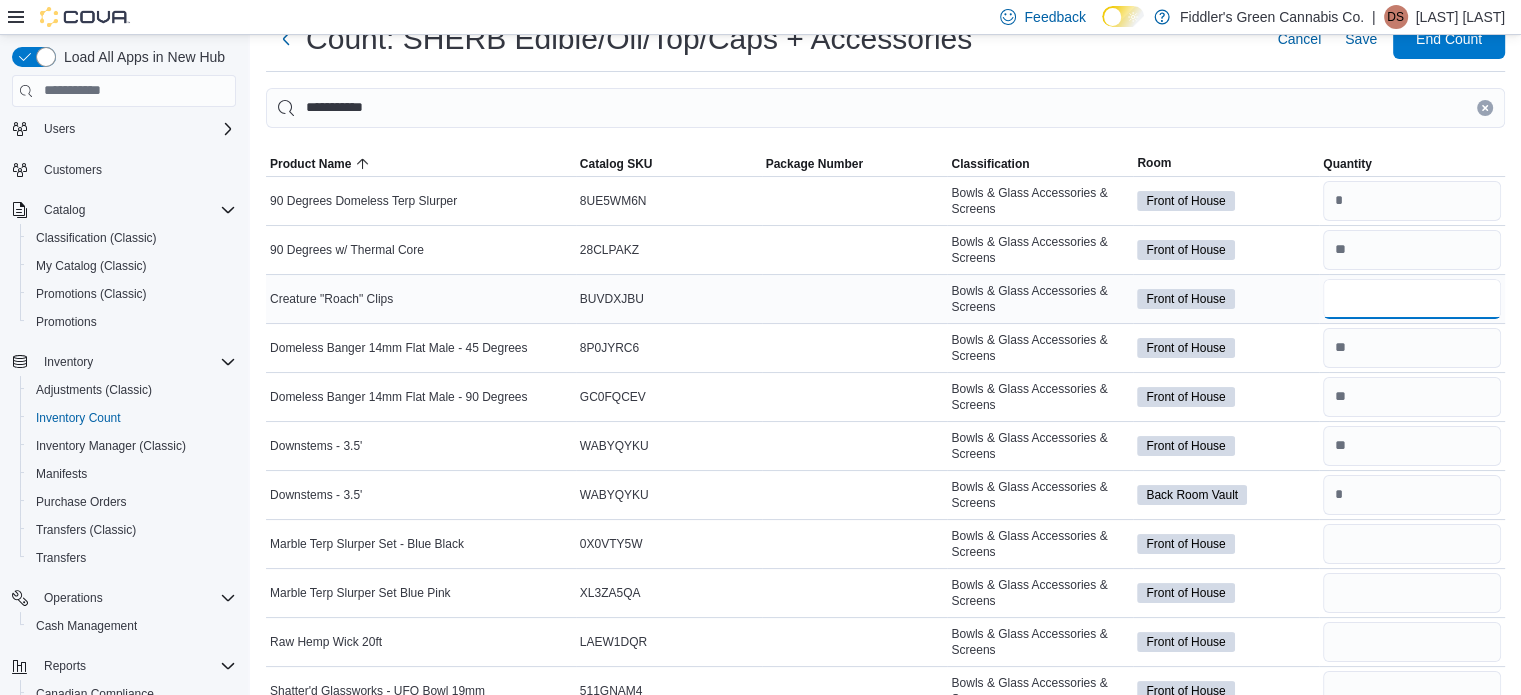 click at bounding box center [1412, 299] 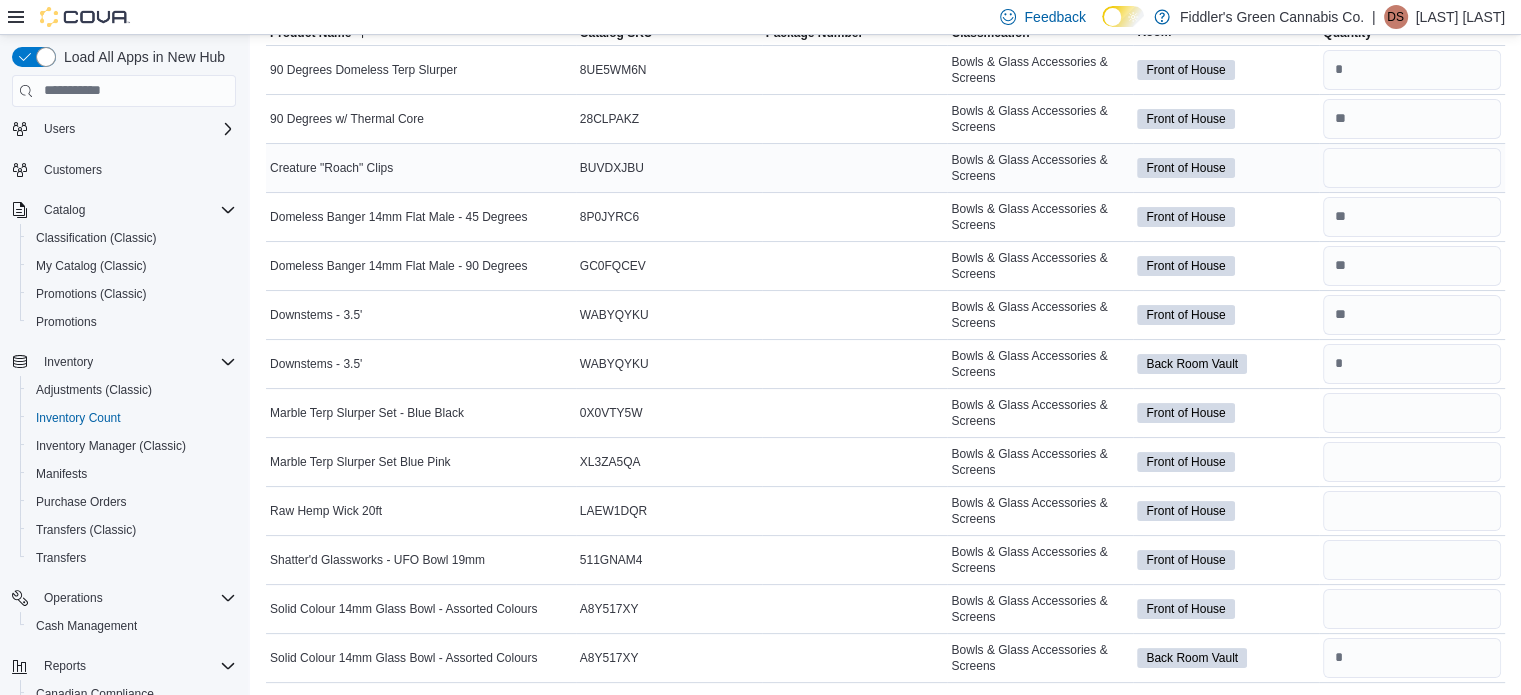scroll, scrollTop: 198, scrollLeft: 0, axis: vertical 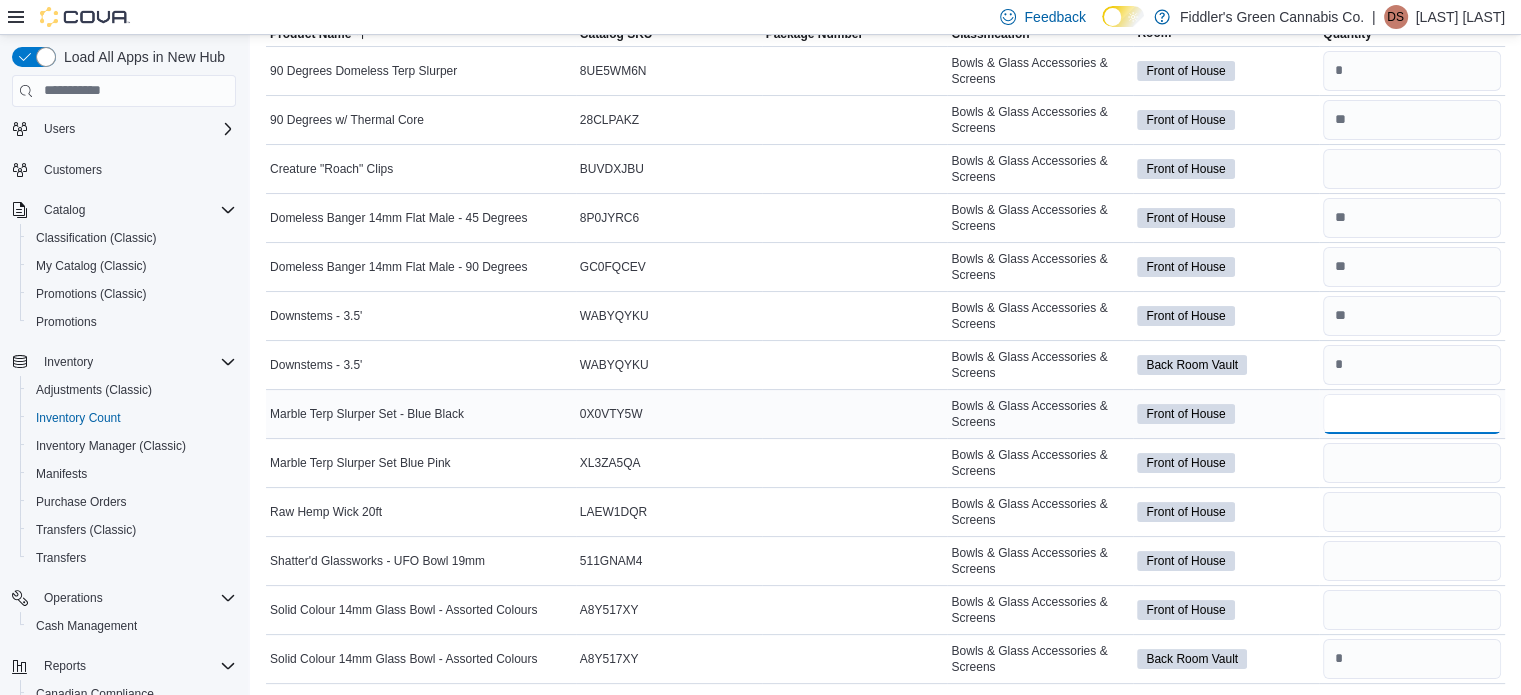 click at bounding box center (1412, 414) 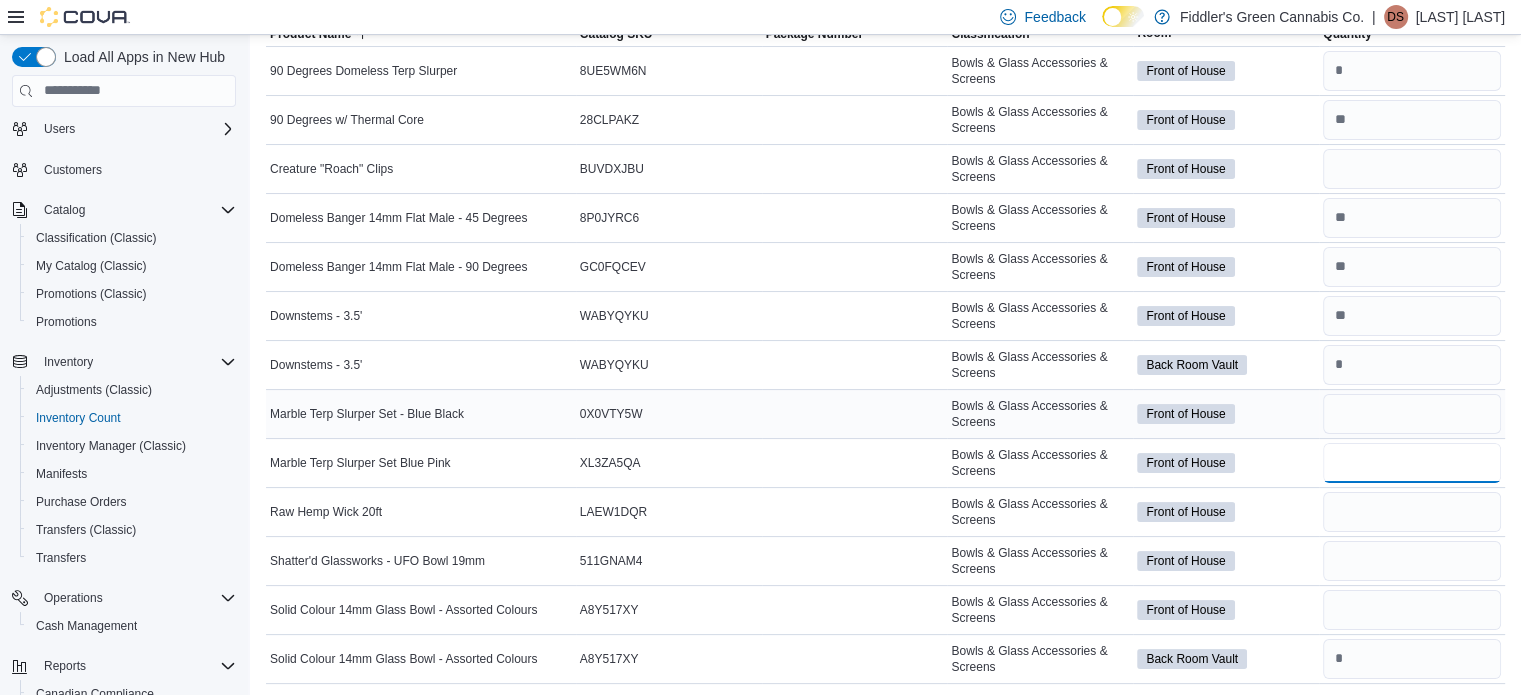 type 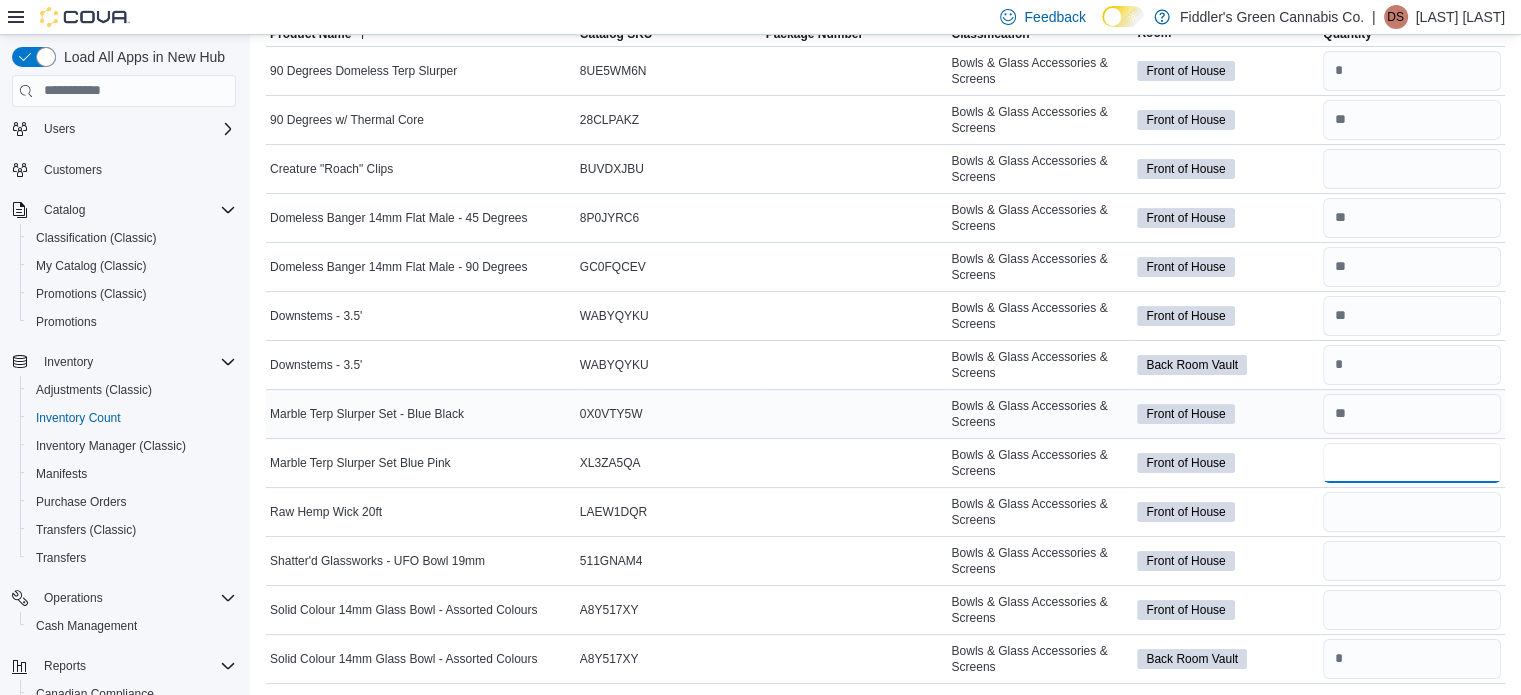 type on "*" 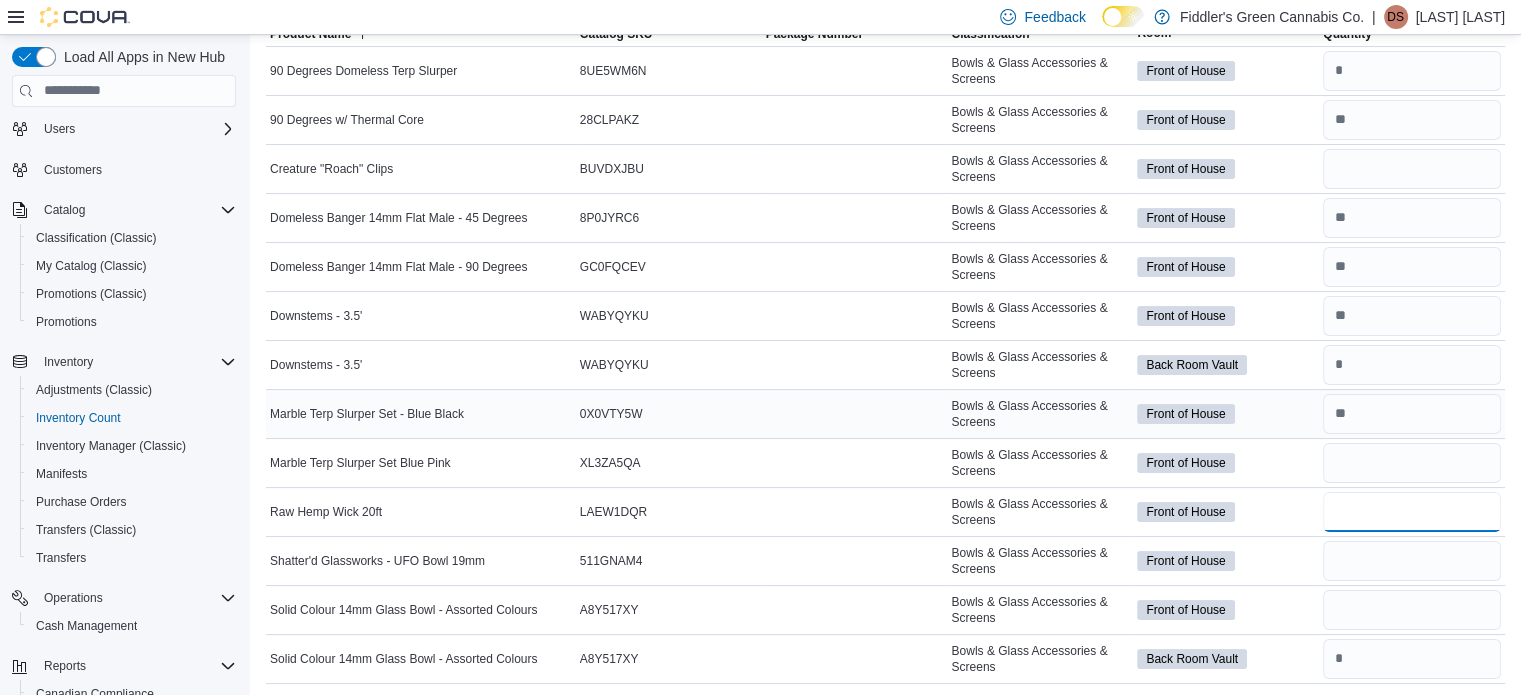 type 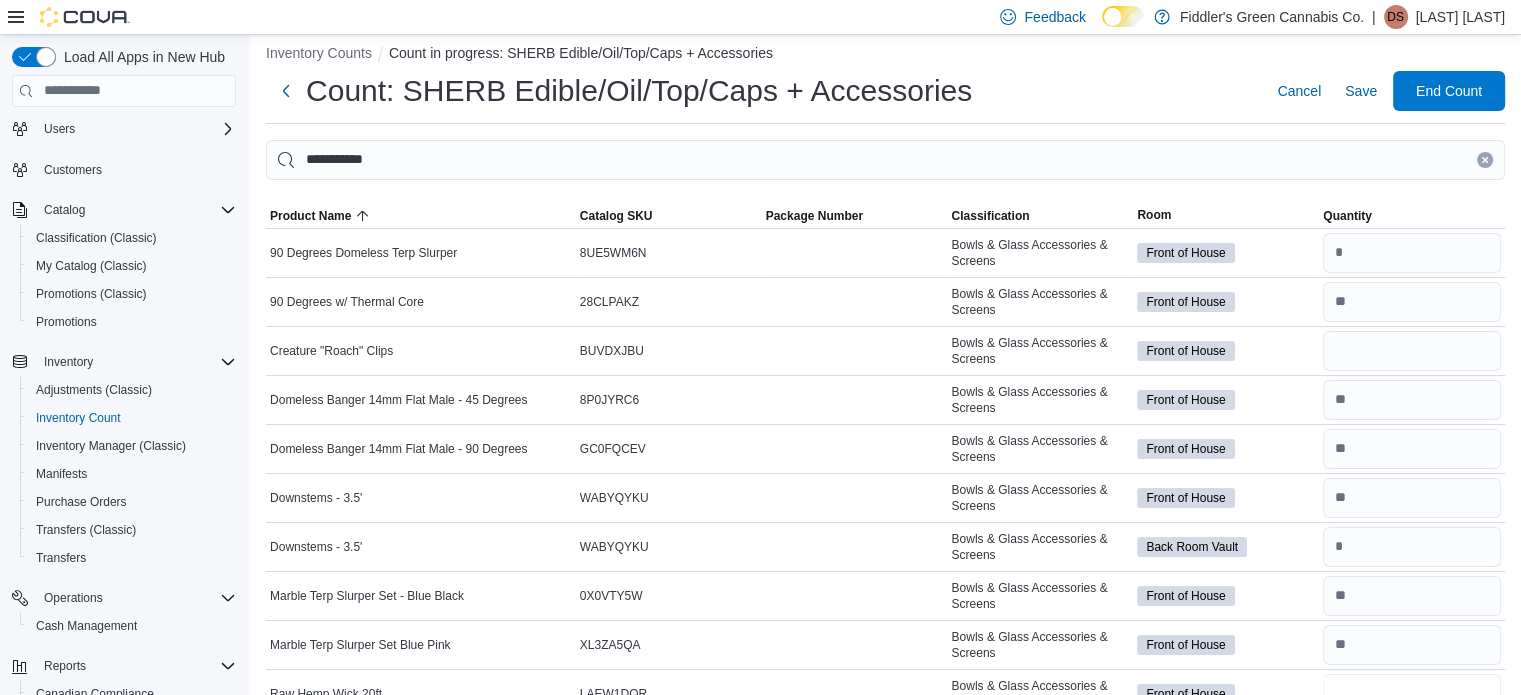 scroll, scrollTop: 0, scrollLeft: 0, axis: both 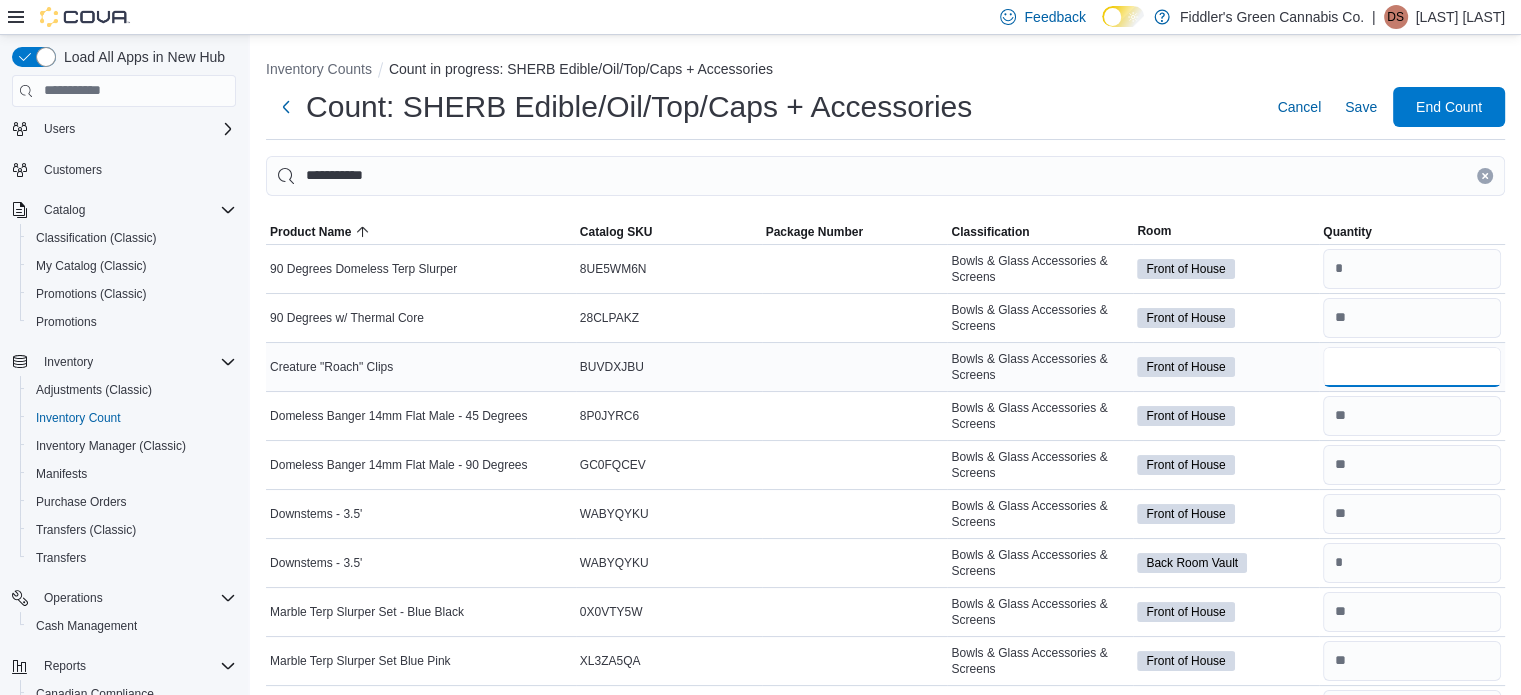 click at bounding box center [1412, 367] 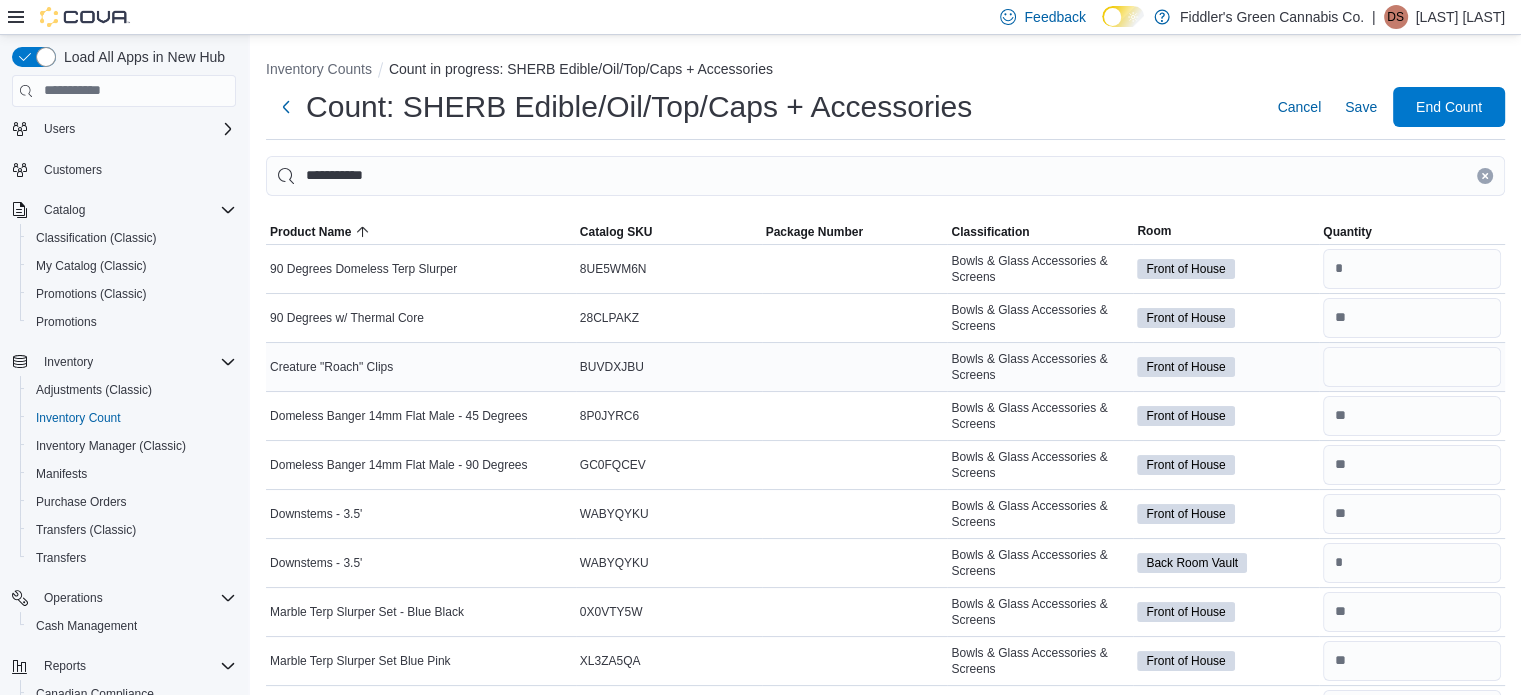 type 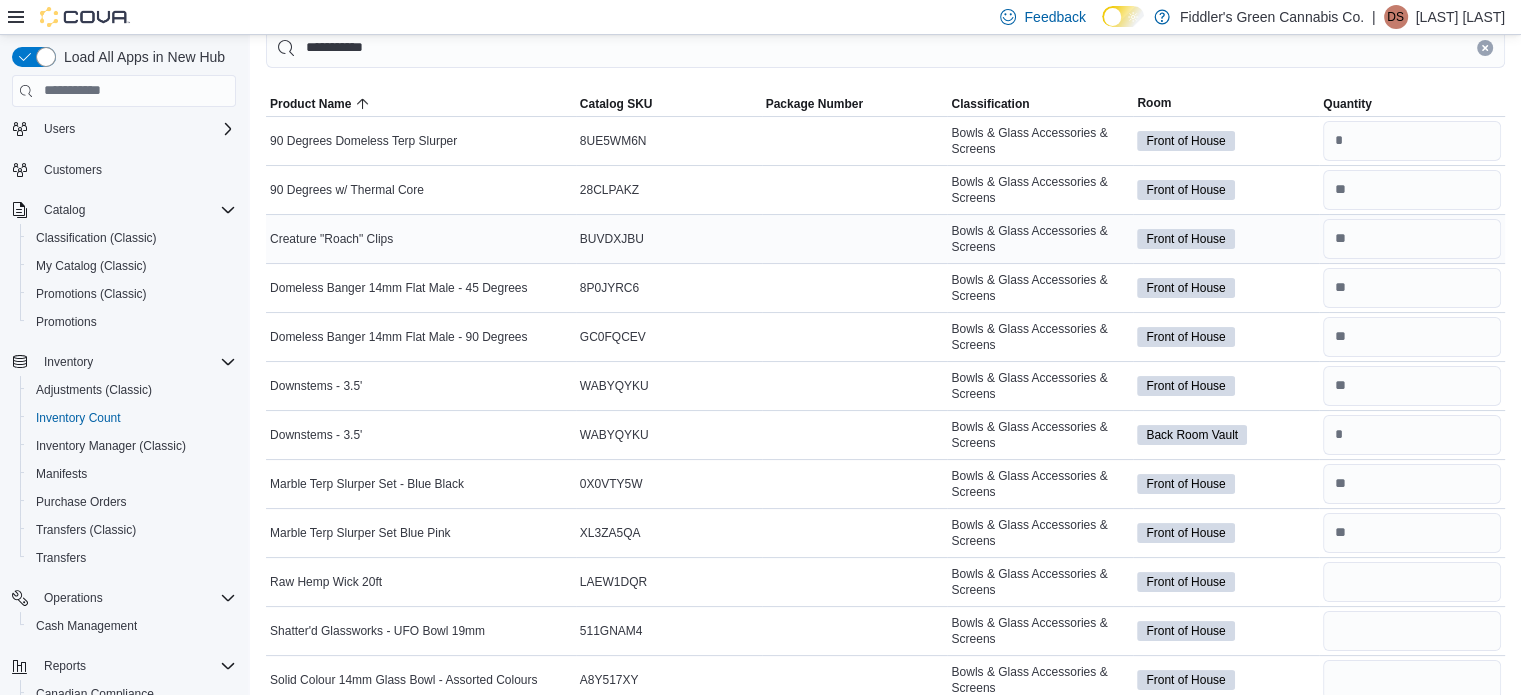 scroll, scrollTop: 199, scrollLeft: 0, axis: vertical 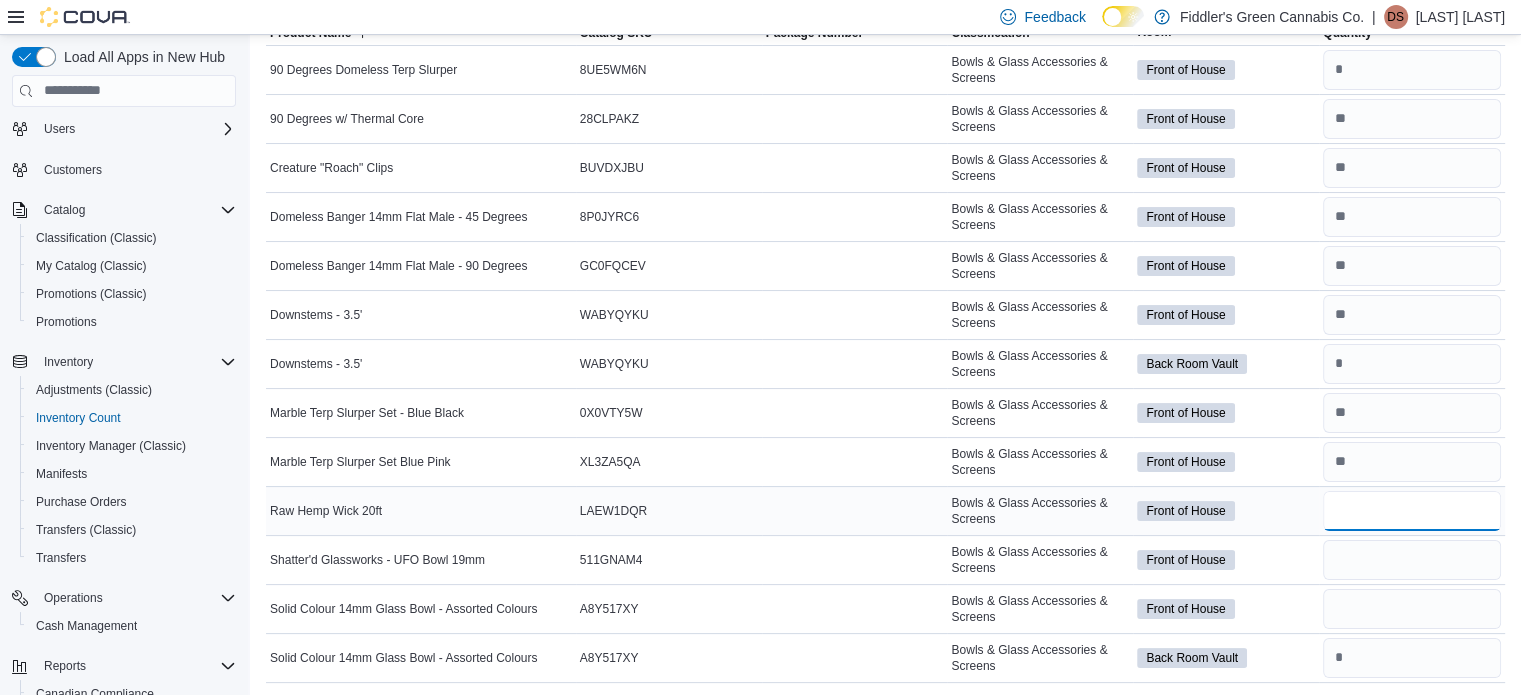 click at bounding box center (1412, 511) 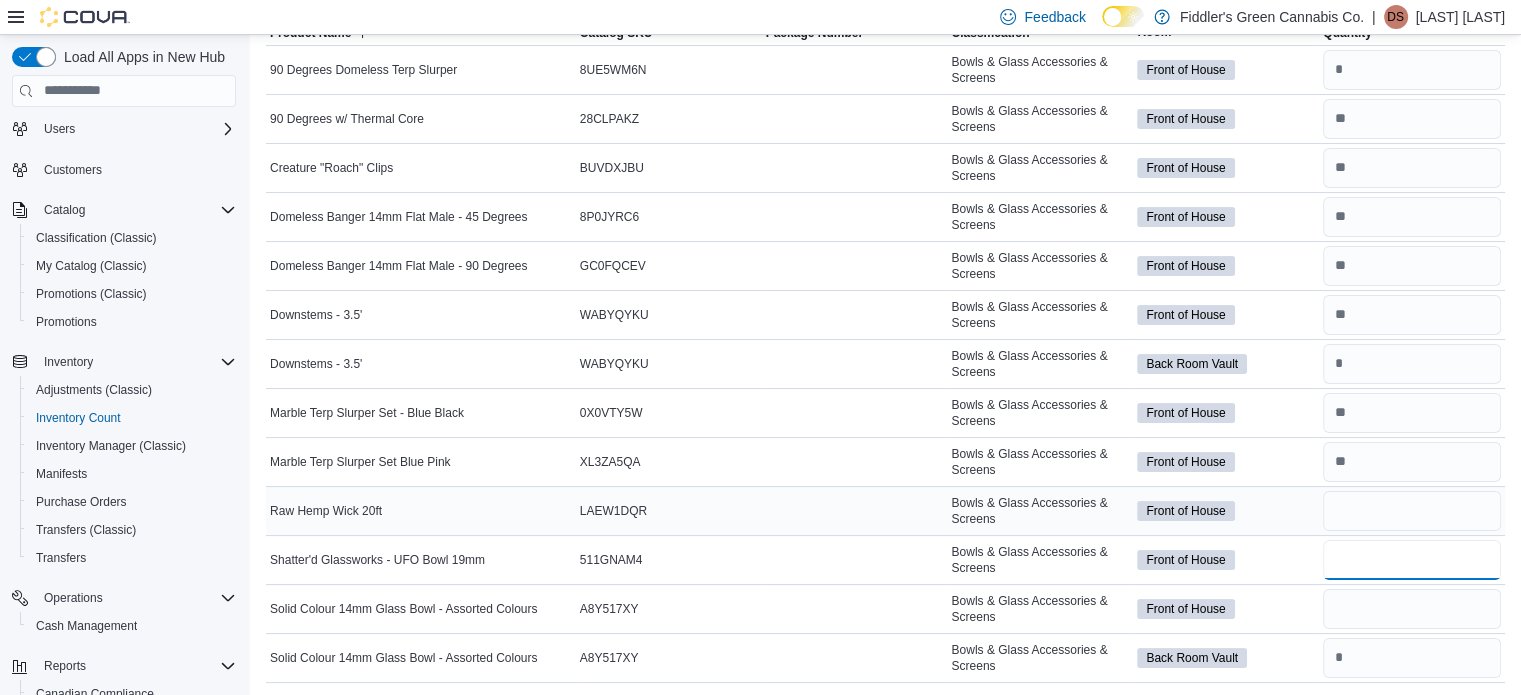 type 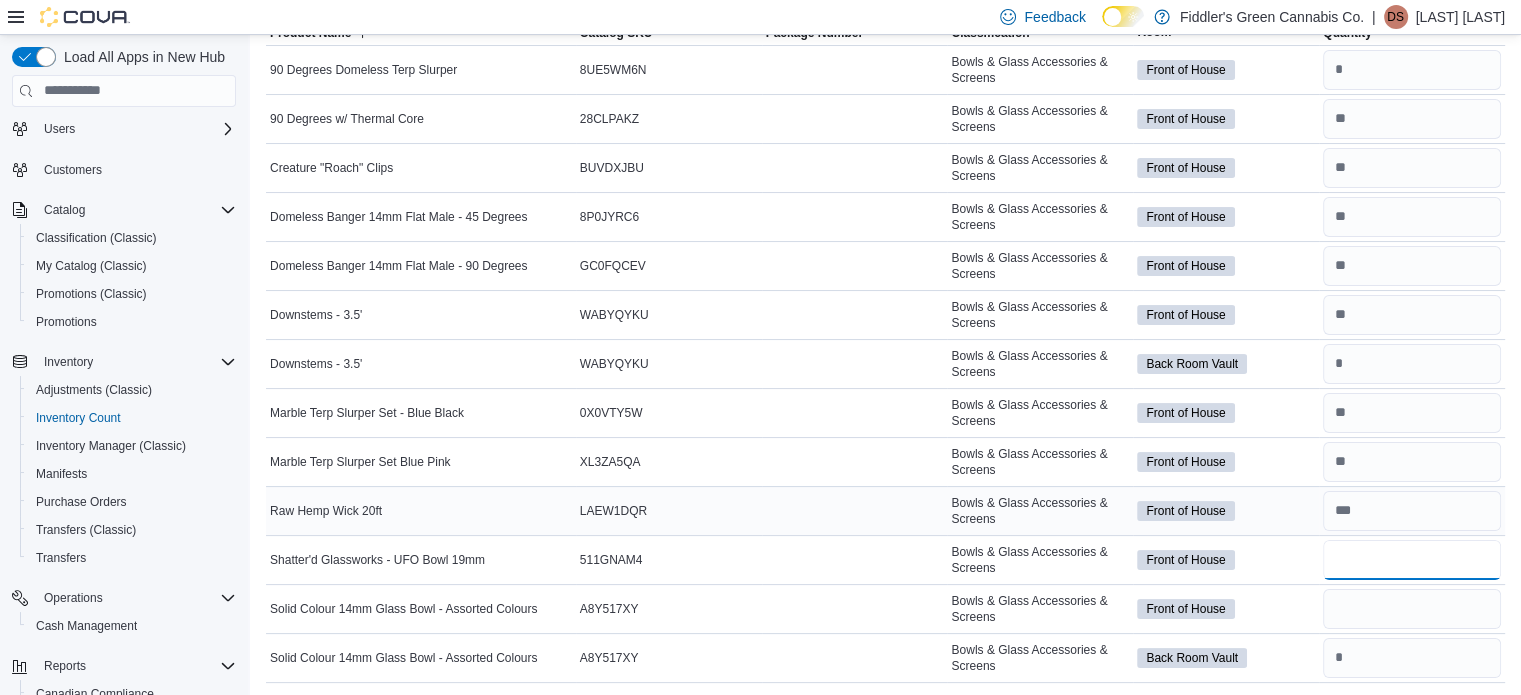 type on "*" 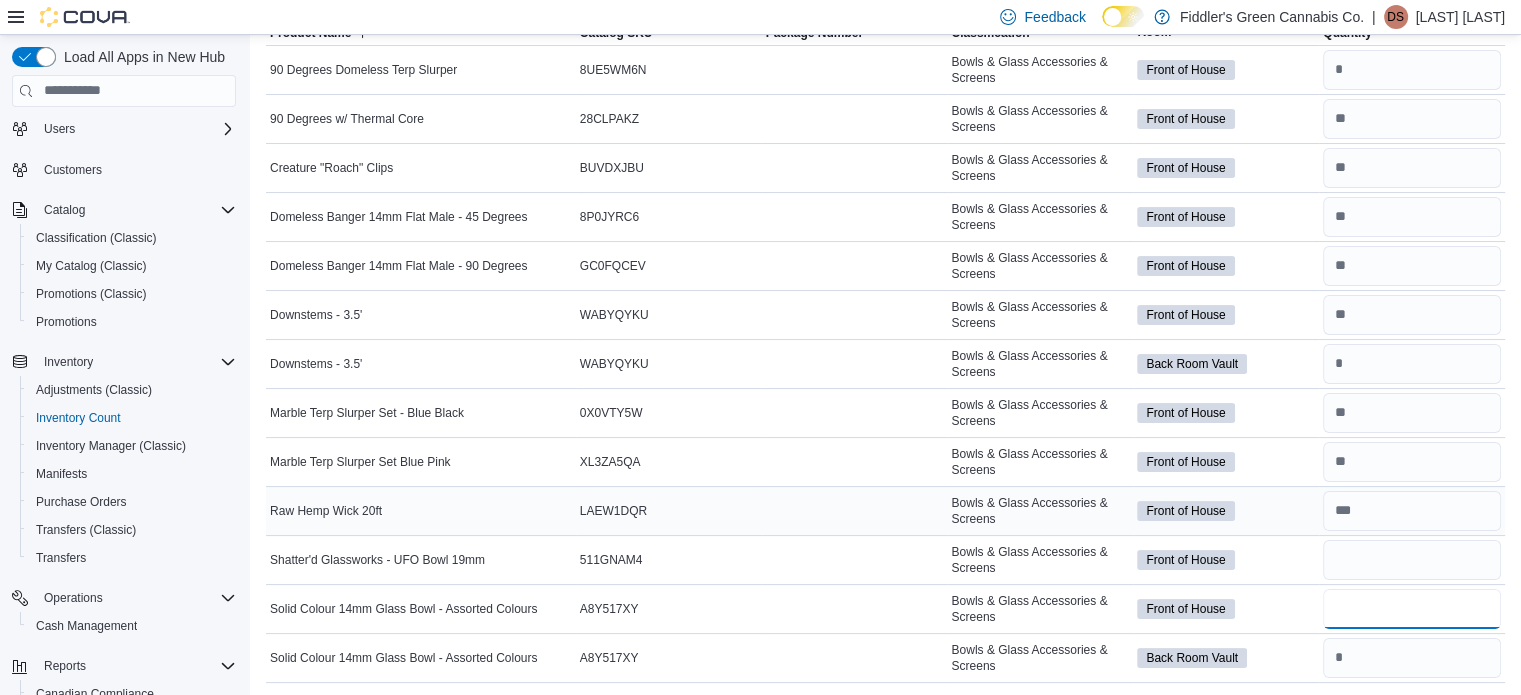 type 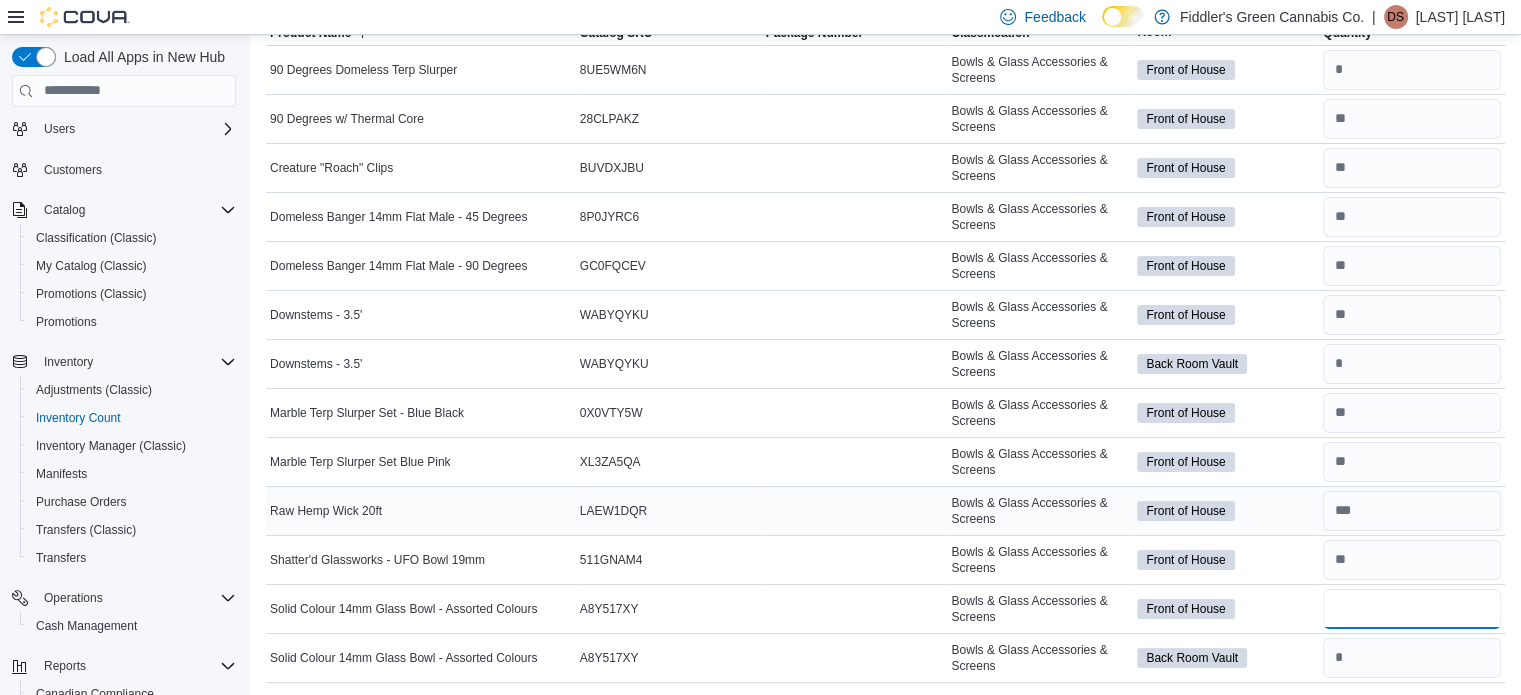 type on "*" 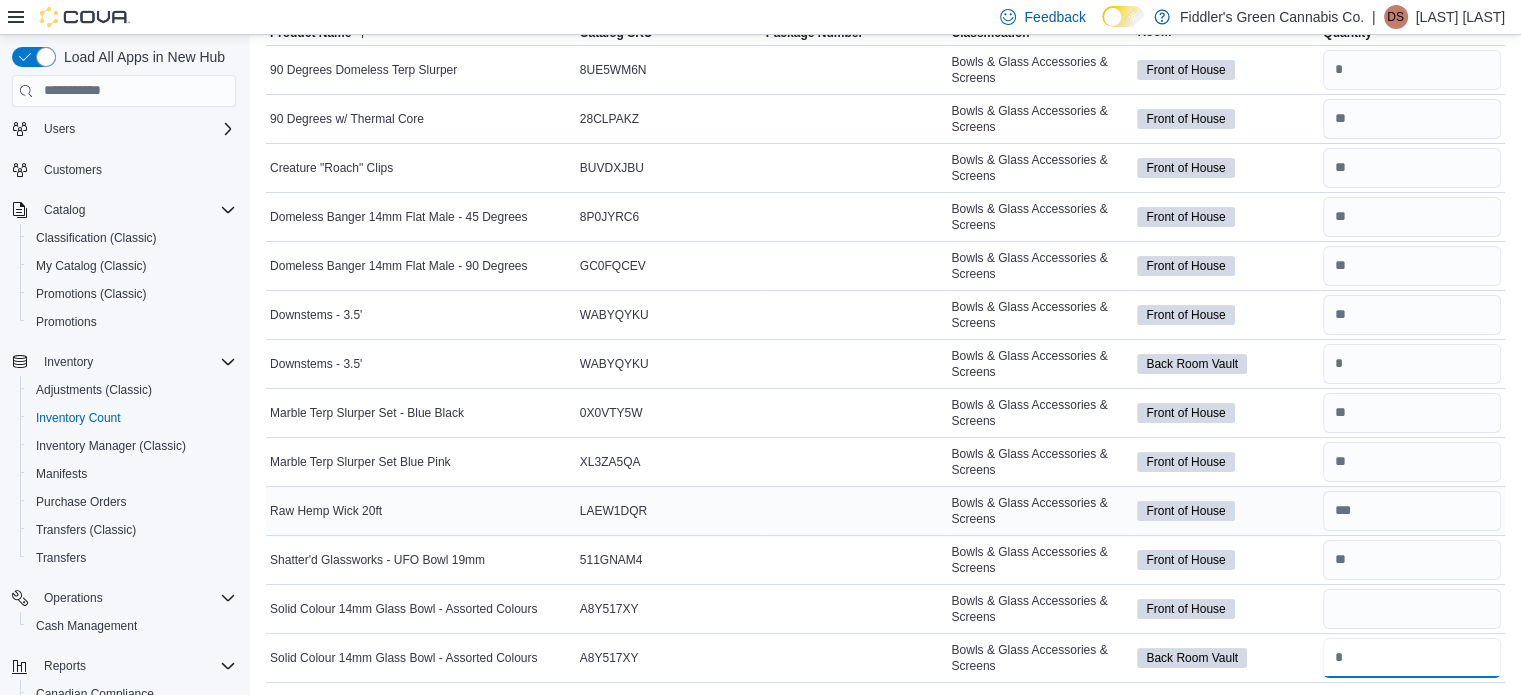 type 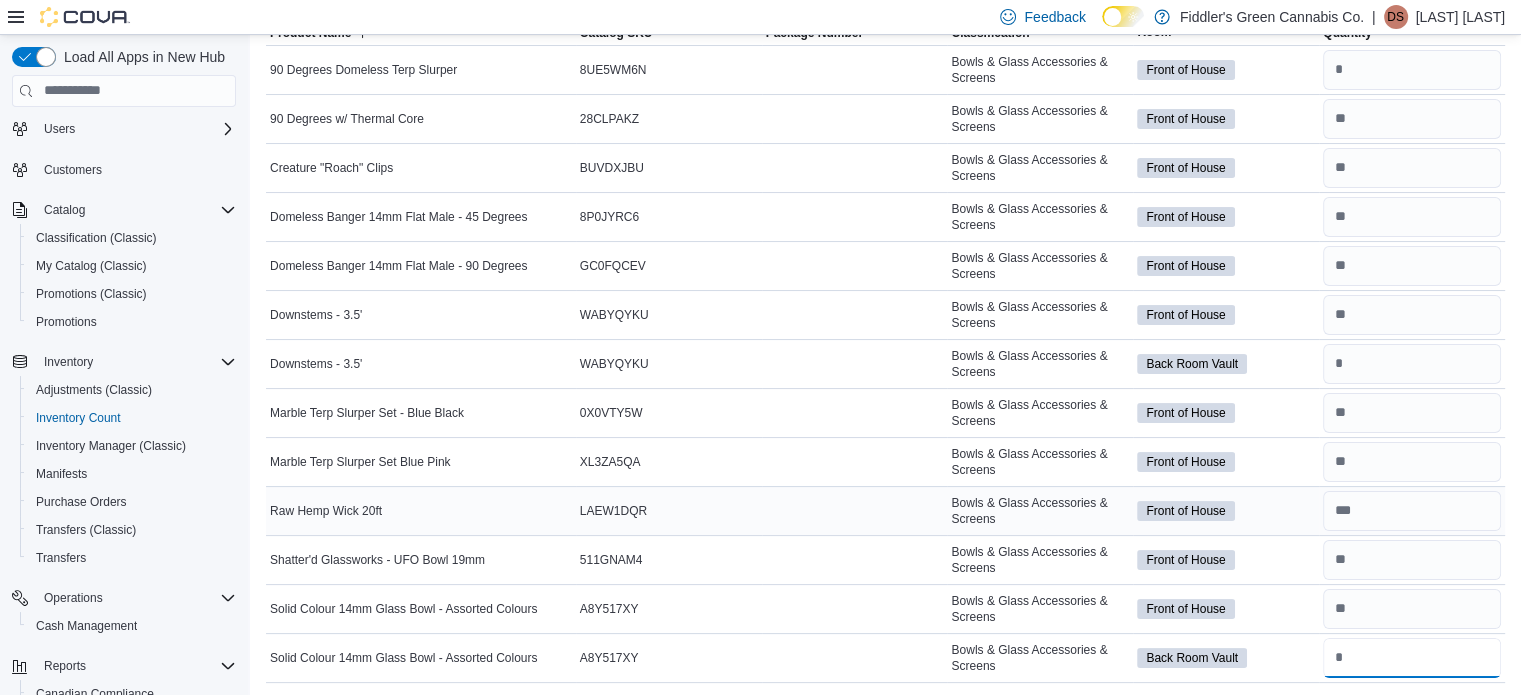 scroll, scrollTop: 0, scrollLeft: 0, axis: both 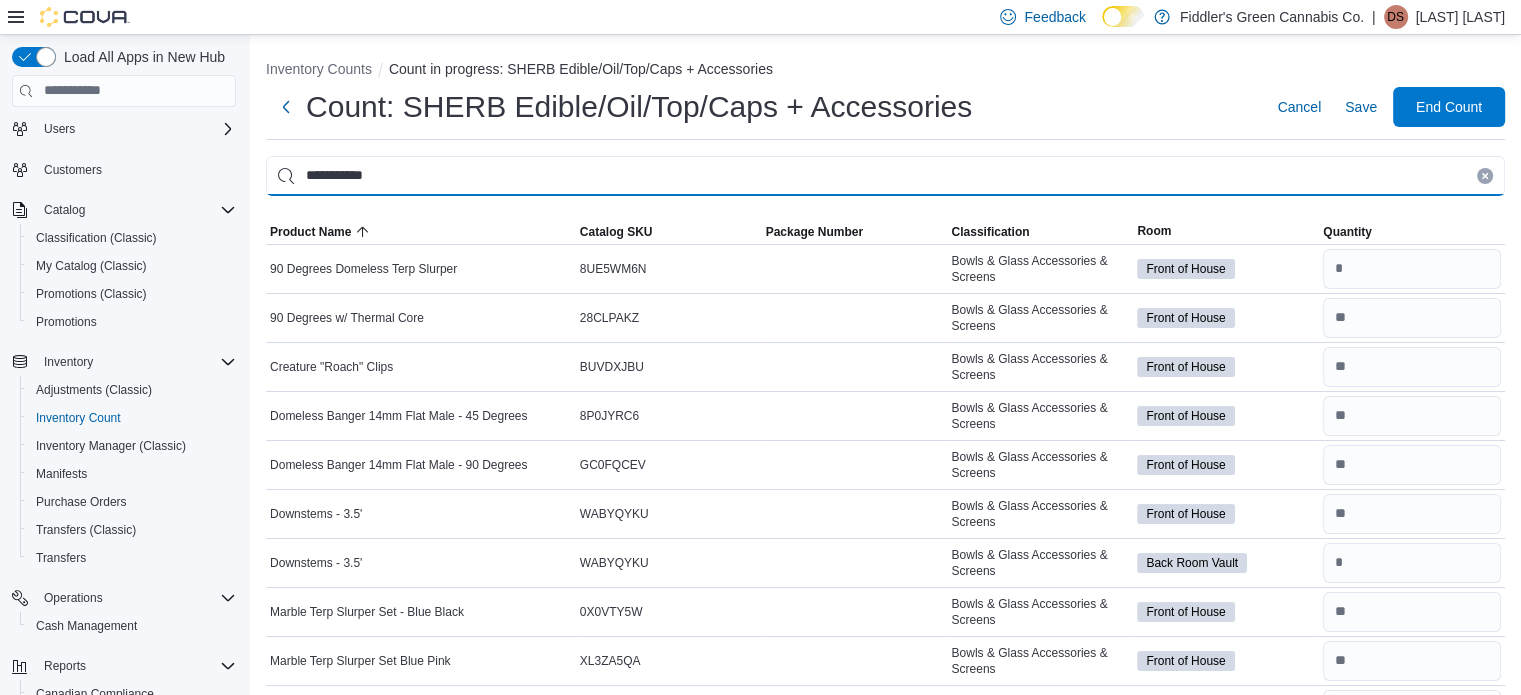 click on "**********" at bounding box center (885, 176) 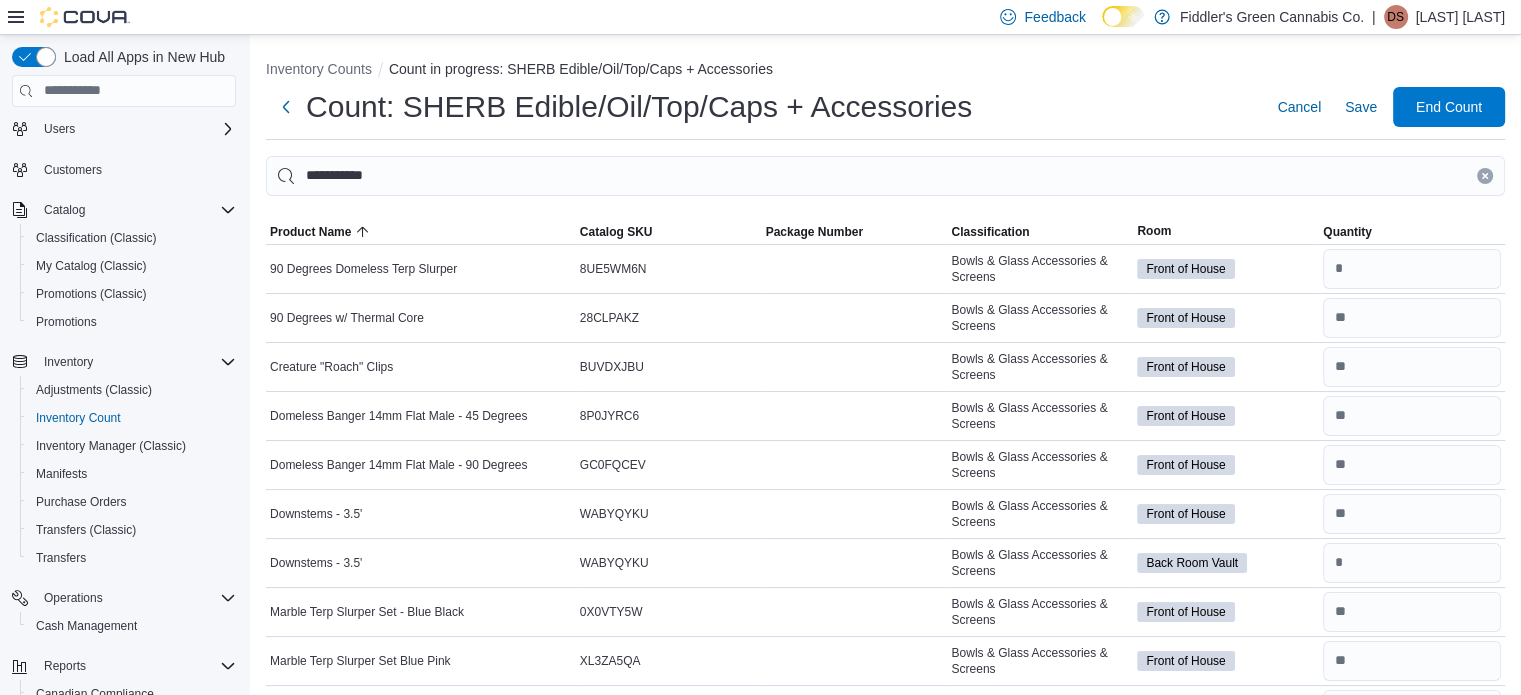 click 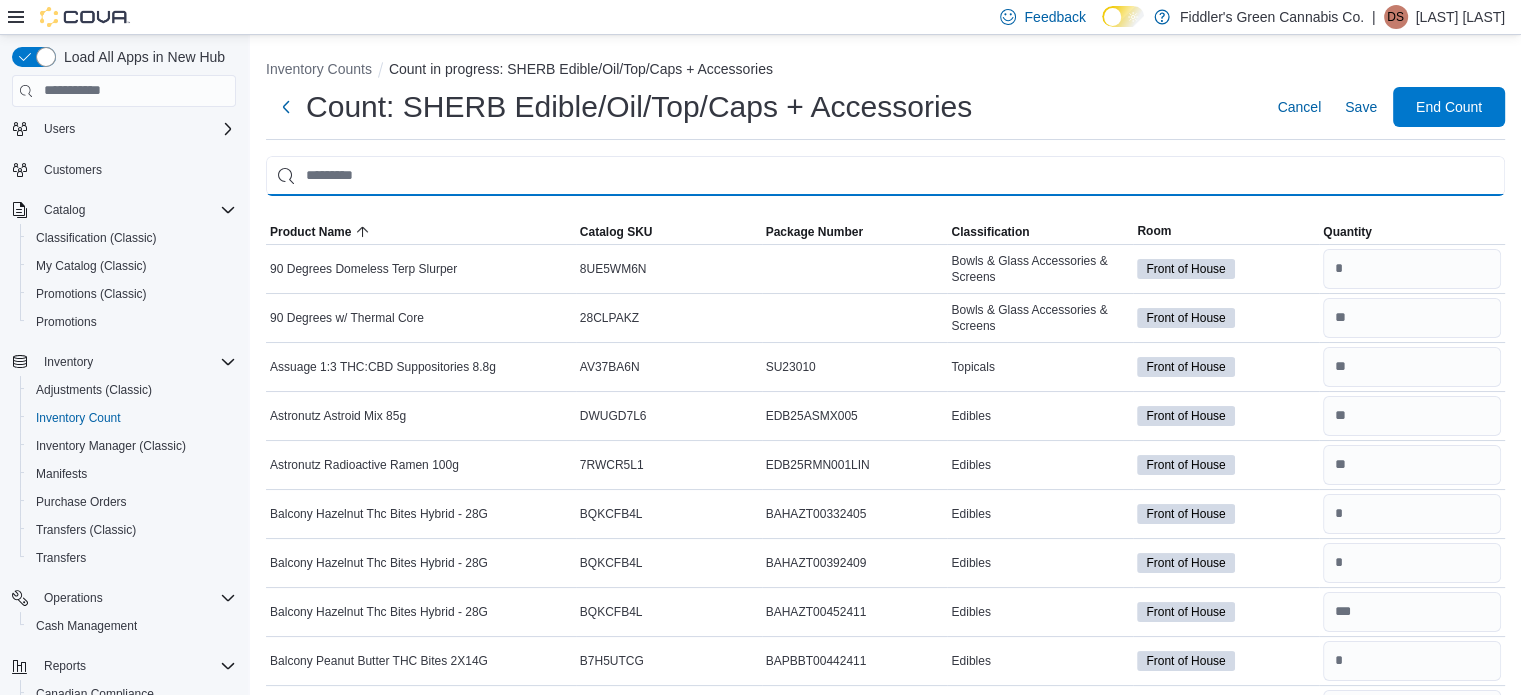 click at bounding box center (885, 176) 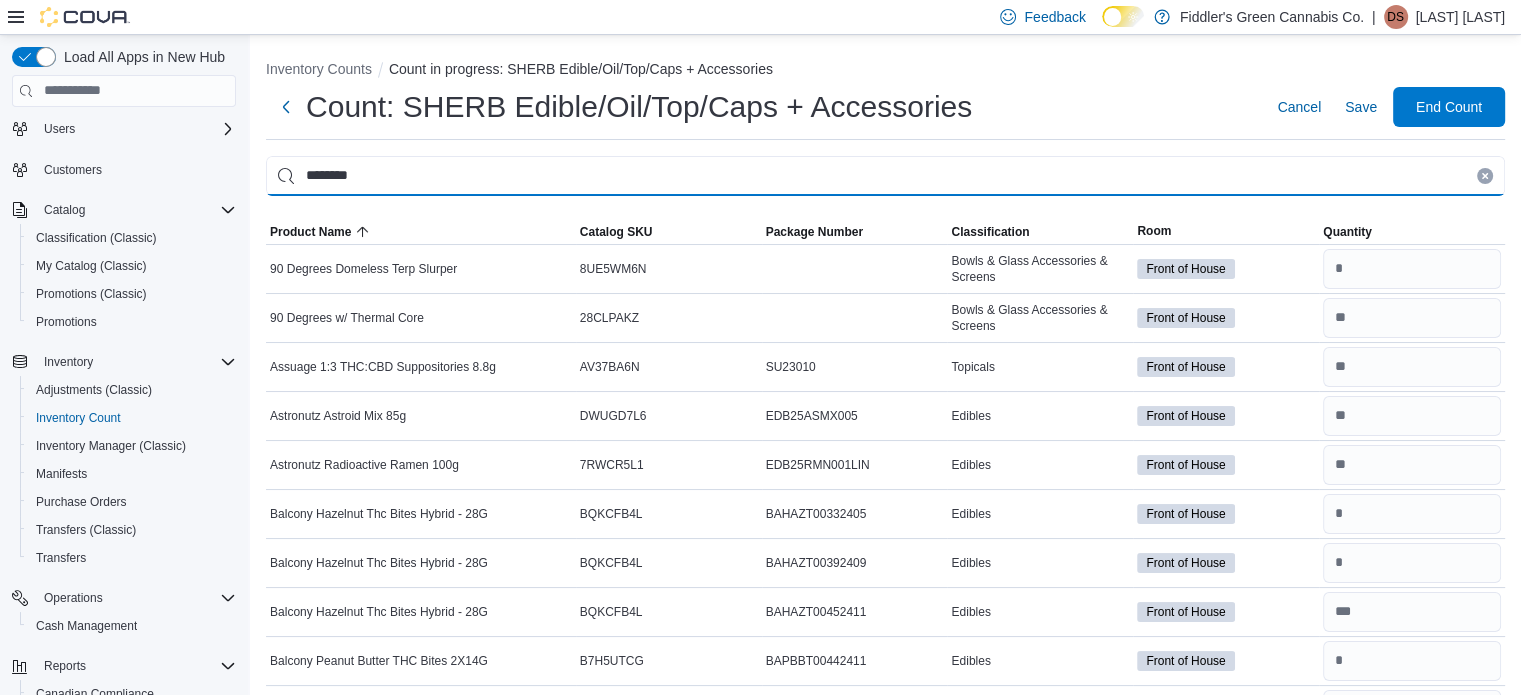 type on "********" 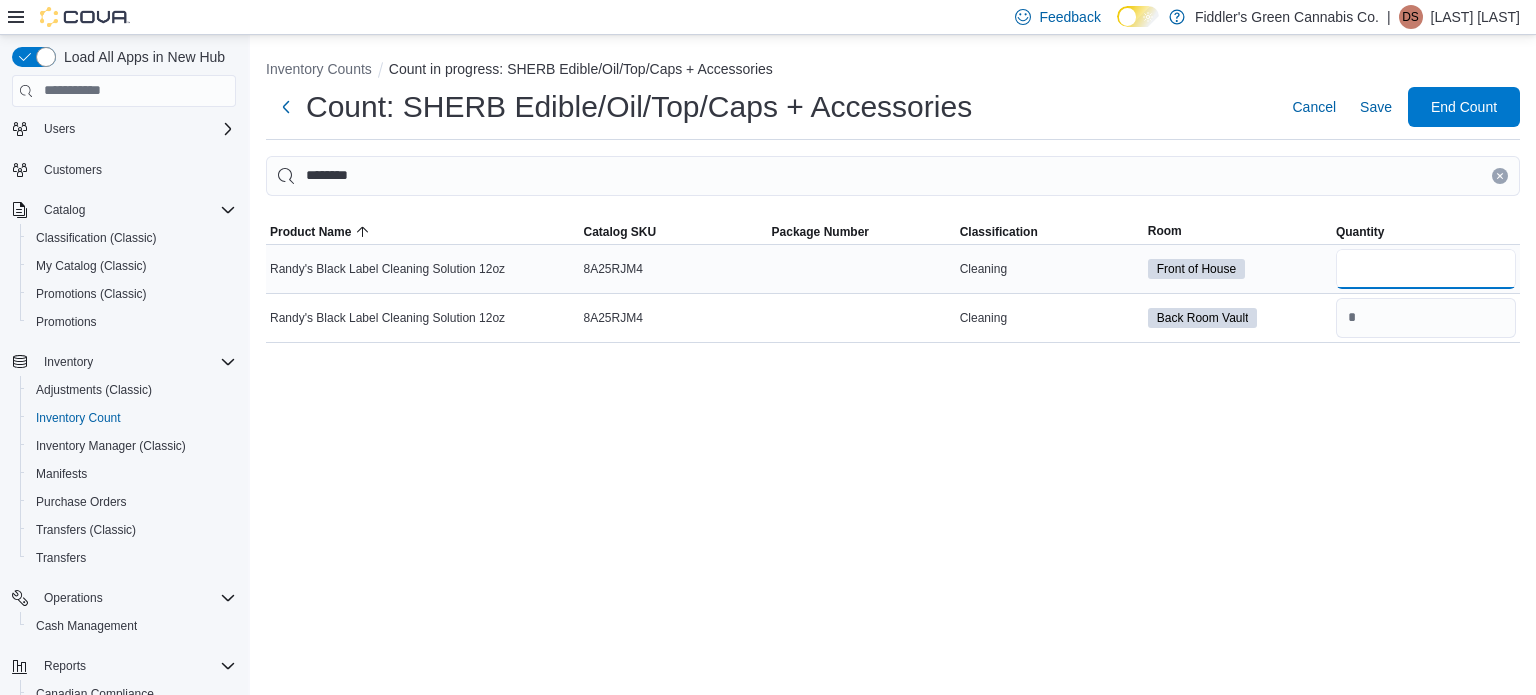 click at bounding box center [1426, 269] 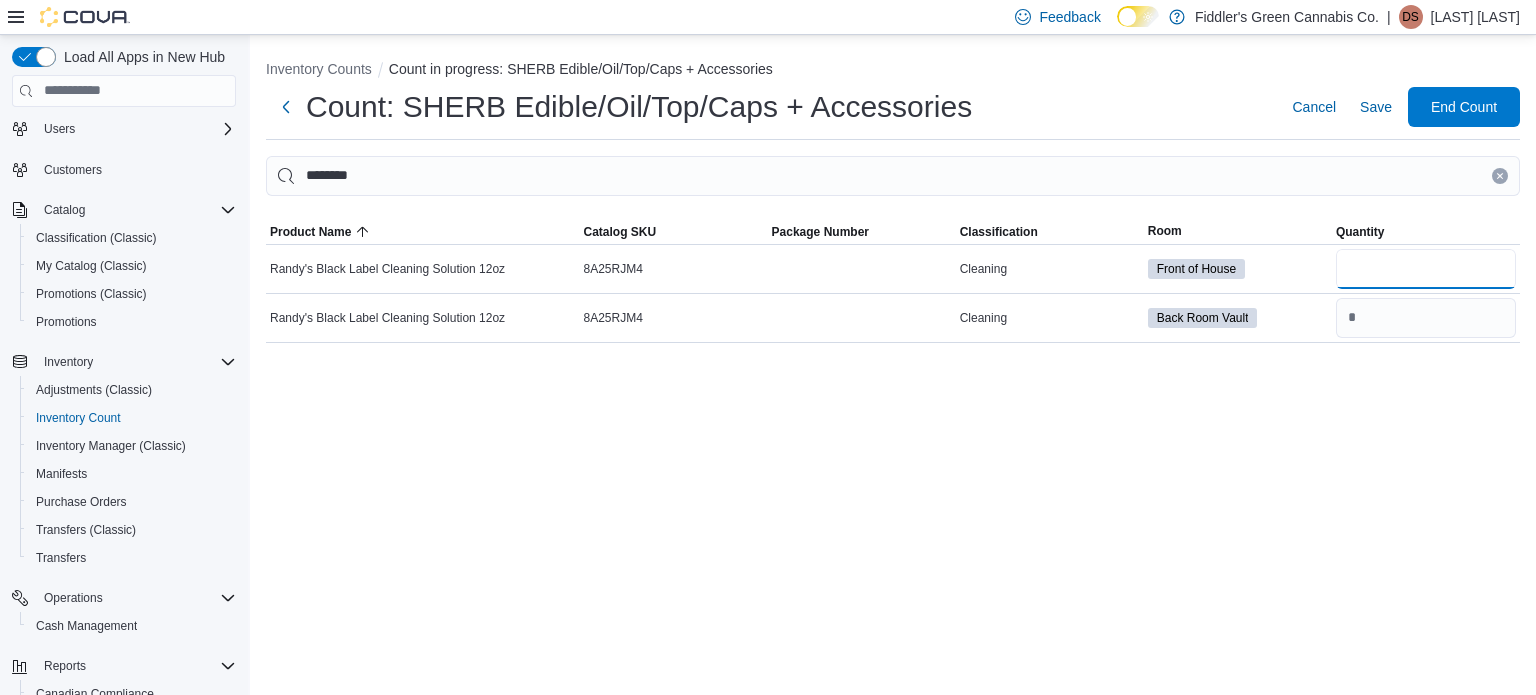 type on "*" 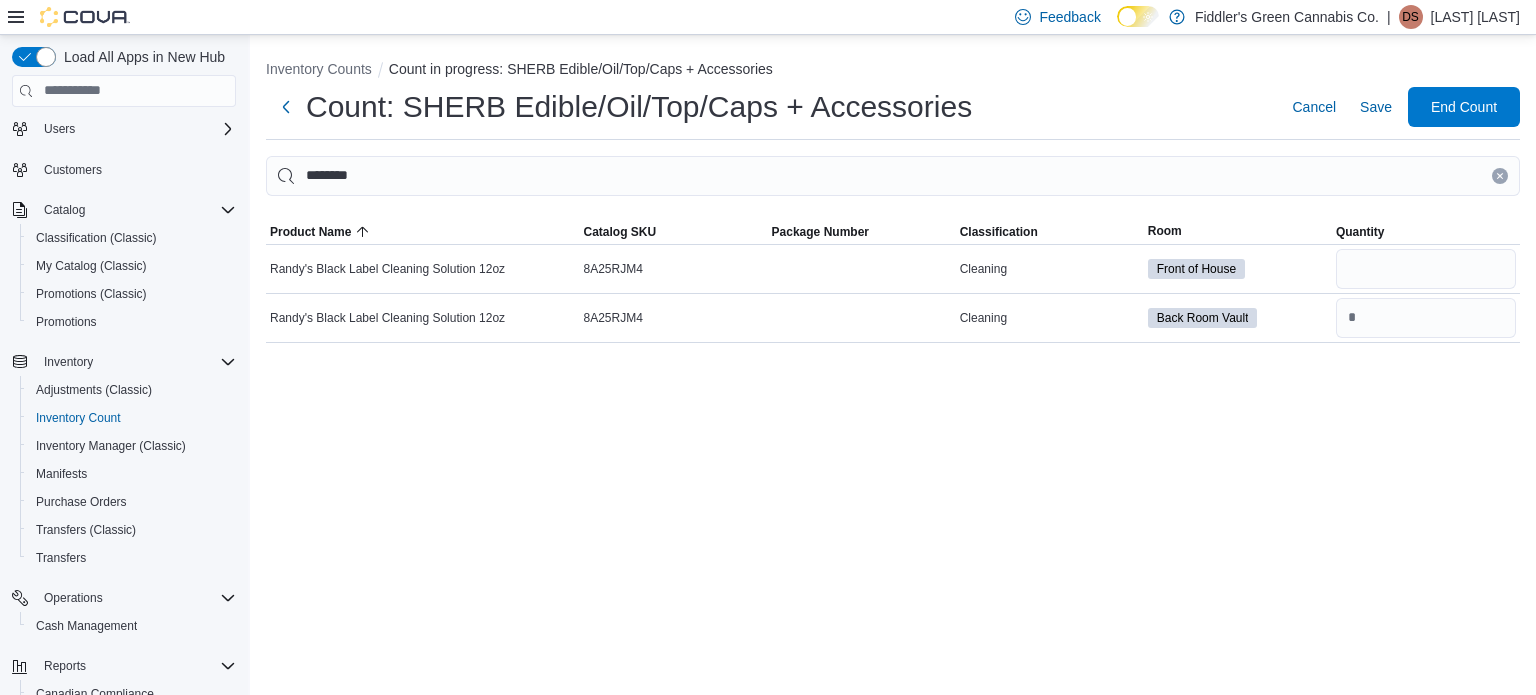 type 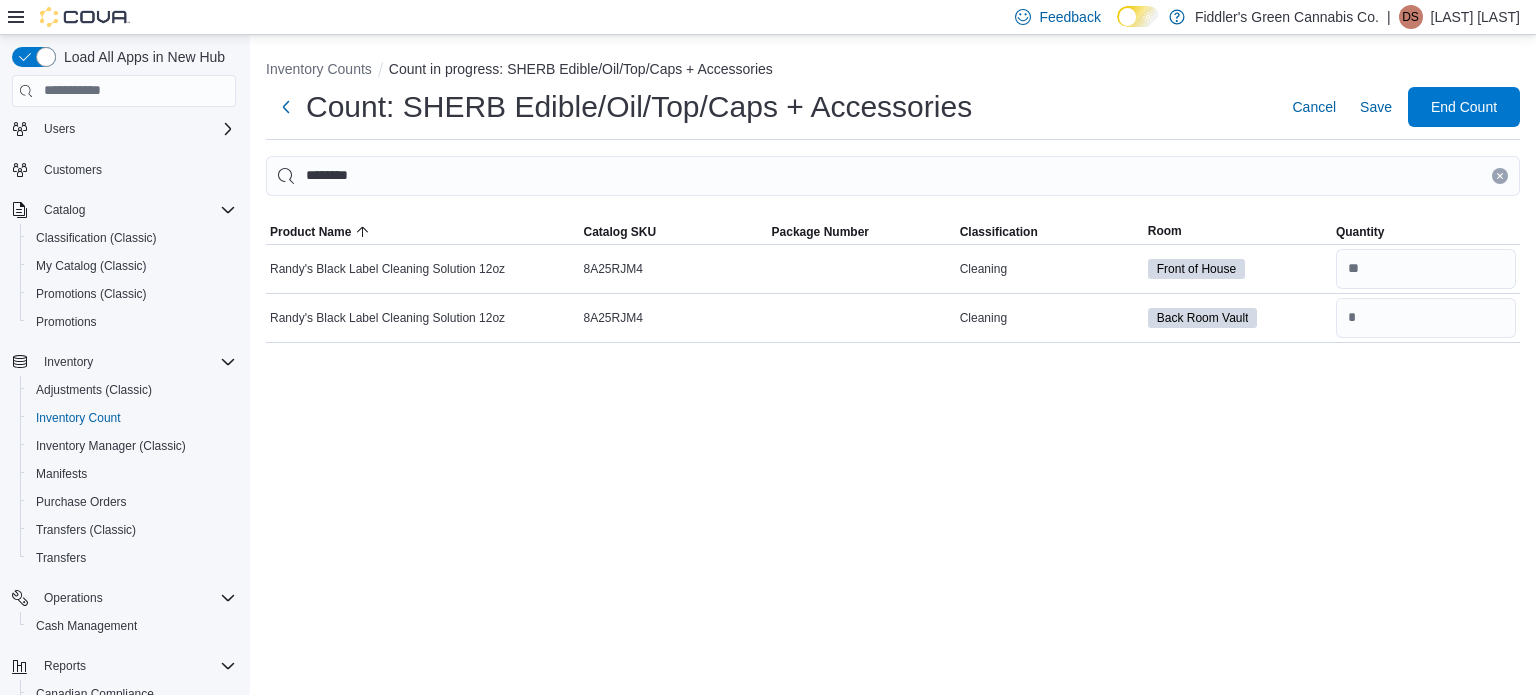 click 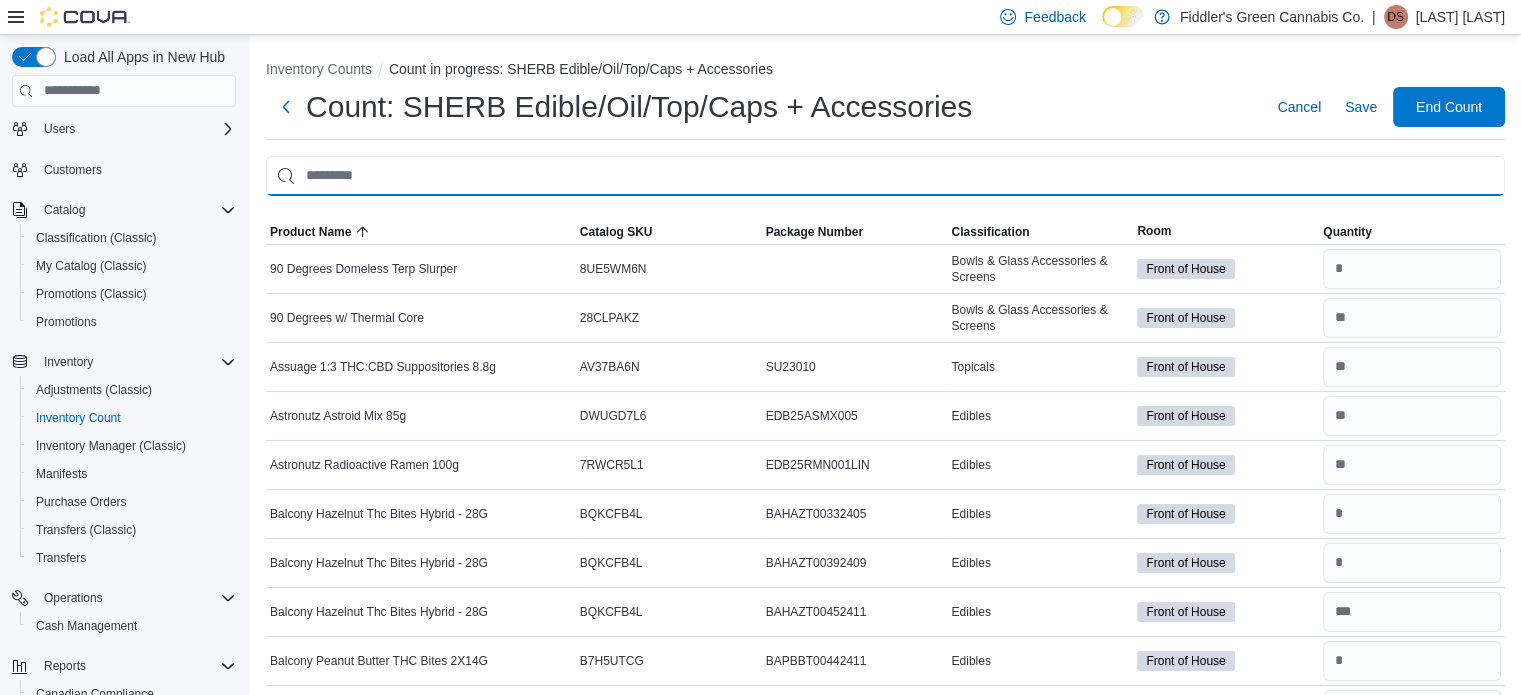 click at bounding box center (885, 176) 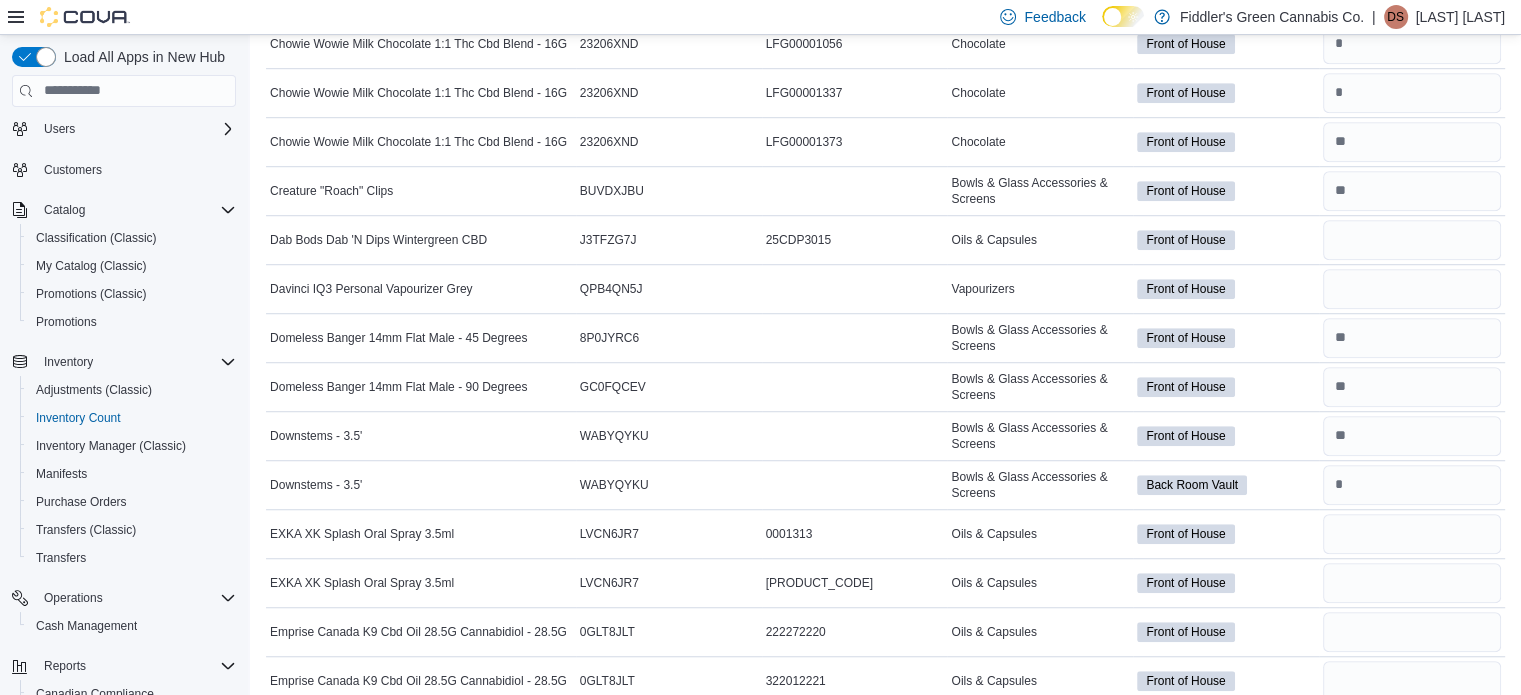 scroll, scrollTop: 1368, scrollLeft: 0, axis: vertical 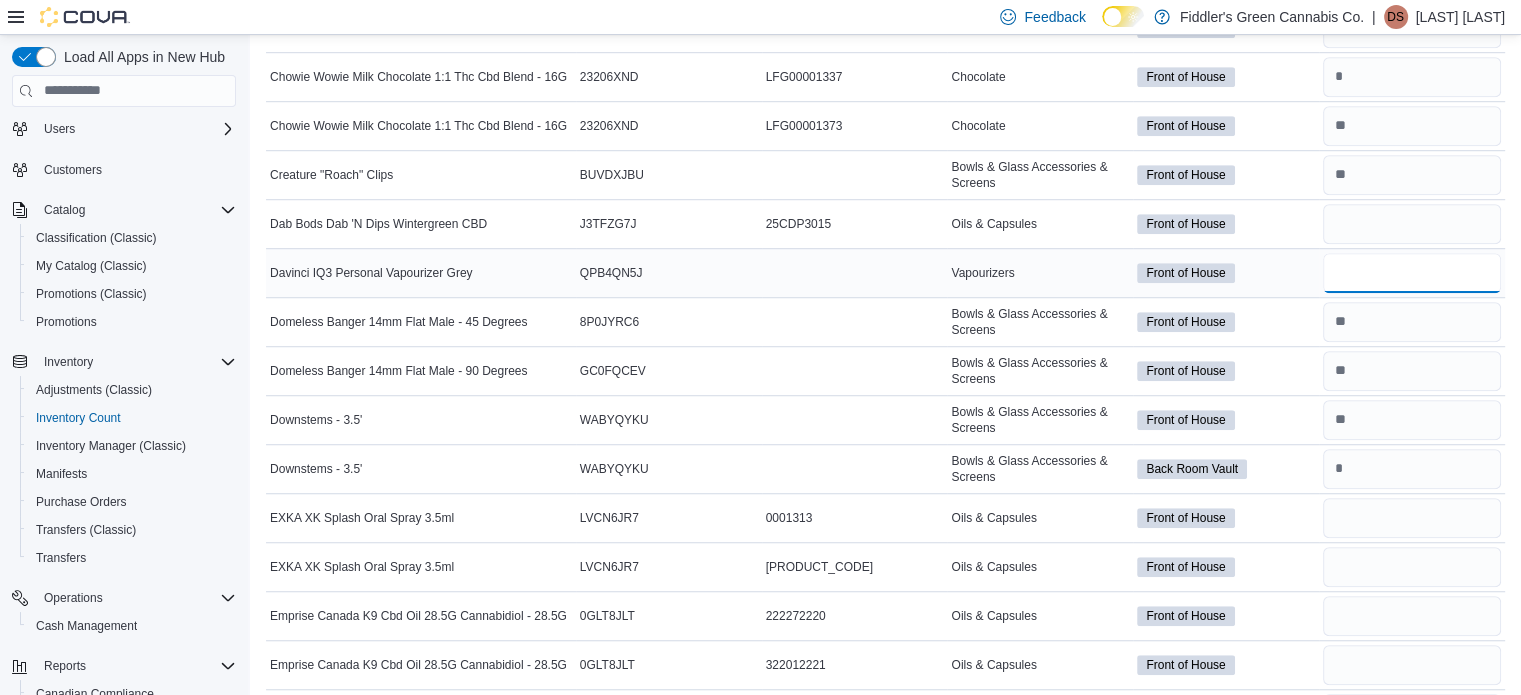 click at bounding box center (1412, 273) 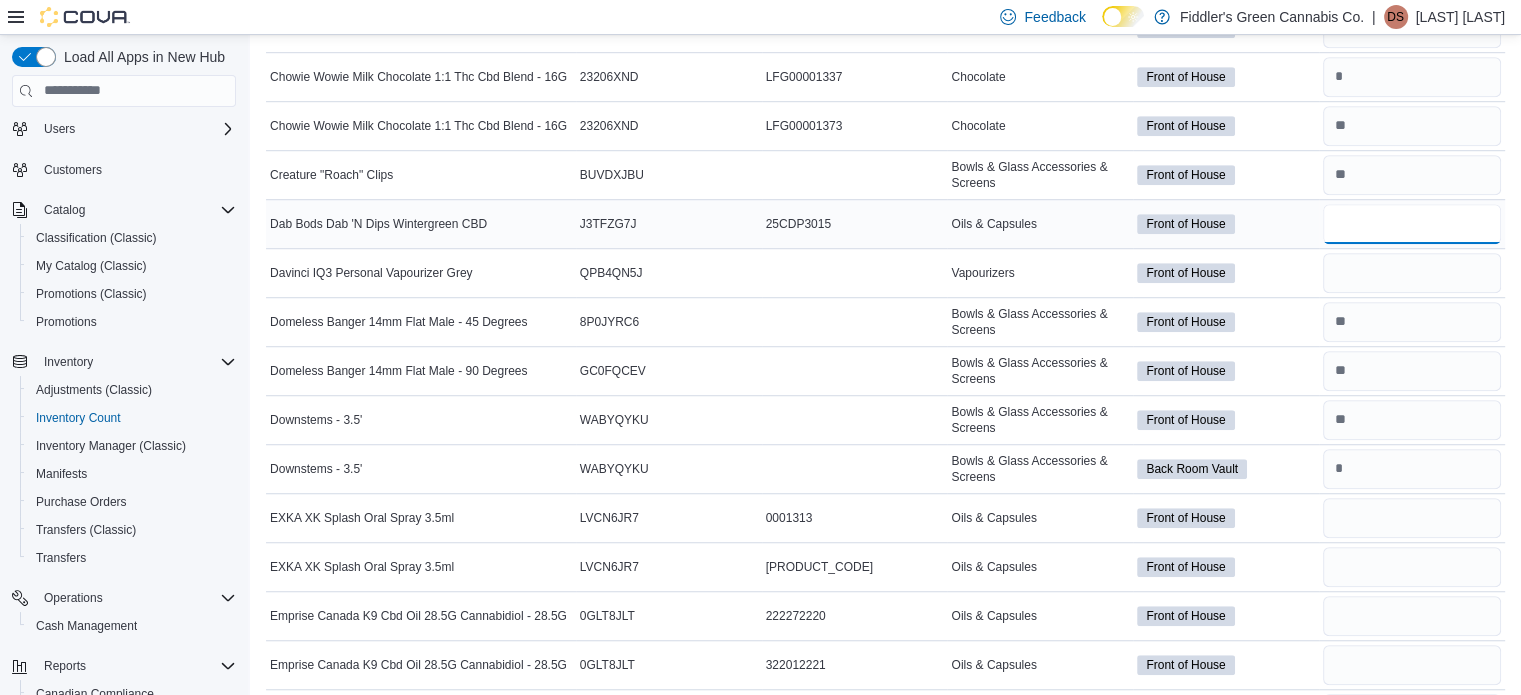 click at bounding box center [1412, 224] 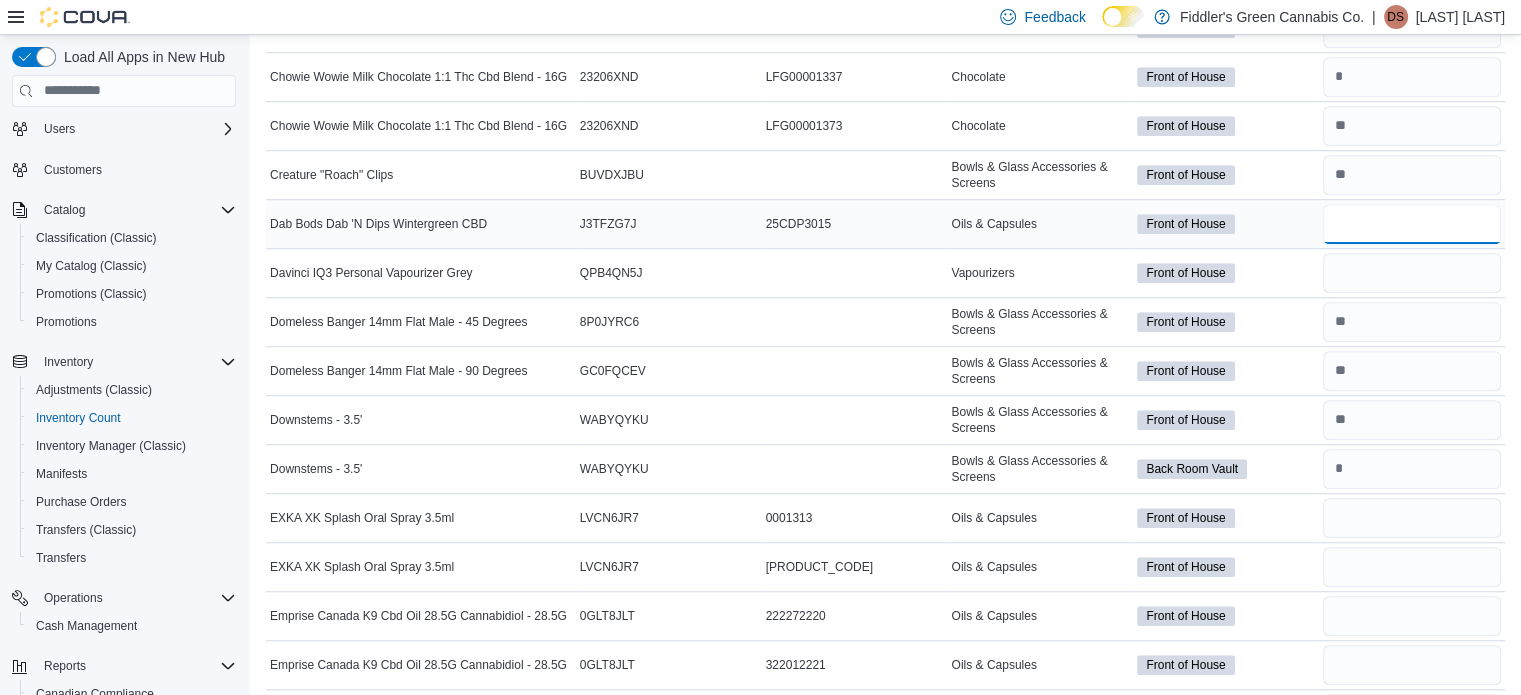 type on "*" 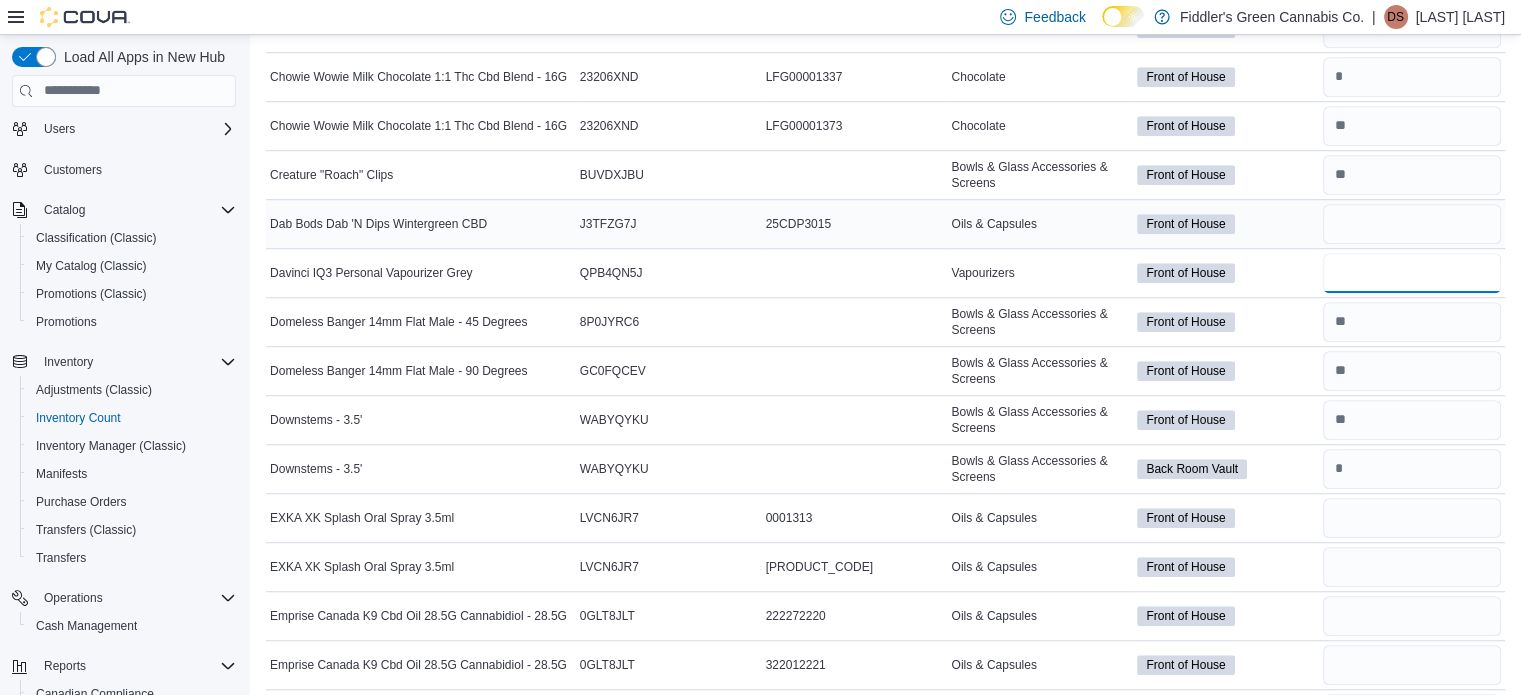 type 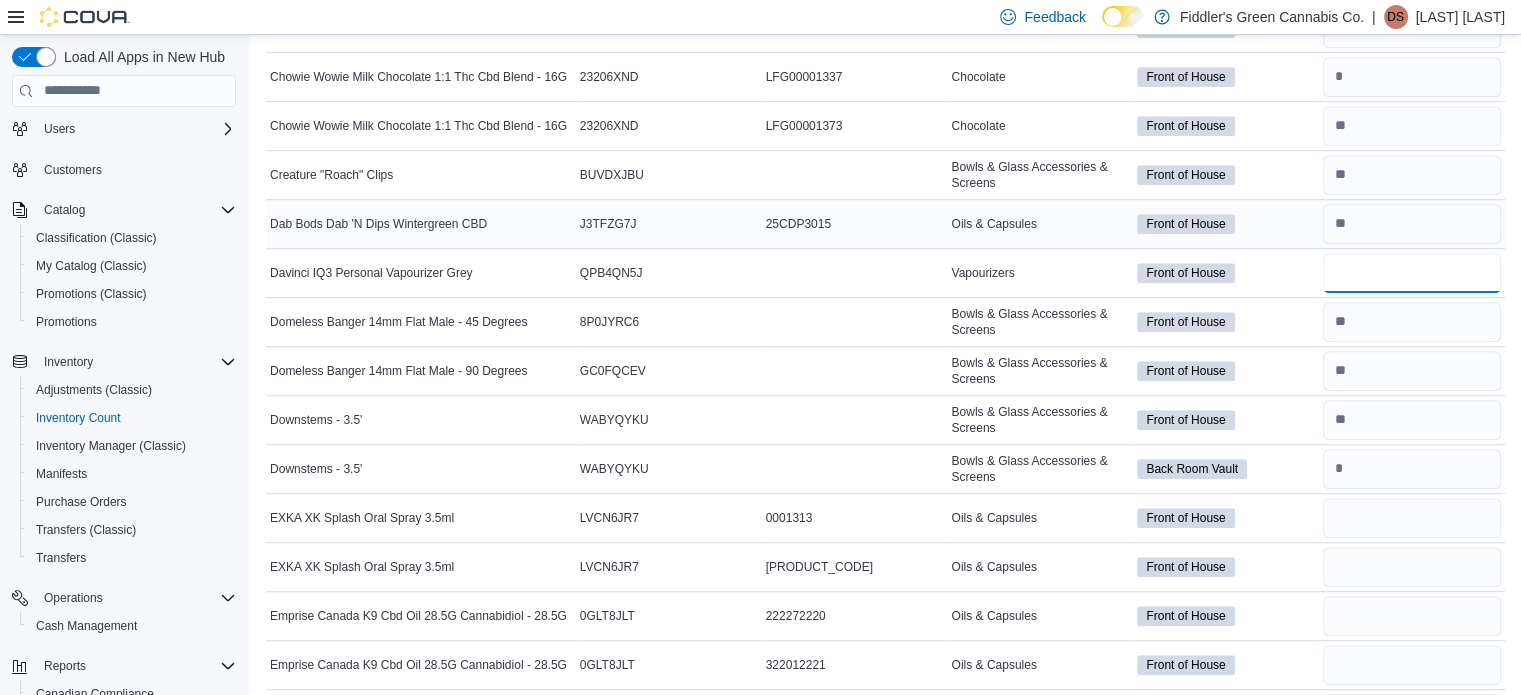 type on "*" 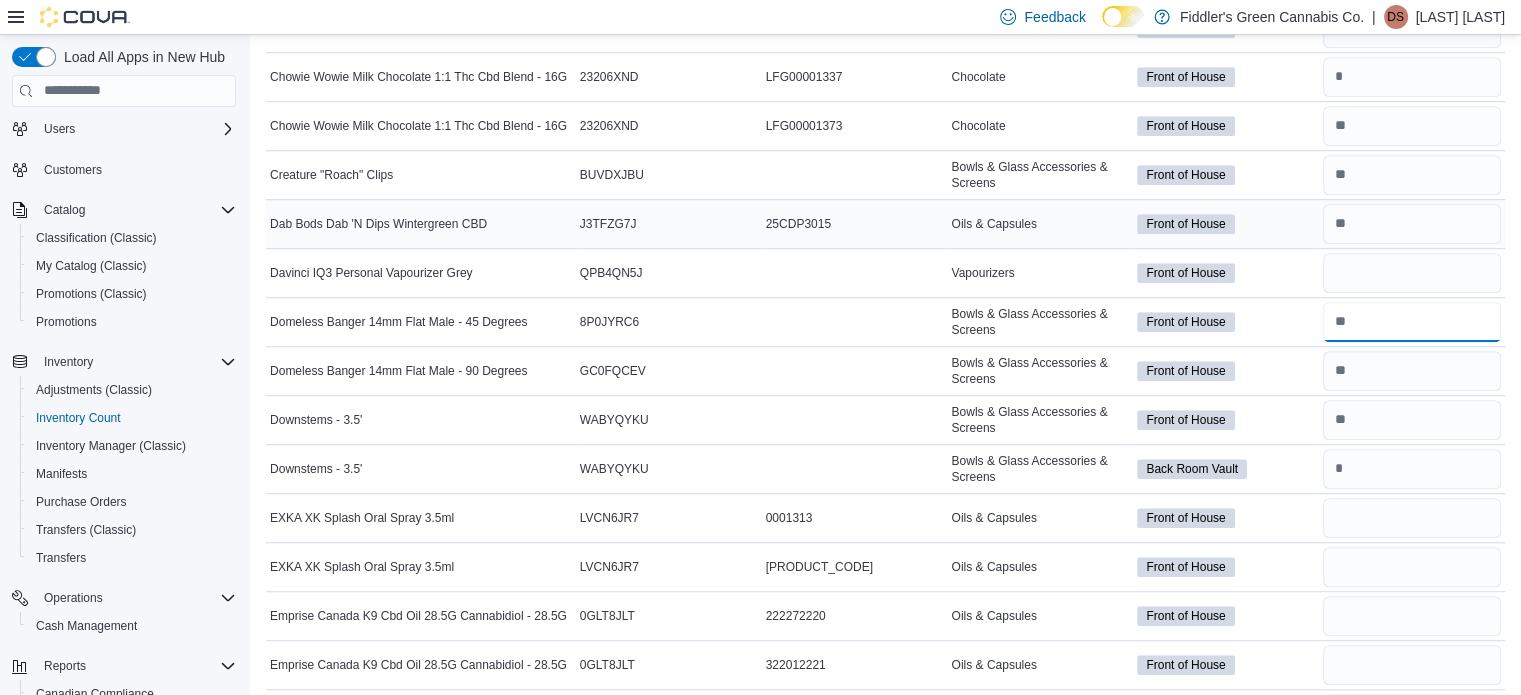 type 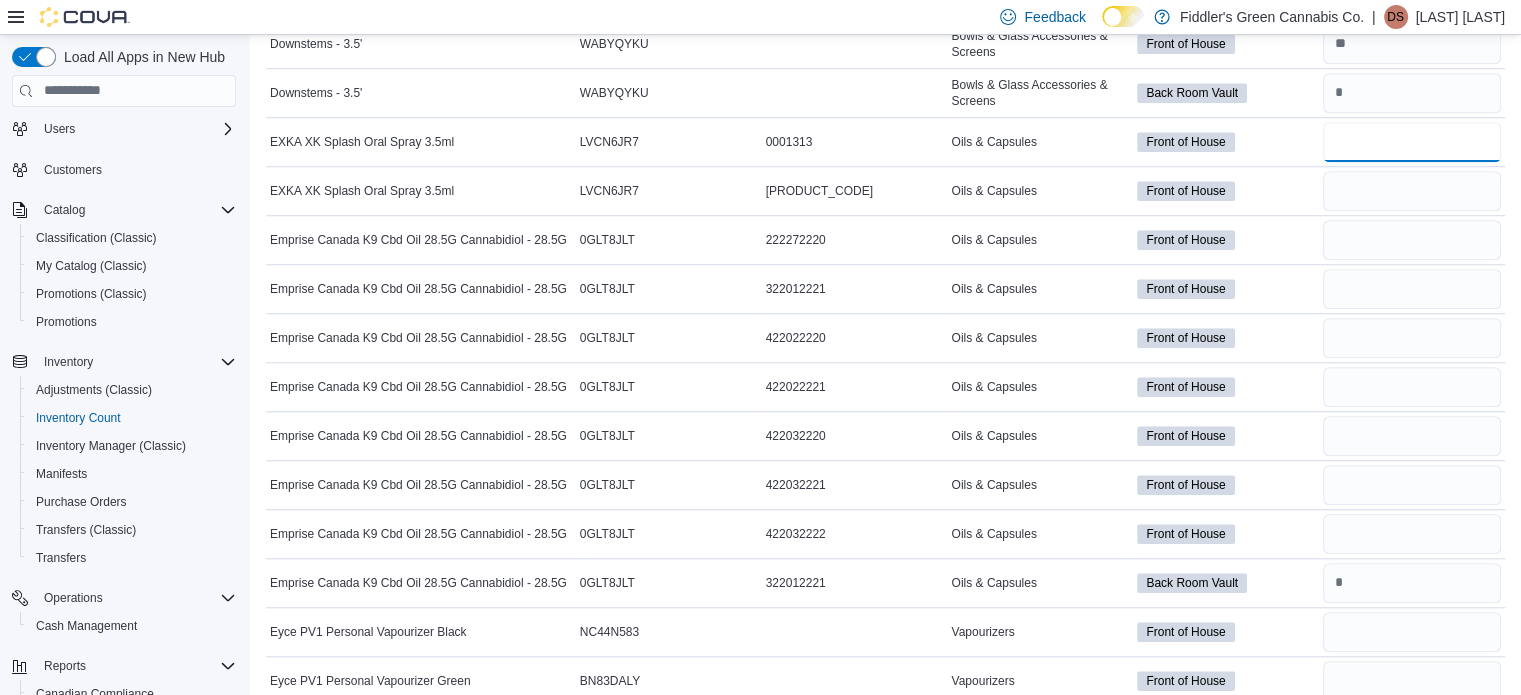 scroll, scrollTop: 1744, scrollLeft: 0, axis: vertical 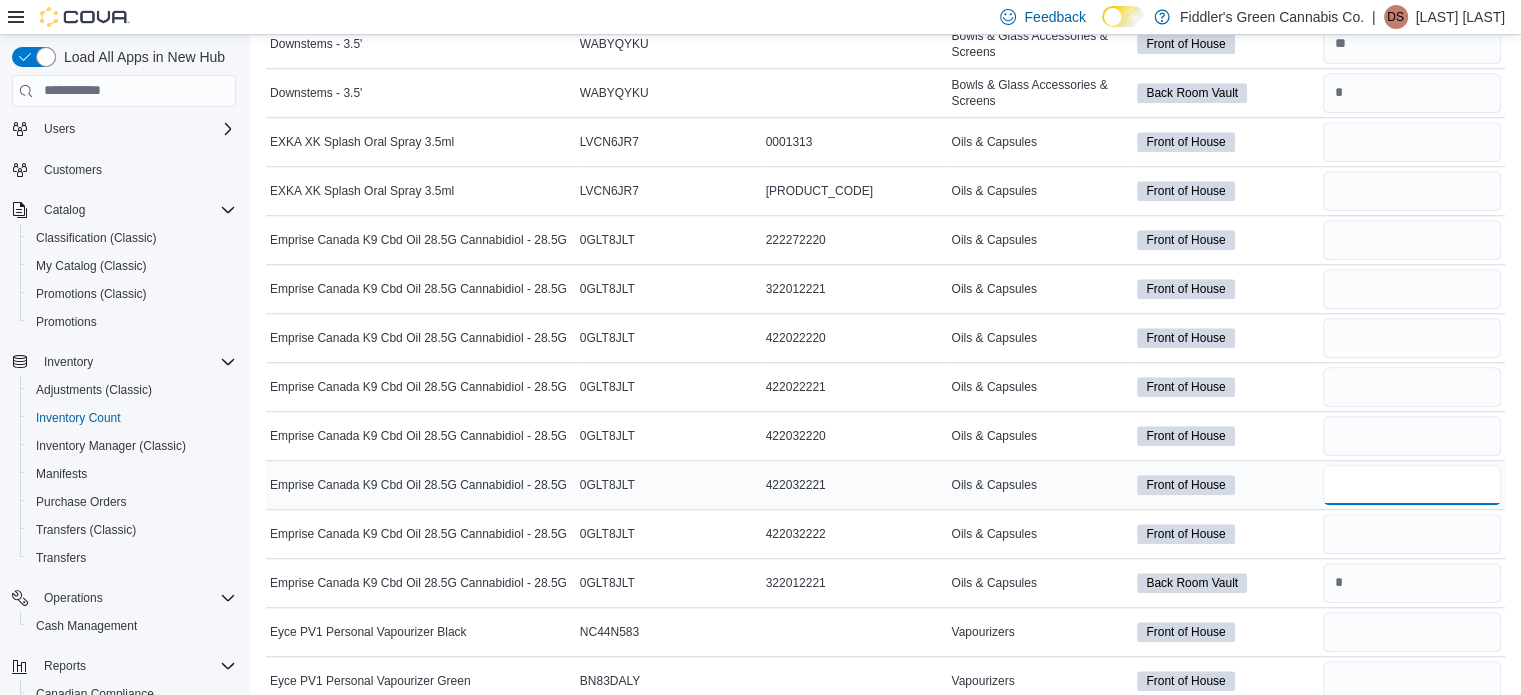 click at bounding box center (1412, 485) 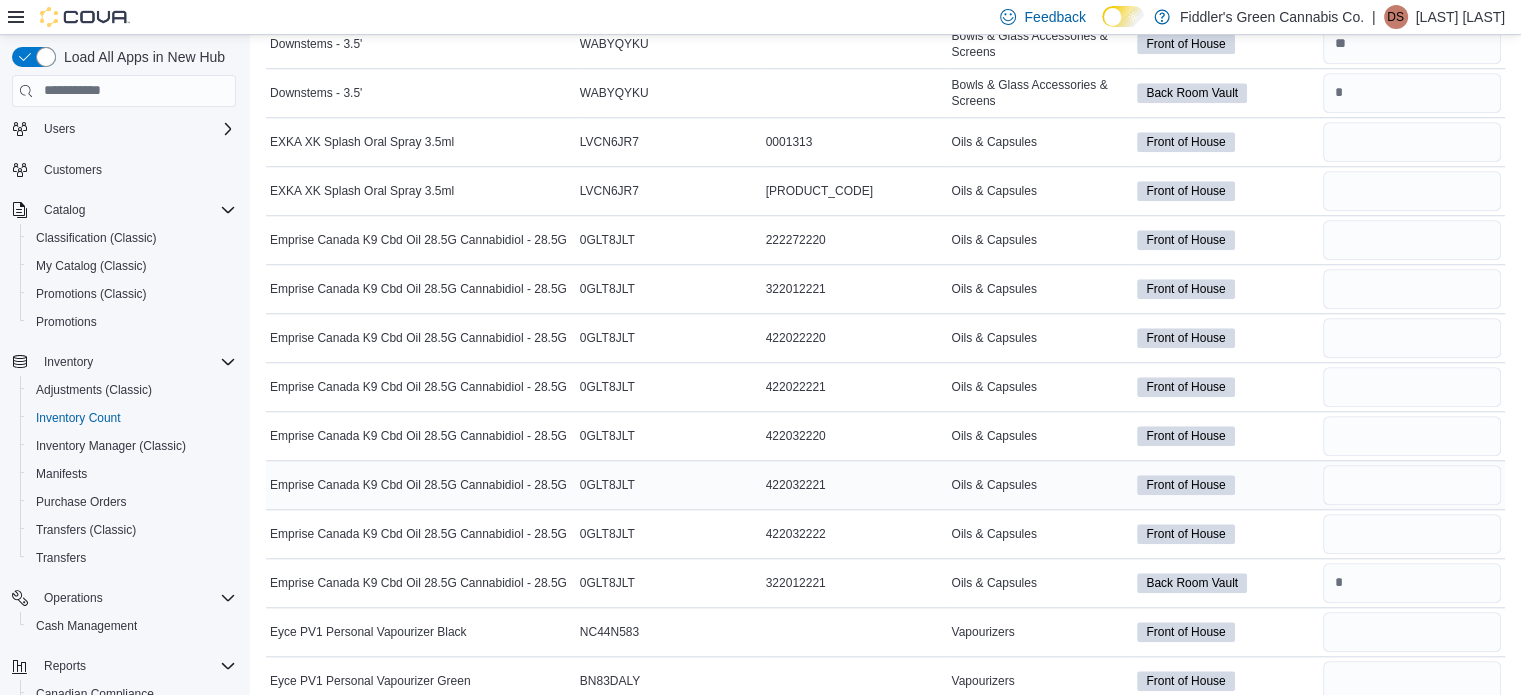 type 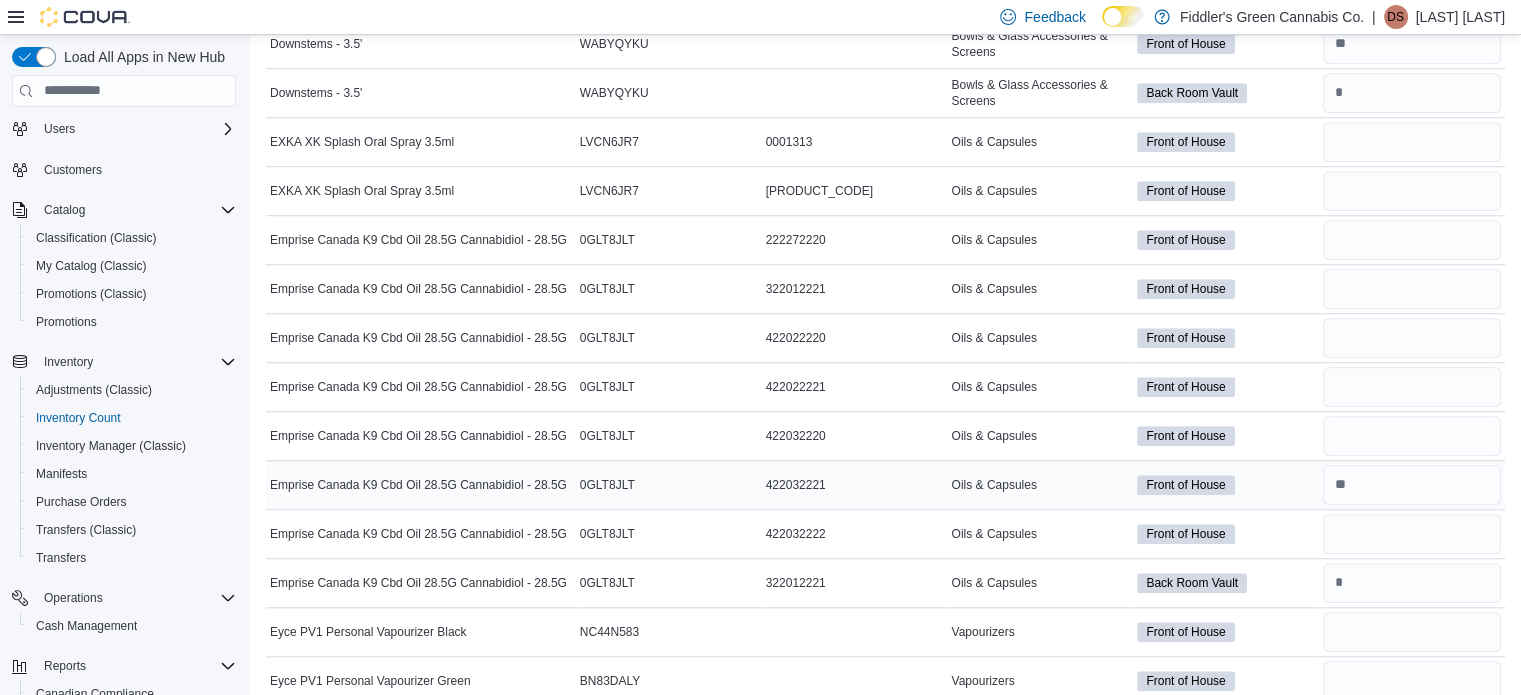 scroll, scrollTop: 1786, scrollLeft: 0, axis: vertical 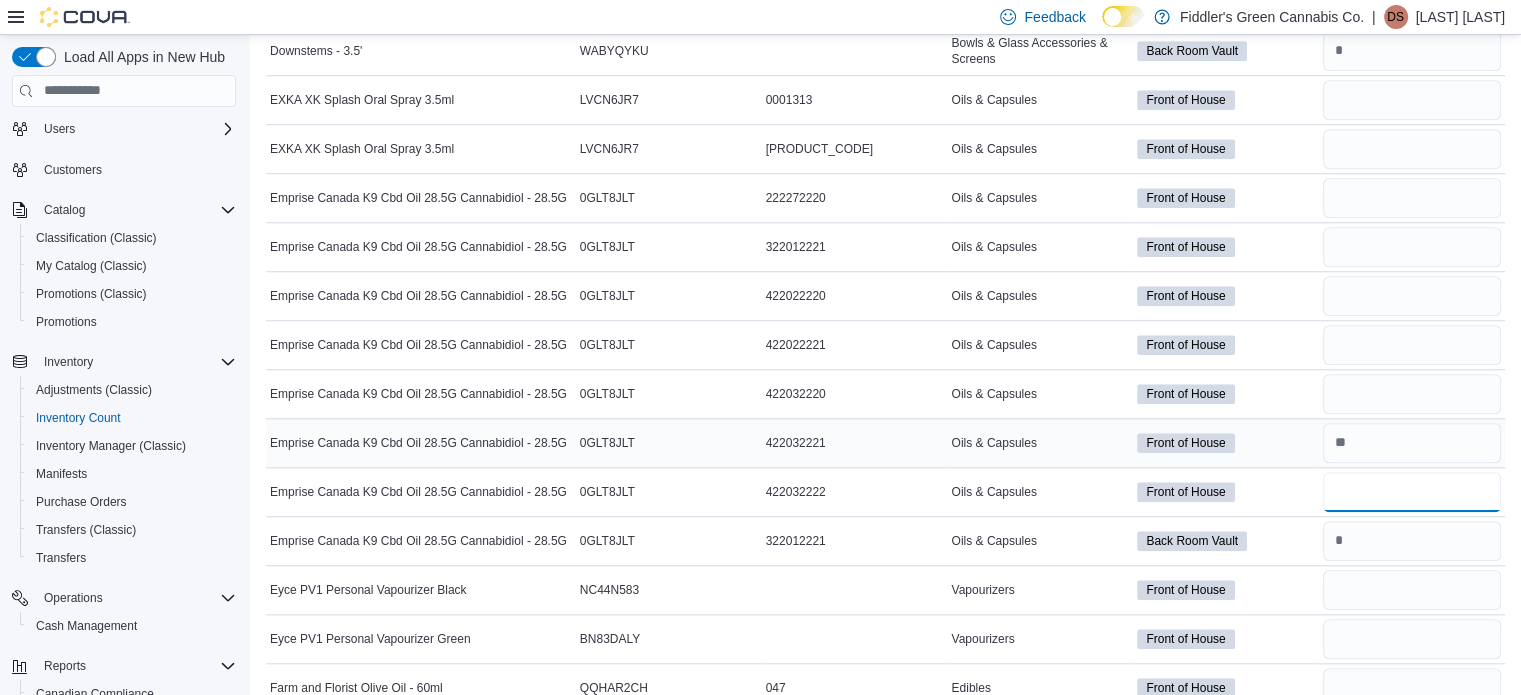 click at bounding box center (1412, 492) 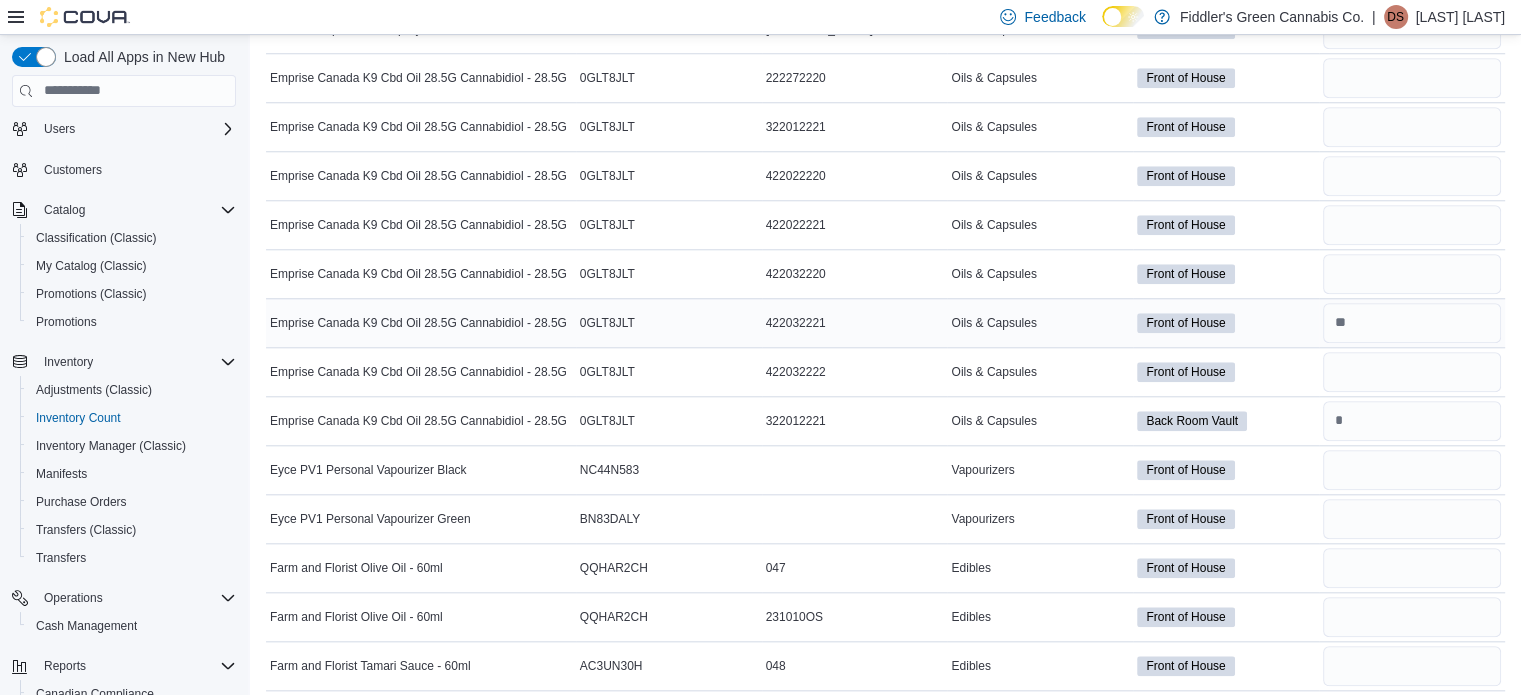 scroll, scrollTop: 1910, scrollLeft: 0, axis: vertical 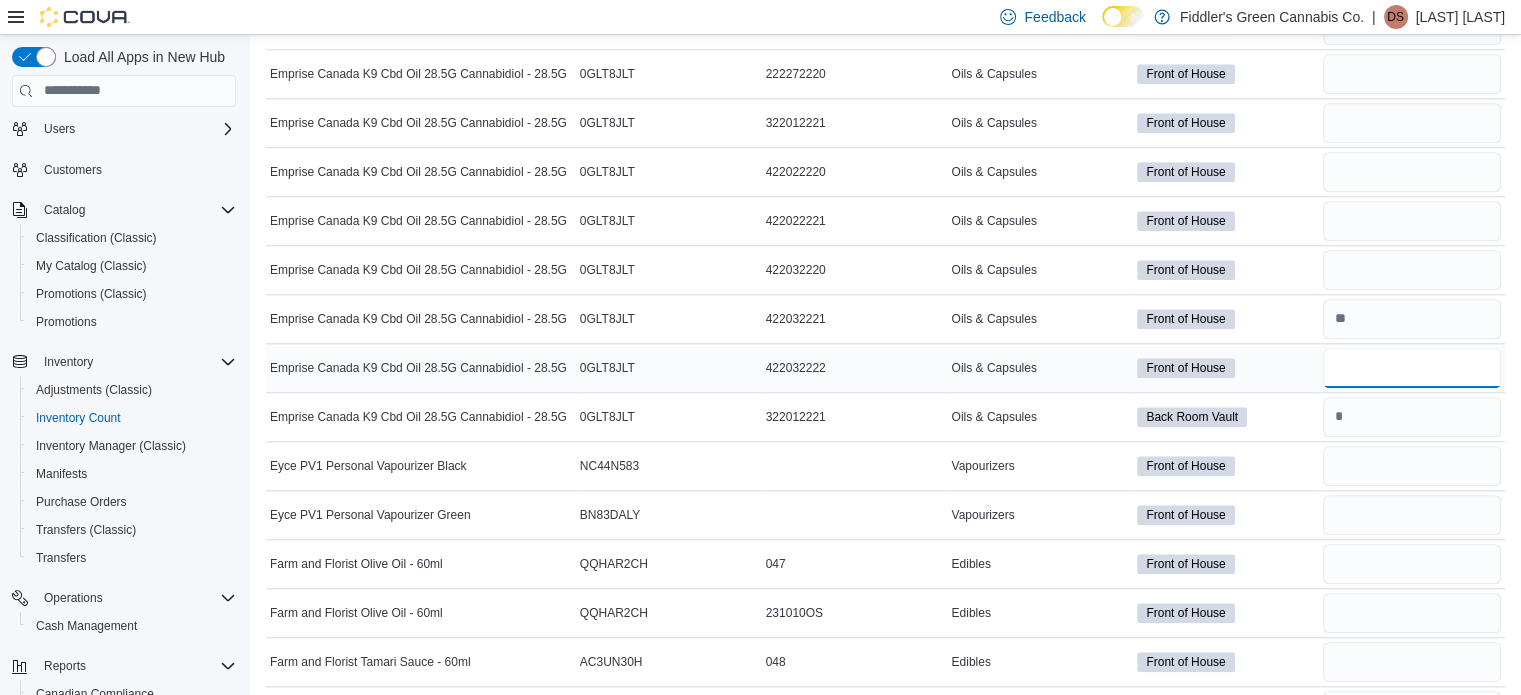 click at bounding box center (1412, 368) 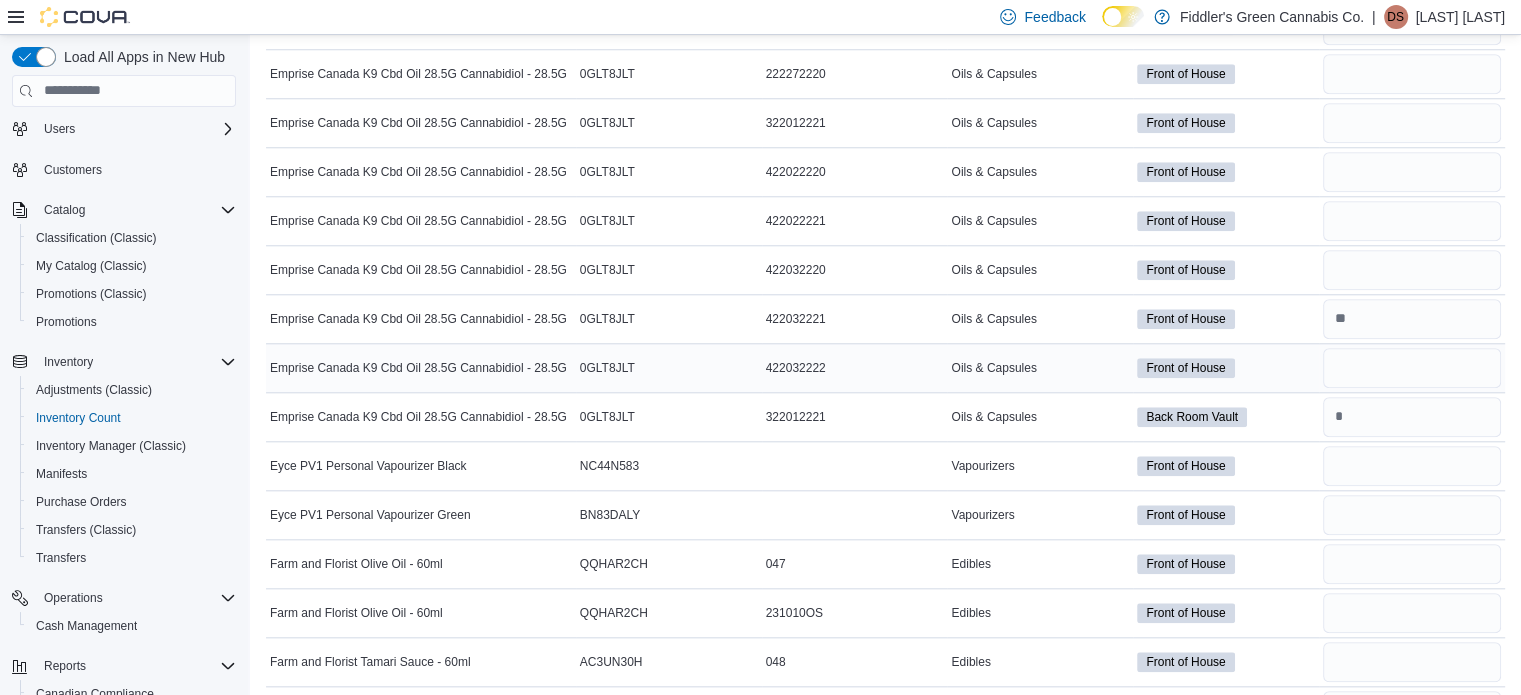 type 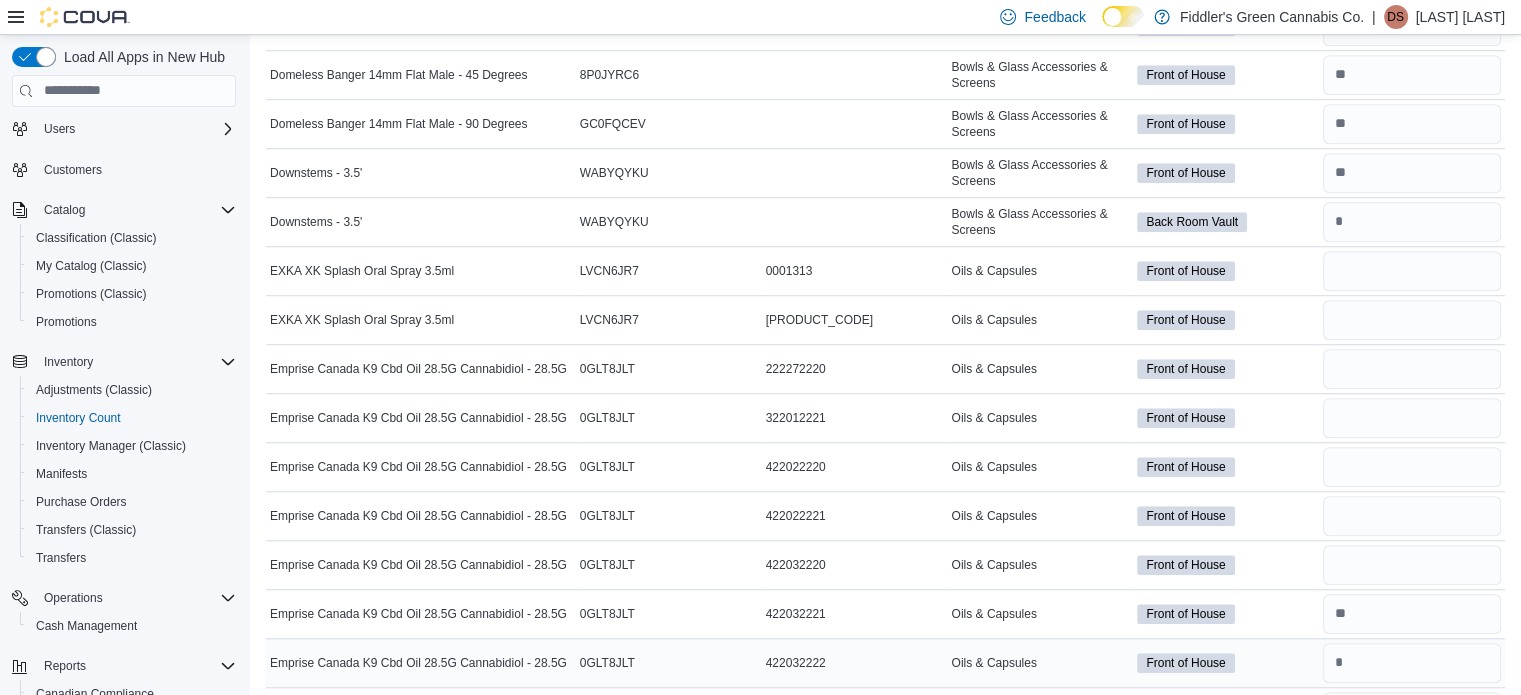 scroll, scrollTop: 1614, scrollLeft: 0, axis: vertical 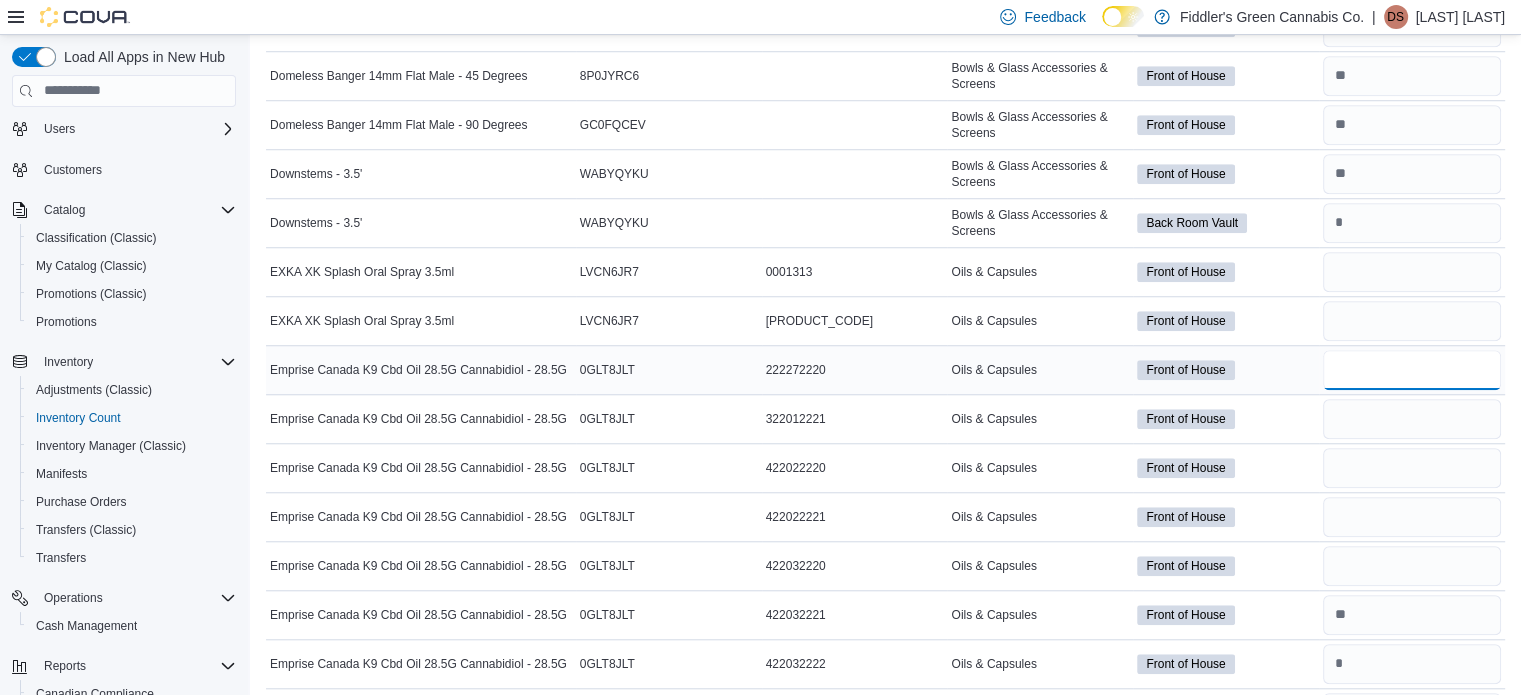 click at bounding box center (1412, 370) 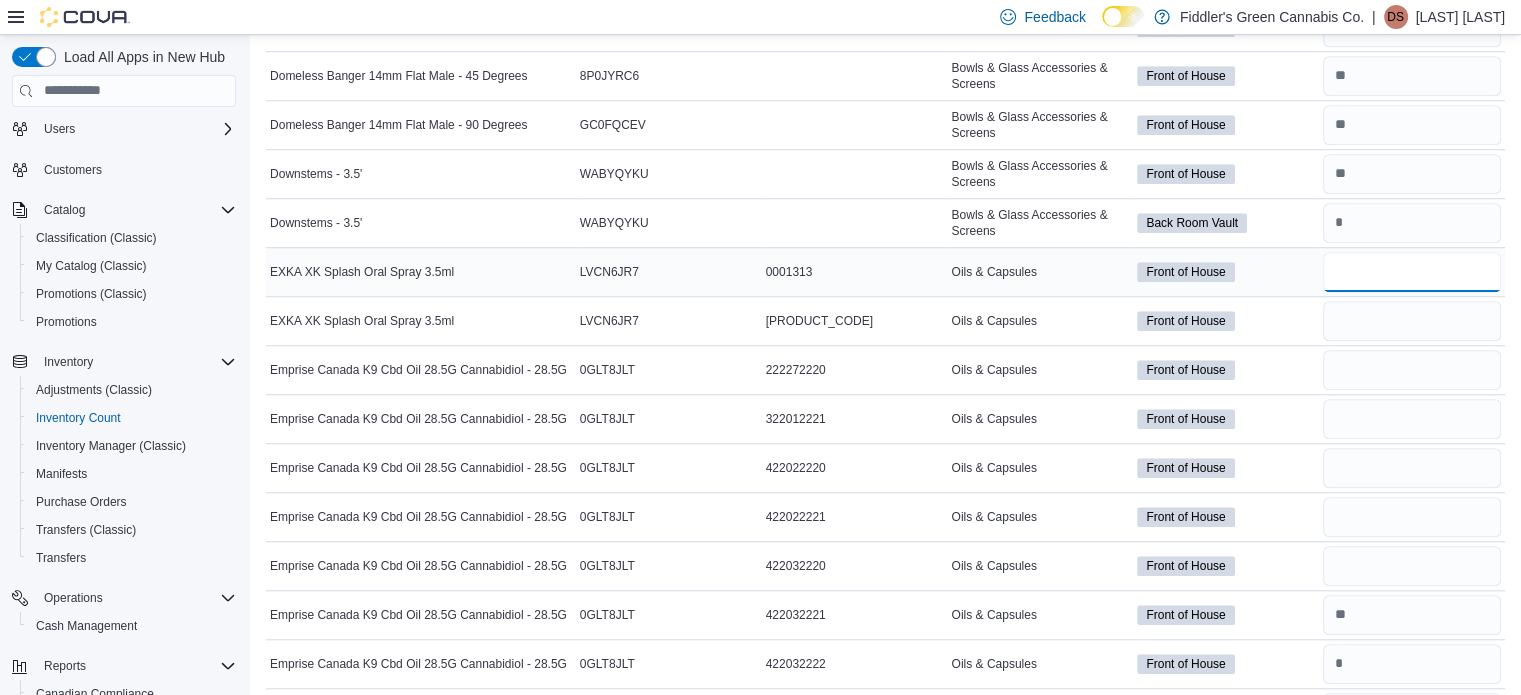 click at bounding box center [1412, 272] 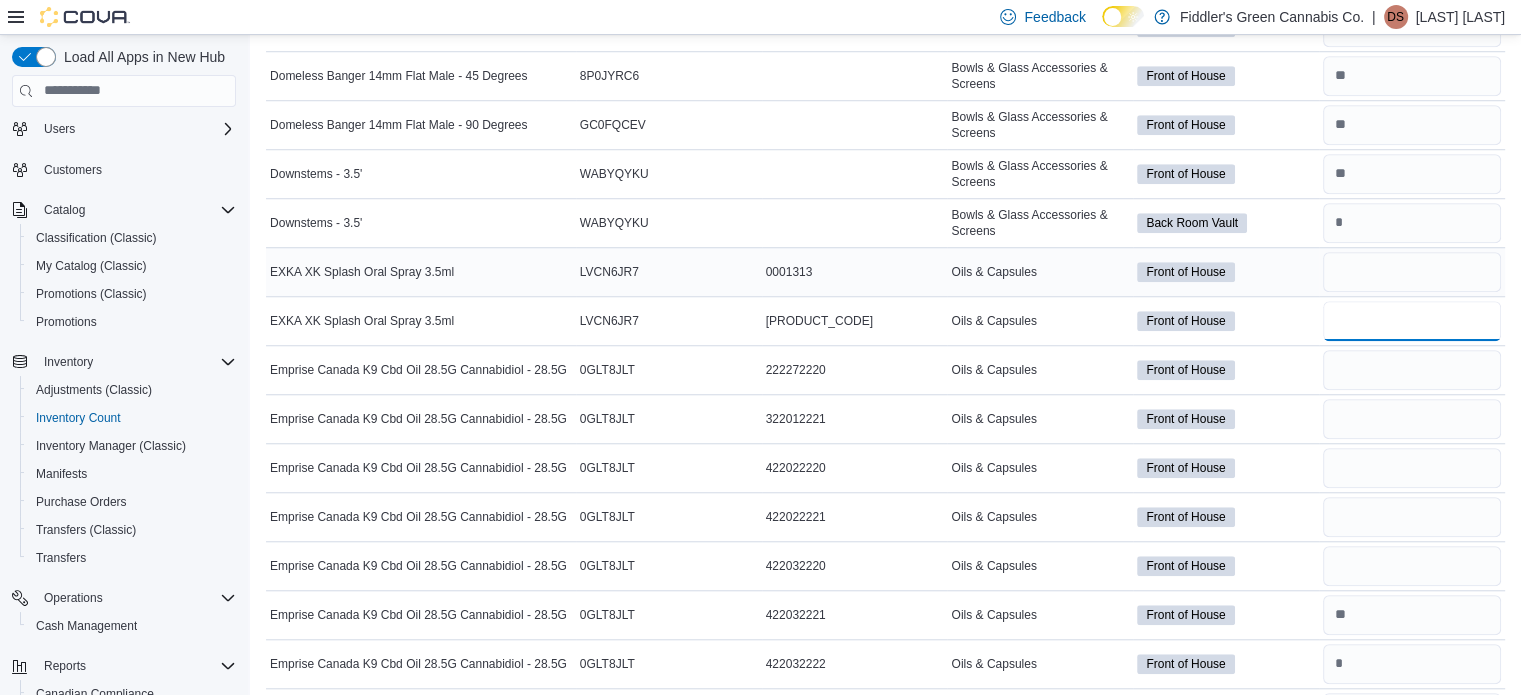 type 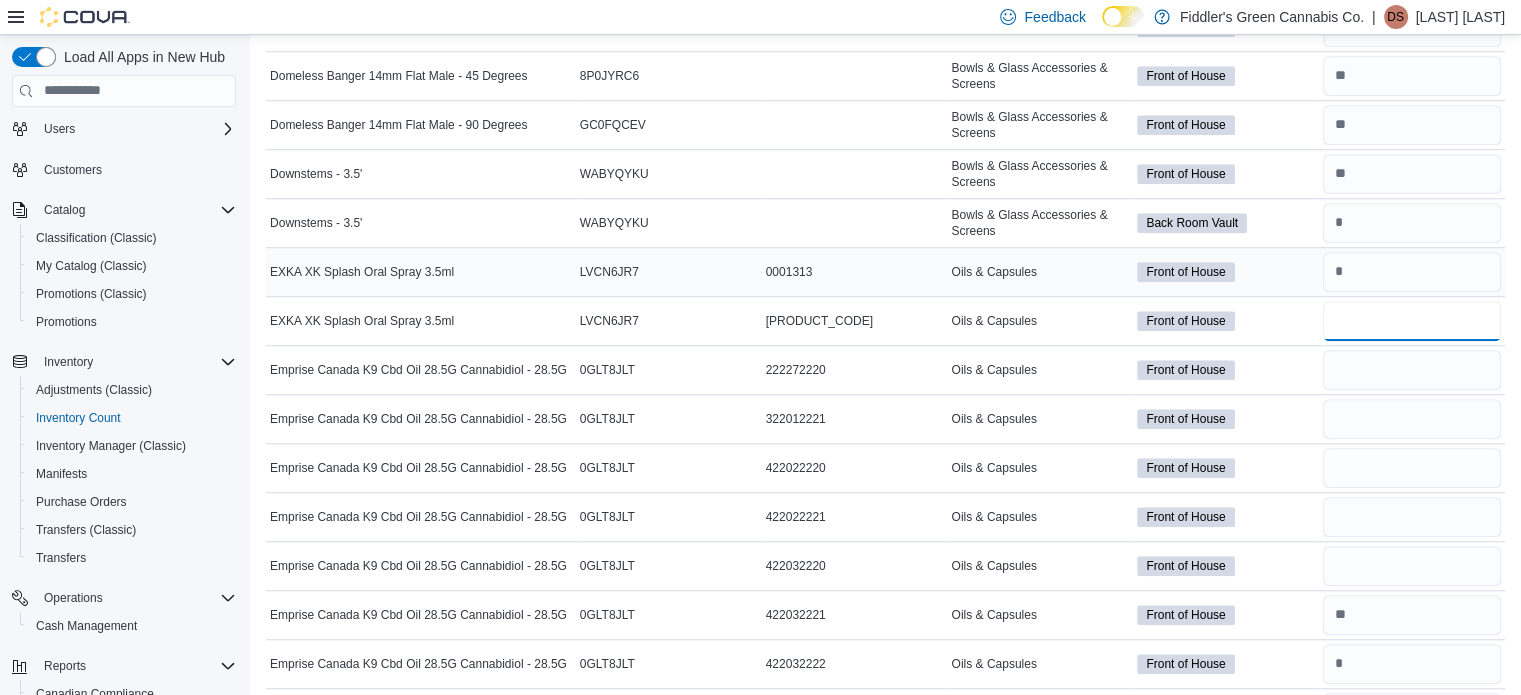 type on "*" 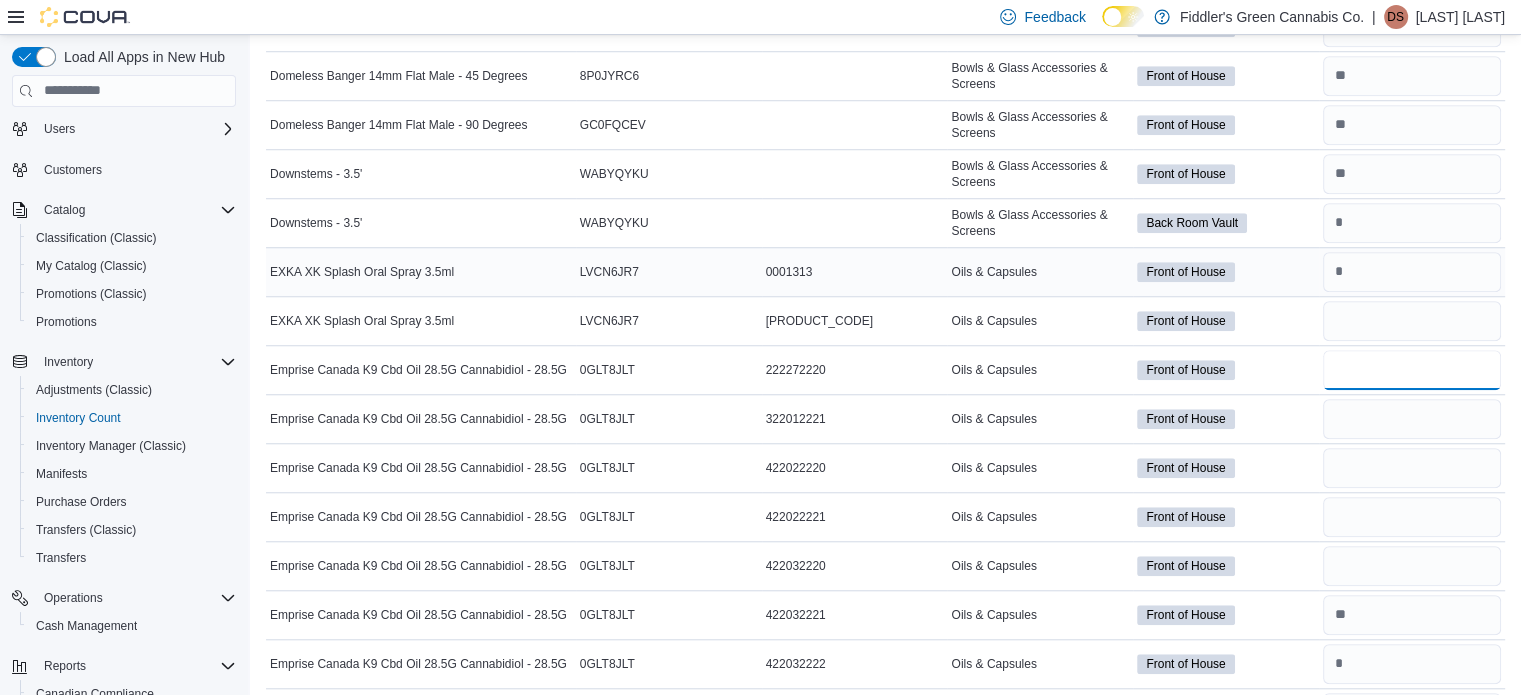 type 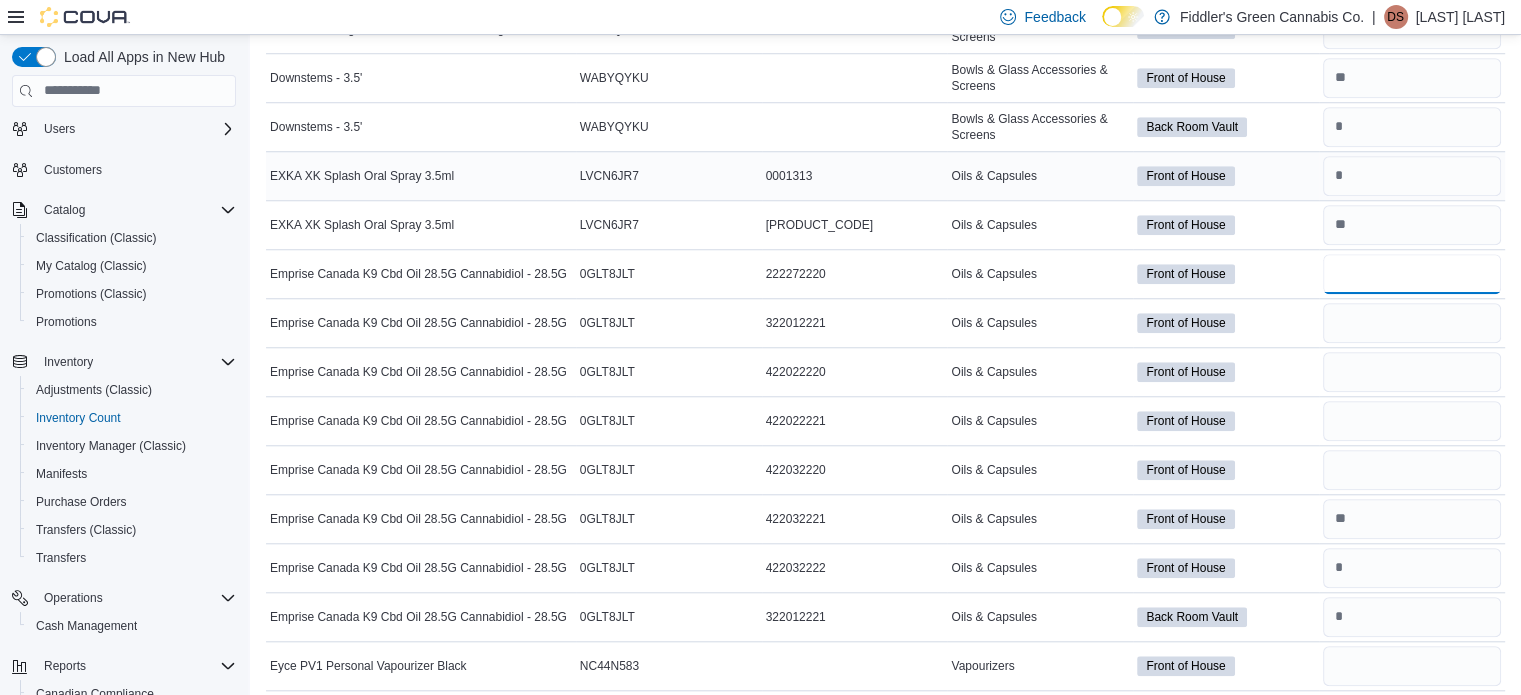 scroll, scrollTop: 1716, scrollLeft: 0, axis: vertical 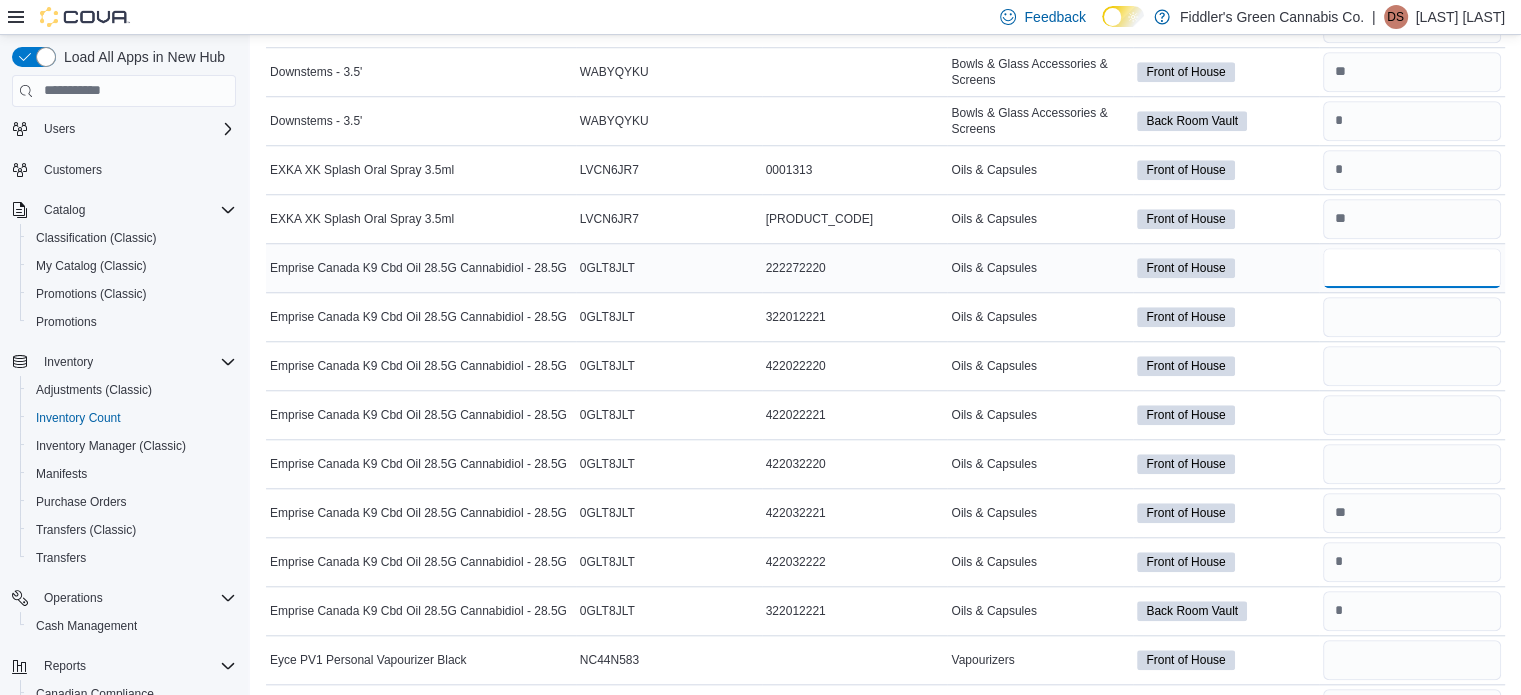 click at bounding box center [1412, 268] 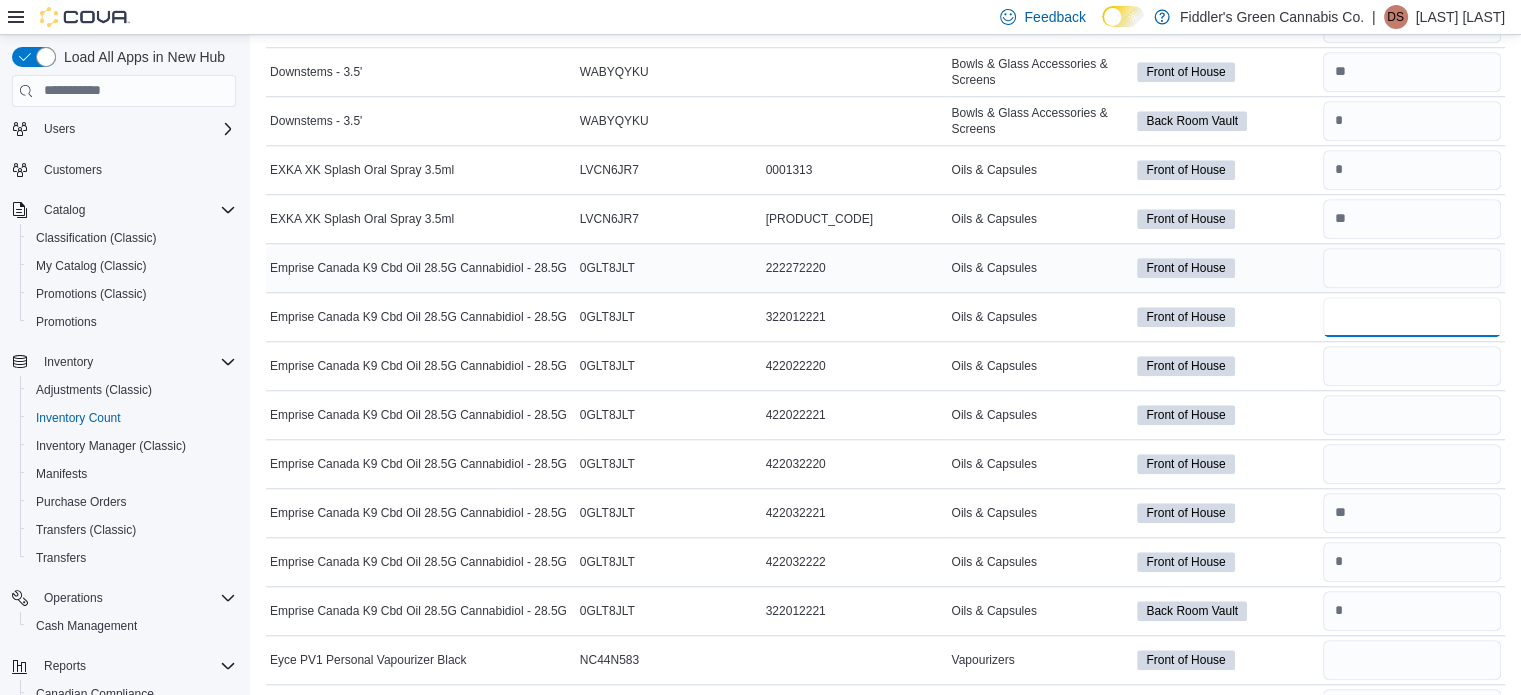 type on "*" 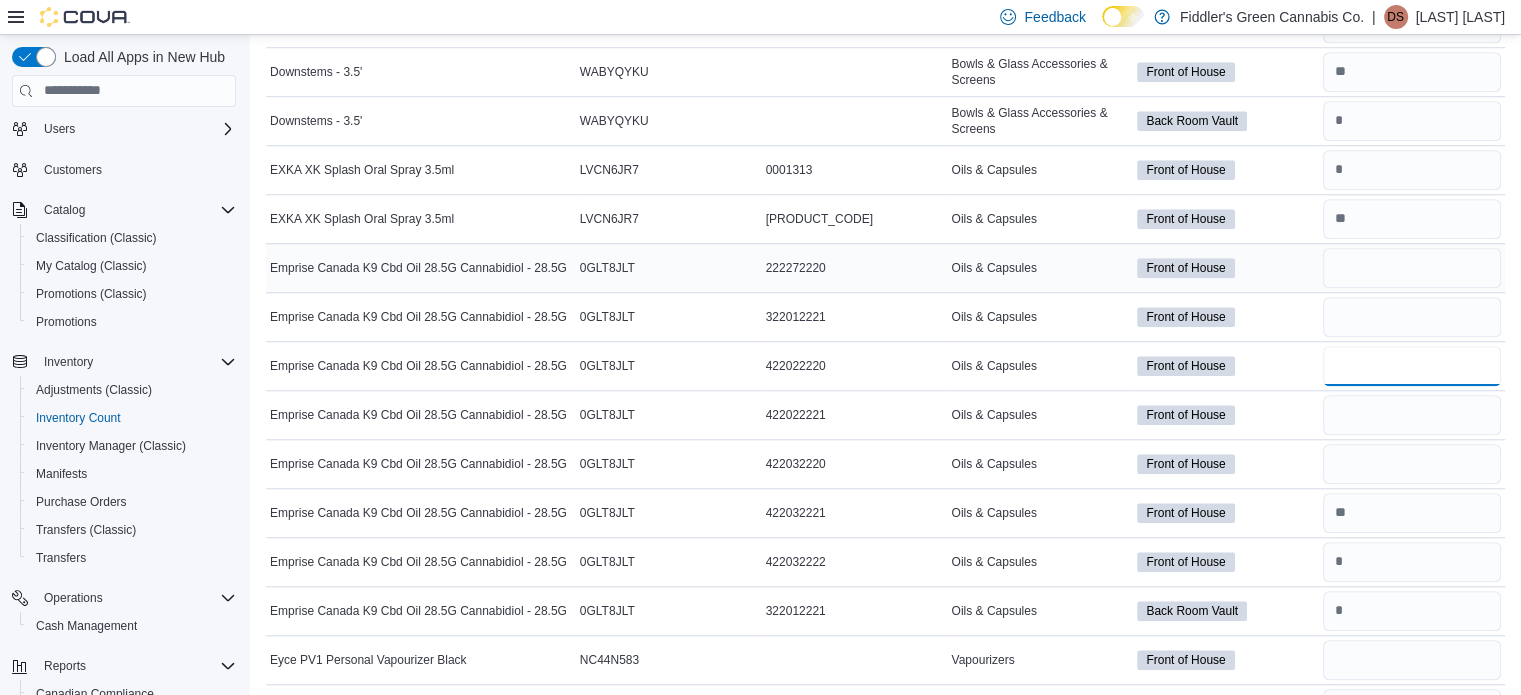 type on "*" 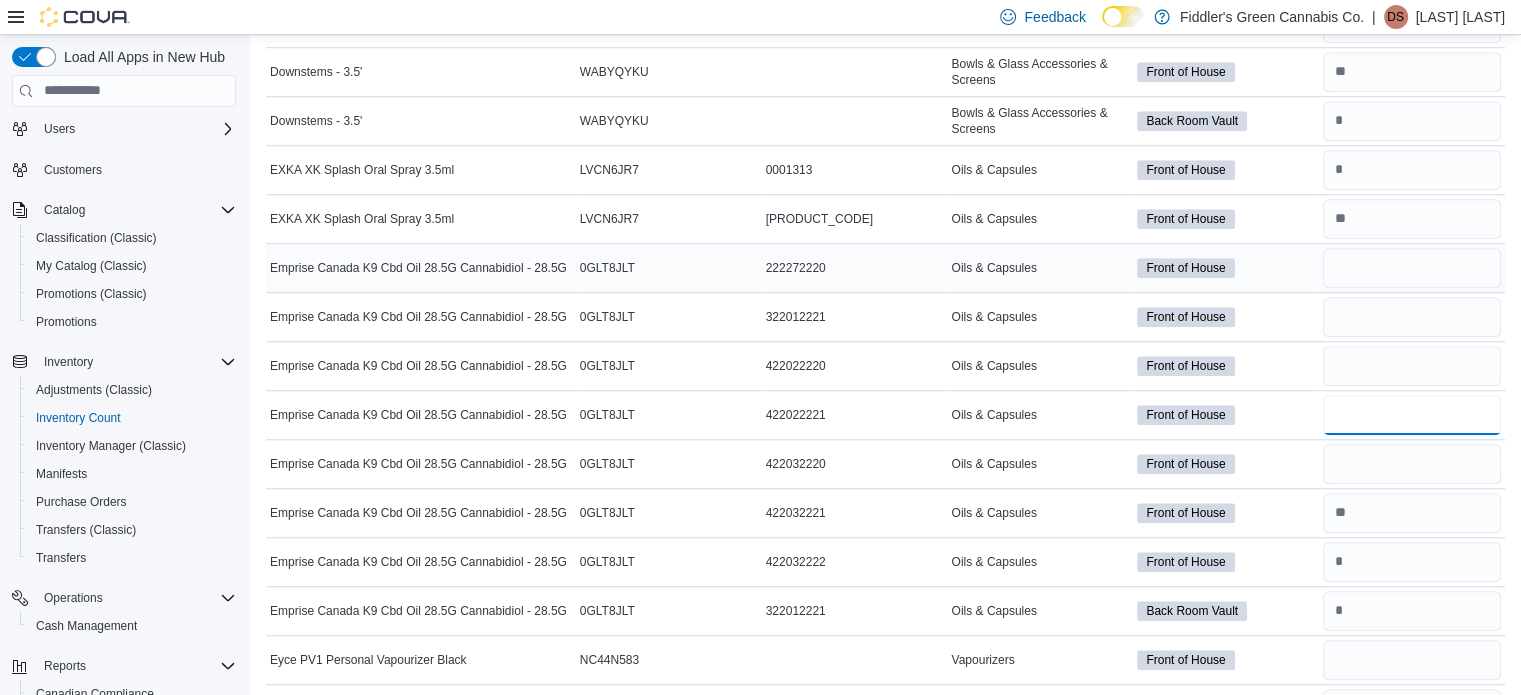 type on "*" 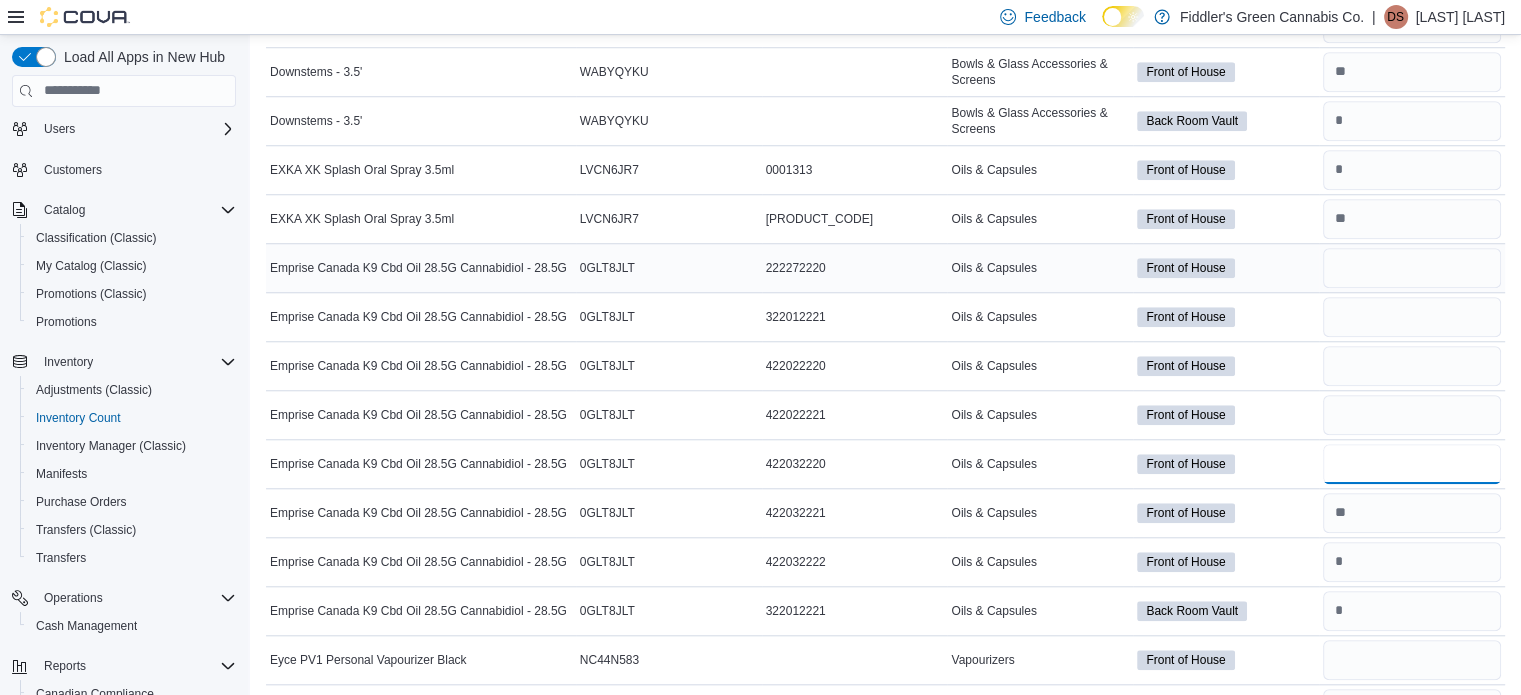 type on "*" 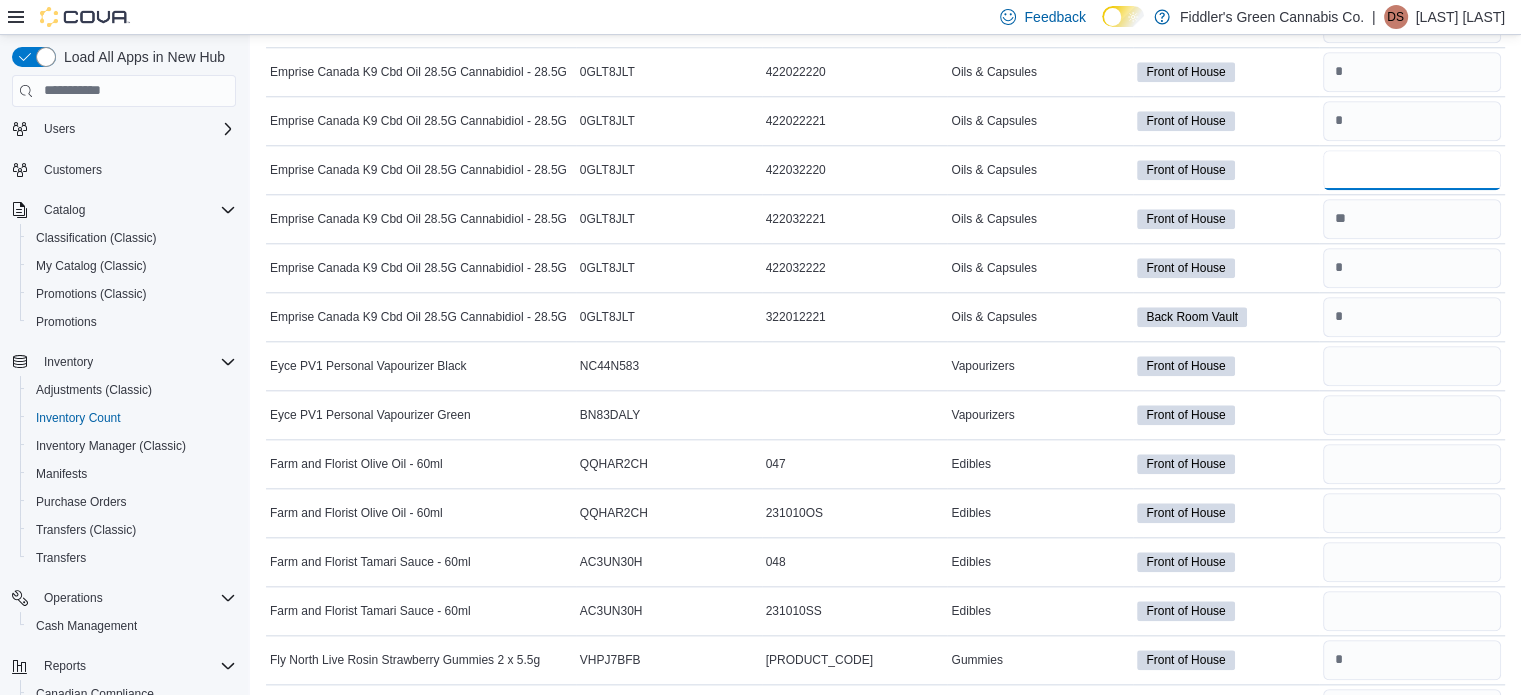 scroll, scrollTop: 2012, scrollLeft: 0, axis: vertical 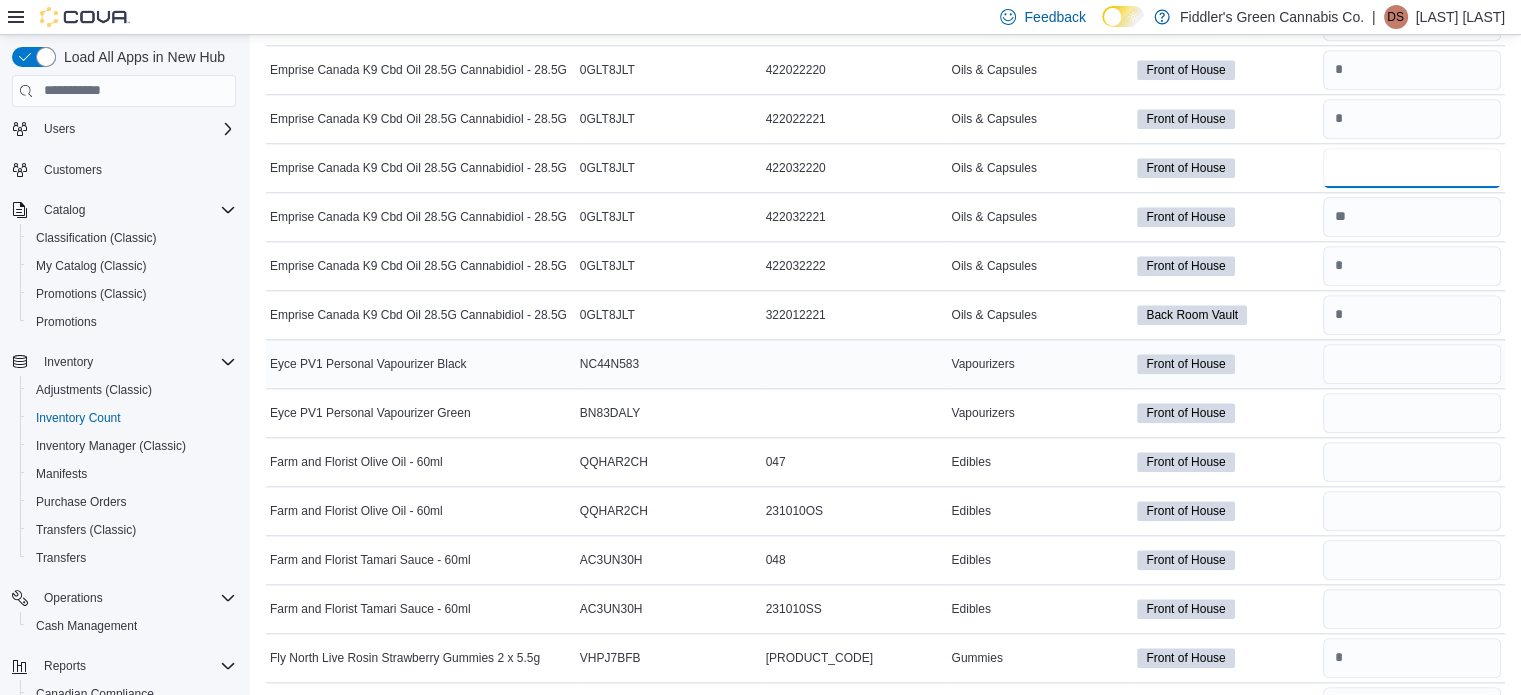 type on "*" 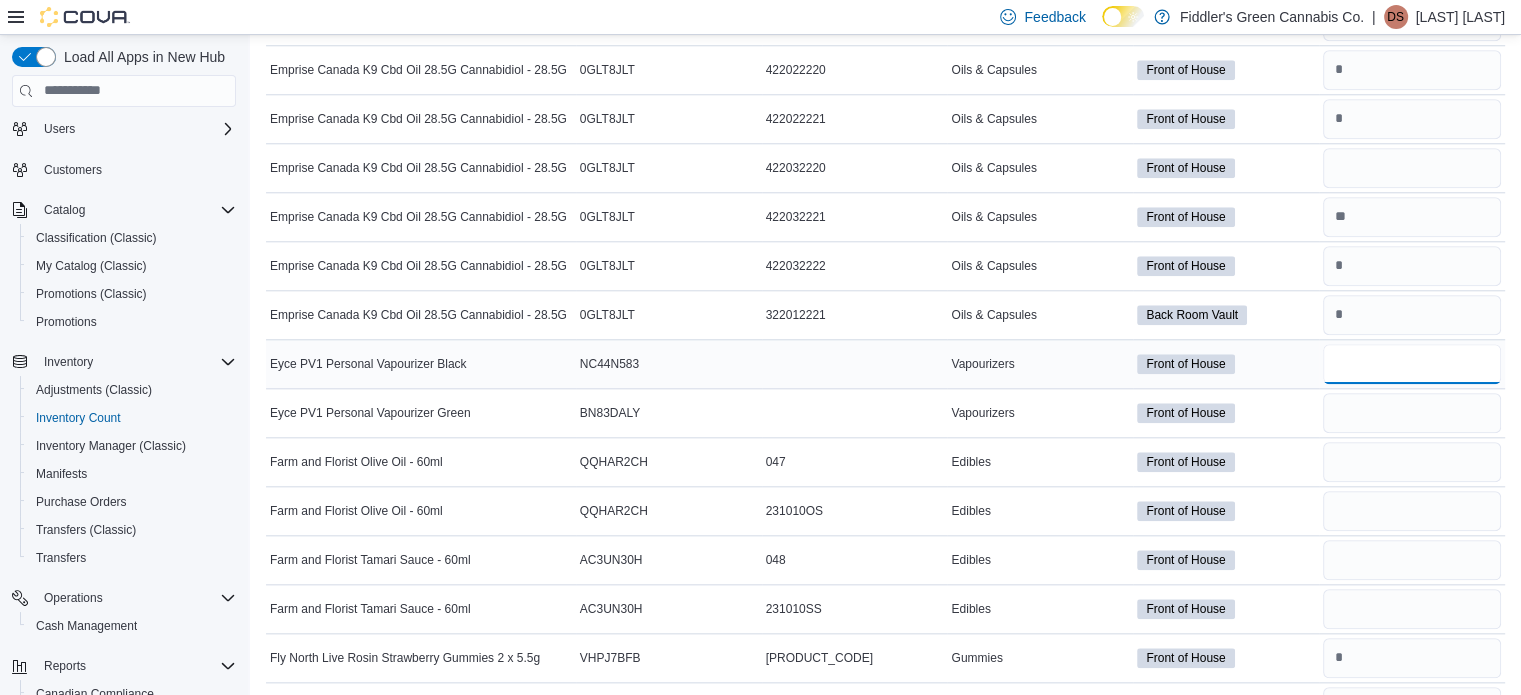 click at bounding box center [1412, 364] 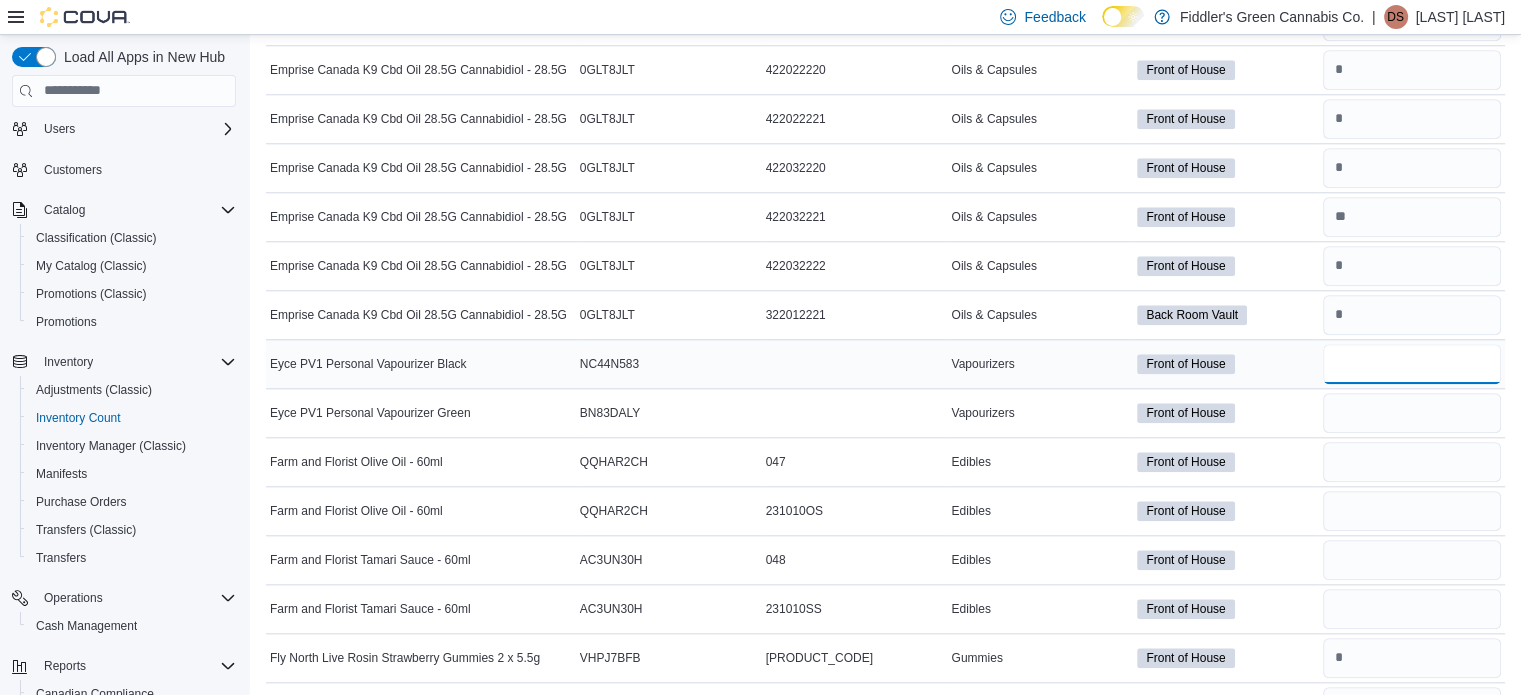 type on "*" 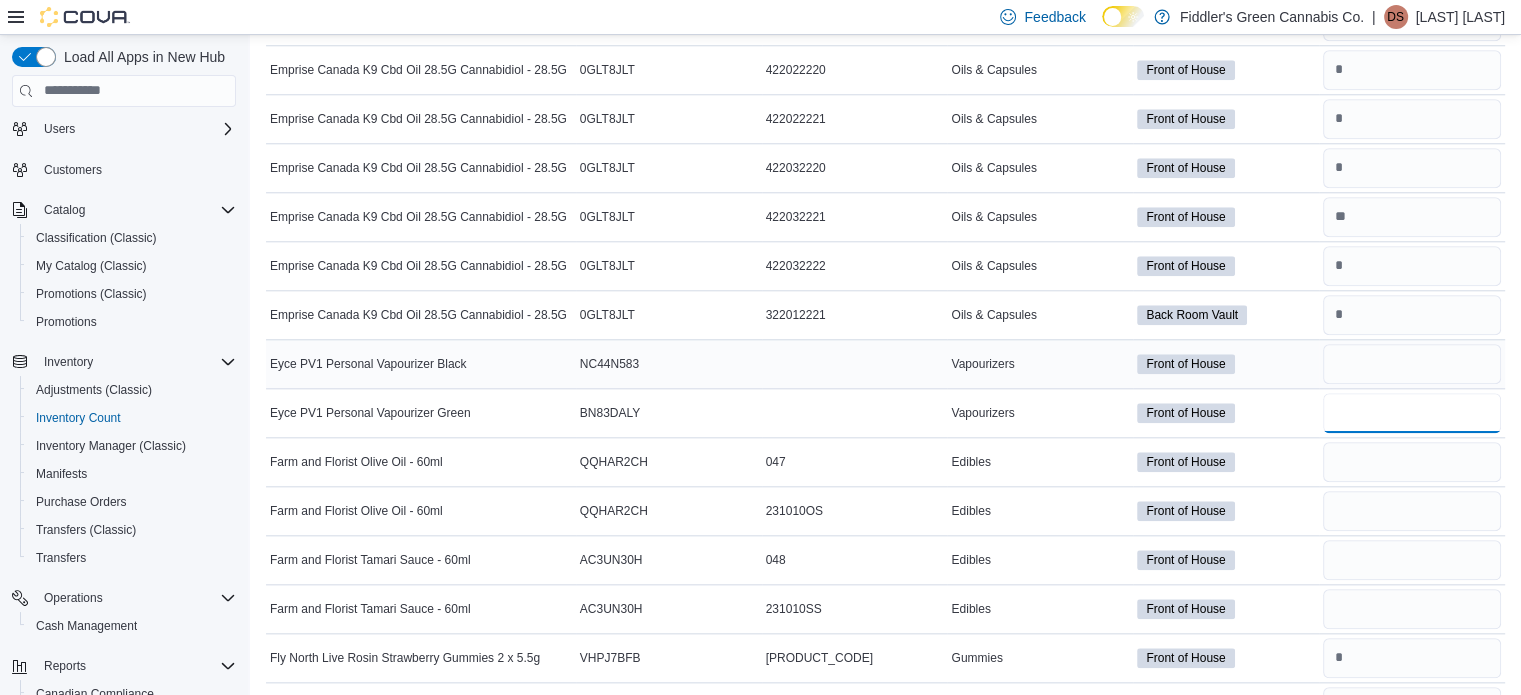 type 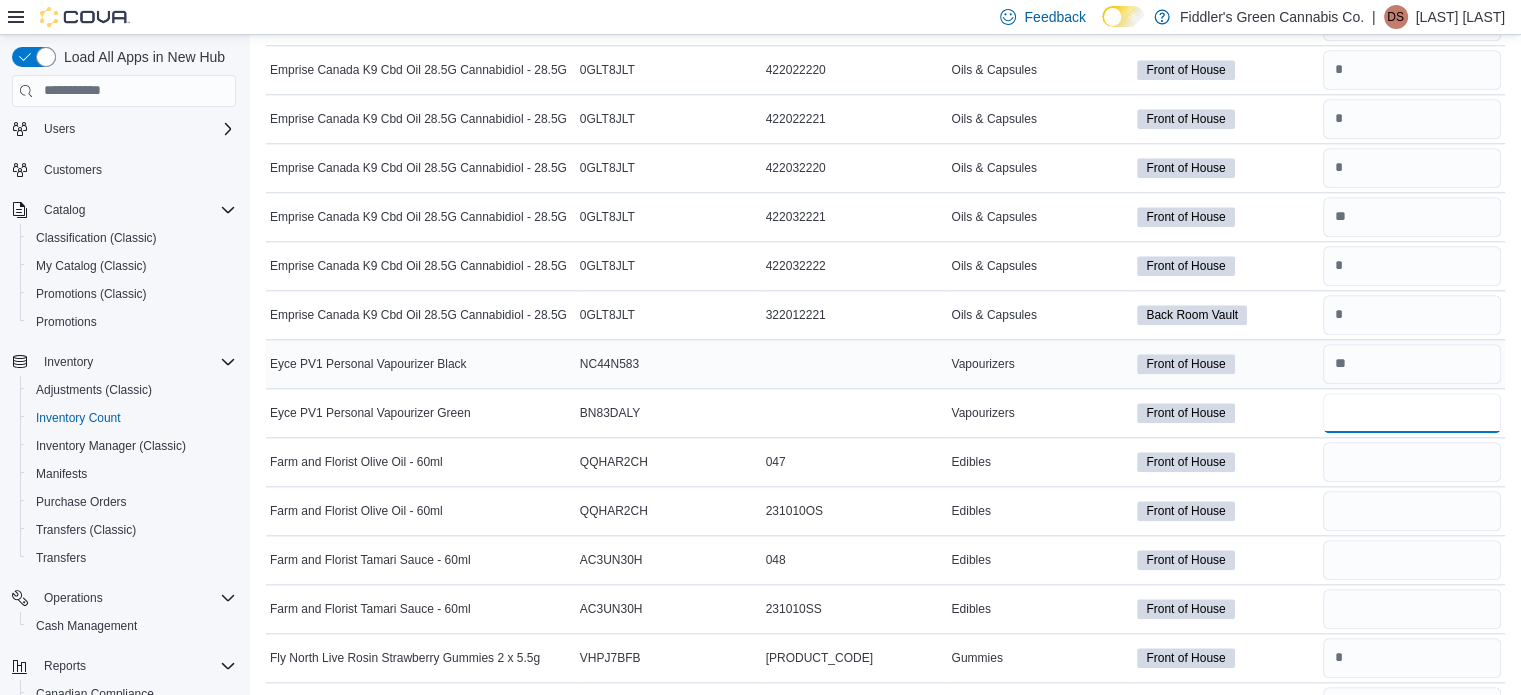 type on "*" 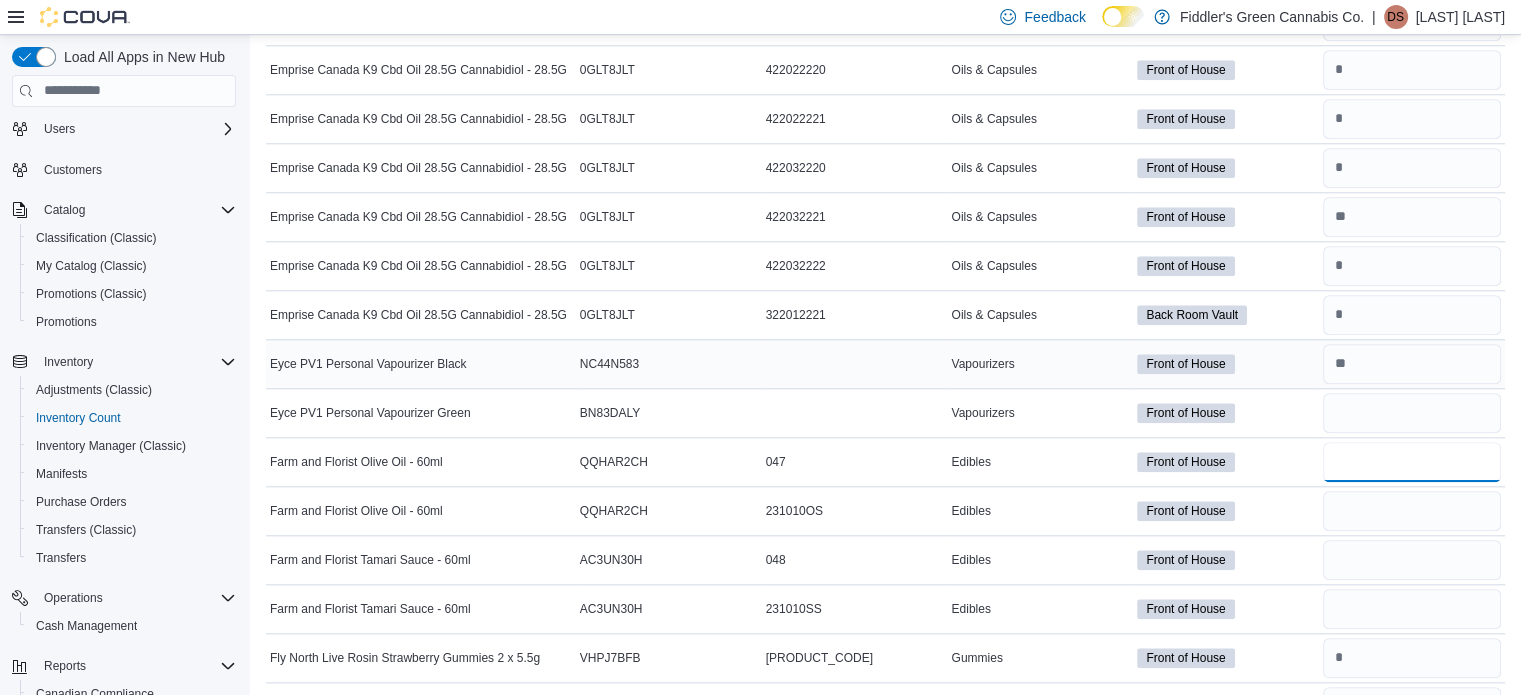 type 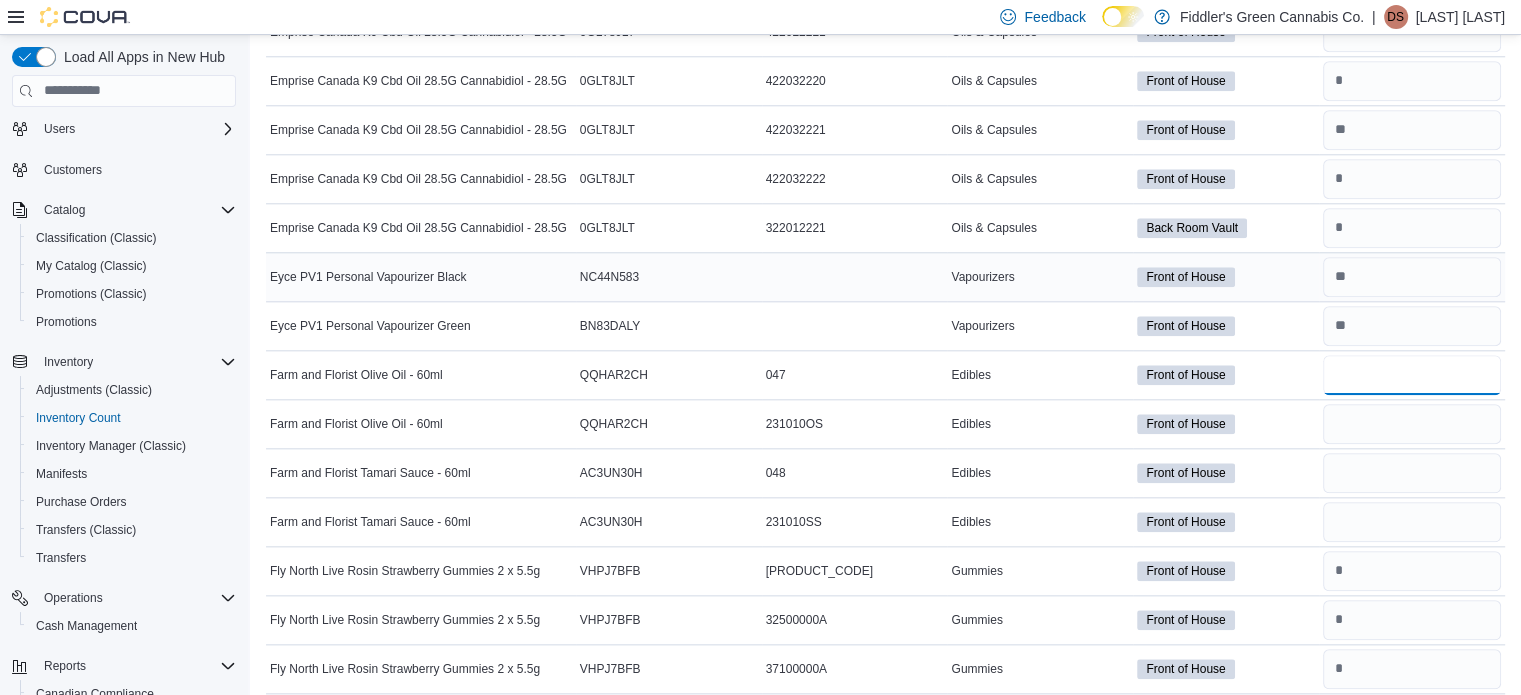scroll, scrollTop: 2100, scrollLeft: 0, axis: vertical 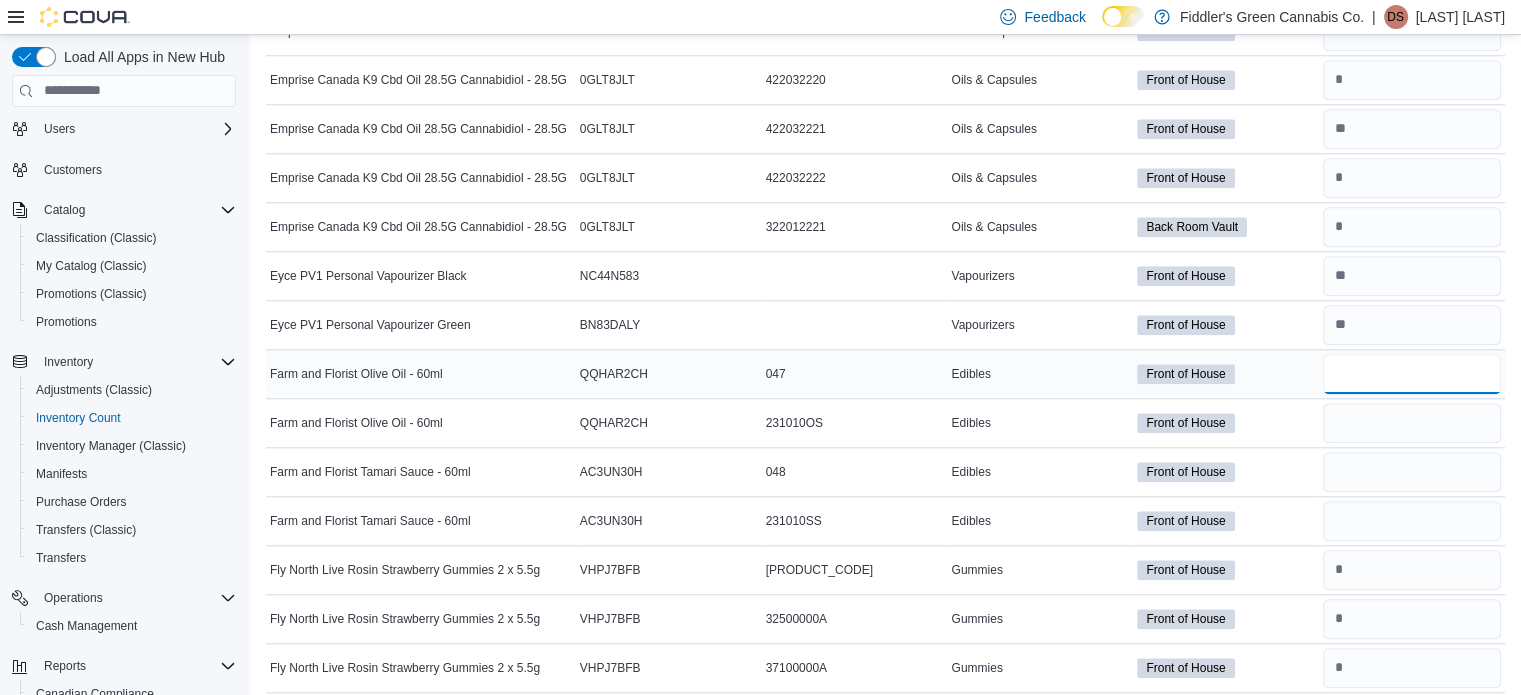 click at bounding box center (1412, 374) 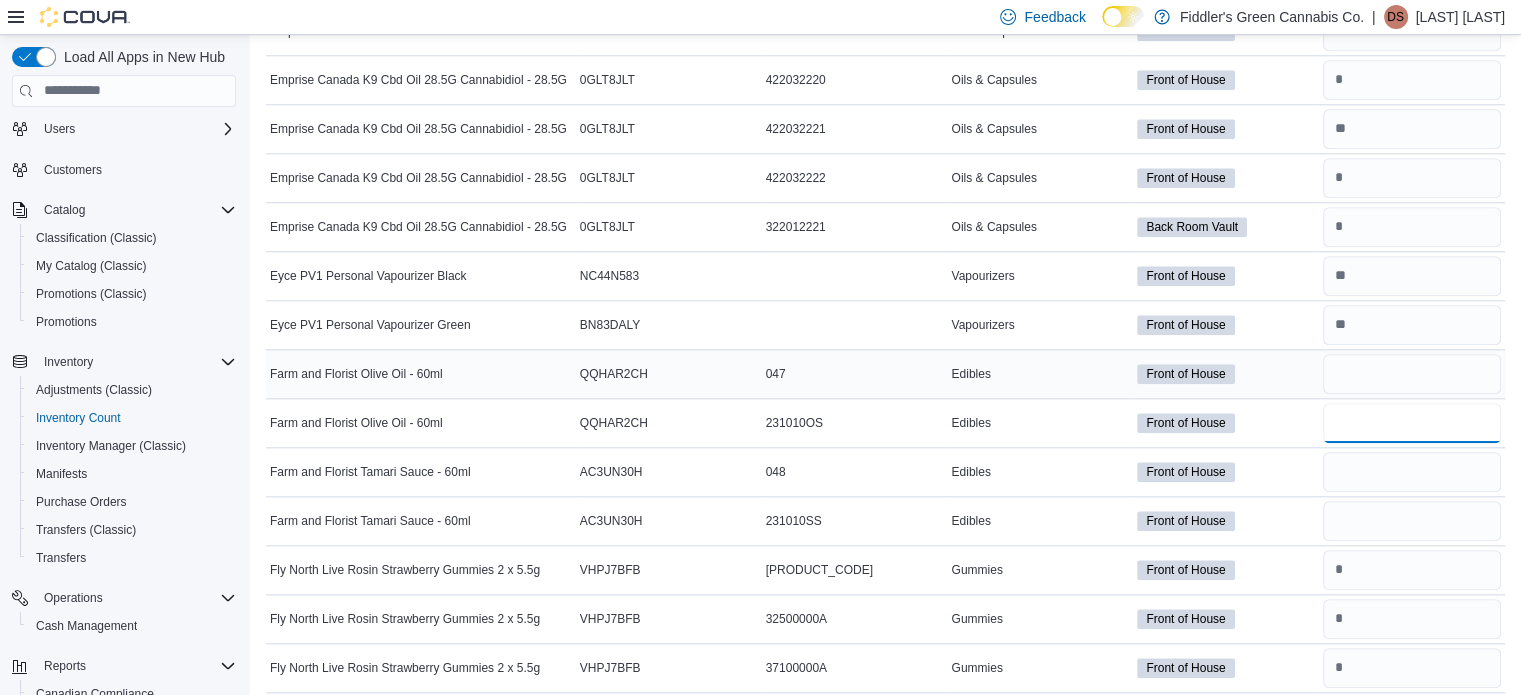 type 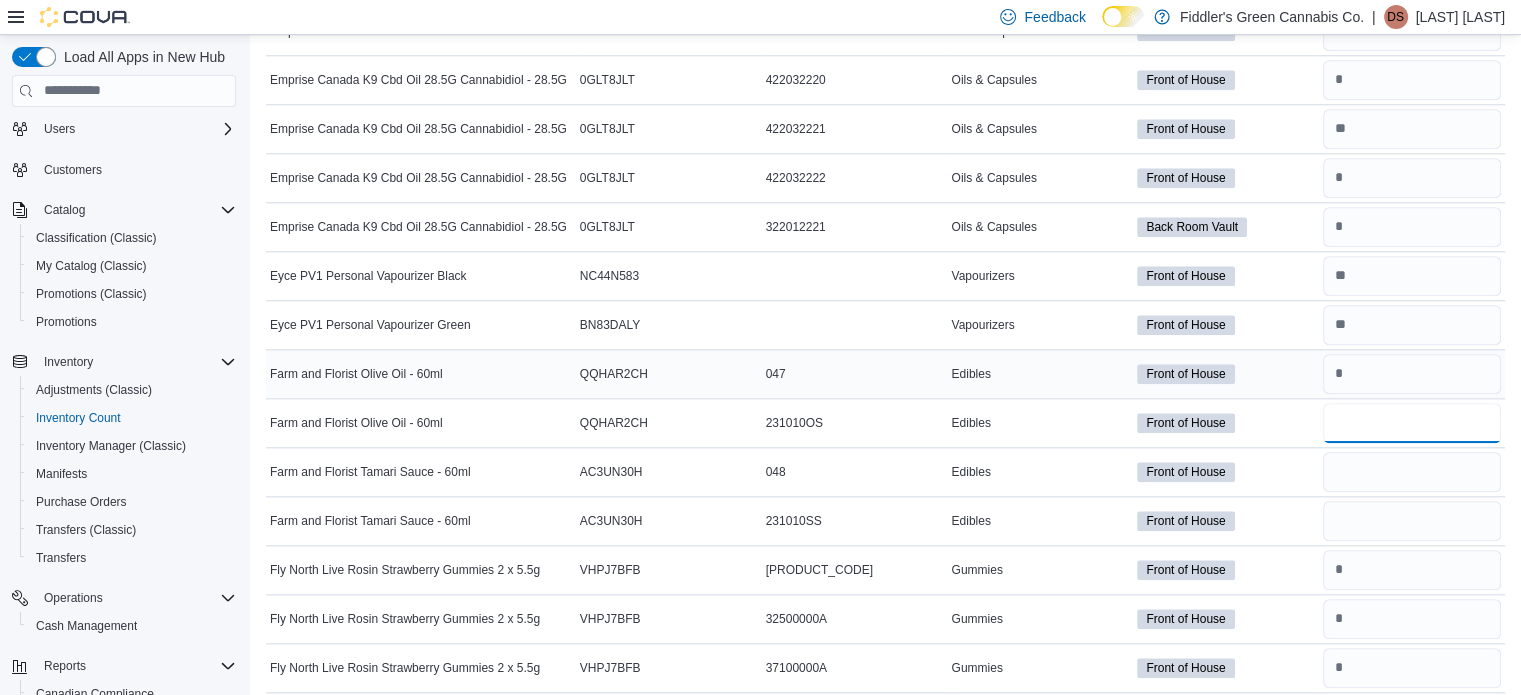 type on "*" 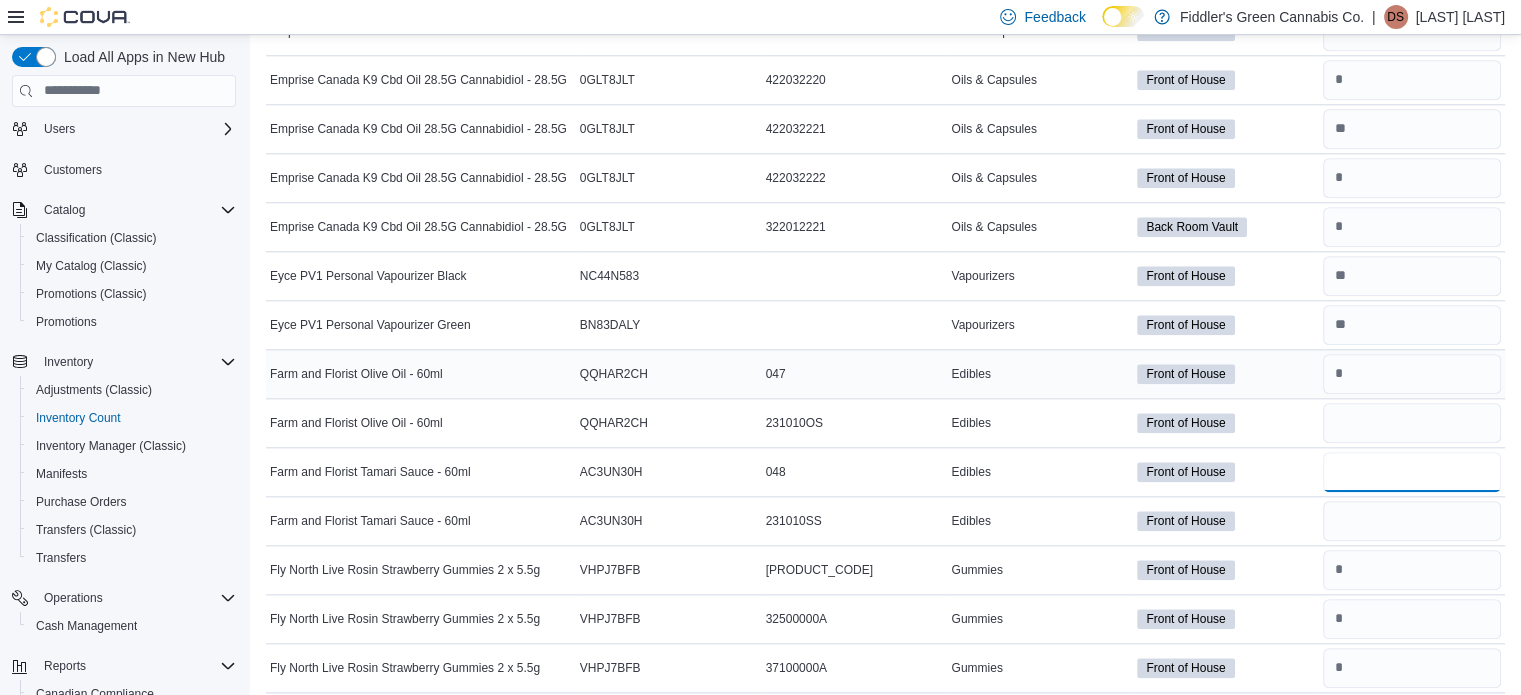 type 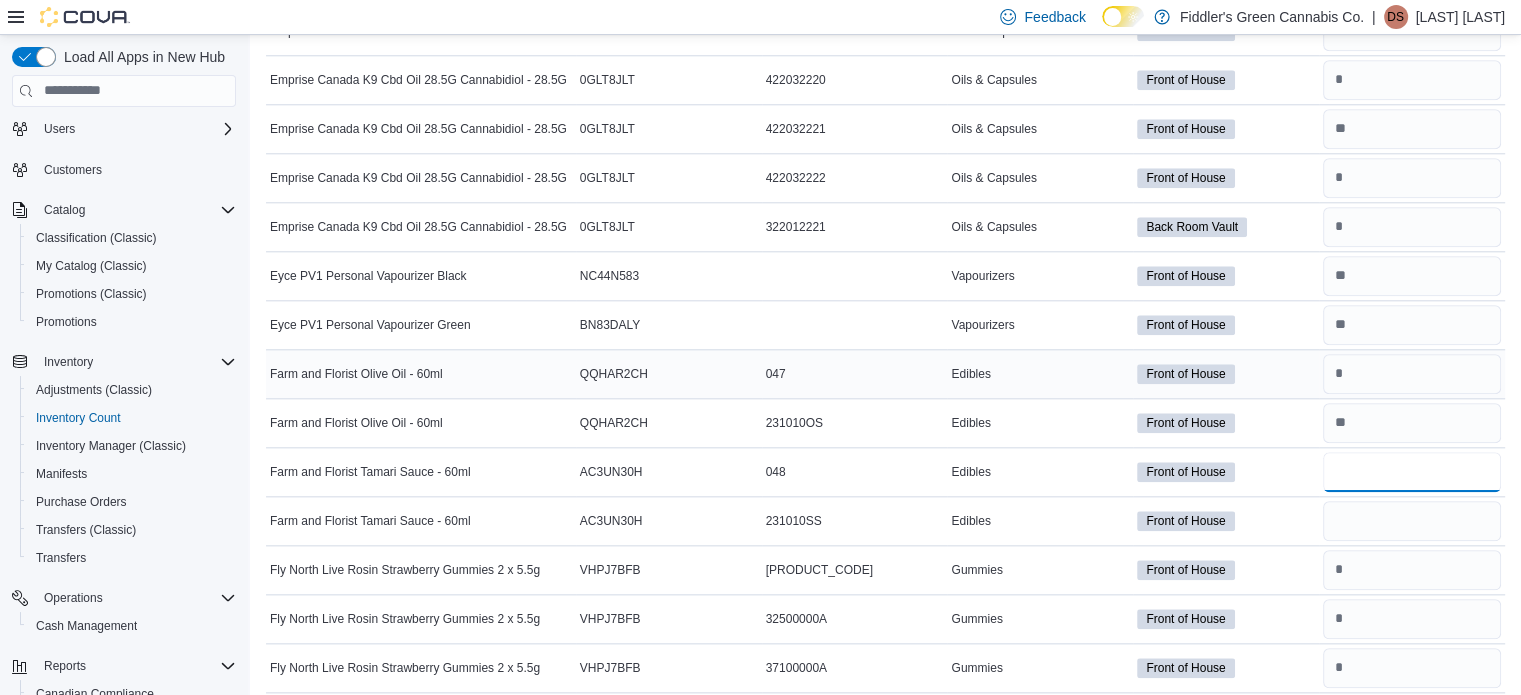 type on "*" 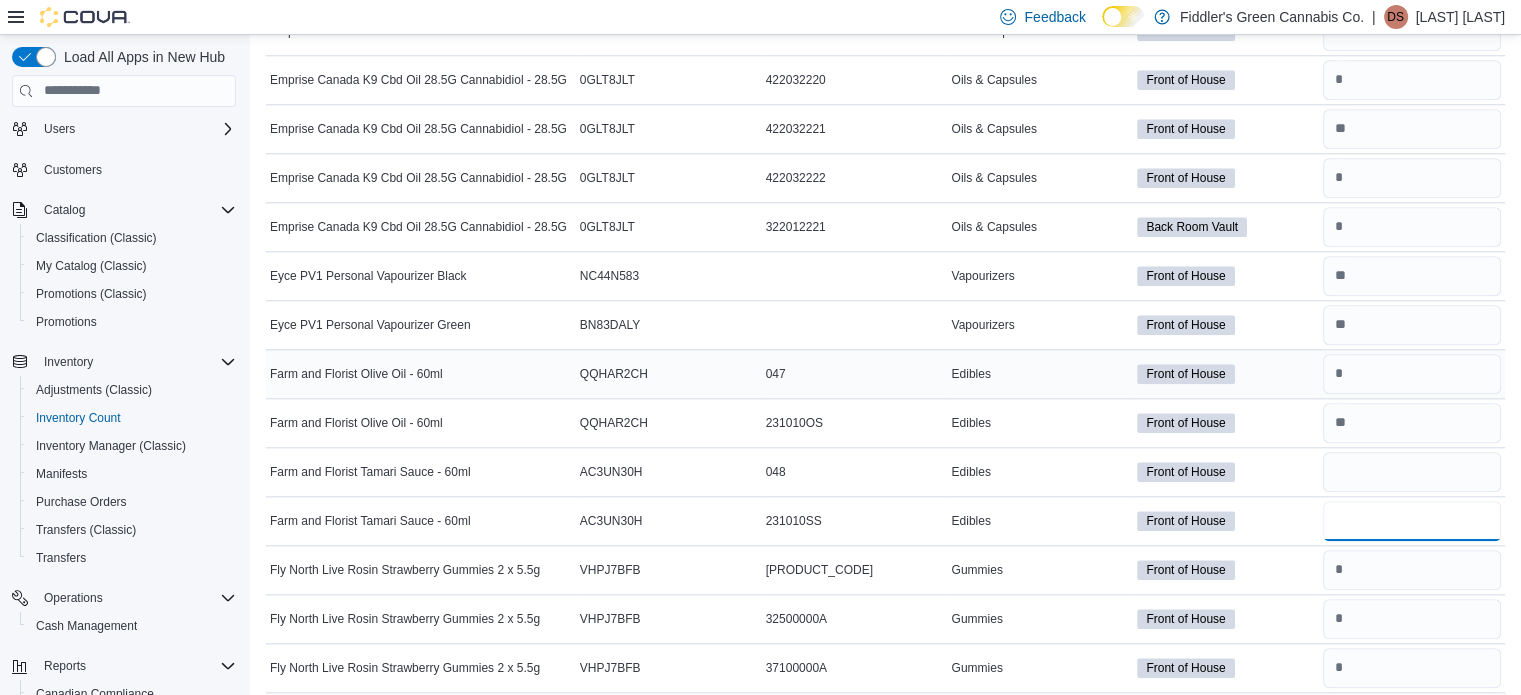 type 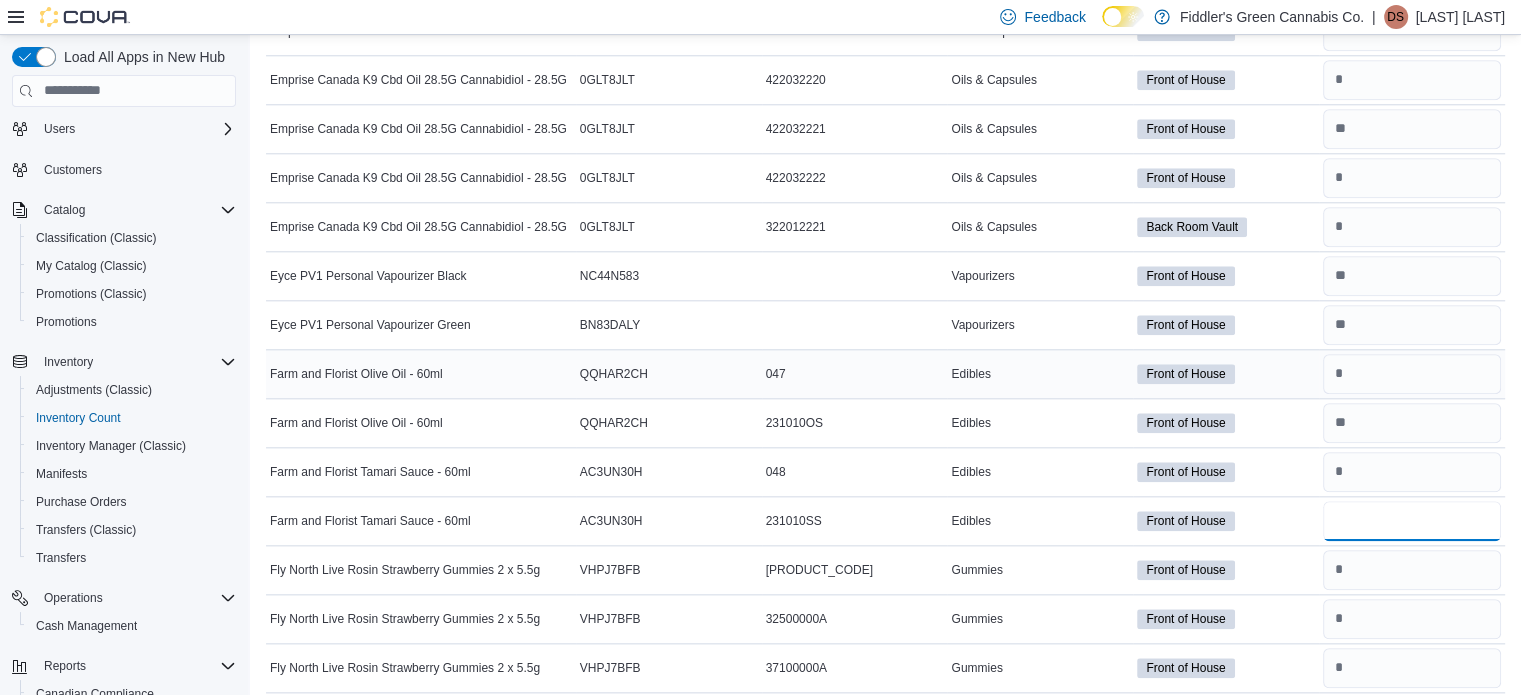 type on "*" 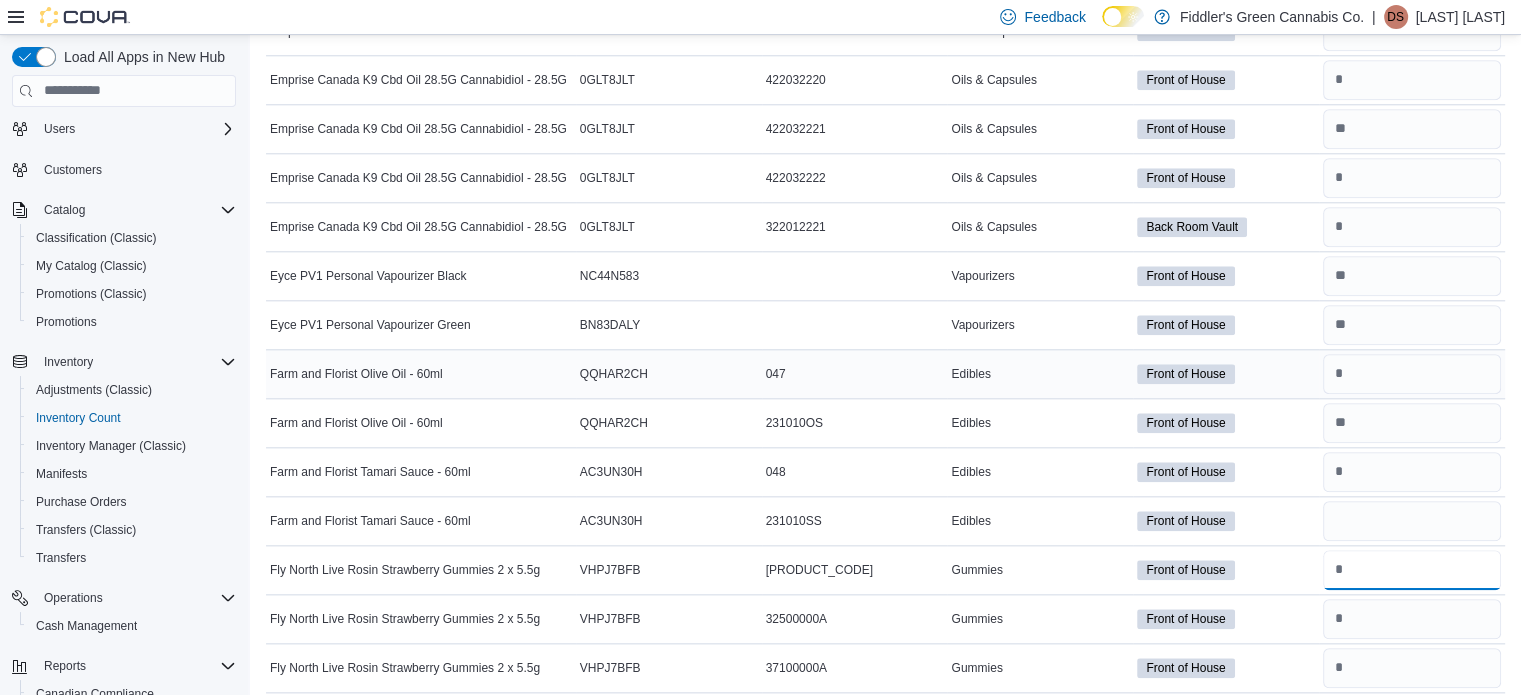 type 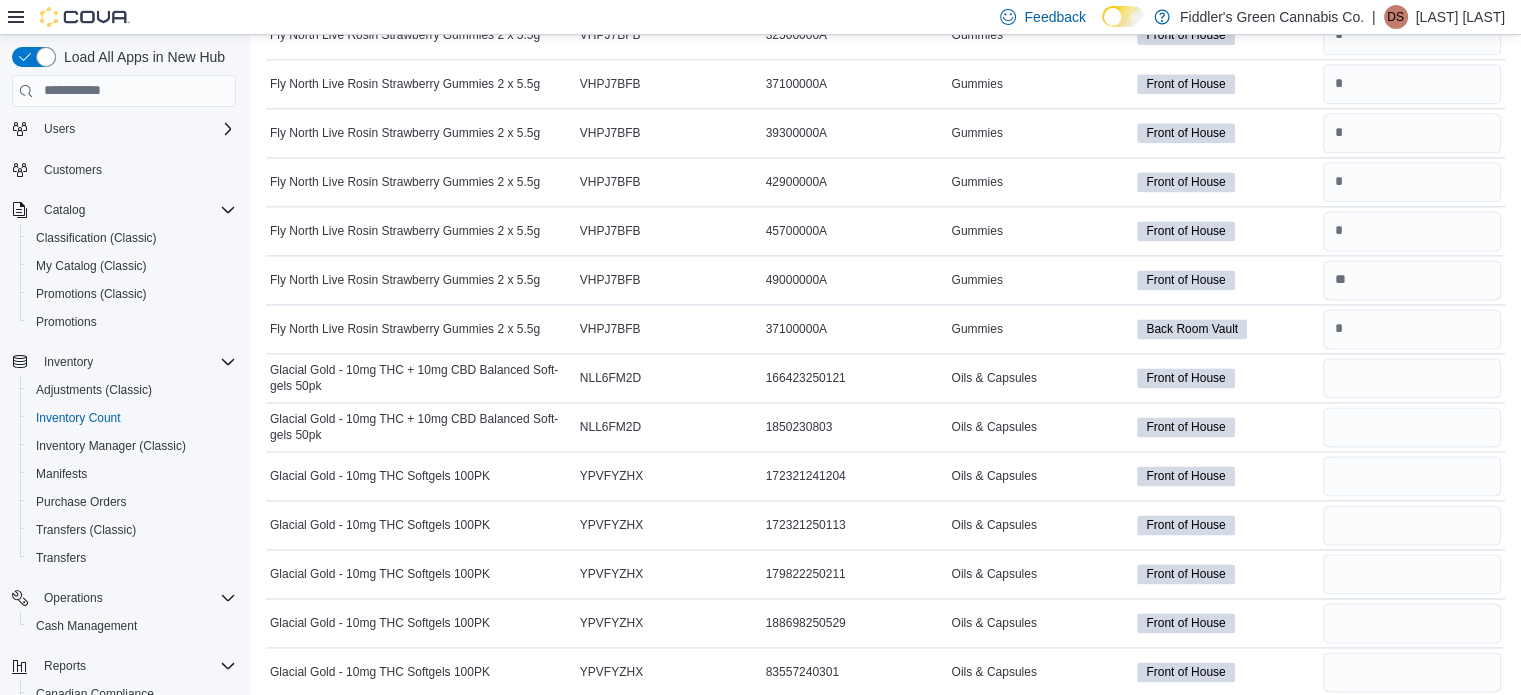 scroll, scrollTop: 2728, scrollLeft: 0, axis: vertical 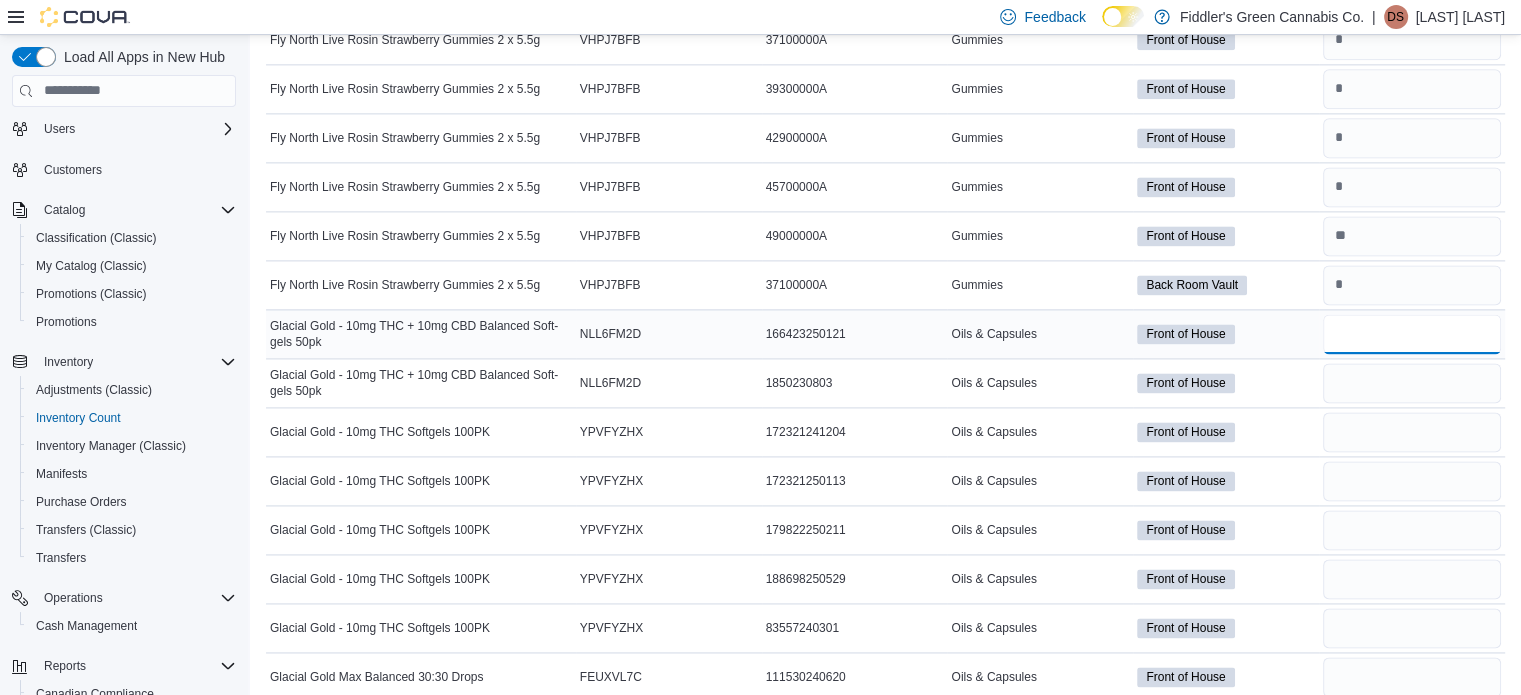 click at bounding box center (1412, 334) 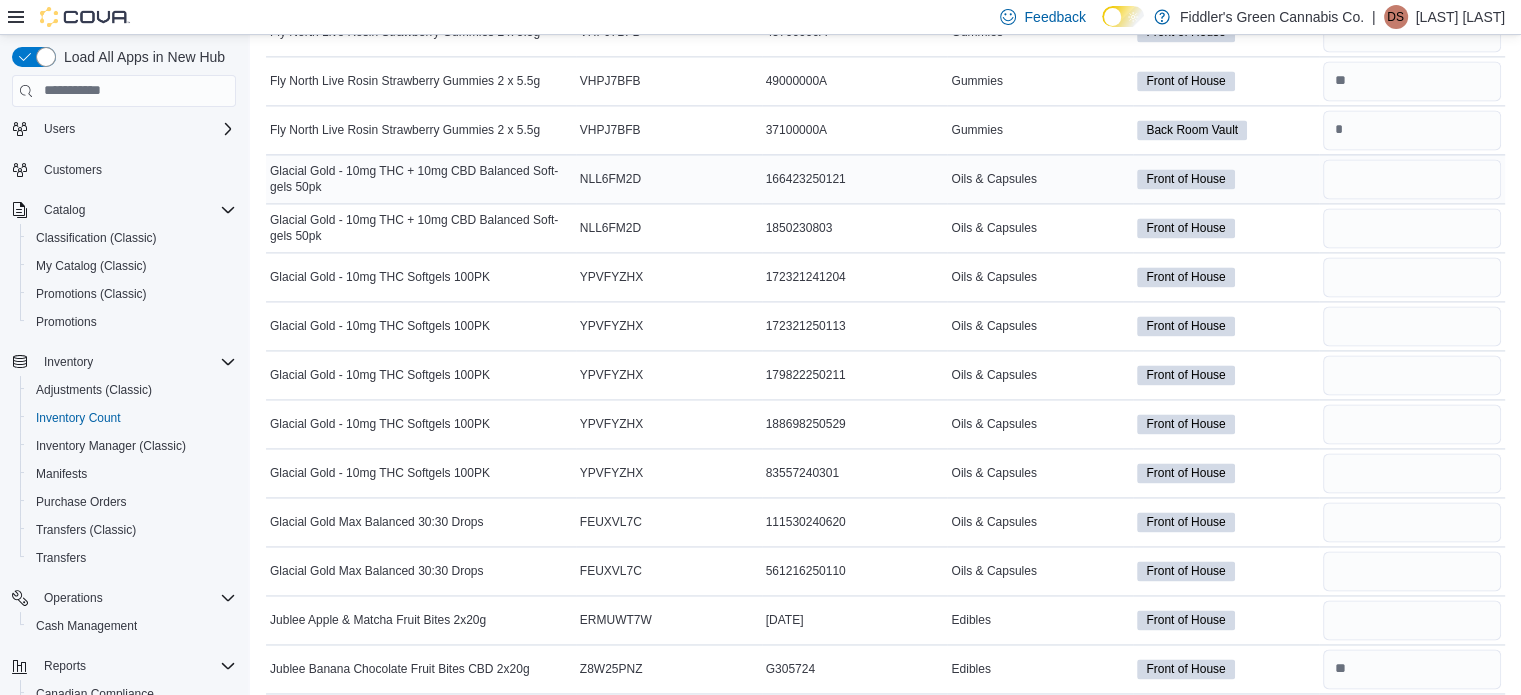 scroll, scrollTop: 2884, scrollLeft: 0, axis: vertical 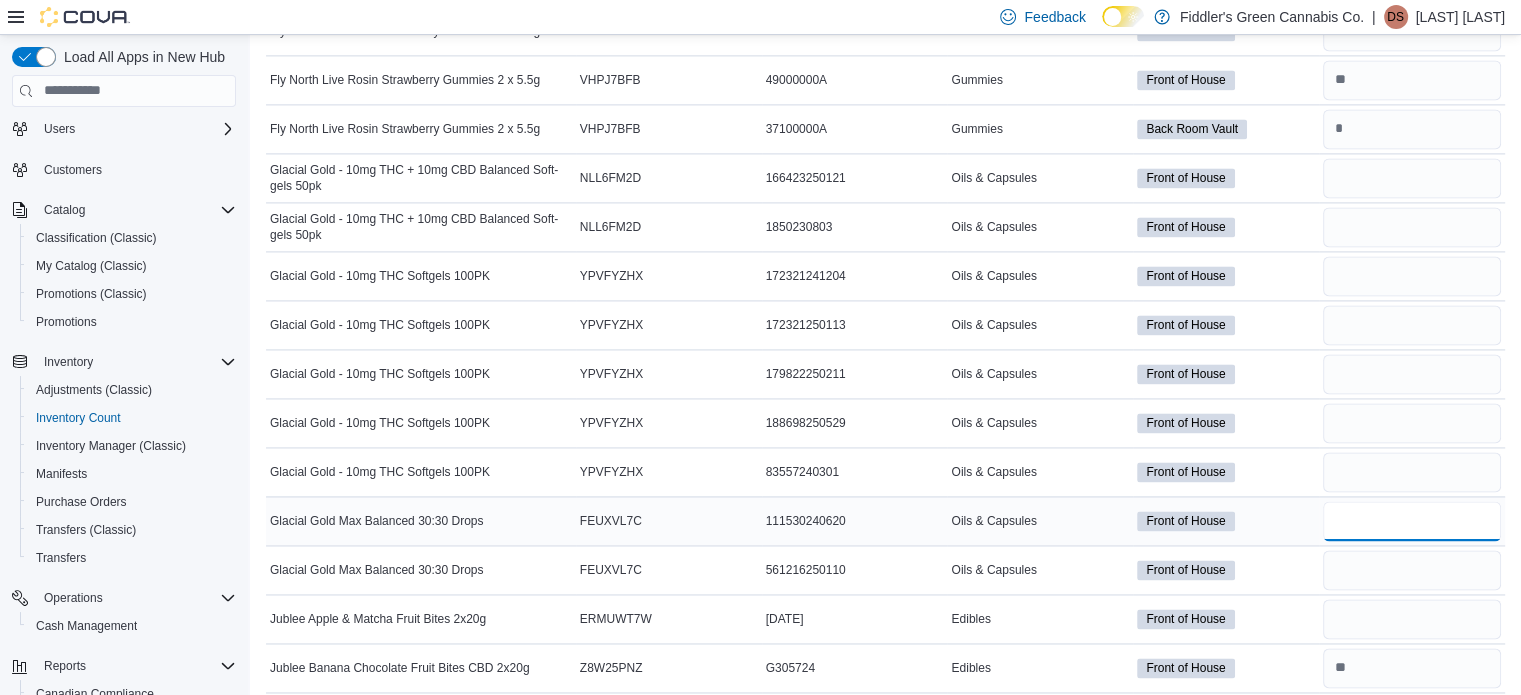 click at bounding box center [1412, 521] 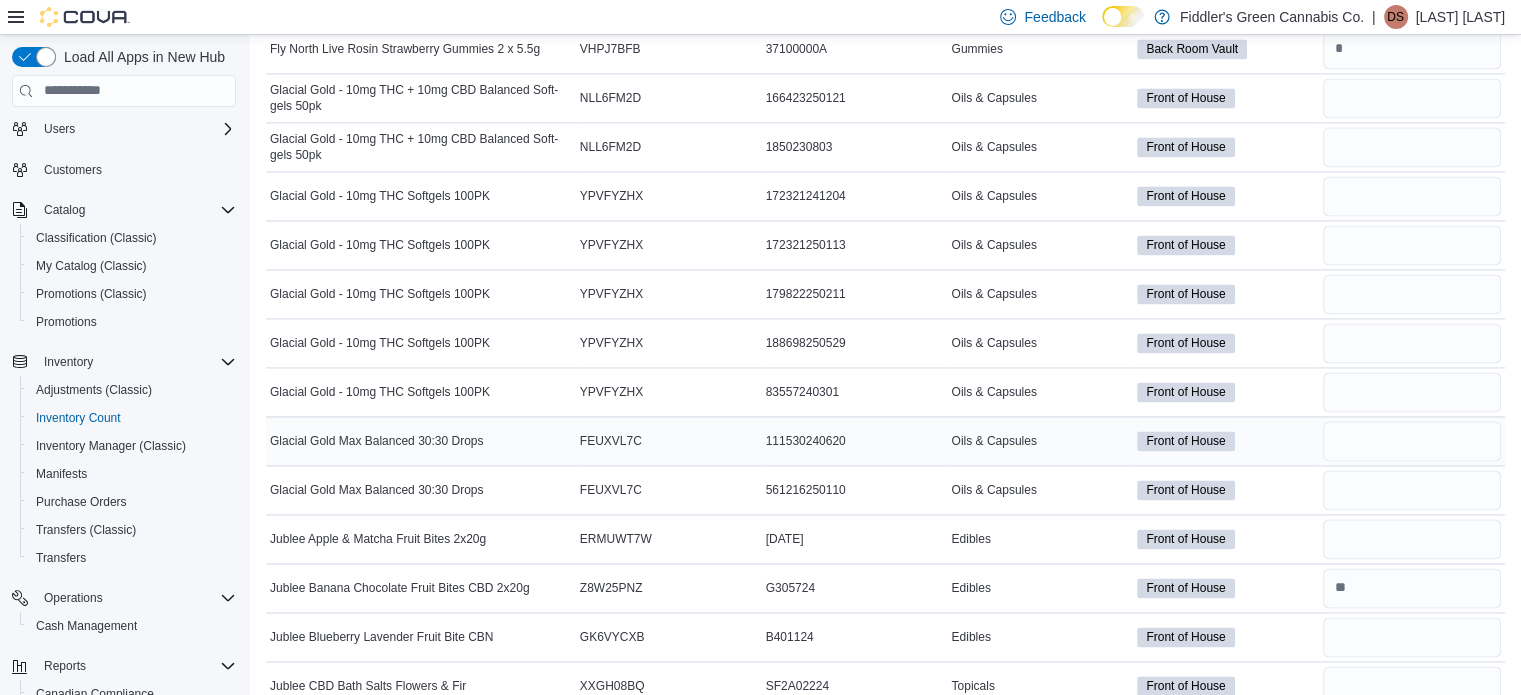 scroll, scrollTop: 2982, scrollLeft: 0, axis: vertical 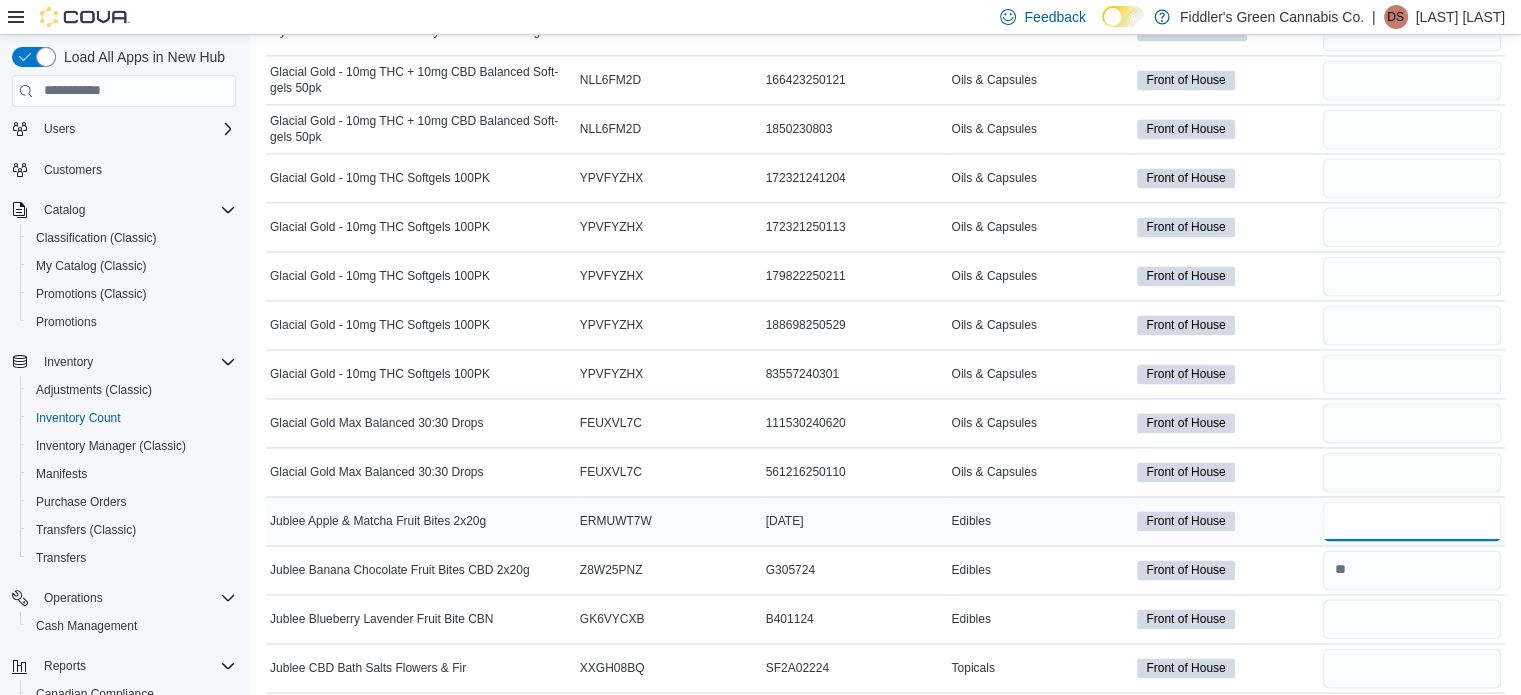 click at bounding box center [1412, 521] 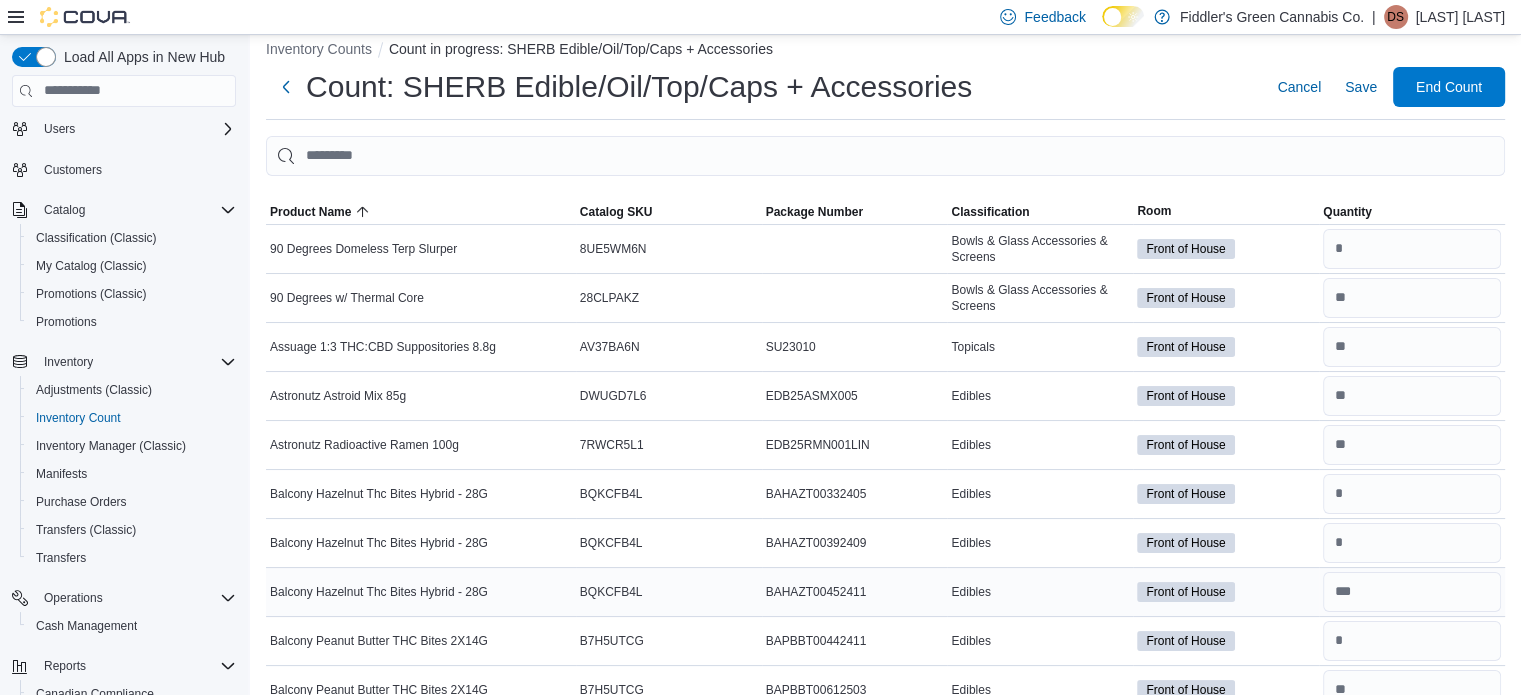 scroll, scrollTop: 0, scrollLeft: 0, axis: both 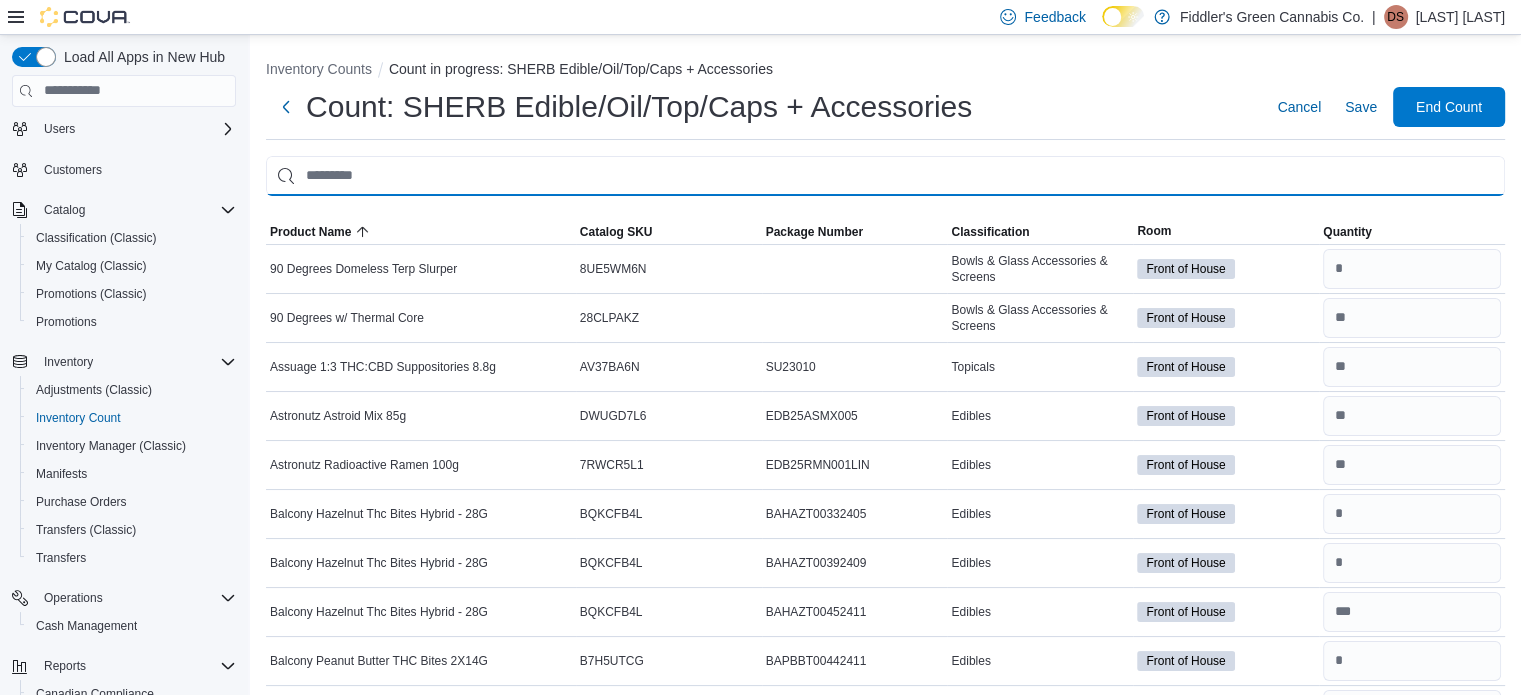 click at bounding box center (885, 176) 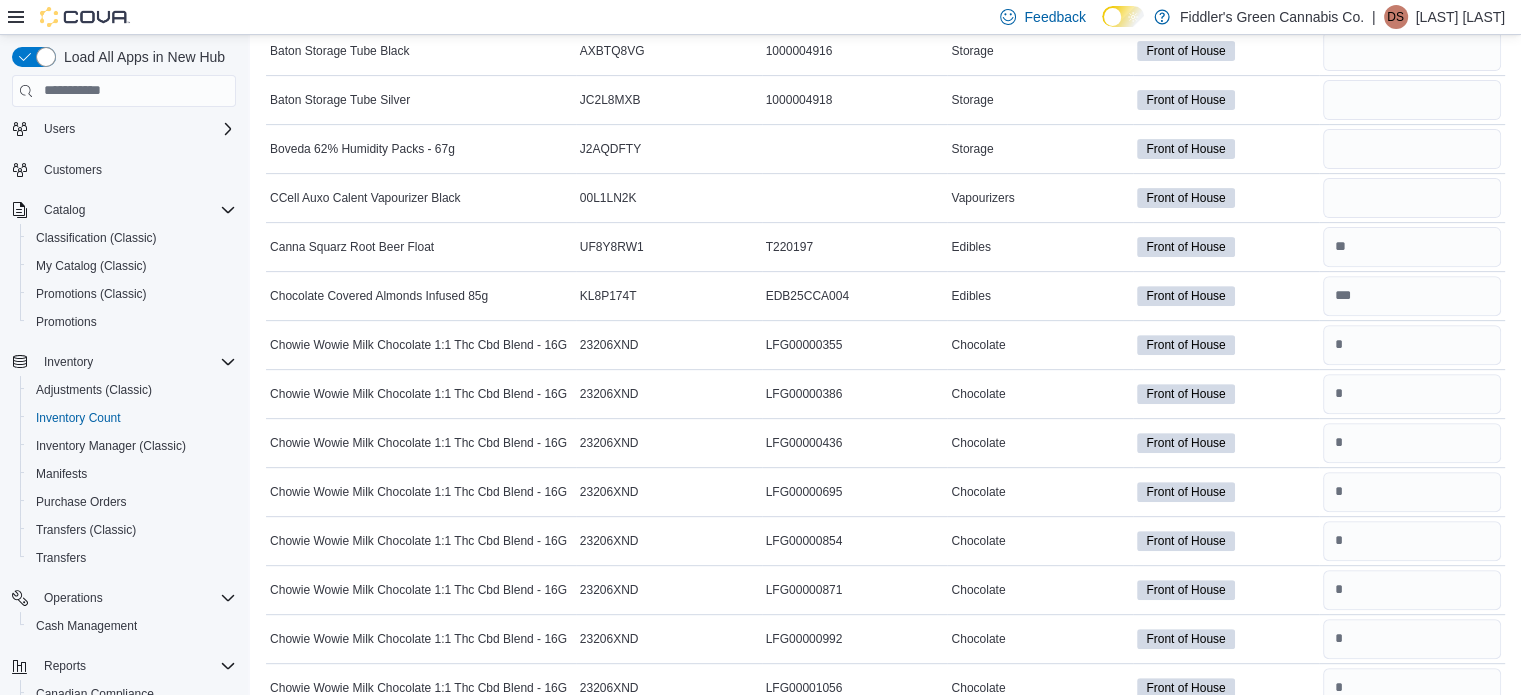 scroll, scrollTop: 710, scrollLeft: 0, axis: vertical 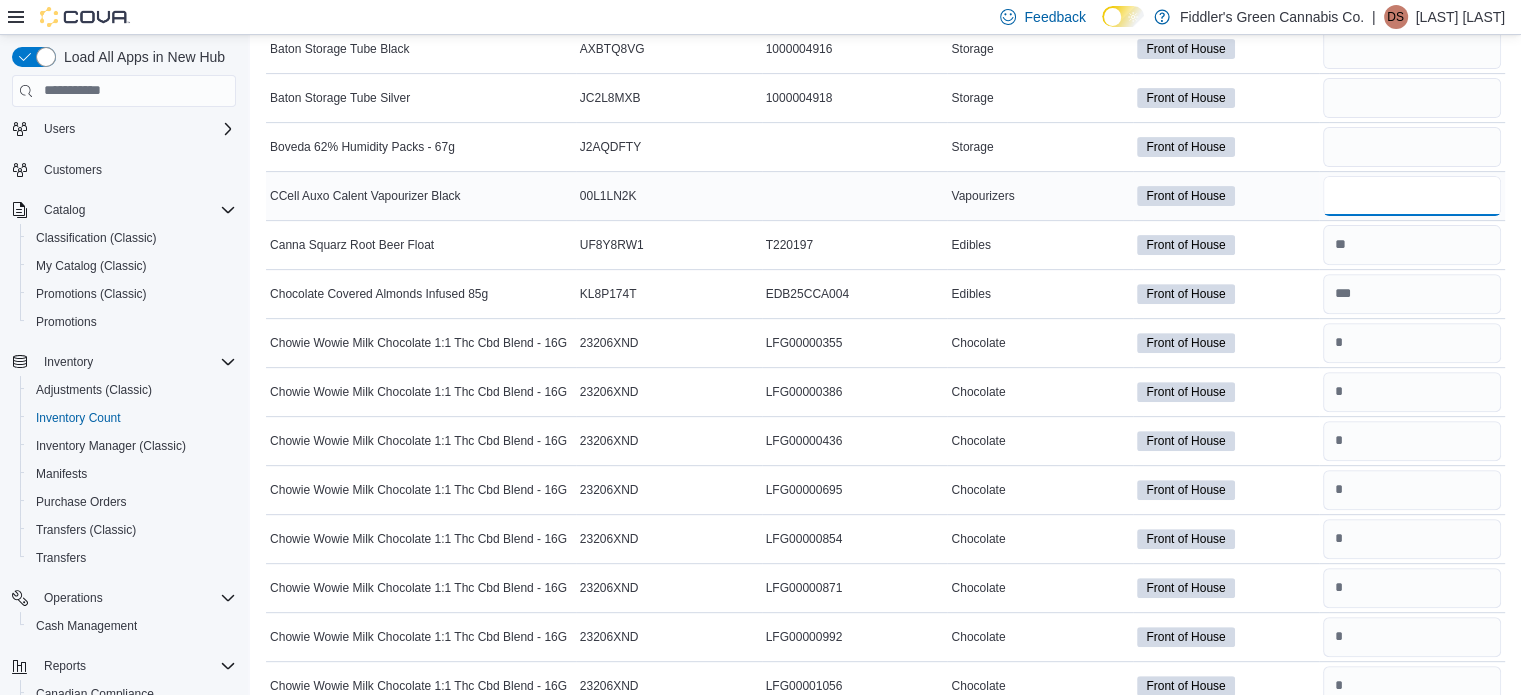click at bounding box center (1412, 196) 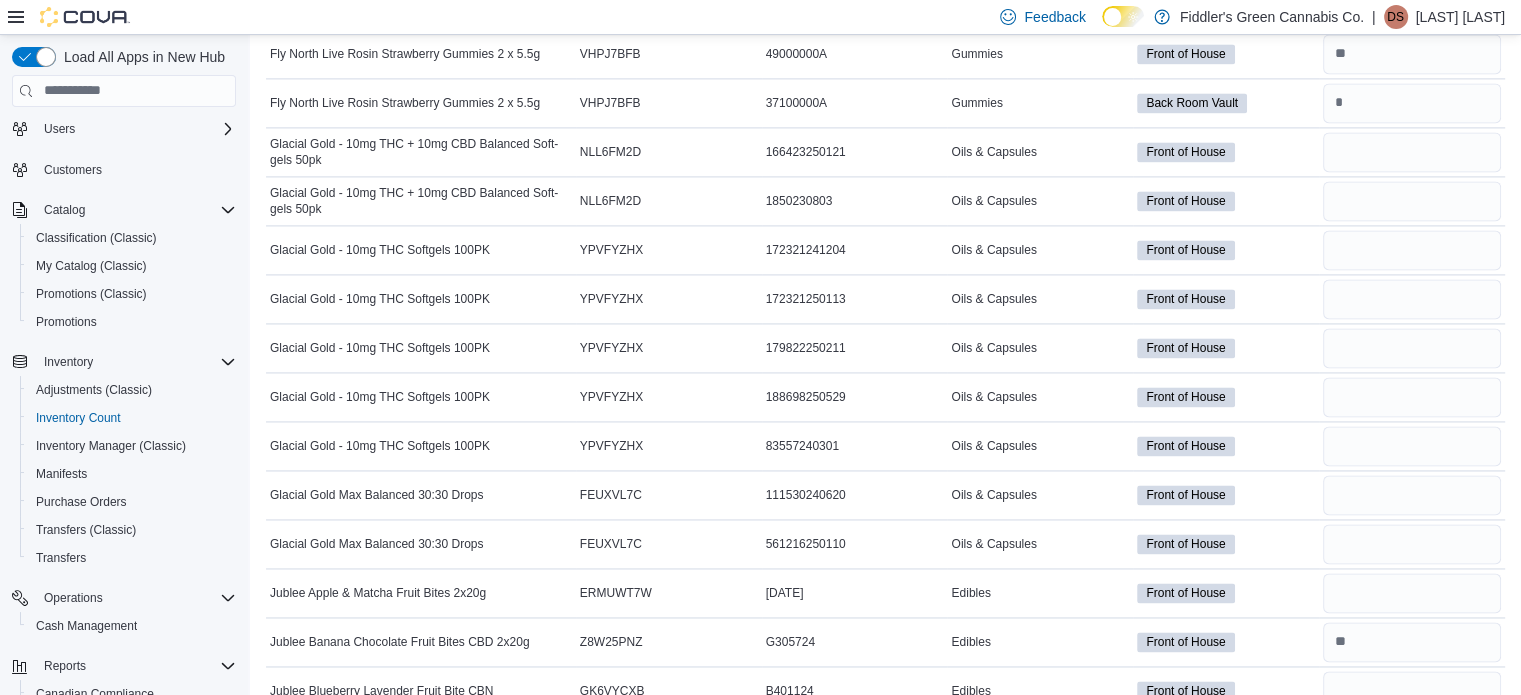 scroll, scrollTop: 2911, scrollLeft: 0, axis: vertical 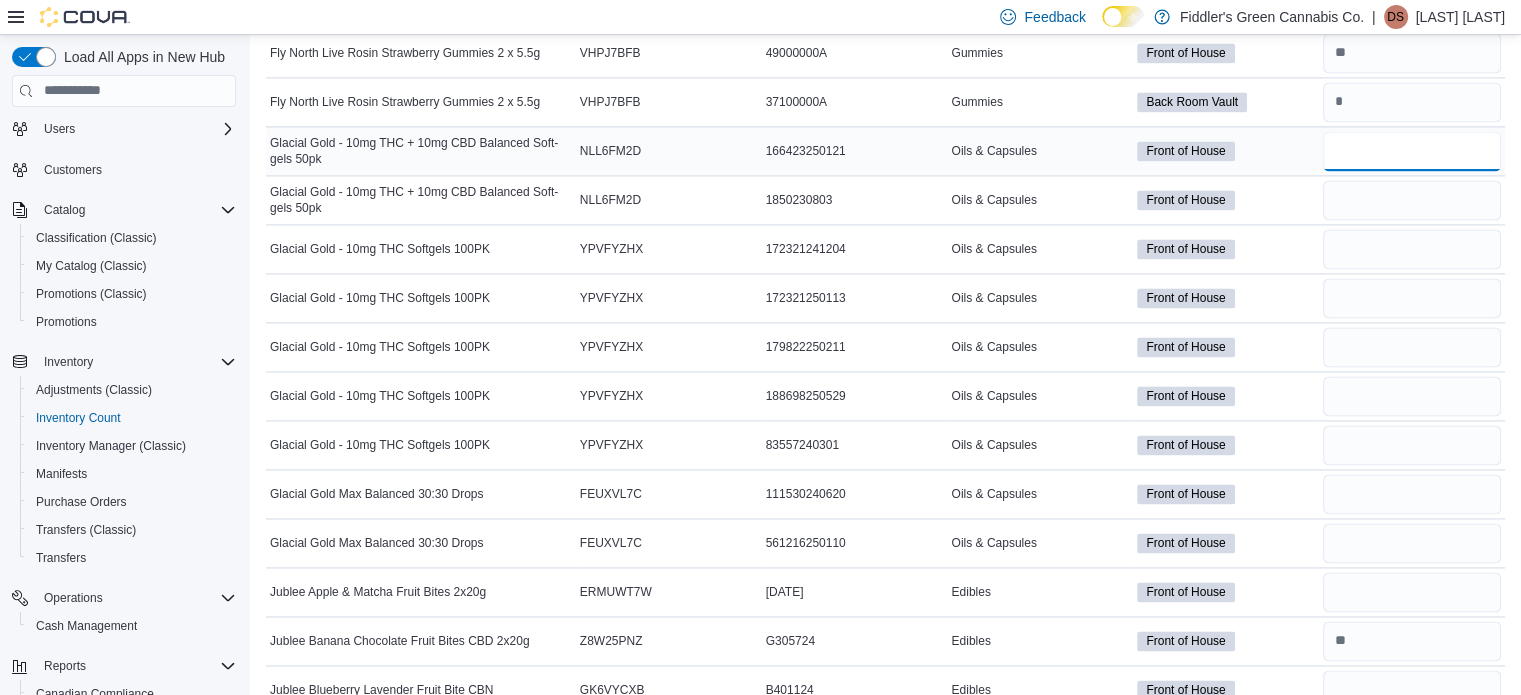 click at bounding box center [1412, 151] 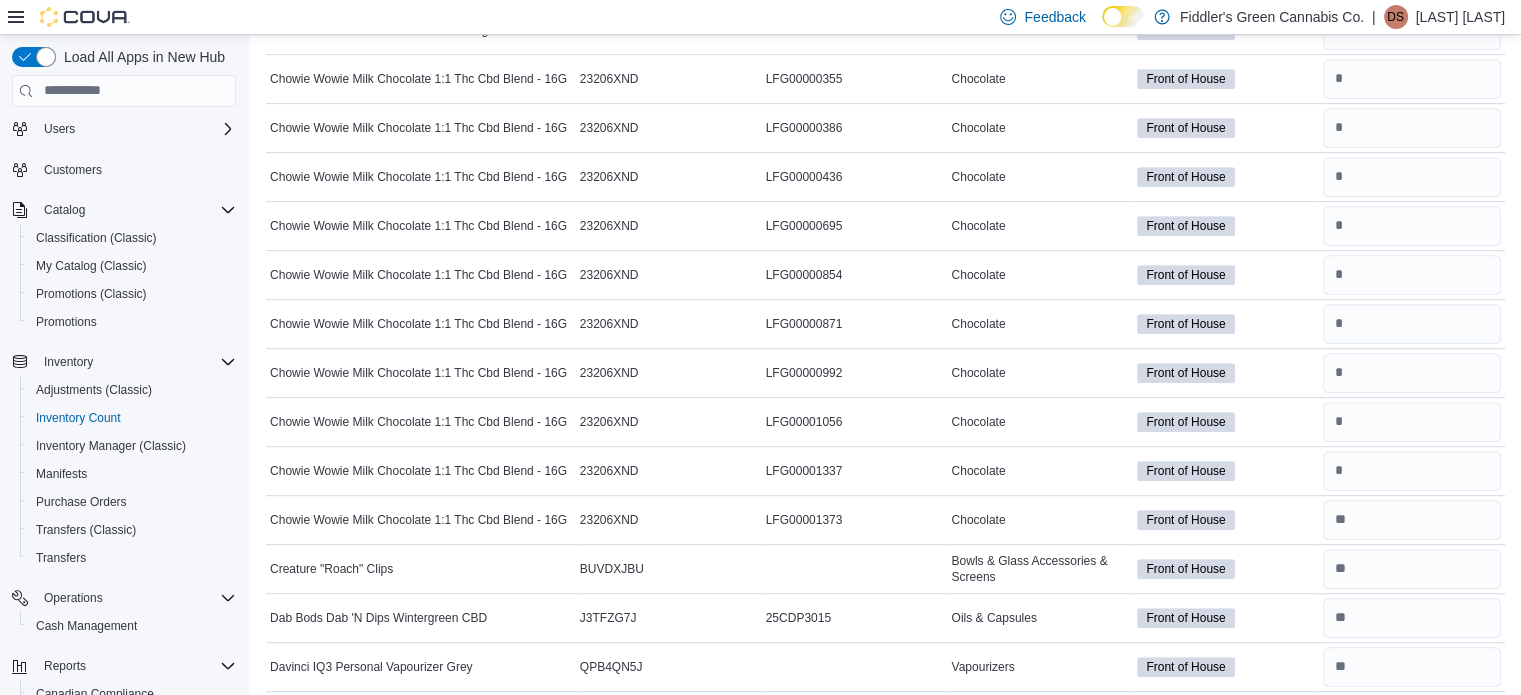 scroll, scrollTop: 0, scrollLeft: 0, axis: both 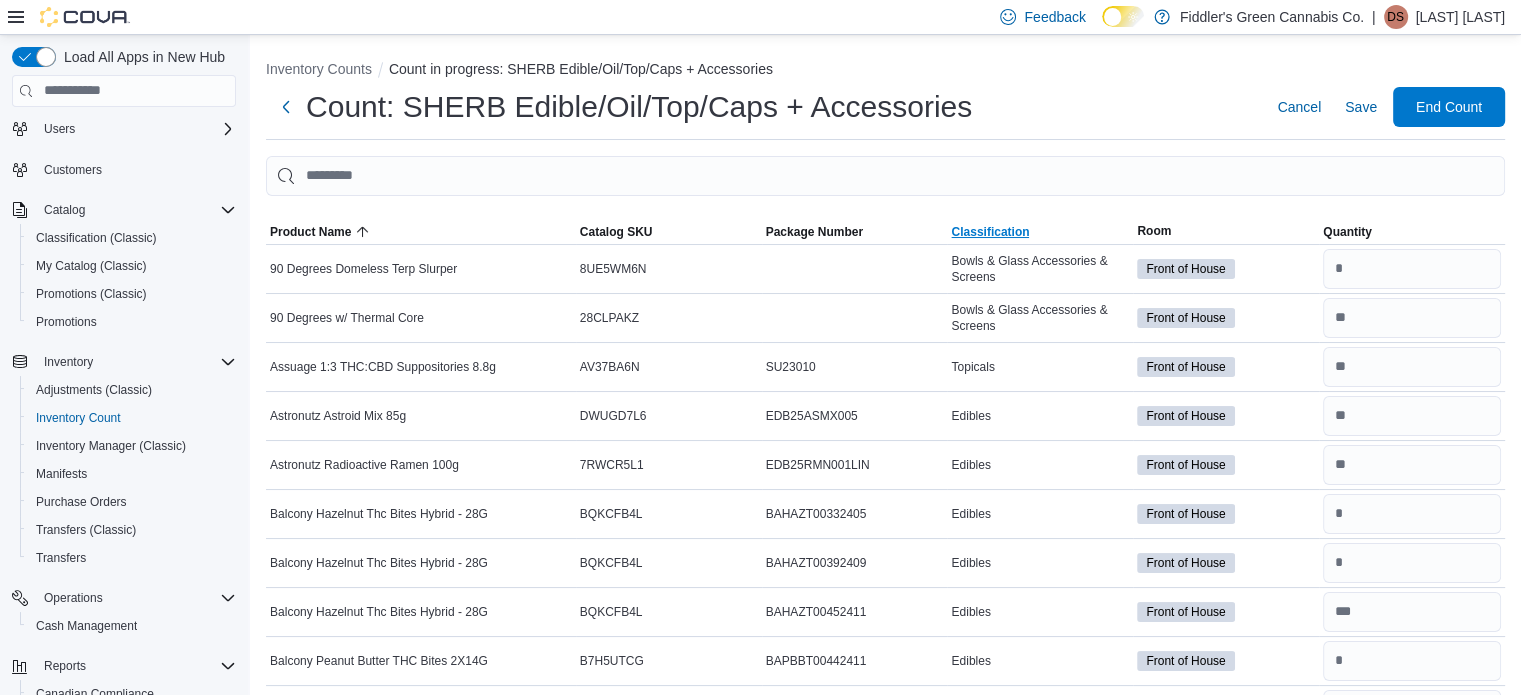 click on "Classification" at bounding box center [990, 232] 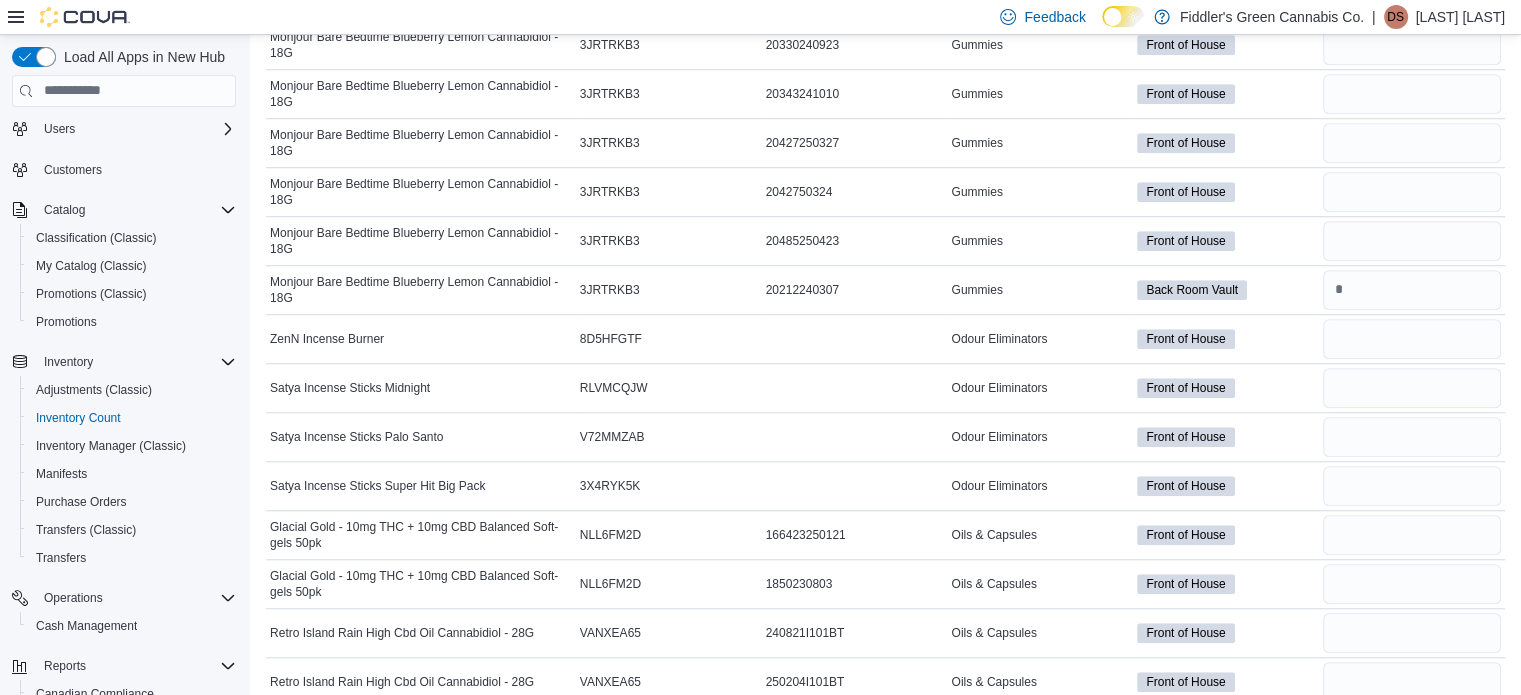 scroll, scrollTop: 16688, scrollLeft: 0, axis: vertical 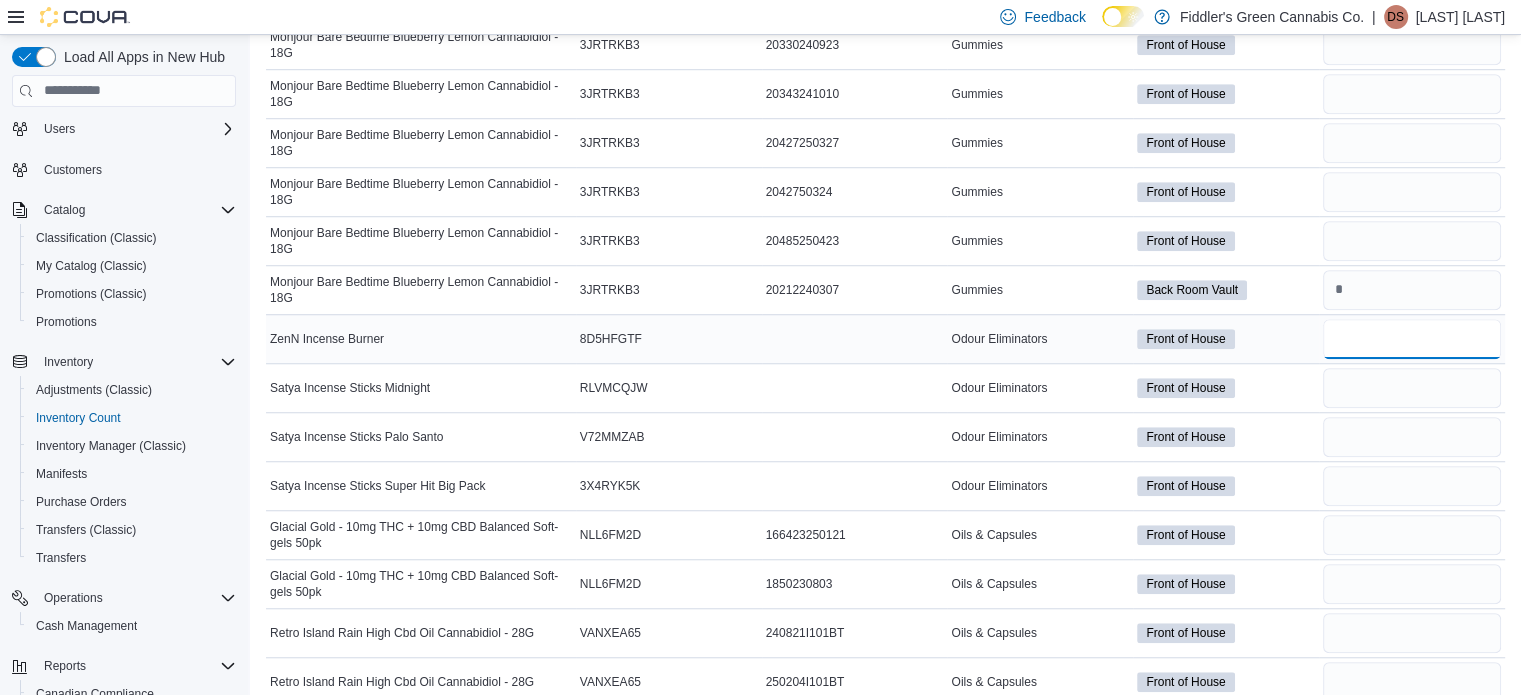 click at bounding box center [1412, 339] 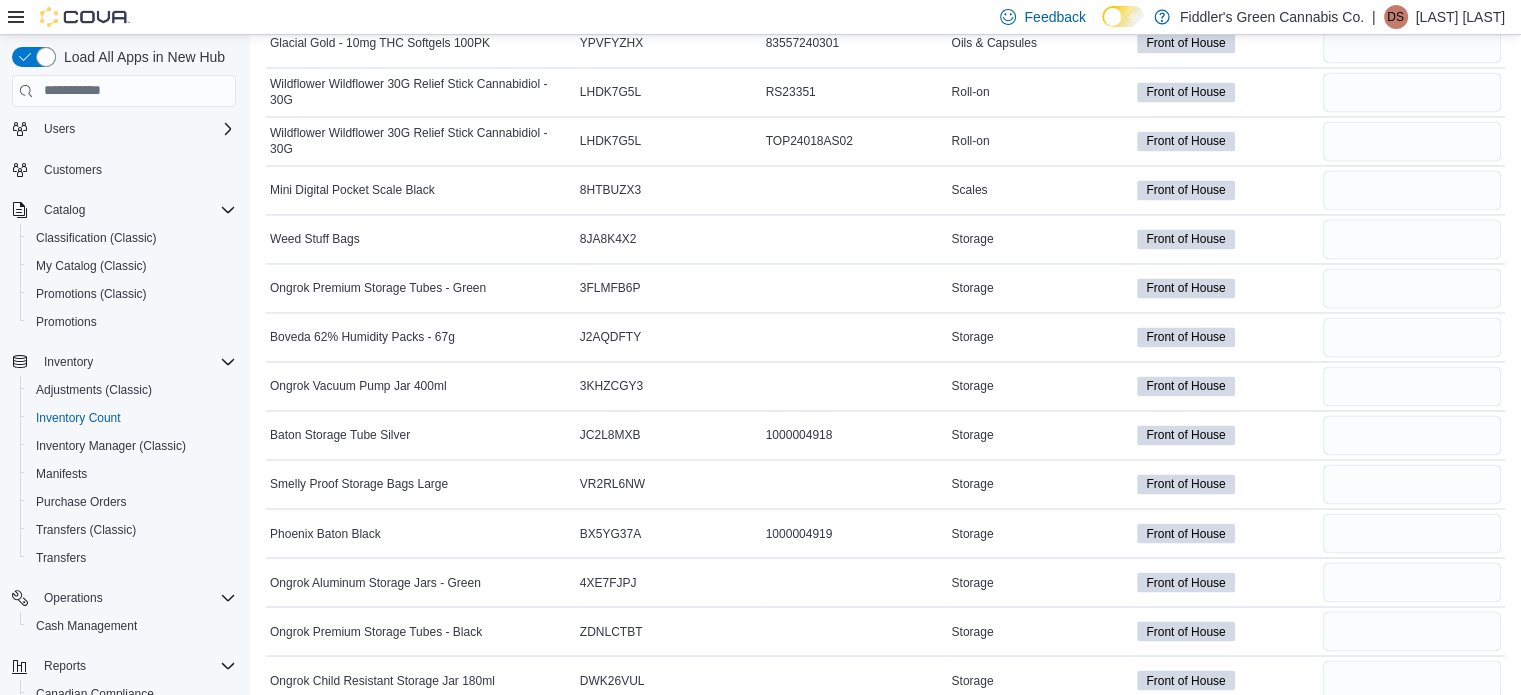 scroll, scrollTop: 18379, scrollLeft: 0, axis: vertical 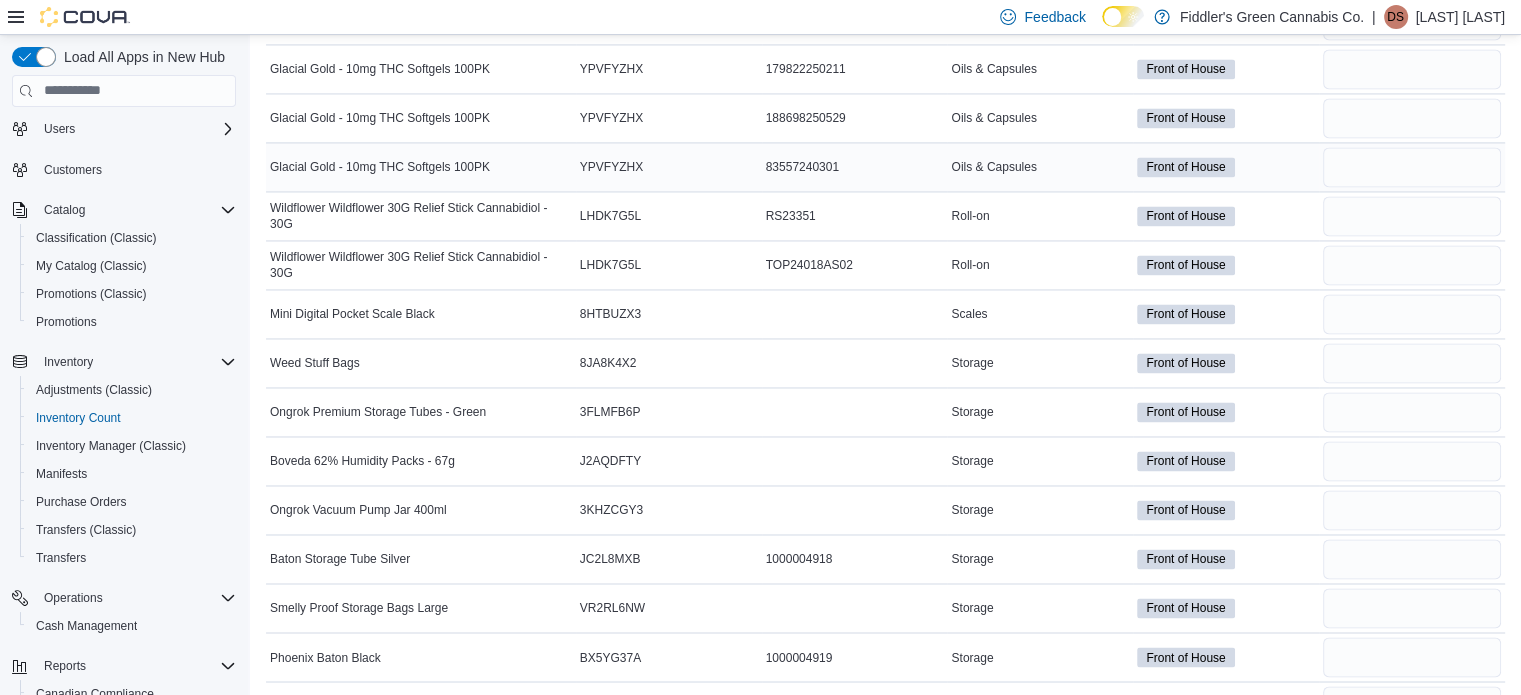 click at bounding box center (1412, 167) 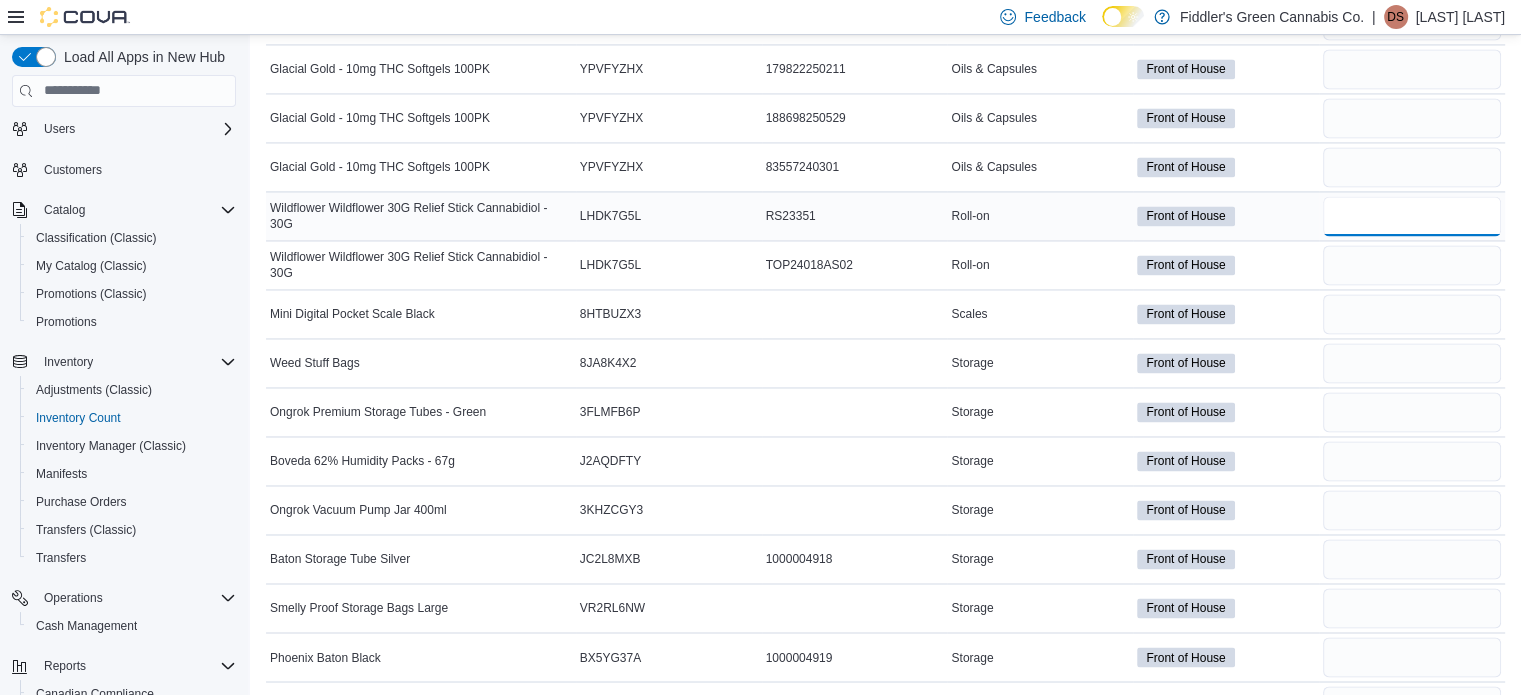 click at bounding box center [1412, 216] 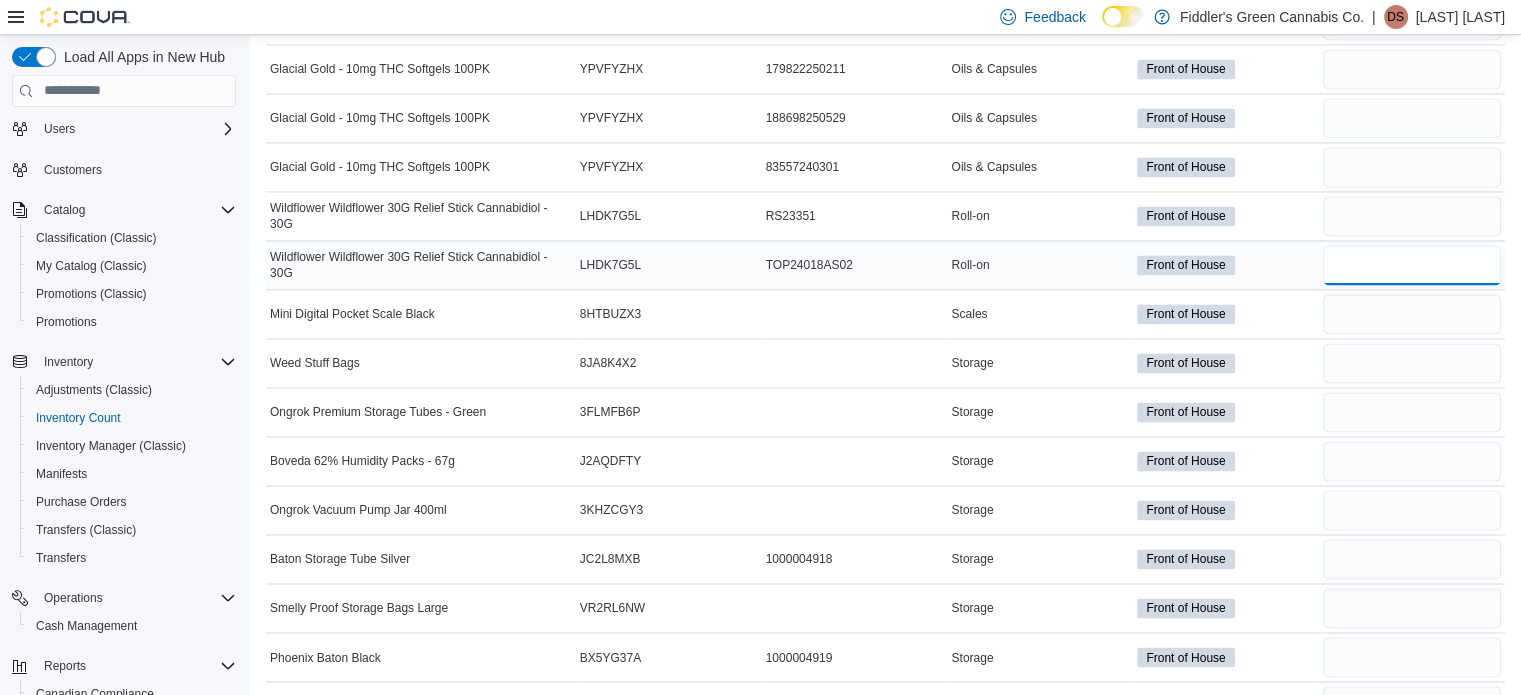 click at bounding box center [1412, 265] 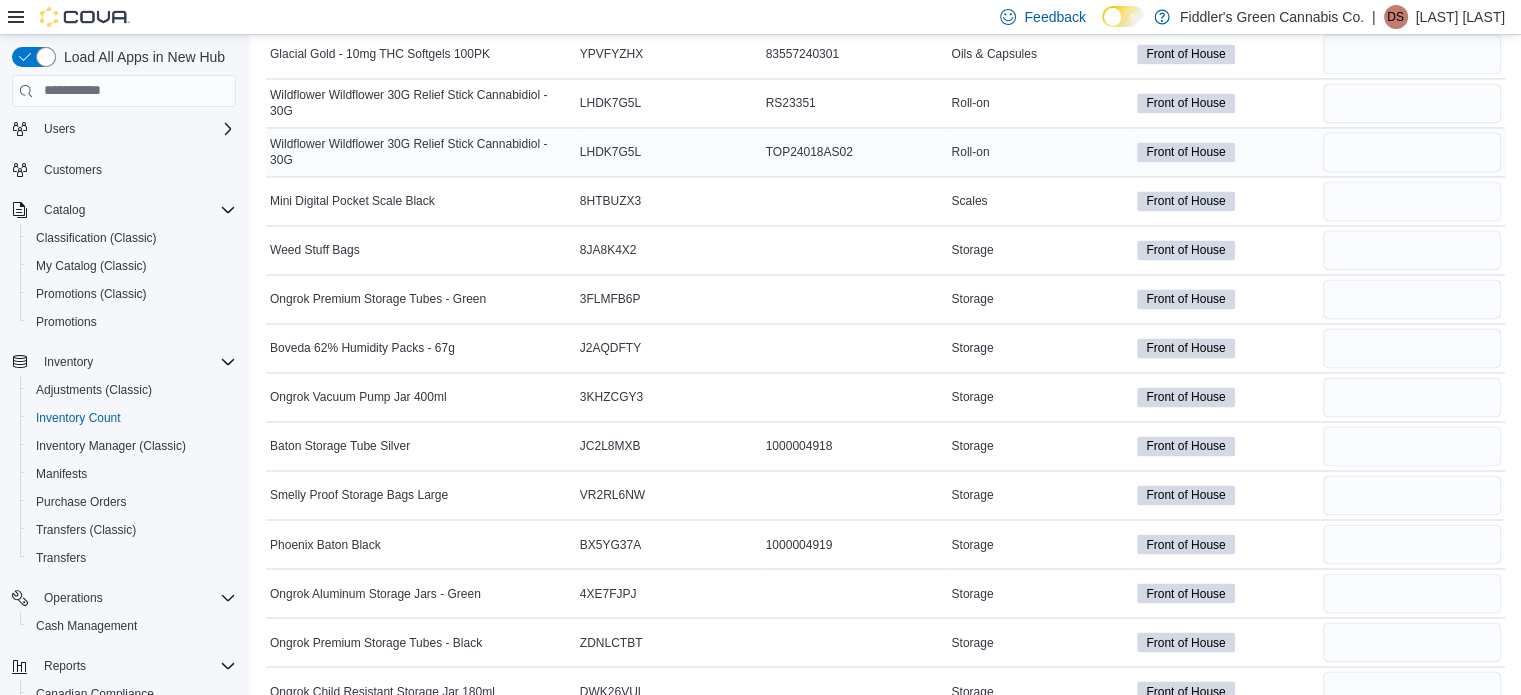scroll, scrollTop: 18494, scrollLeft: 0, axis: vertical 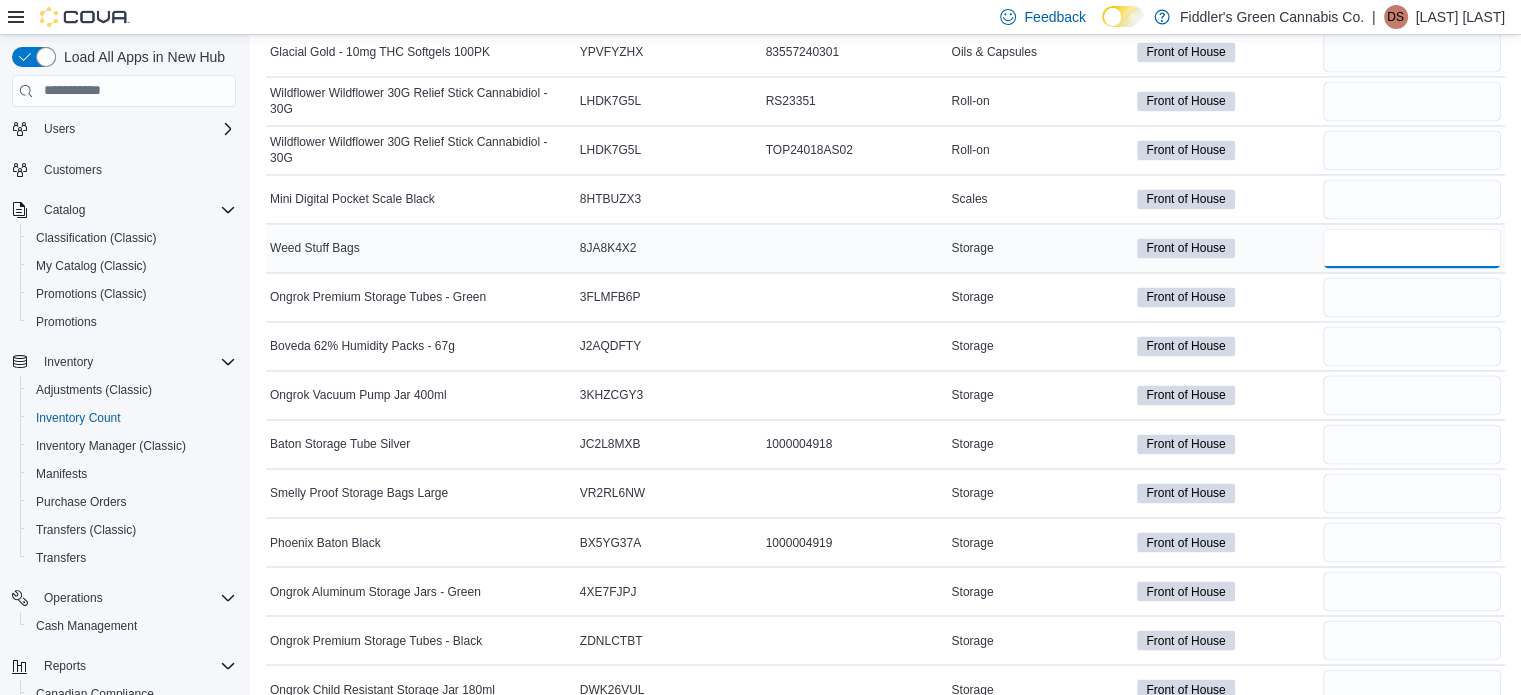 click at bounding box center (1412, 248) 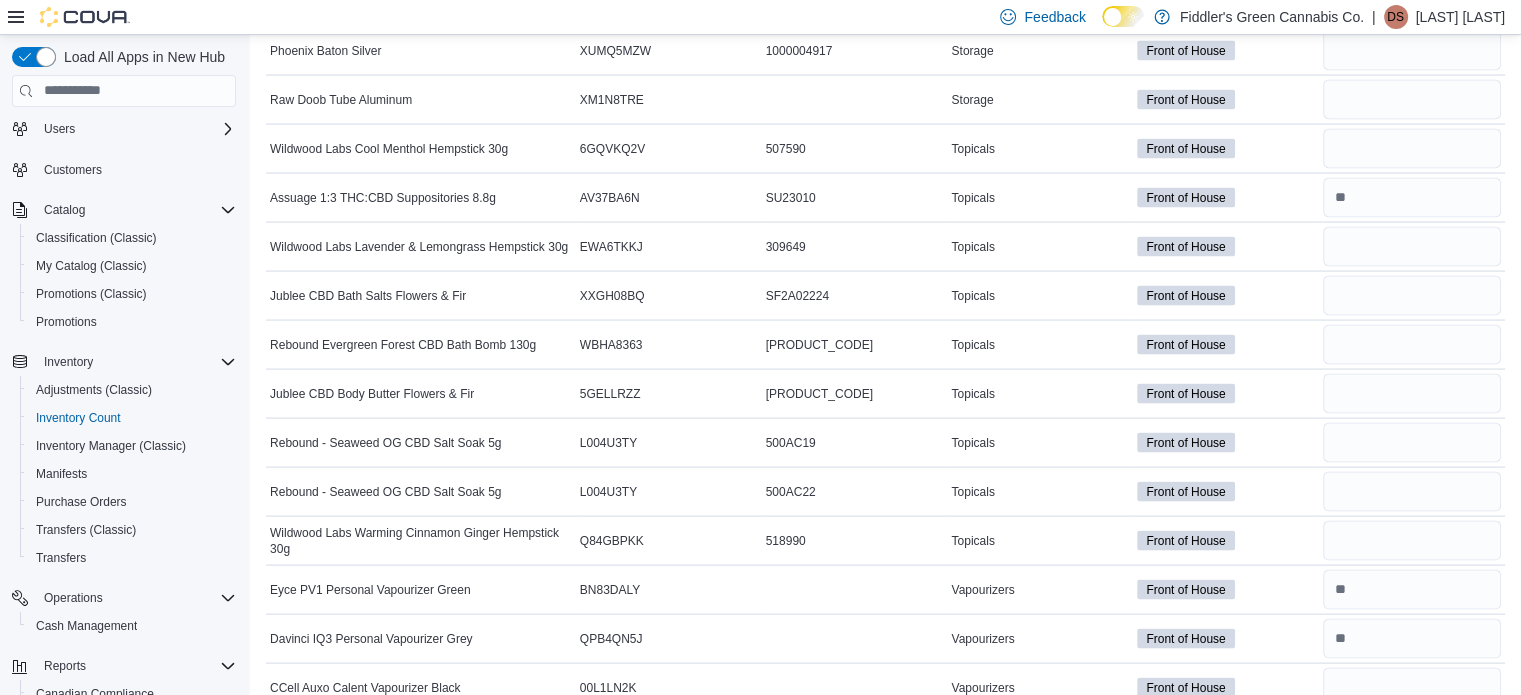 scroll, scrollTop: 19231, scrollLeft: 0, axis: vertical 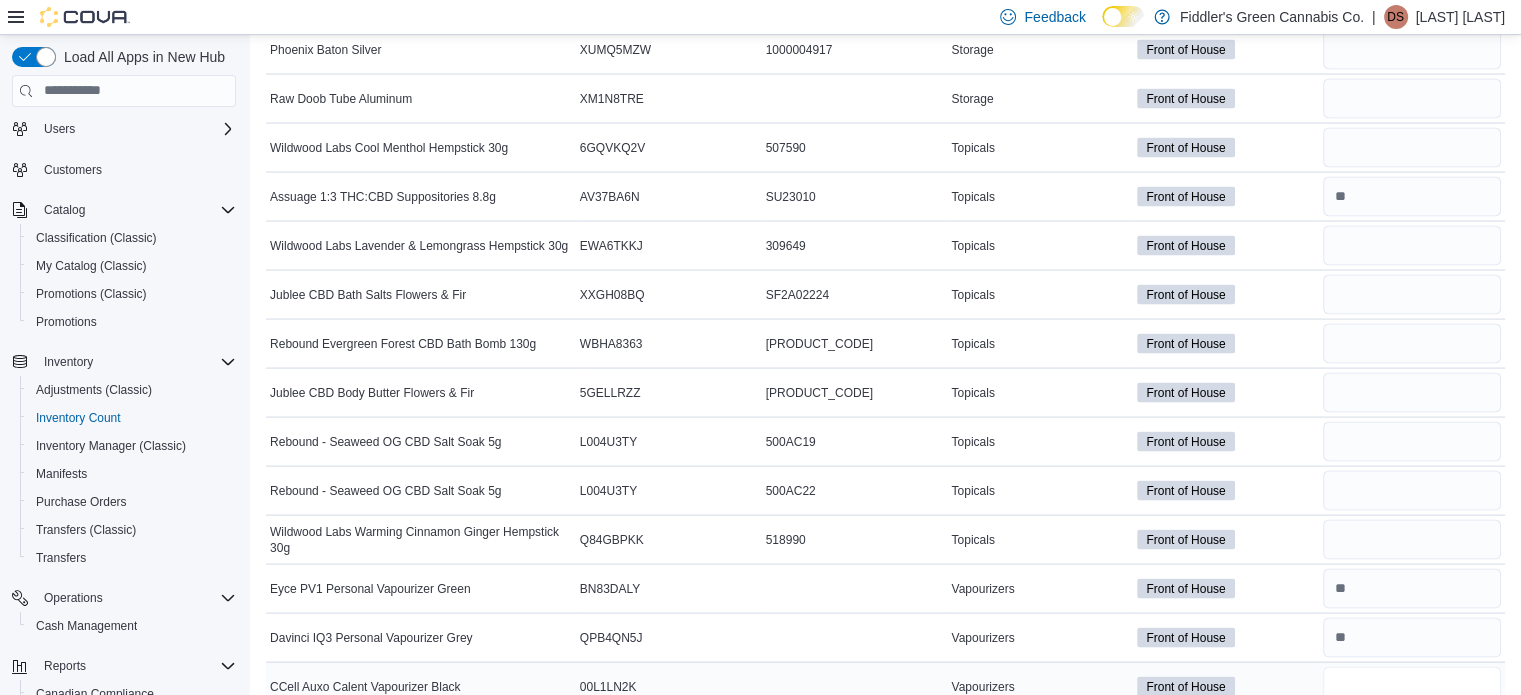 click at bounding box center (1412, 687) 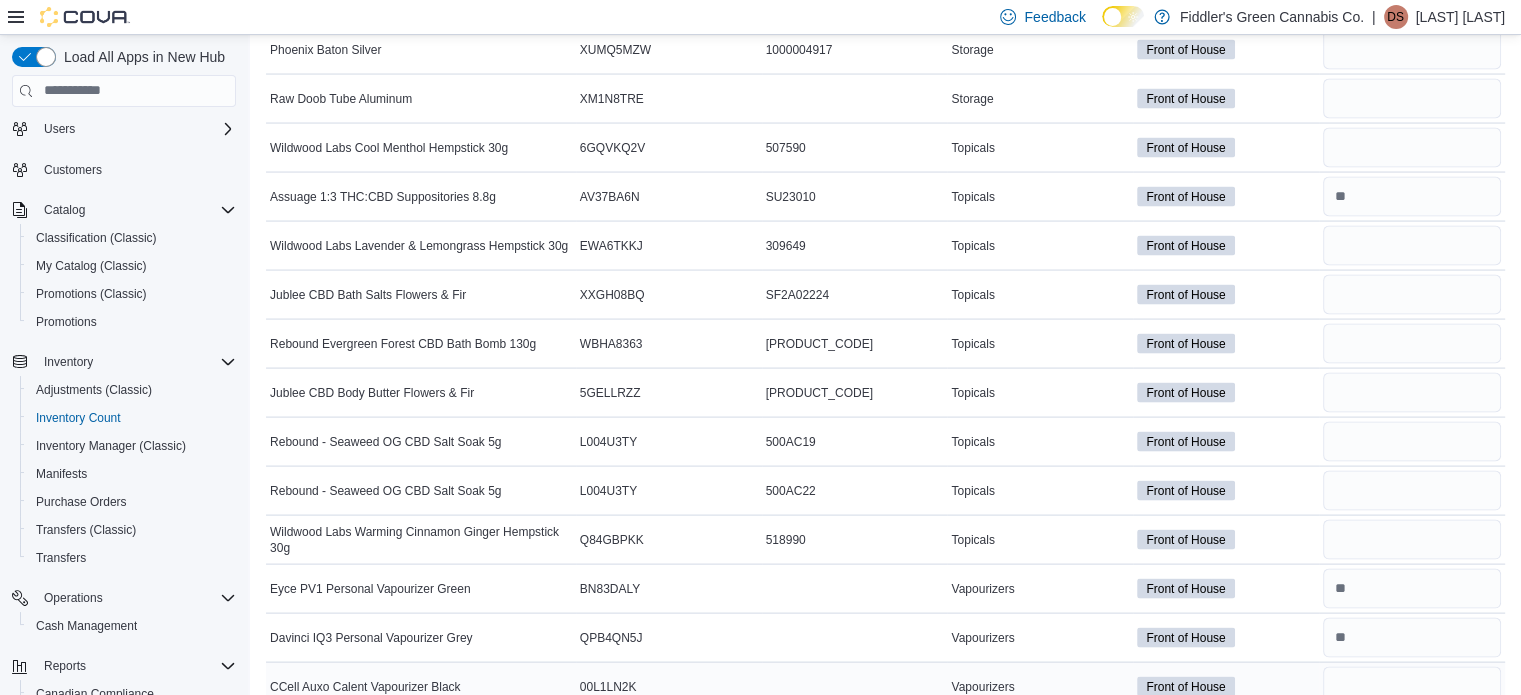 type 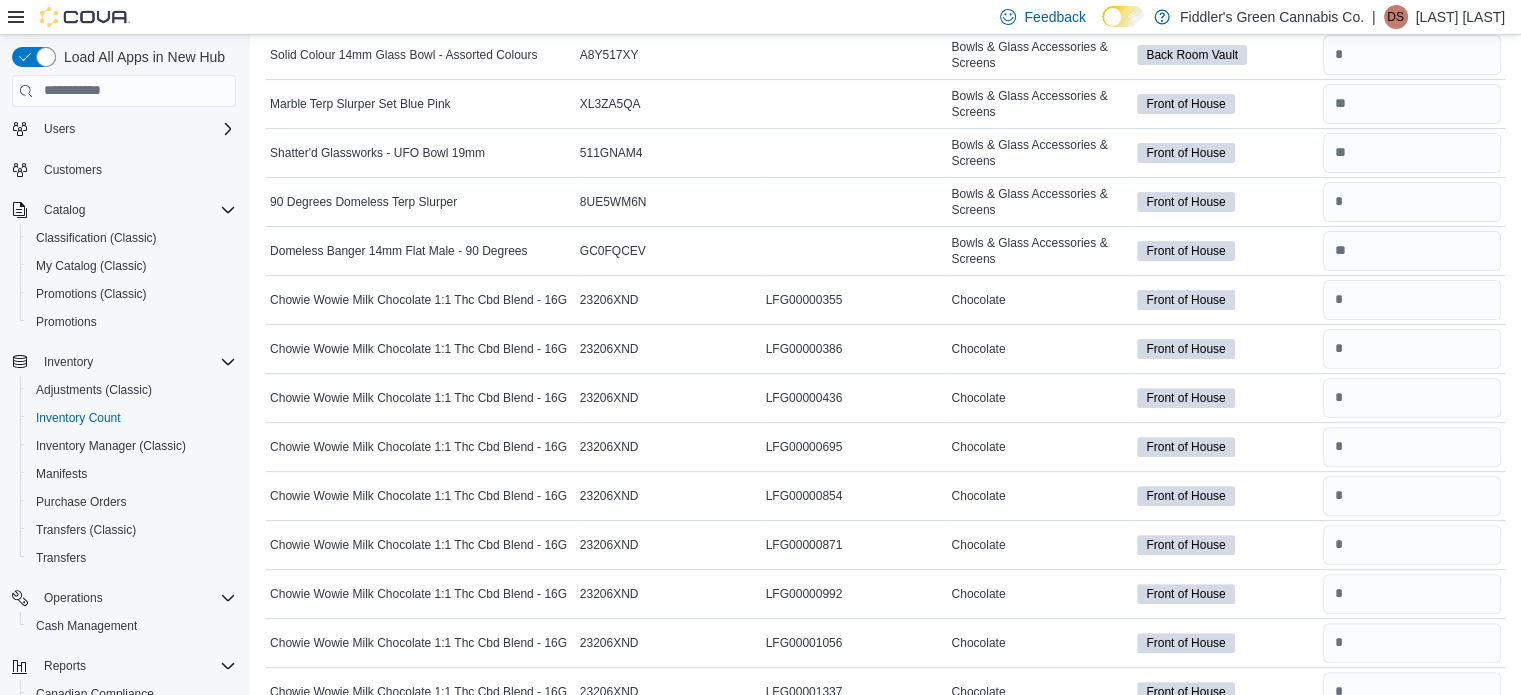 scroll, scrollTop: 0, scrollLeft: 0, axis: both 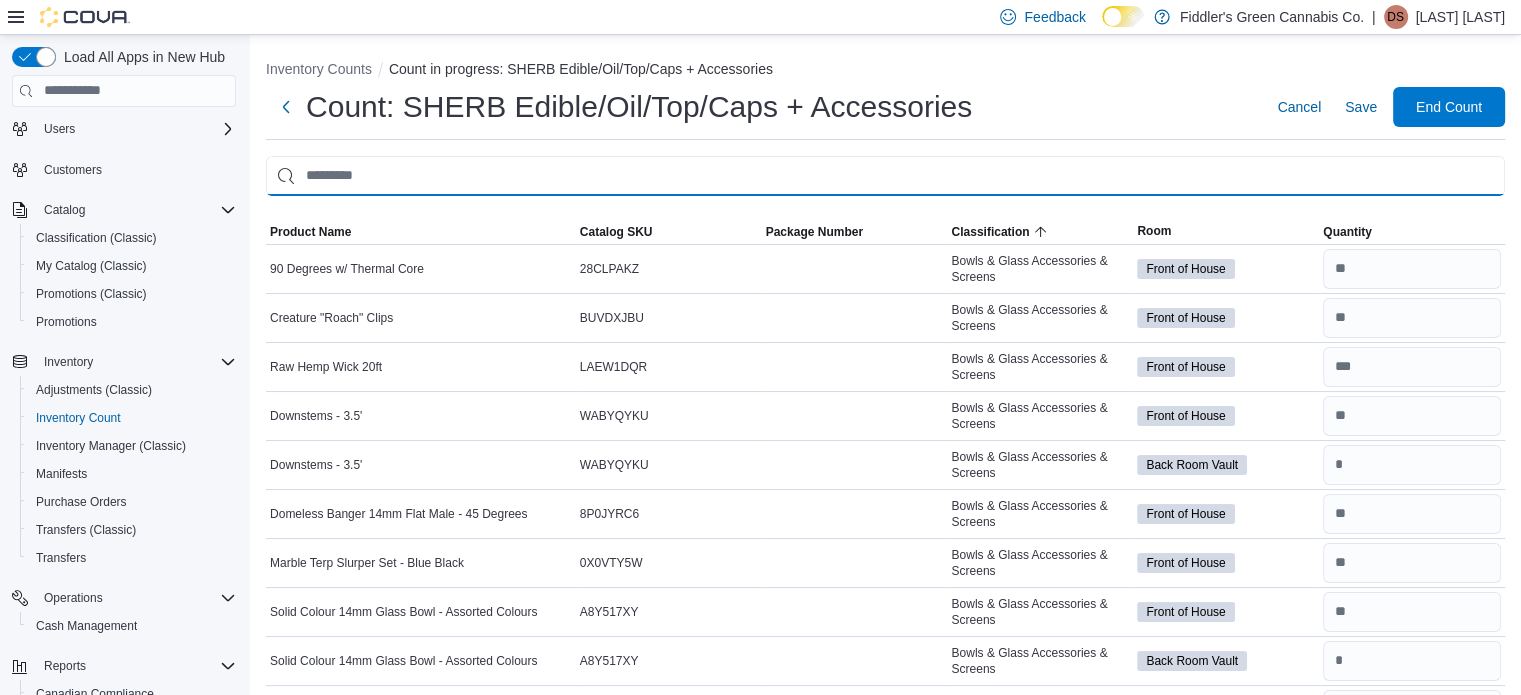 click at bounding box center (885, 176) 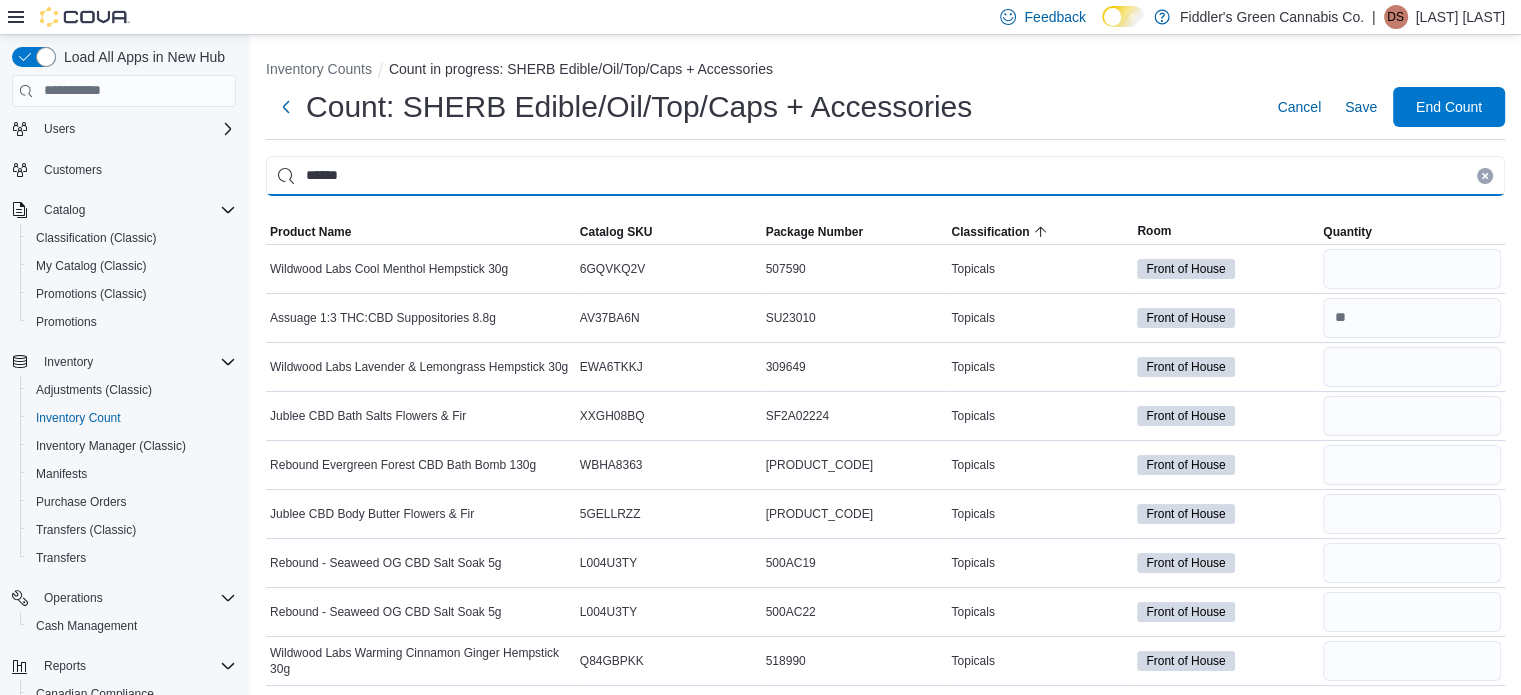 click on "******" at bounding box center (885, 176) 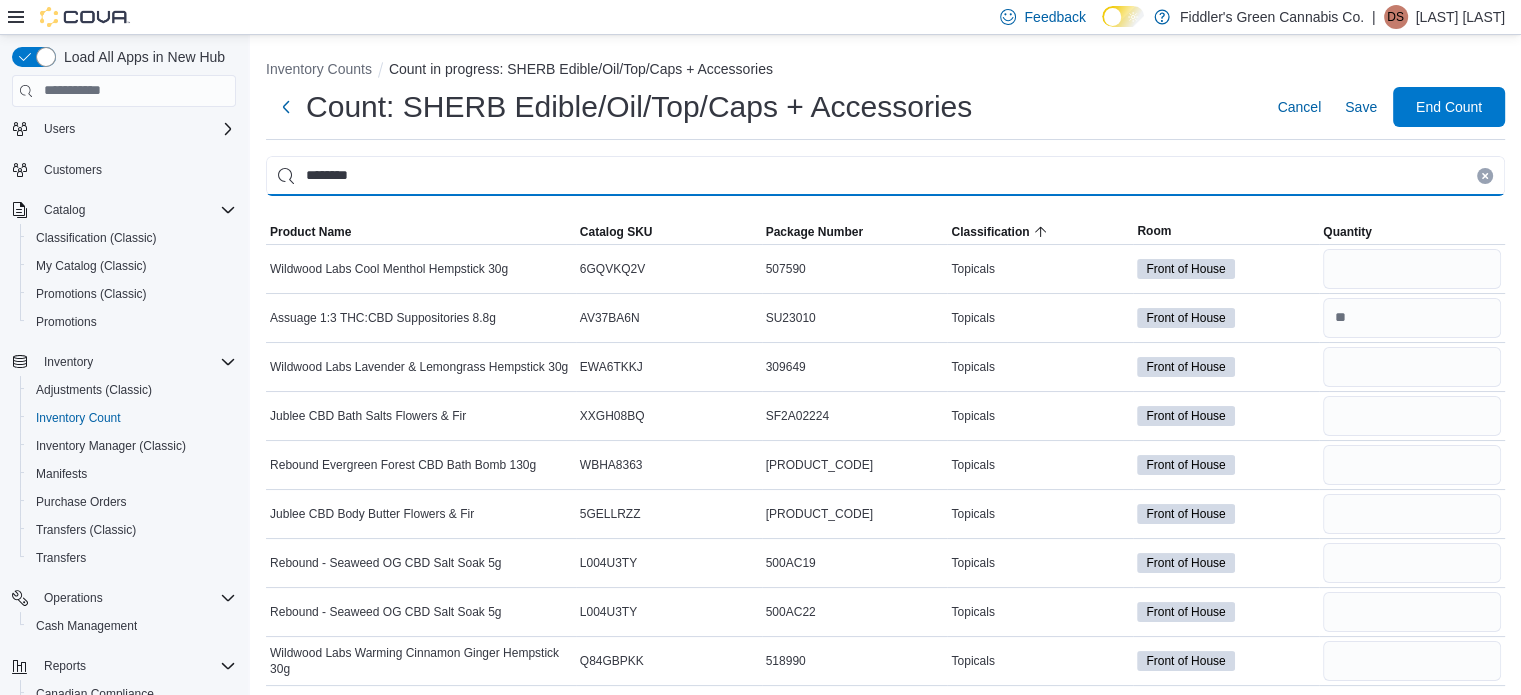 type on "********" 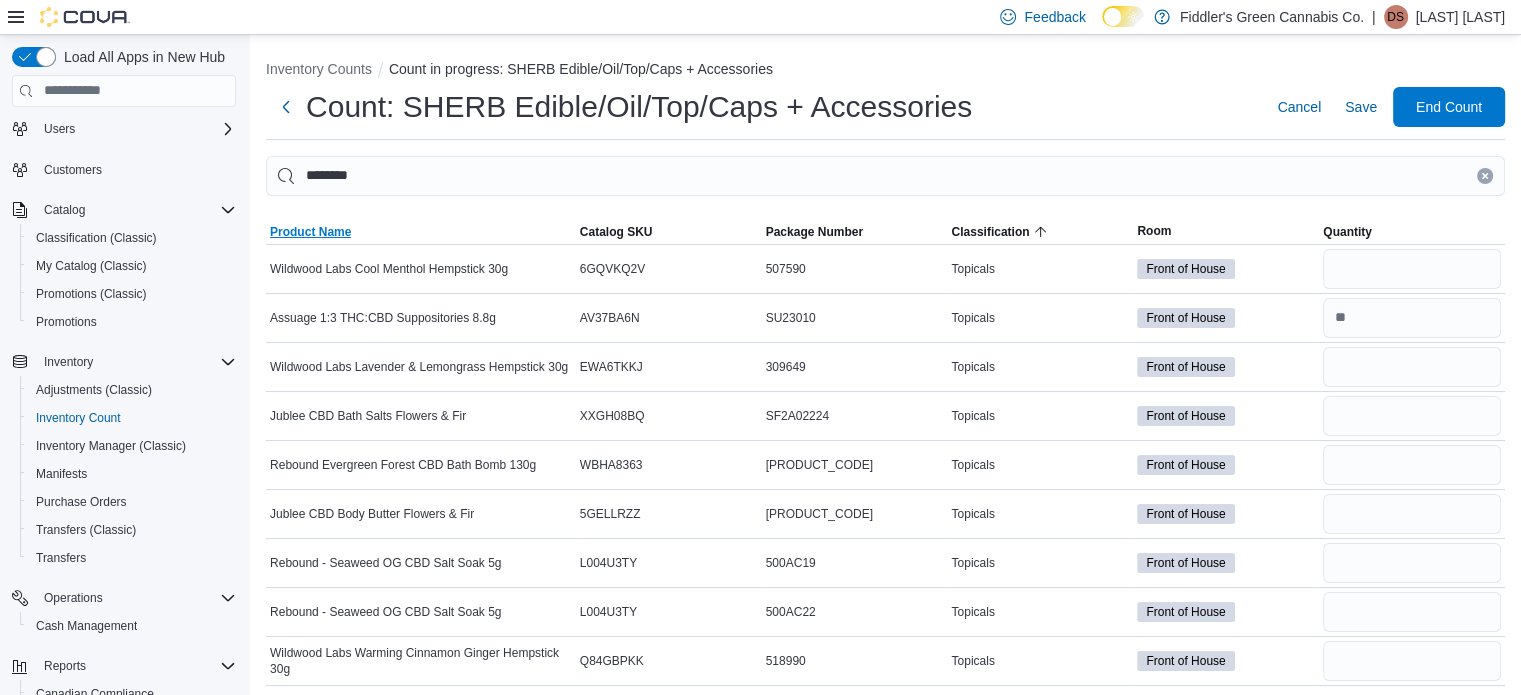 click on "Product Name" at bounding box center (310, 232) 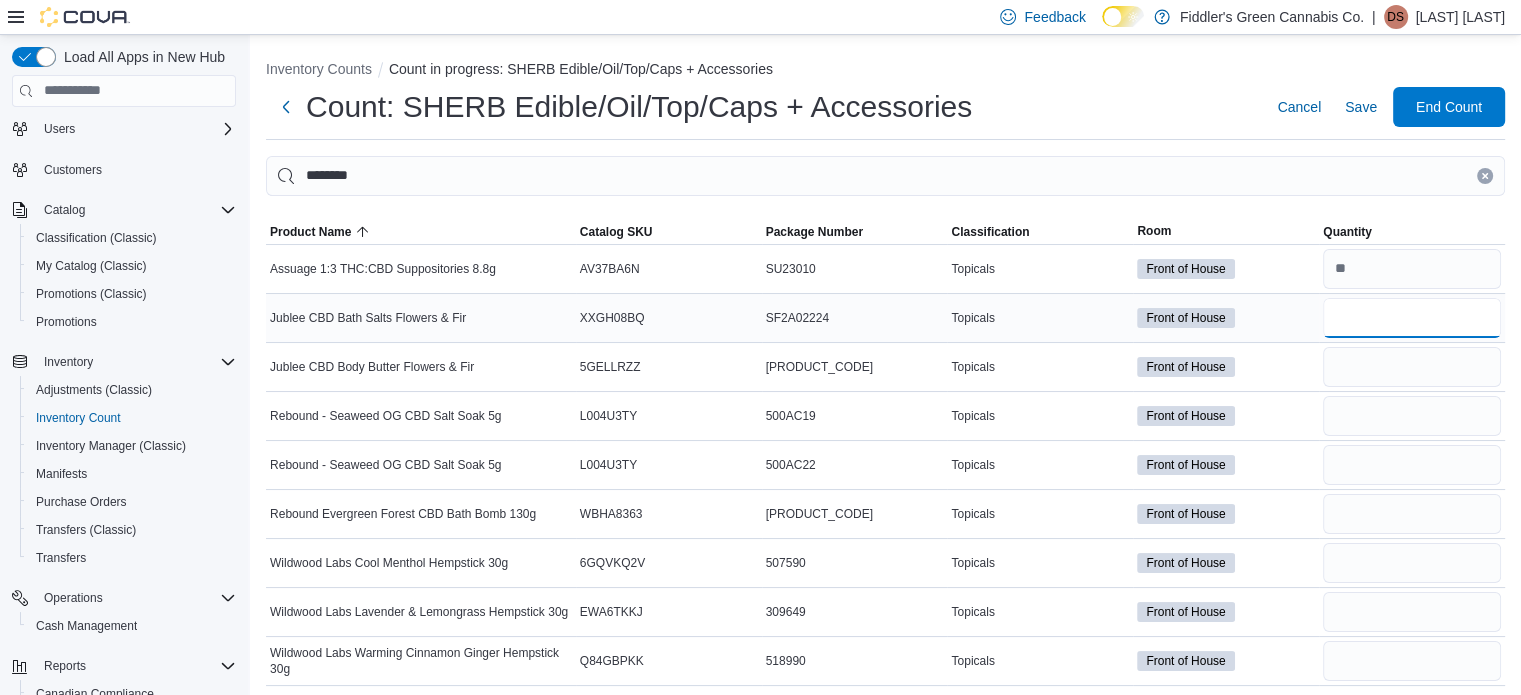 click at bounding box center (1412, 318) 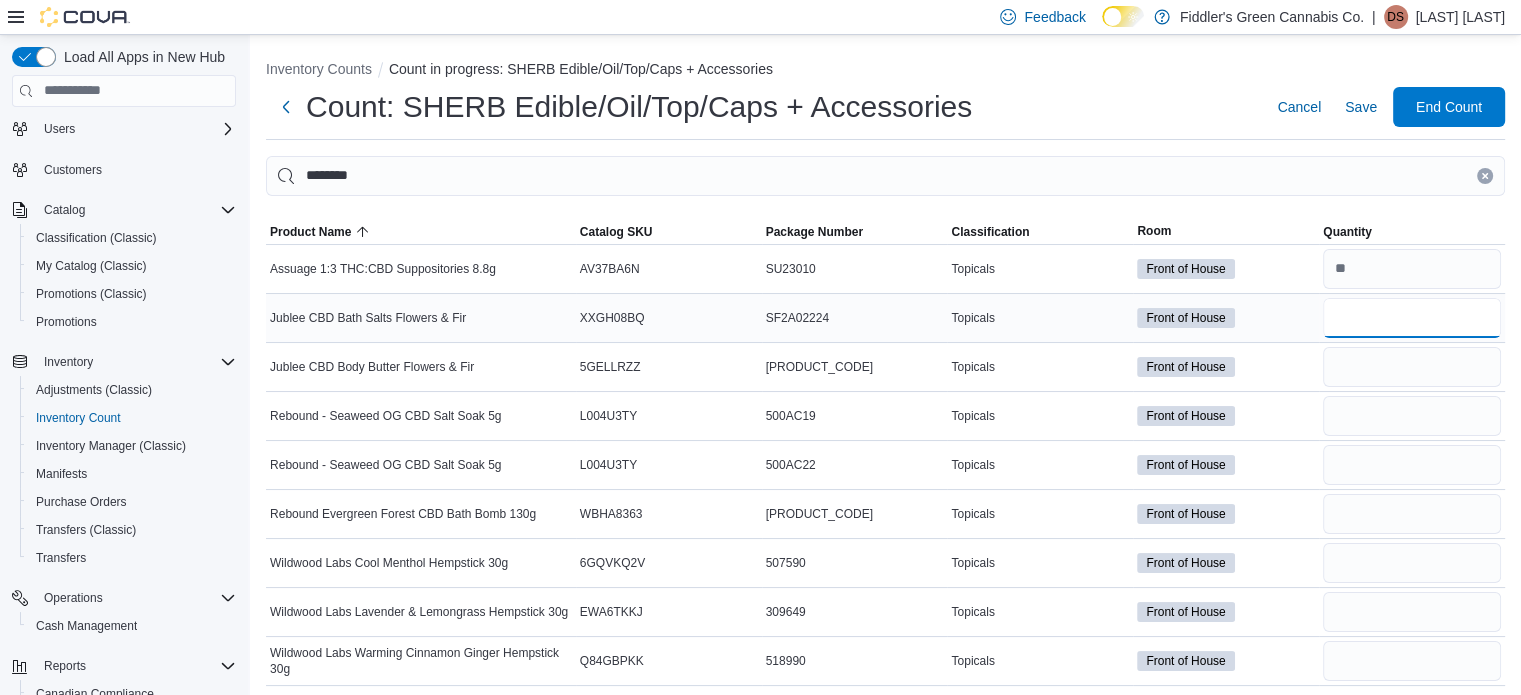 click at bounding box center (1412, 318) 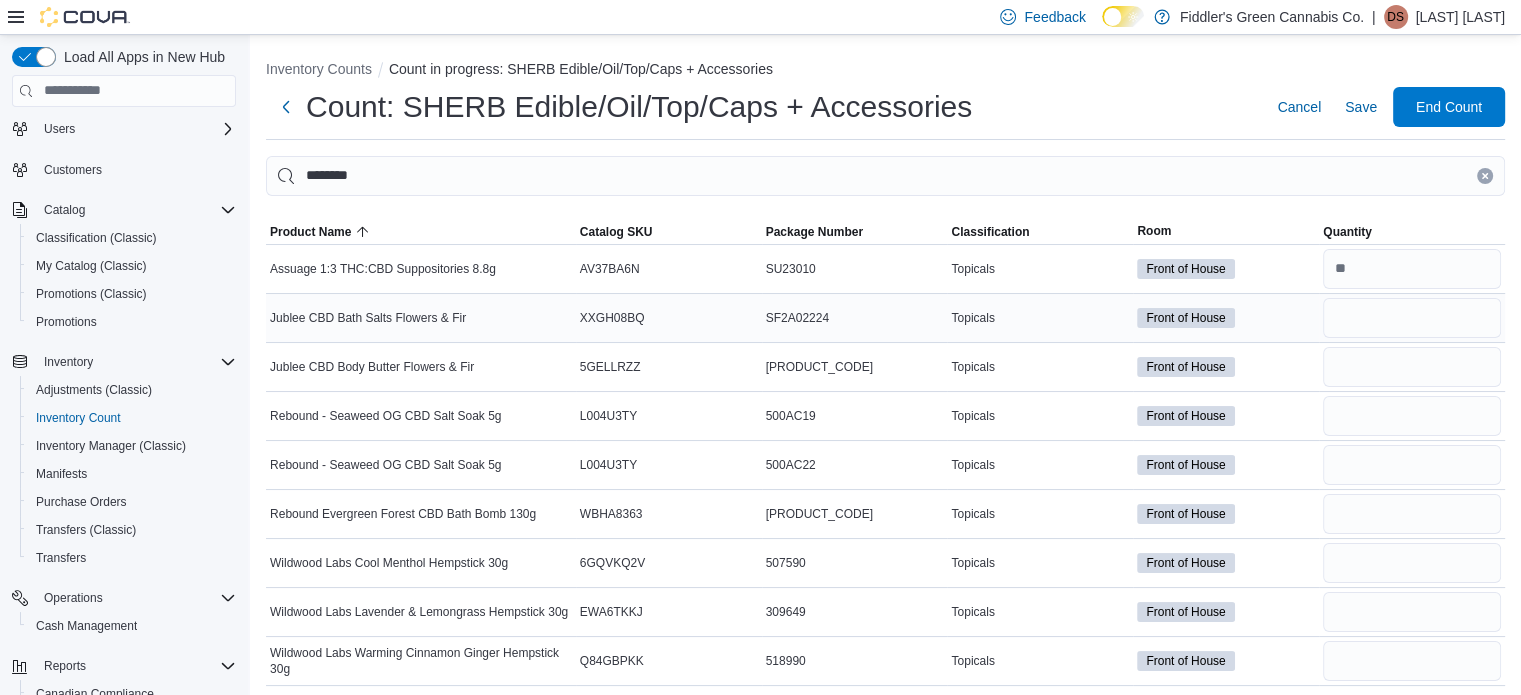scroll, scrollTop: 4, scrollLeft: 0, axis: vertical 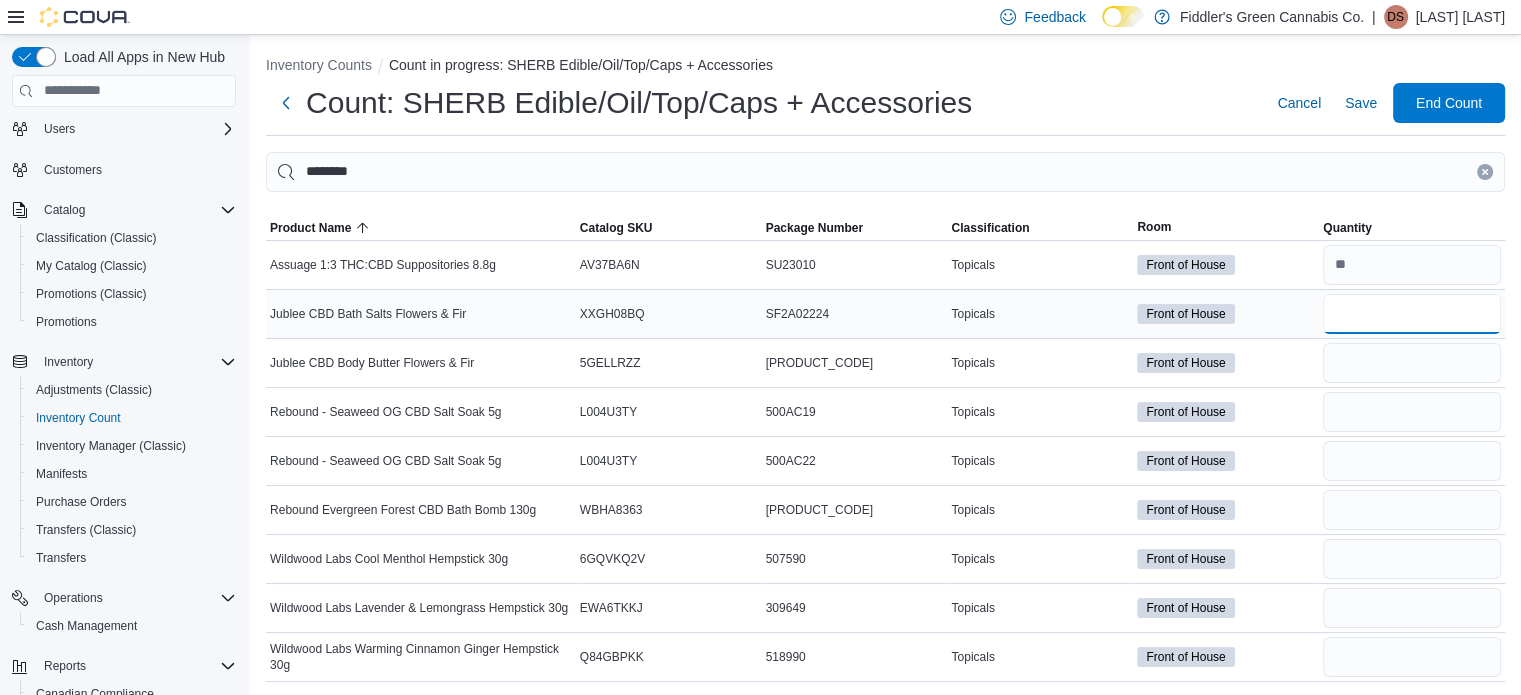 click at bounding box center [1412, 314] 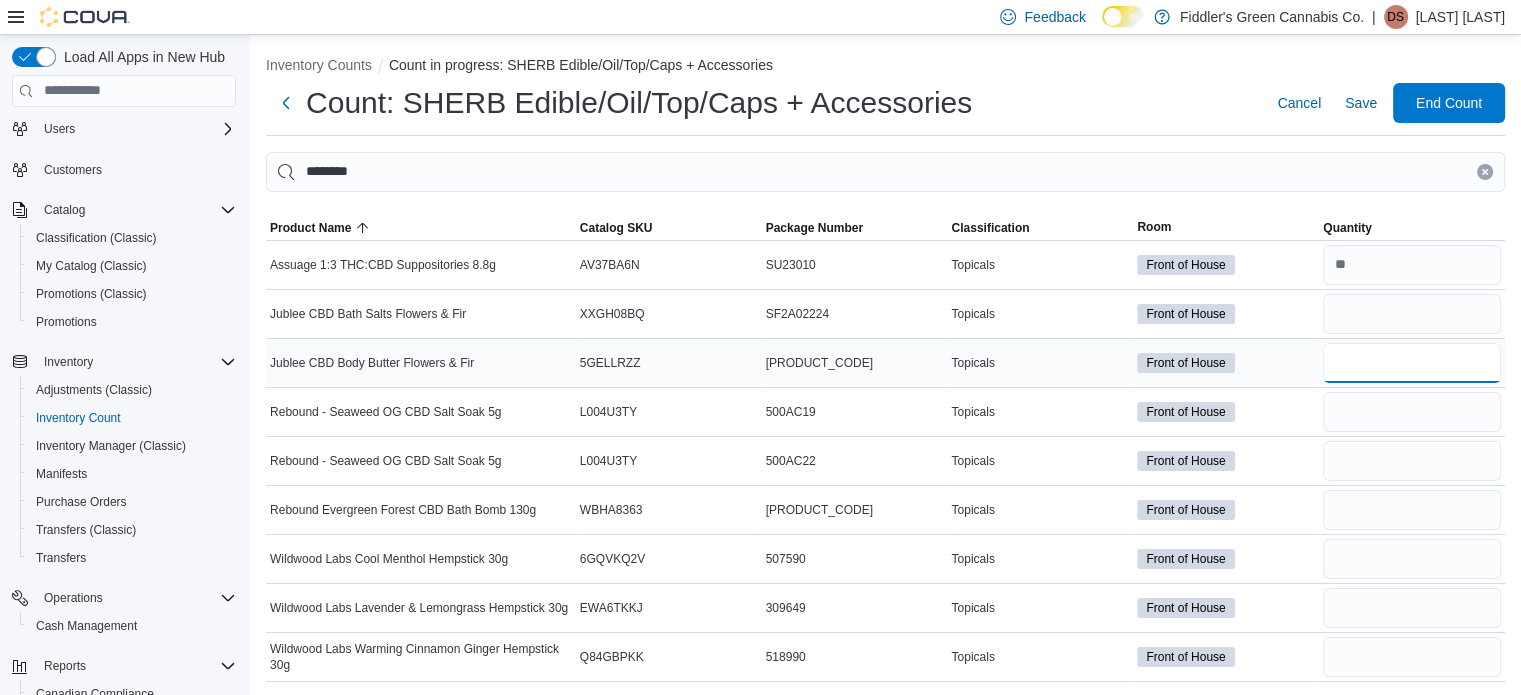 click at bounding box center (1412, 363) 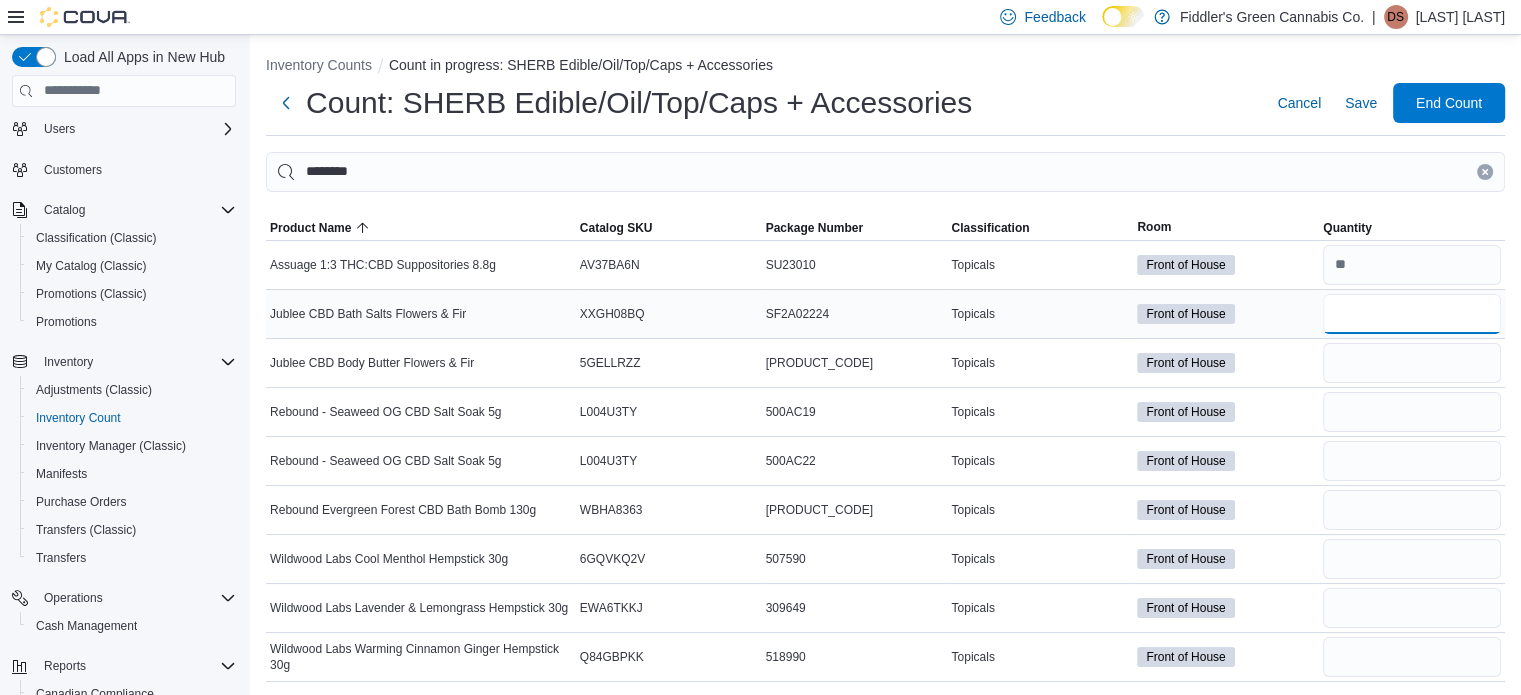 click at bounding box center [1412, 314] 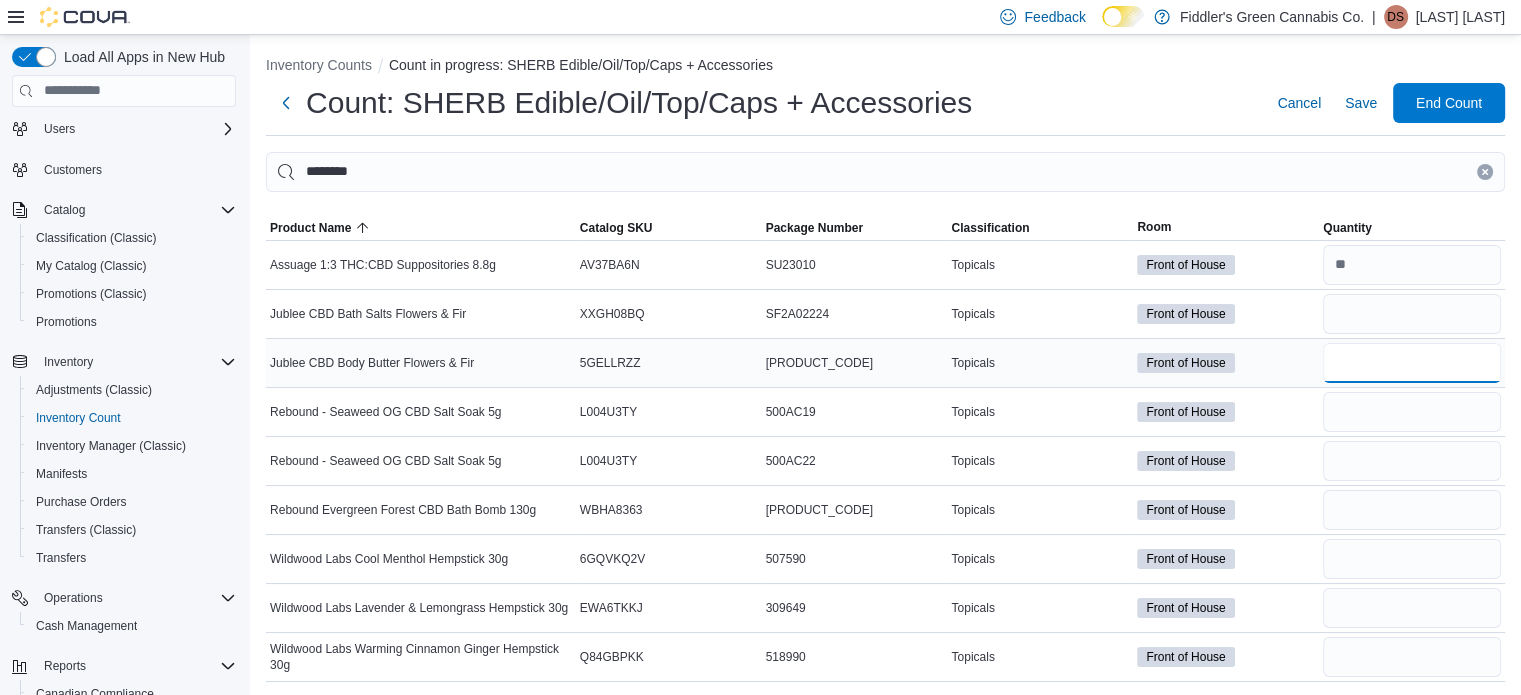 click at bounding box center [1412, 363] 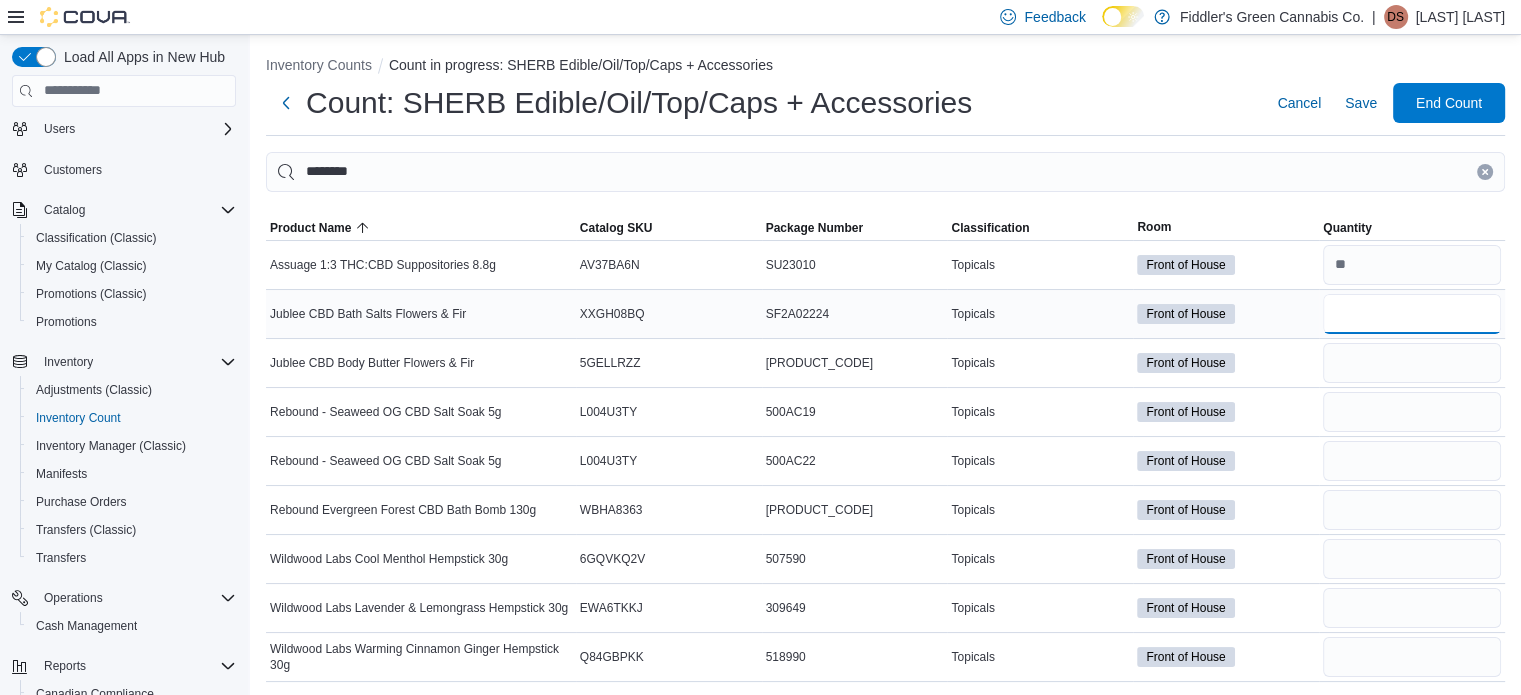 click at bounding box center (1412, 314) 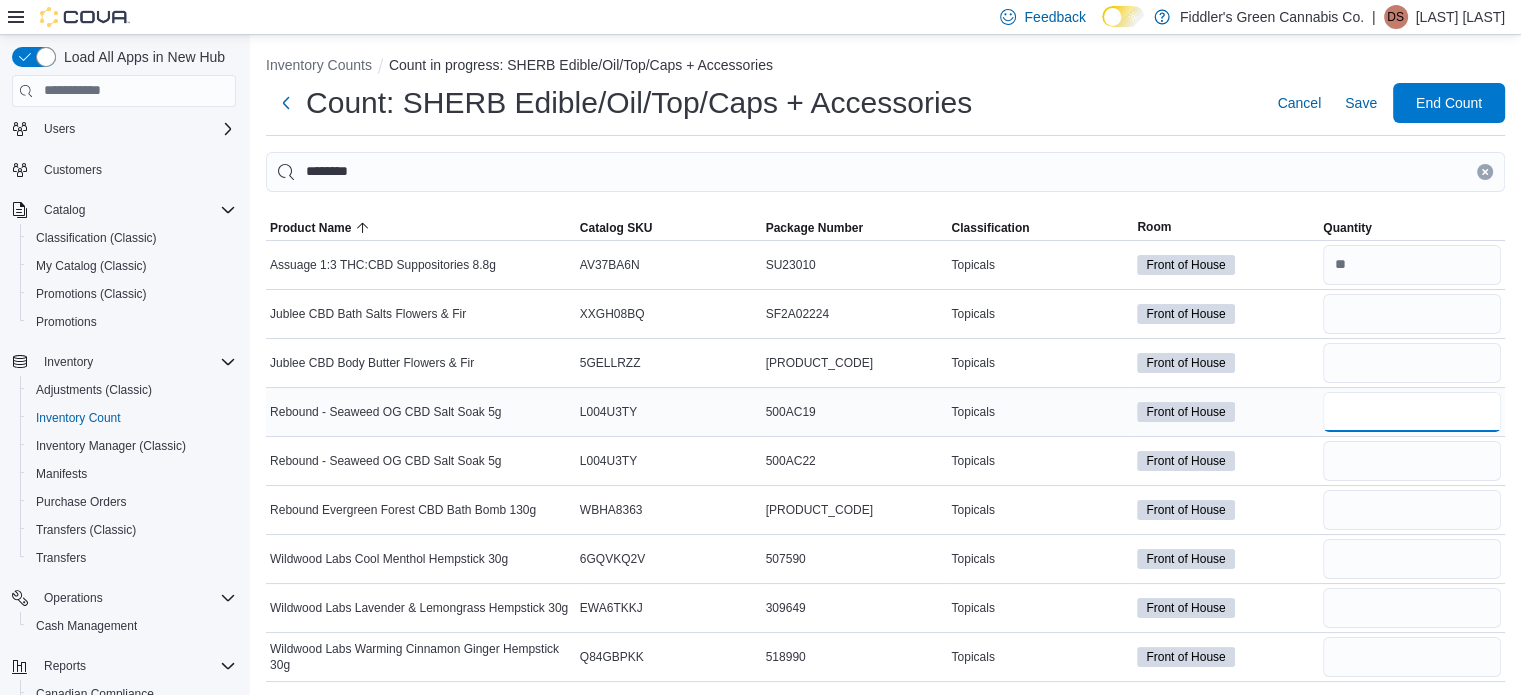 click at bounding box center [1412, 412] 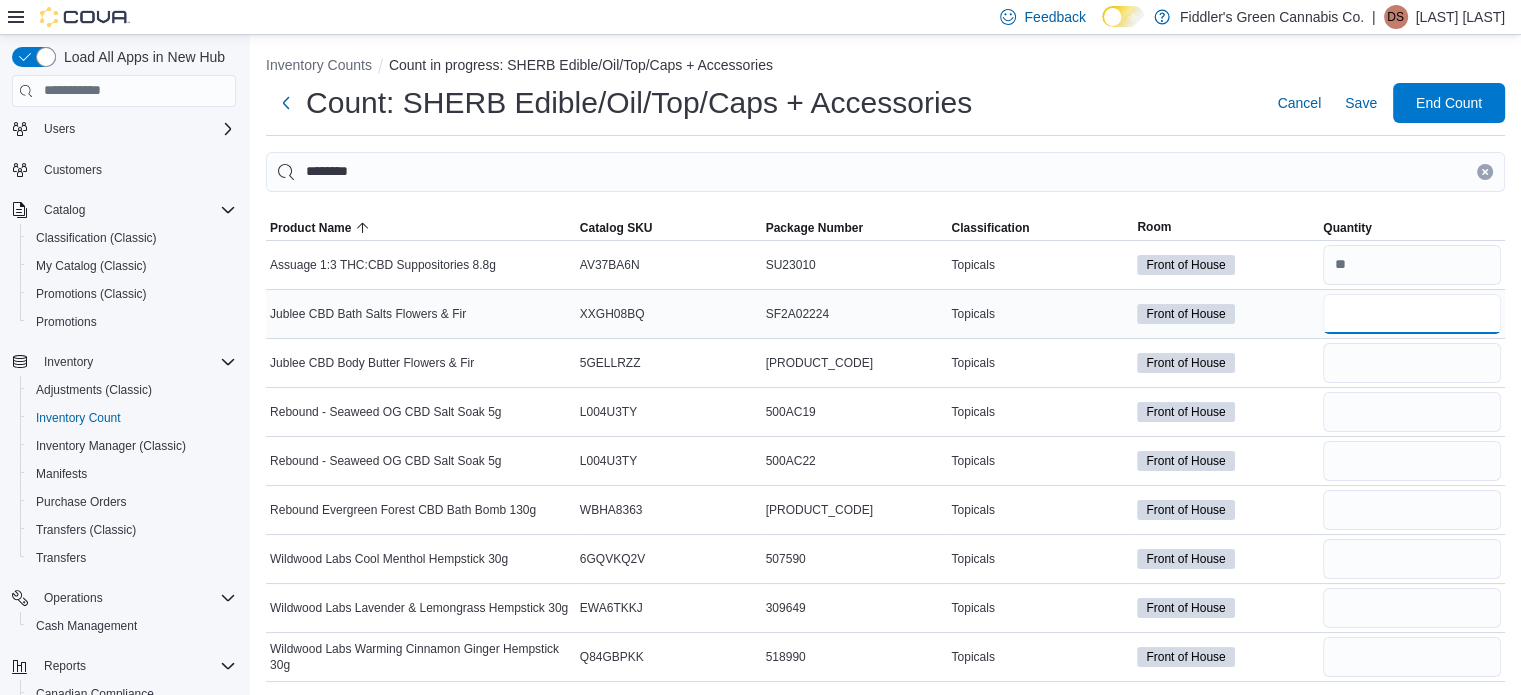 click at bounding box center [1412, 314] 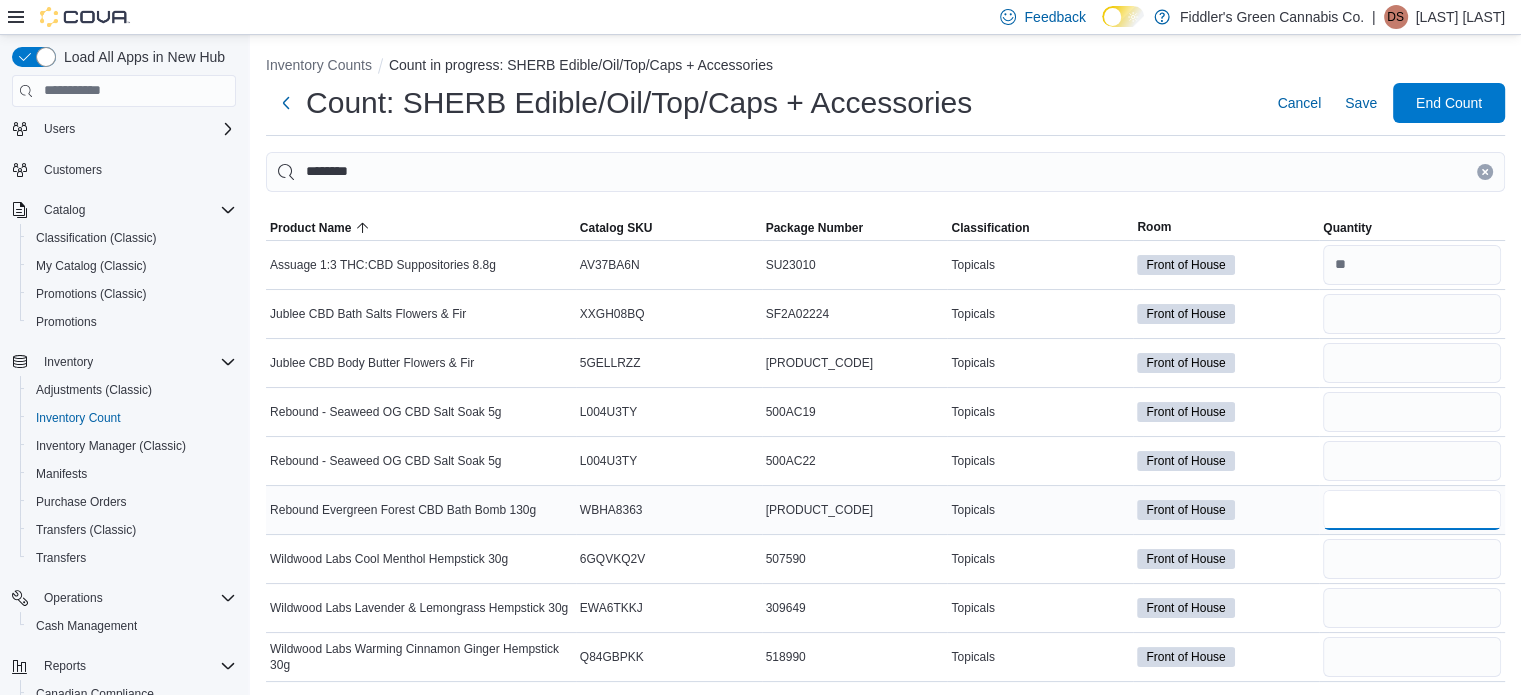 click at bounding box center (1412, 510) 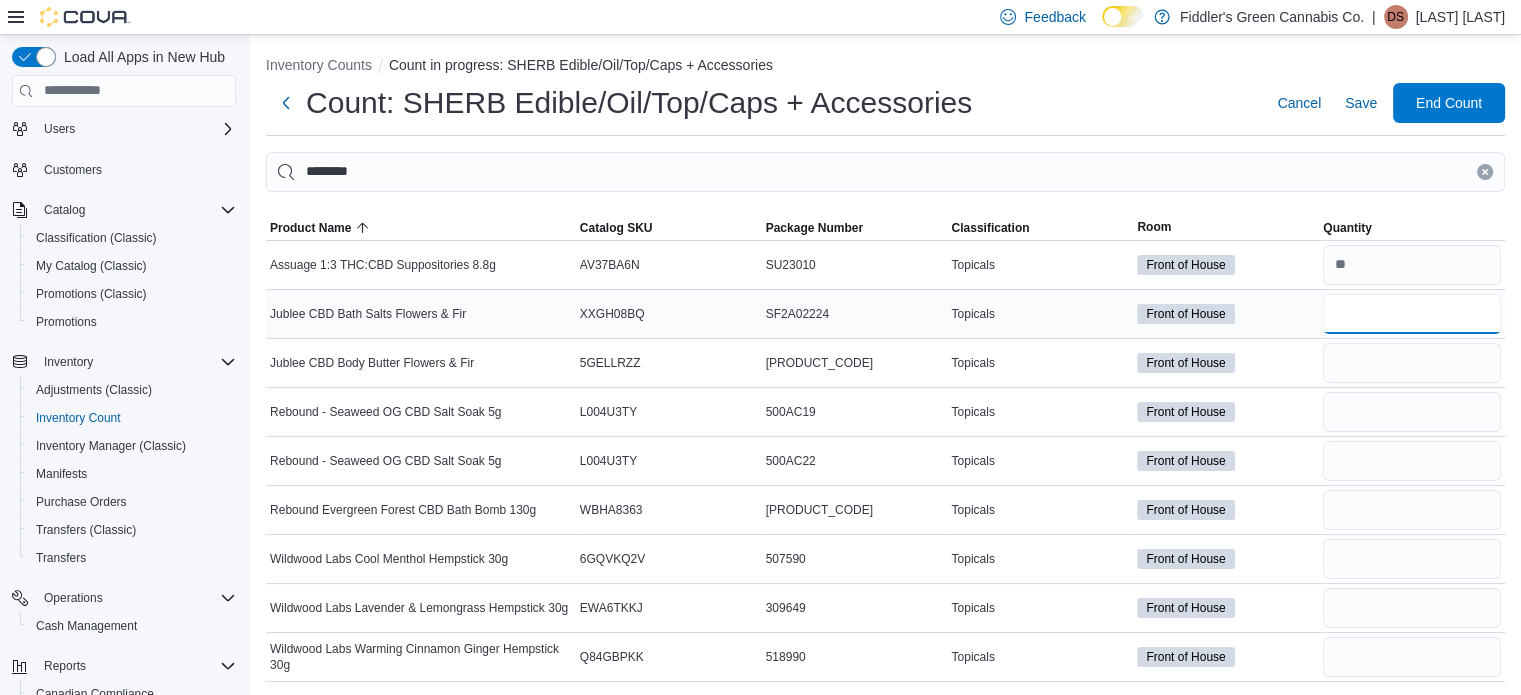 click at bounding box center [1412, 314] 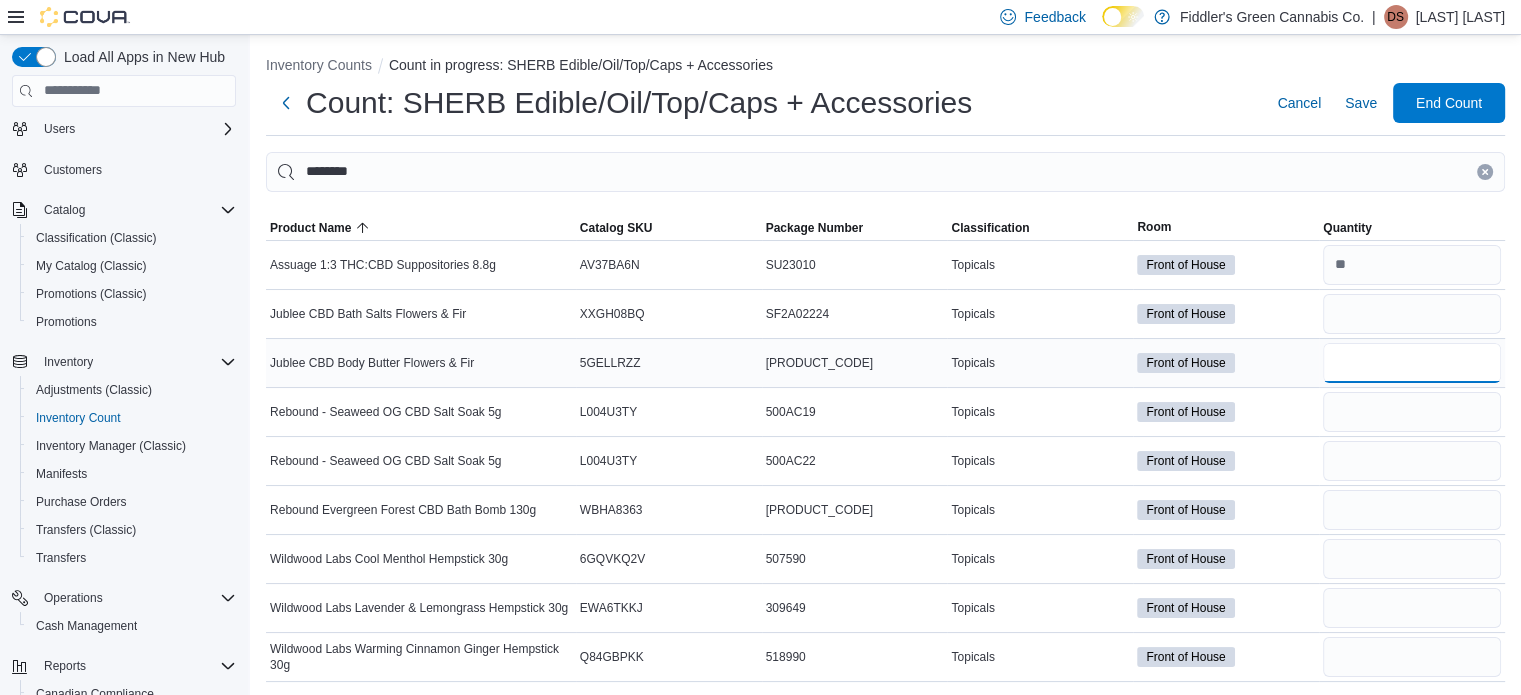 click at bounding box center [1412, 363] 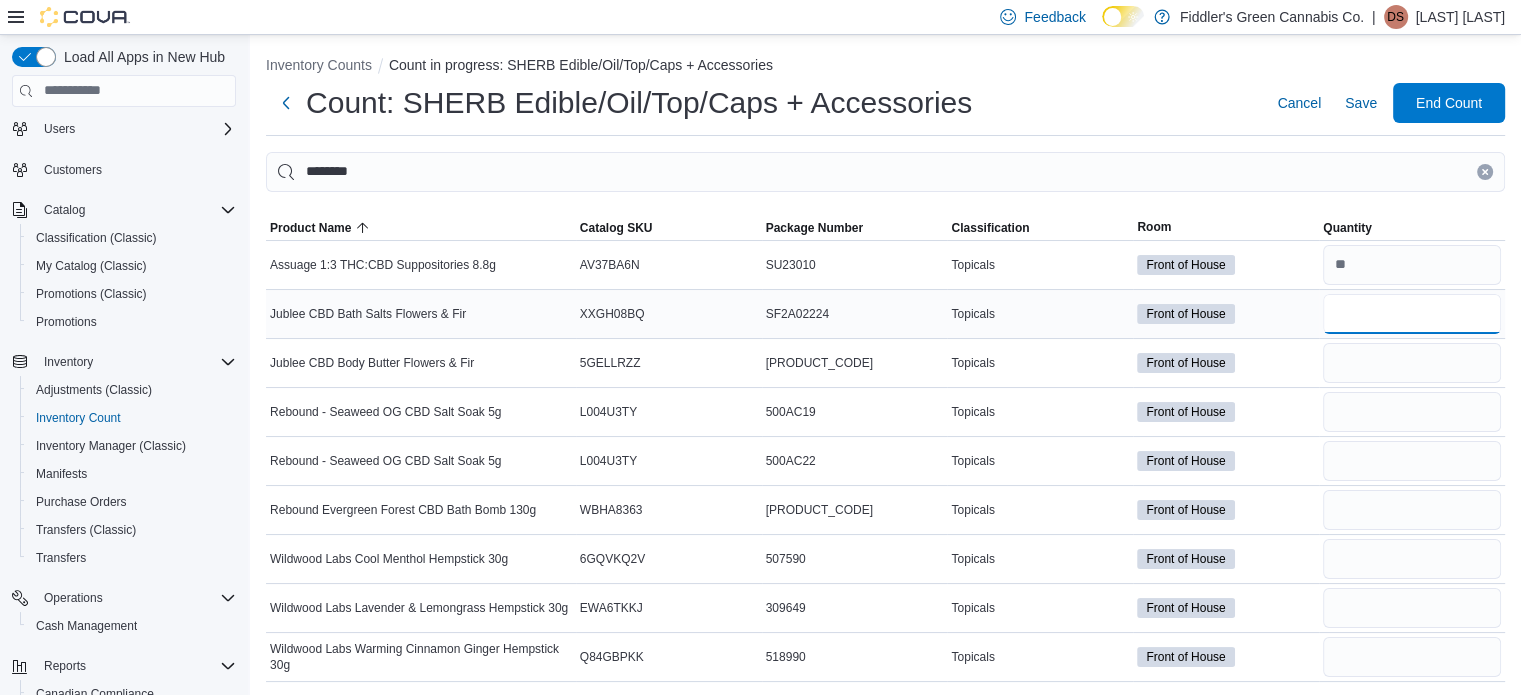 click at bounding box center (1412, 314) 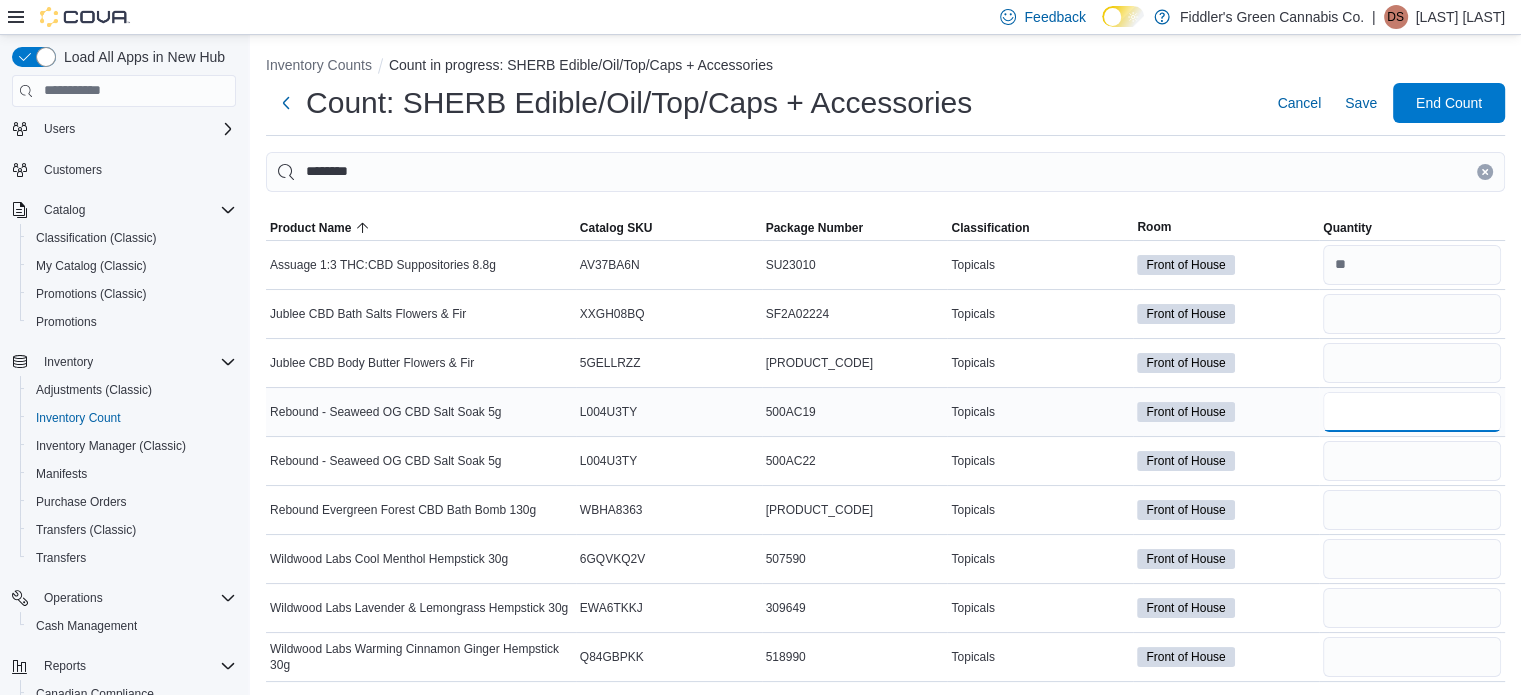 click at bounding box center [1412, 412] 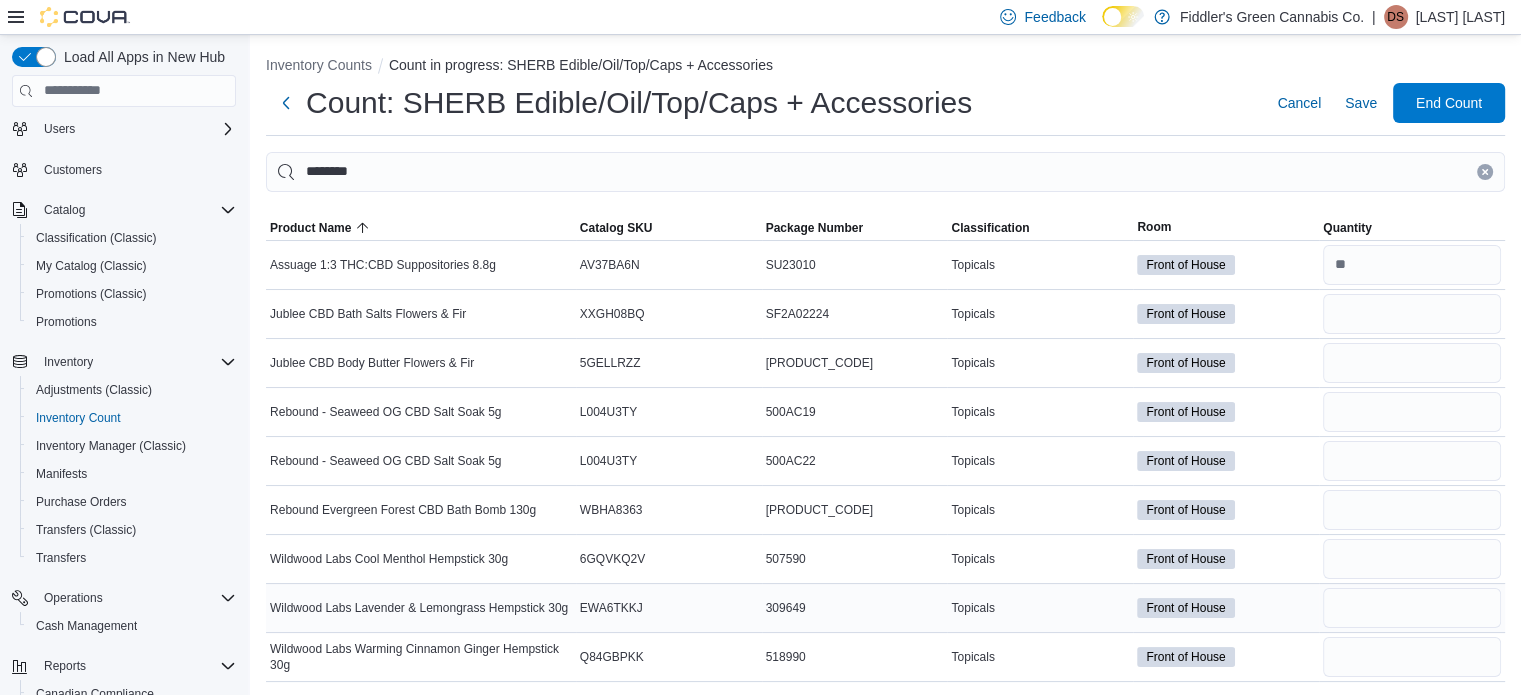 click at bounding box center (1412, 608) 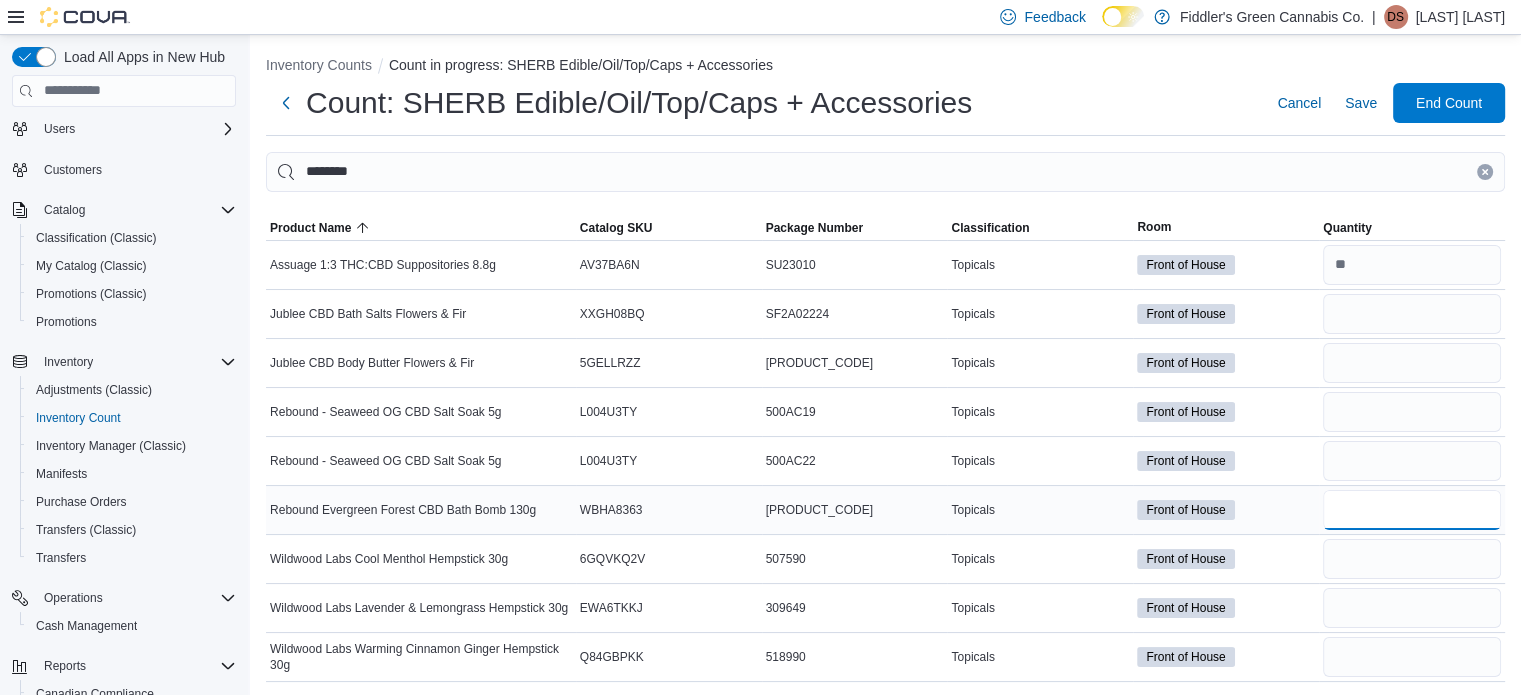 click at bounding box center [1412, 510] 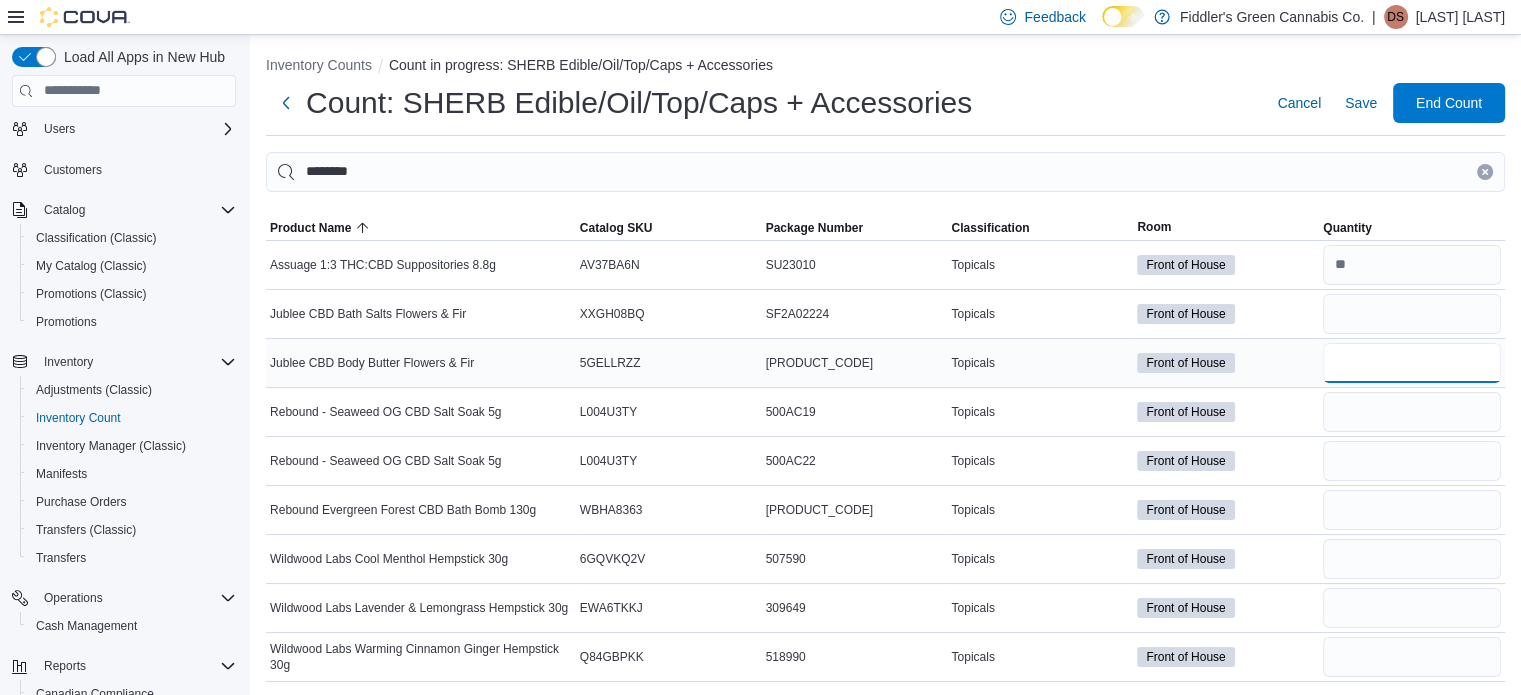 click at bounding box center (1412, 363) 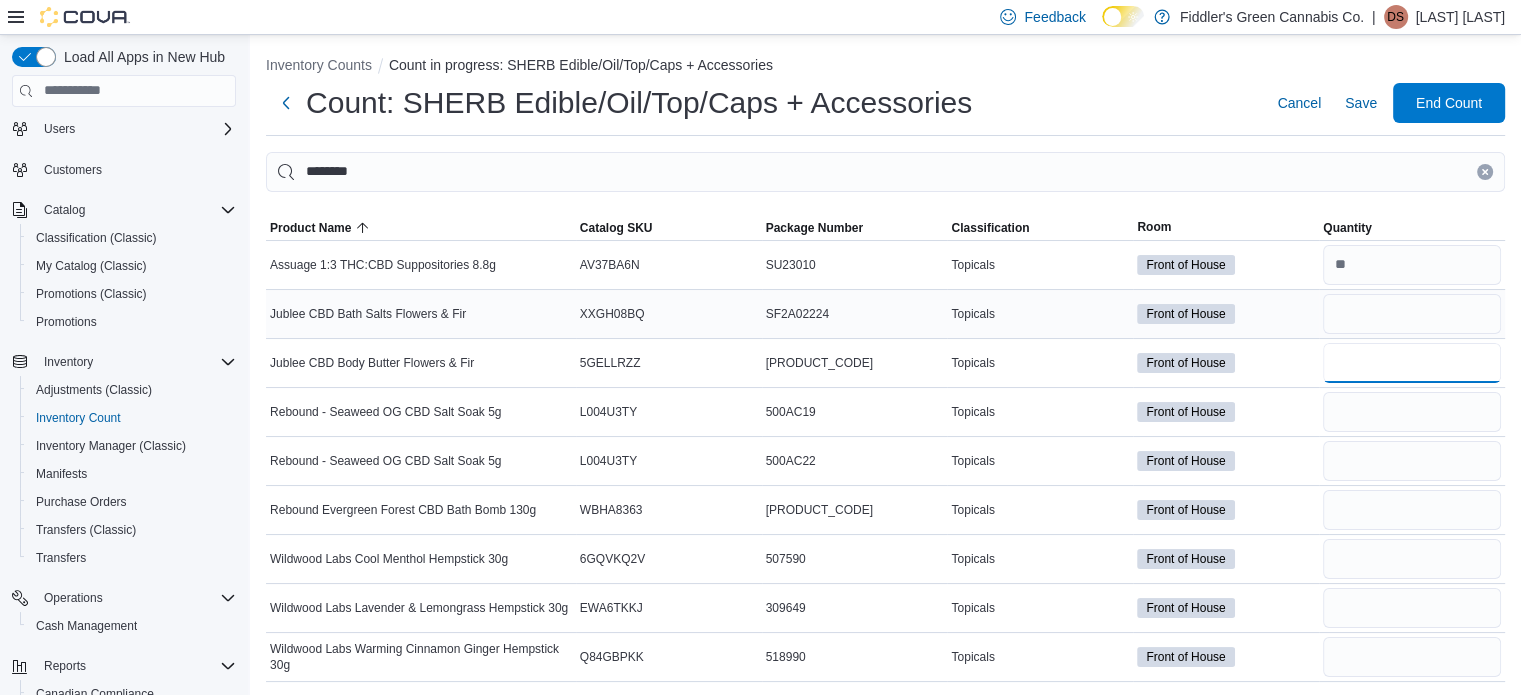type on "*" 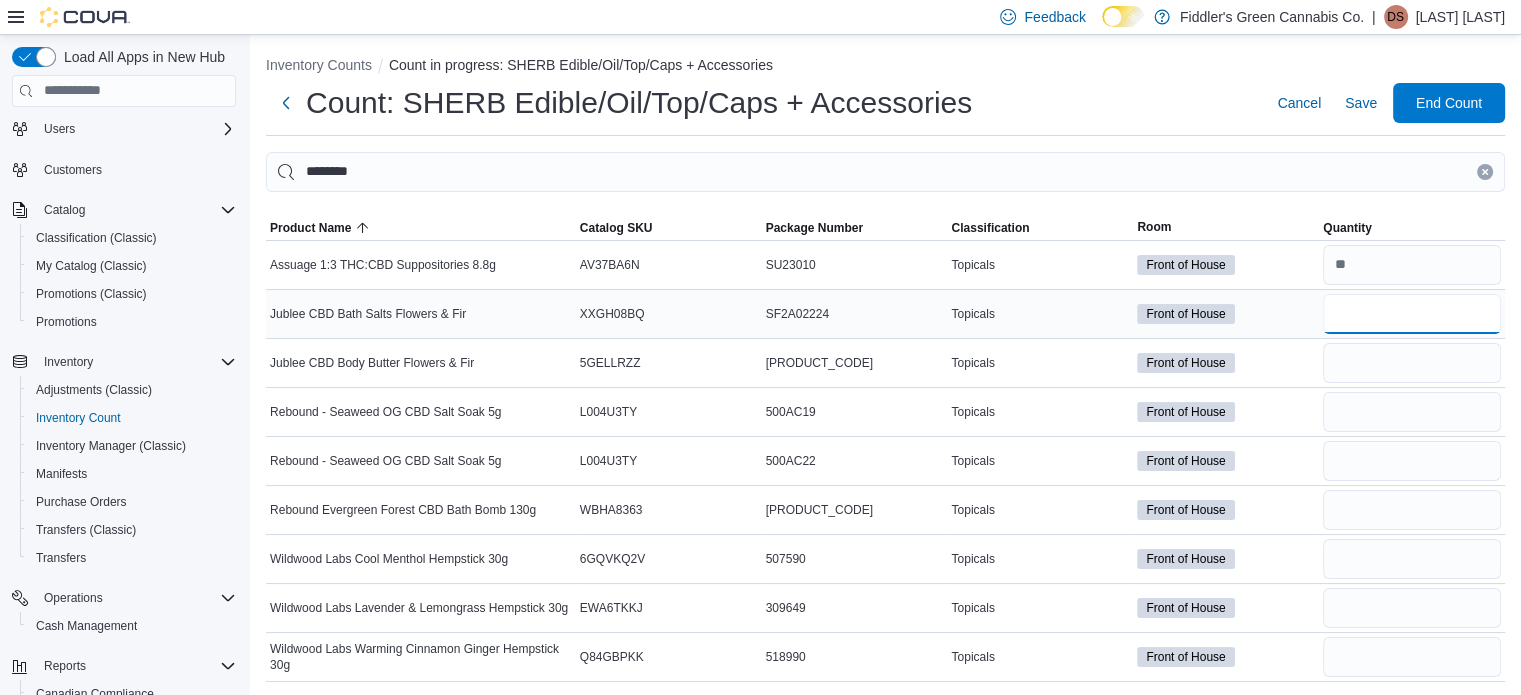 type 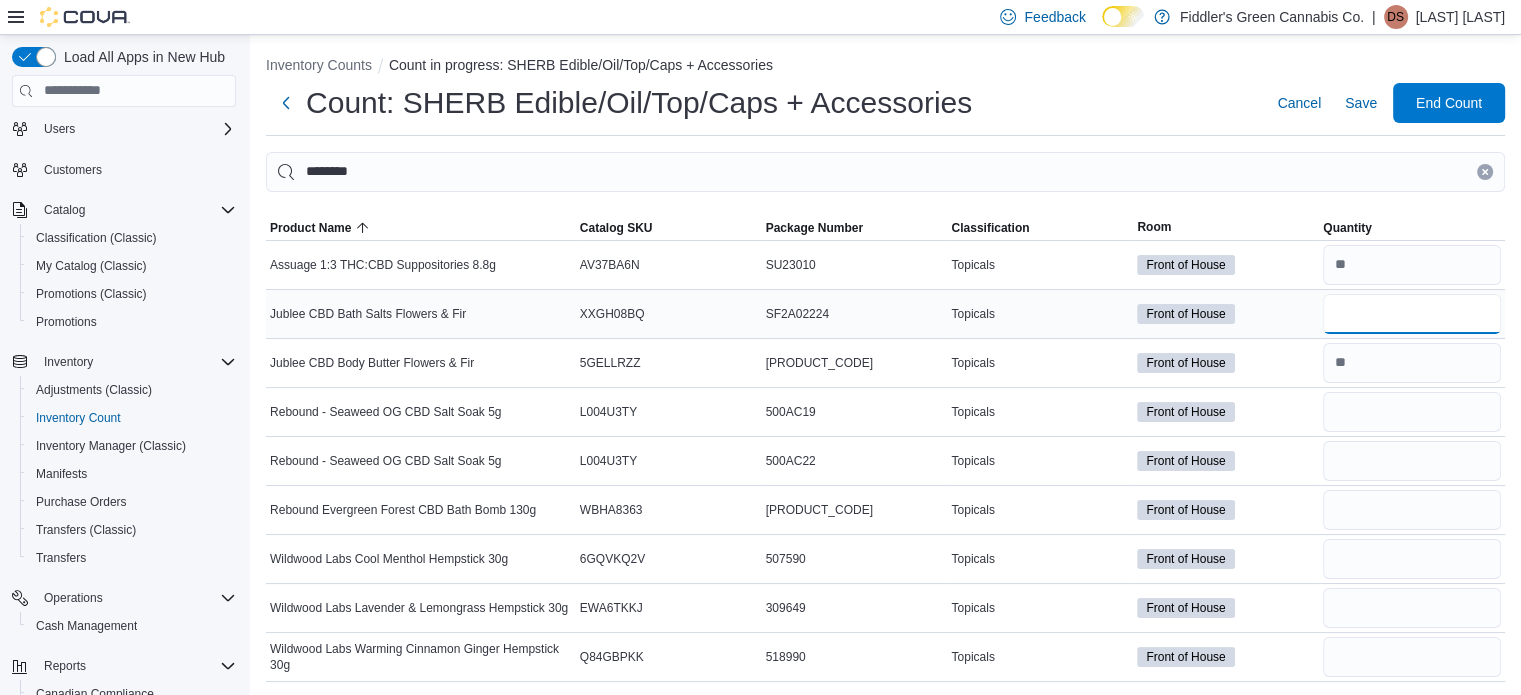 type on "*" 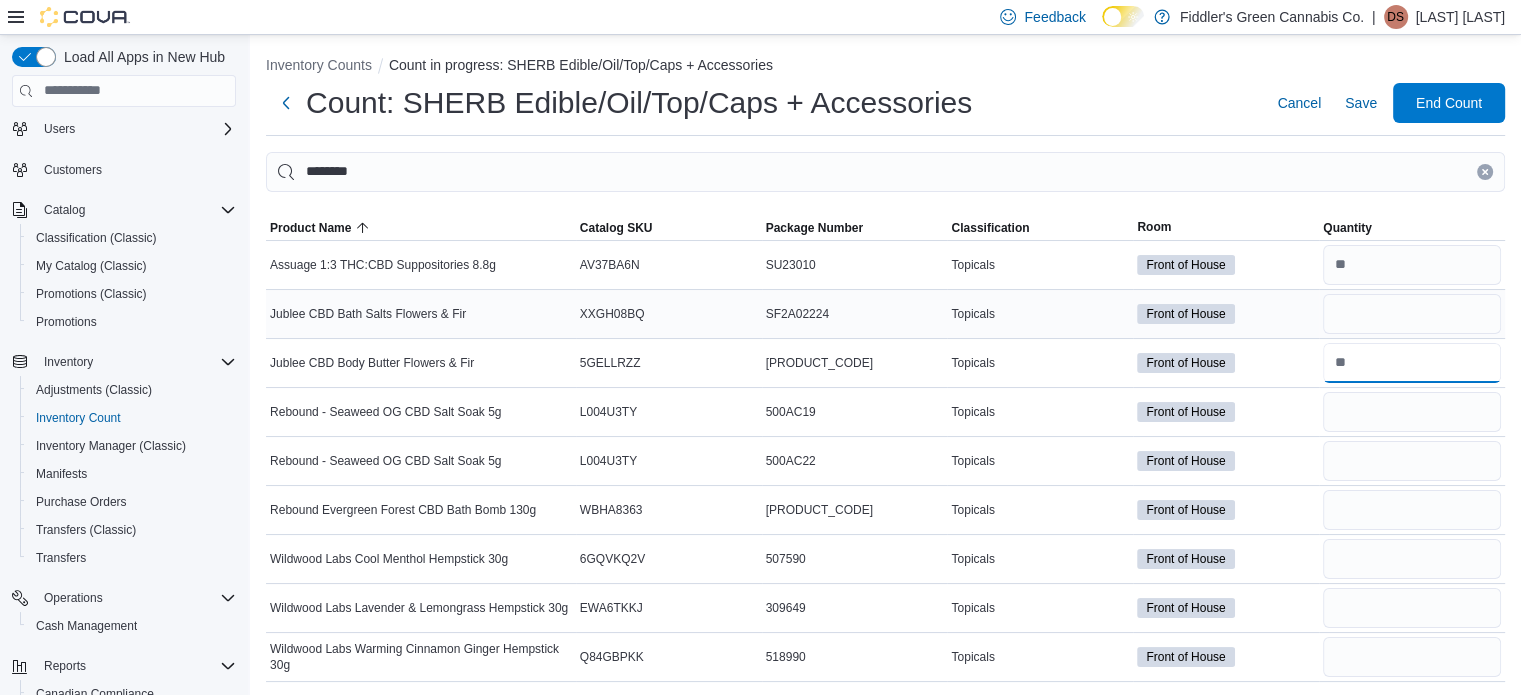 type 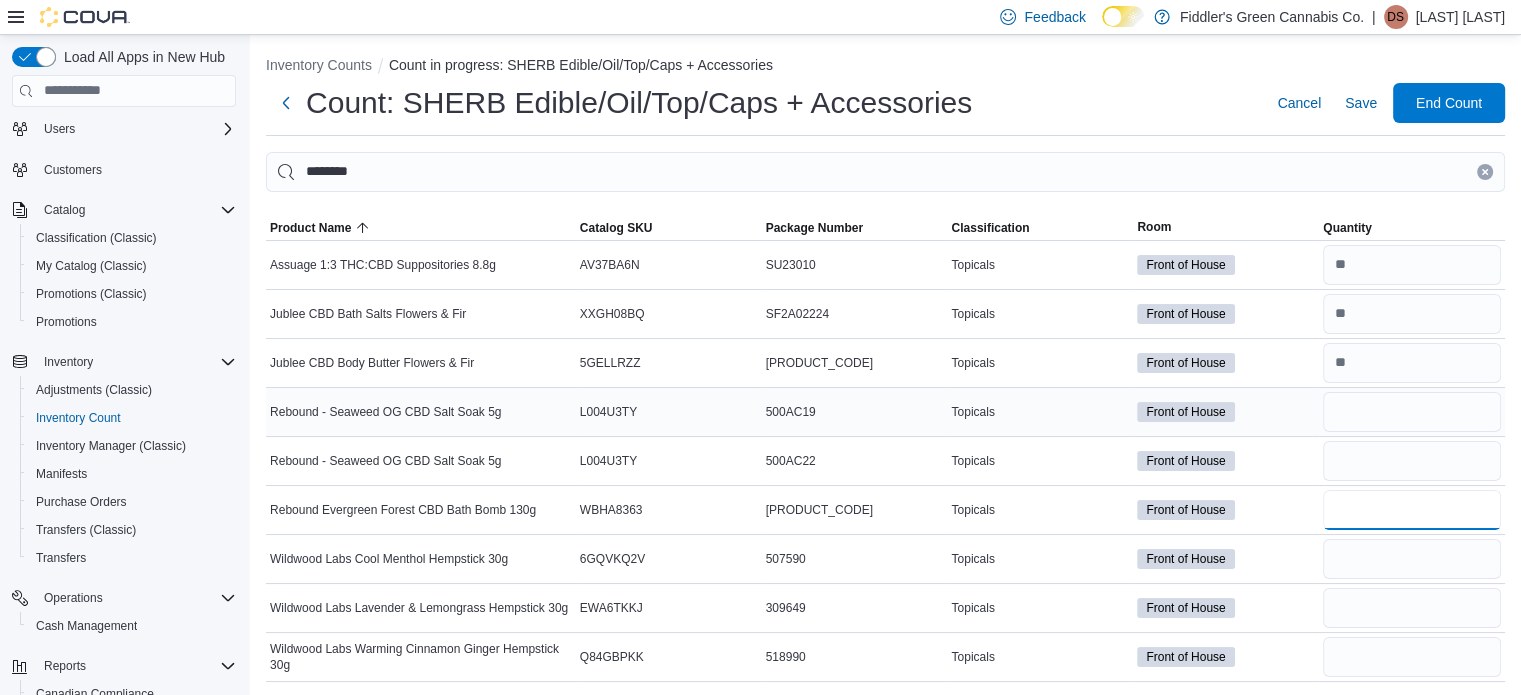 type on "*" 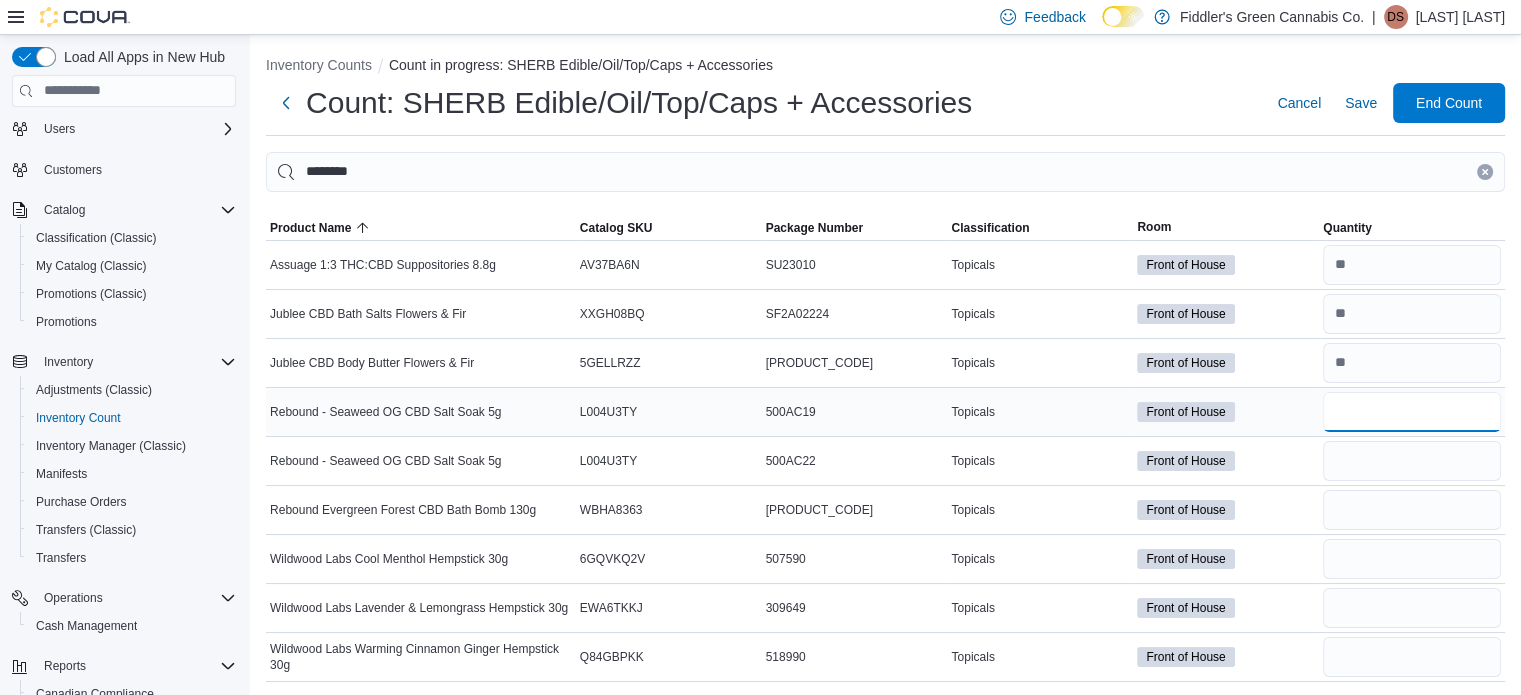 type 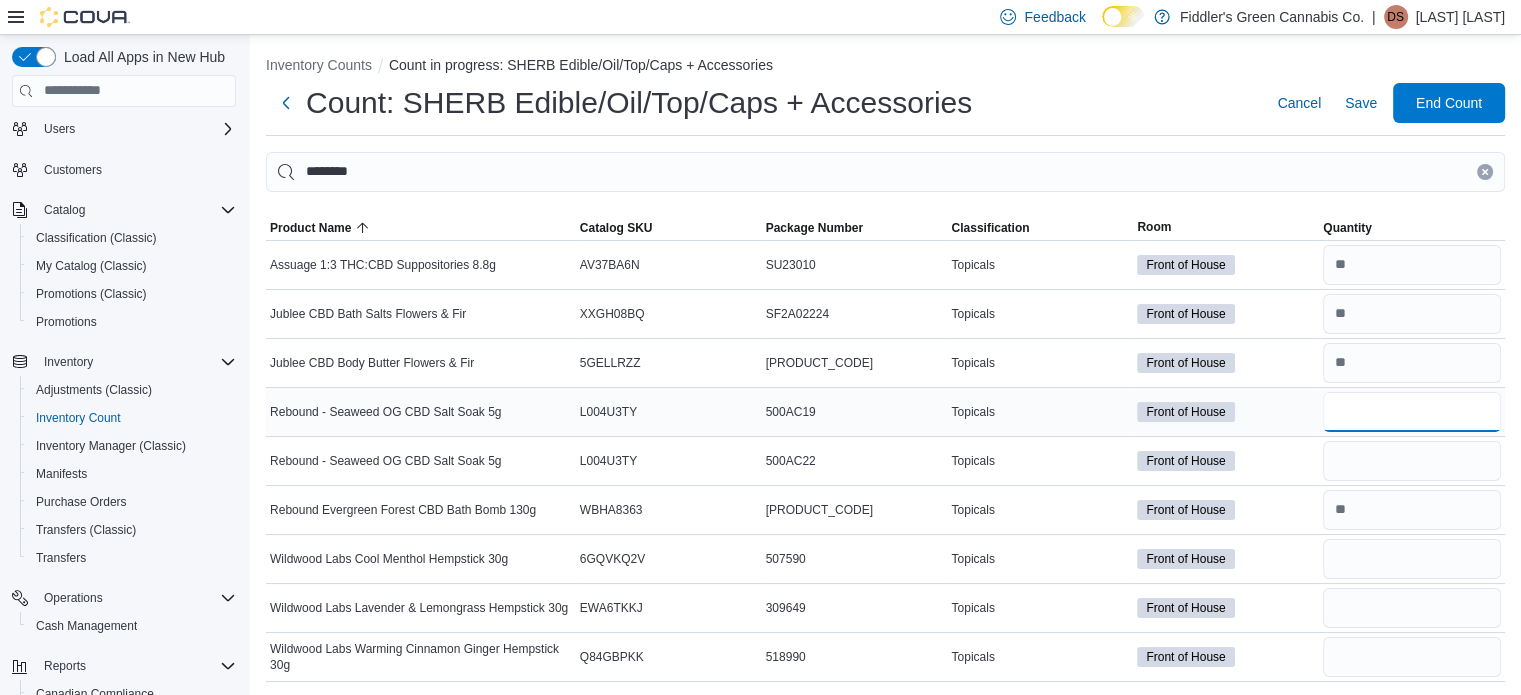 click at bounding box center (1412, 412) 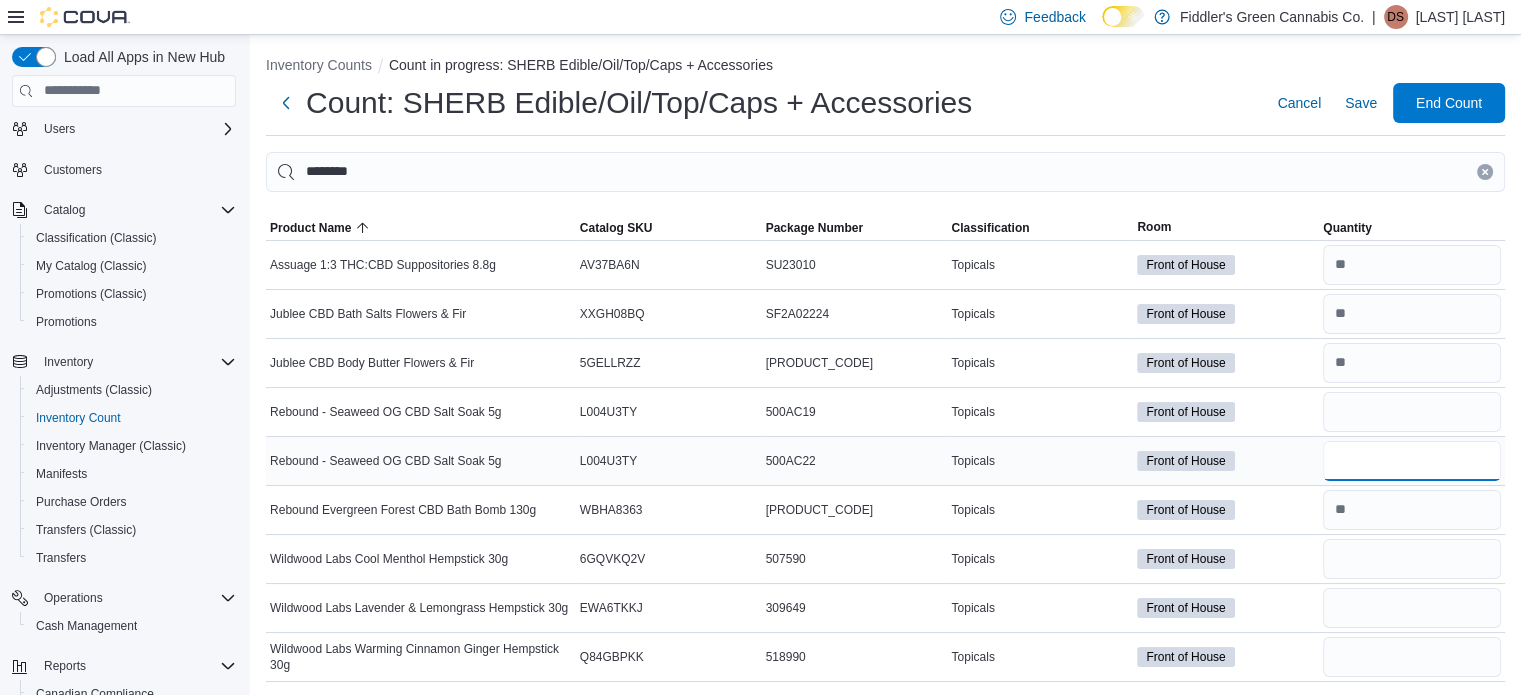click at bounding box center (1412, 461) 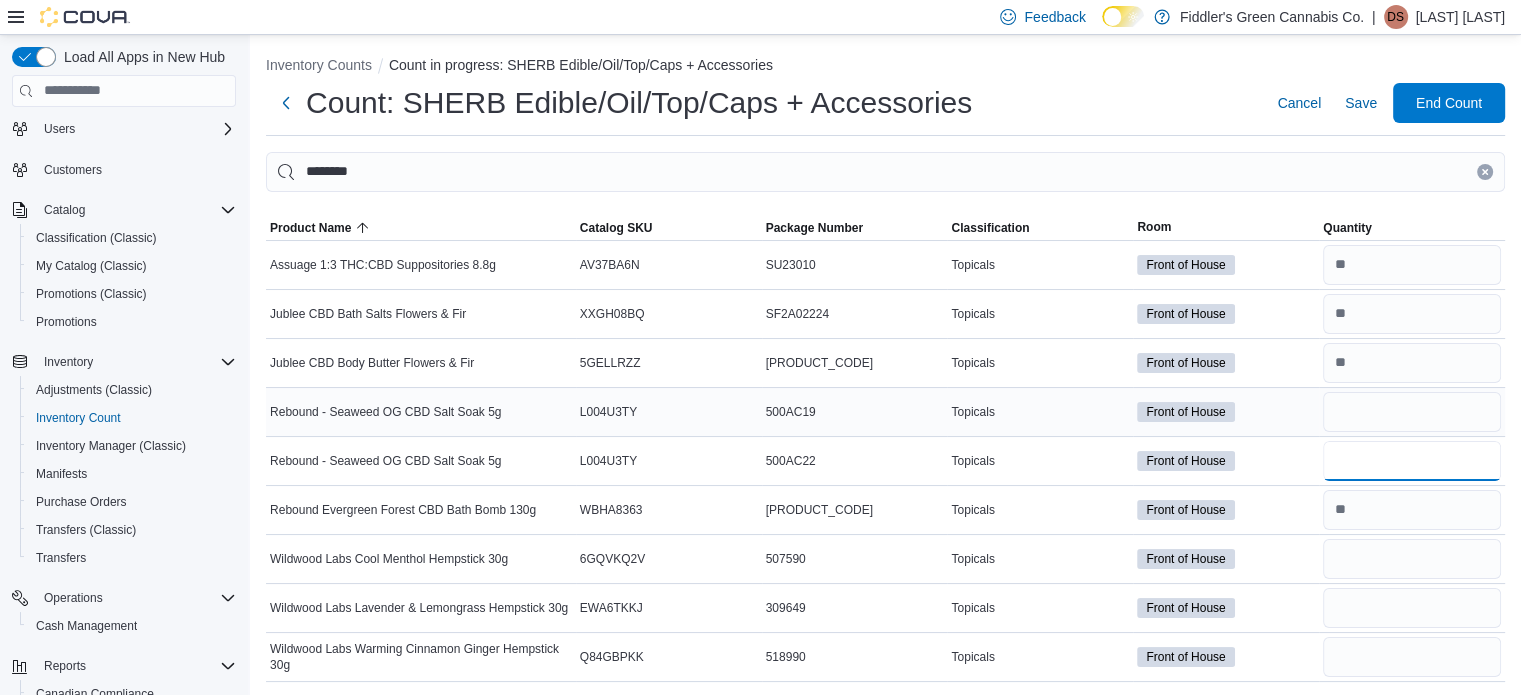 type on "*" 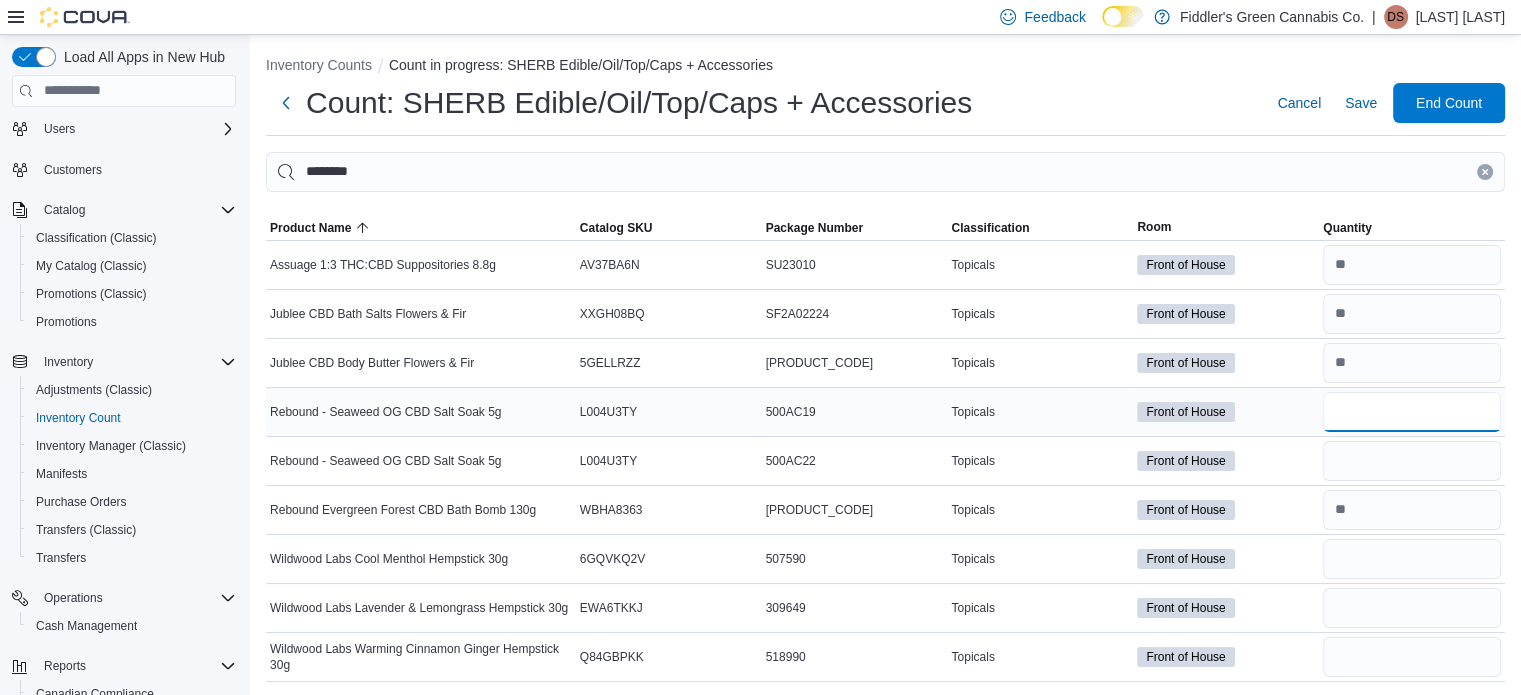 type 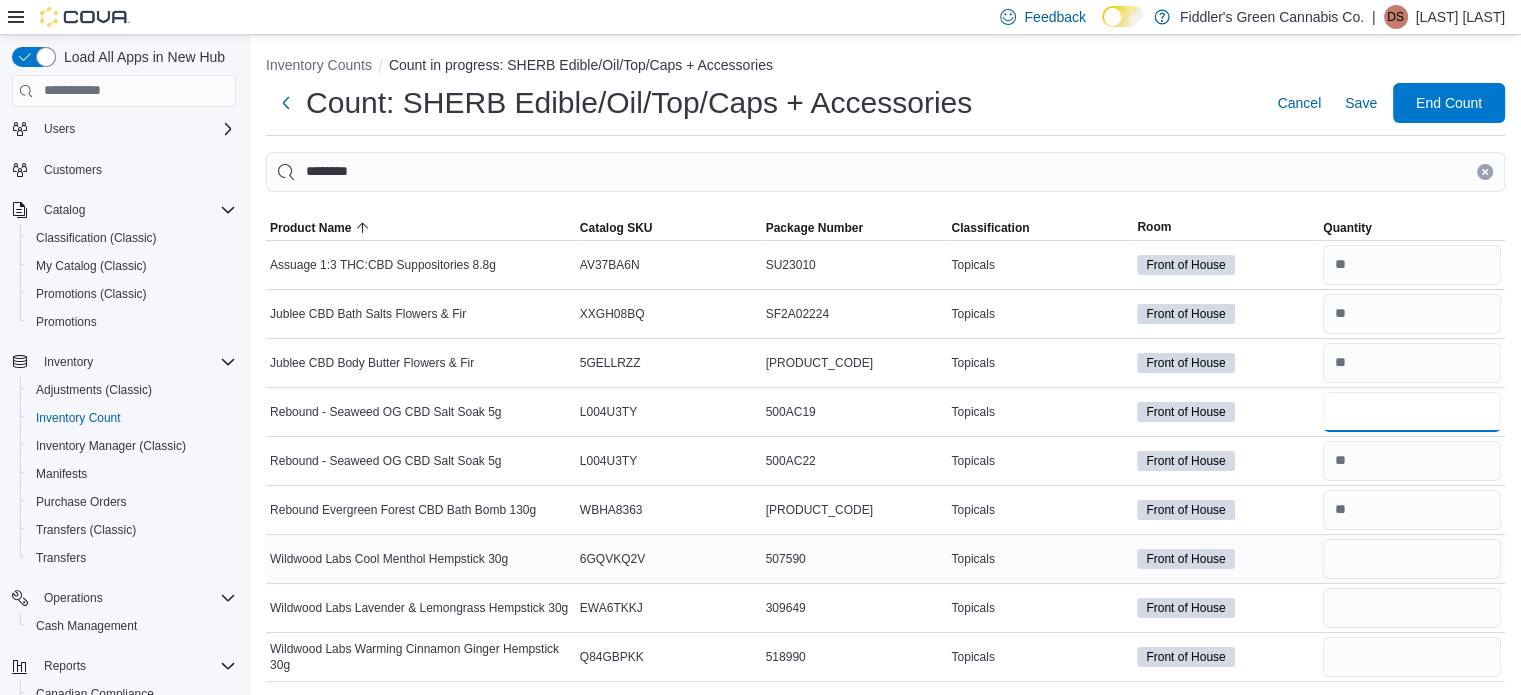 type on "*" 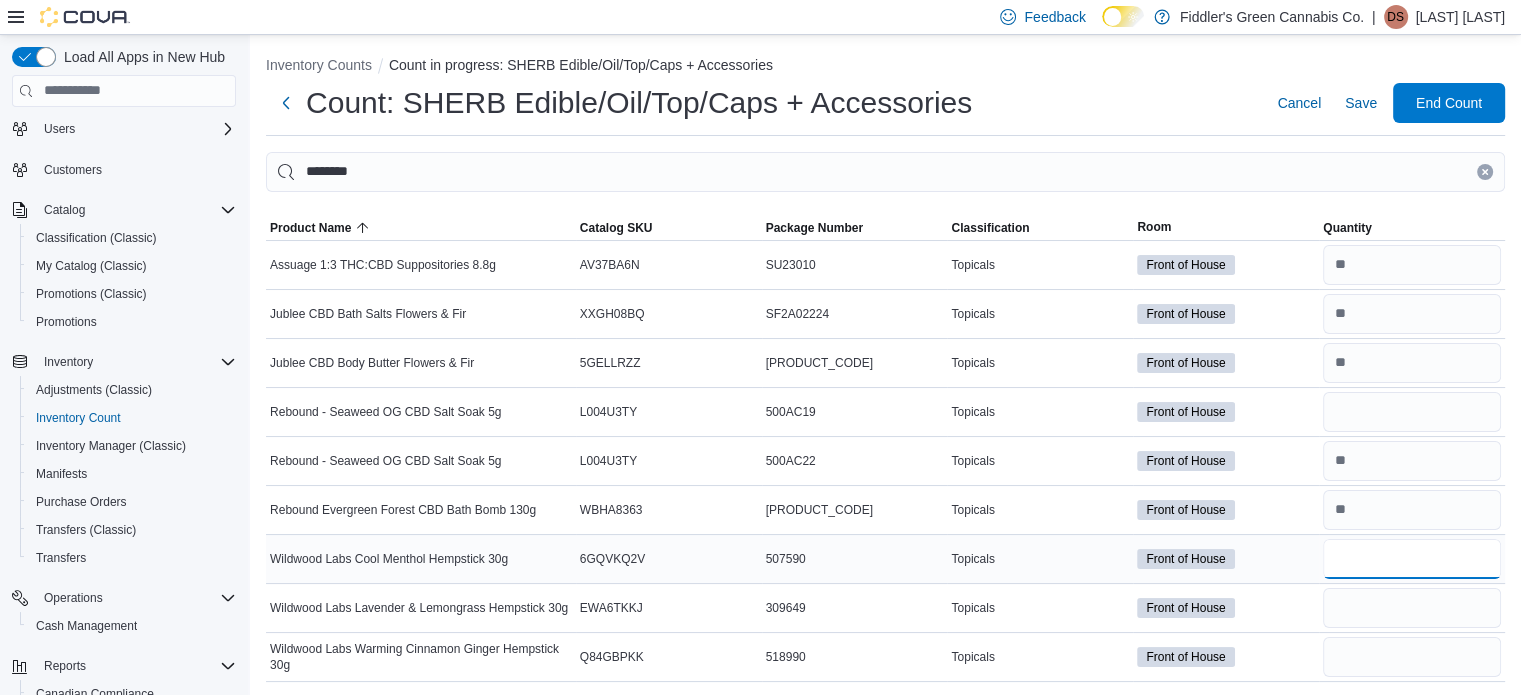 type 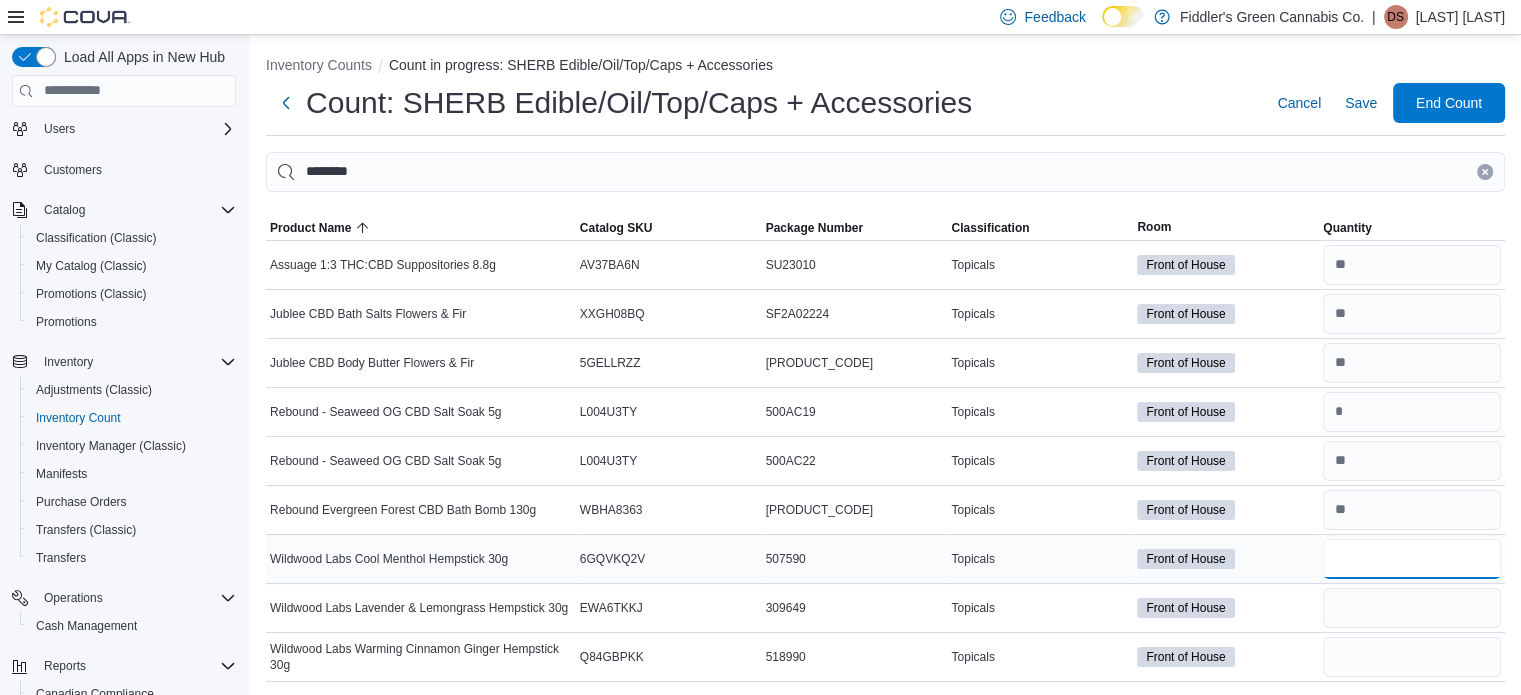 click at bounding box center [1412, 559] 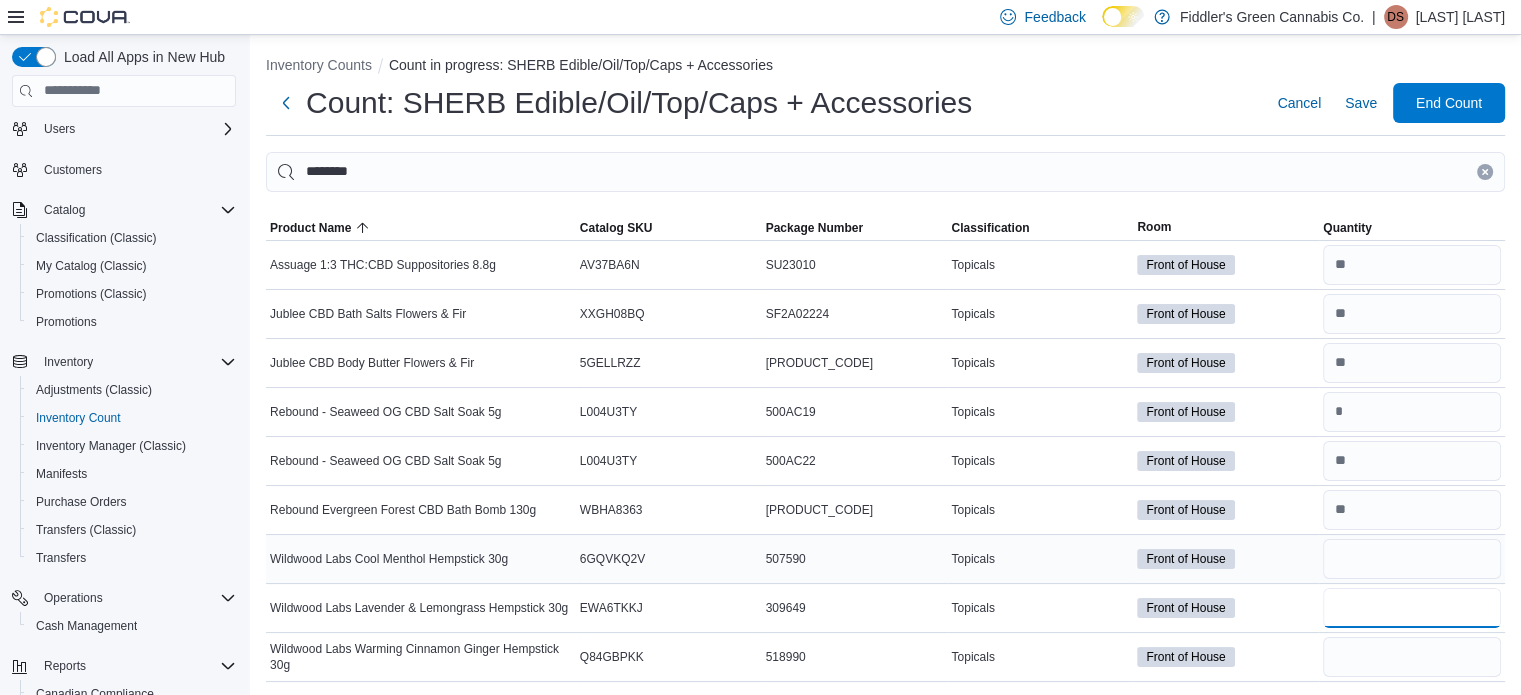 type 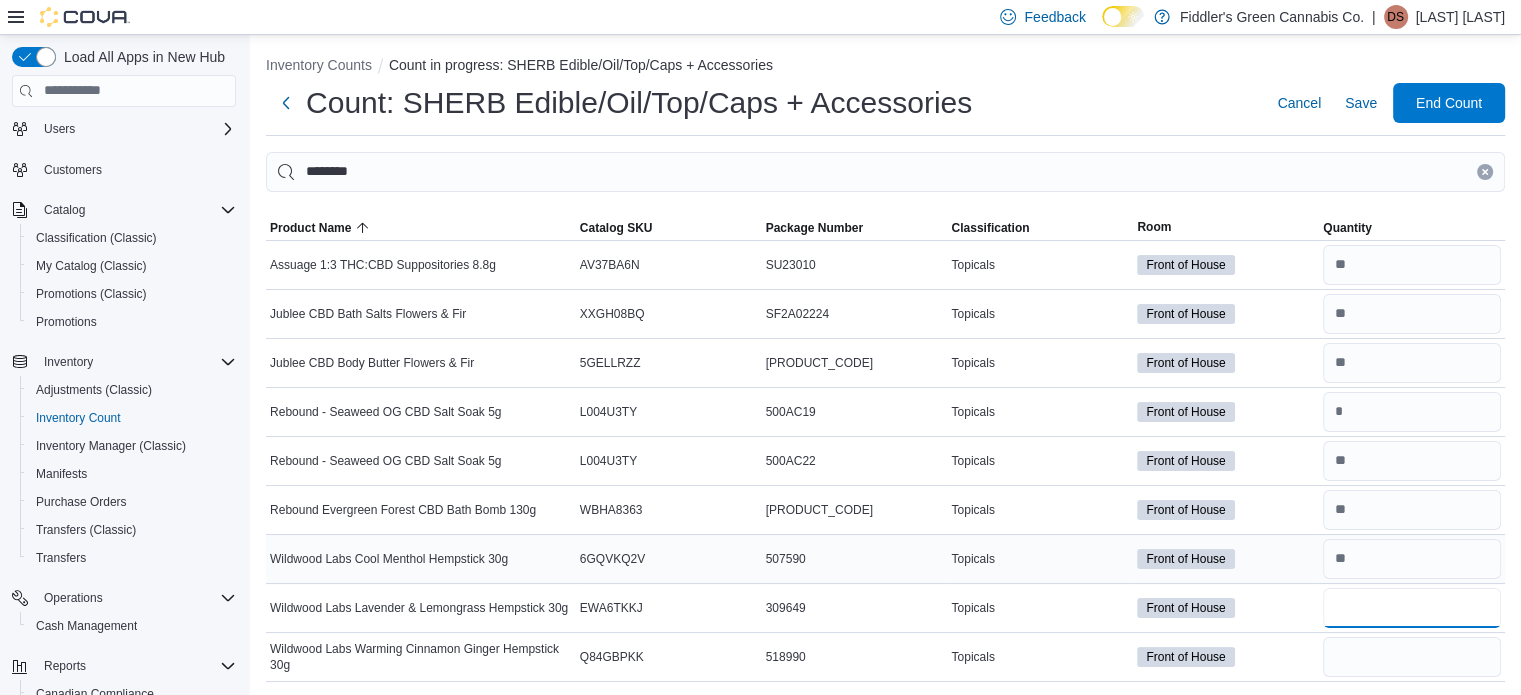 type on "*" 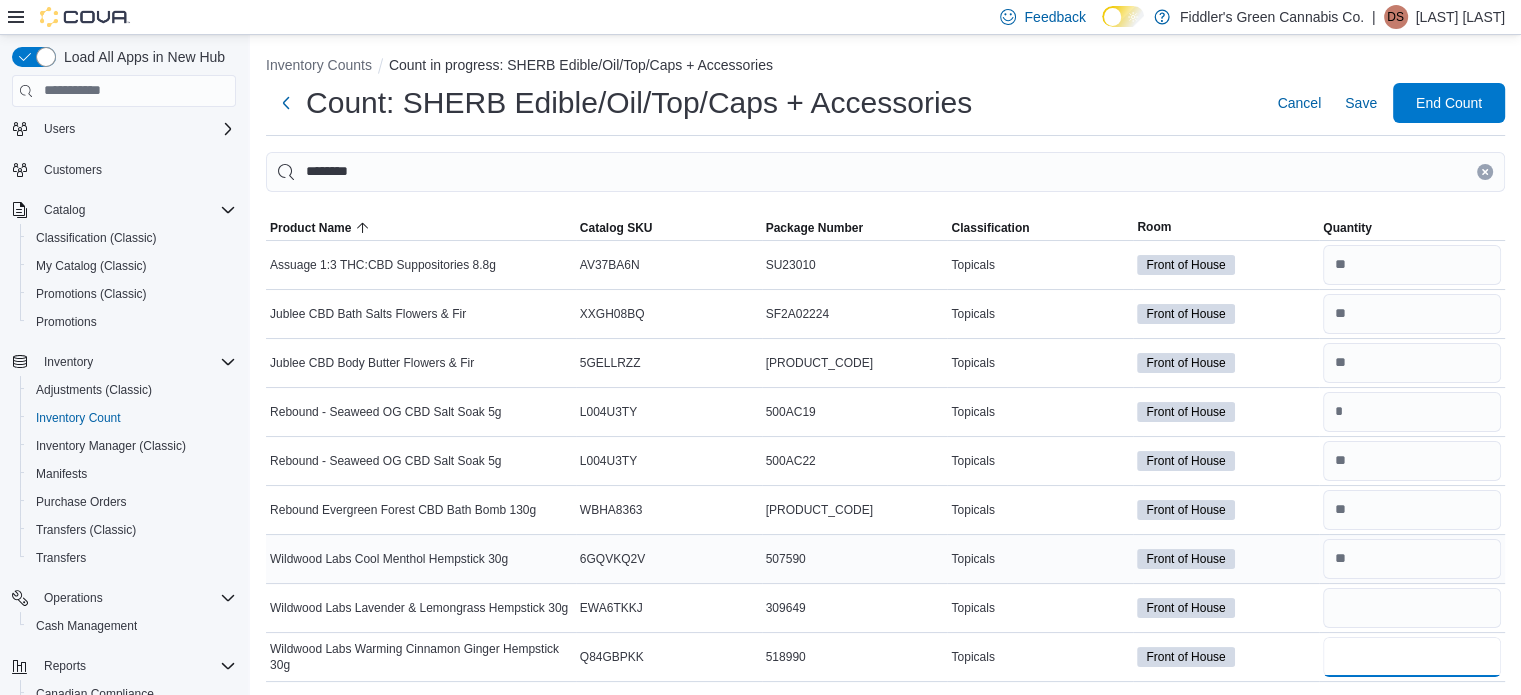type 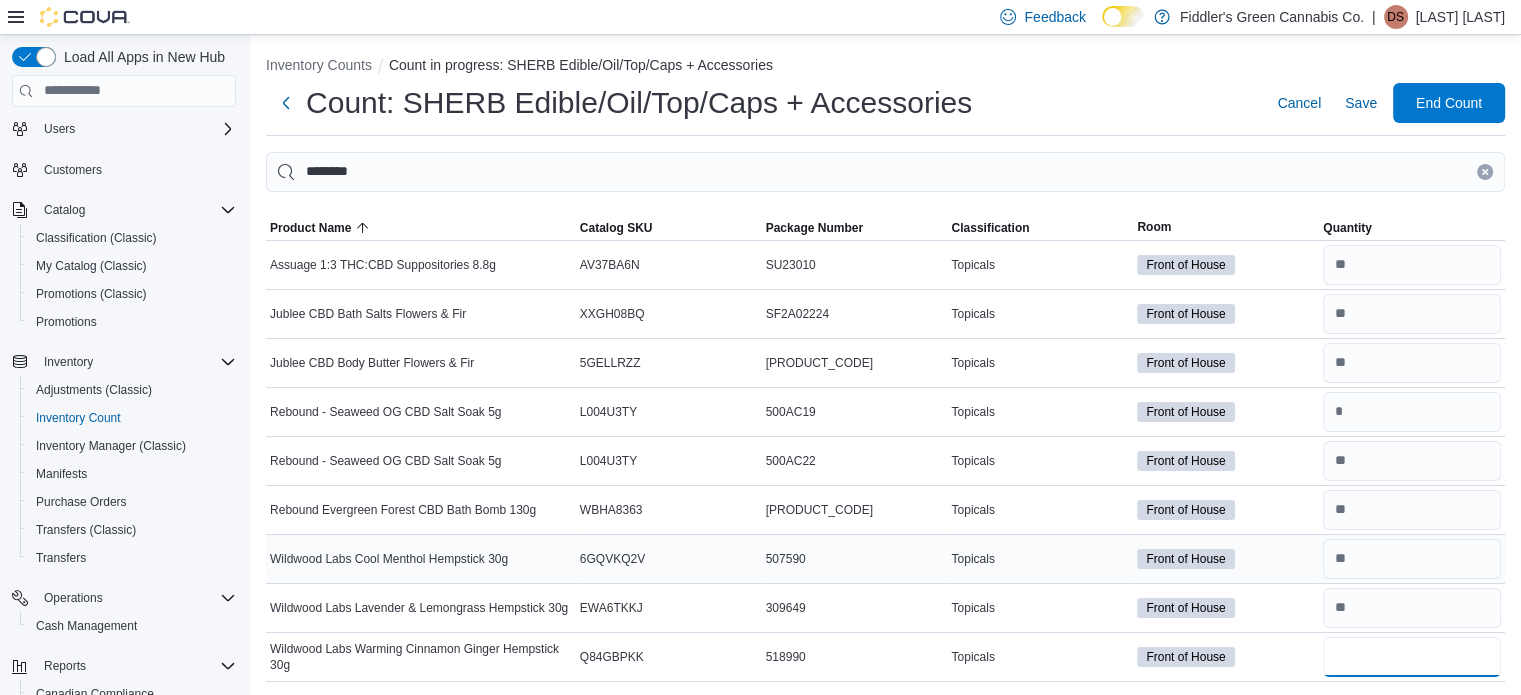 type on "*" 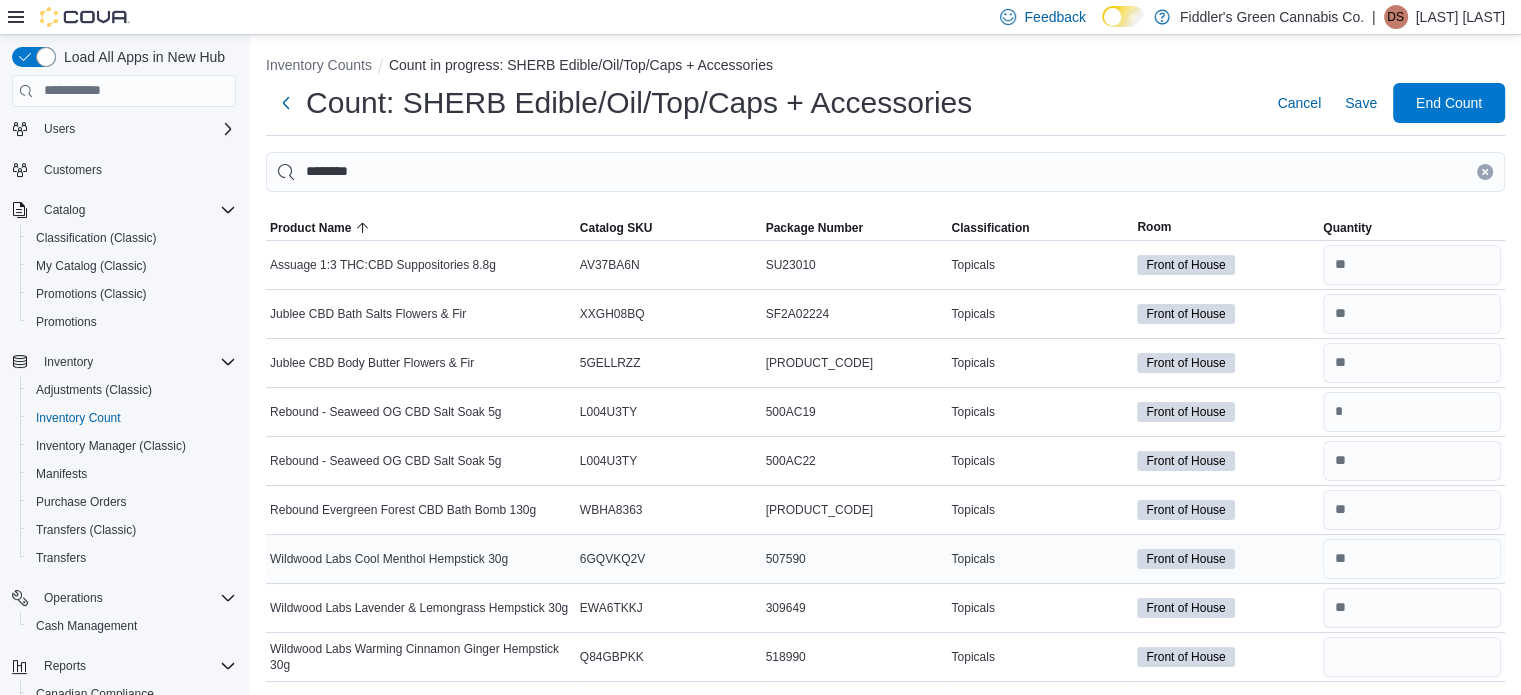 type 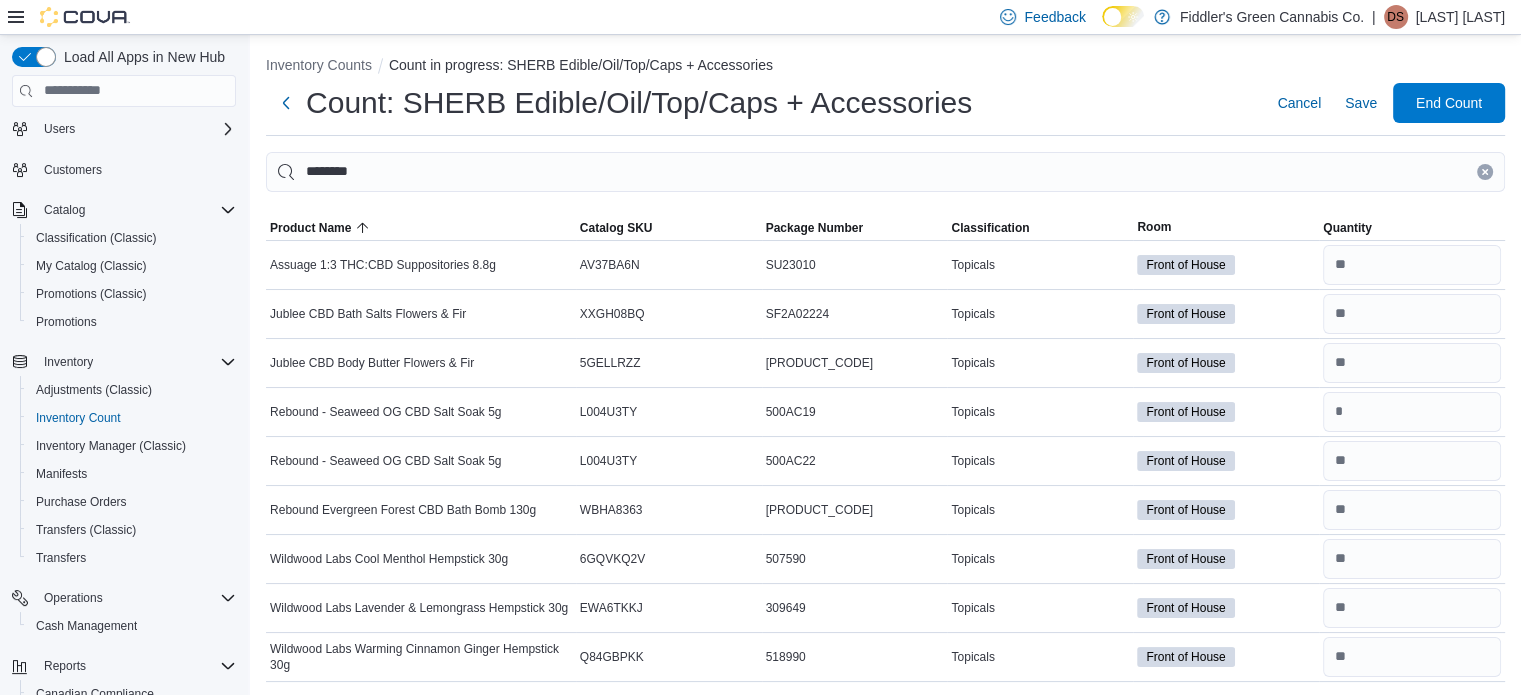 click at bounding box center [1485, 172] 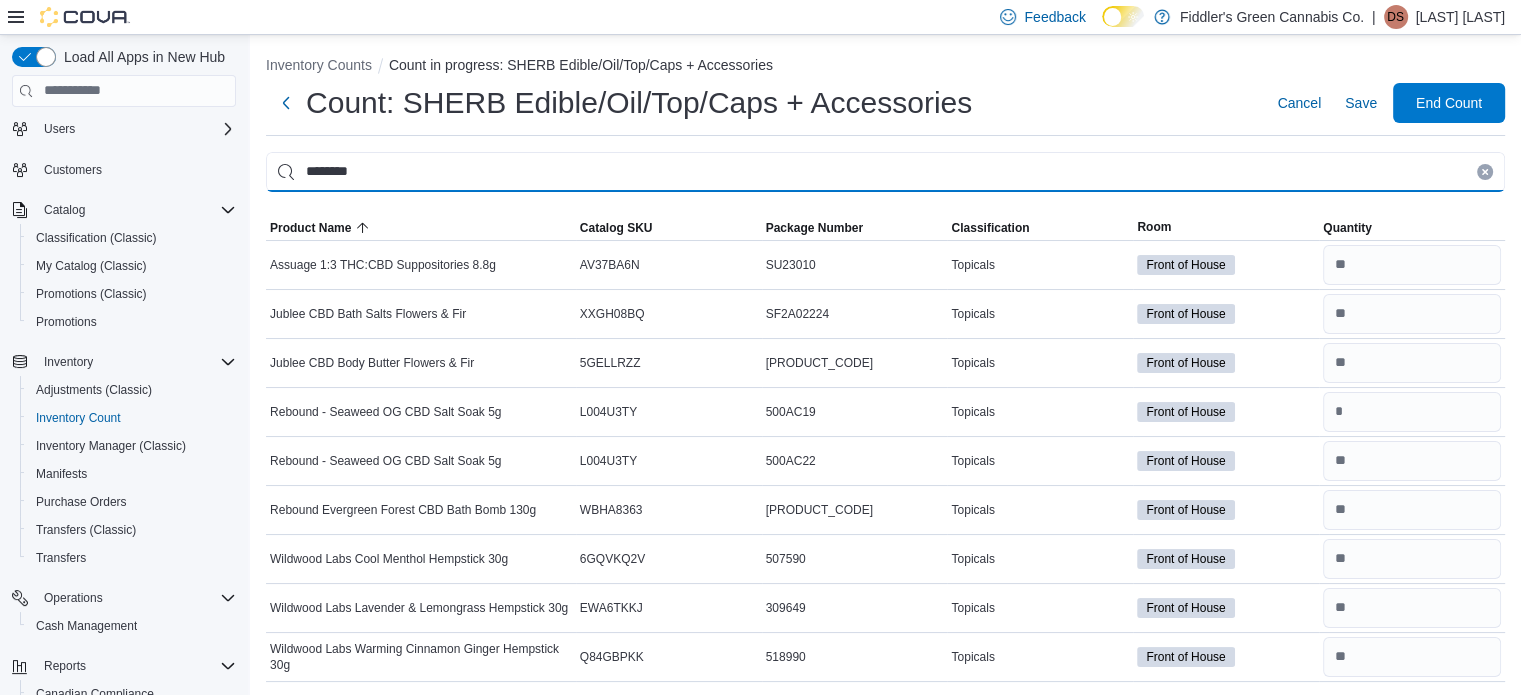 type 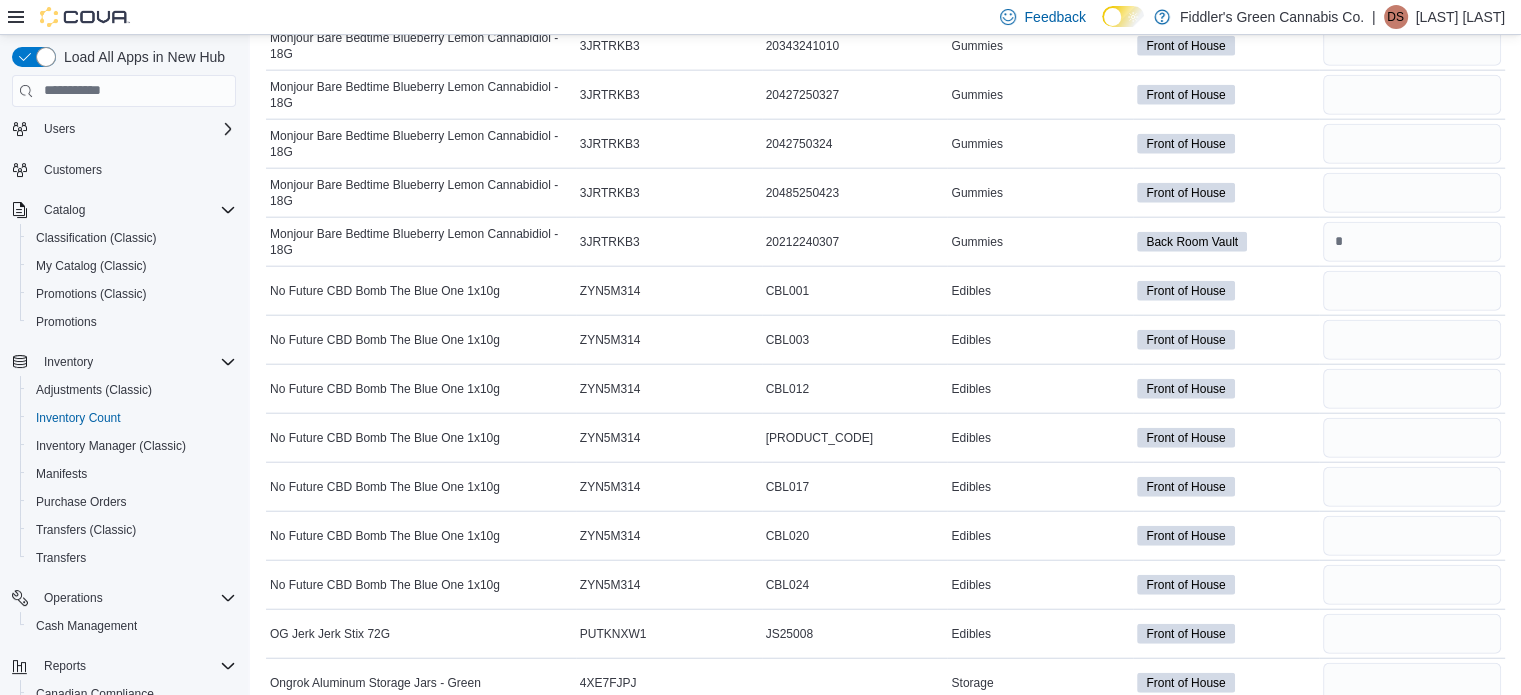 scroll, scrollTop: 4928, scrollLeft: 0, axis: vertical 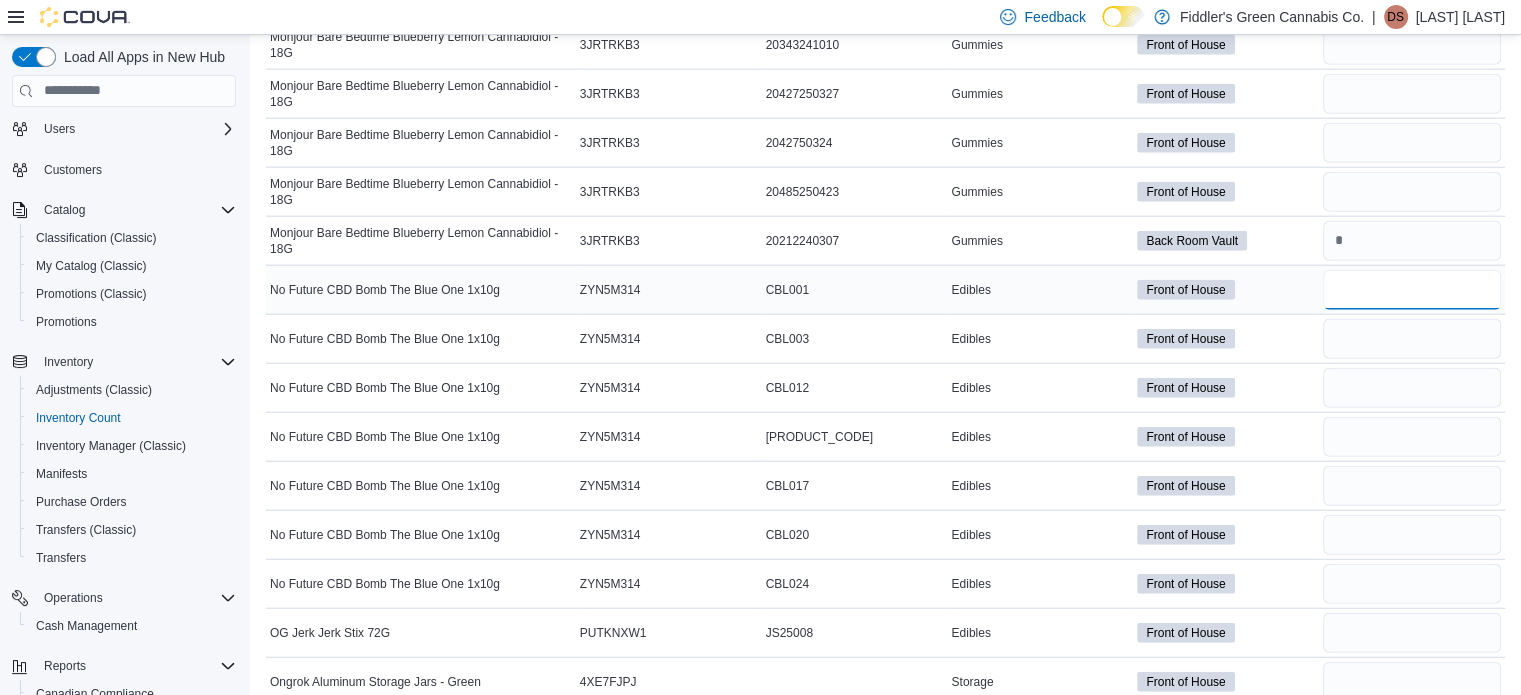 click at bounding box center [1412, 290] 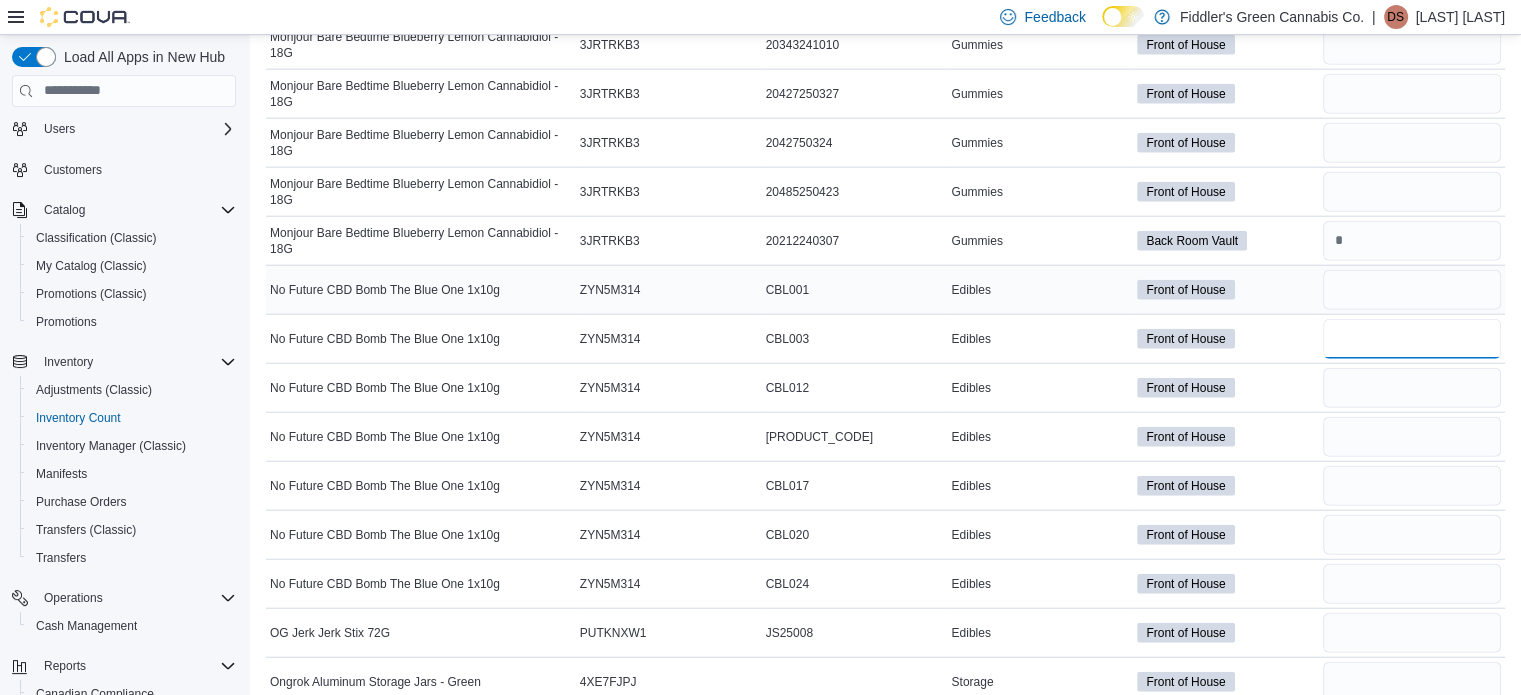 type 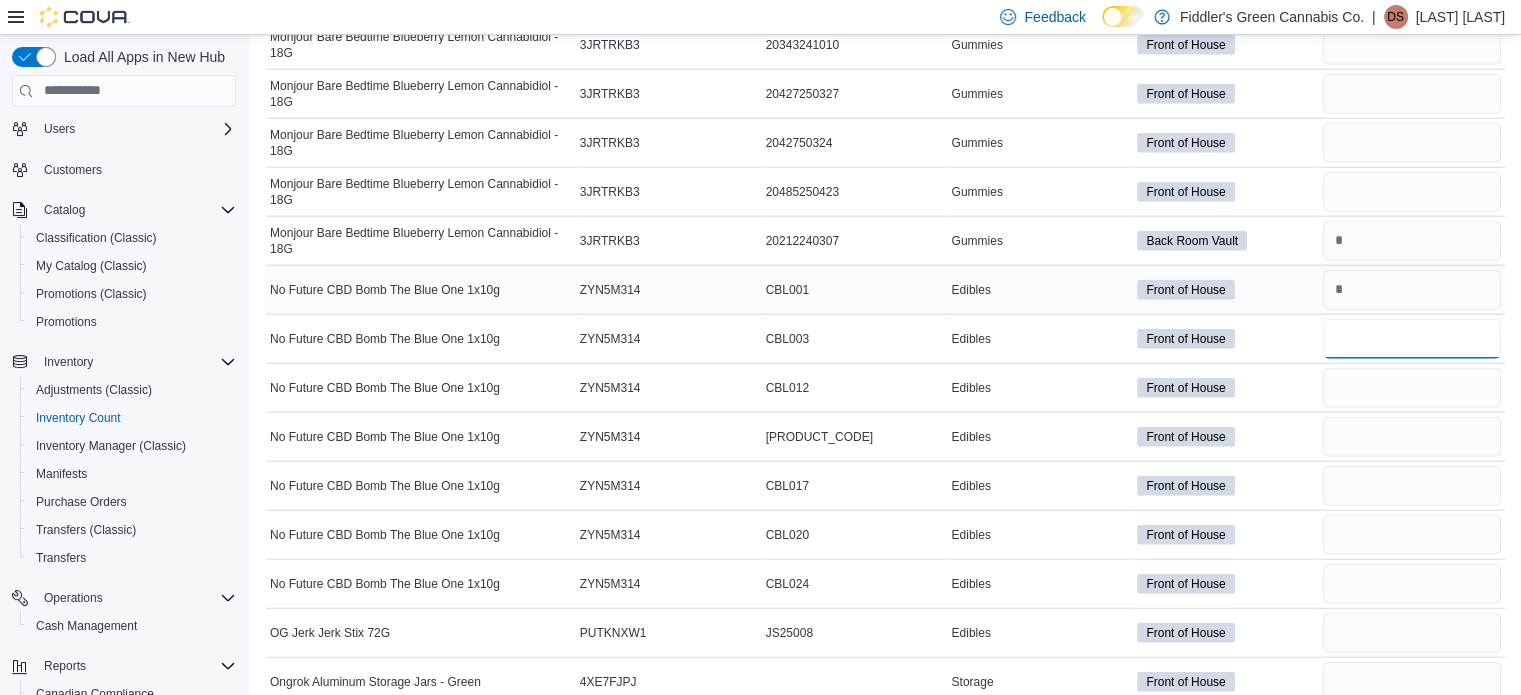type on "*" 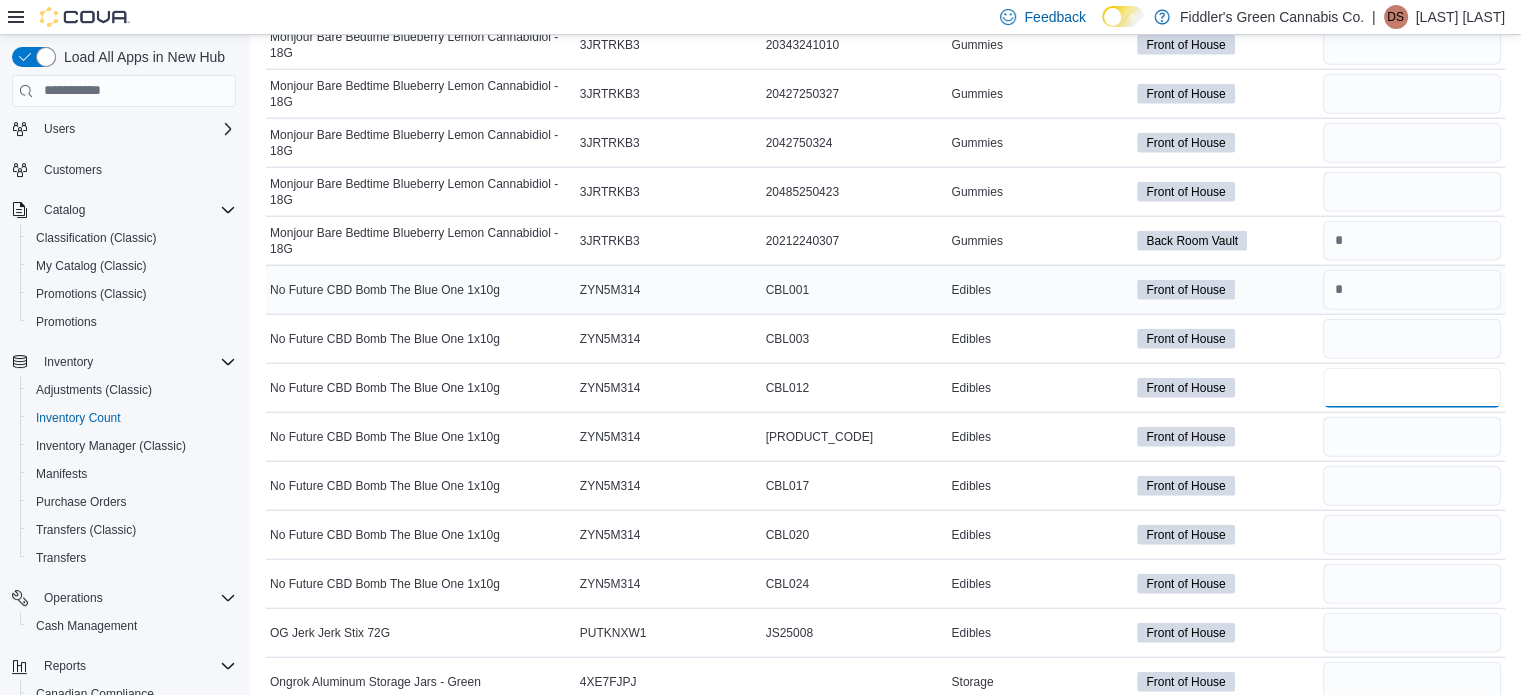 type 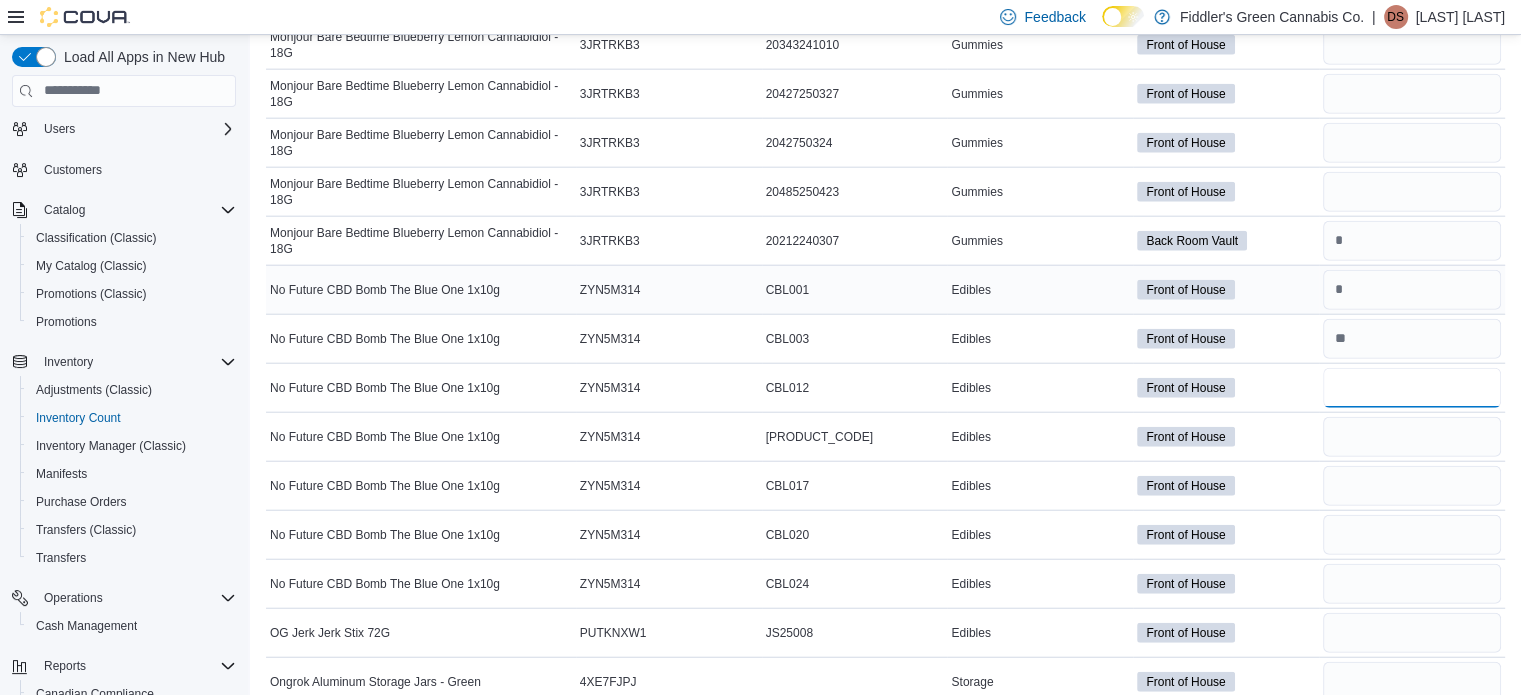type on "*" 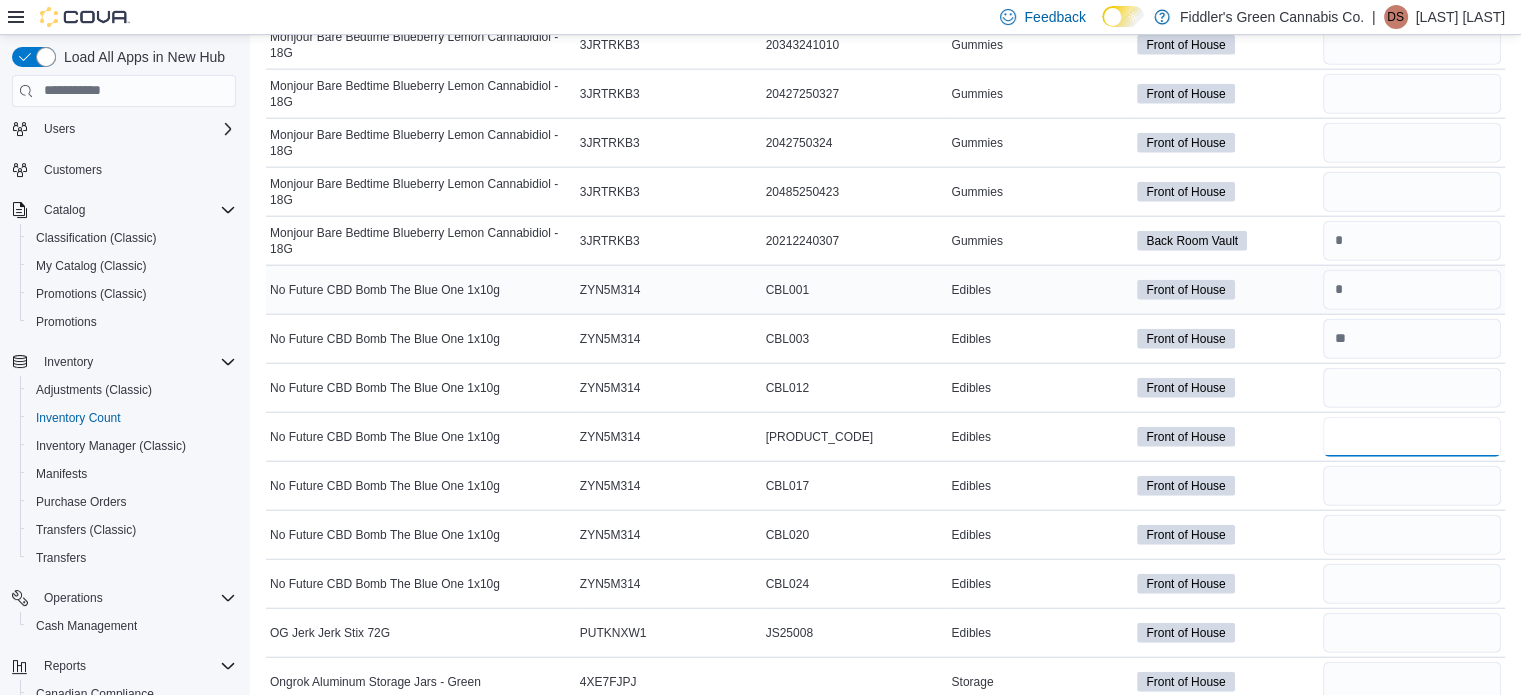 type 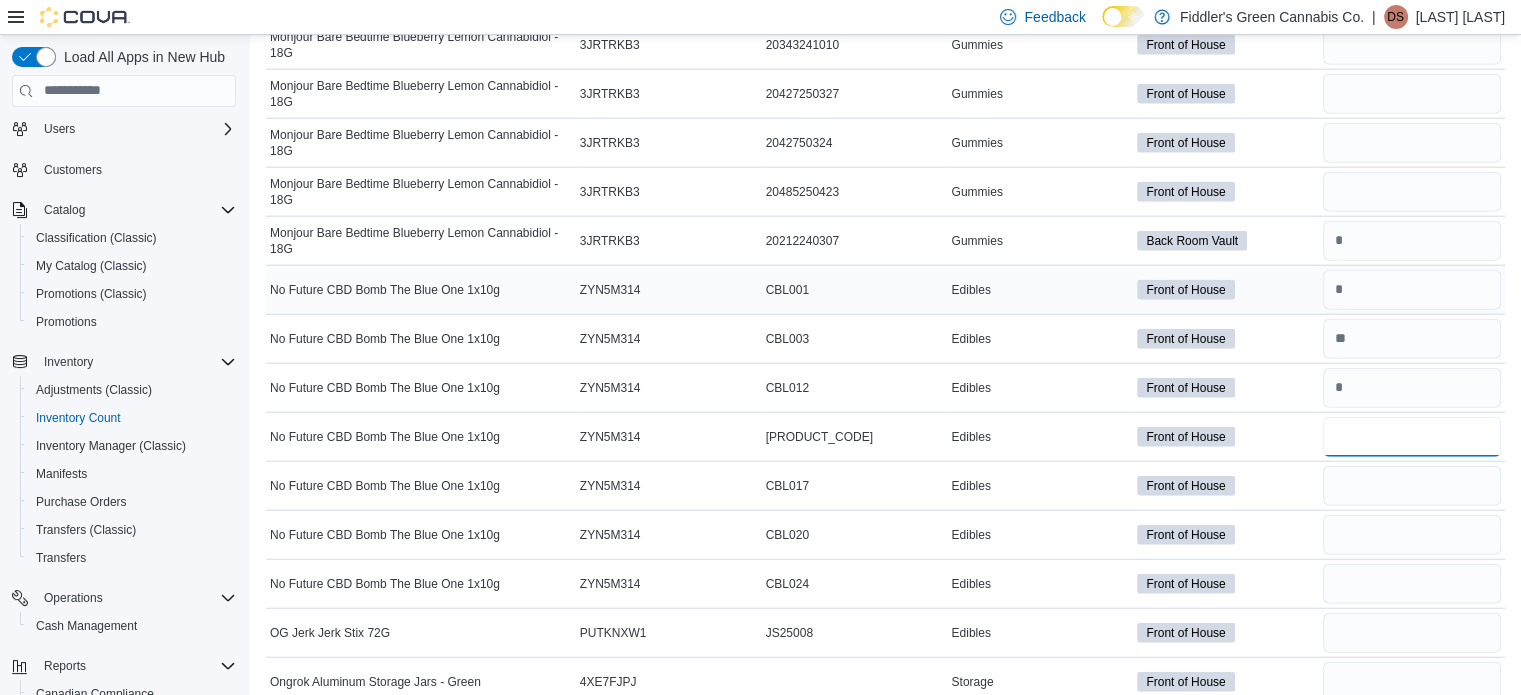 type on "*" 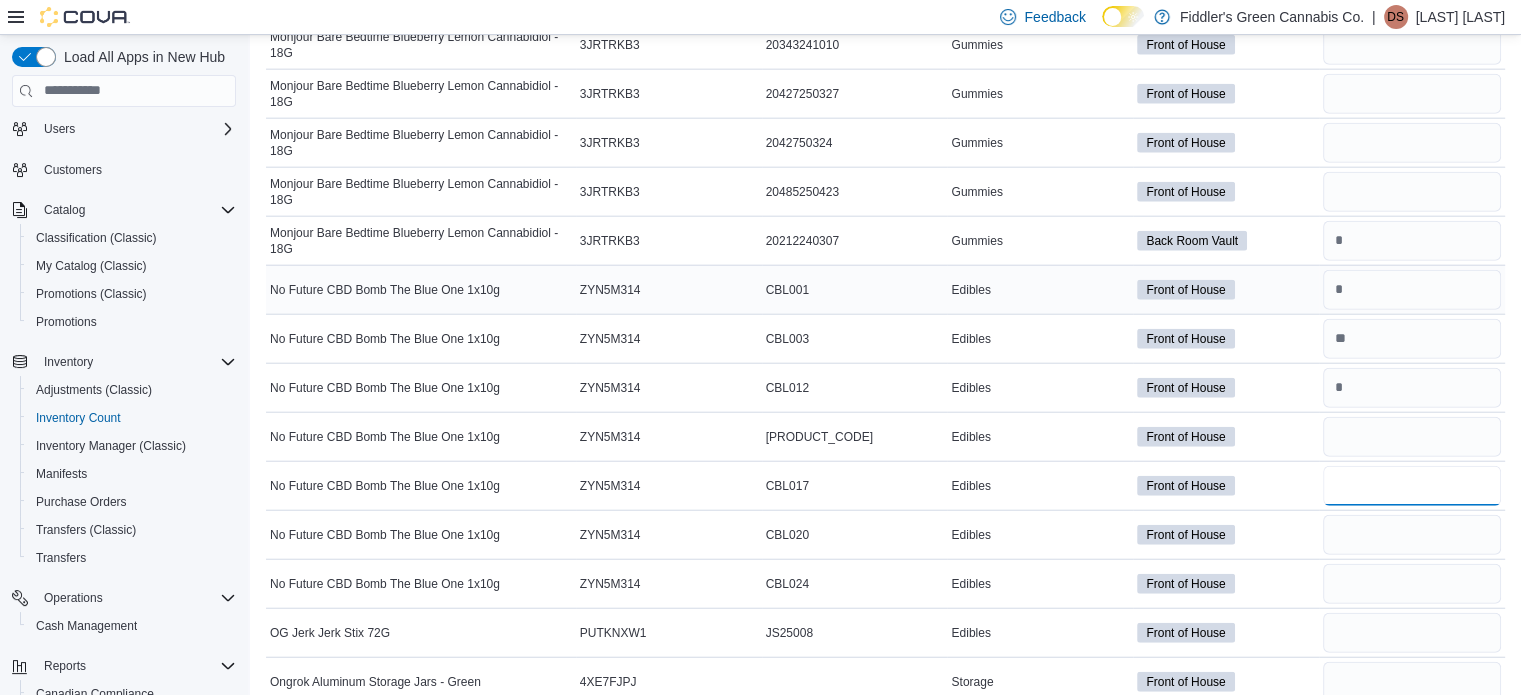 type 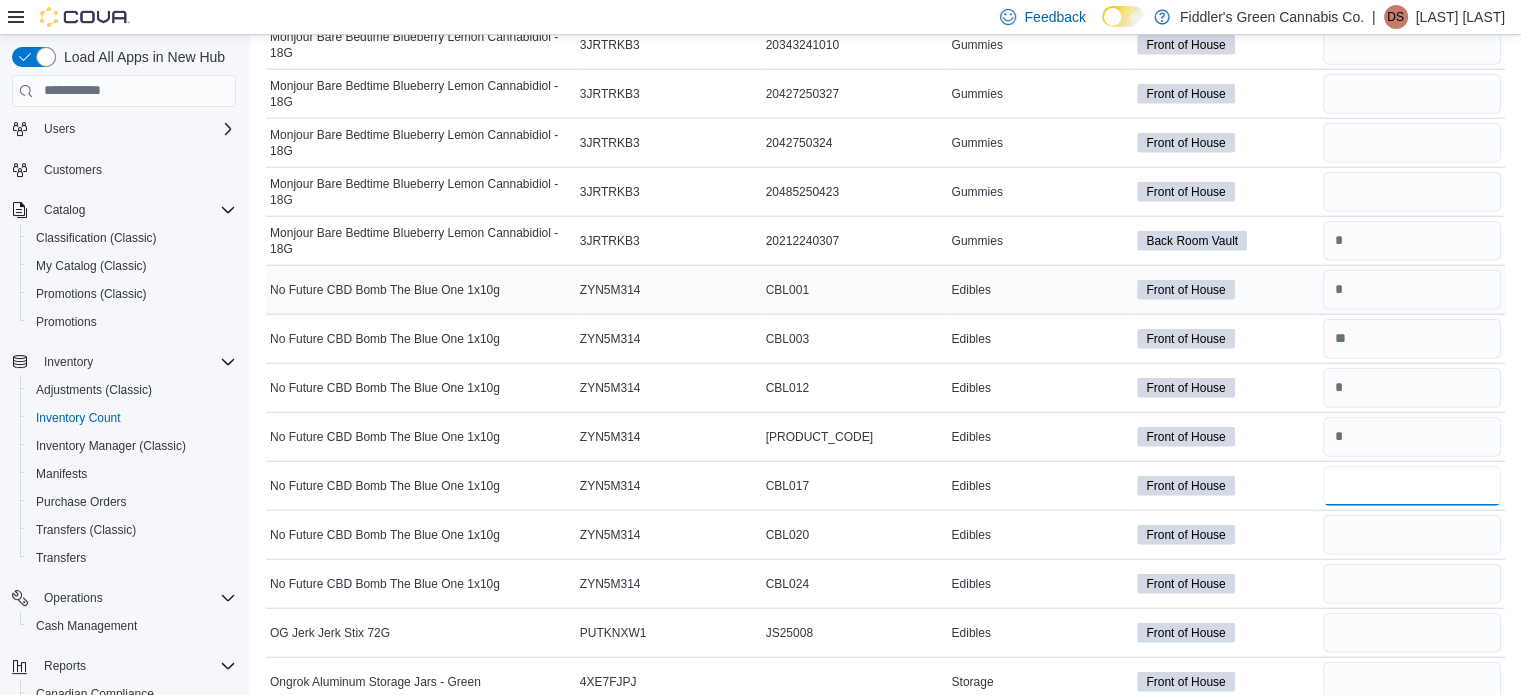 type on "*" 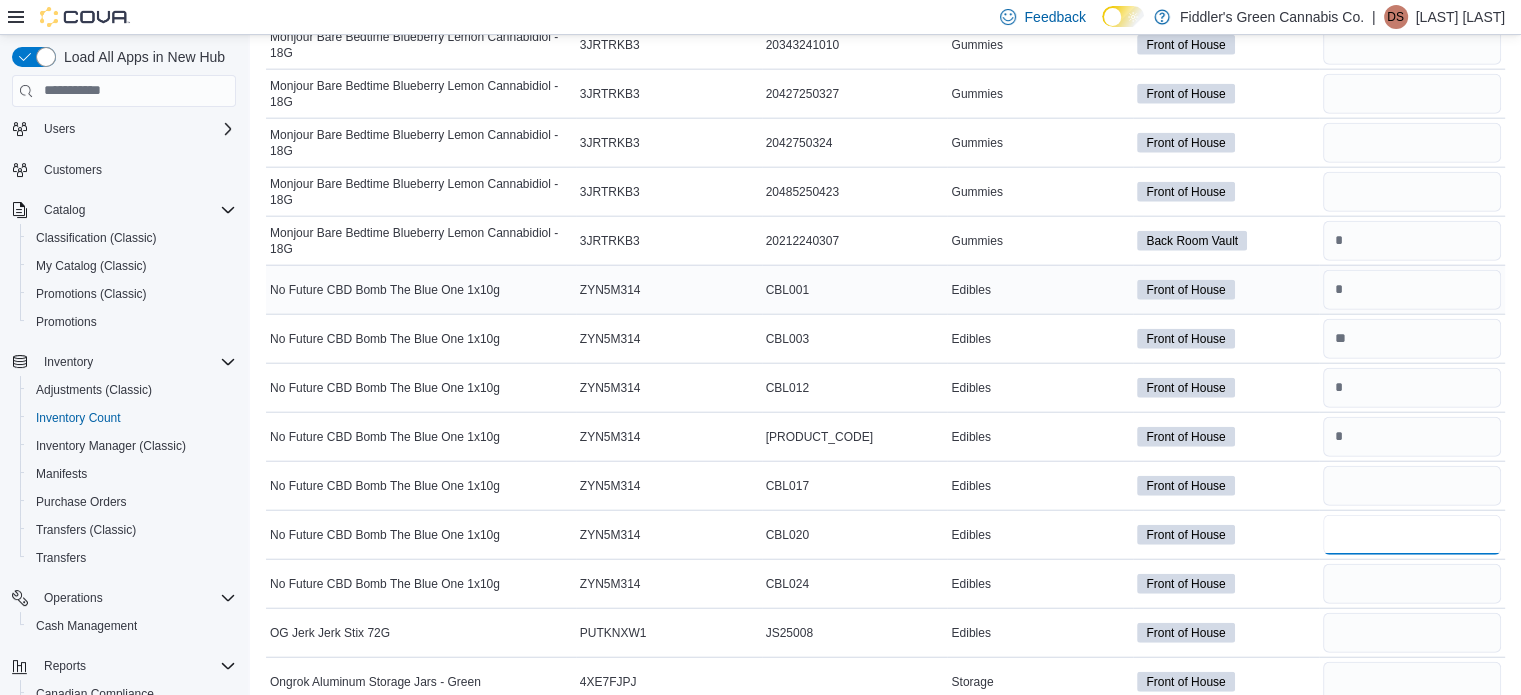 type 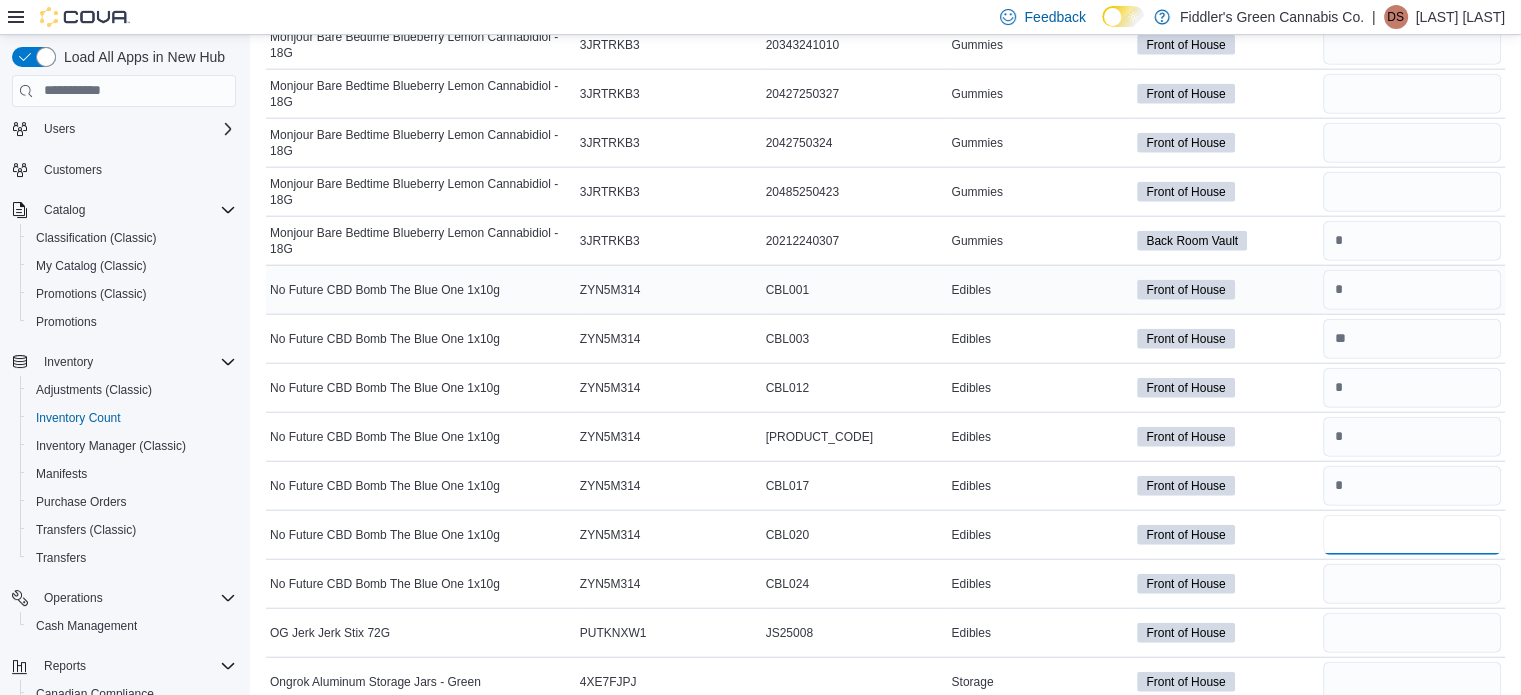 type on "*" 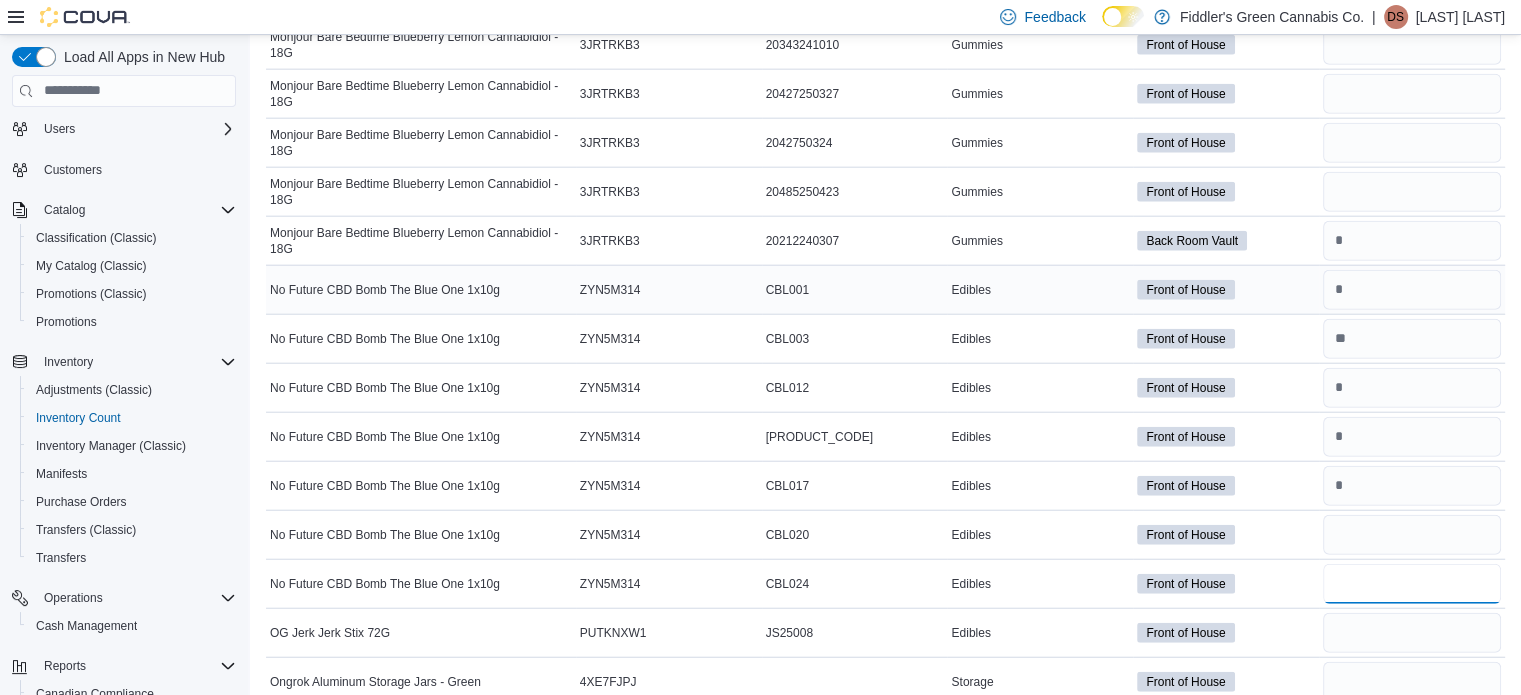 type 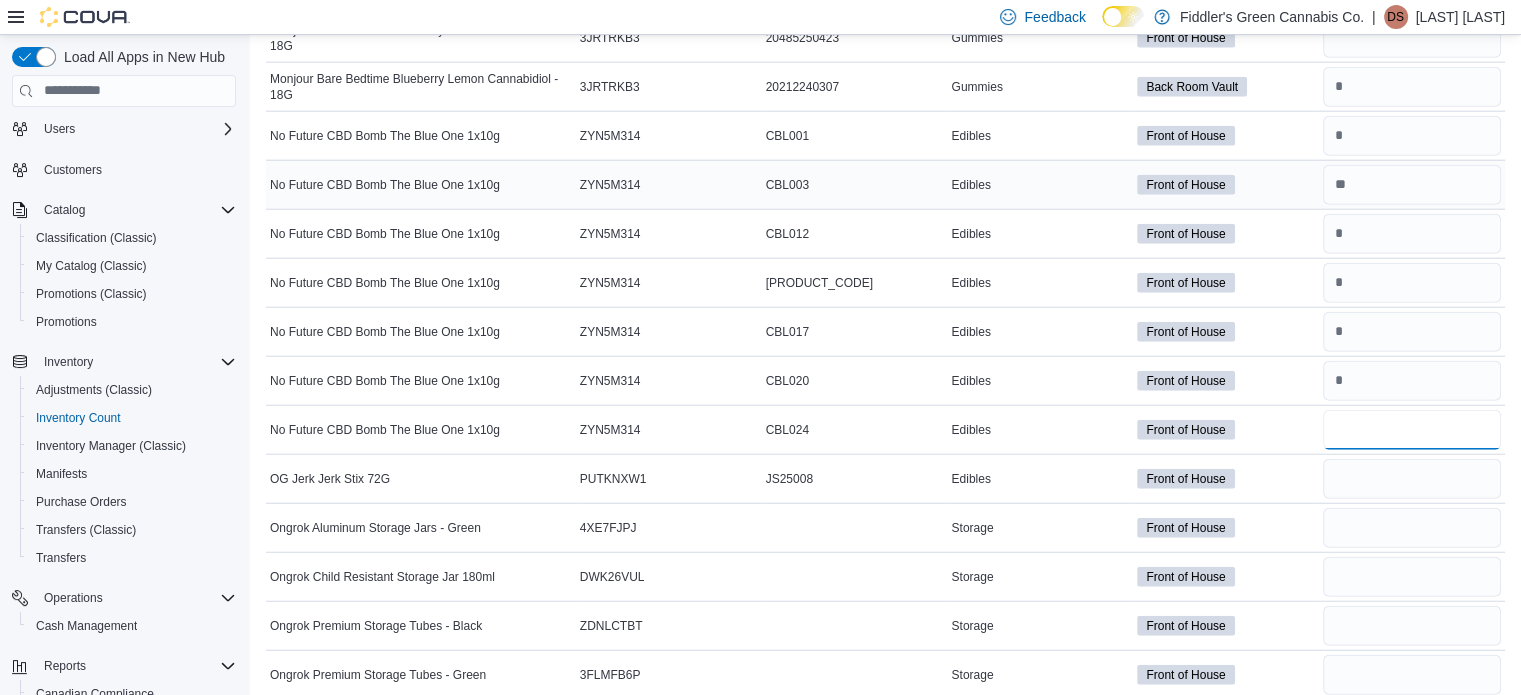 scroll, scrollTop: 5092, scrollLeft: 0, axis: vertical 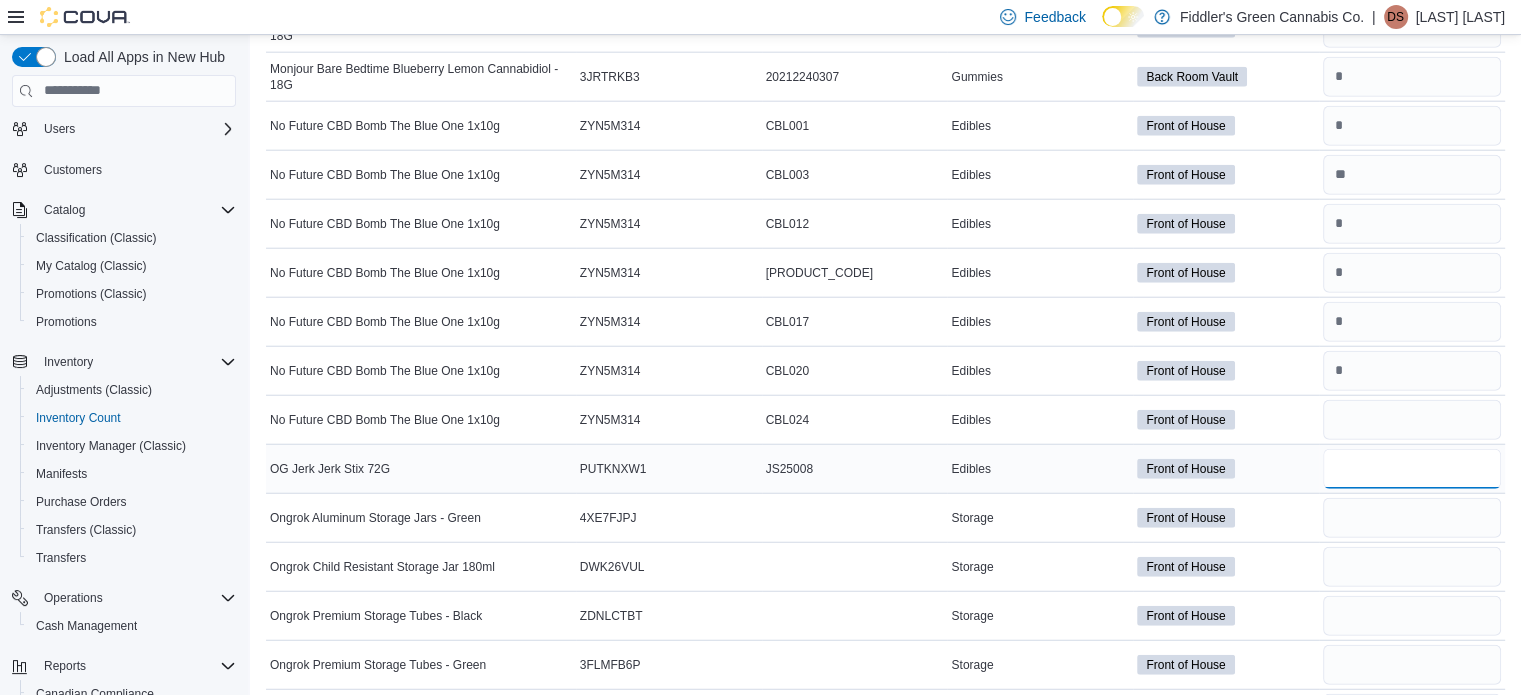 click at bounding box center [1412, 469] 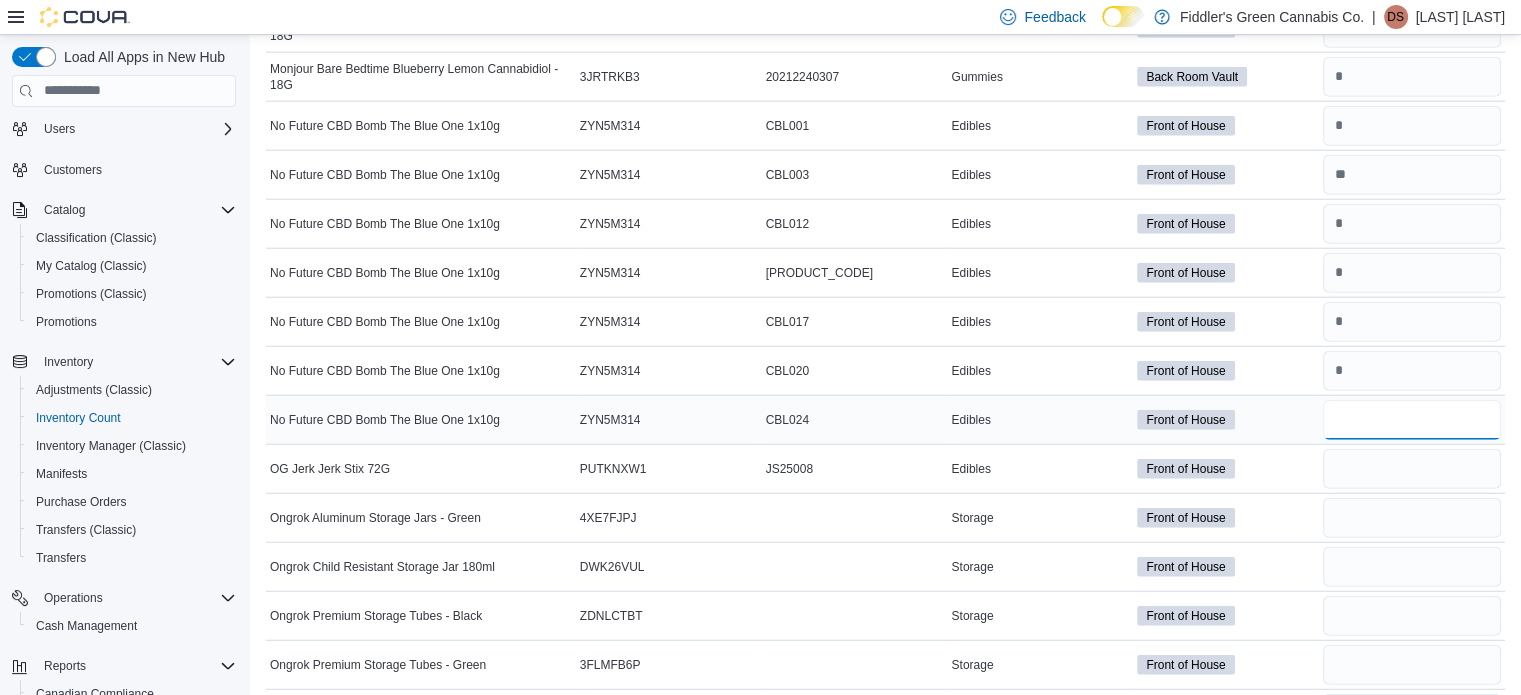 click at bounding box center (1412, 420) 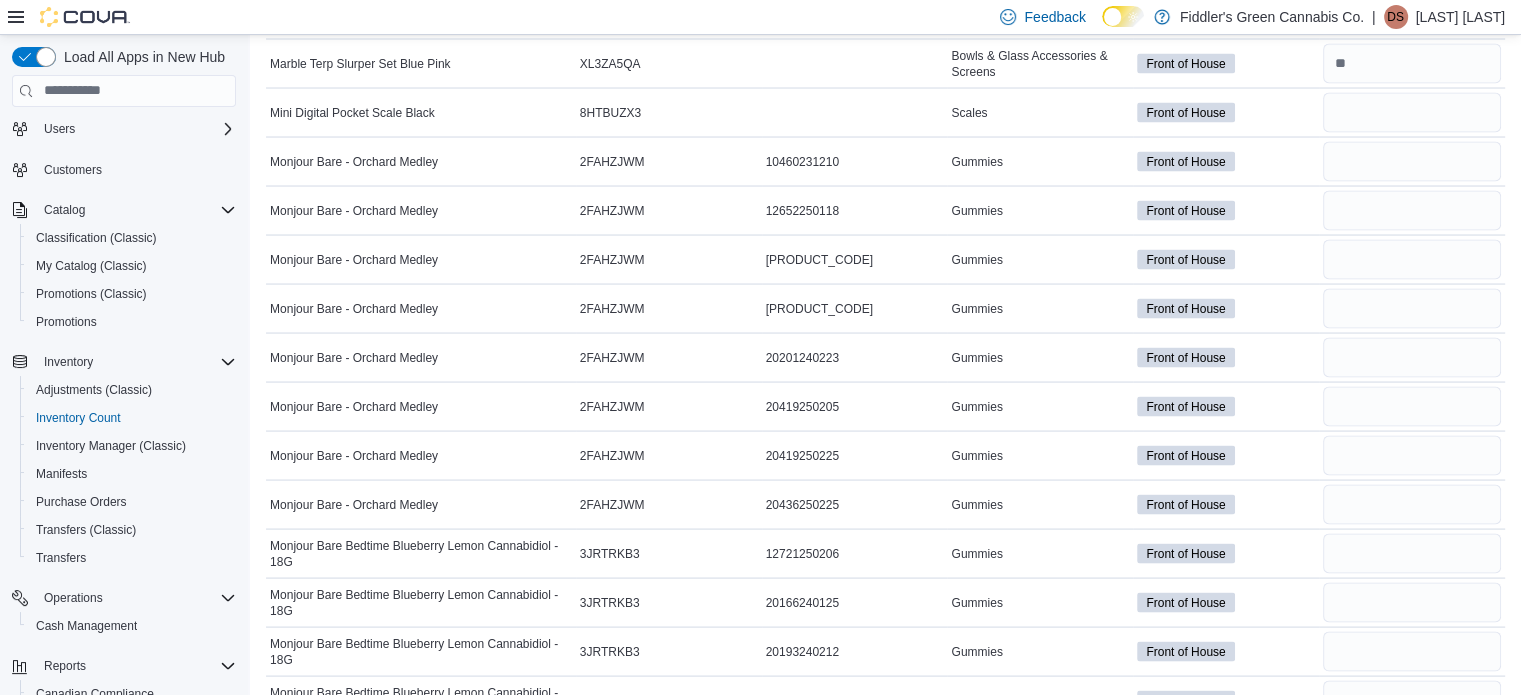 scroll, scrollTop: 3830, scrollLeft: 0, axis: vertical 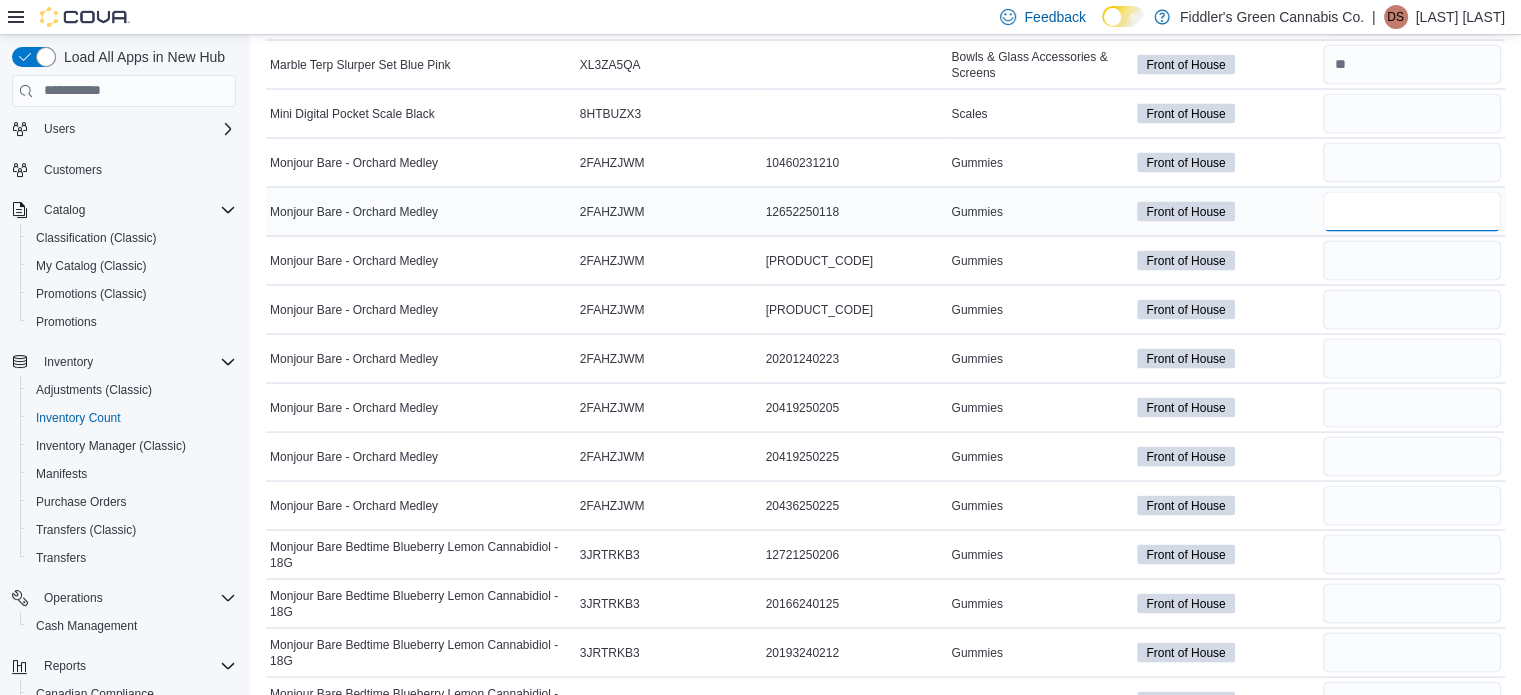 click at bounding box center [1412, 212] 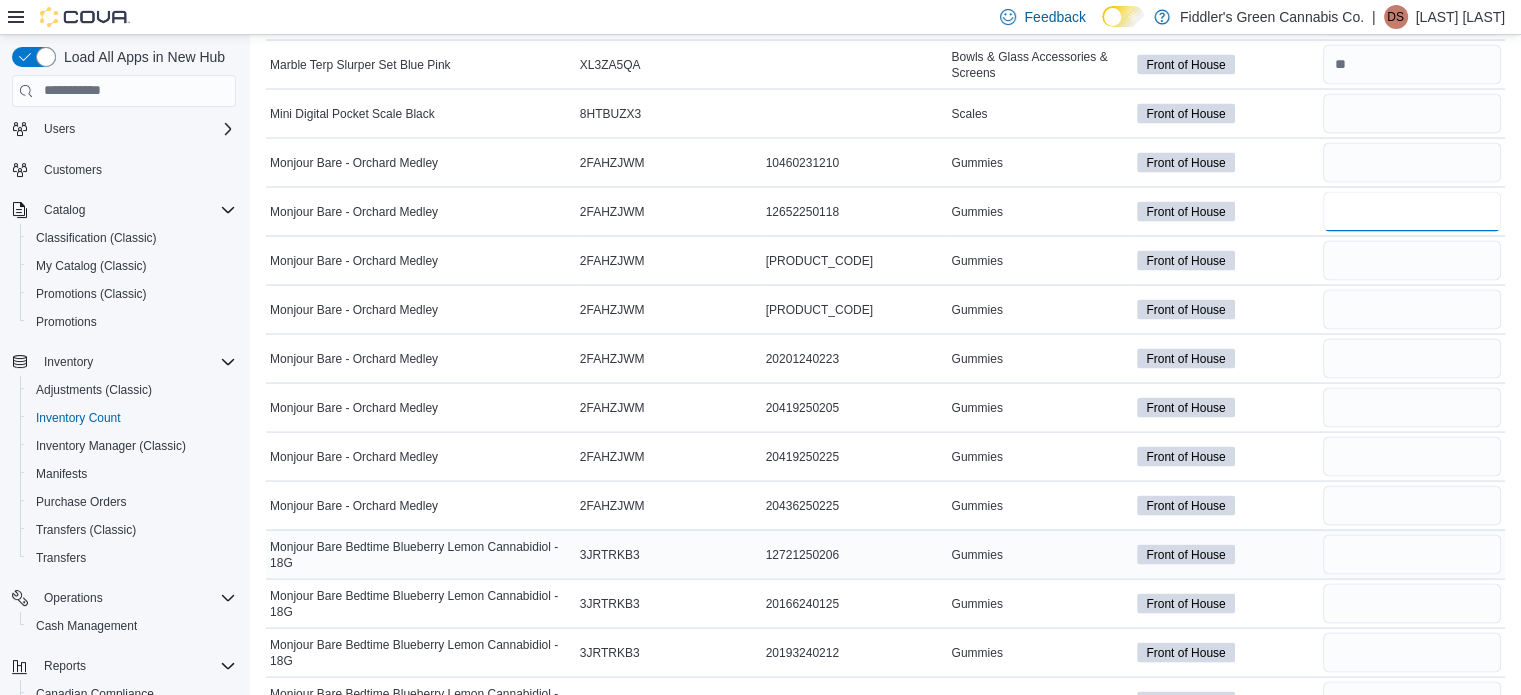 type on "*" 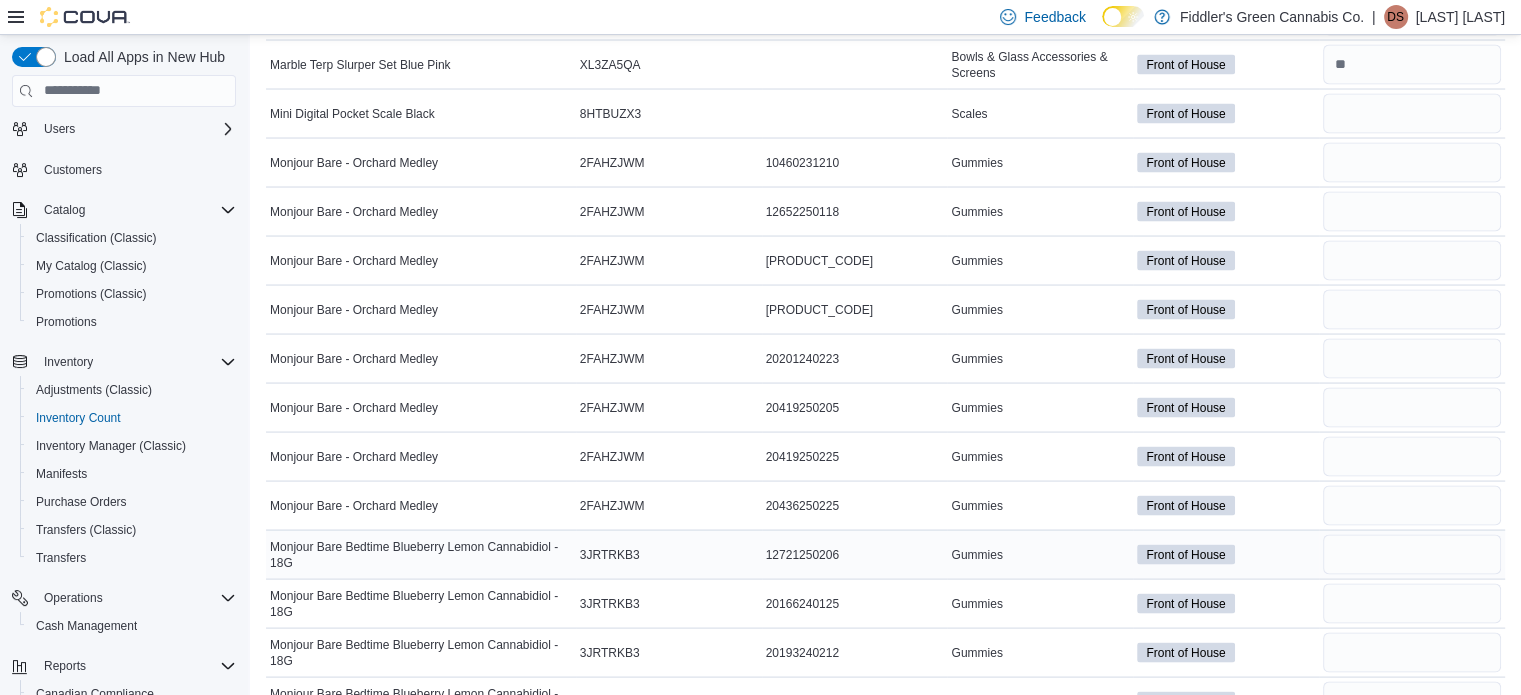 click at bounding box center (1412, 555) 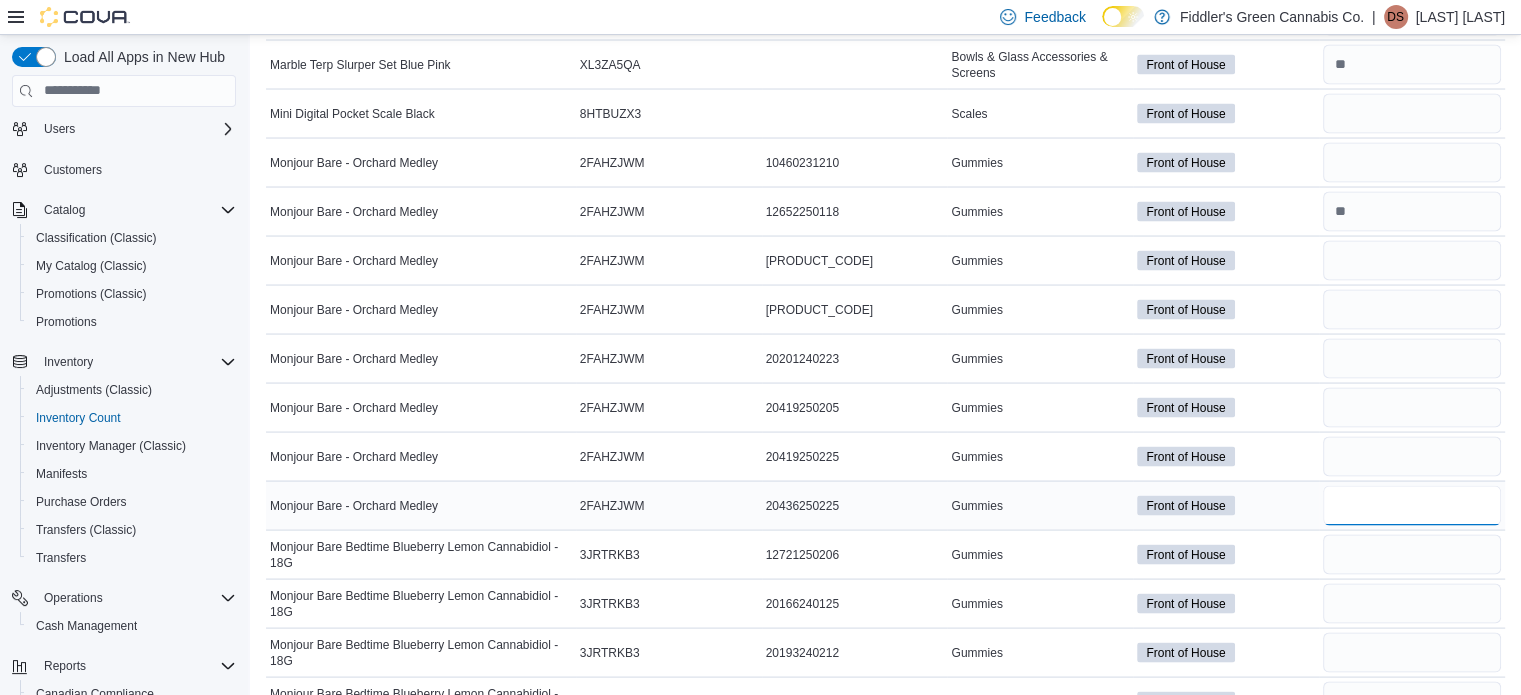click at bounding box center (1412, 506) 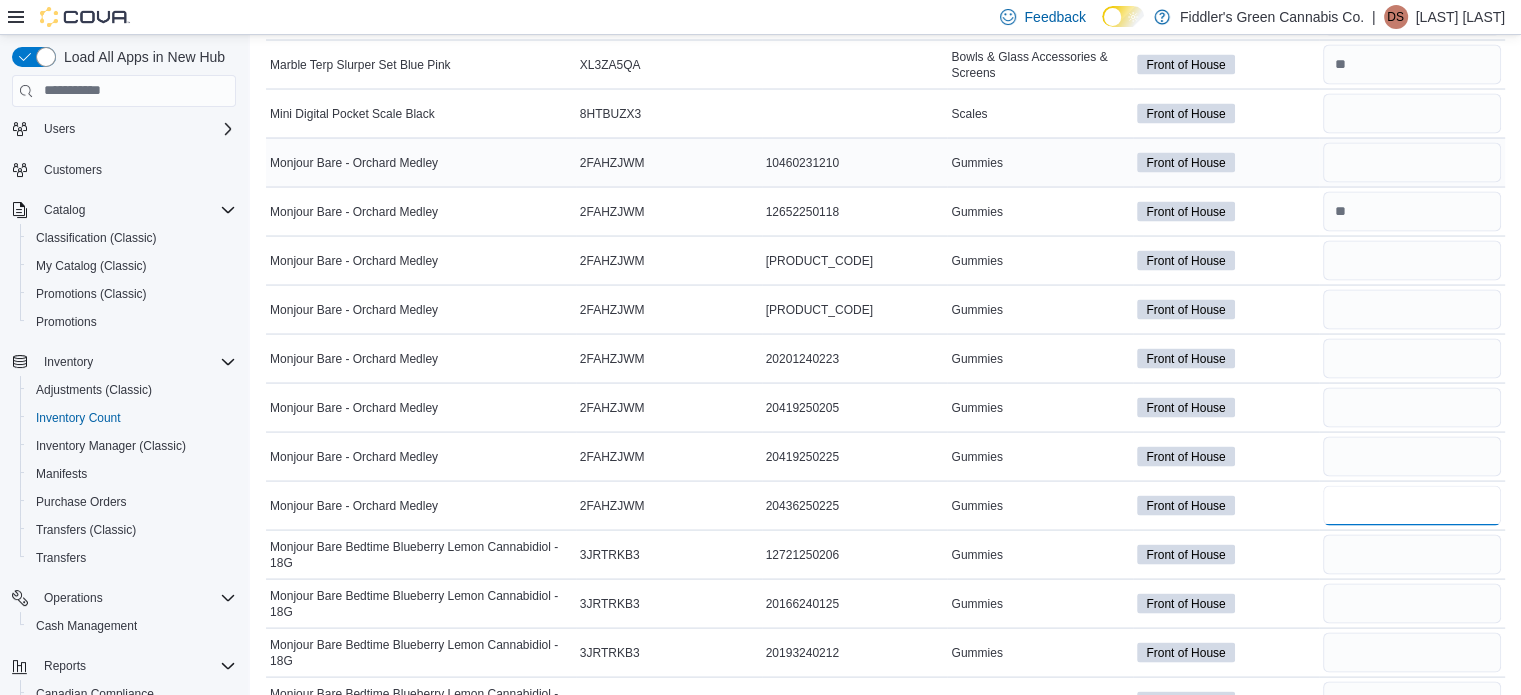 type on "**" 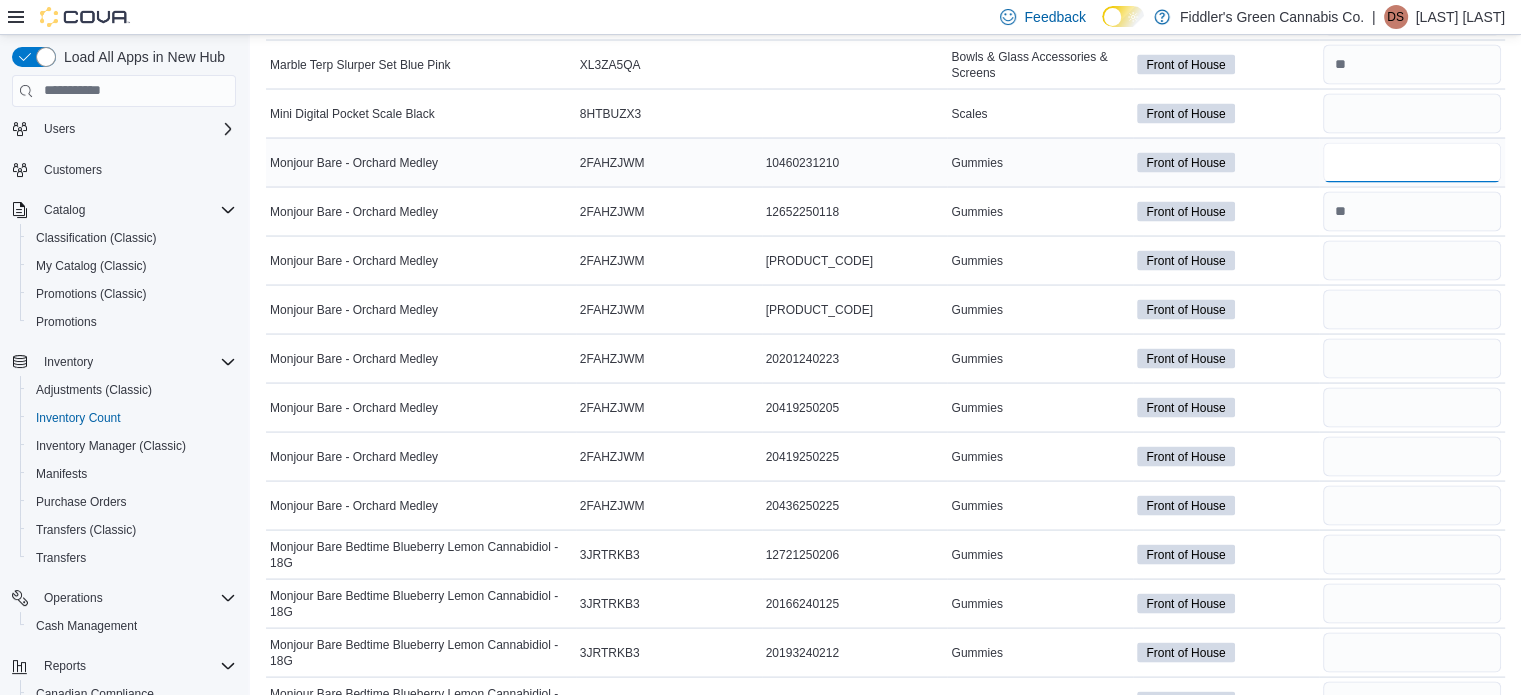 click at bounding box center [1412, 163] 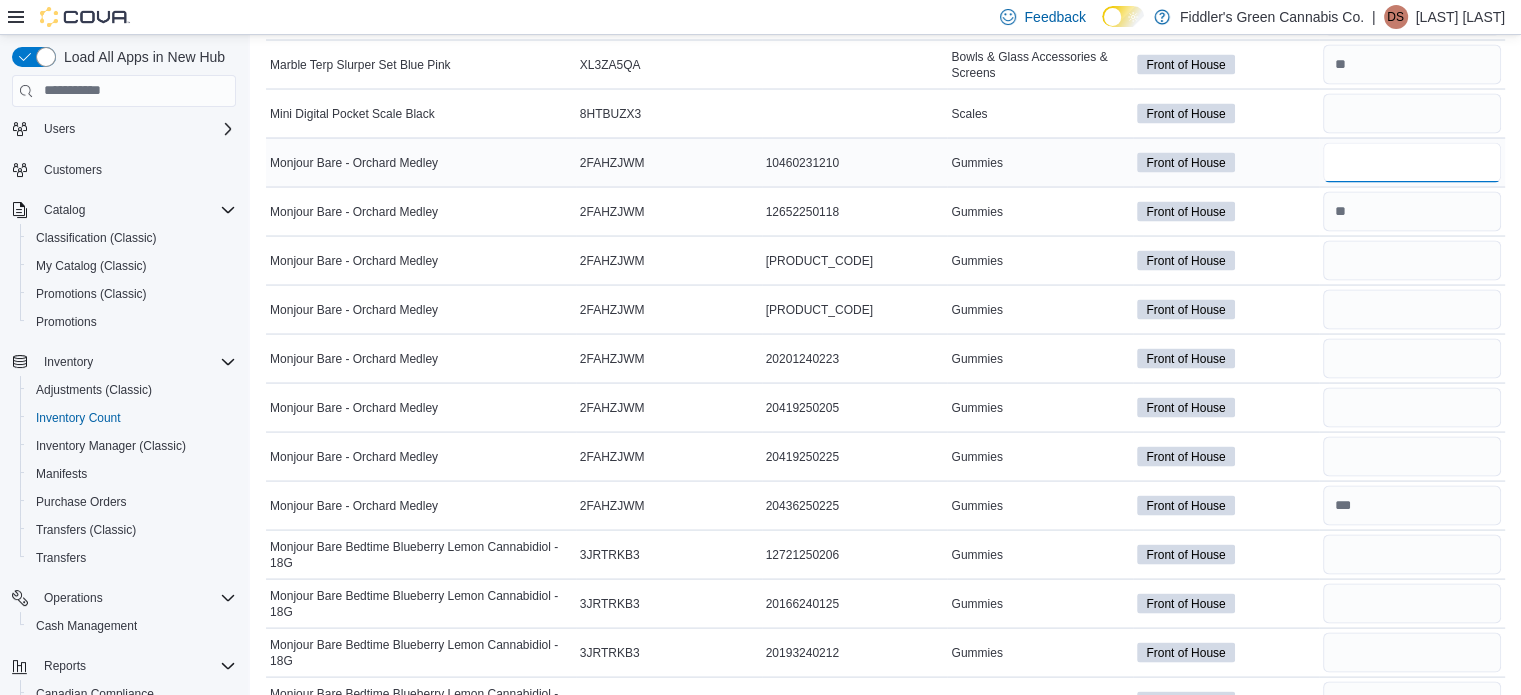 type 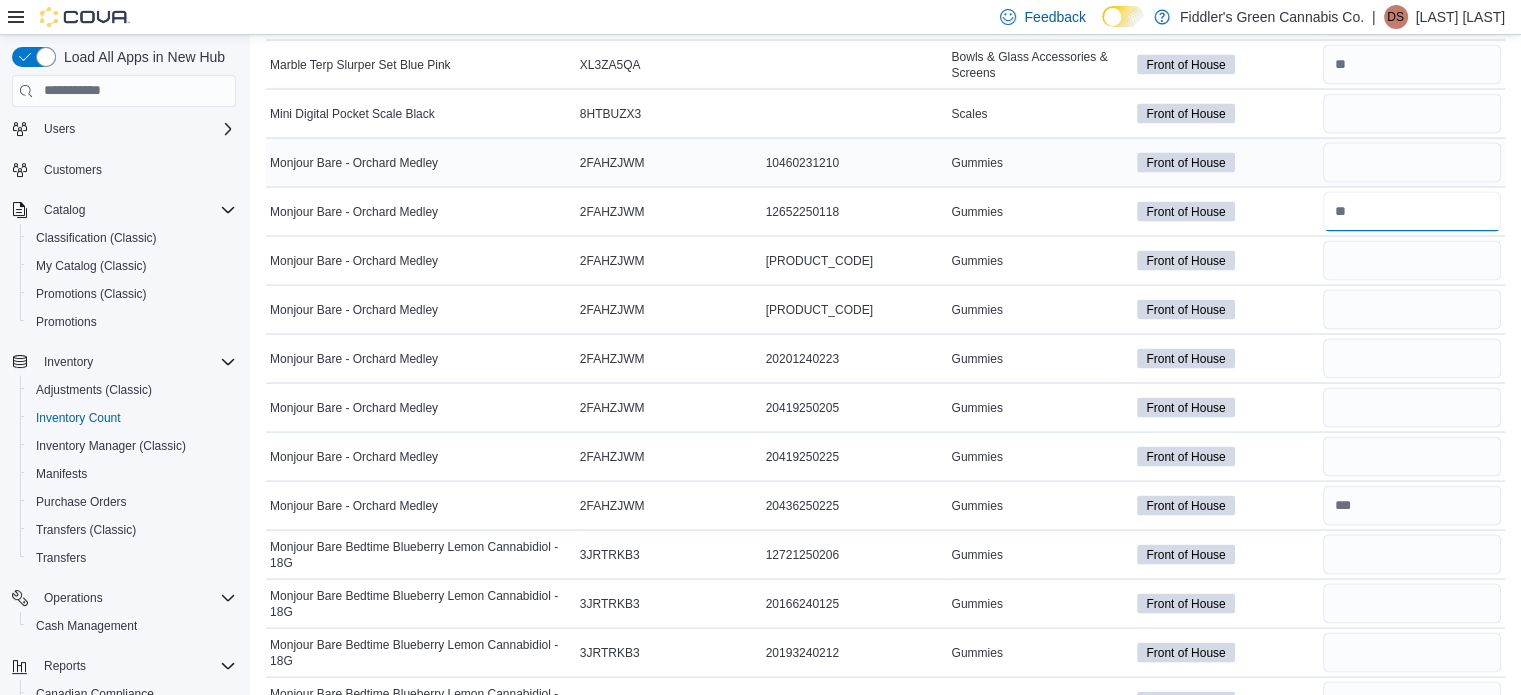 type 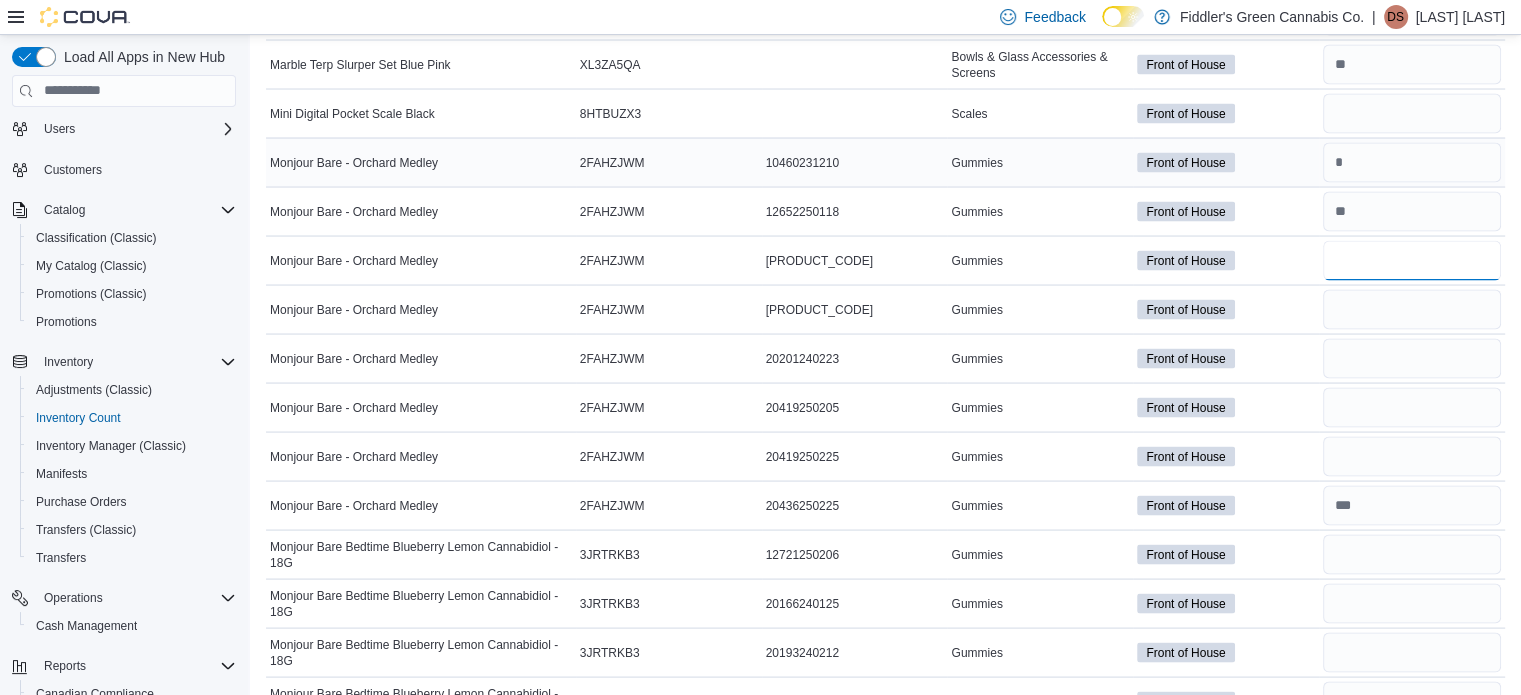 type on "*" 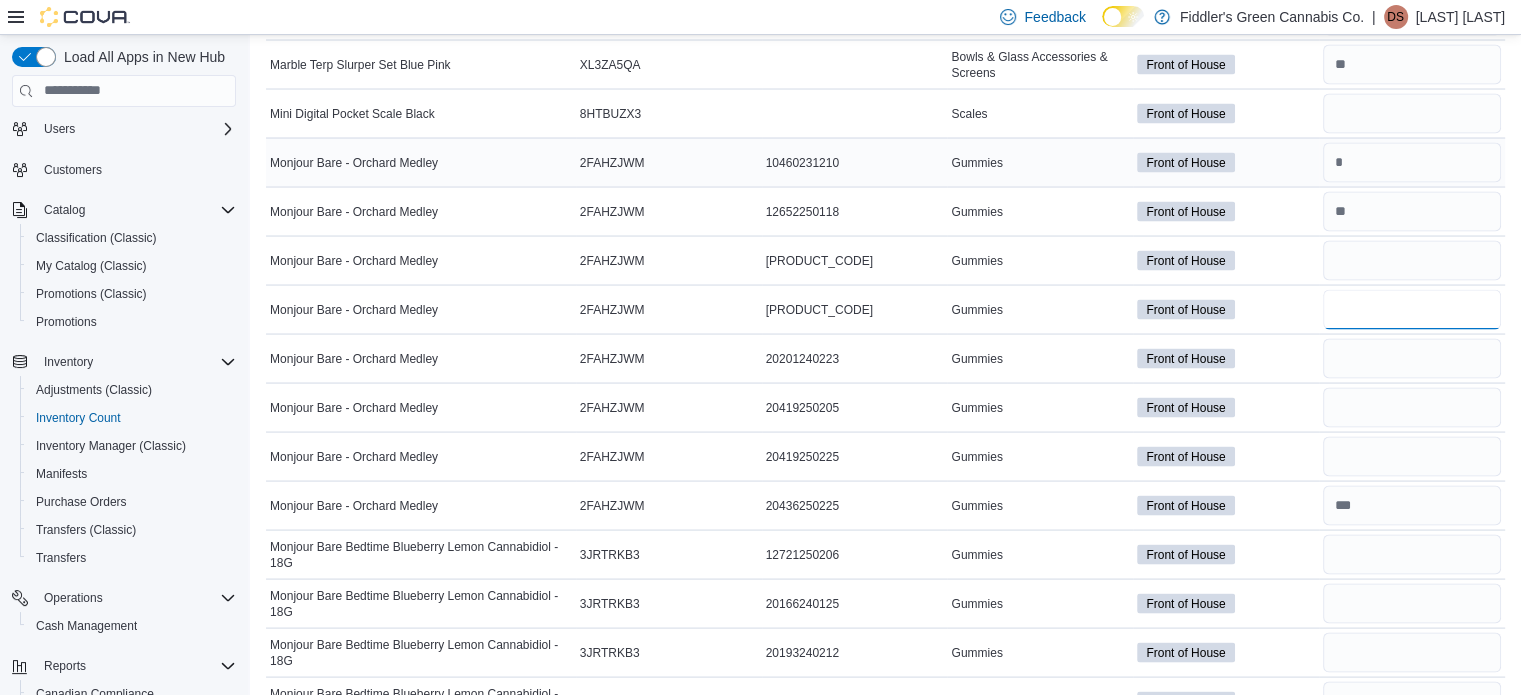 type on "*" 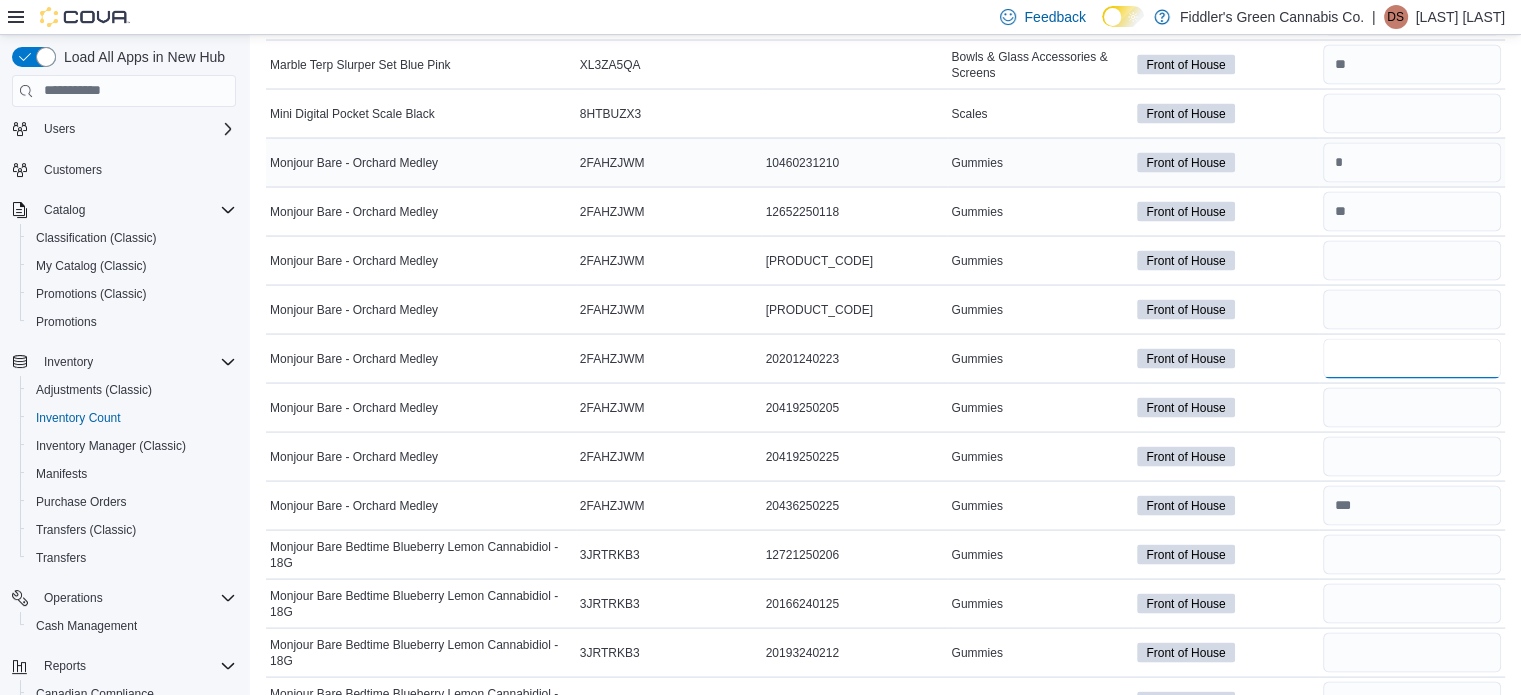 type 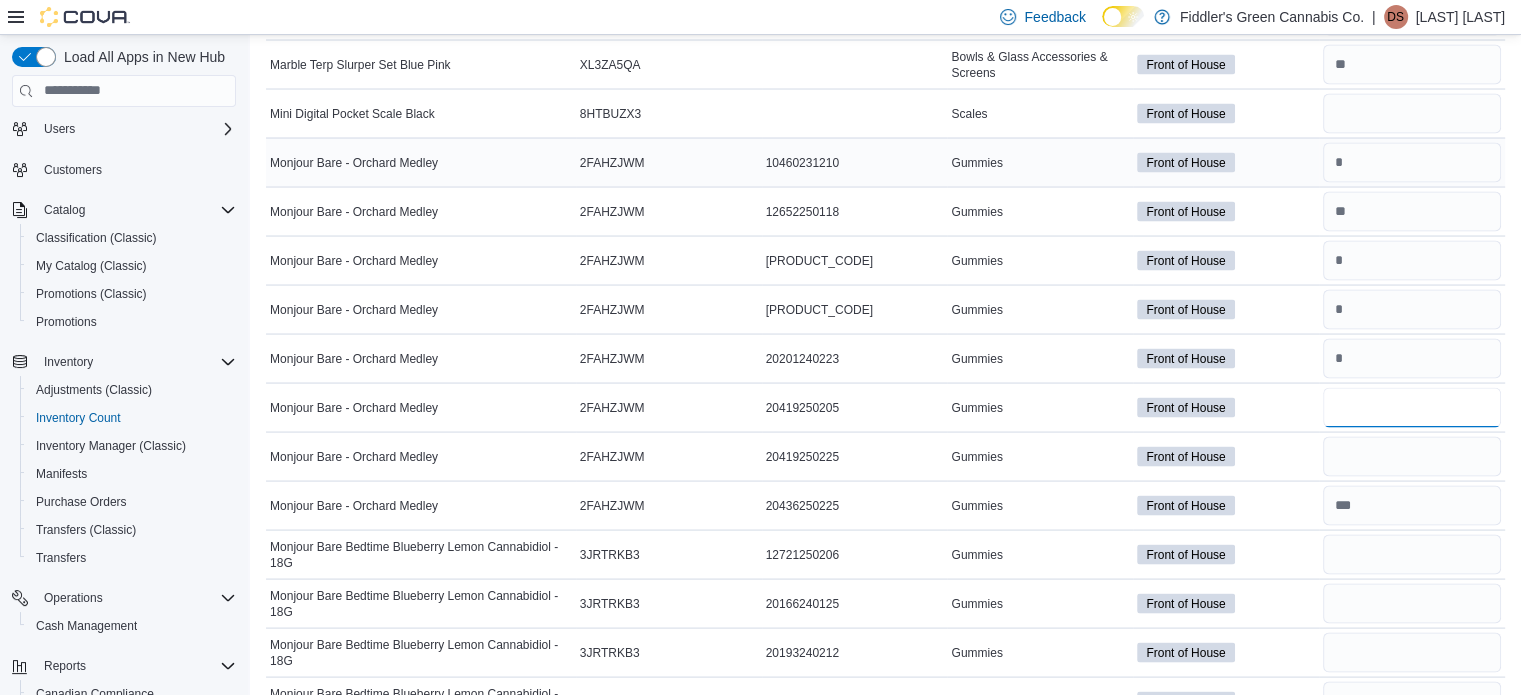 type 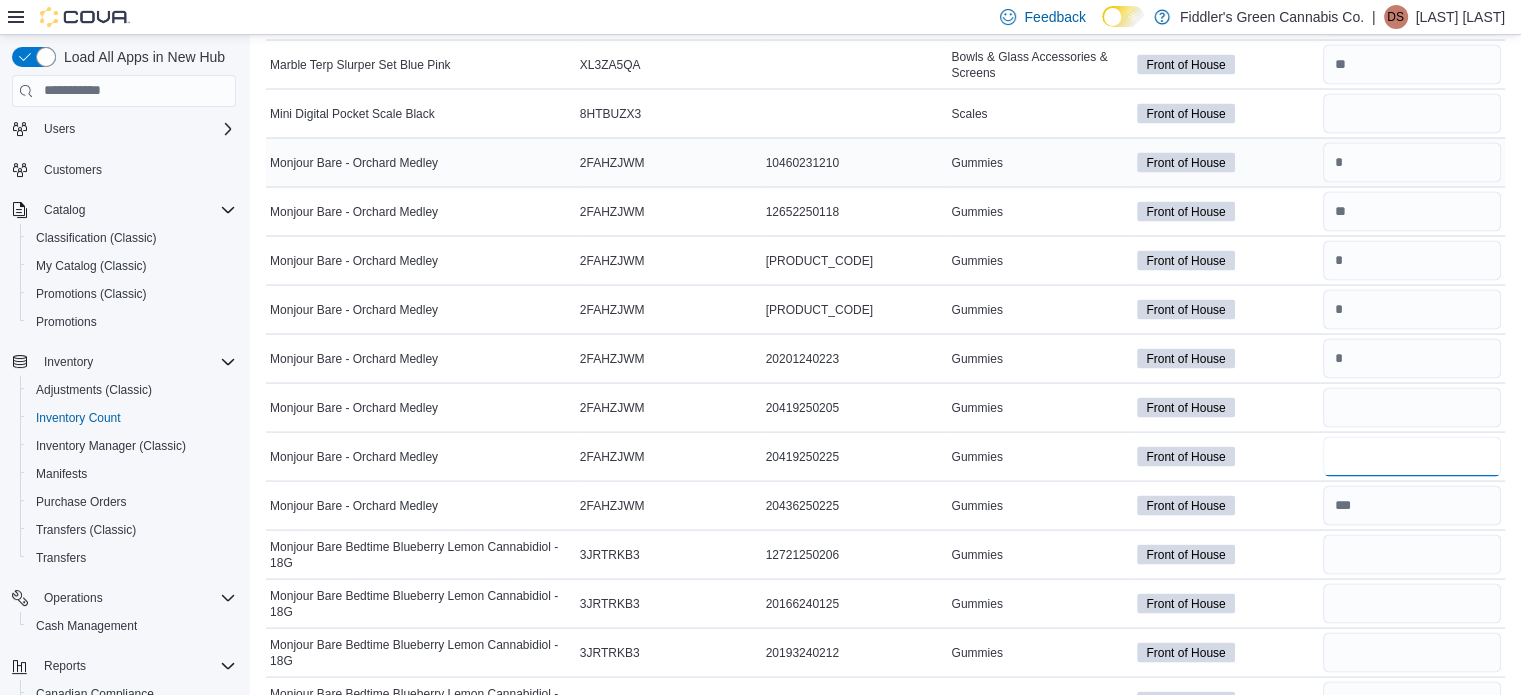 type 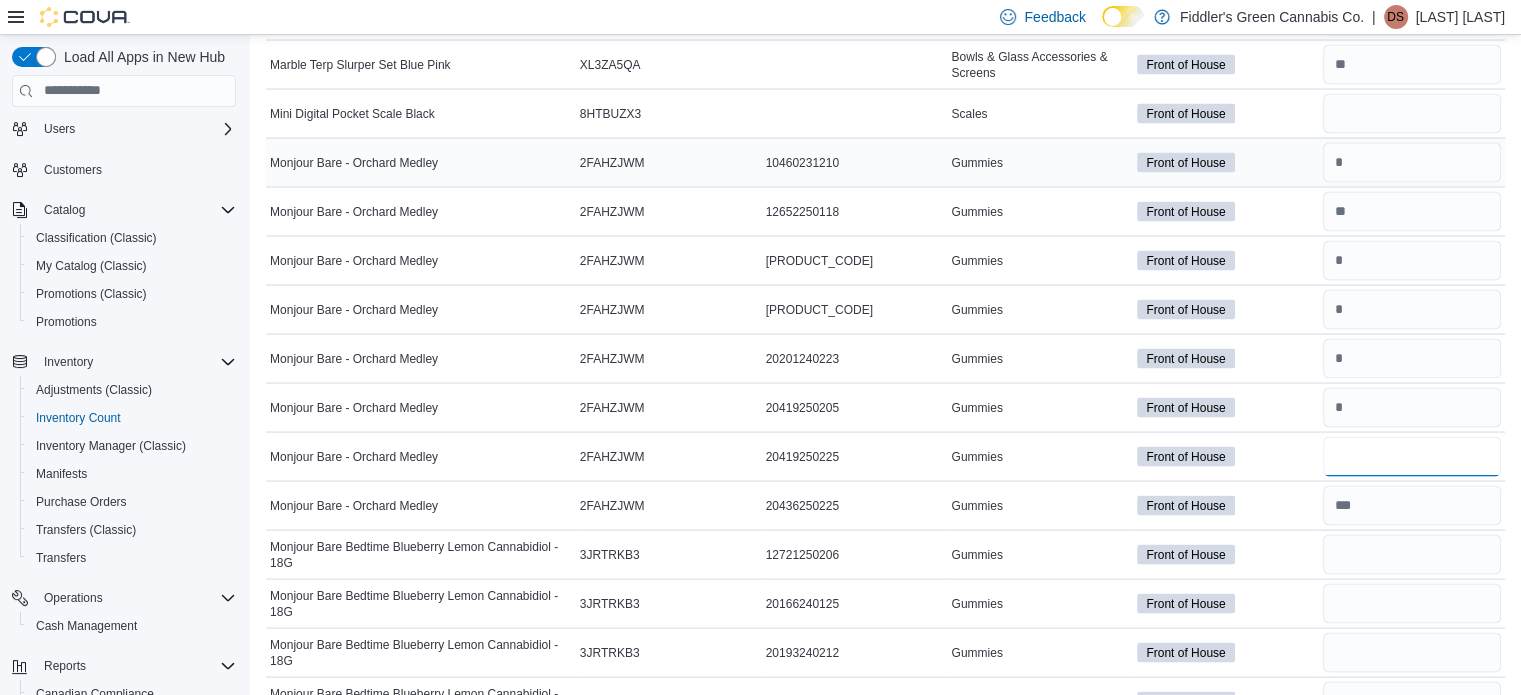 type on "*" 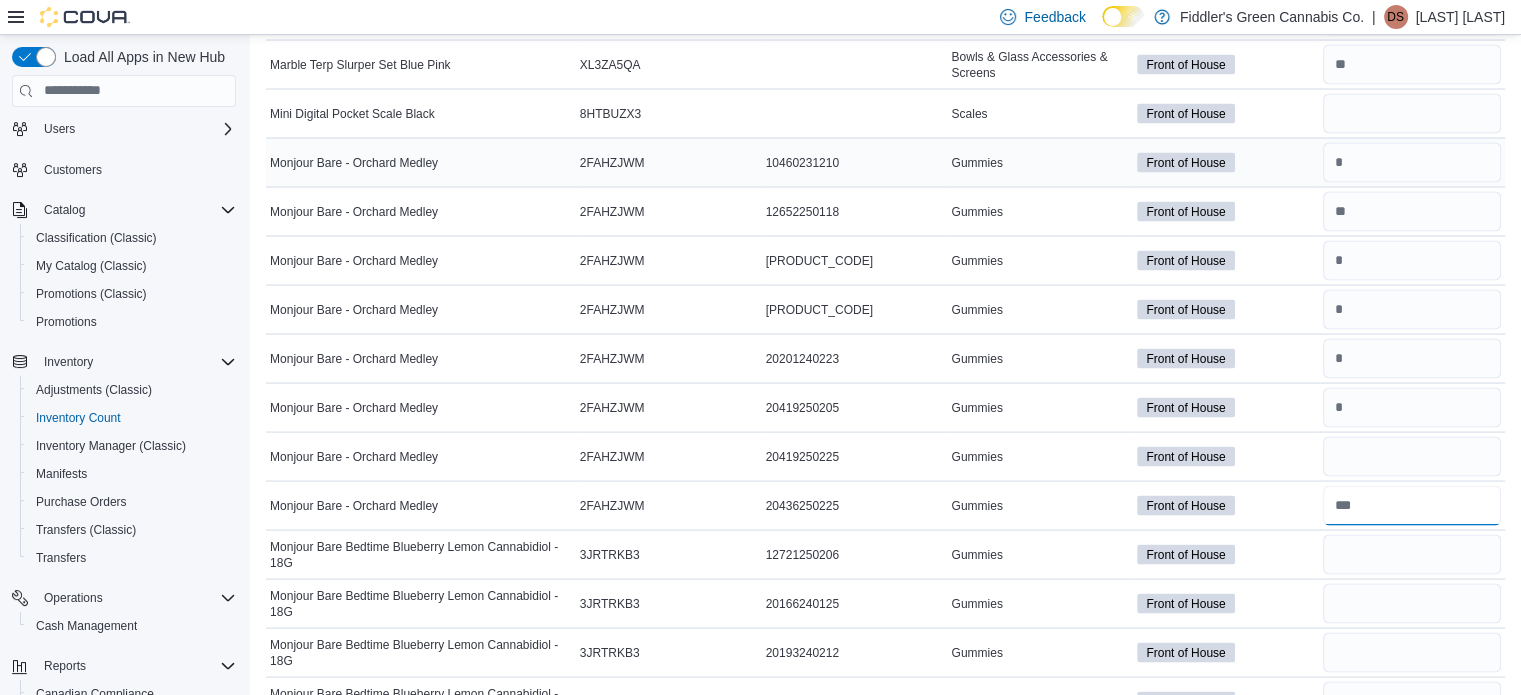 type 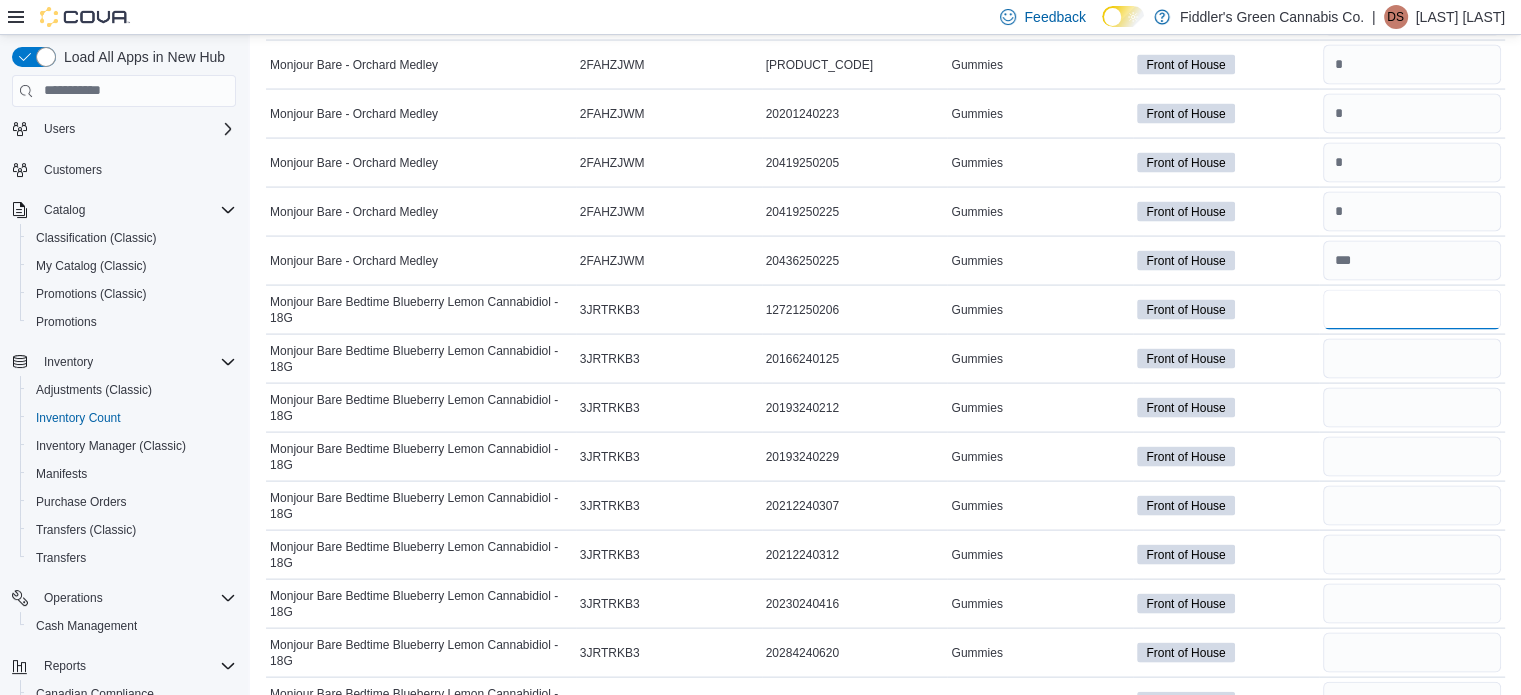 scroll, scrollTop: 4076, scrollLeft: 0, axis: vertical 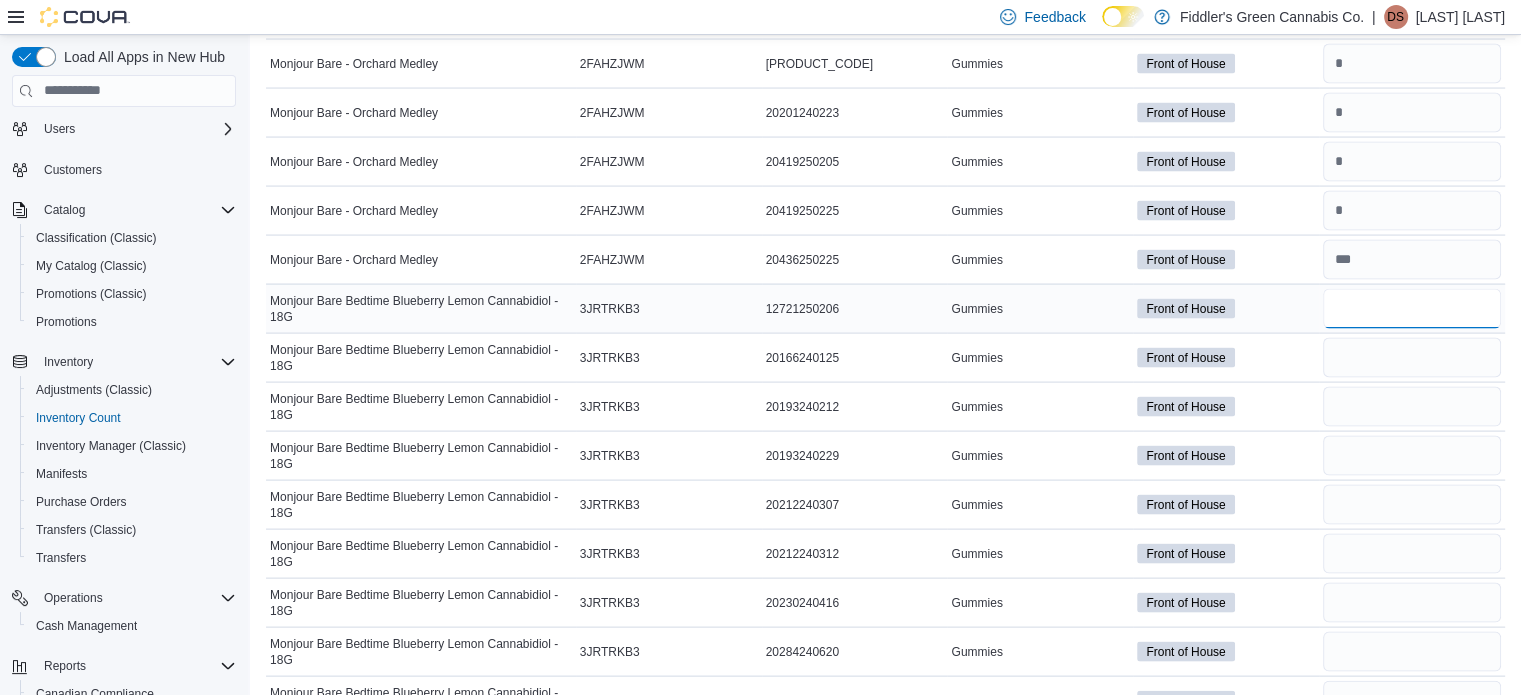 click at bounding box center [1412, 309] 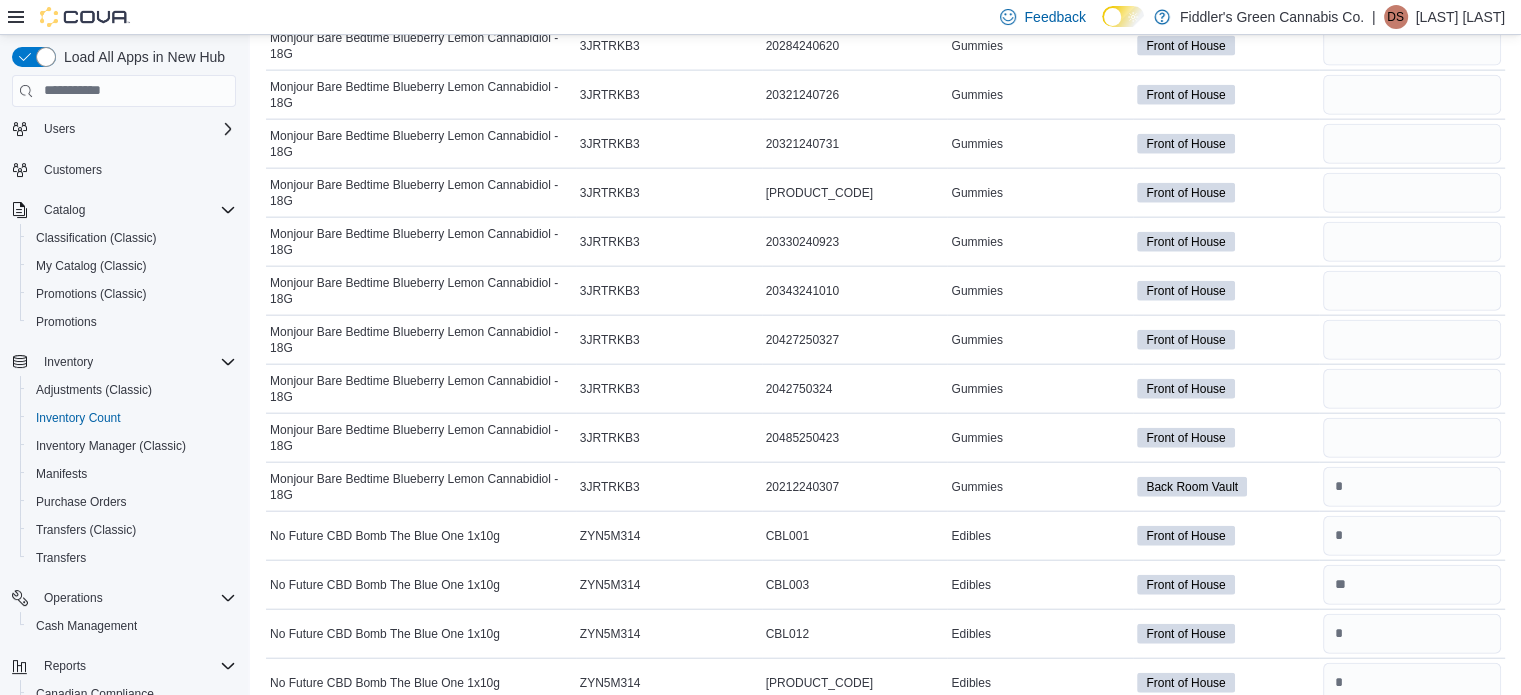 scroll, scrollTop: 4683, scrollLeft: 0, axis: vertical 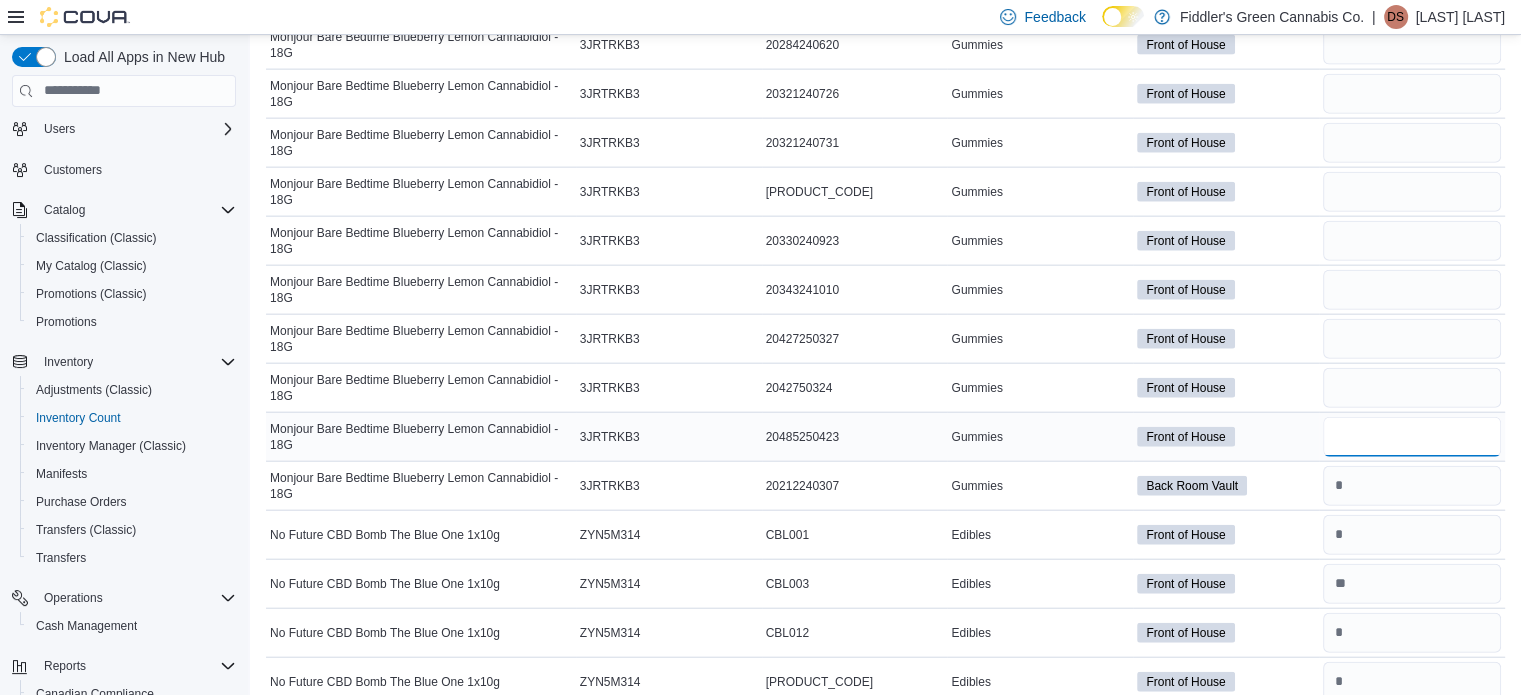 click at bounding box center [1412, 437] 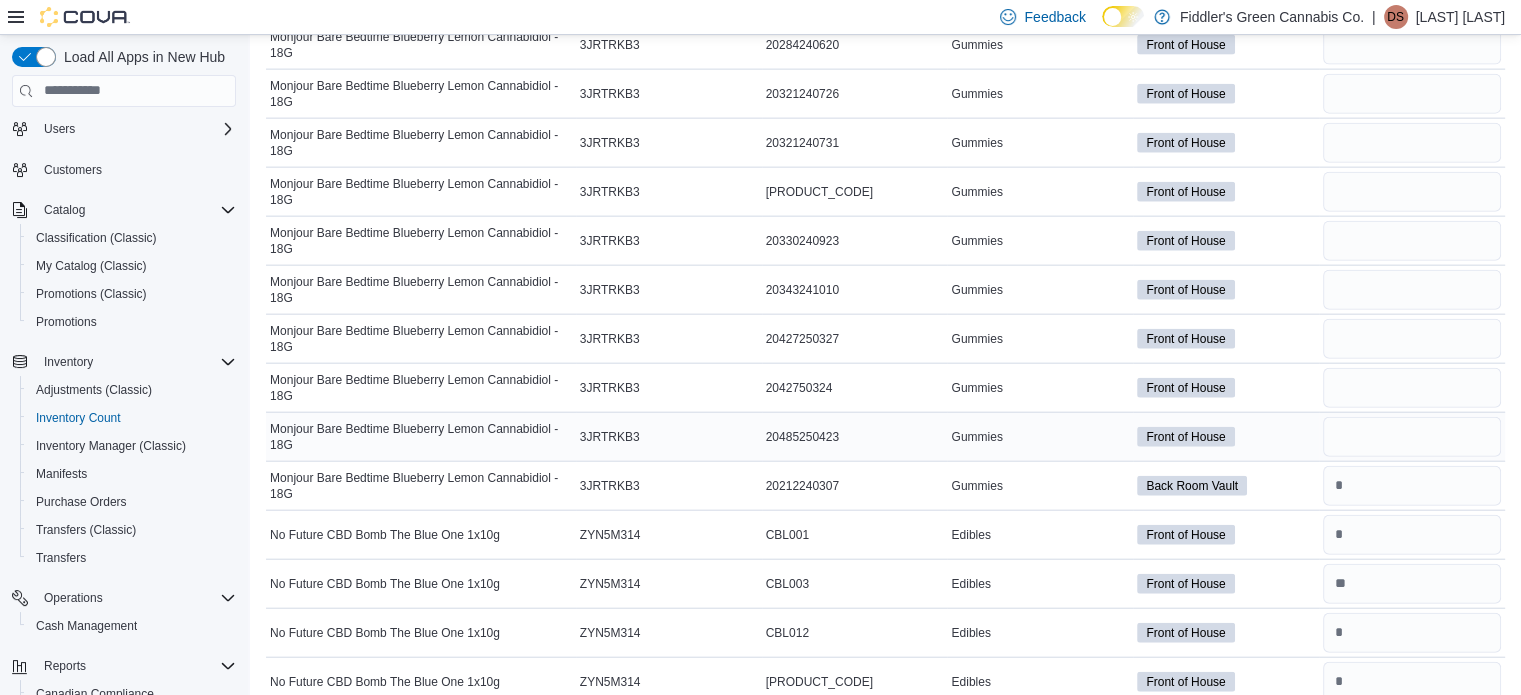 type 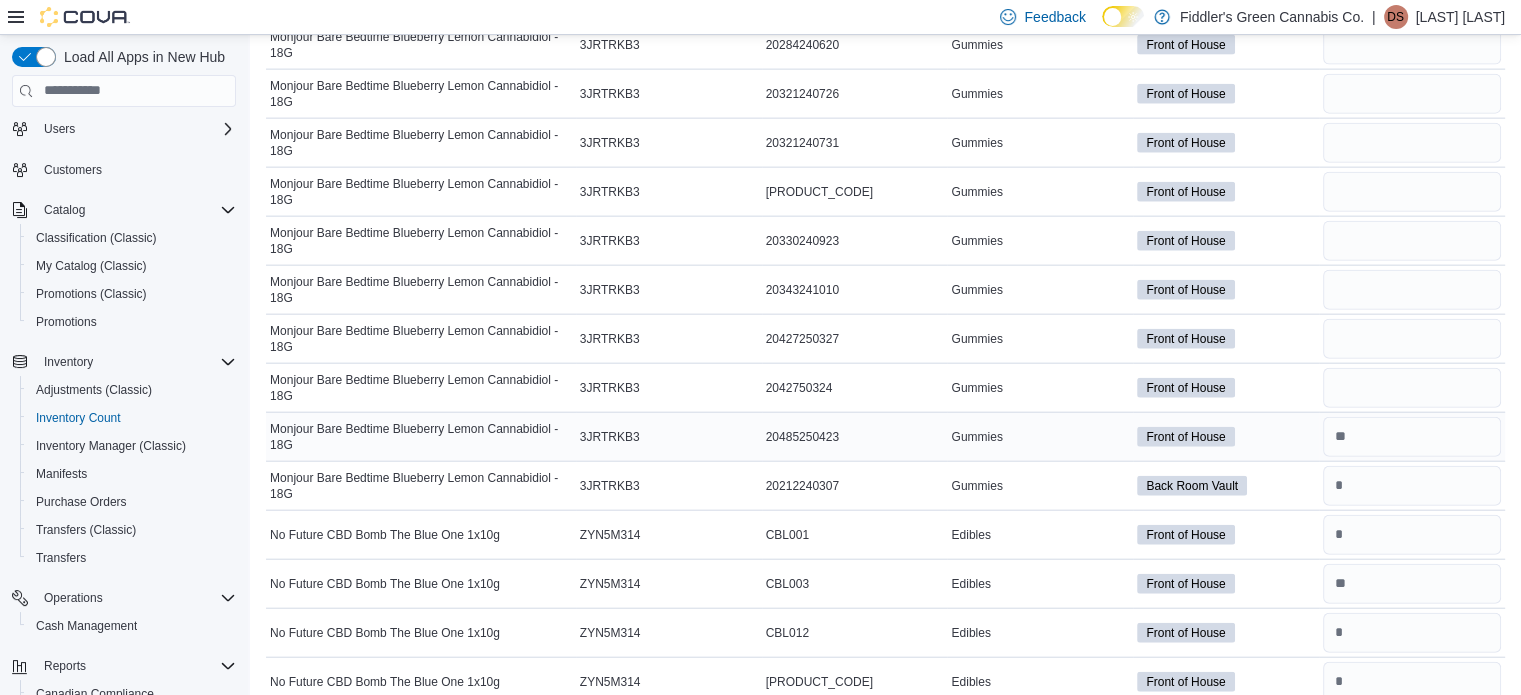 scroll, scrollTop: 4630, scrollLeft: 0, axis: vertical 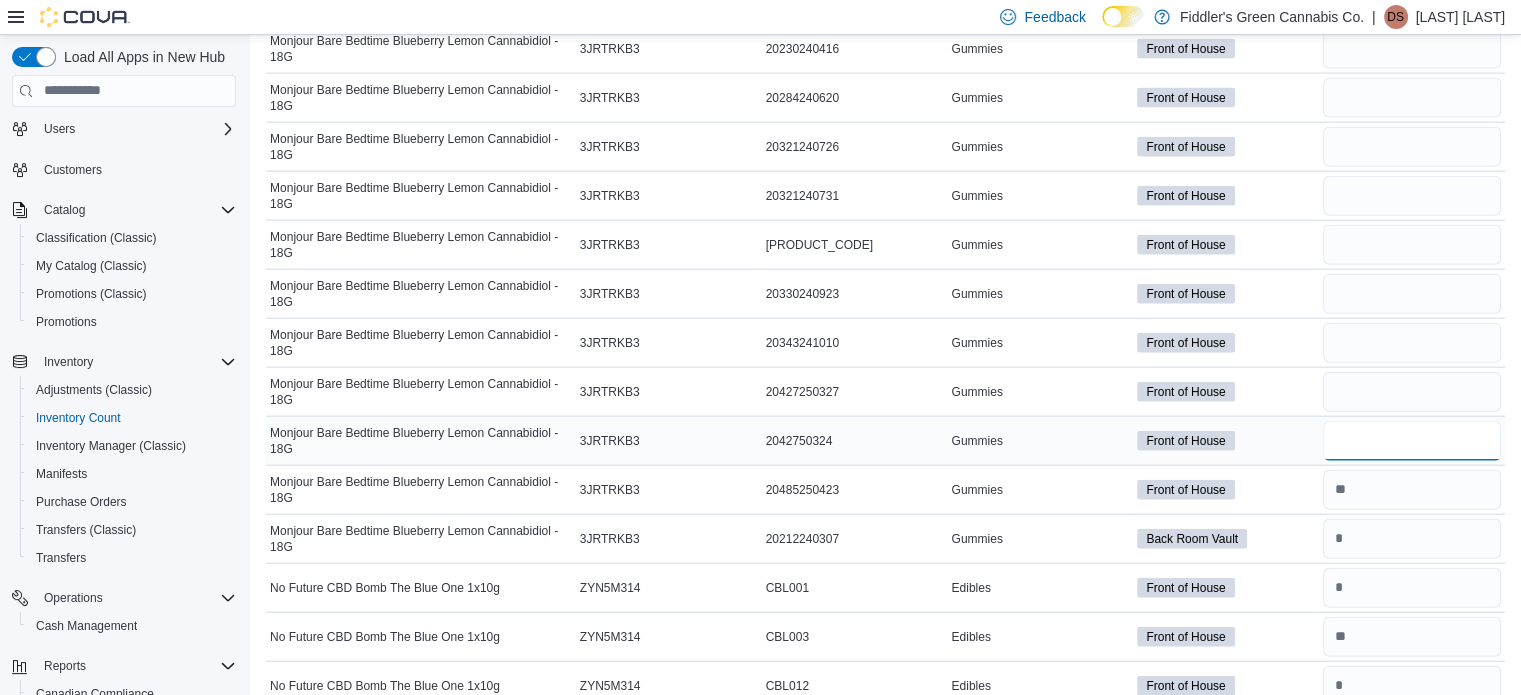 click at bounding box center [1412, 441] 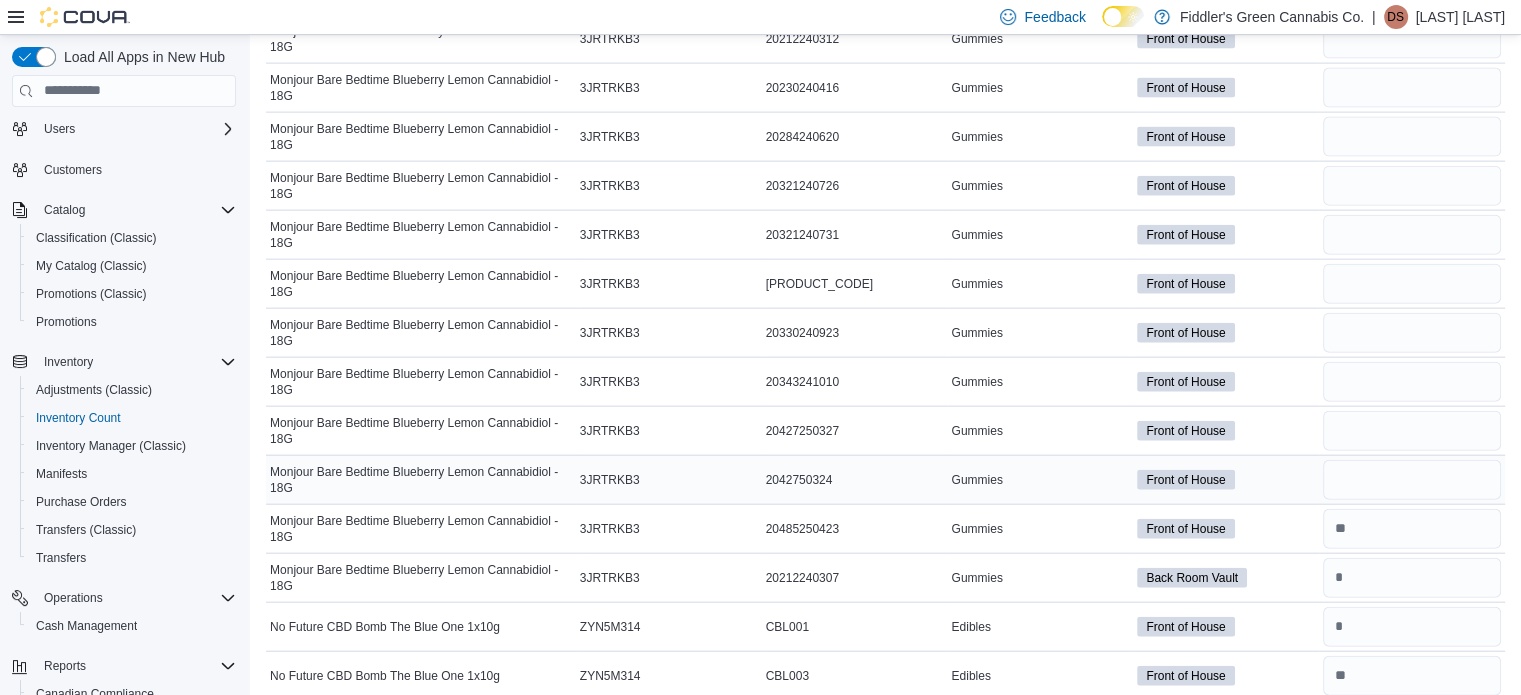 scroll, scrollTop: 4590, scrollLeft: 0, axis: vertical 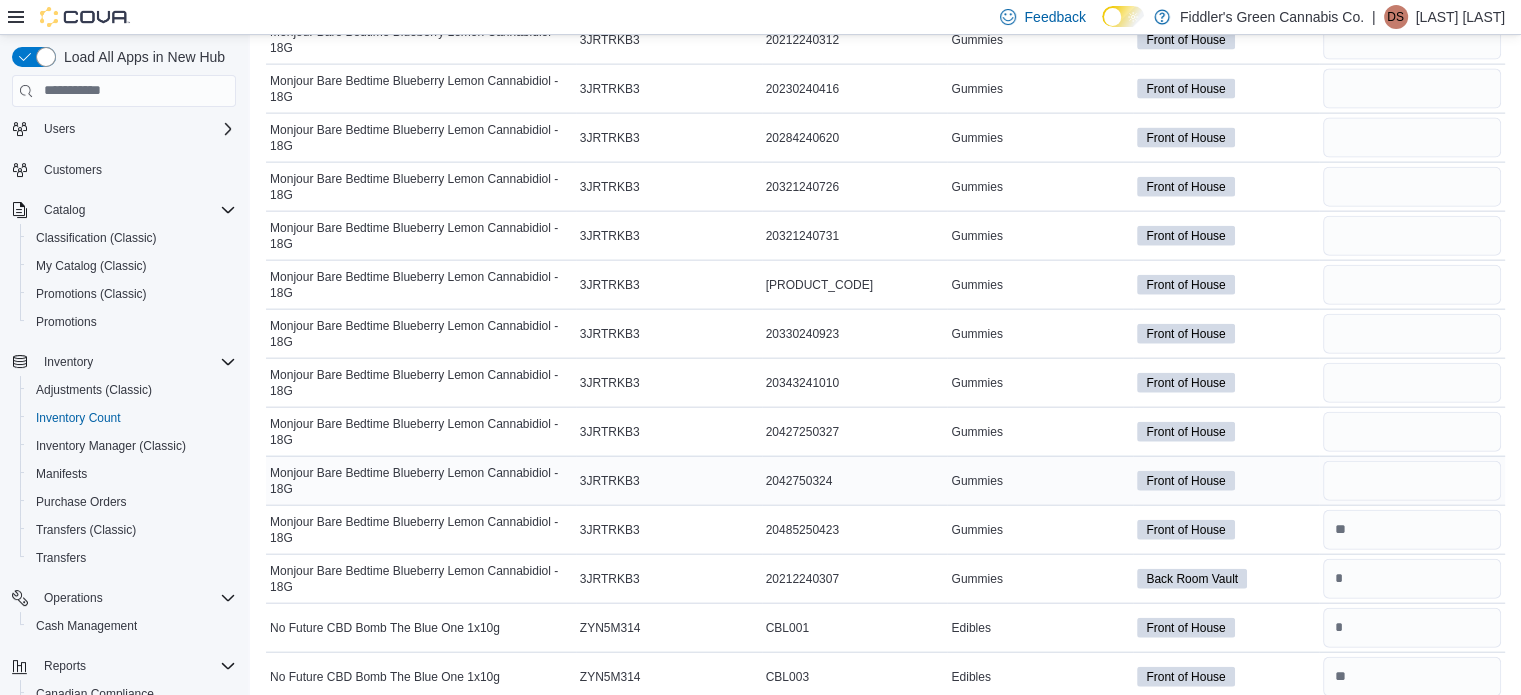 click at bounding box center (1412, 481) 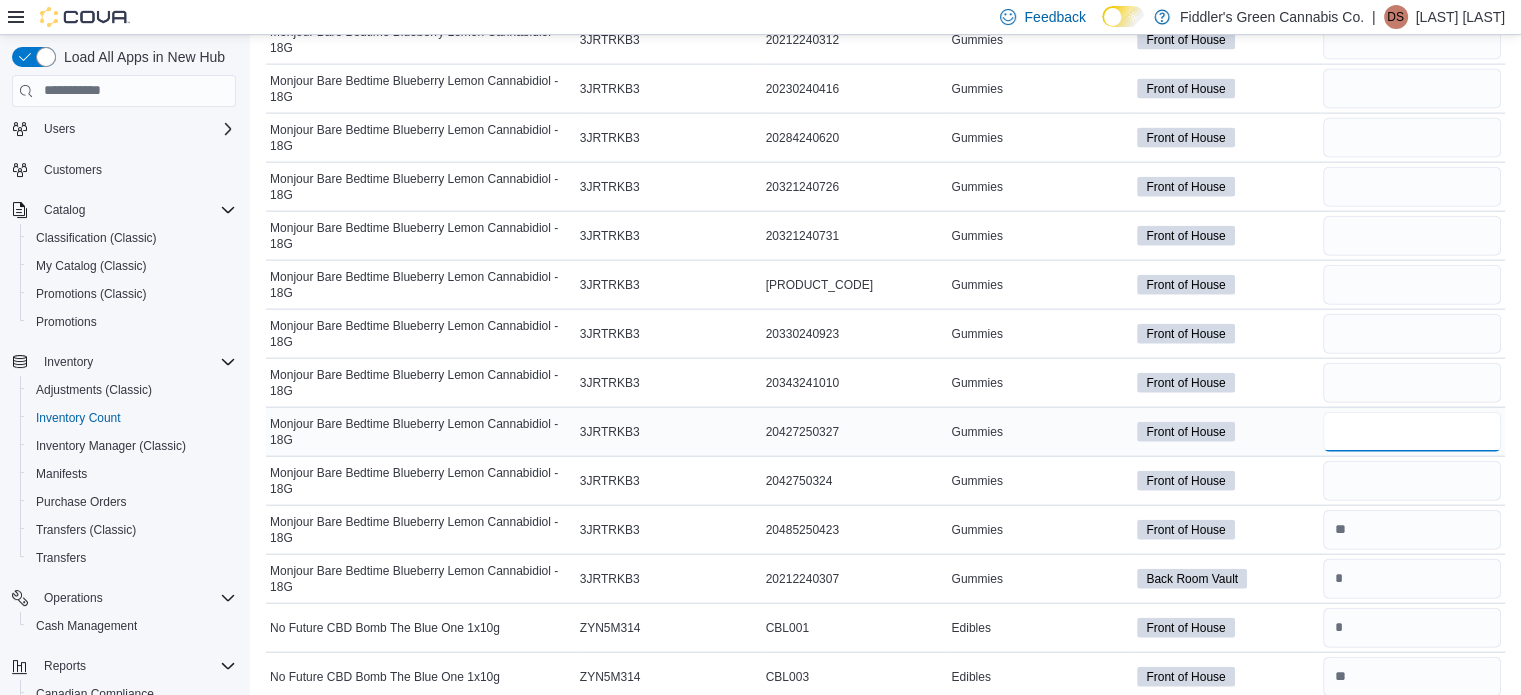 click at bounding box center [1412, 432] 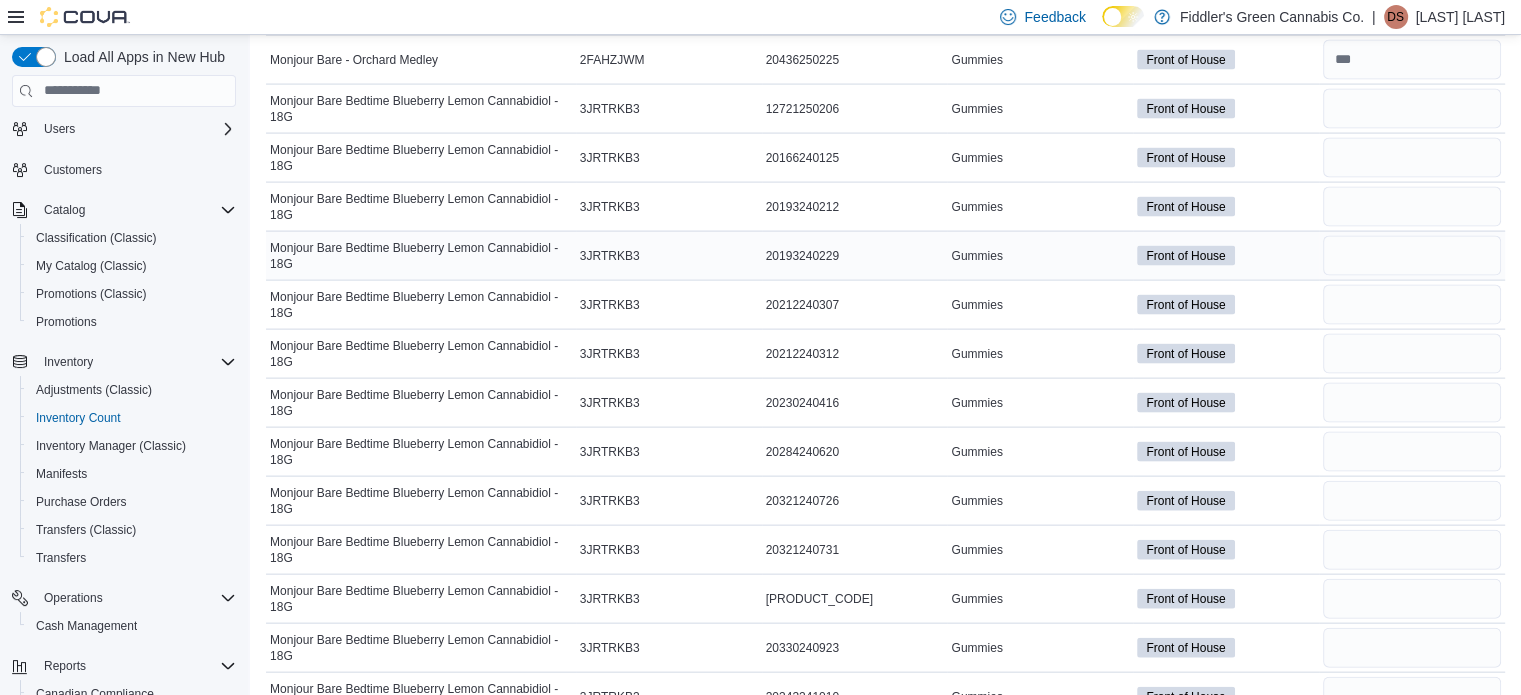 scroll, scrollTop: 4055, scrollLeft: 0, axis: vertical 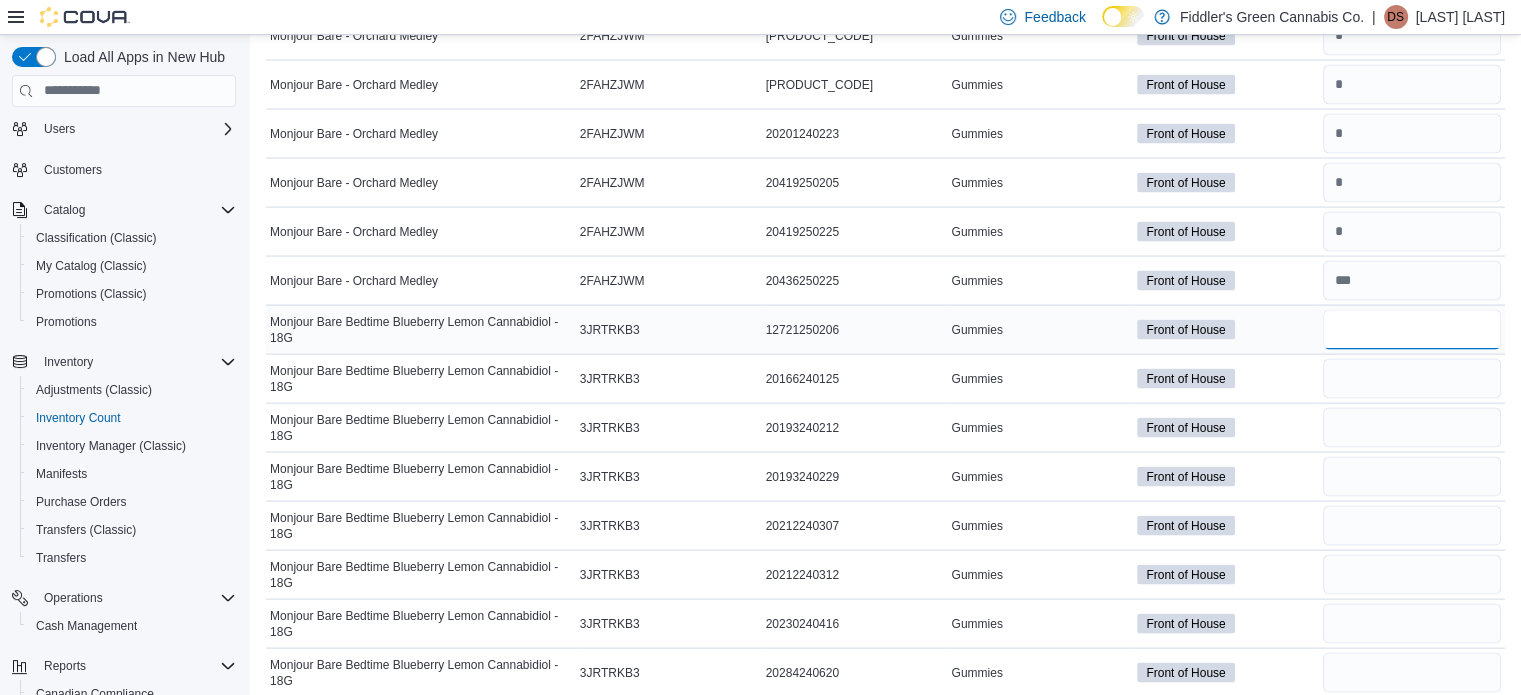 click at bounding box center (1412, 330) 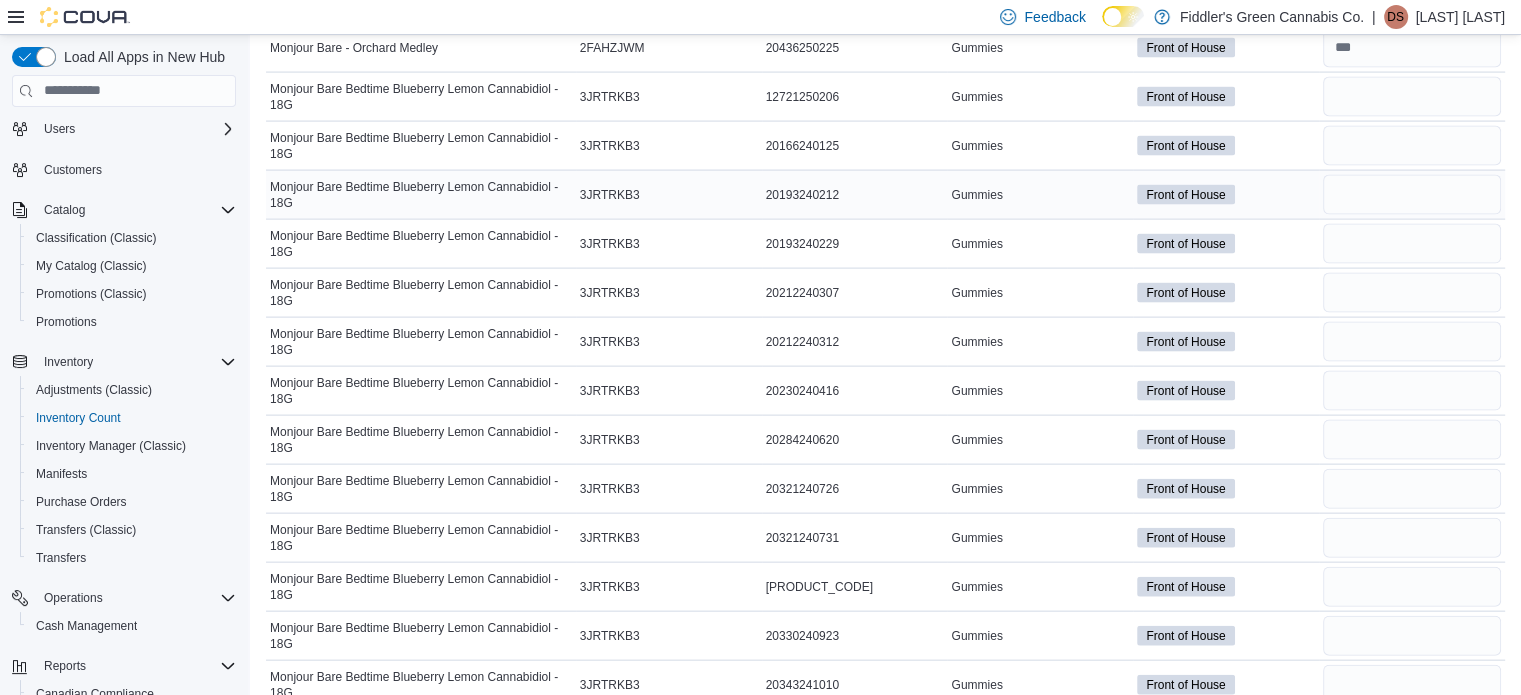 scroll, scrollTop: 4195, scrollLeft: 0, axis: vertical 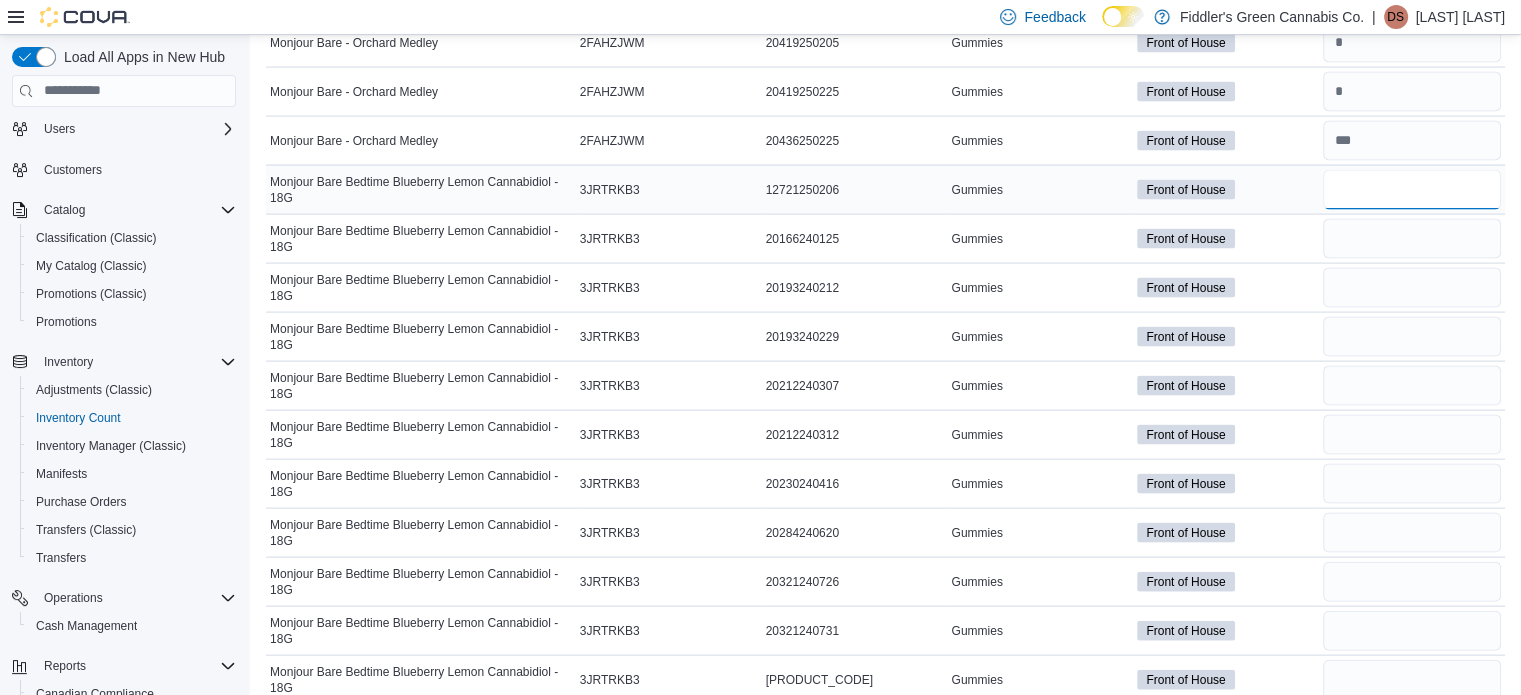 click at bounding box center (1412, 190) 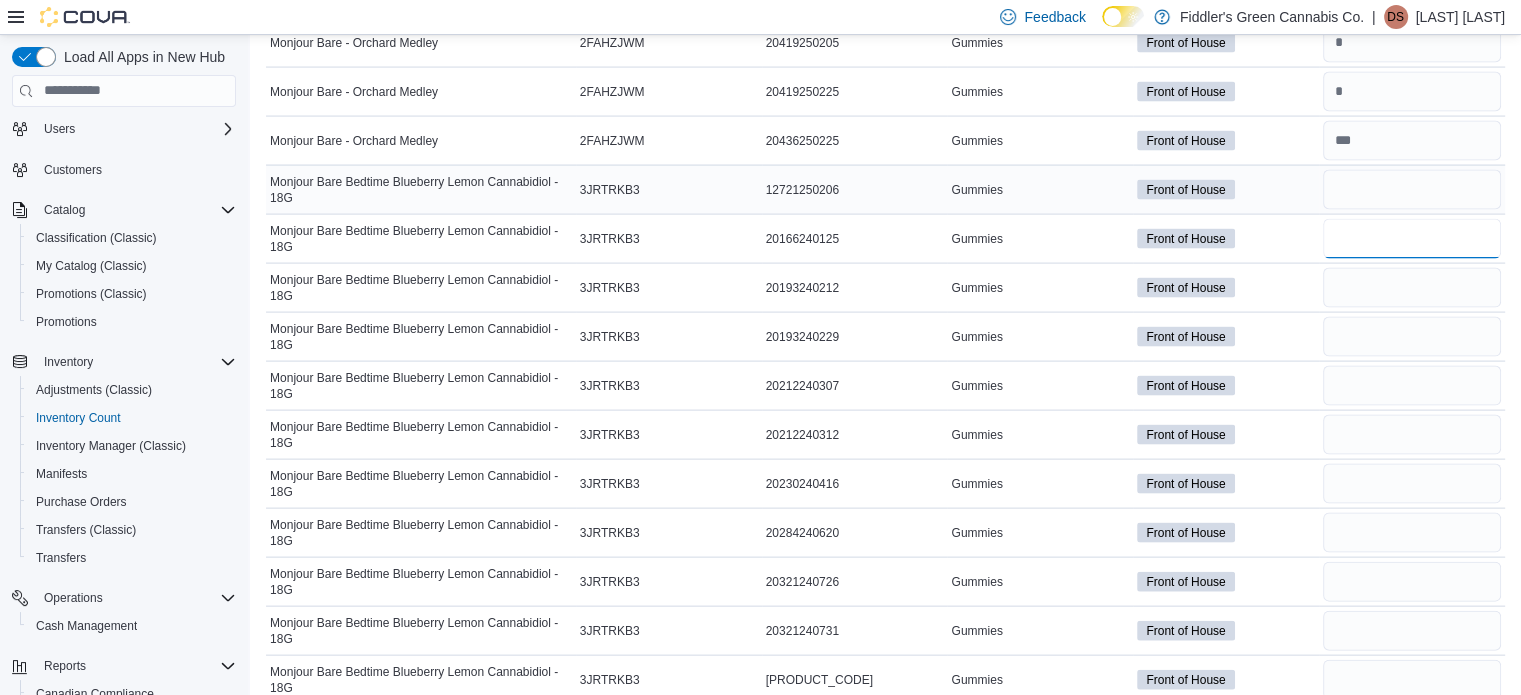type on "*" 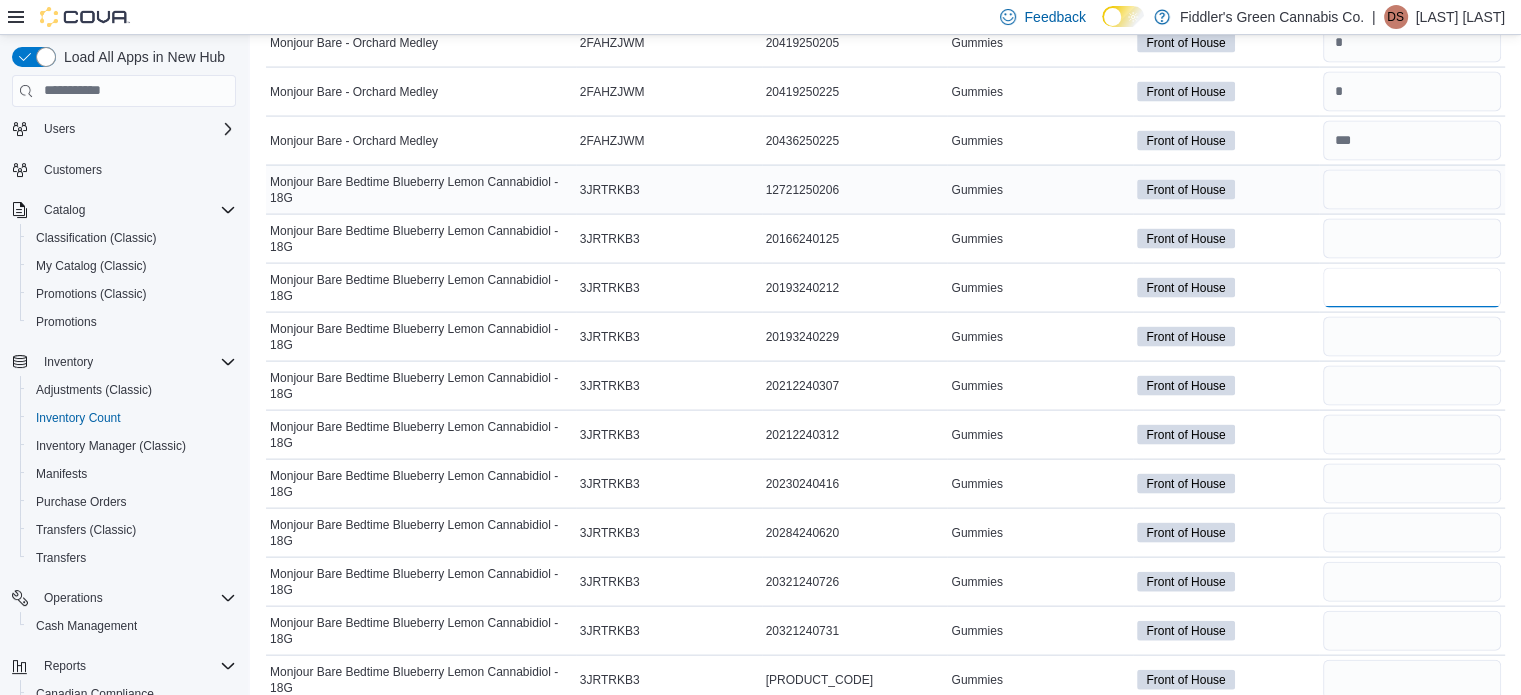 type on "*" 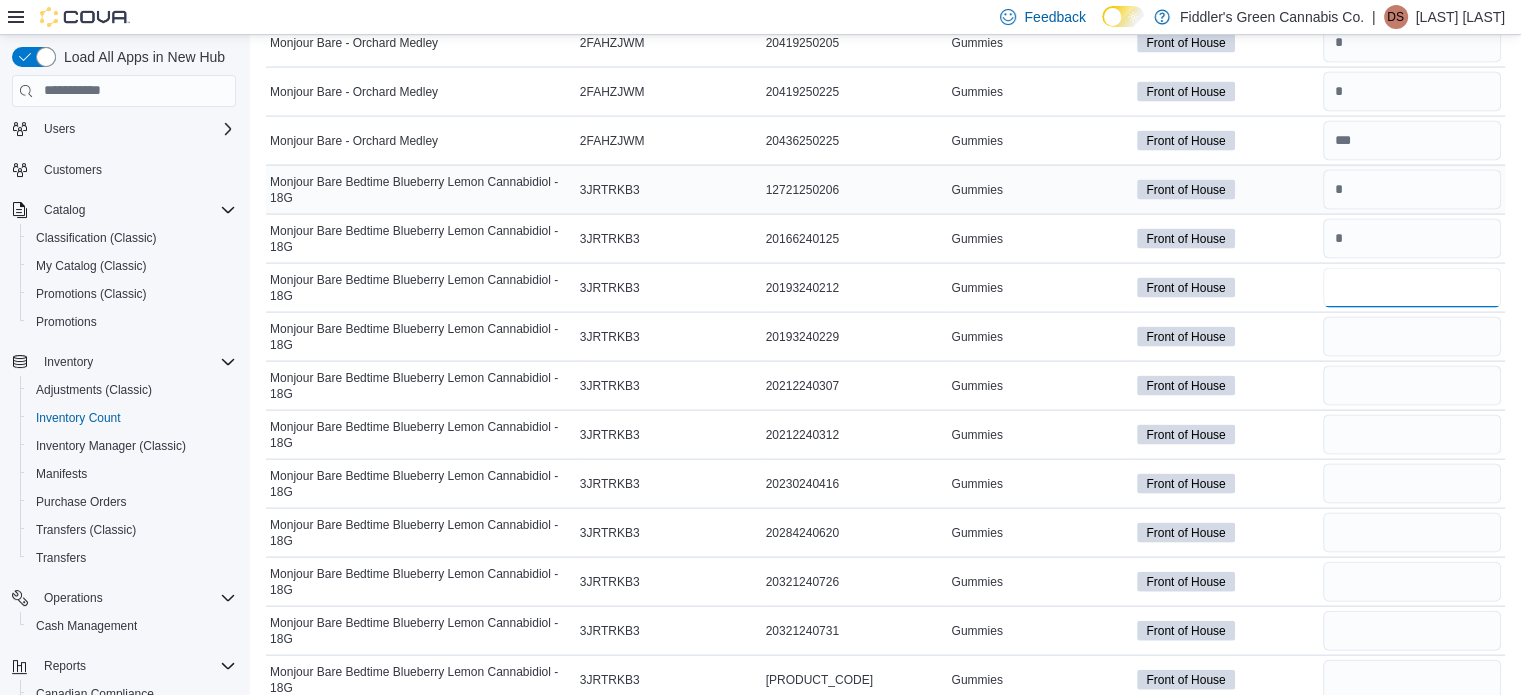 type on "*" 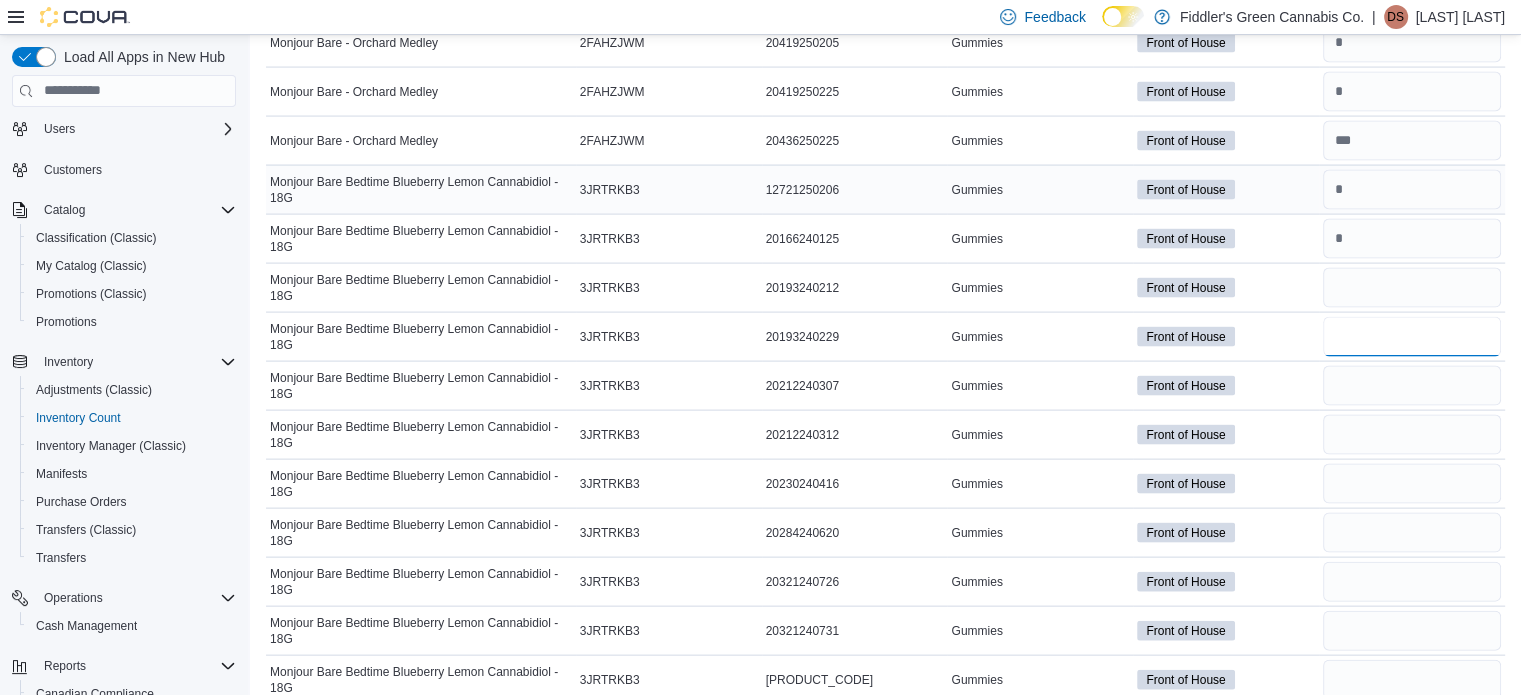 type on "*" 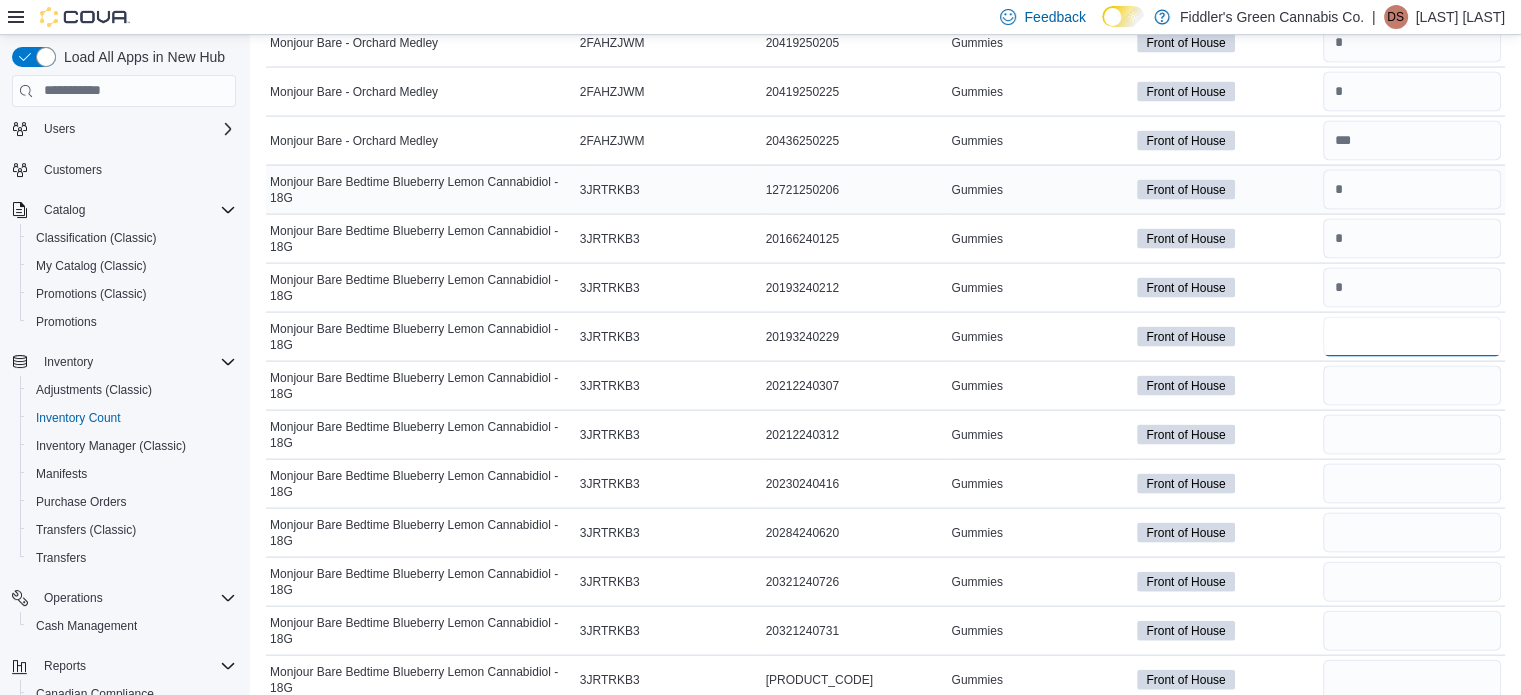 type on "*" 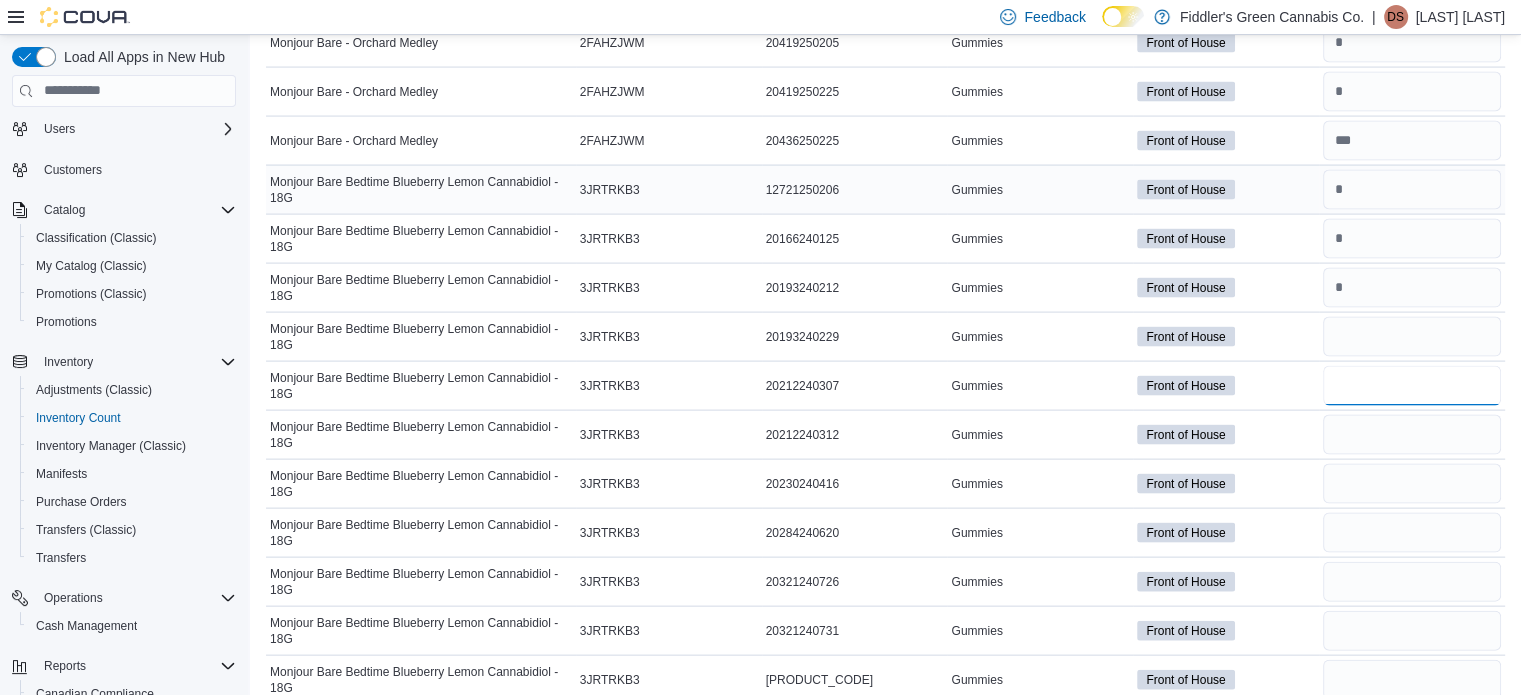 type on "*" 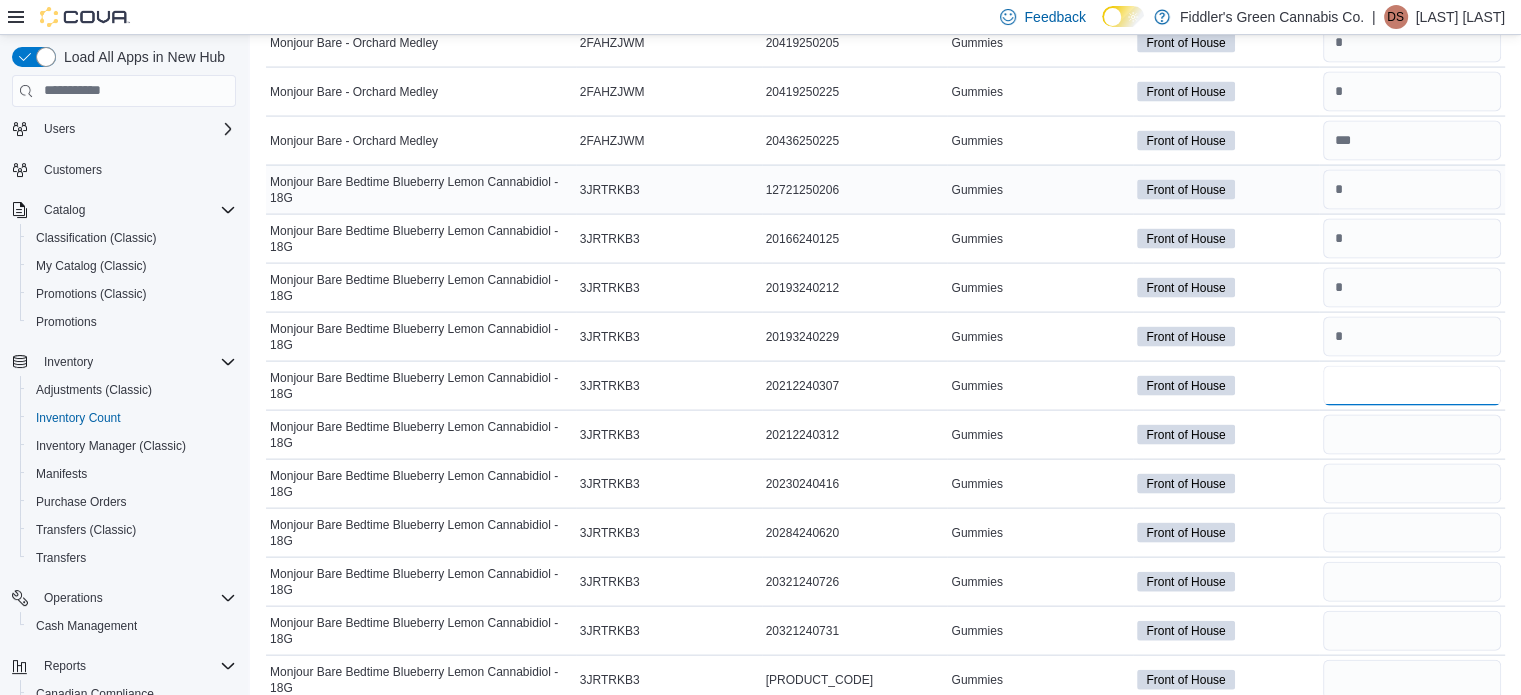 type on "*" 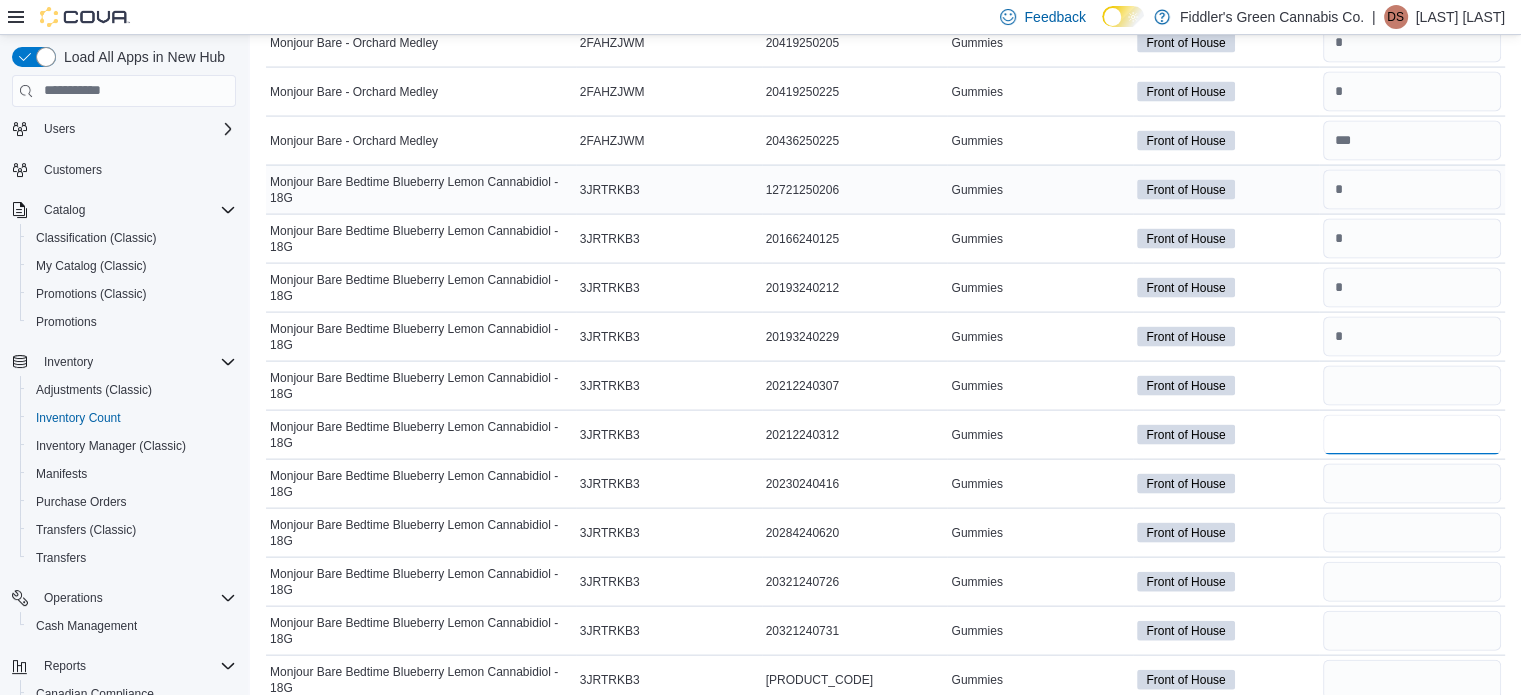 type 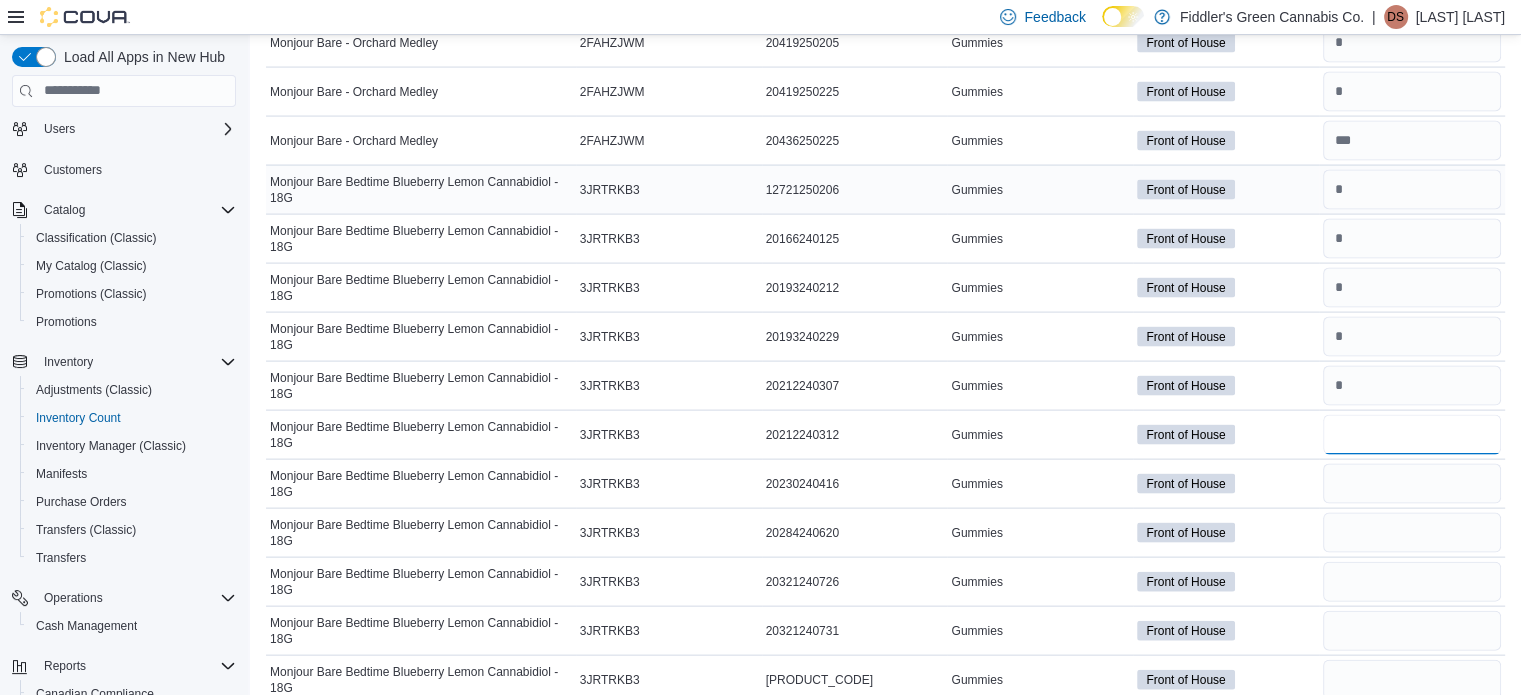 type on "*" 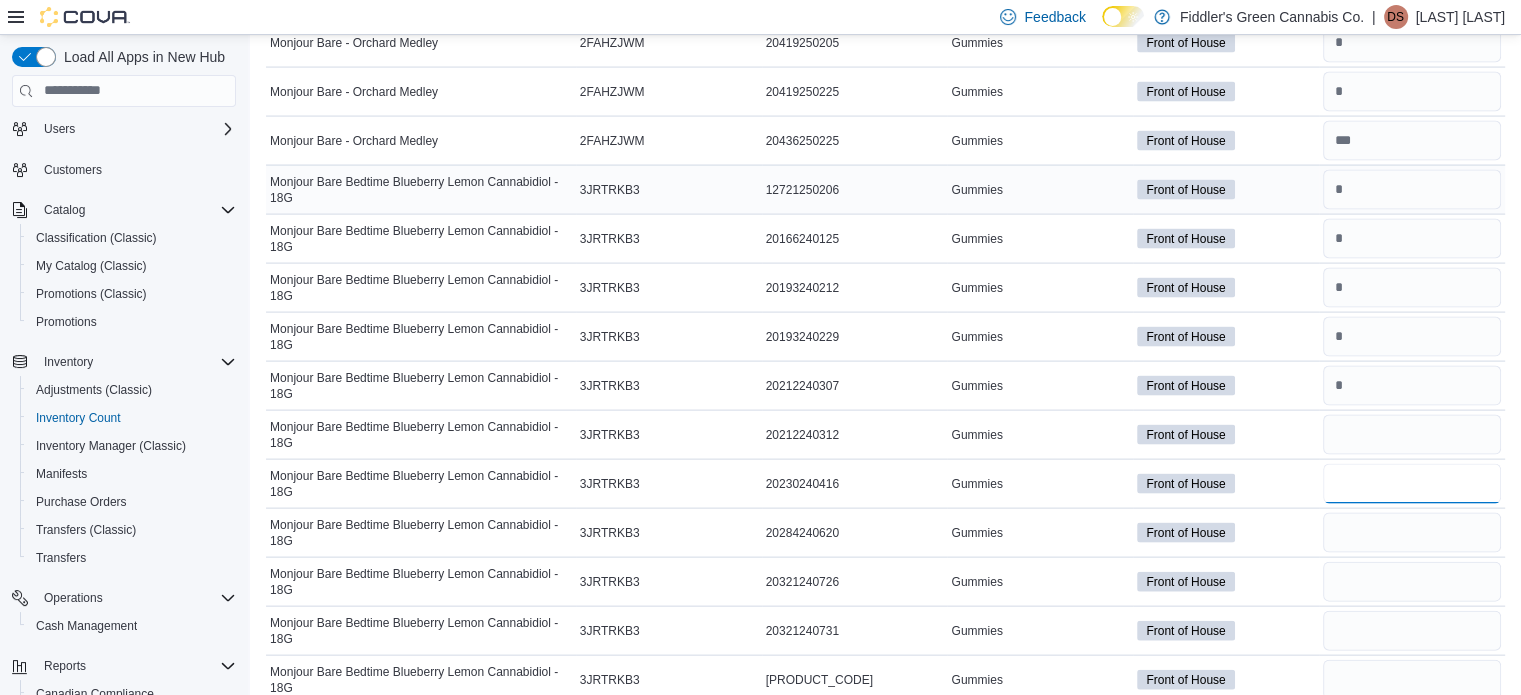 type 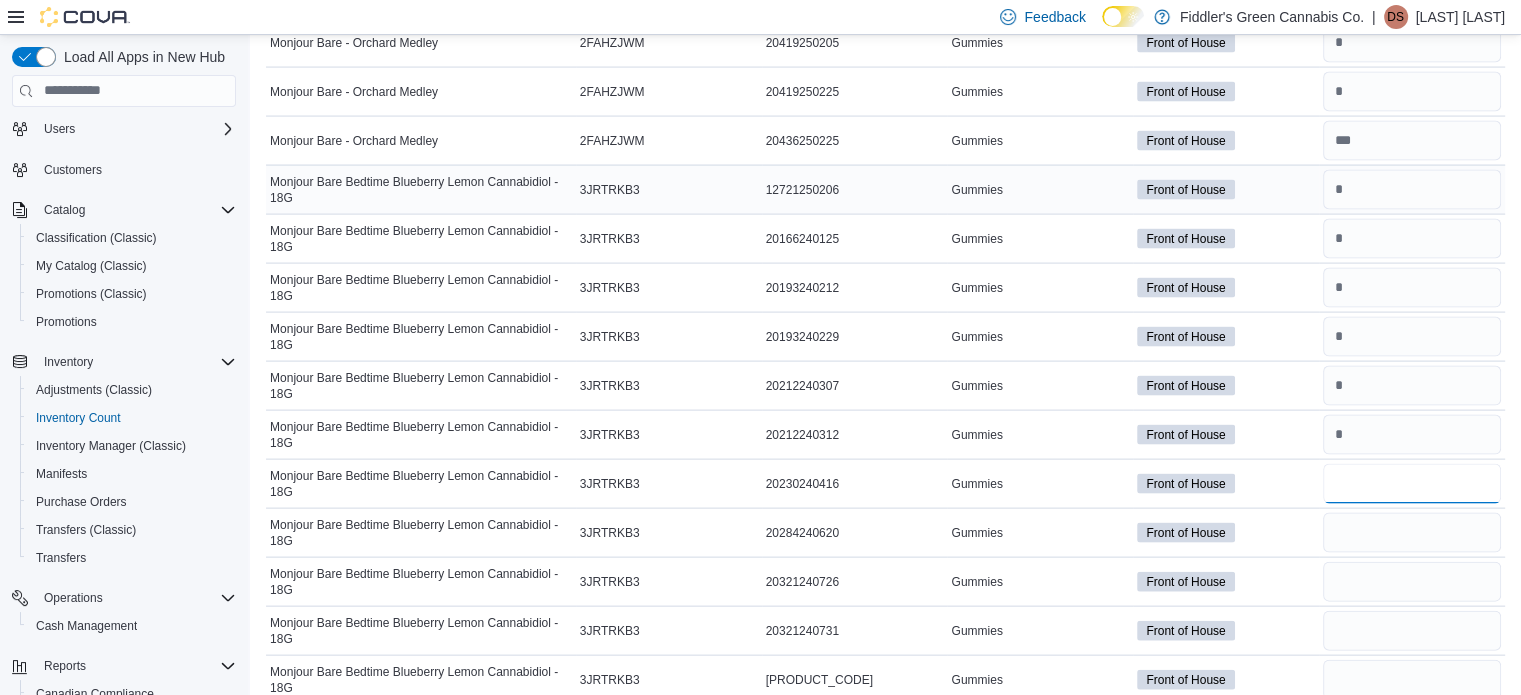 type on "*" 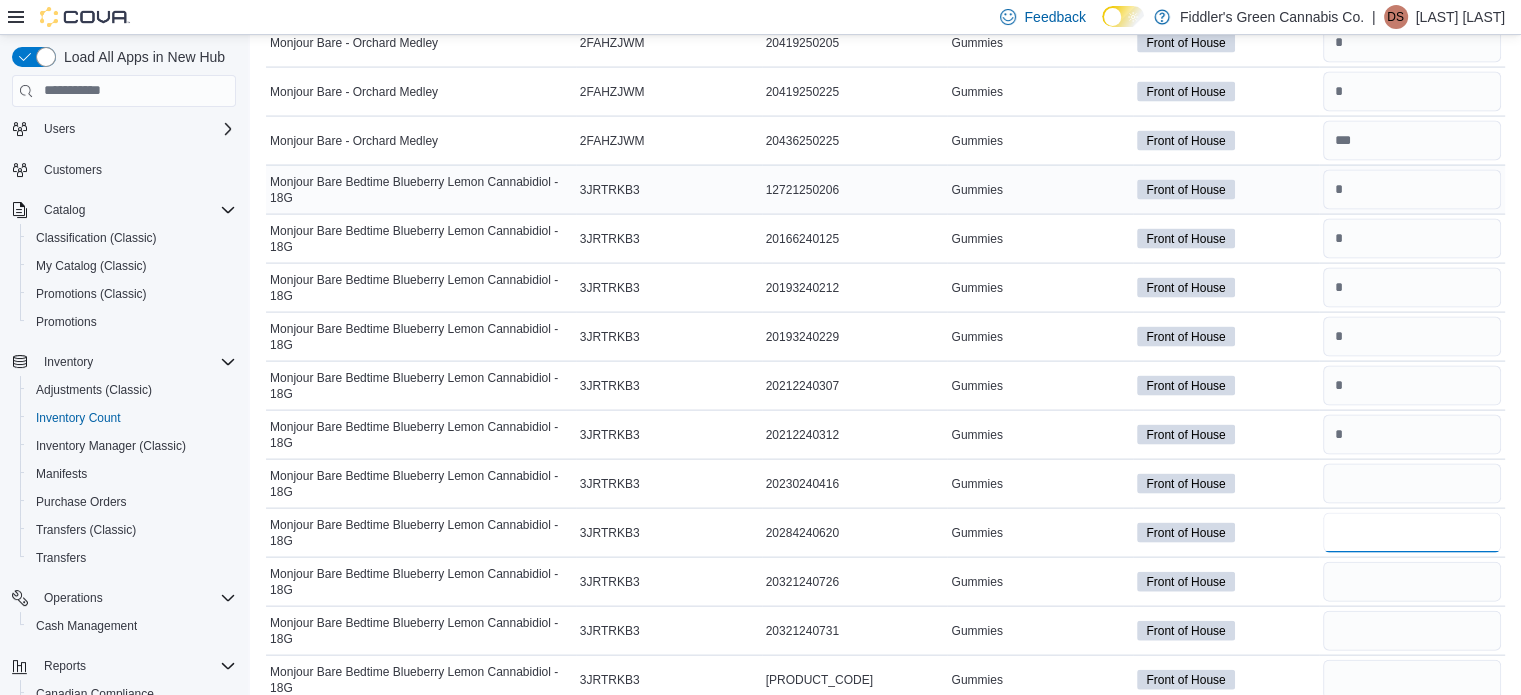 type 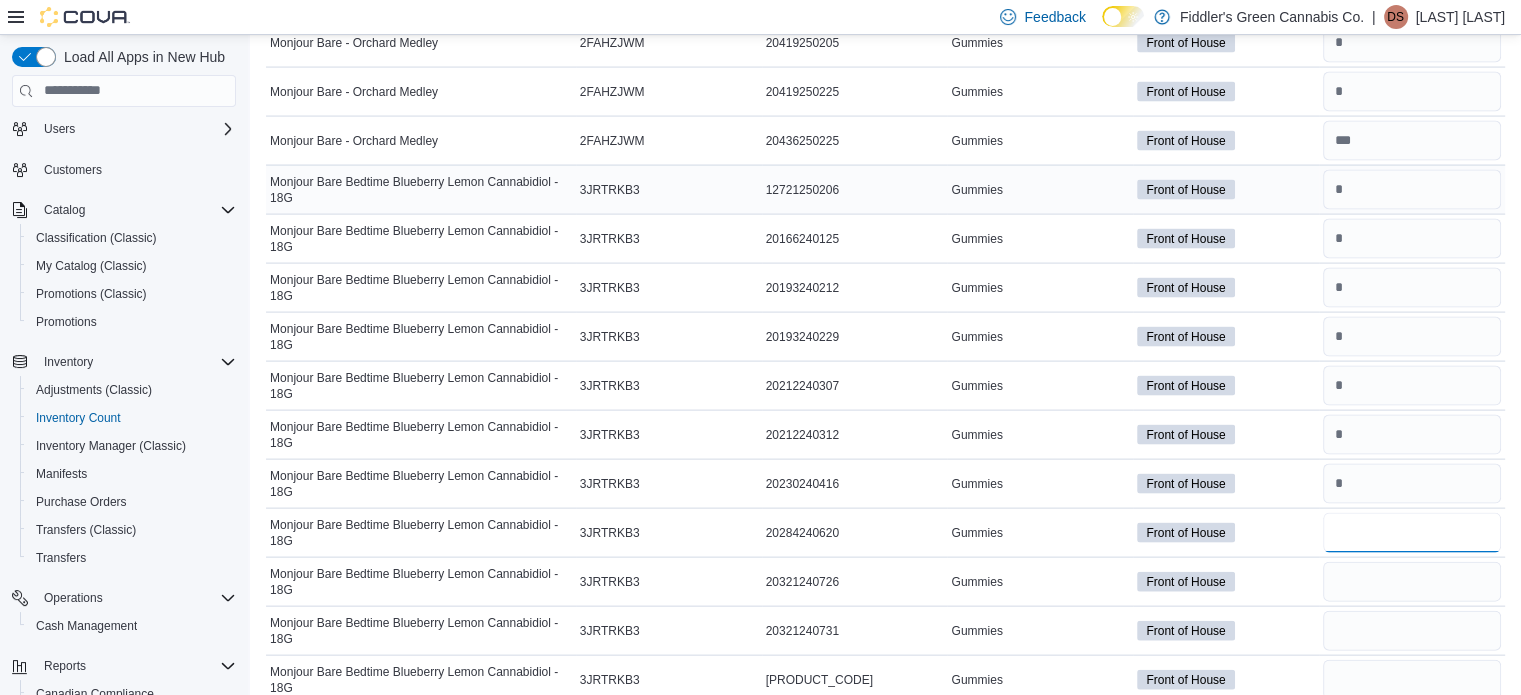 type on "*" 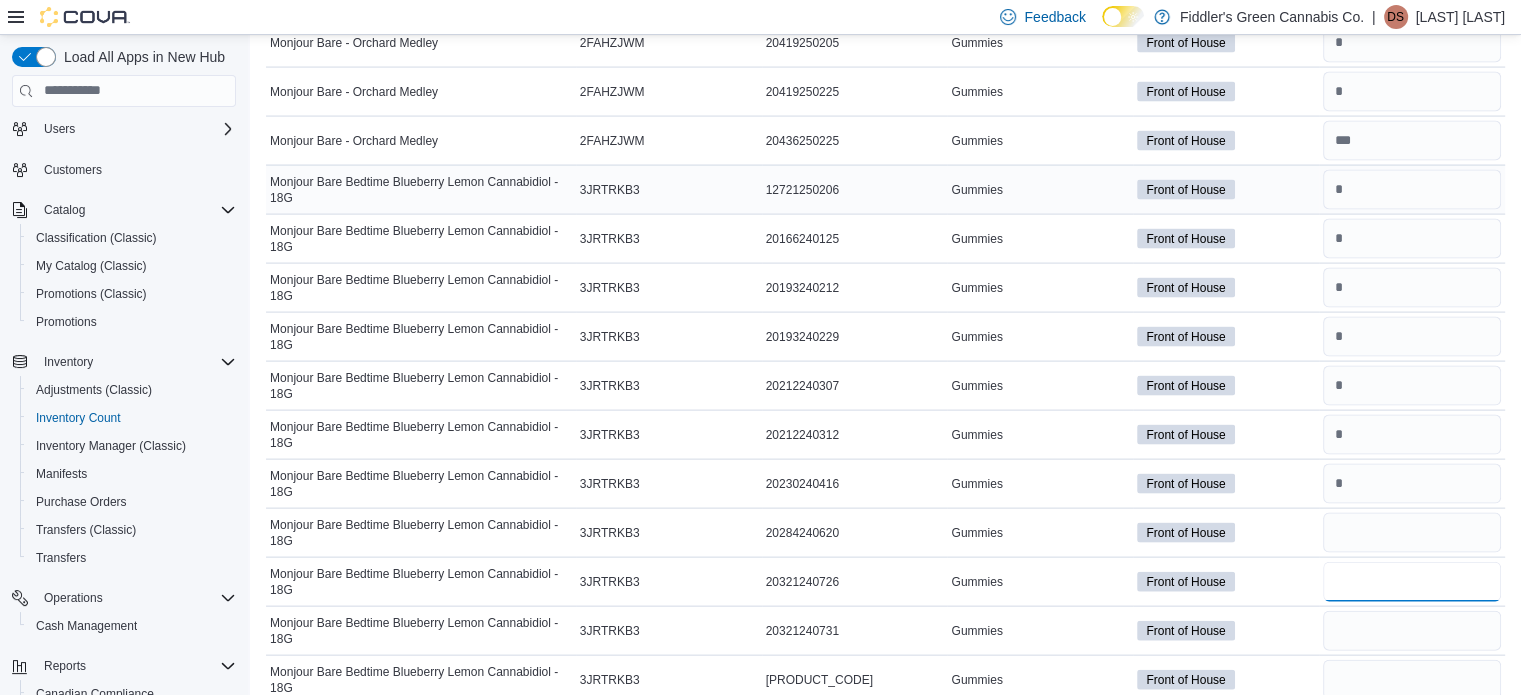 type 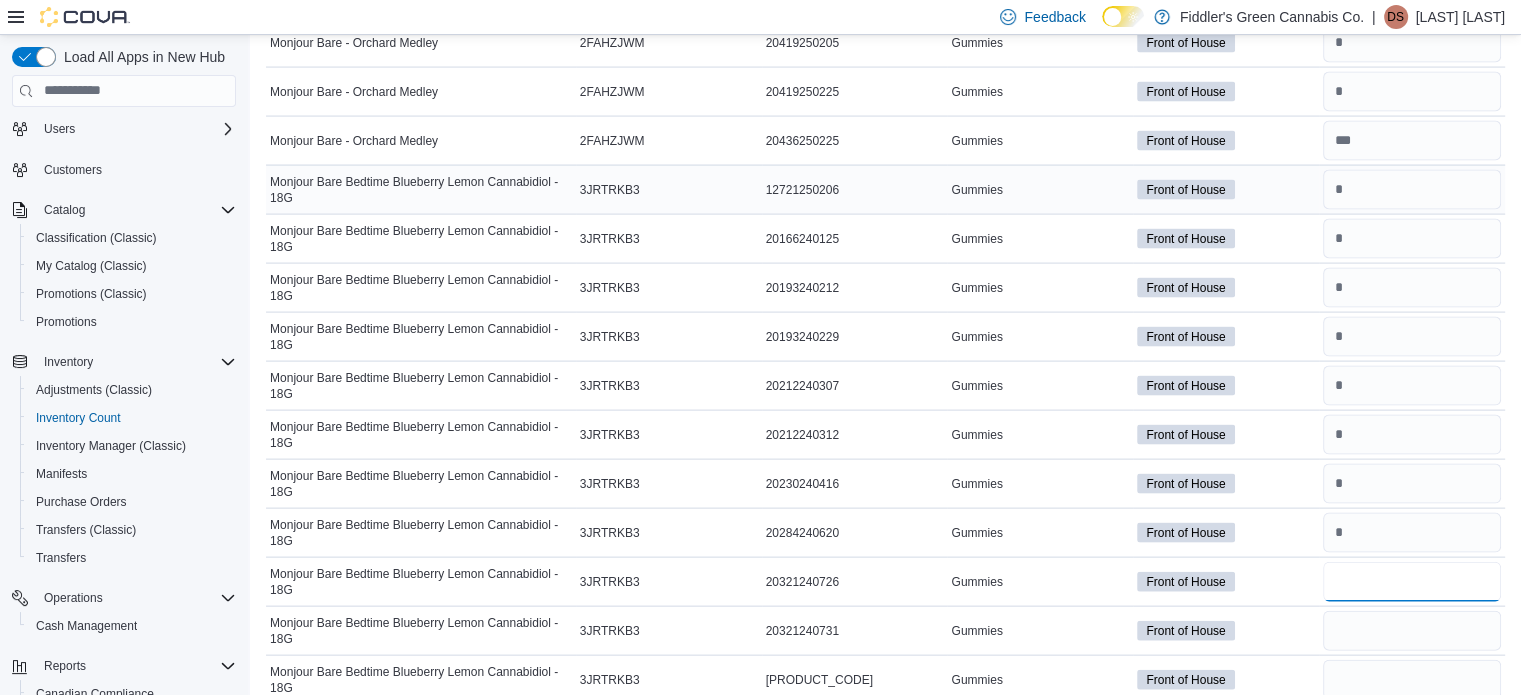 type on "*" 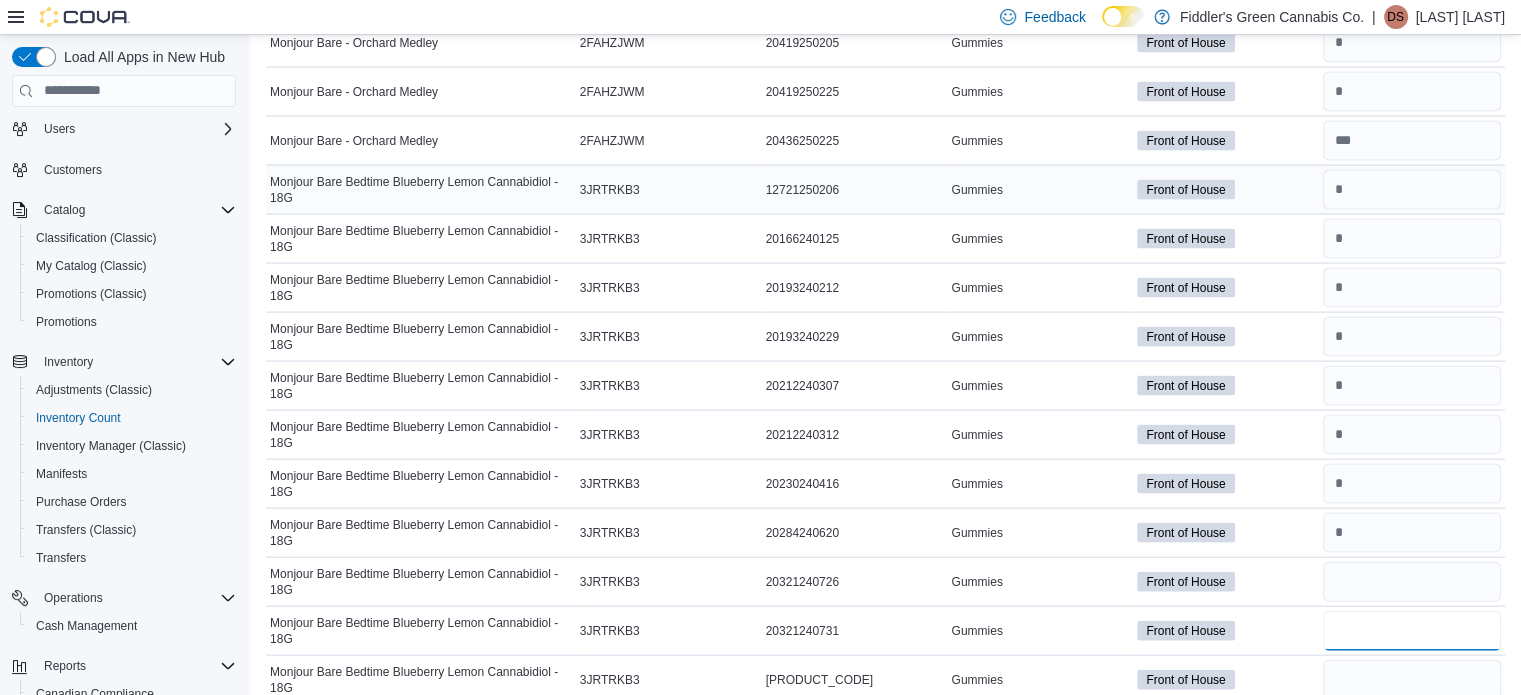 type 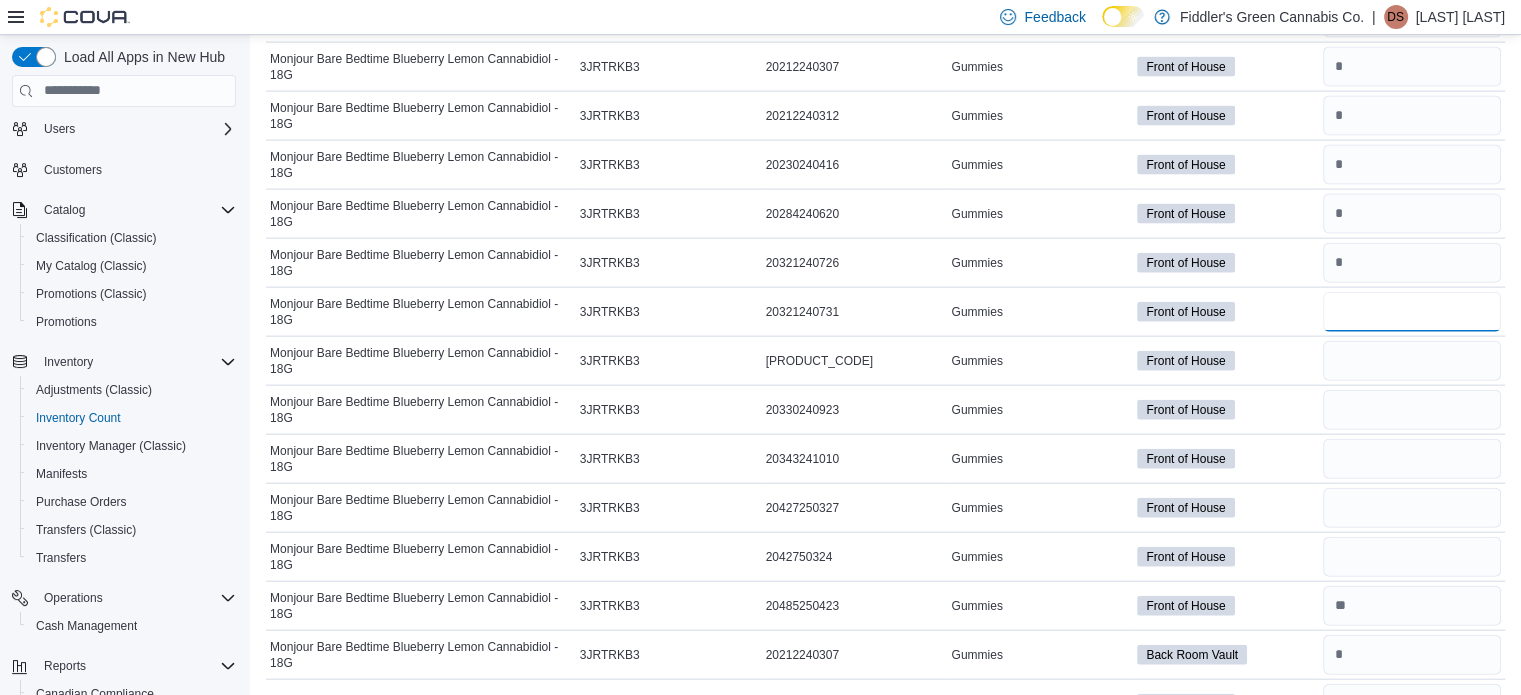 scroll, scrollTop: 4720, scrollLeft: 0, axis: vertical 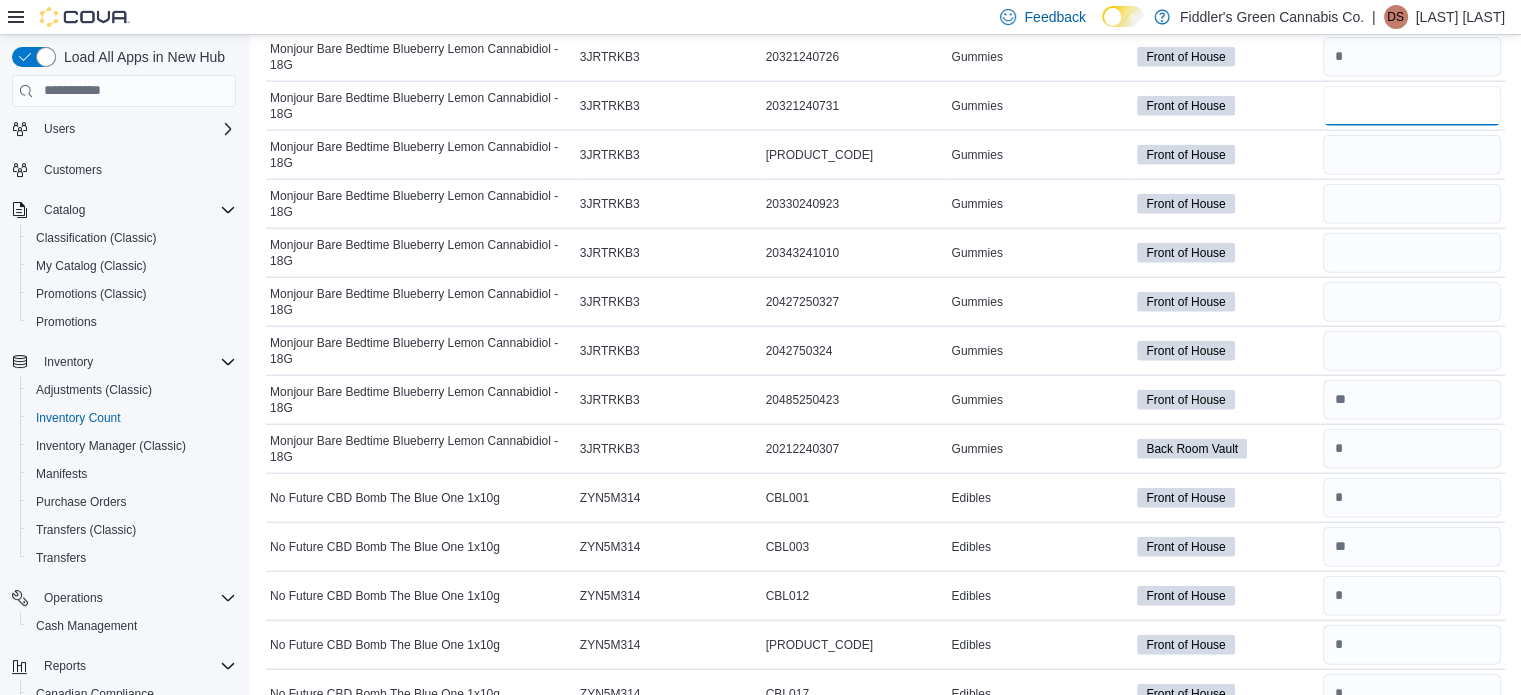 type on "*" 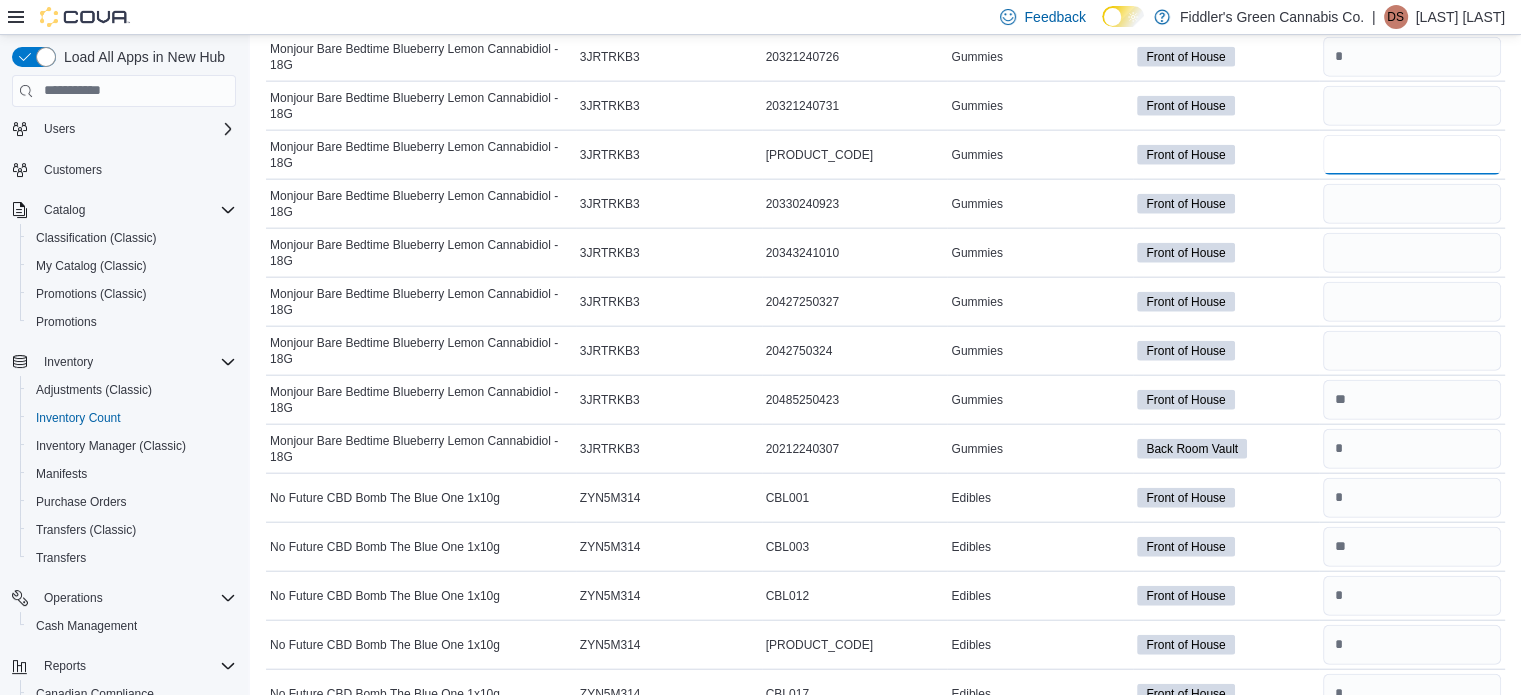 type 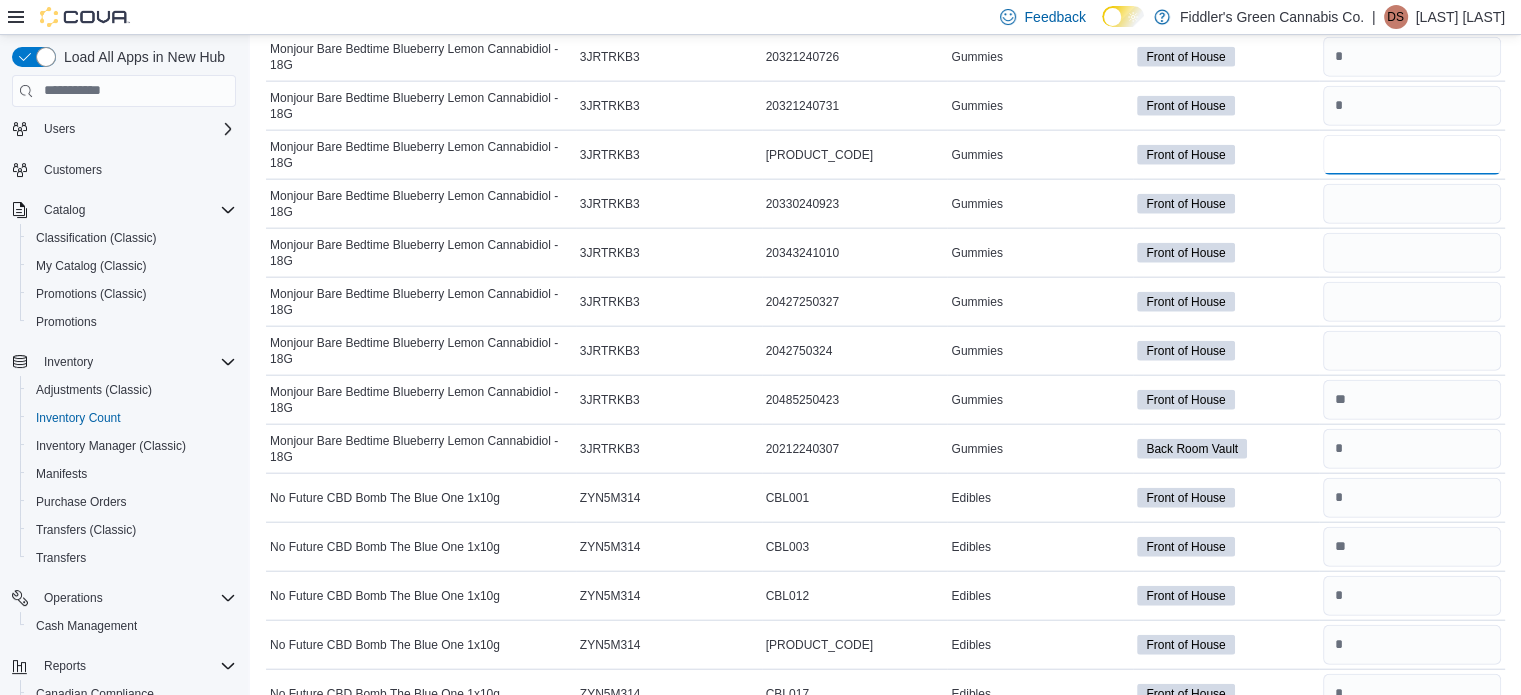 type on "*" 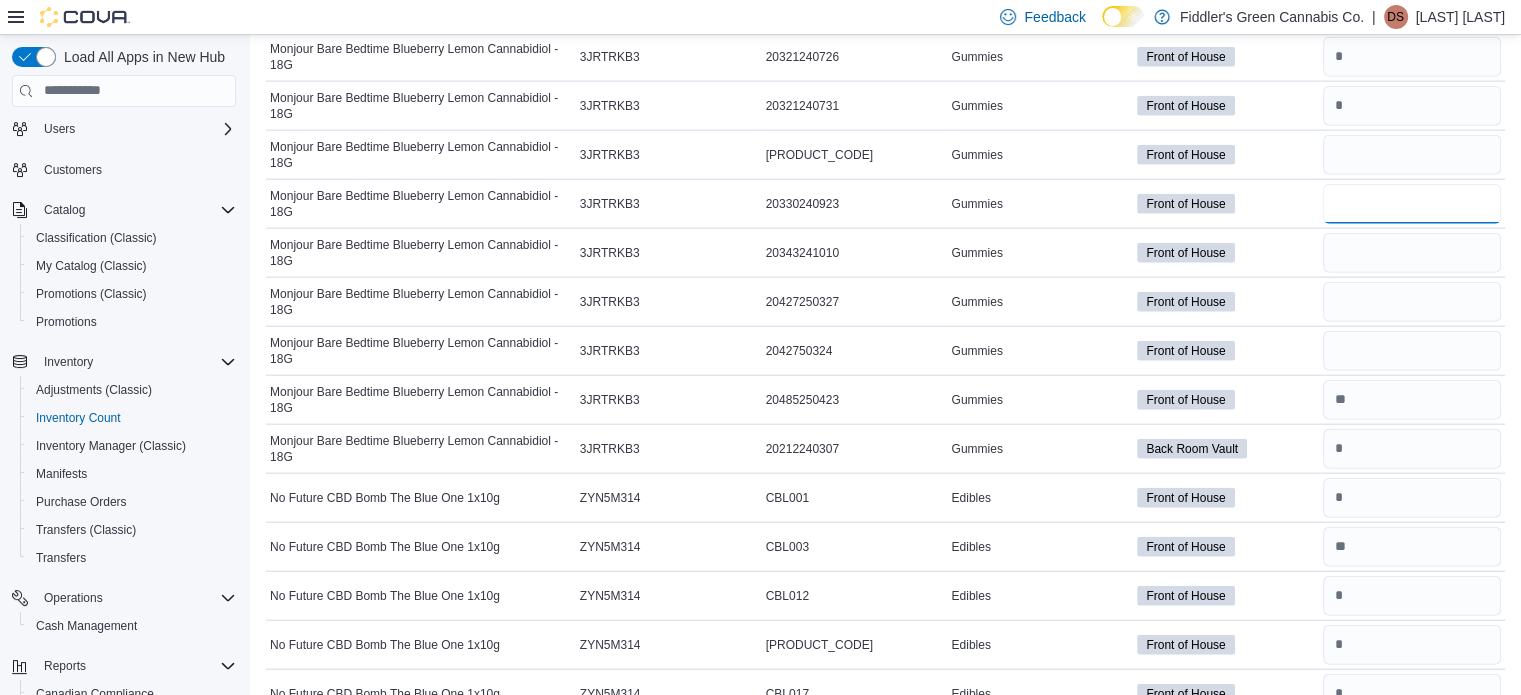 type 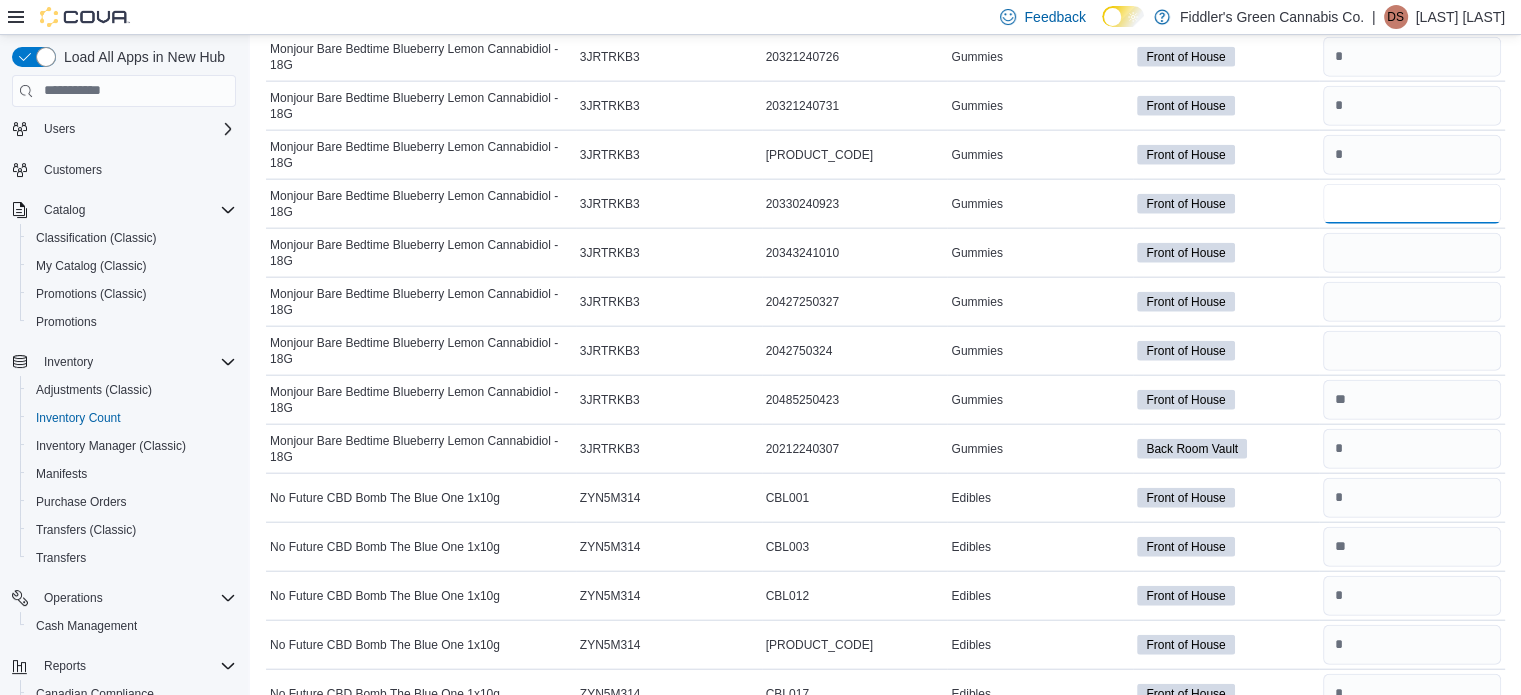 type on "*" 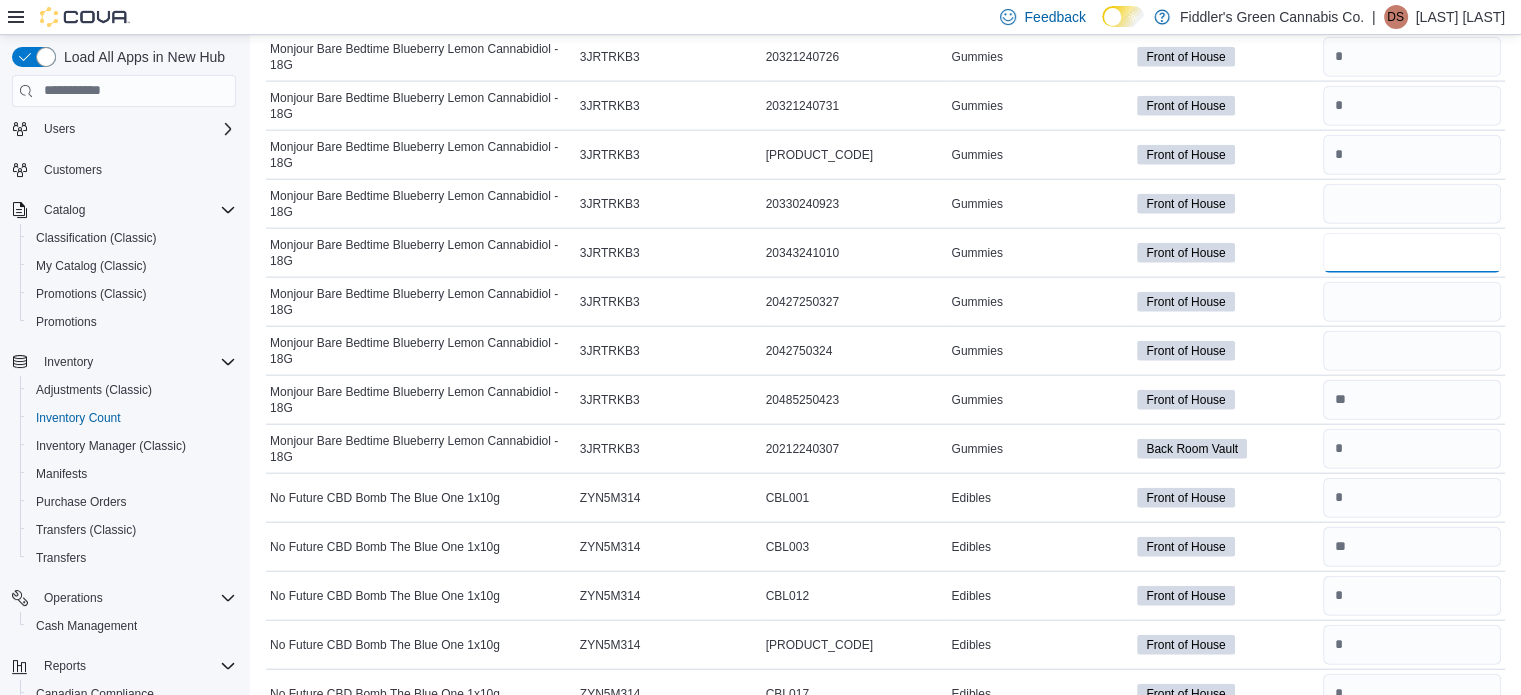 type 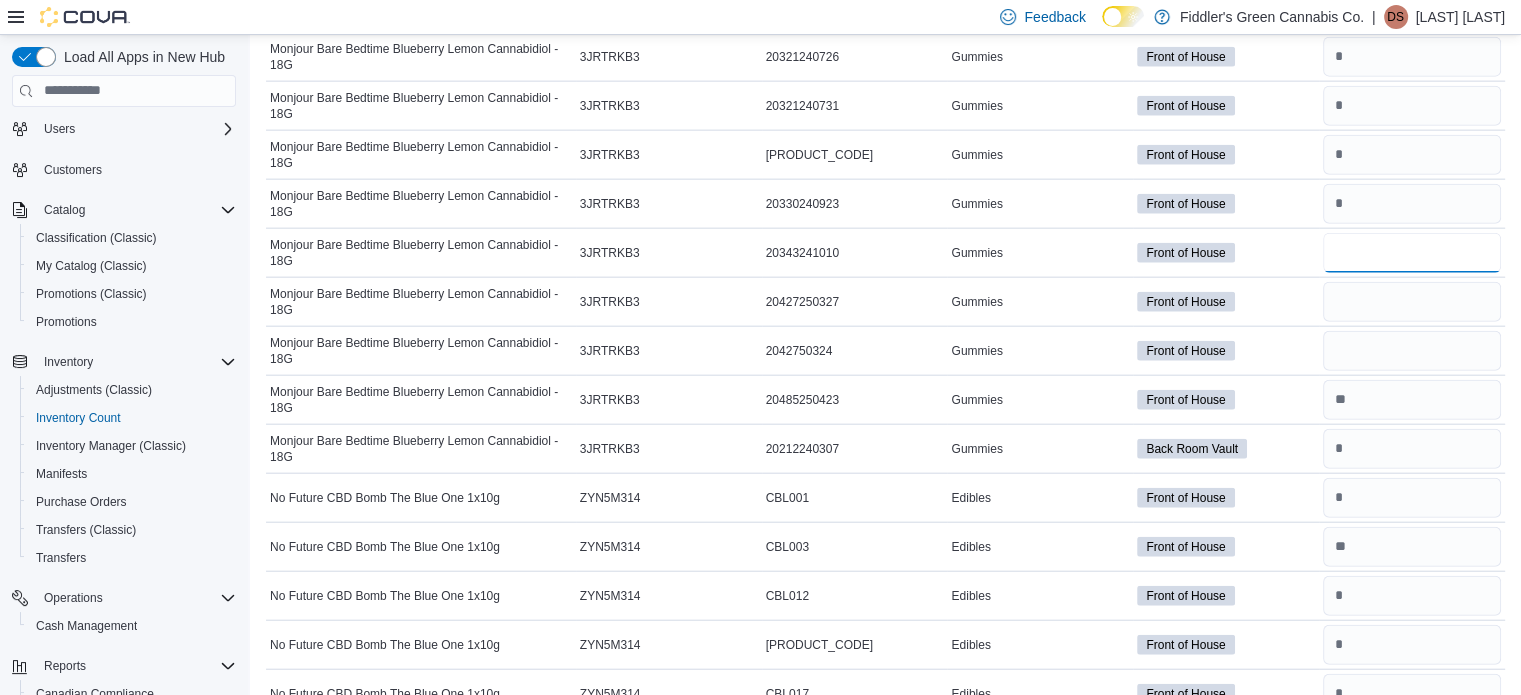 type 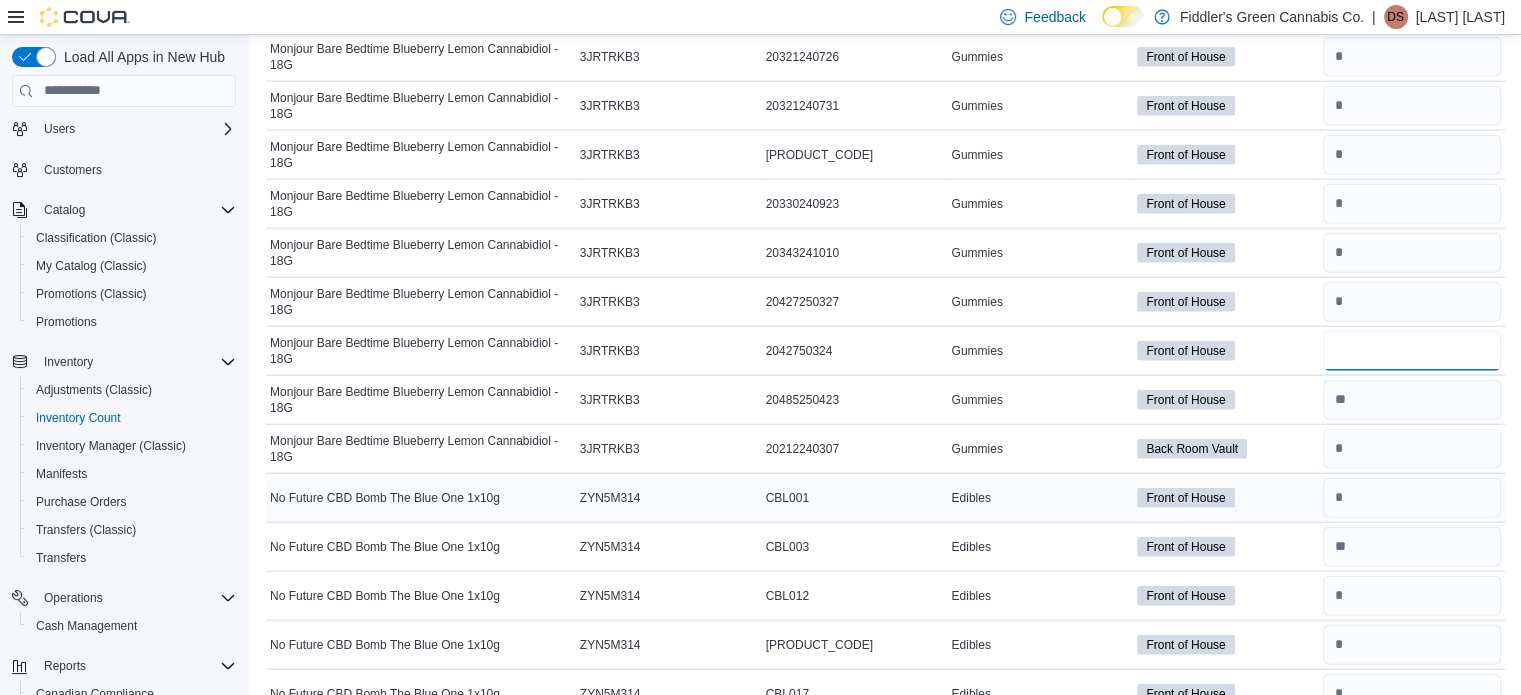 scroll, scrollTop: 5040, scrollLeft: 0, axis: vertical 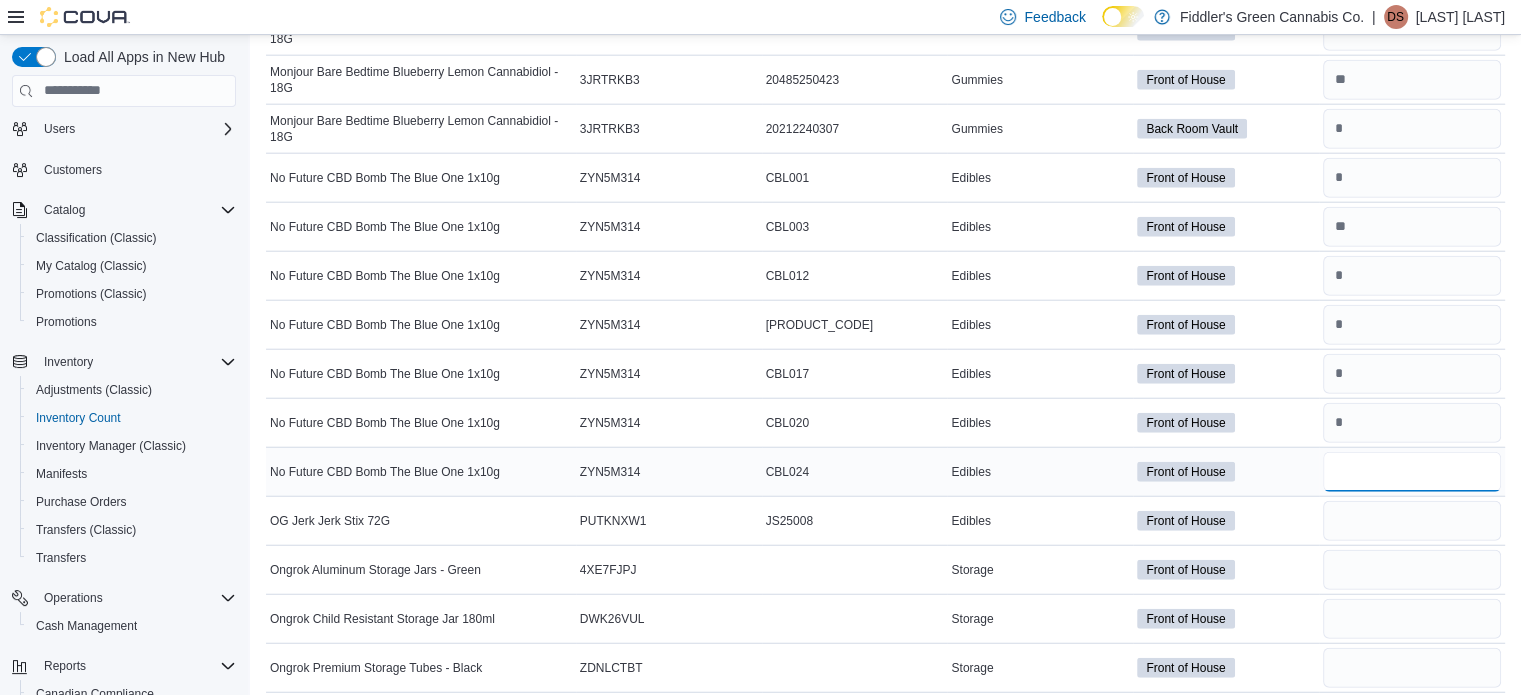 click at bounding box center [1412, 472] 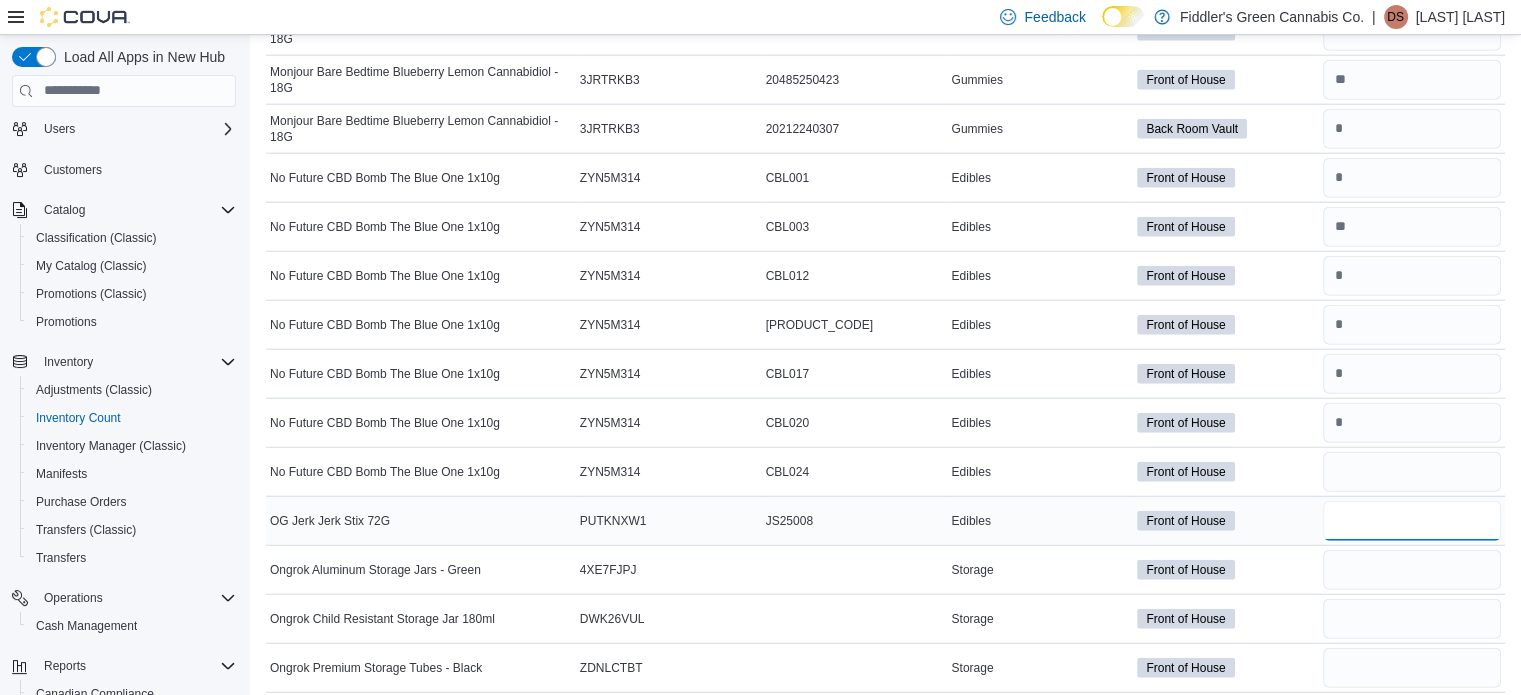 click at bounding box center [1412, 521] 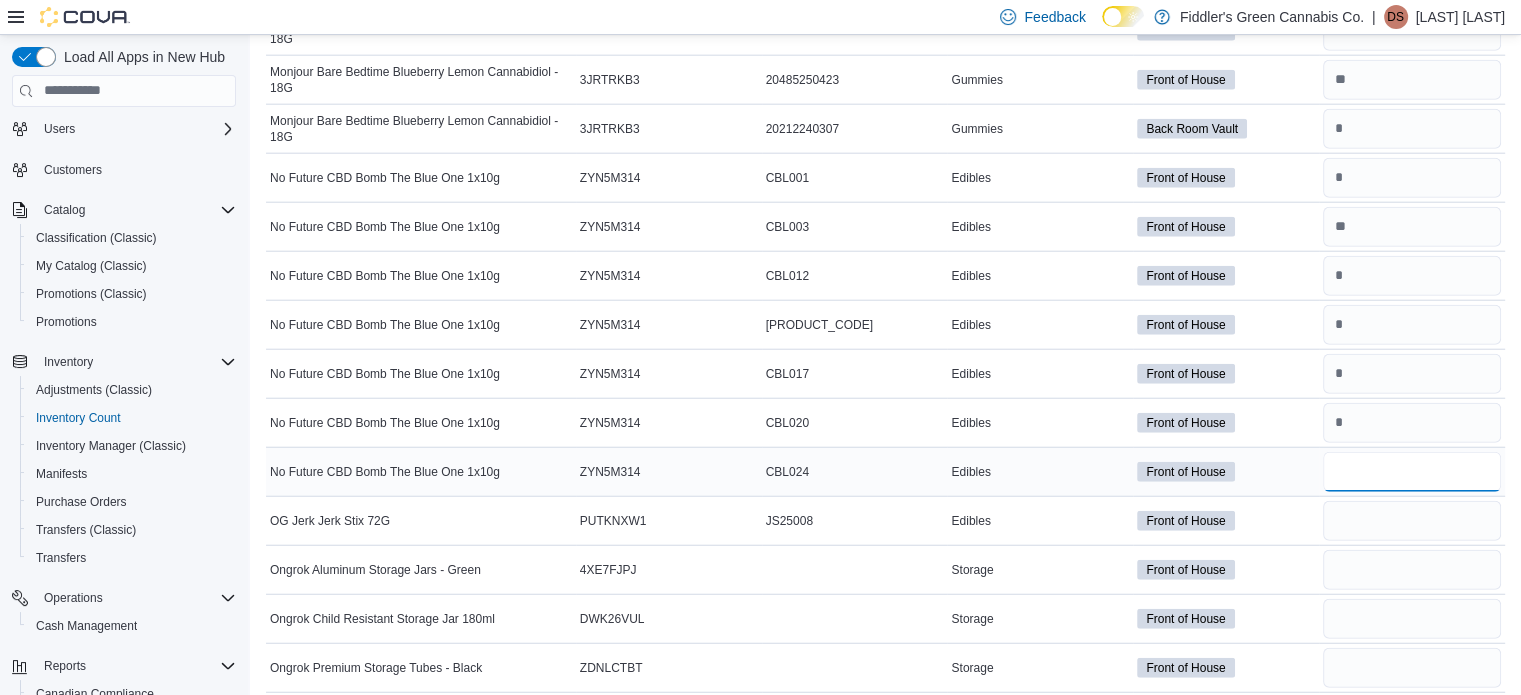 click at bounding box center (1412, 472) 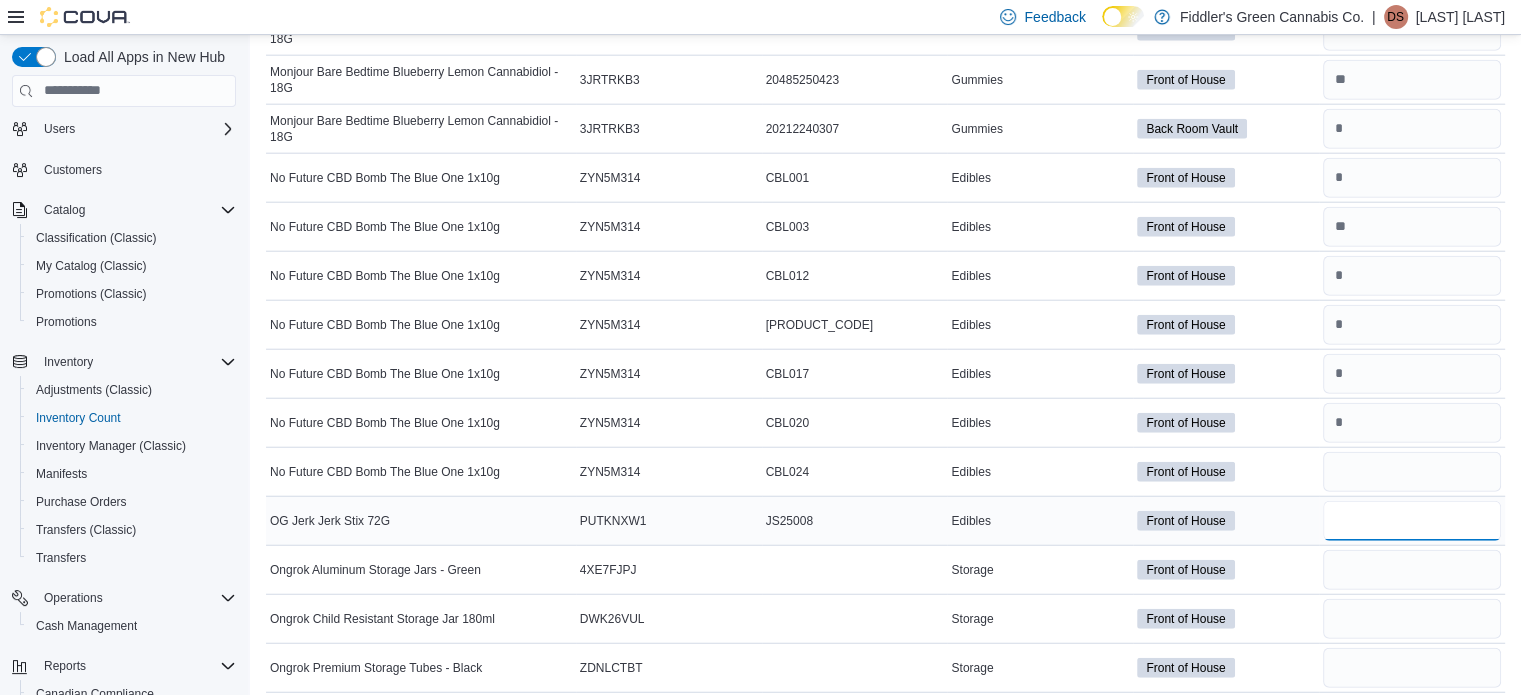 click at bounding box center [1412, 521] 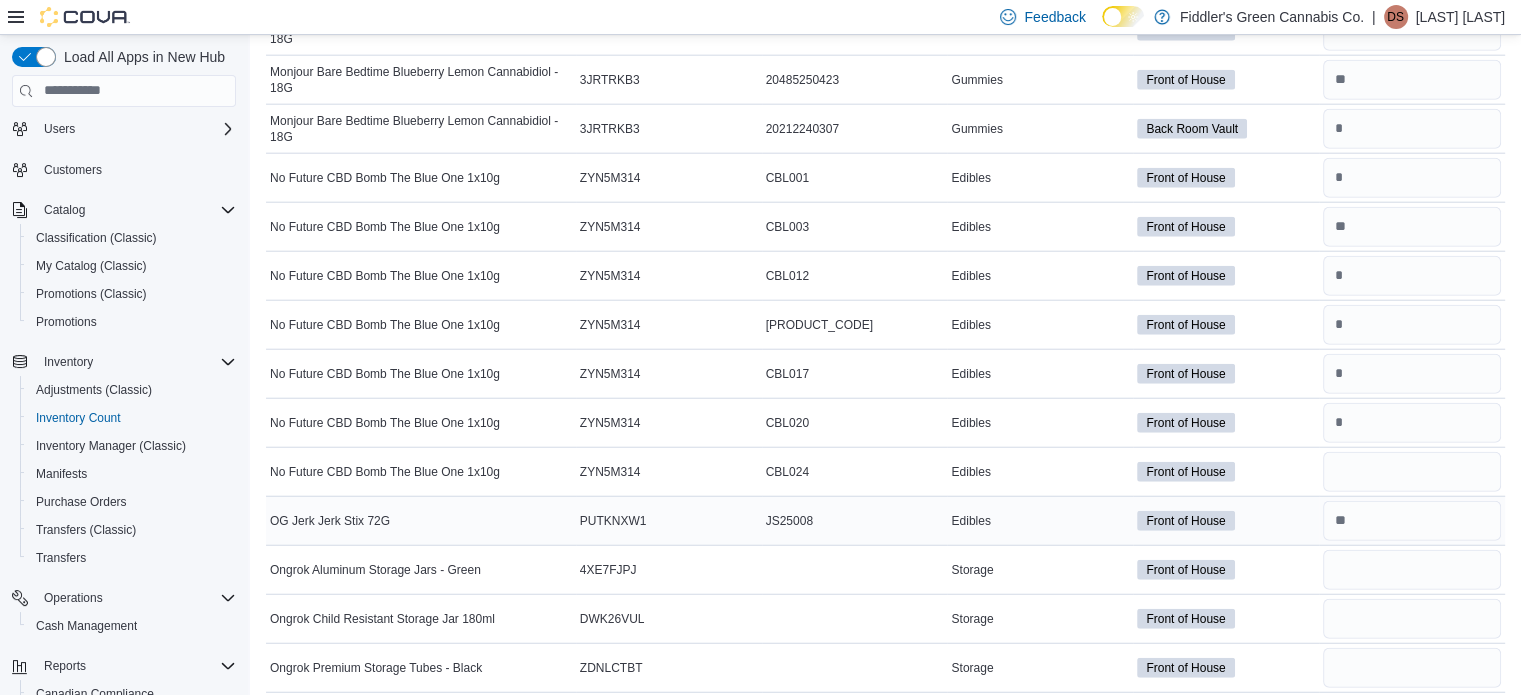 scroll, scrollTop: 5088, scrollLeft: 0, axis: vertical 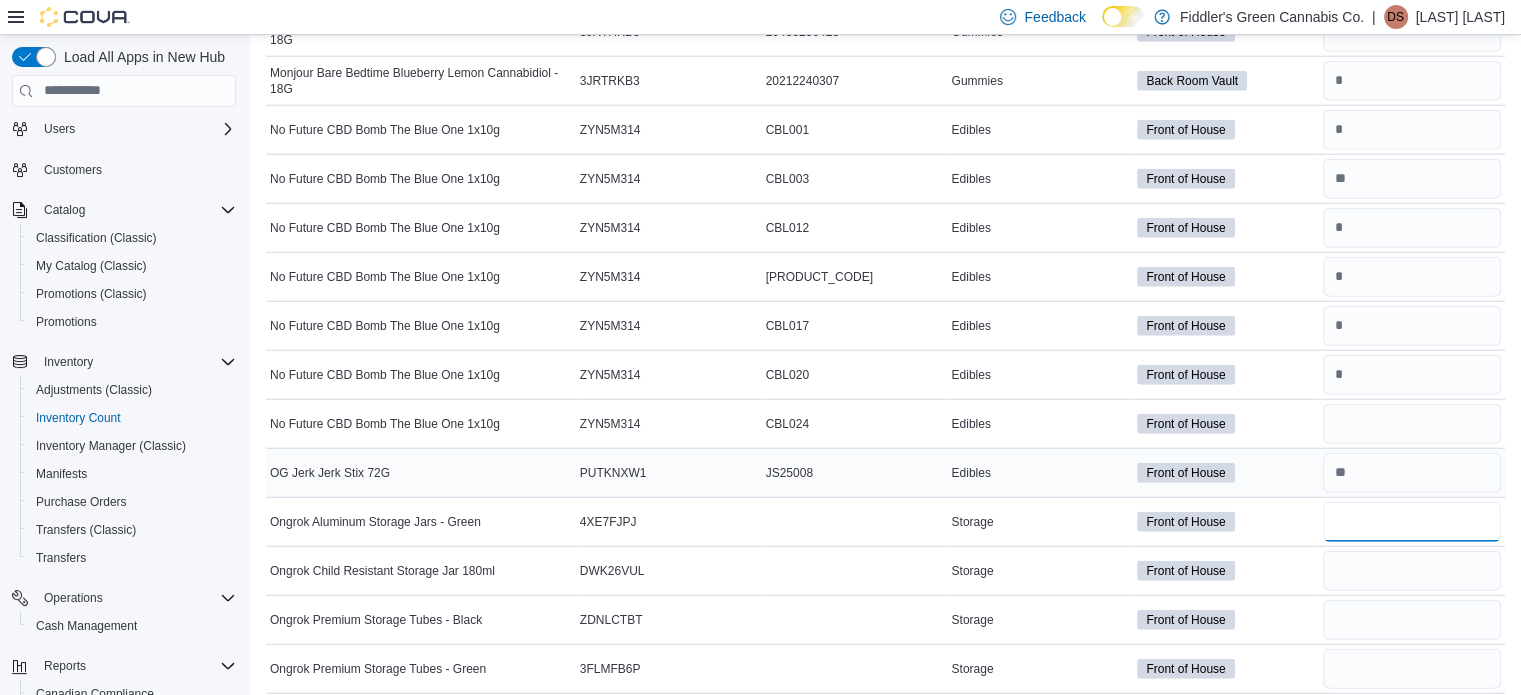 click at bounding box center (1412, 522) 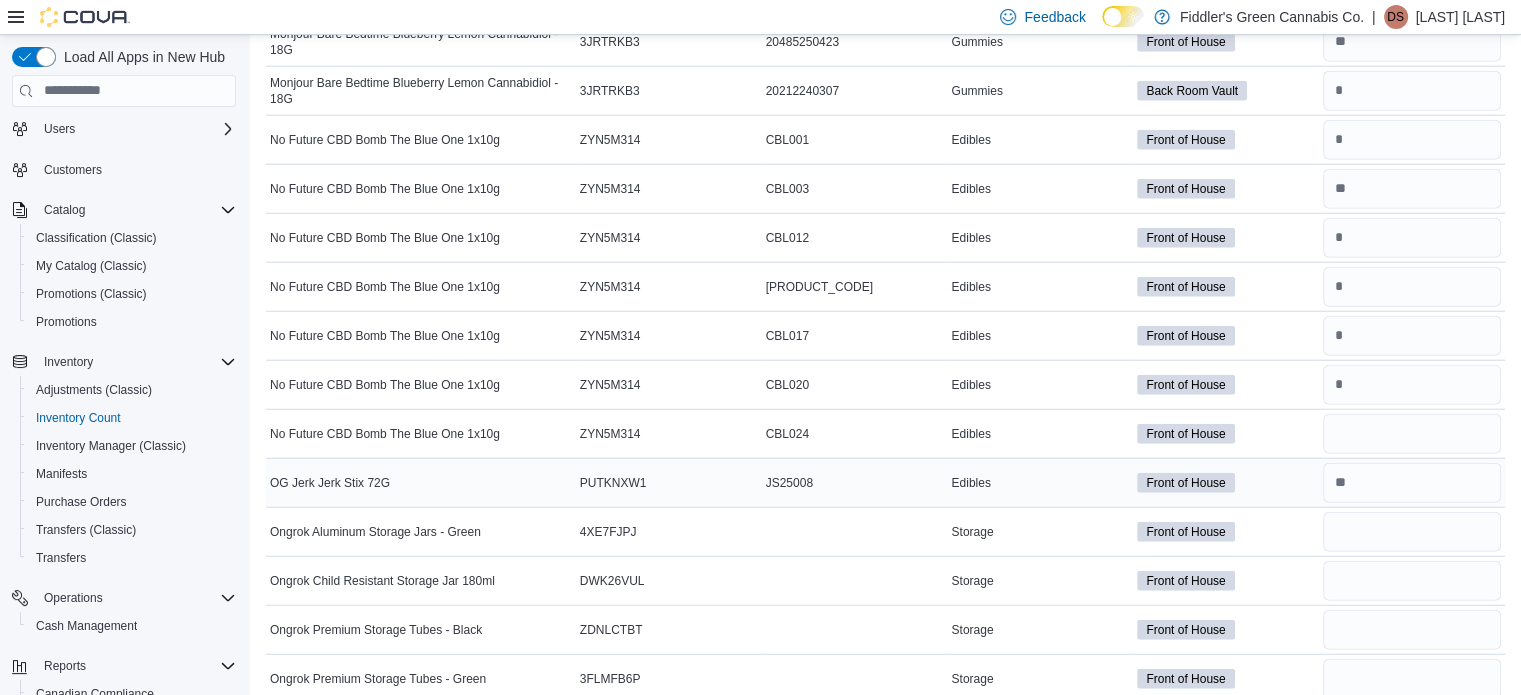scroll, scrollTop: 5076, scrollLeft: 0, axis: vertical 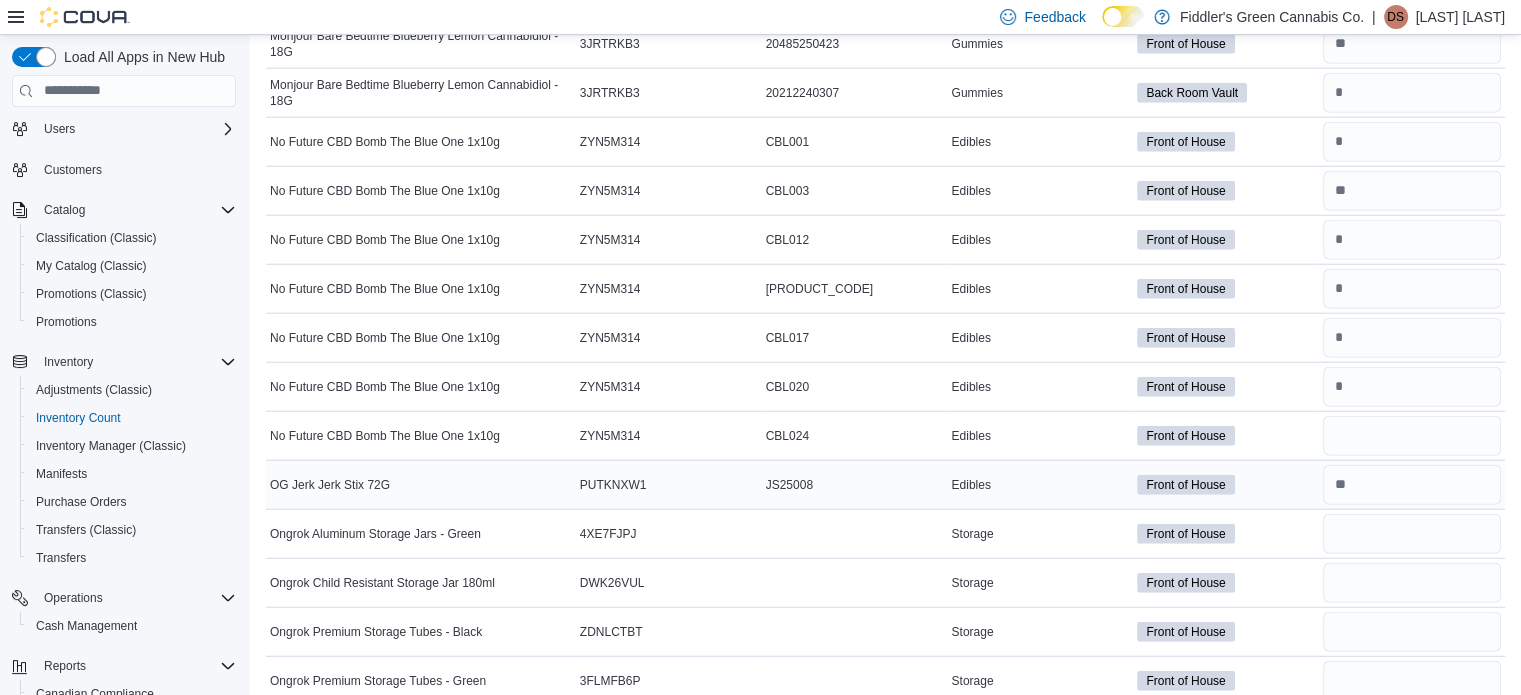 click at bounding box center [1412, 485] 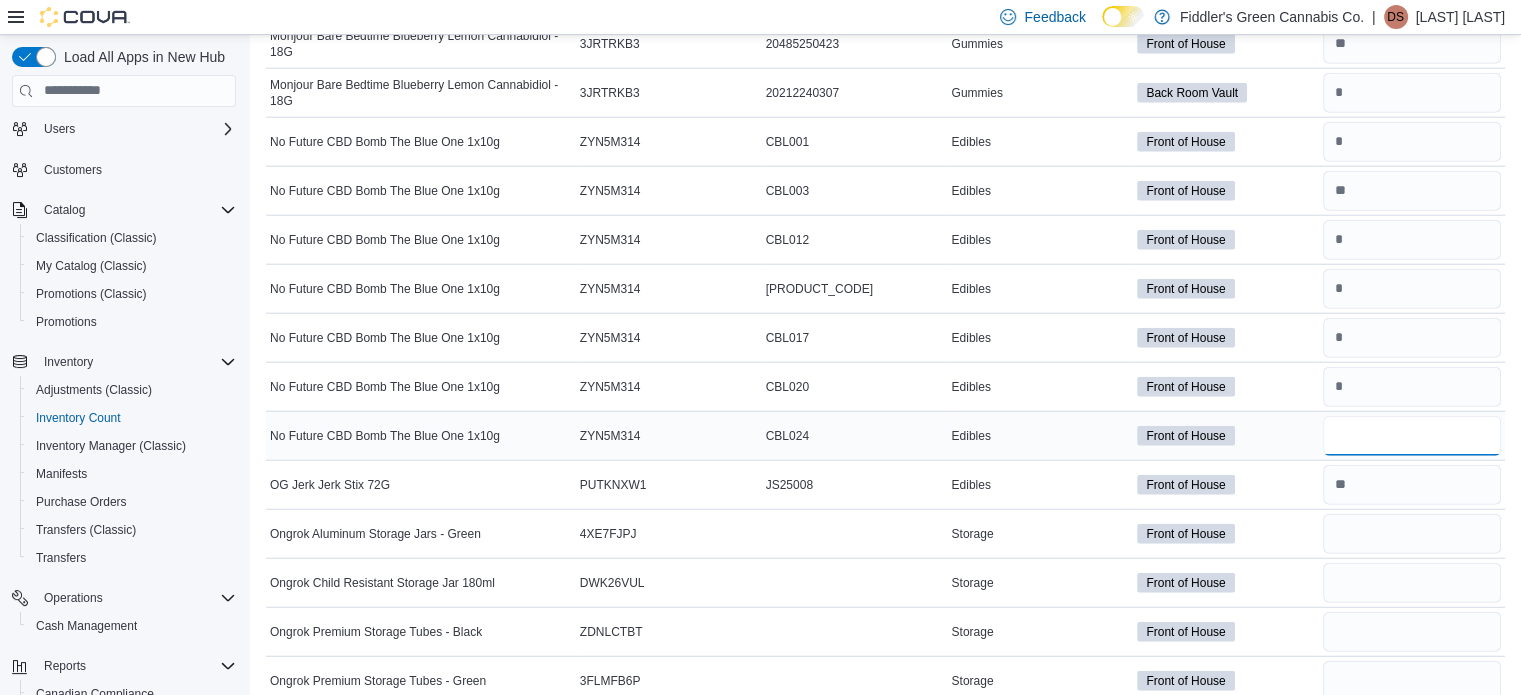 click at bounding box center (1412, 436) 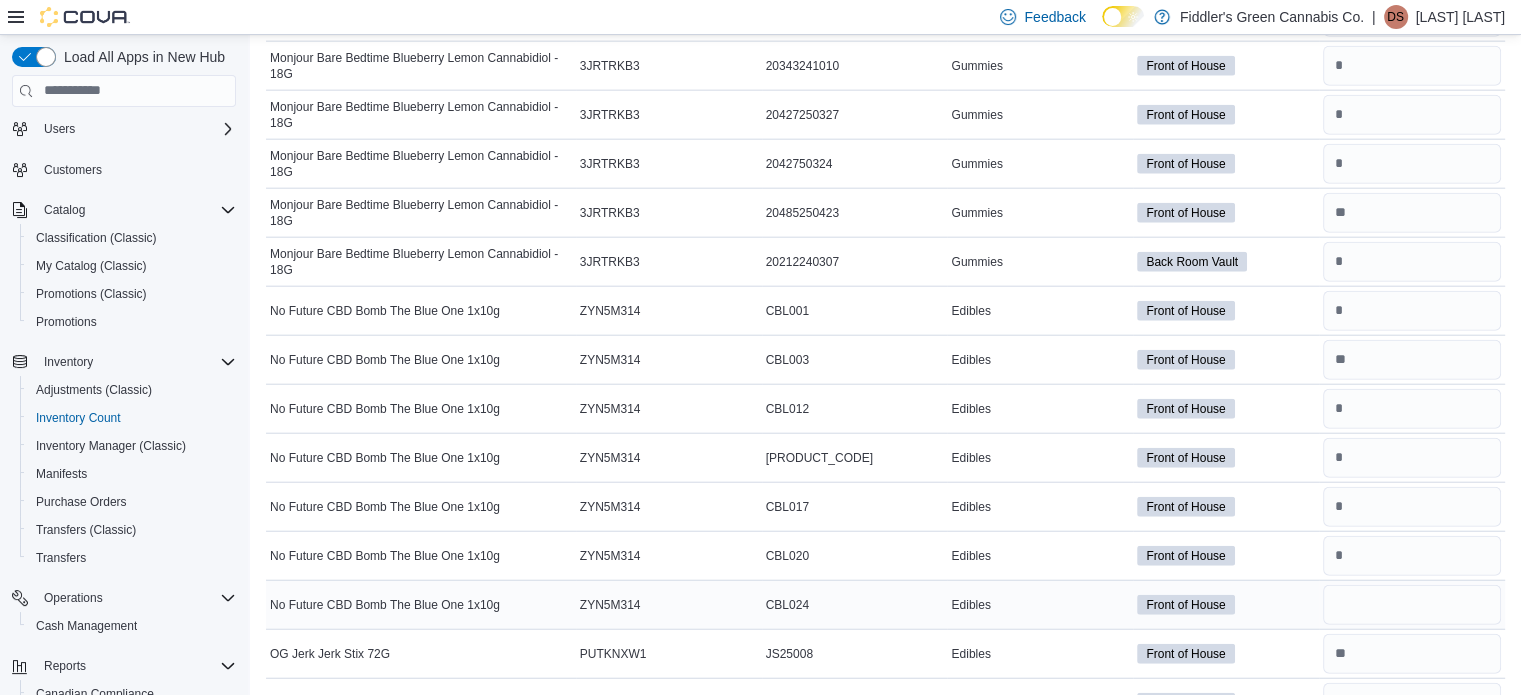 scroll, scrollTop: 5043, scrollLeft: 0, axis: vertical 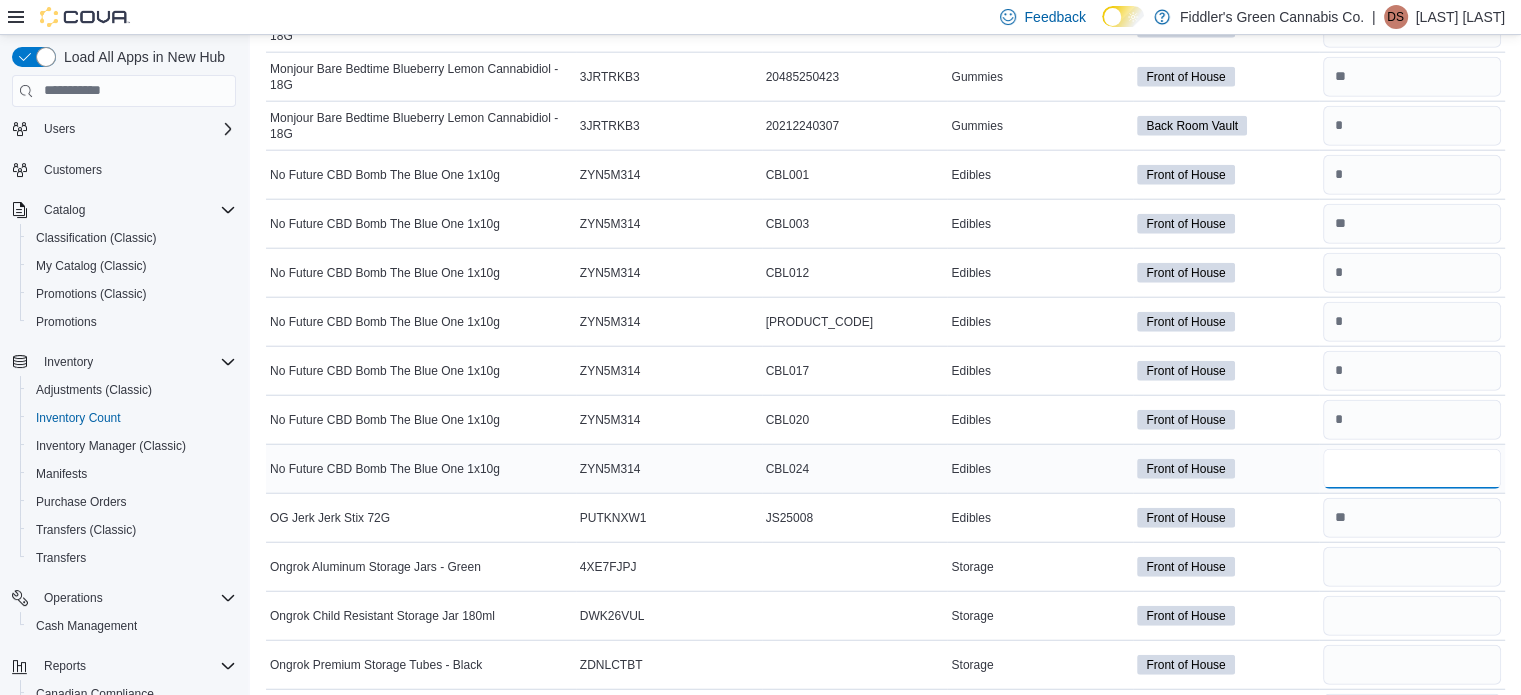 click at bounding box center [1412, 469] 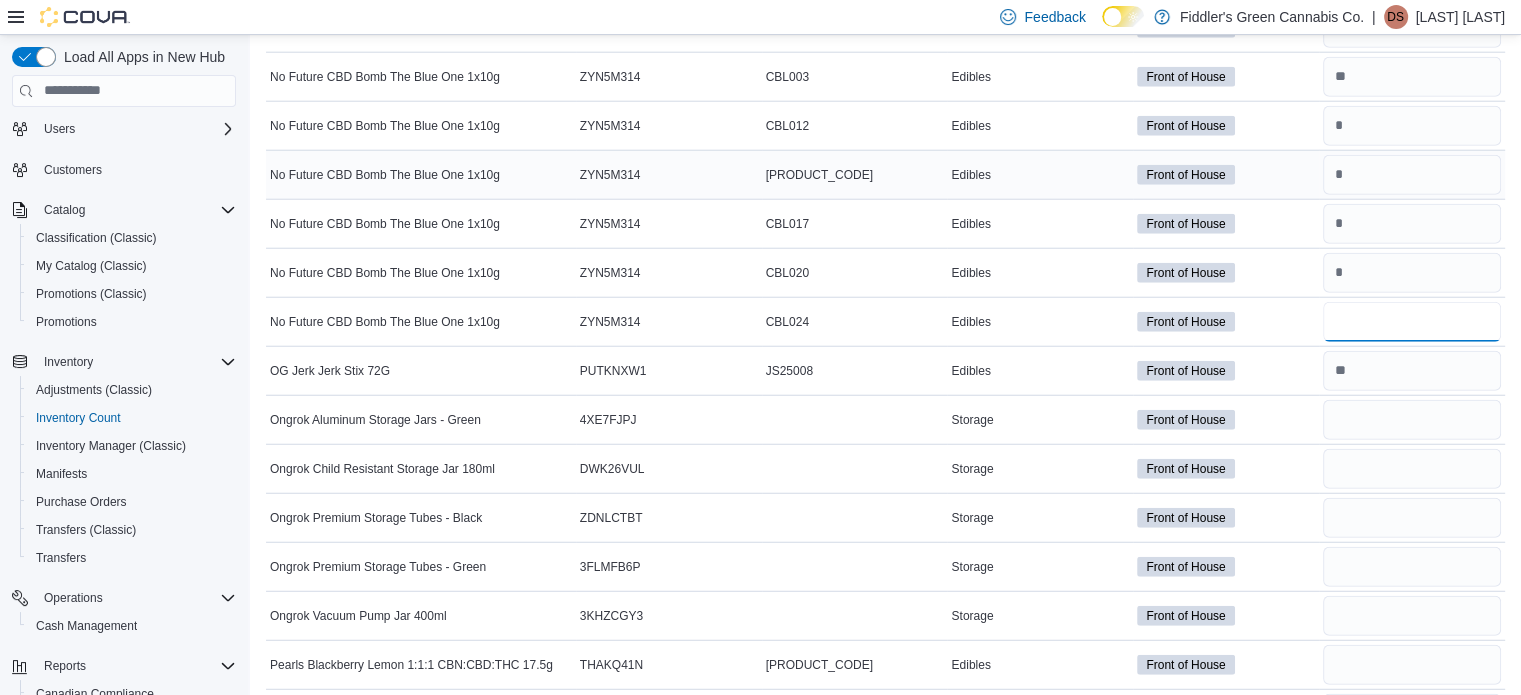 scroll, scrollTop: 5195, scrollLeft: 0, axis: vertical 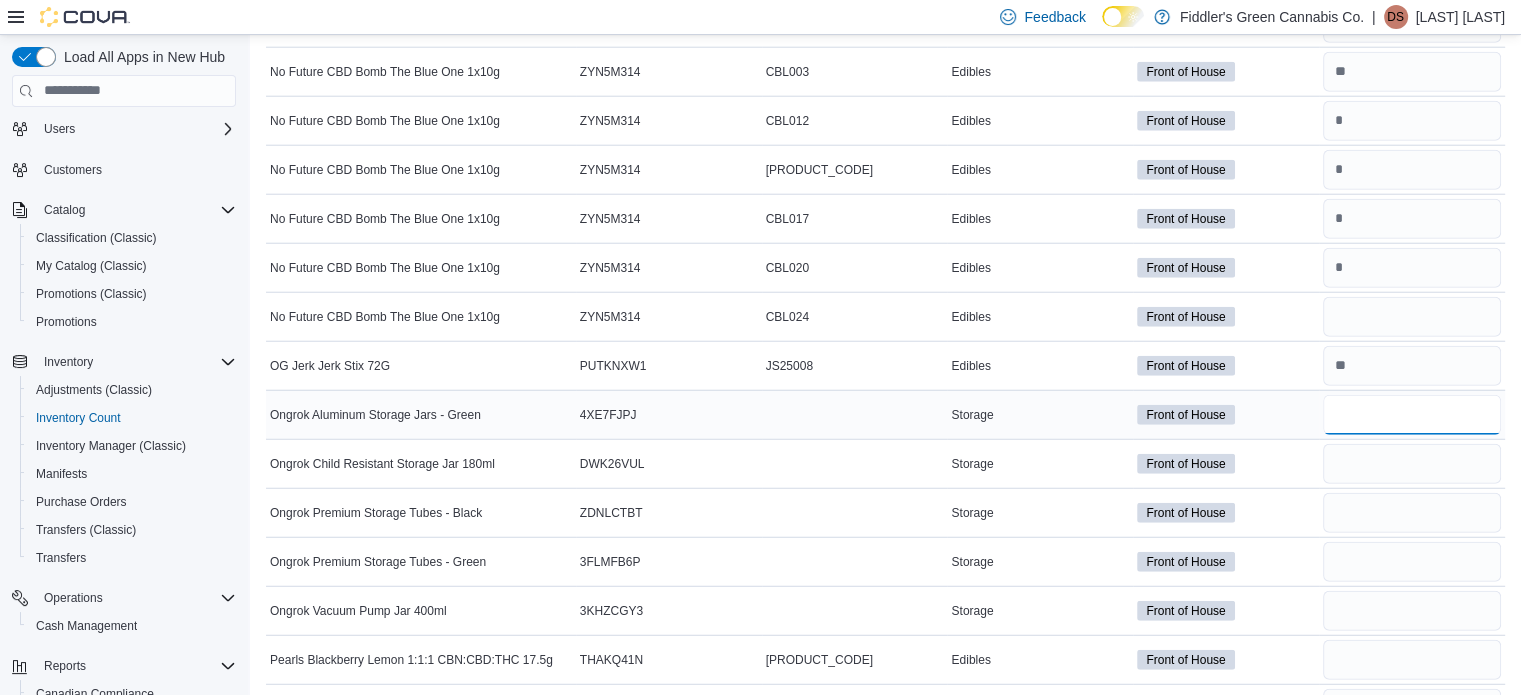 click at bounding box center [1412, 415] 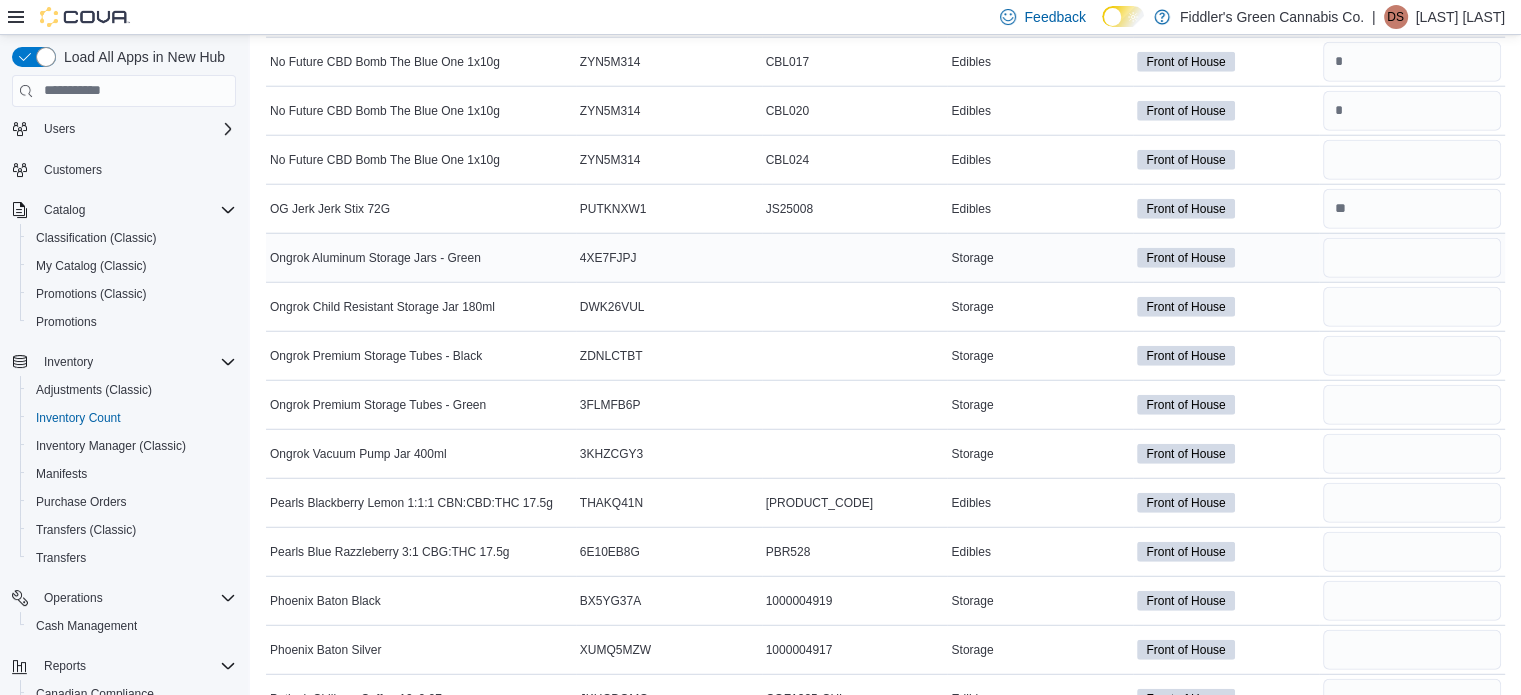 scroll, scrollTop: 5356, scrollLeft: 0, axis: vertical 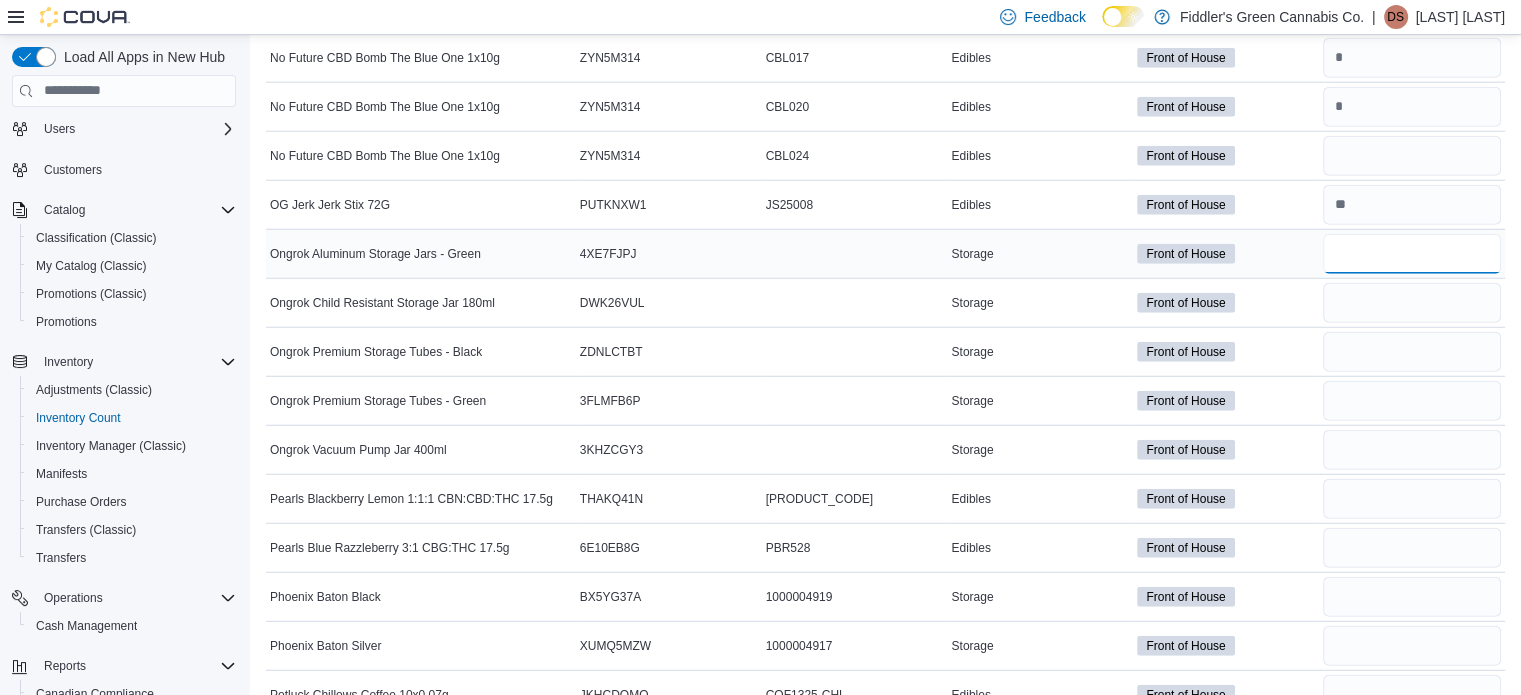 click at bounding box center (1412, 254) 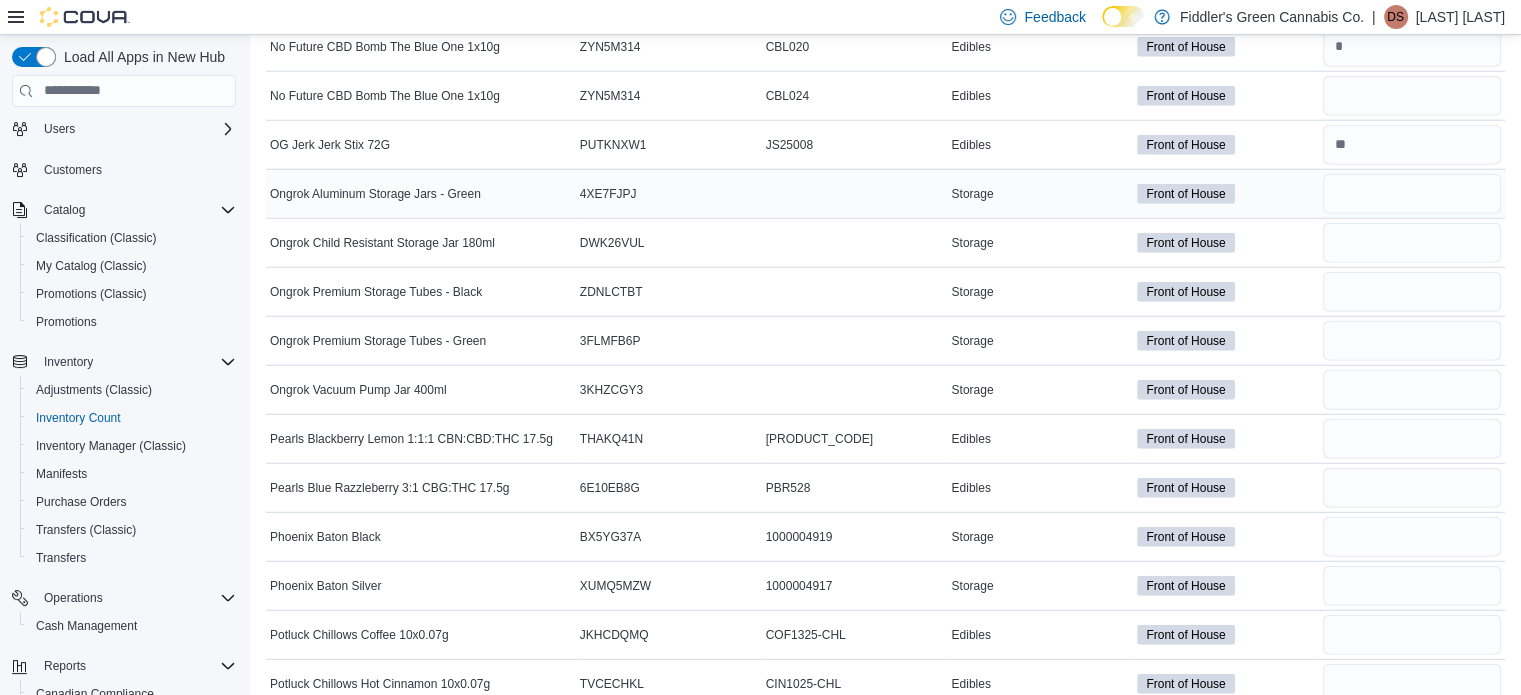 scroll, scrollTop: 5420, scrollLeft: 0, axis: vertical 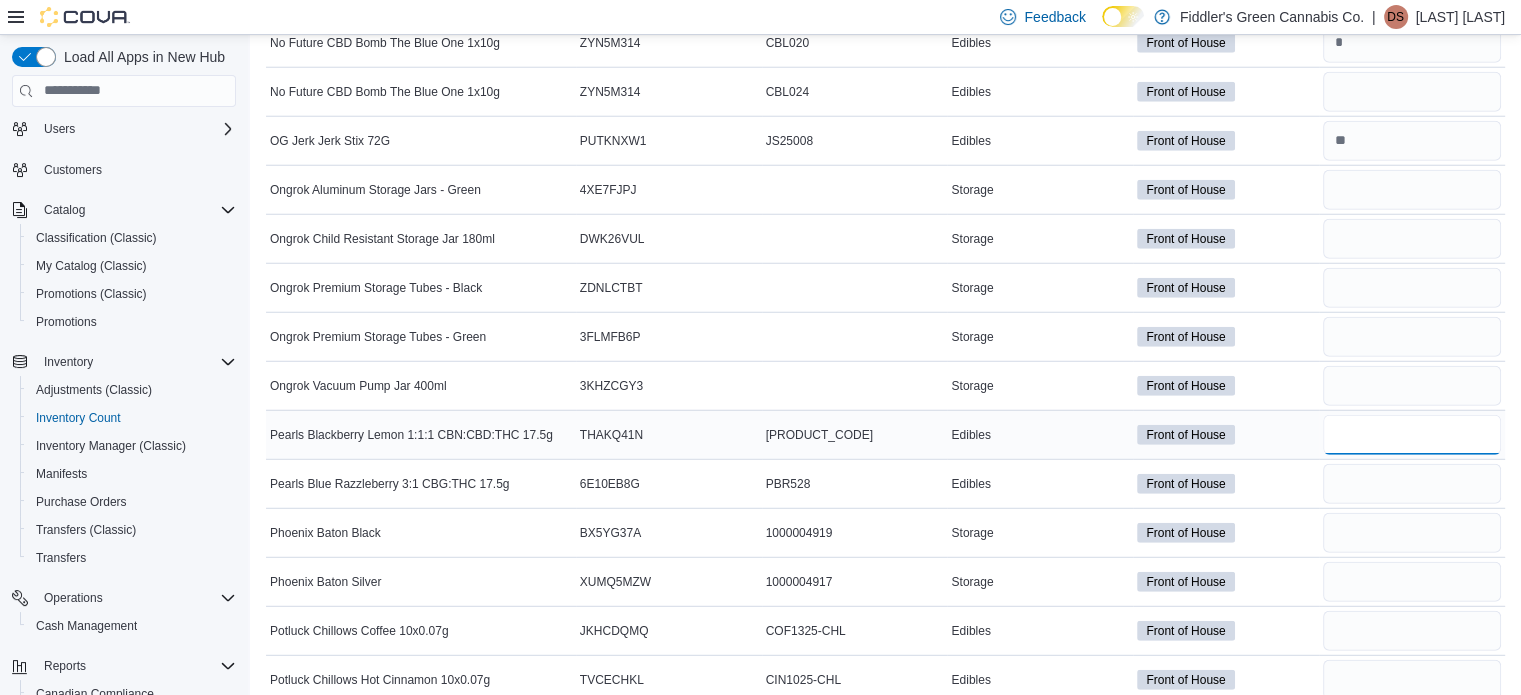 click at bounding box center (1412, 435) 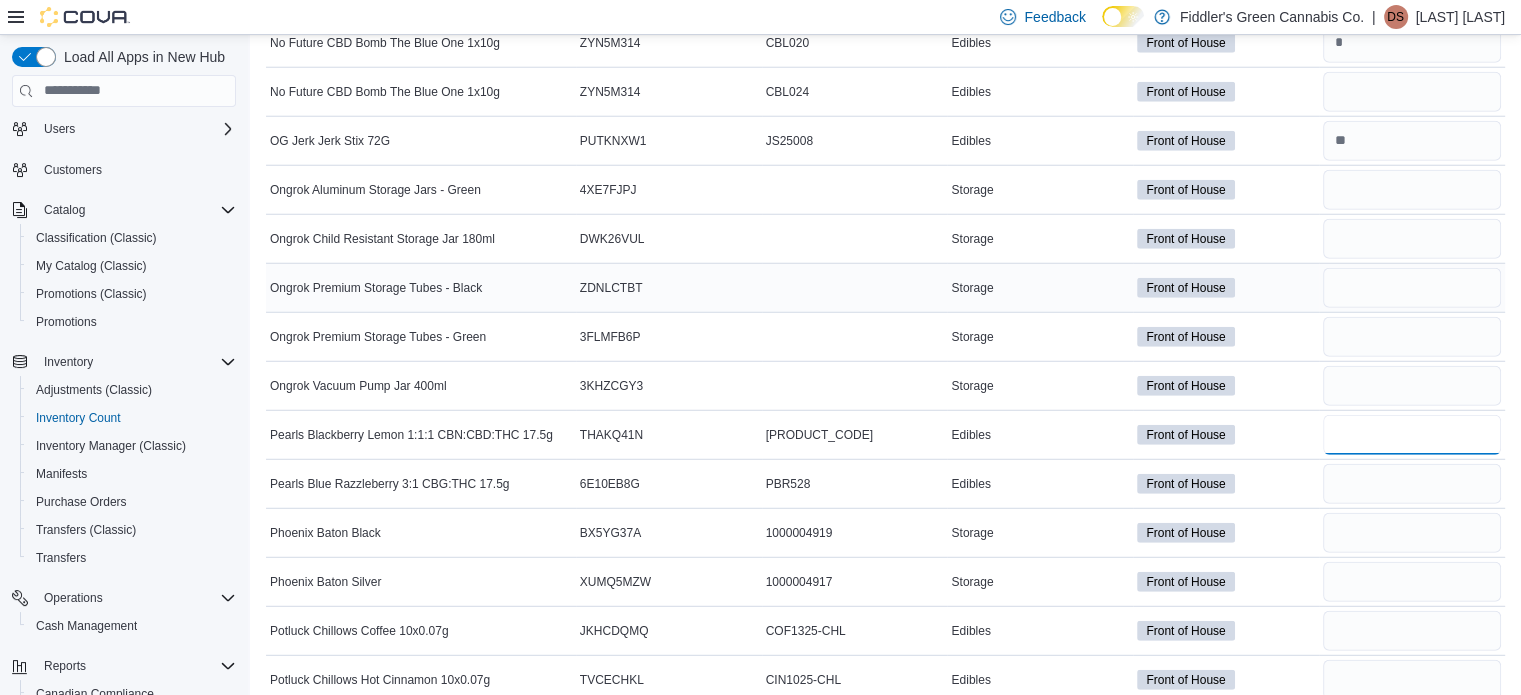 scroll, scrollTop: 5275, scrollLeft: 0, axis: vertical 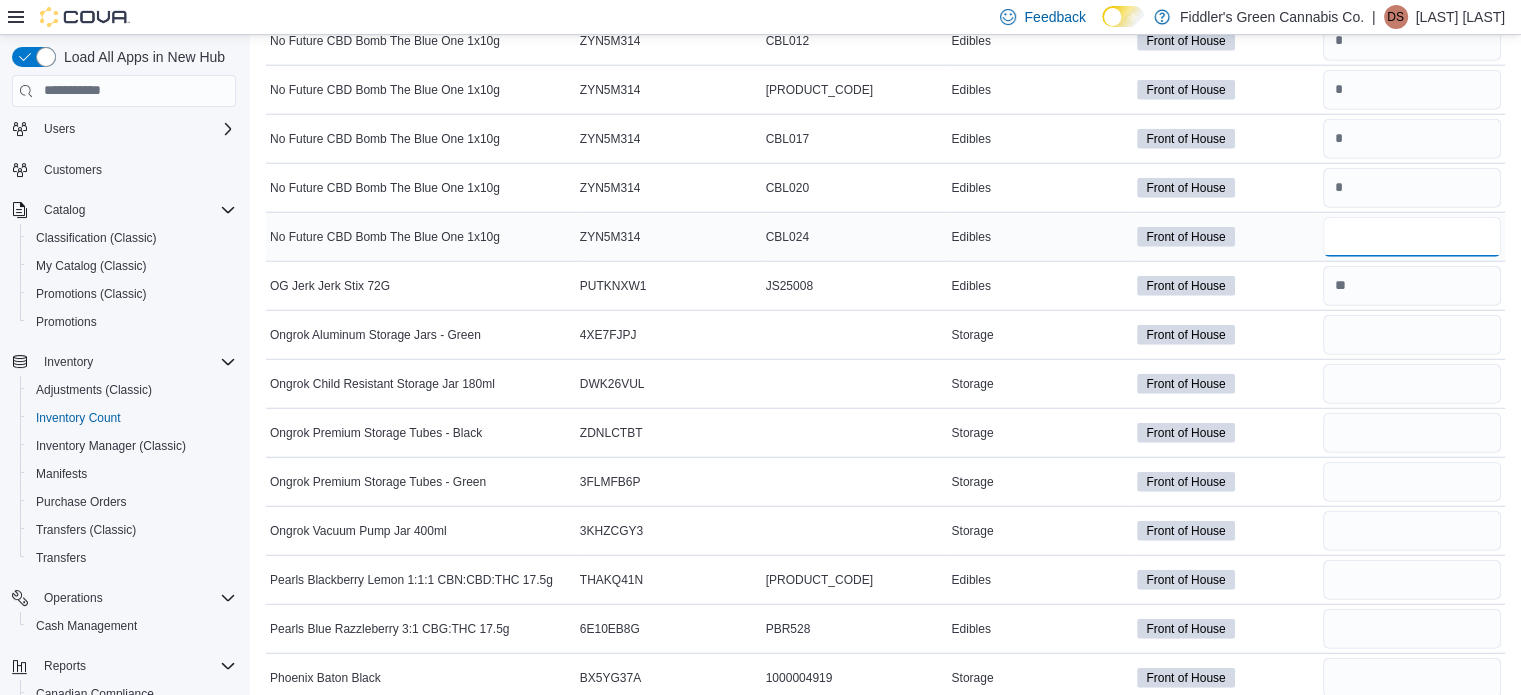 click at bounding box center (1412, 237) 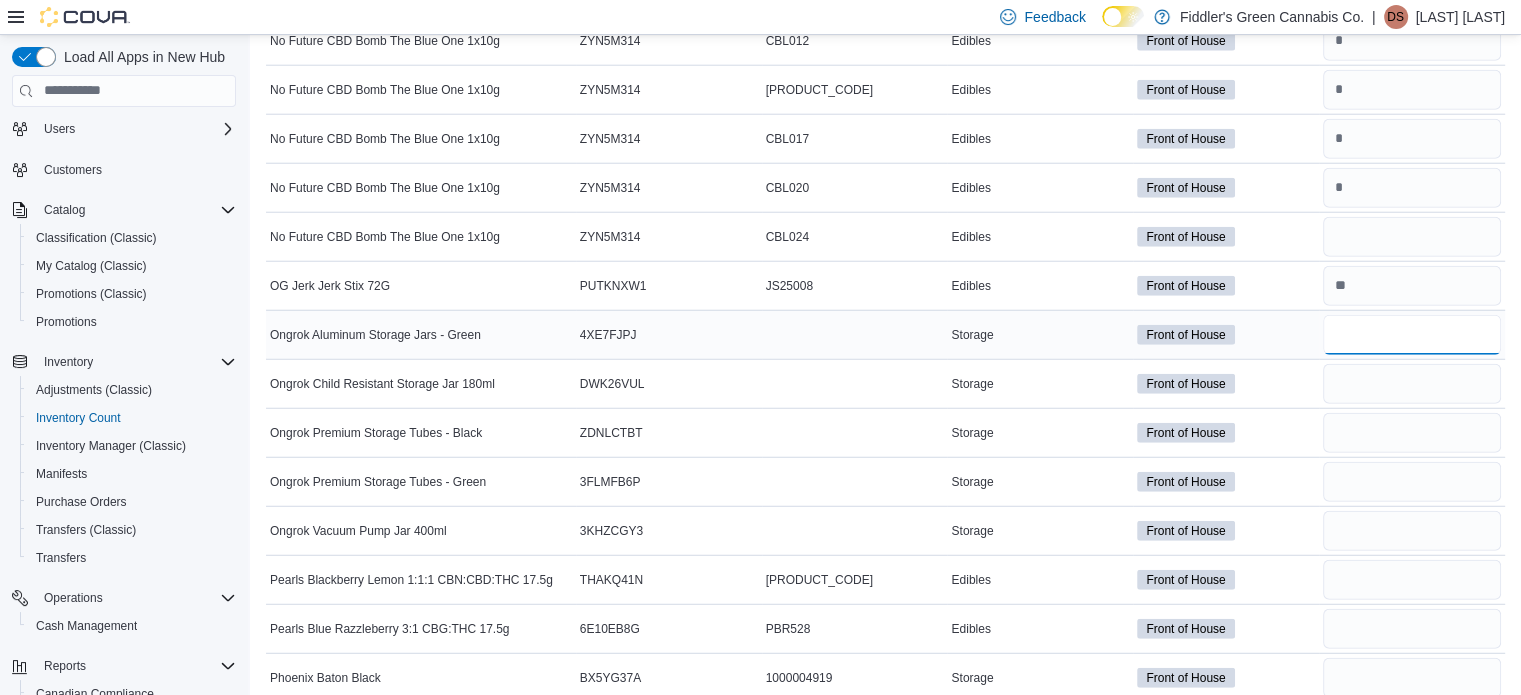 click at bounding box center [1412, 335] 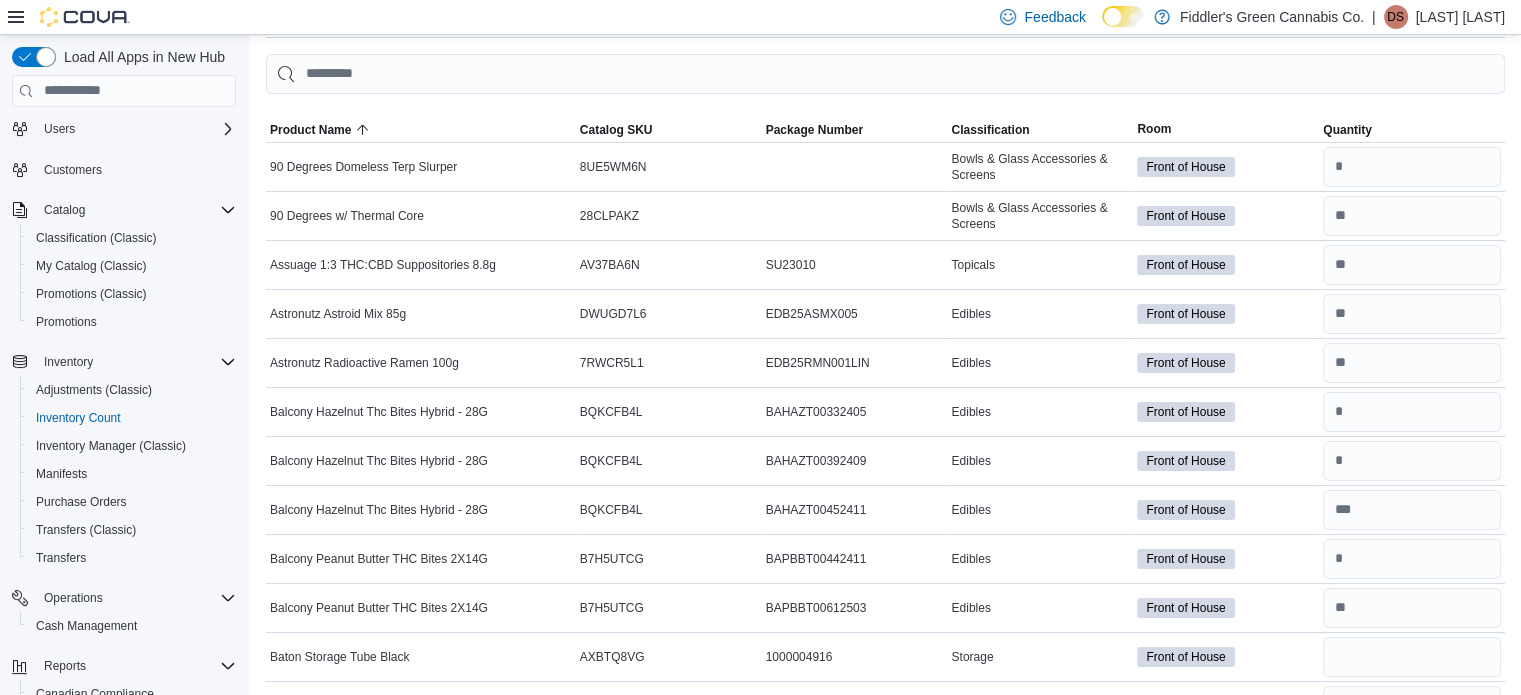 scroll, scrollTop: 0, scrollLeft: 0, axis: both 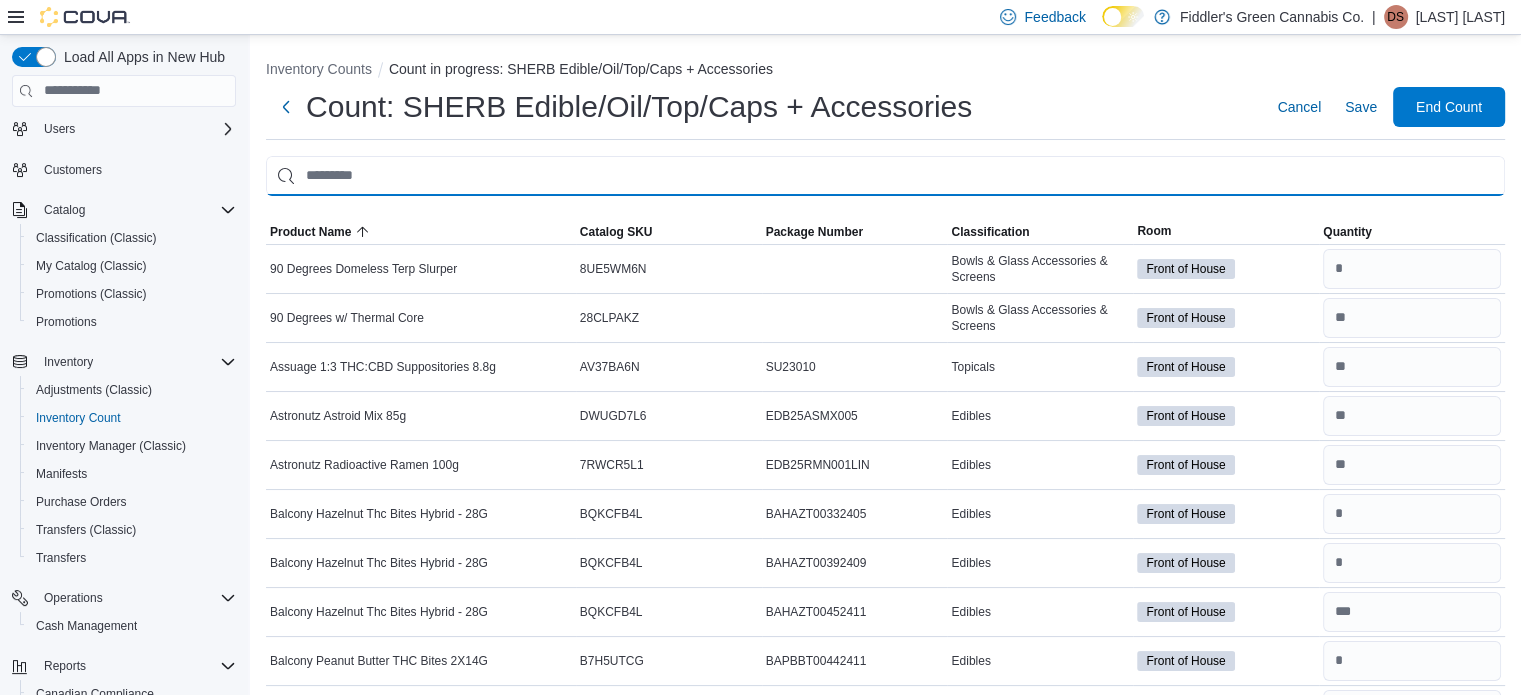 click at bounding box center [885, 176] 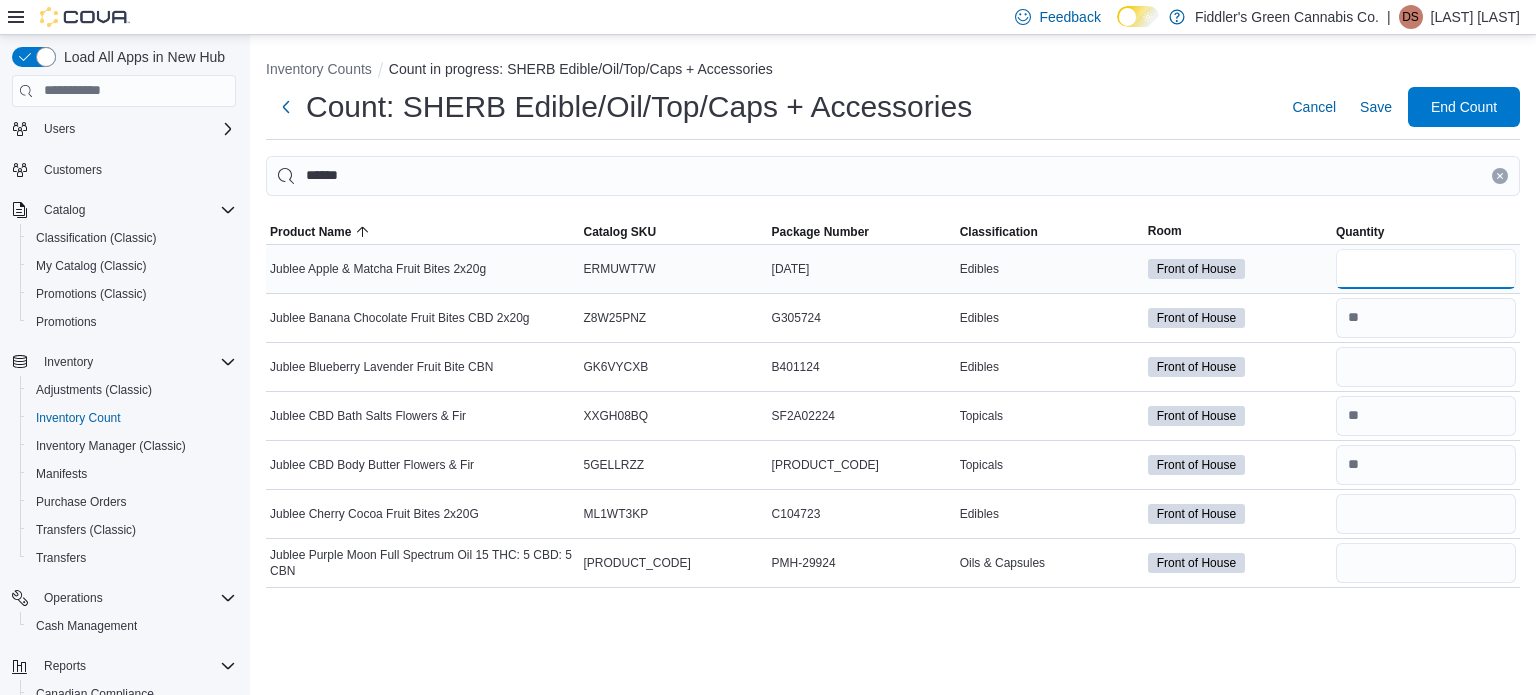 click at bounding box center [1426, 269] 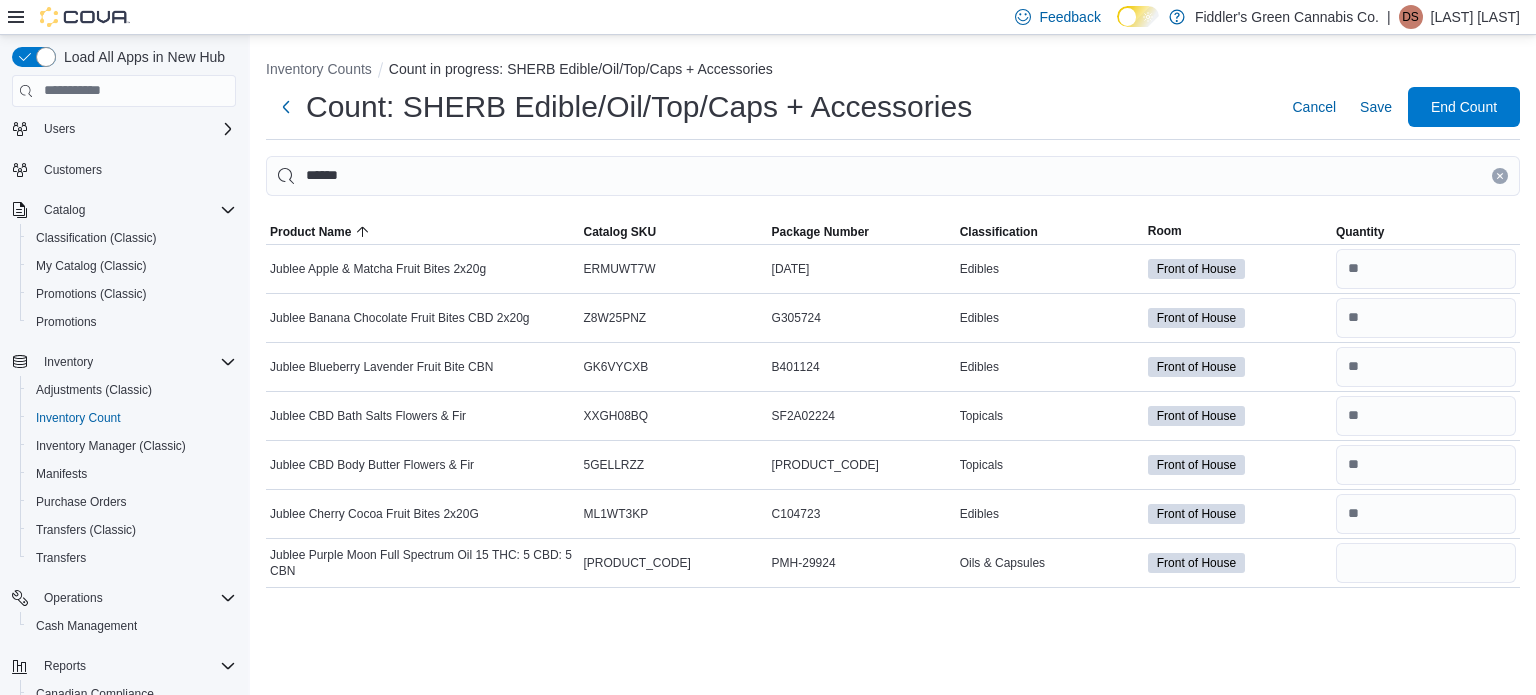 click 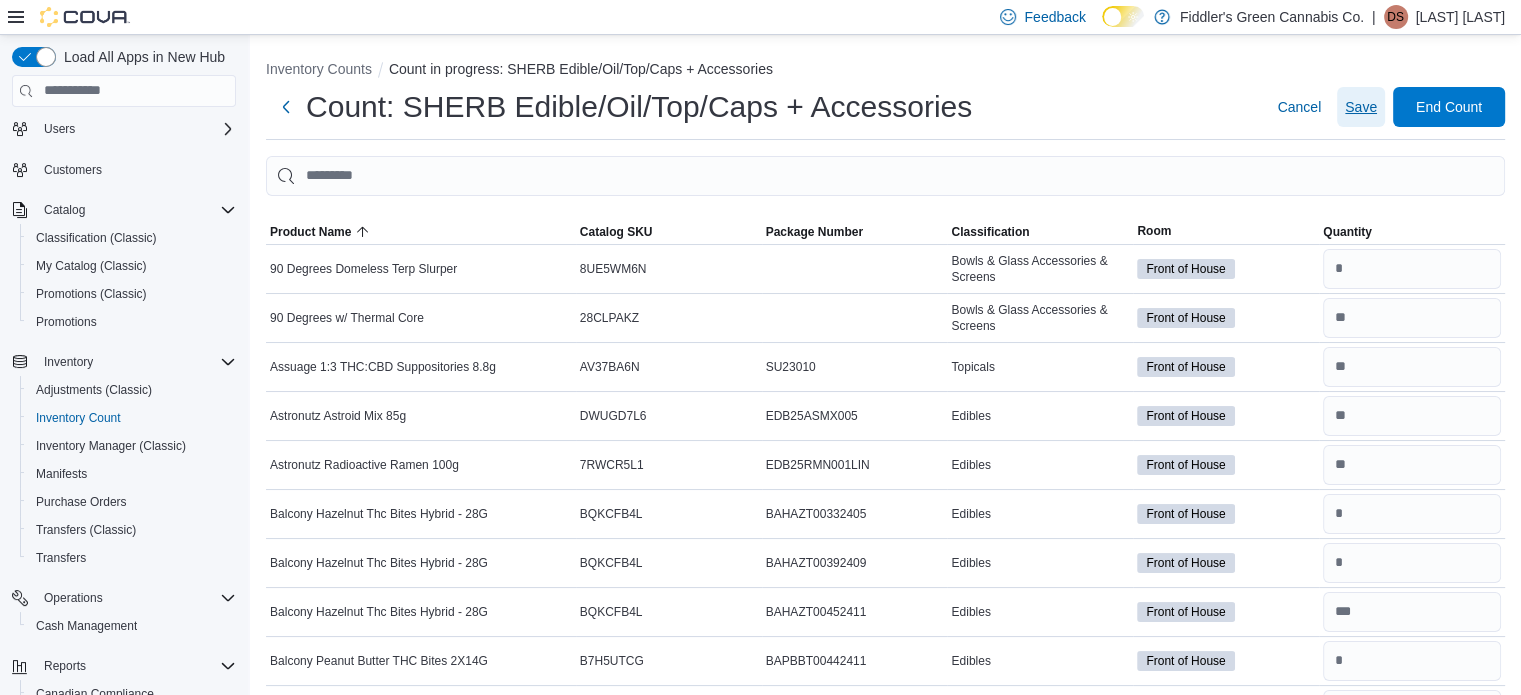 click on "Save" at bounding box center (1361, 107) 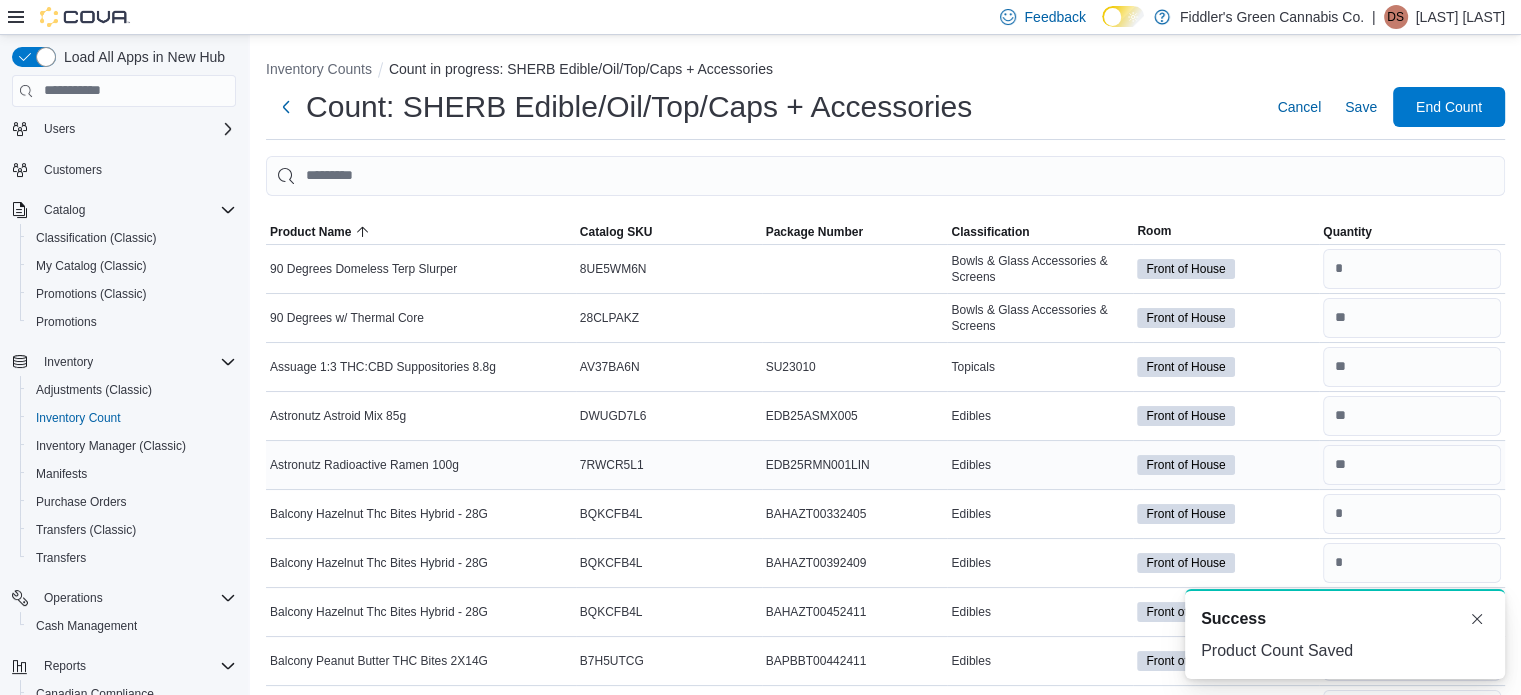 scroll, scrollTop: 0, scrollLeft: 0, axis: both 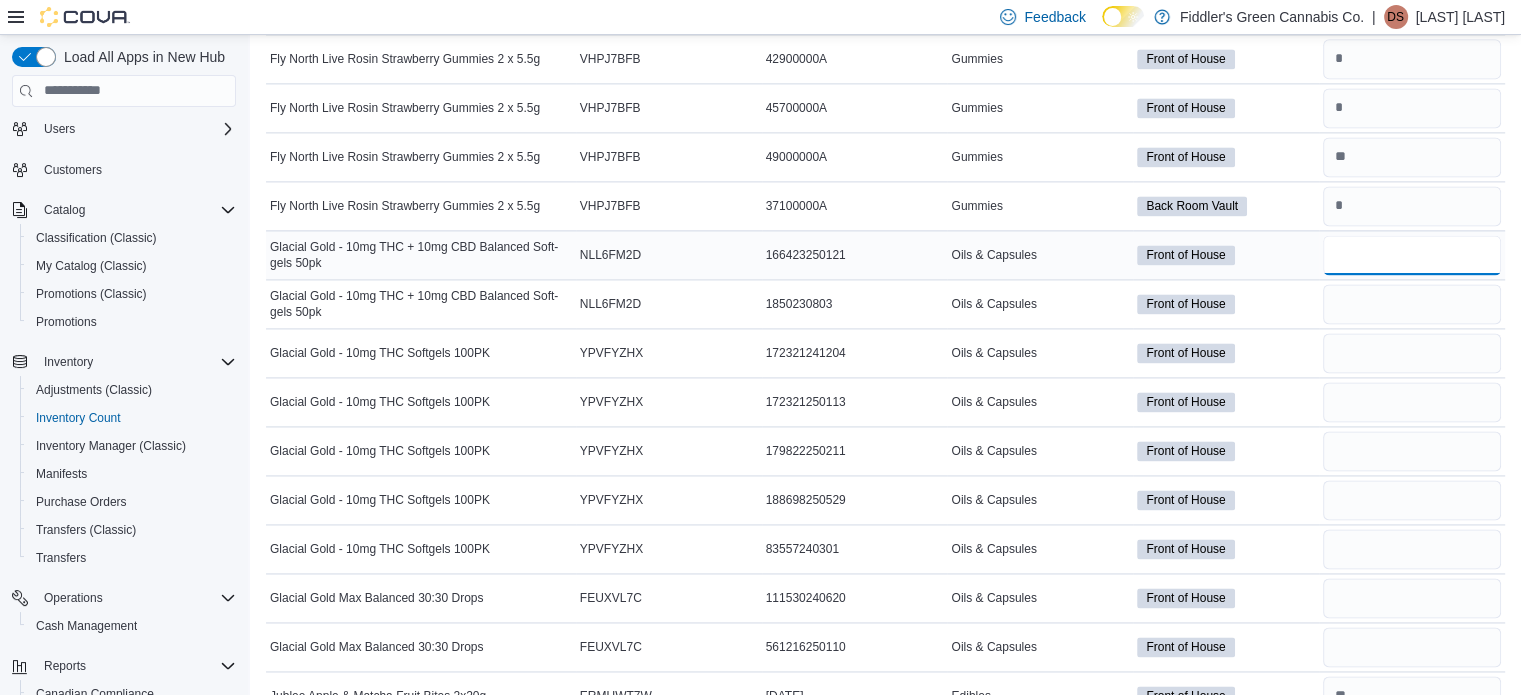 click at bounding box center [1412, 255] 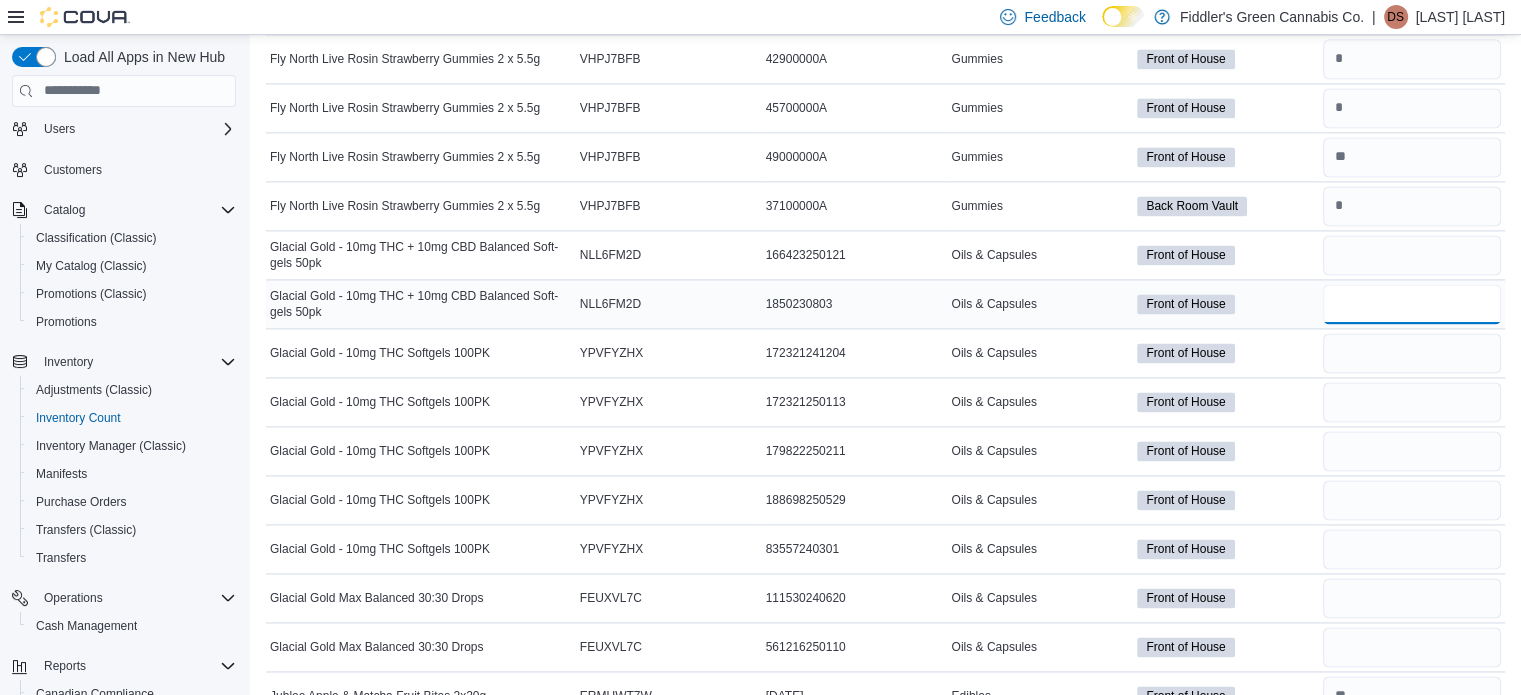 click at bounding box center [1412, 304] 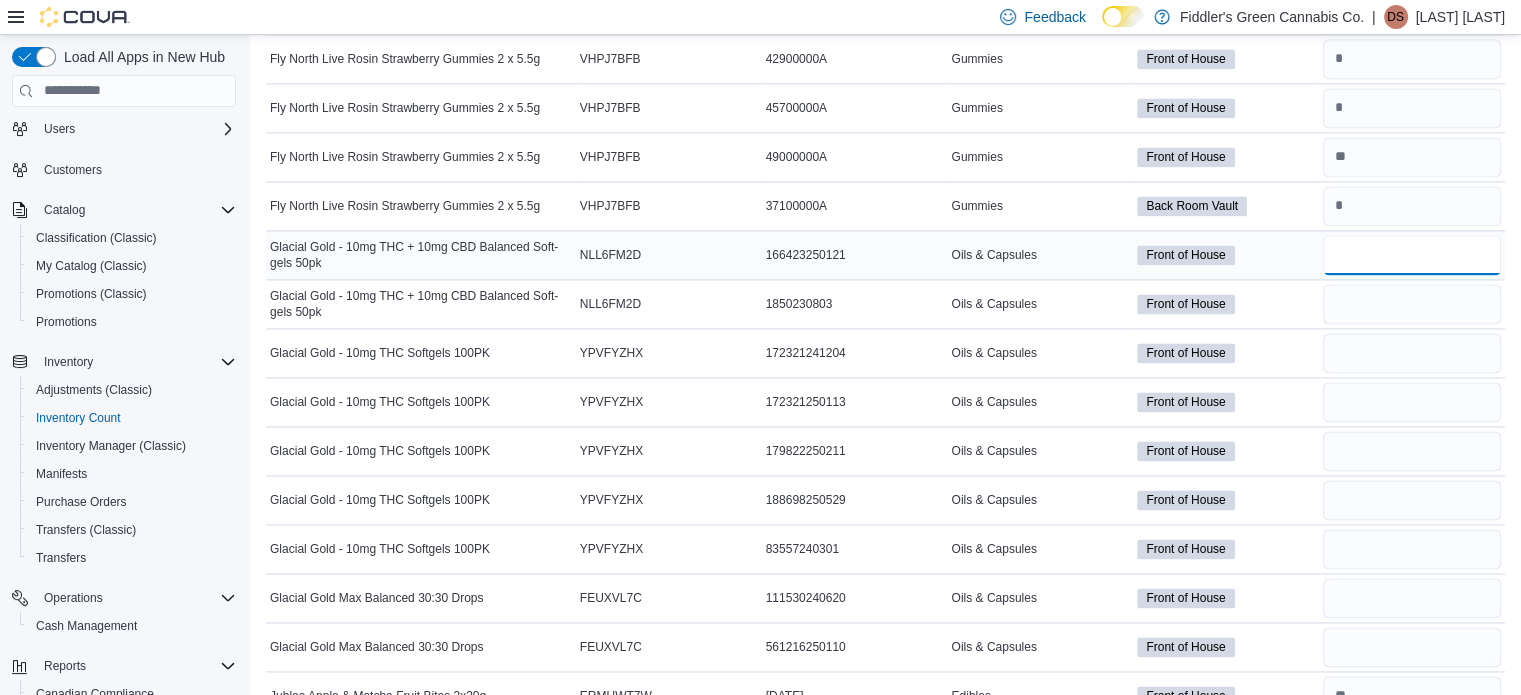 click at bounding box center (1412, 255) 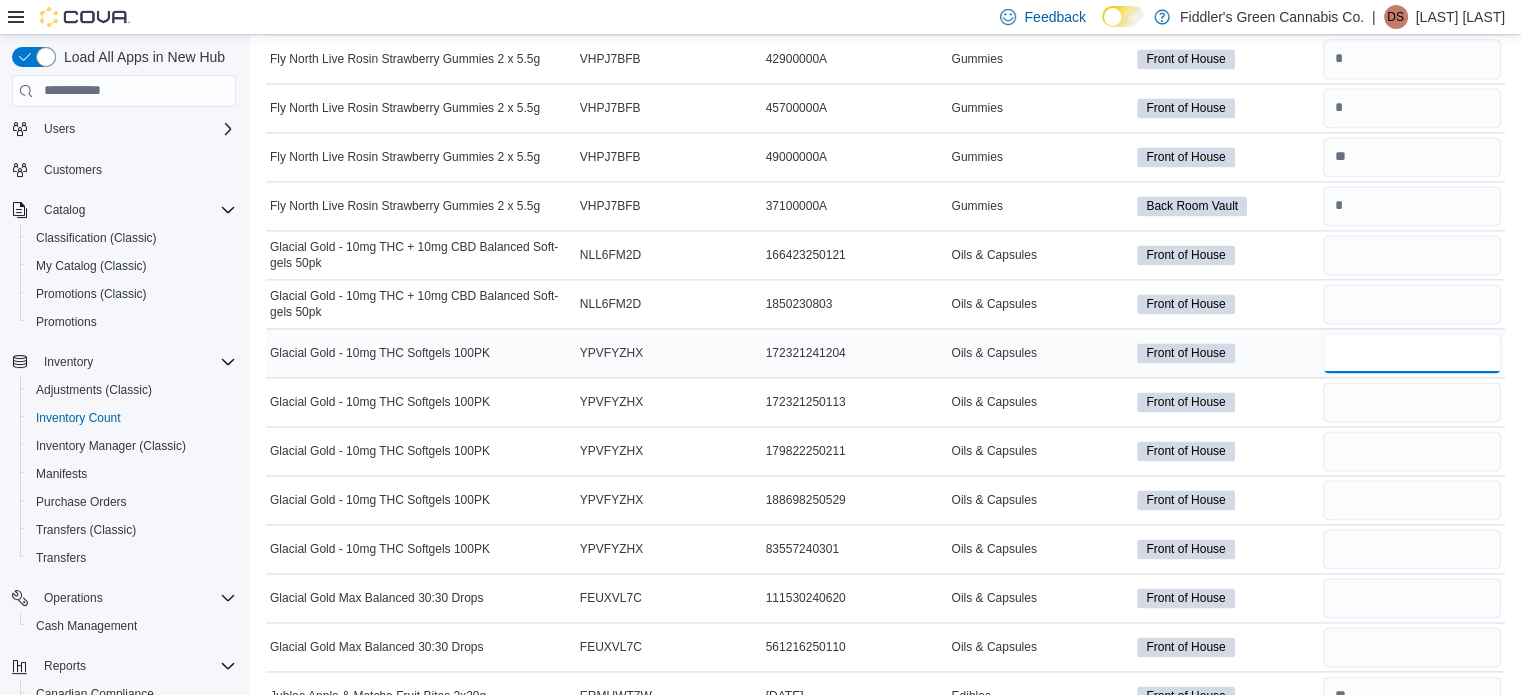 click at bounding box center [1412, 353] 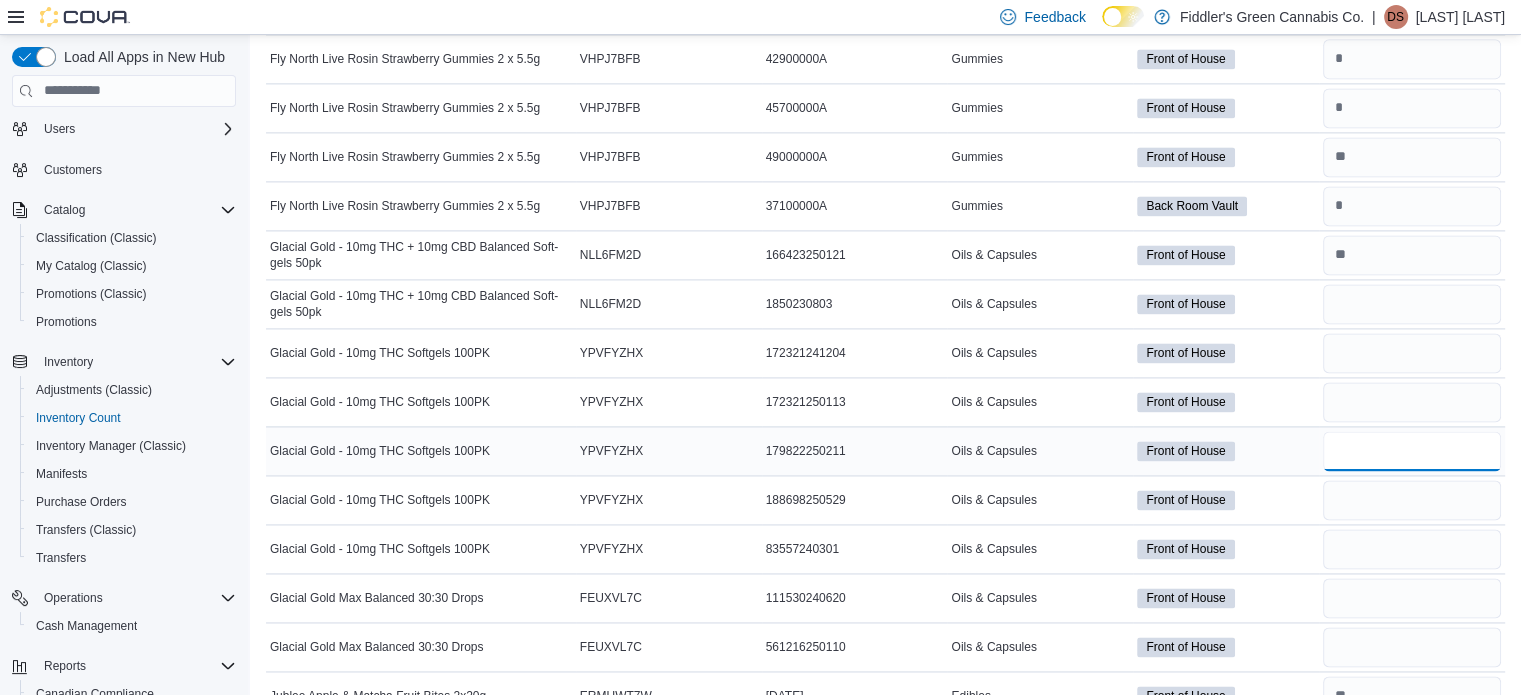 click at bounding box center (1412, 451) 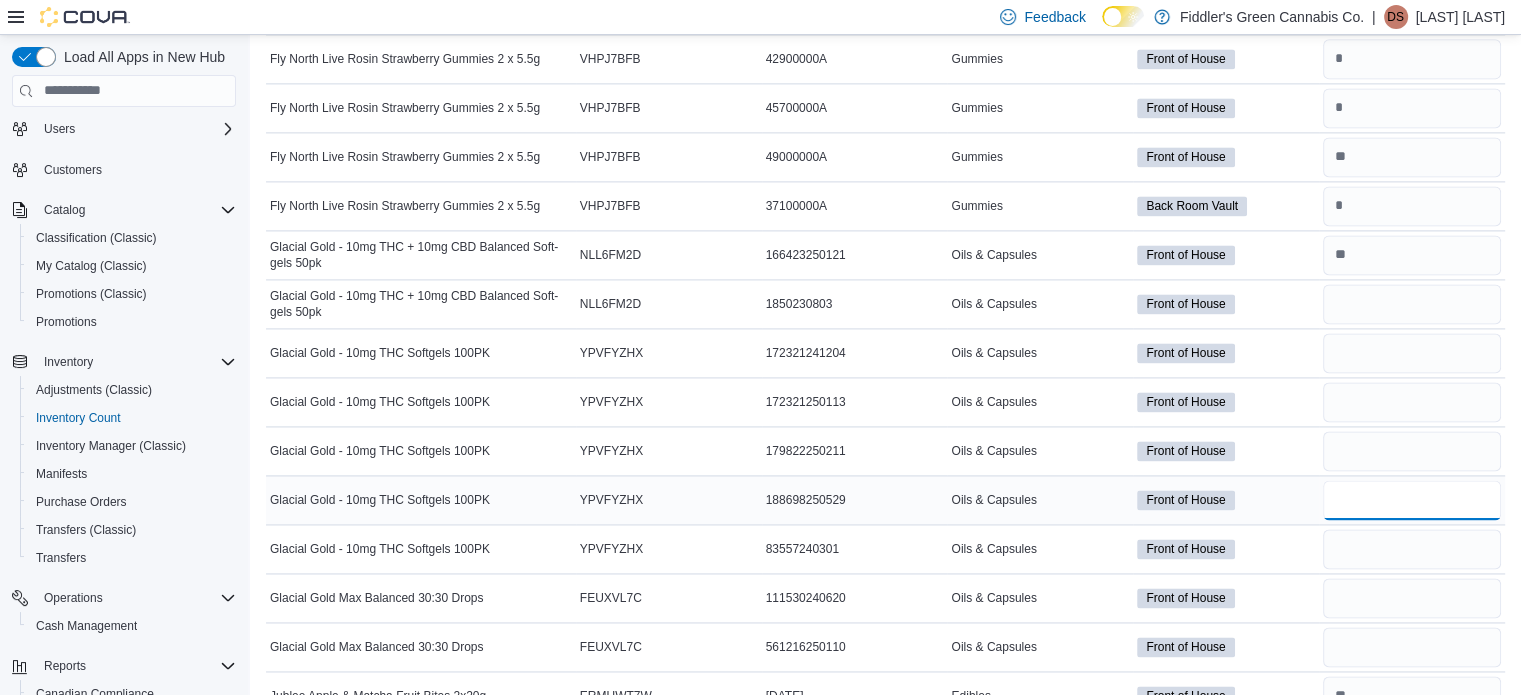 click at bounding box center [1412, 500] 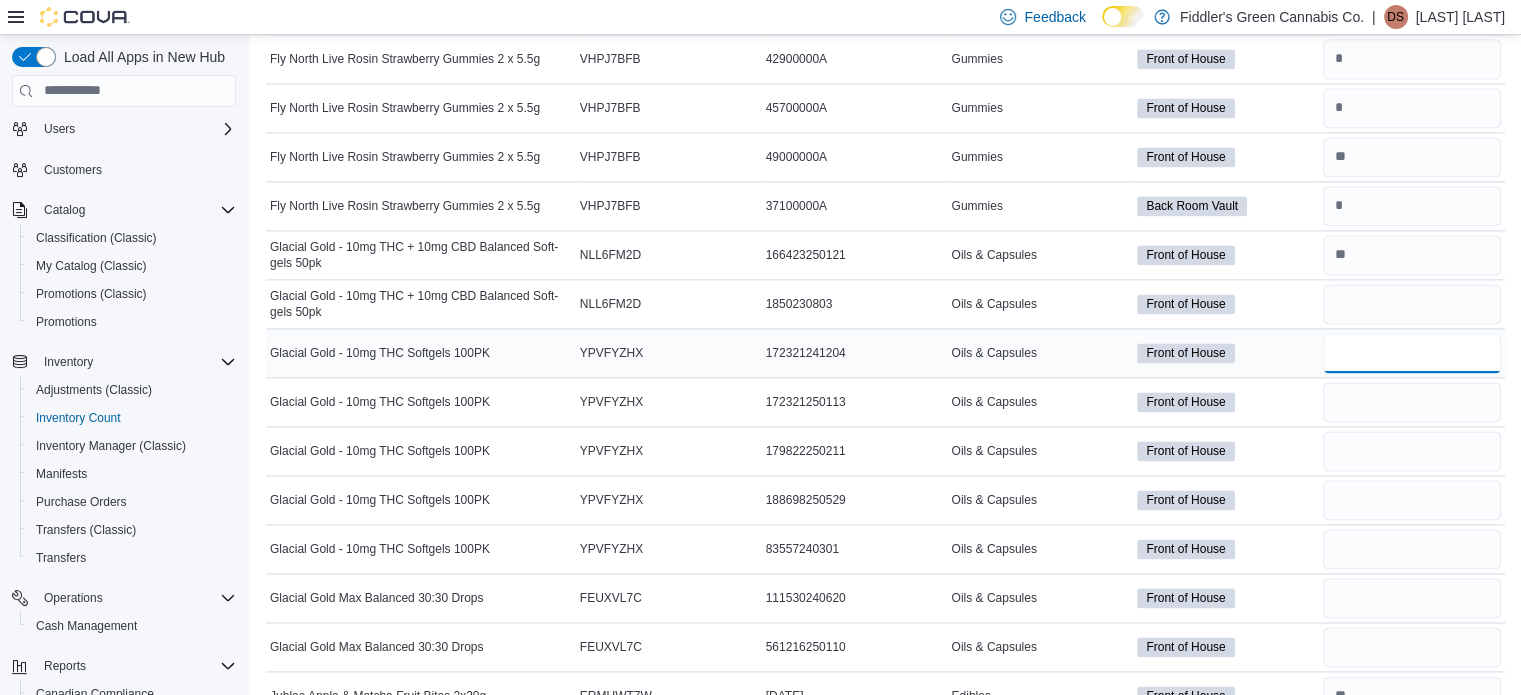 click at bounding box center [1412, 353] 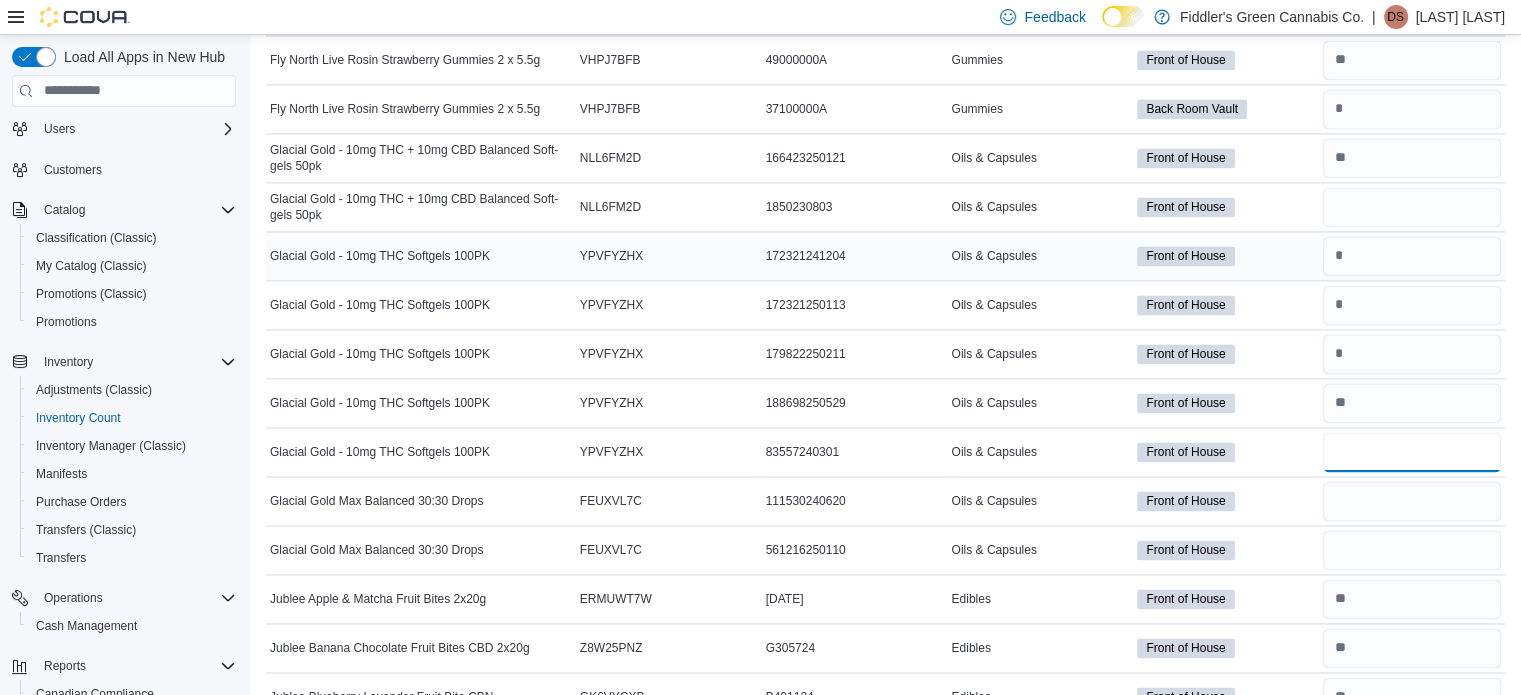 scroll, scrollTop: 2912, scrollLeft: 0, axis: vertical 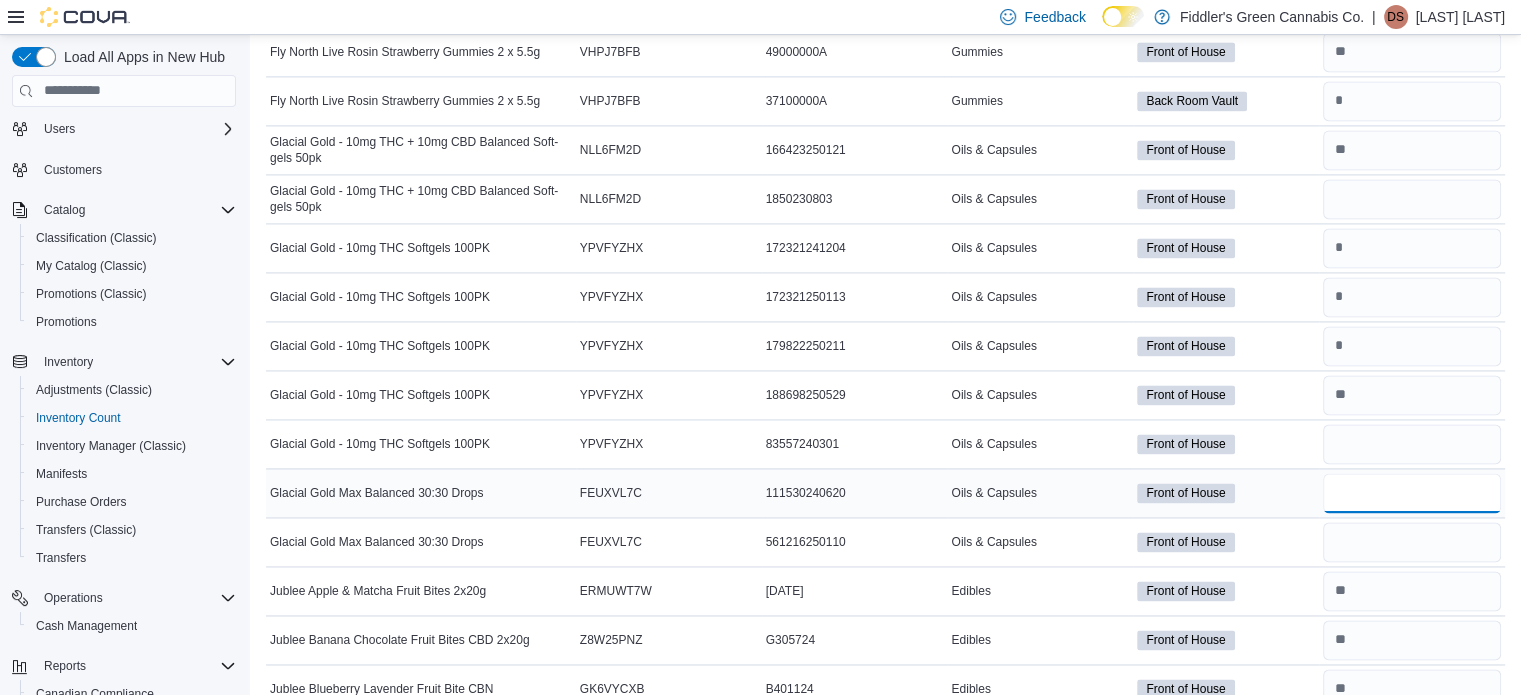click at bounding box center [1412, 493] 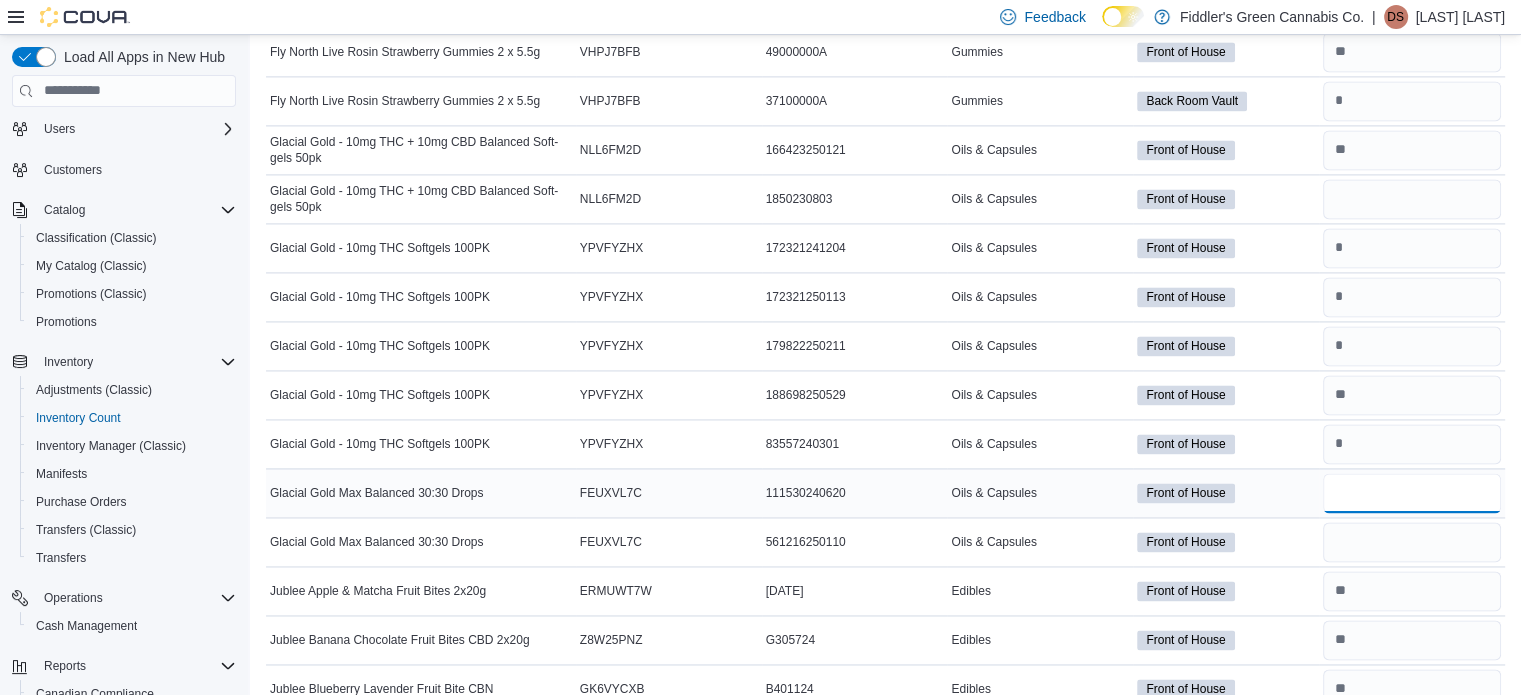 click at bounding box center (1412, 493) 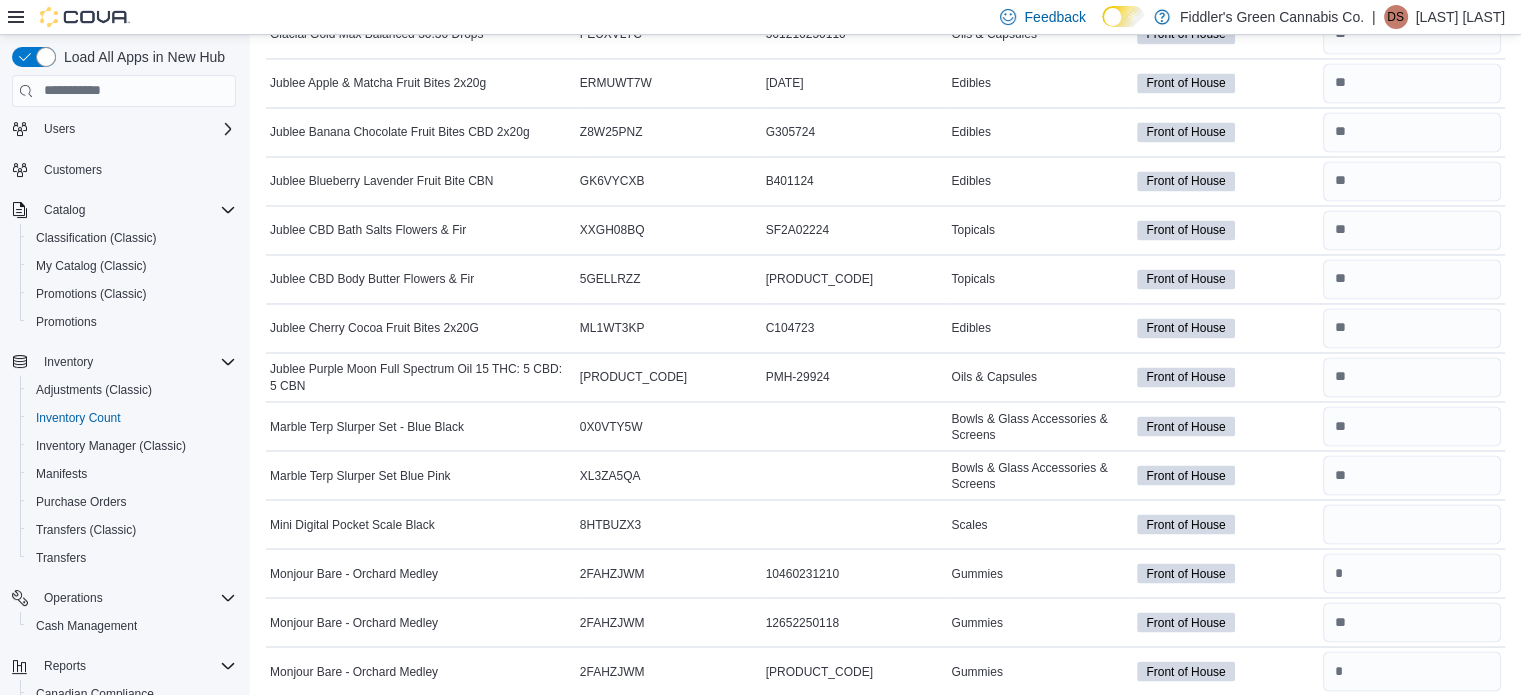 scroll, scrollTop: 3539, scrollLeft: 0, axis: vertical 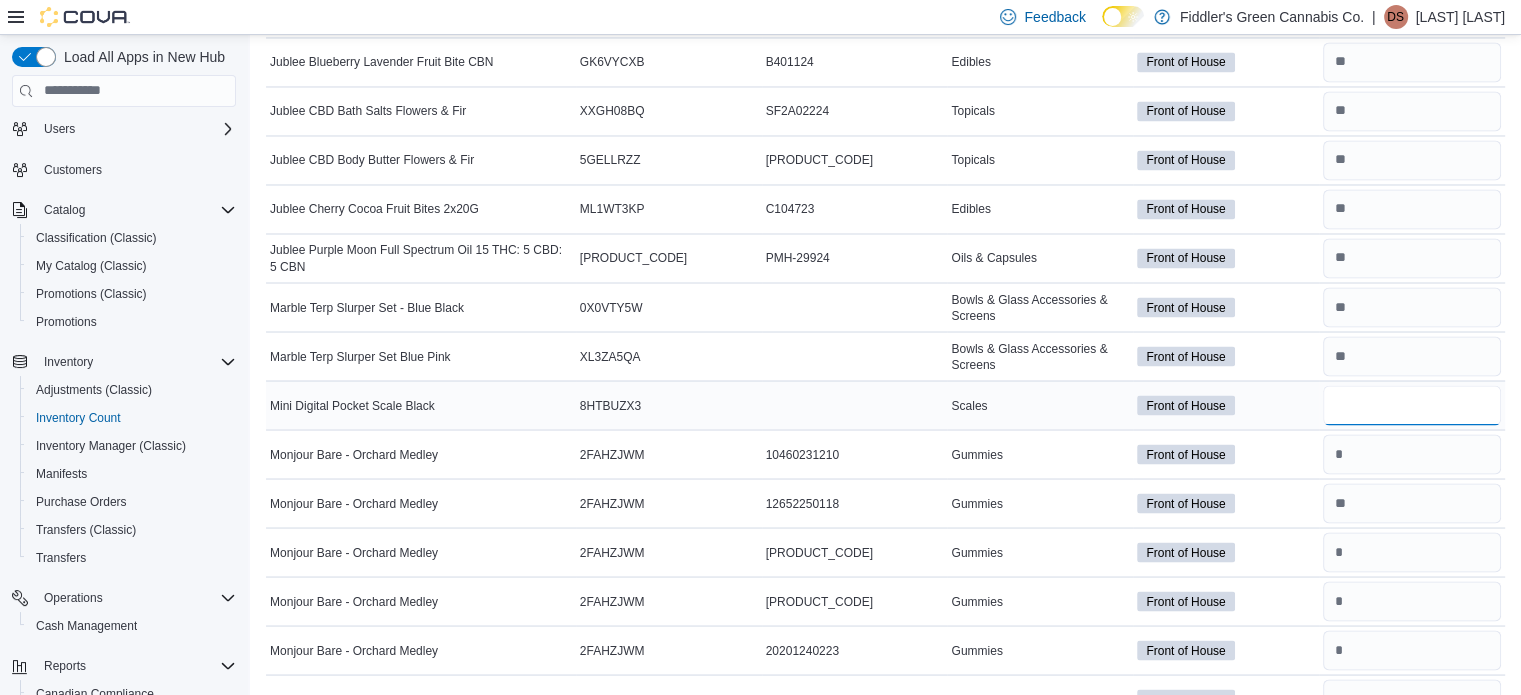 click at bounding box center (1412, 405) 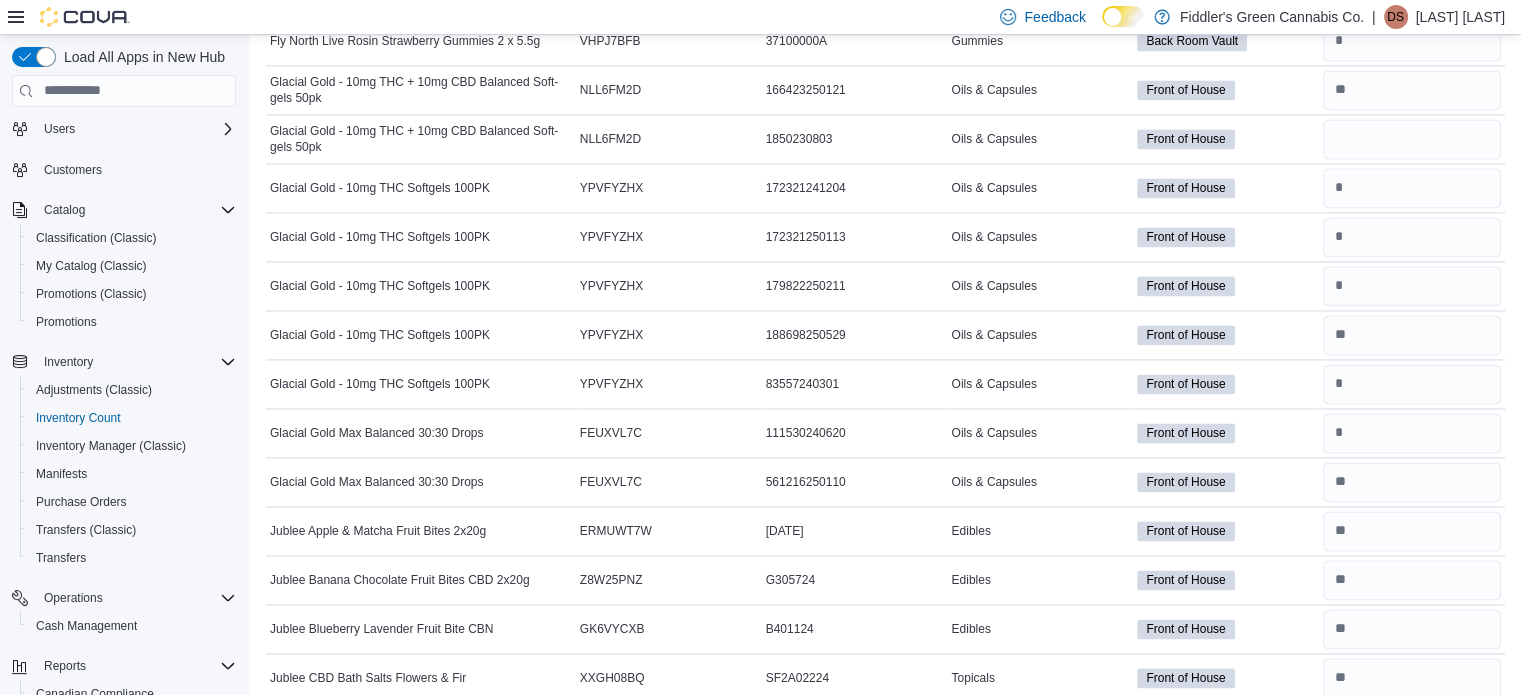 scroll, scrollTop: 2827, scrollLeft: 0, axis: vertical 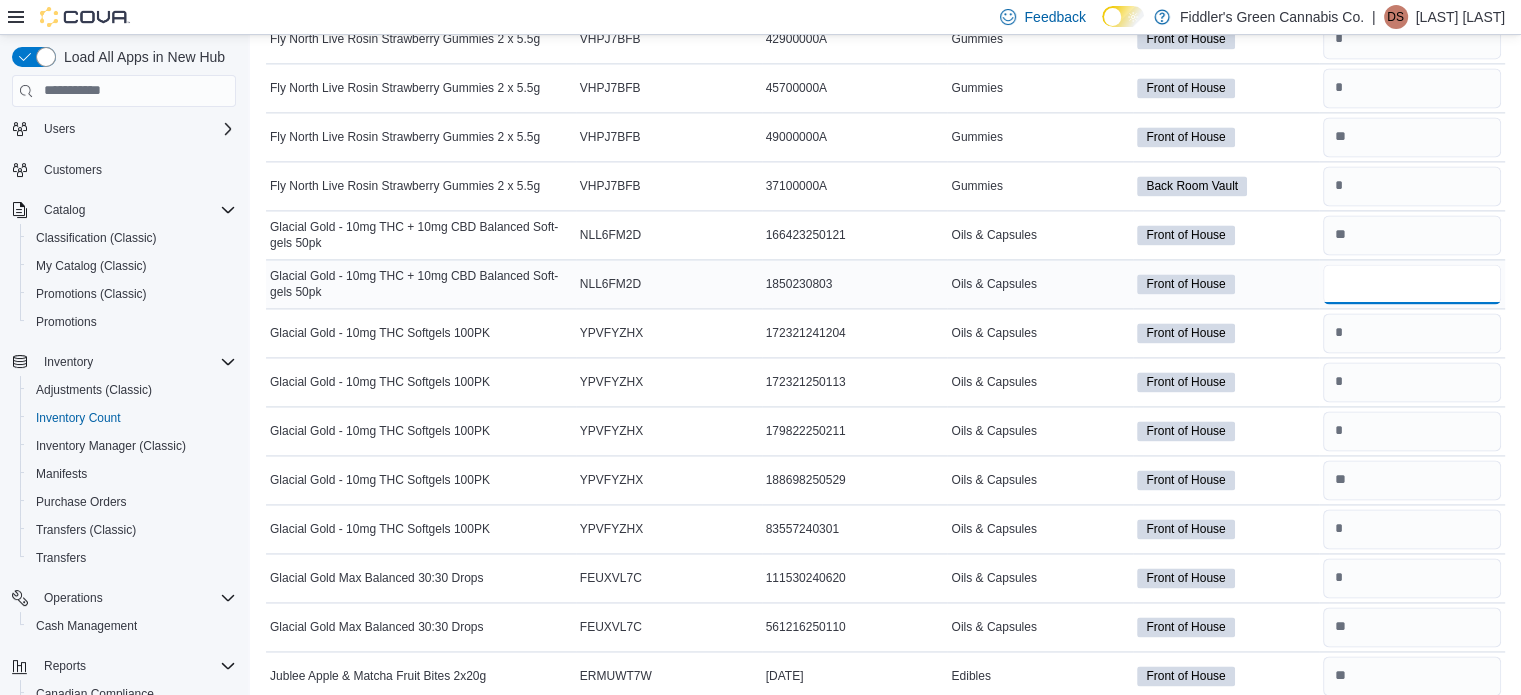 click at bounding box center [1412, 284] 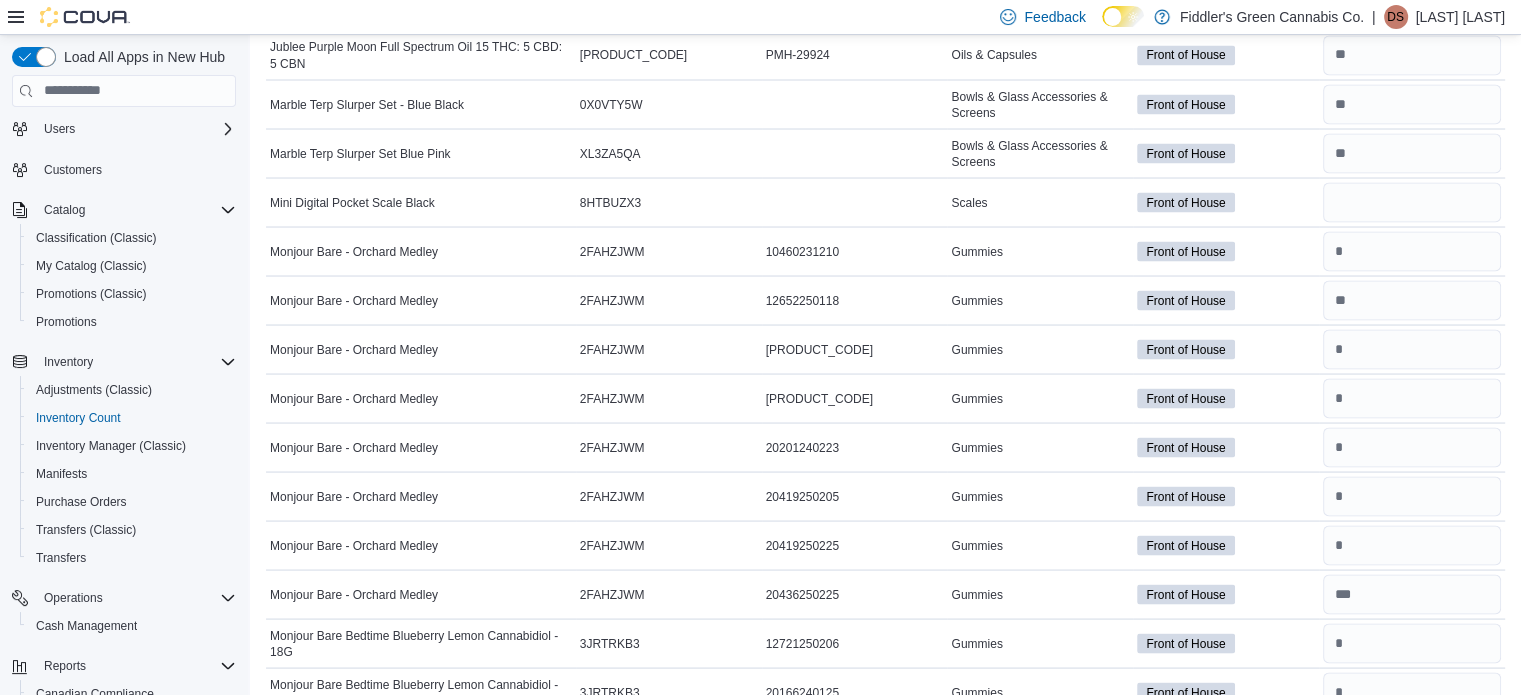 scroll, scrollTop: 3740, scrollLeft: 0, axis: vertical 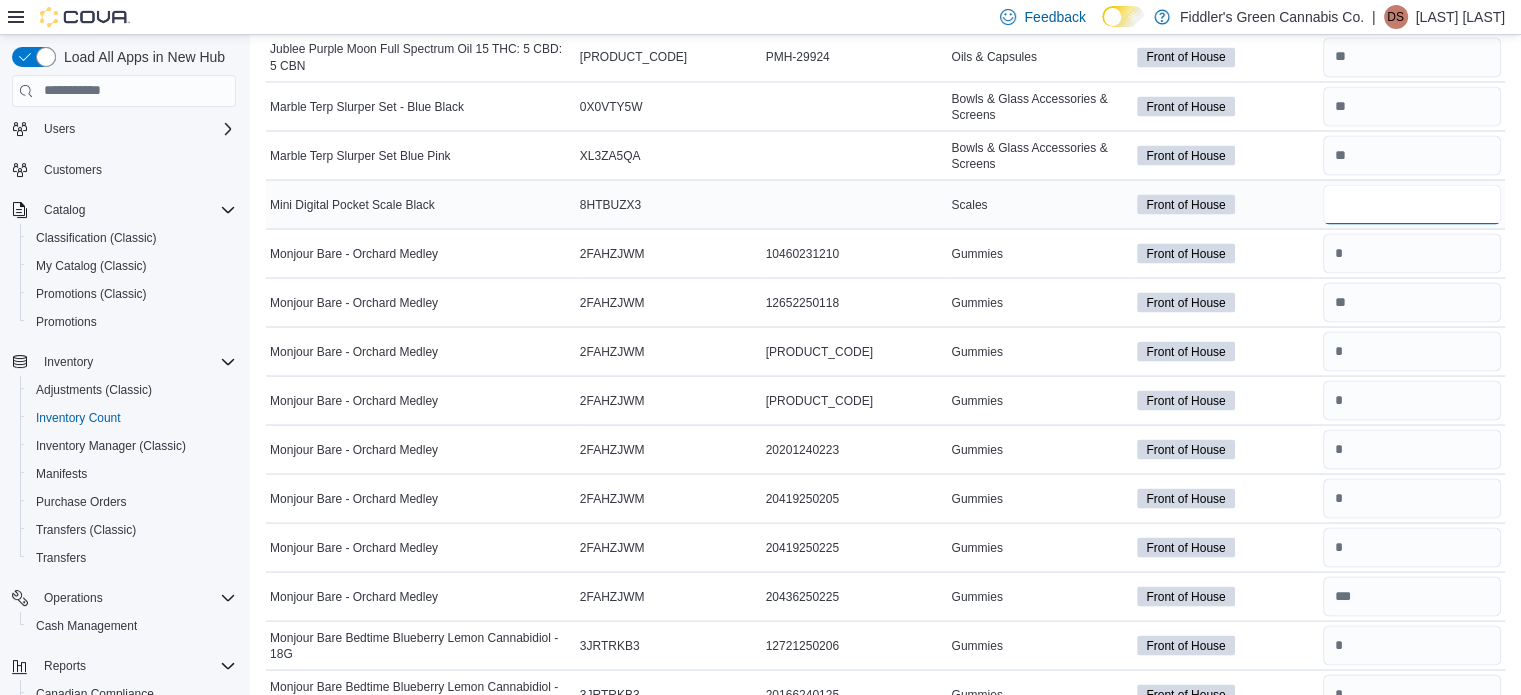 click at bounding box center (1412, 204) 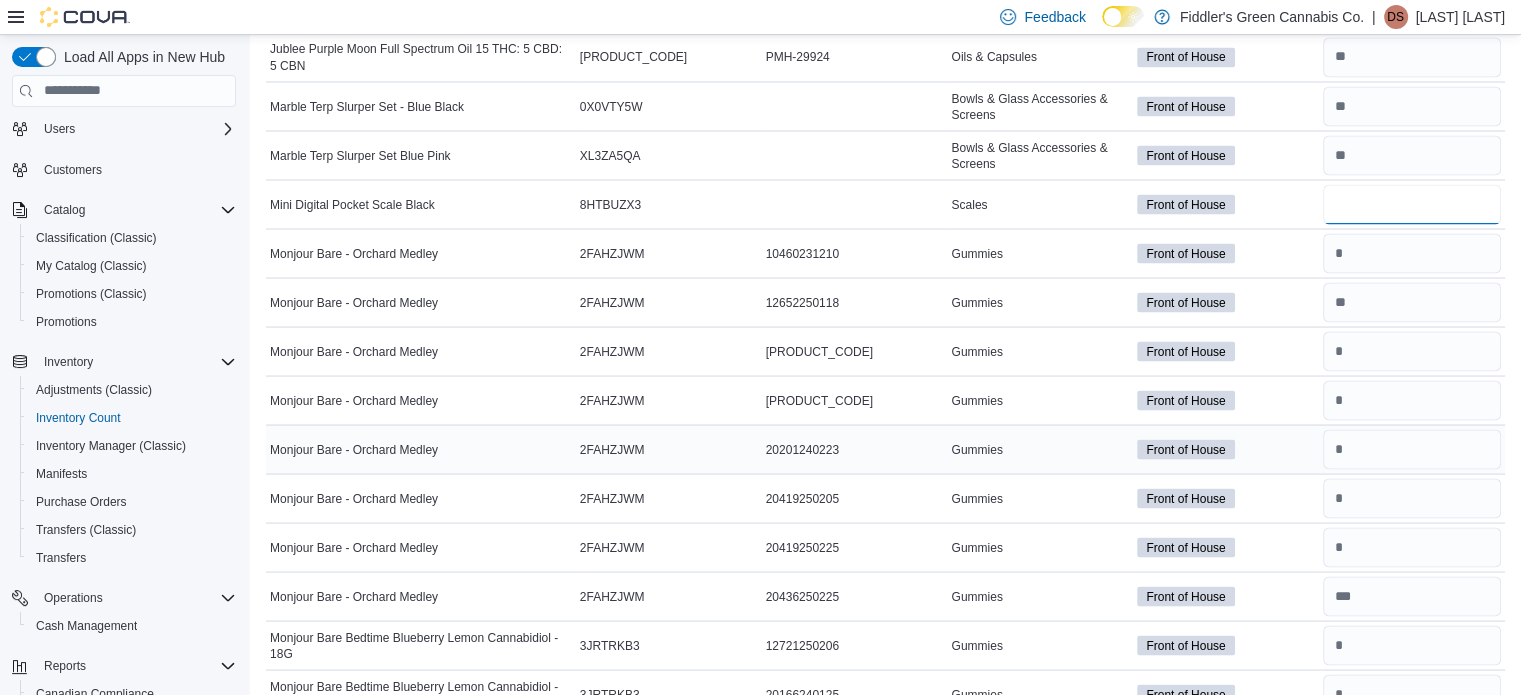 scroll, scrollTop: 3894, scrollLeft: 0, axis: vertical 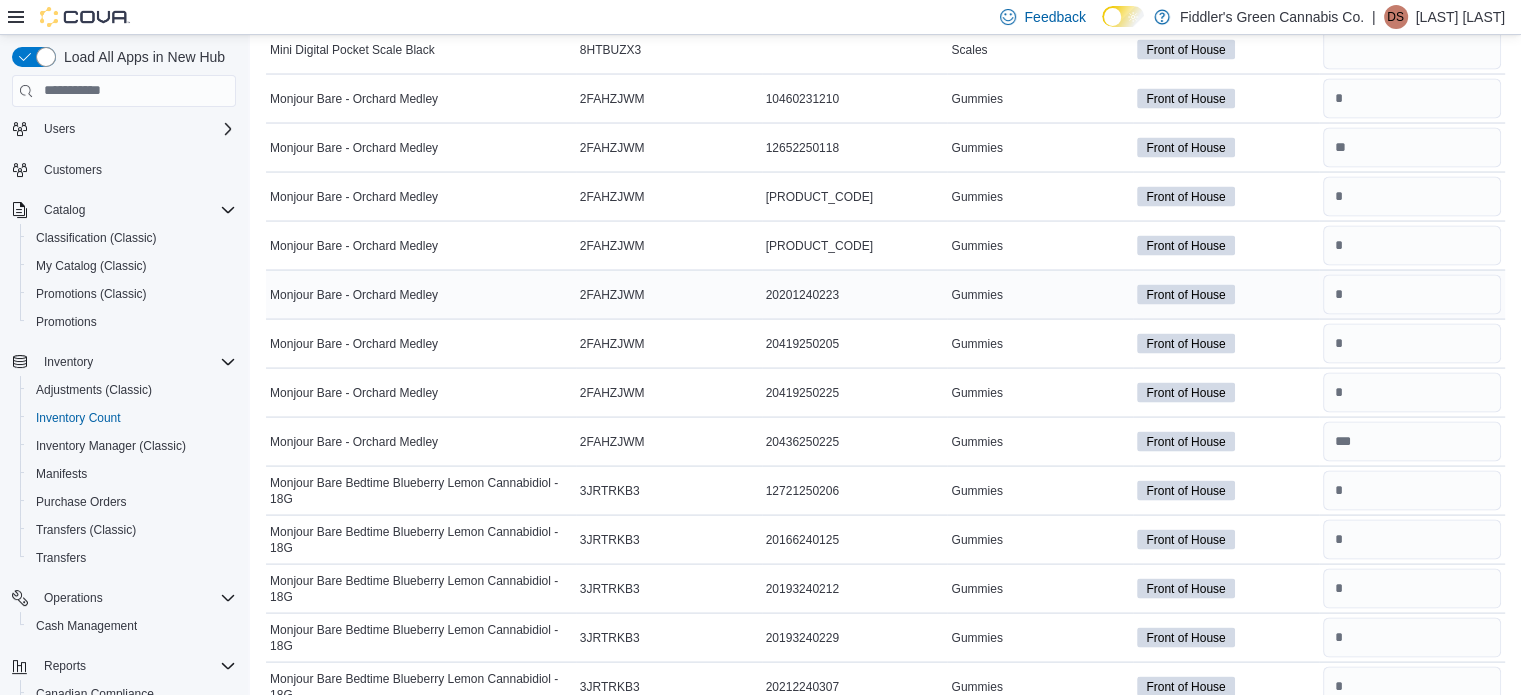 click on "20201240223" at bounding box center [855, 295] 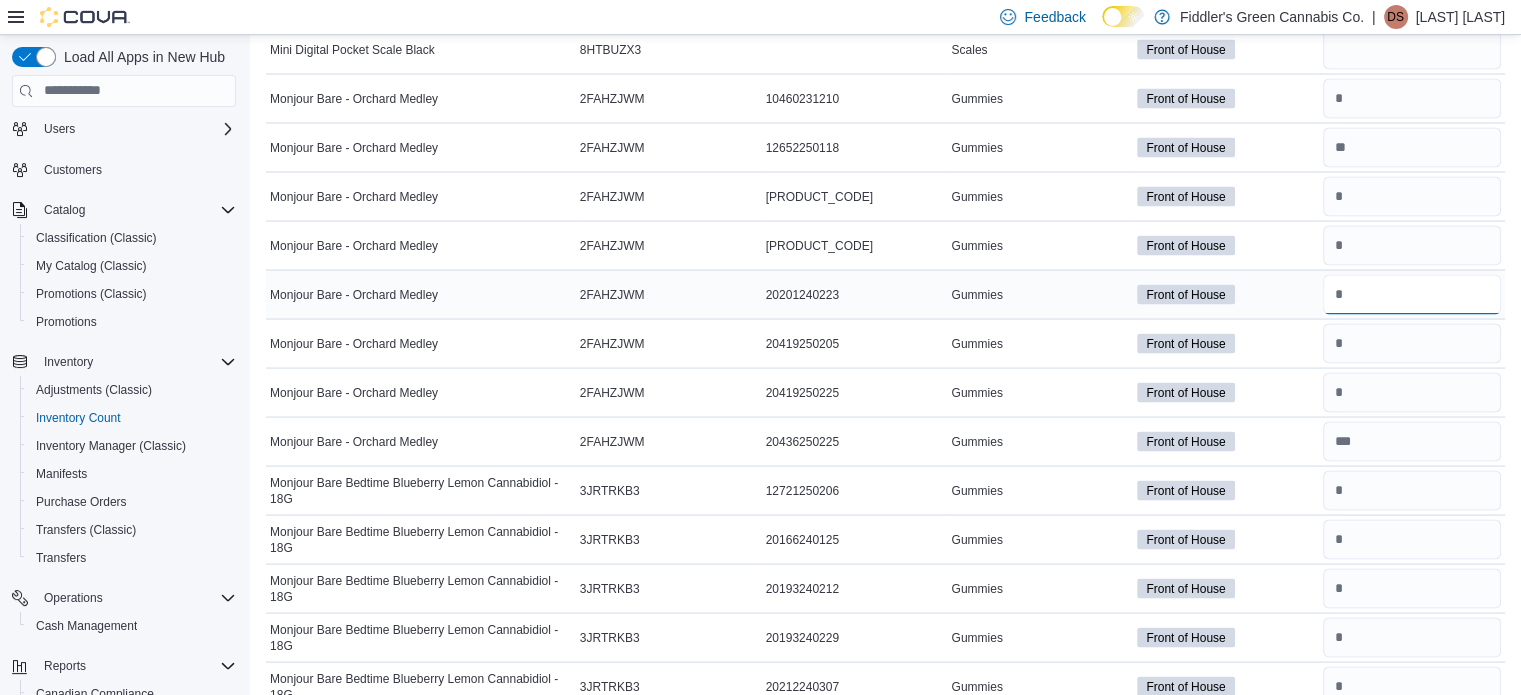 click at bounding box center (1412, 295) 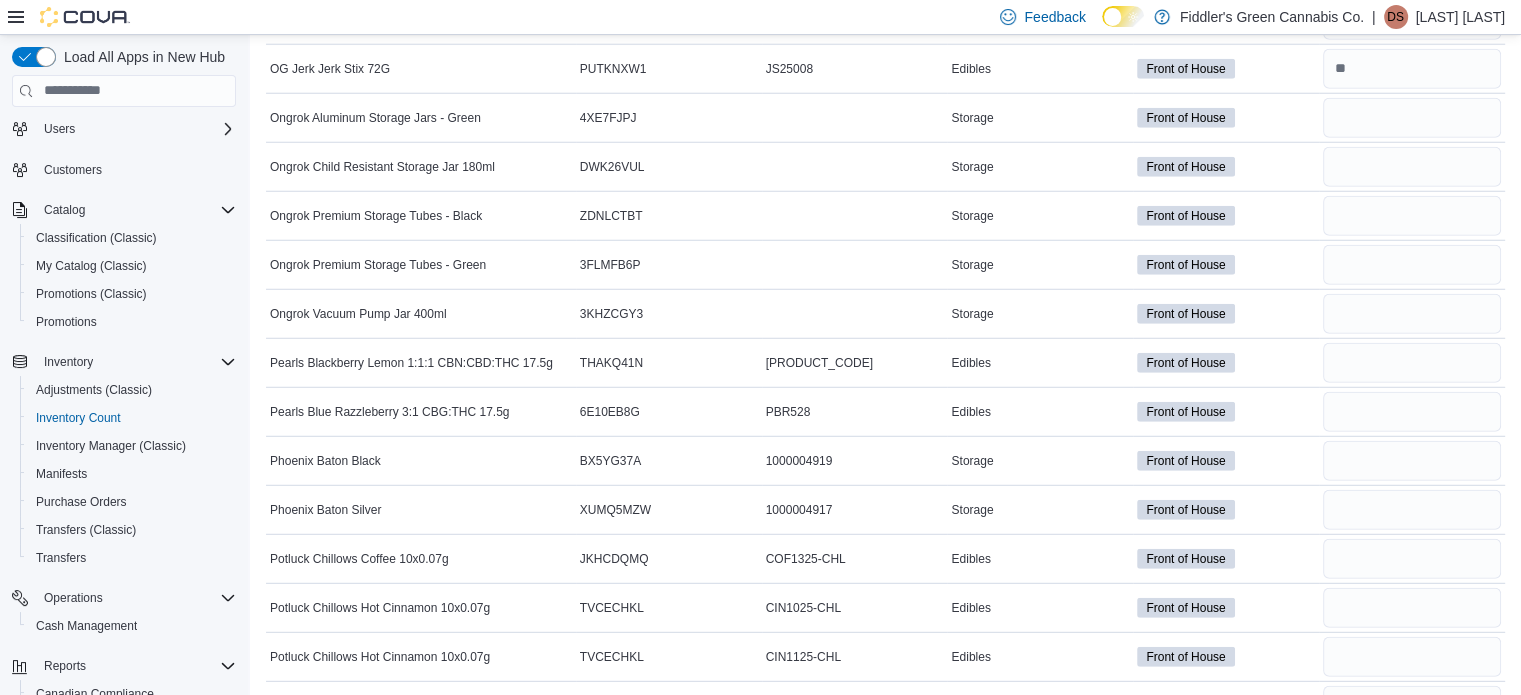 scroll, scrollTop: 5530, scrollLeft: 0, axis: vertical 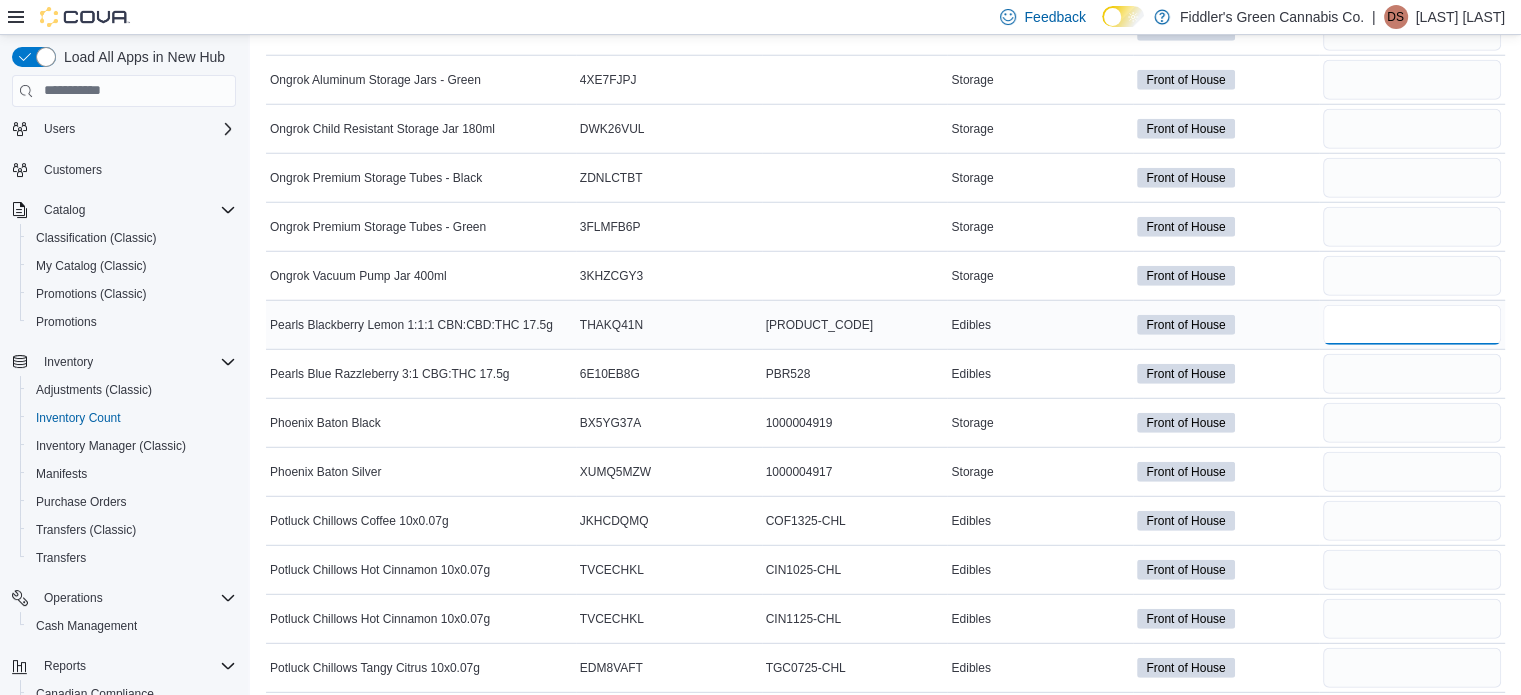 click at bounding box center [1412, 325] 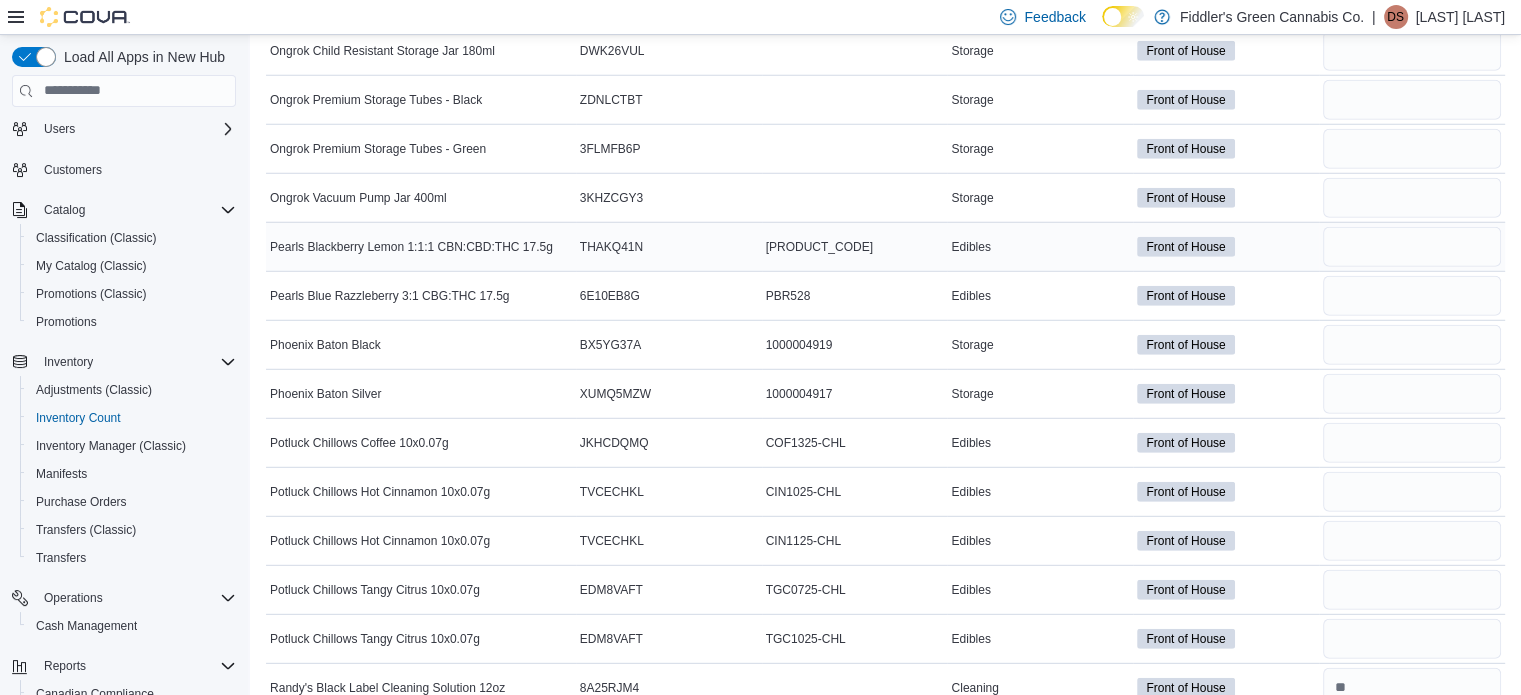 scroll, scrollTop: 5640, scrollLeft: 0, axis: vertical 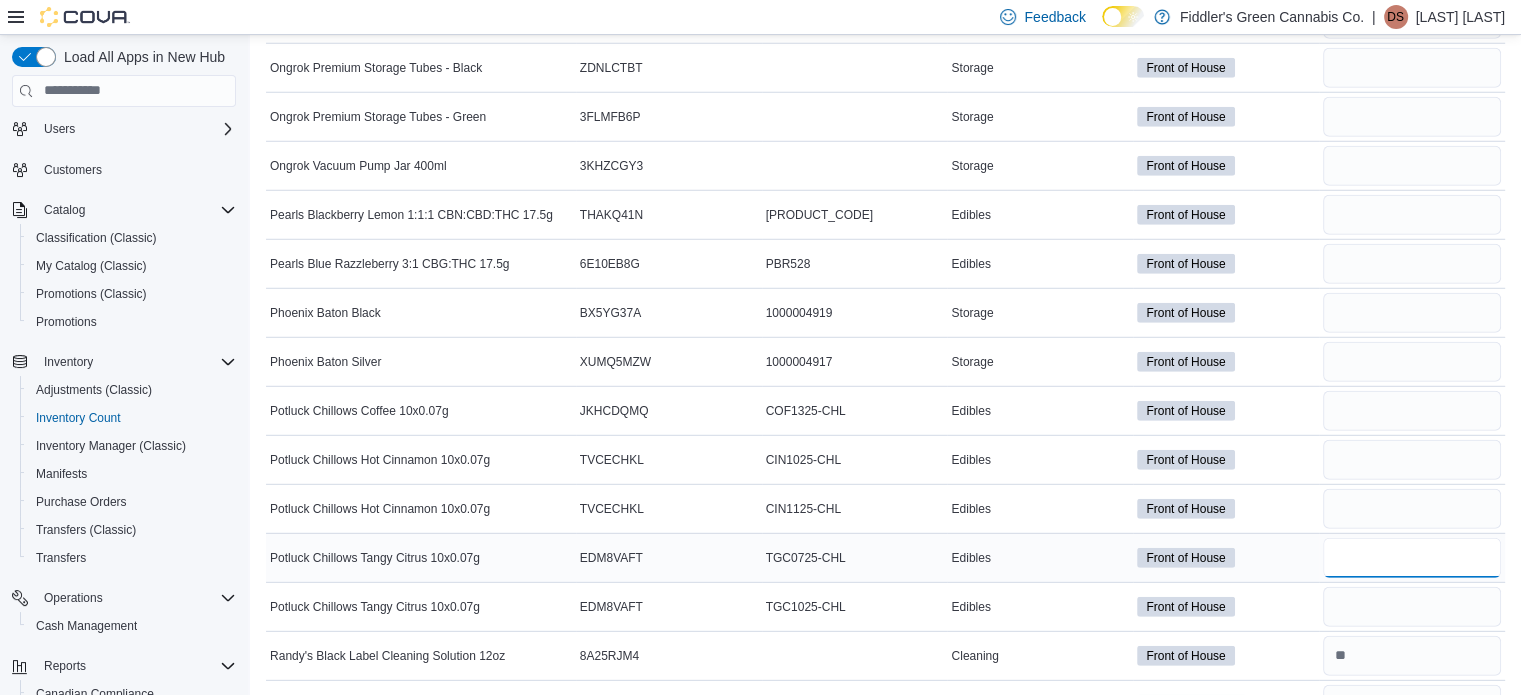 click at bounding box center [1412, 558] 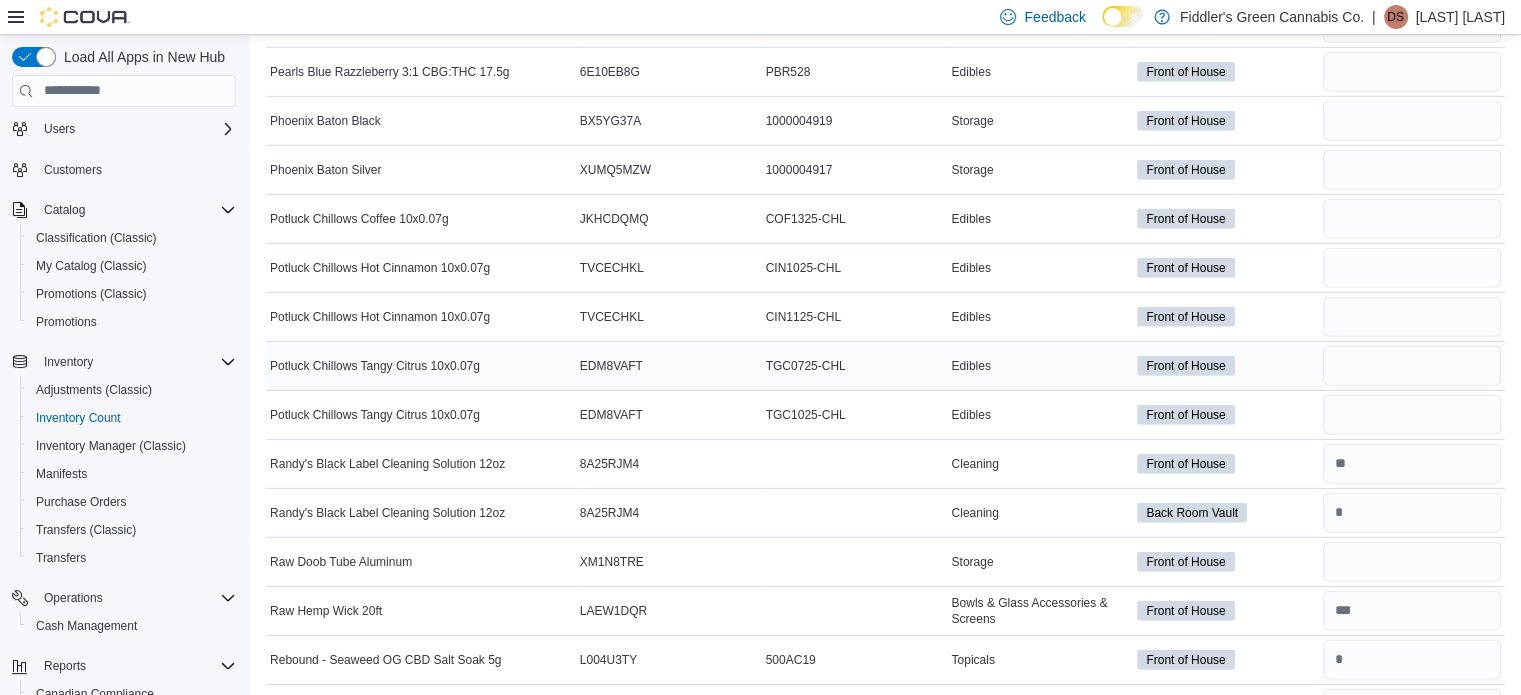 scroll, scrollTop: 5832, scrollLeft: 0, axis: vertical 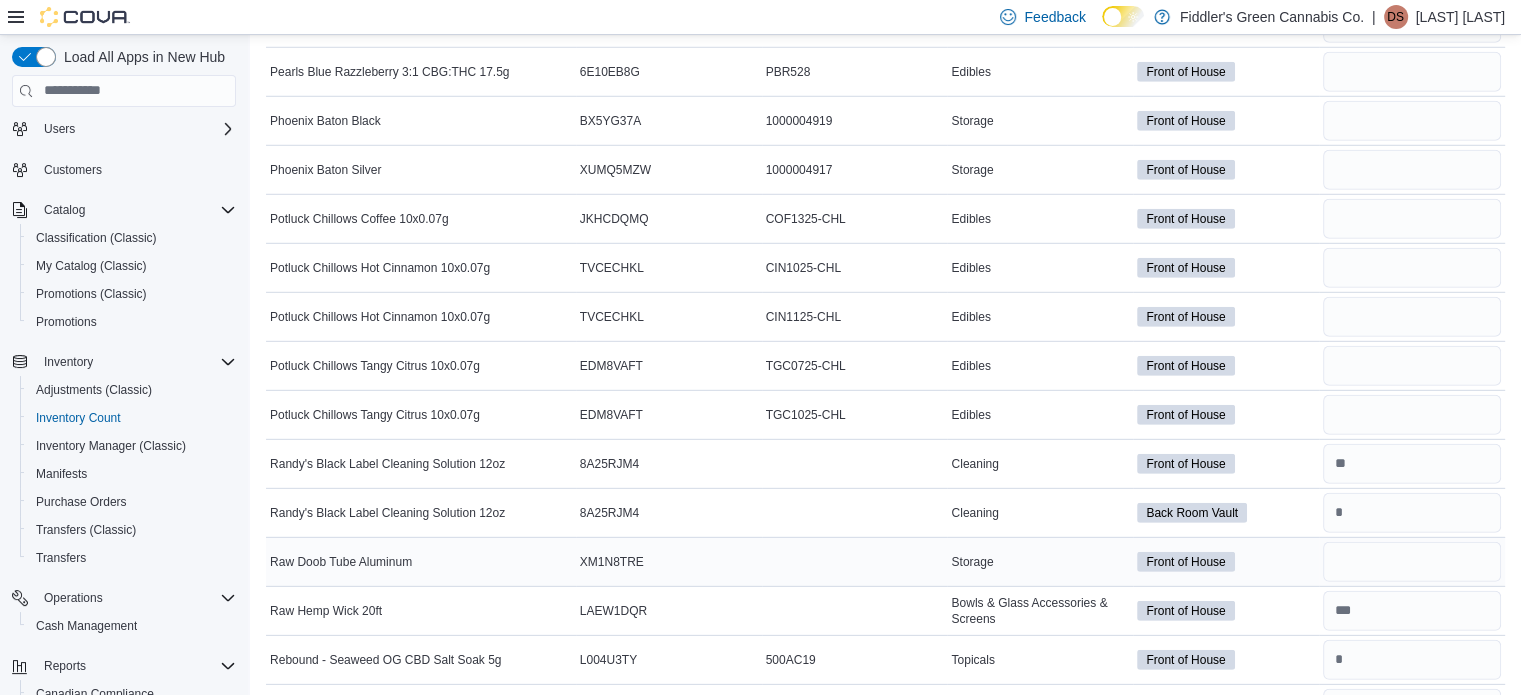 click at bounding box center [1412, 562] 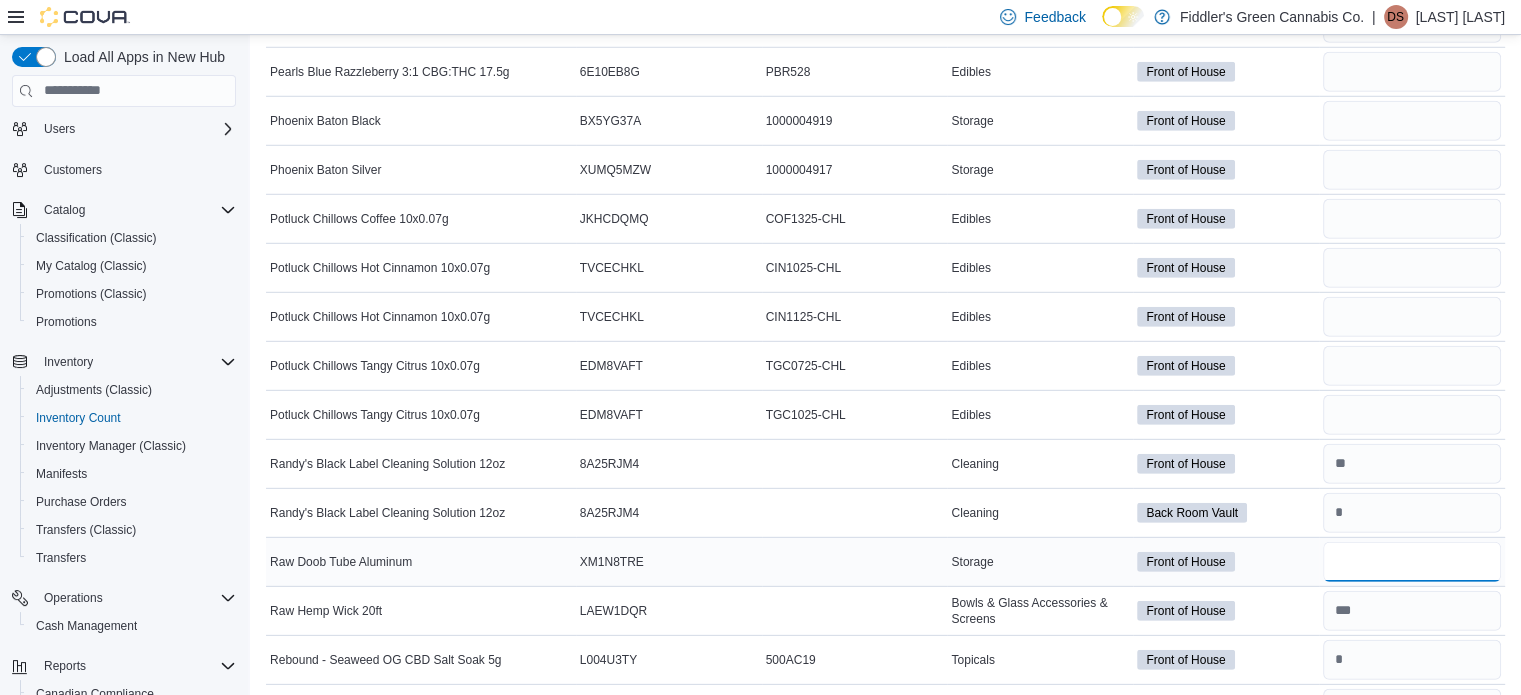 click at bounding box center [1412, 562] 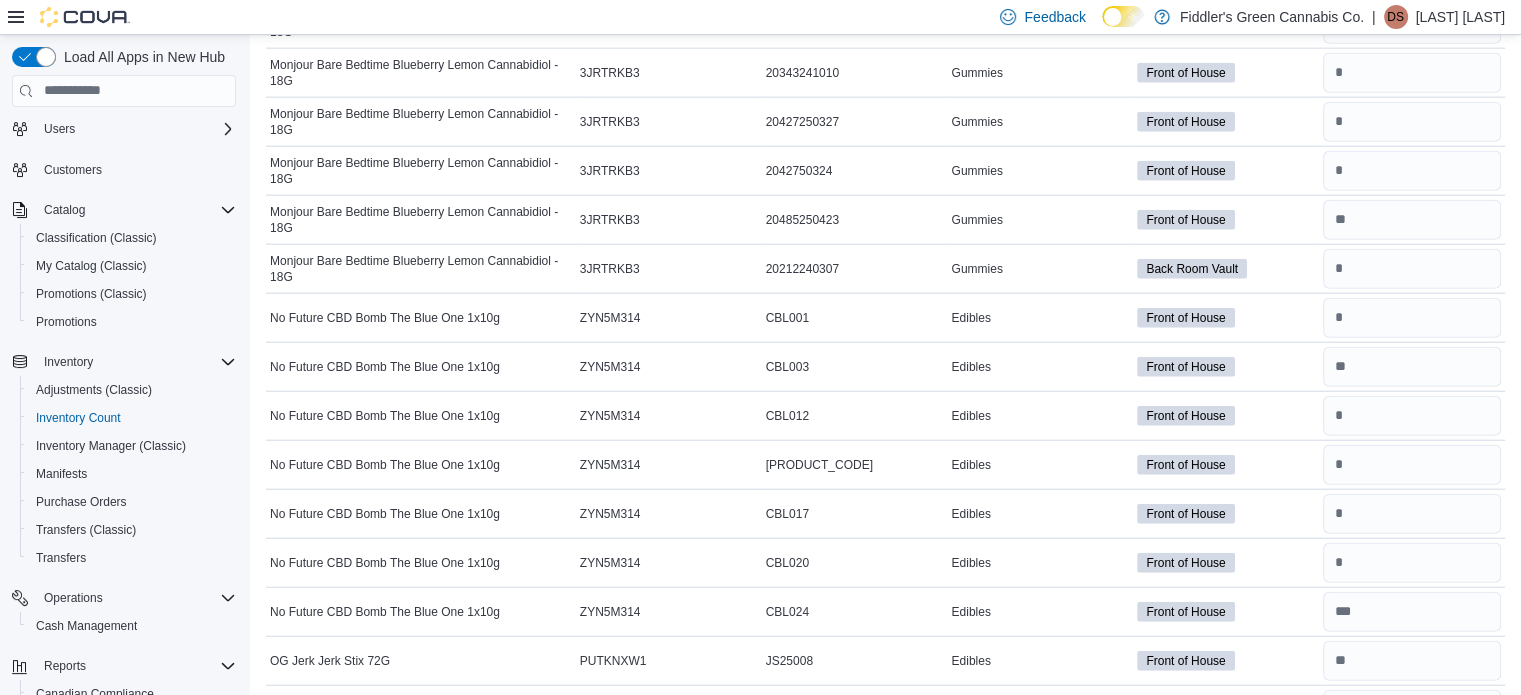 scroll, scrollTop: 5006, scrollLeft: 0, axis: vertical 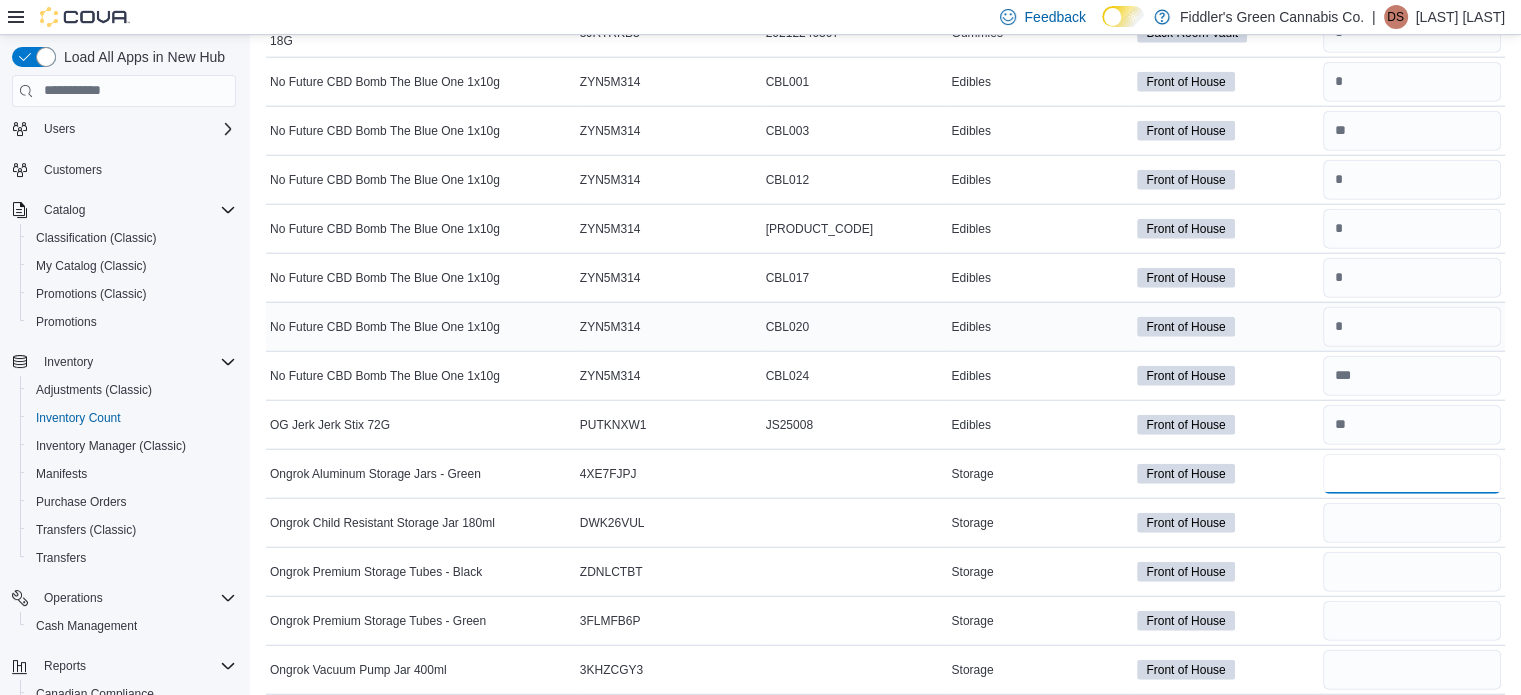 click at bounding box center (1412, 474) 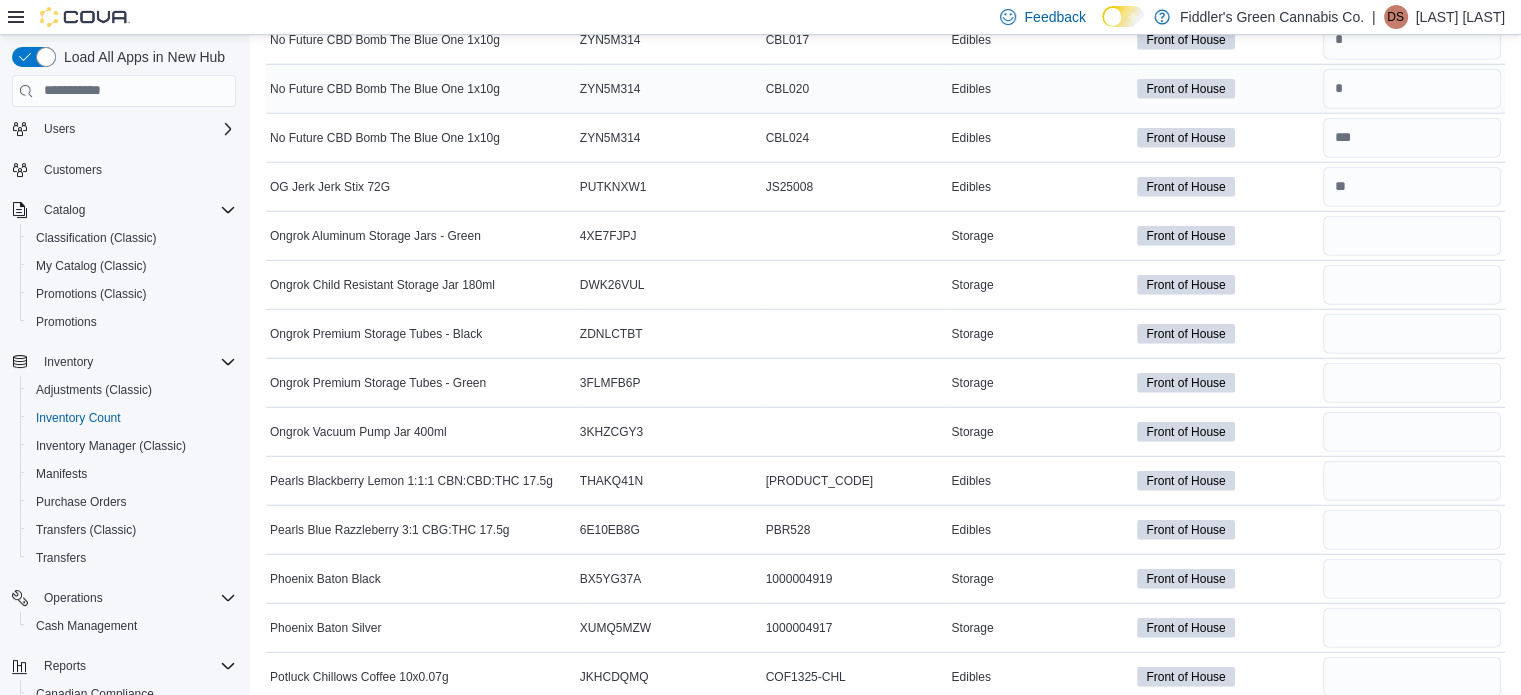 scroll, scrollTop: 5376, scrollLeft: 0, axis: vertical 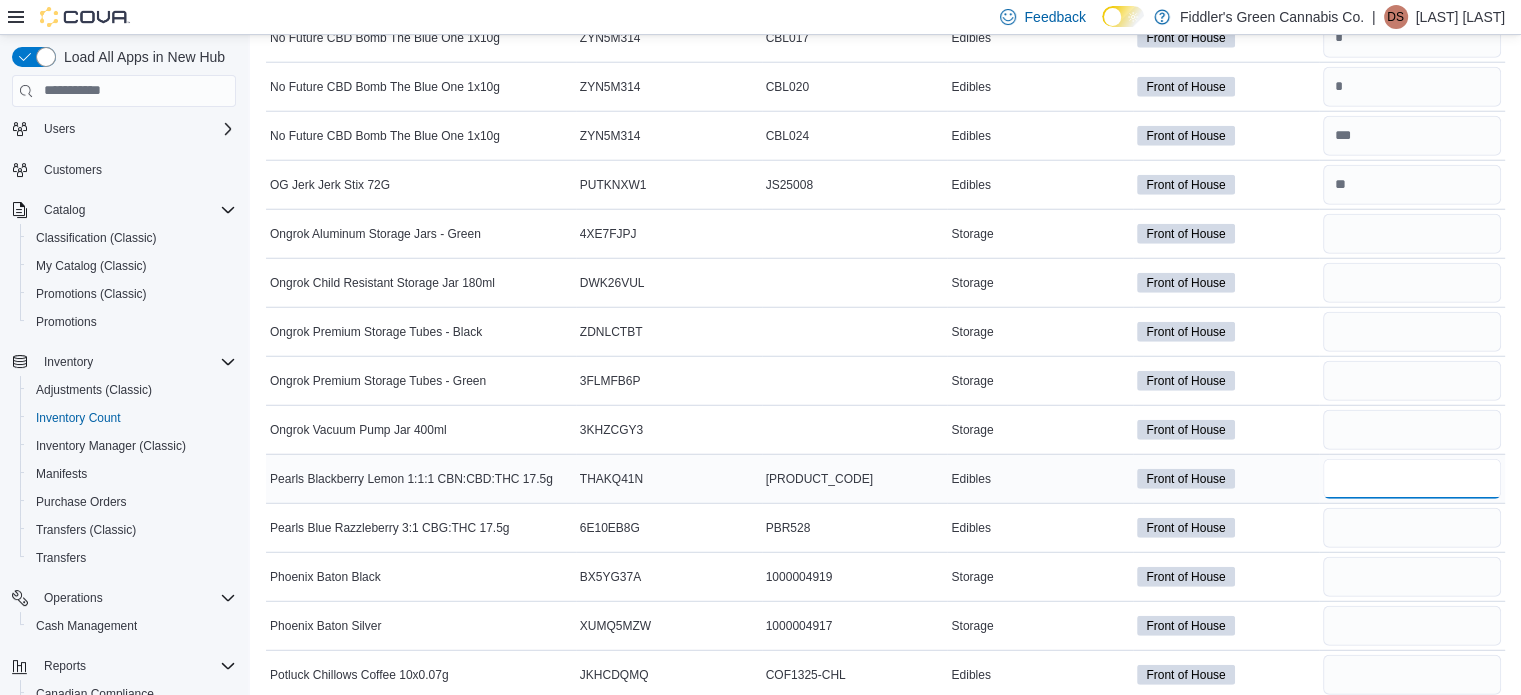 click at bounding box center (1412, 479) 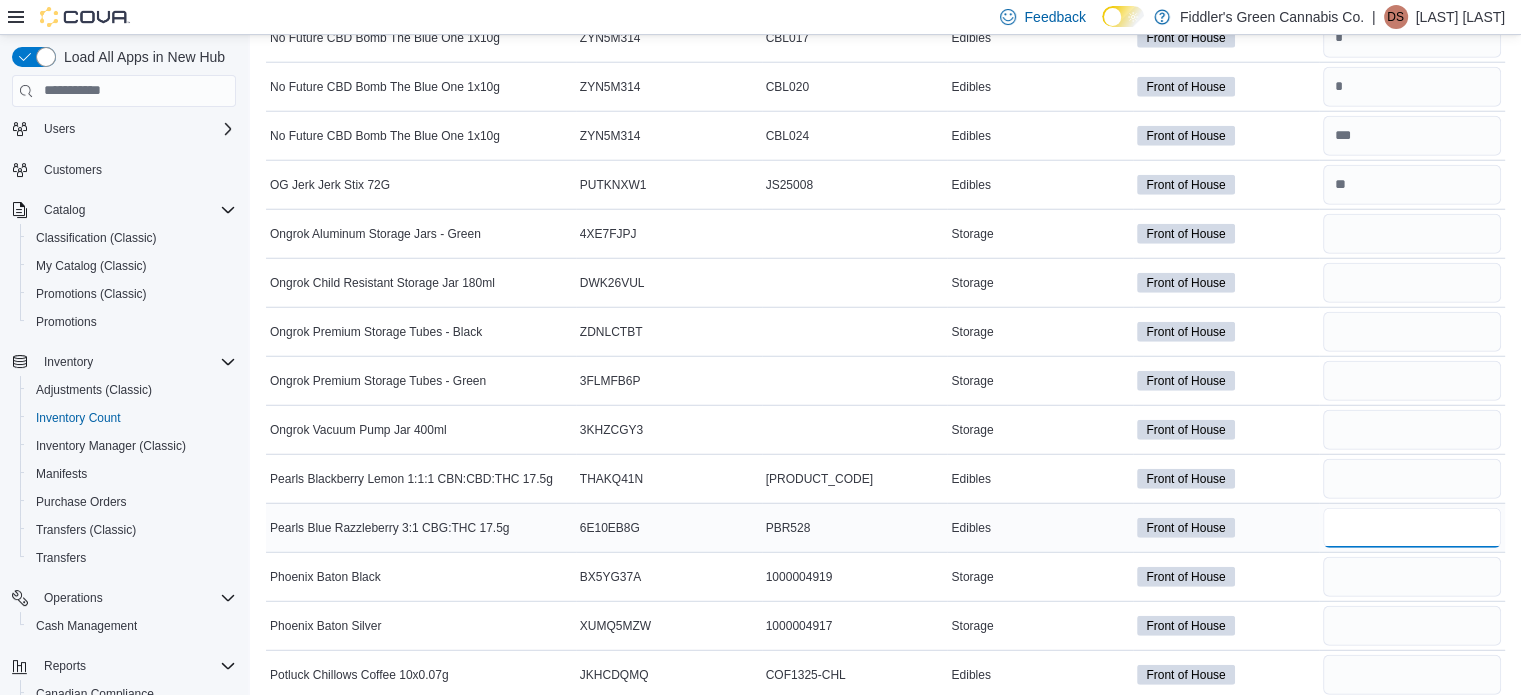 click at bounding box center [1412, 528] 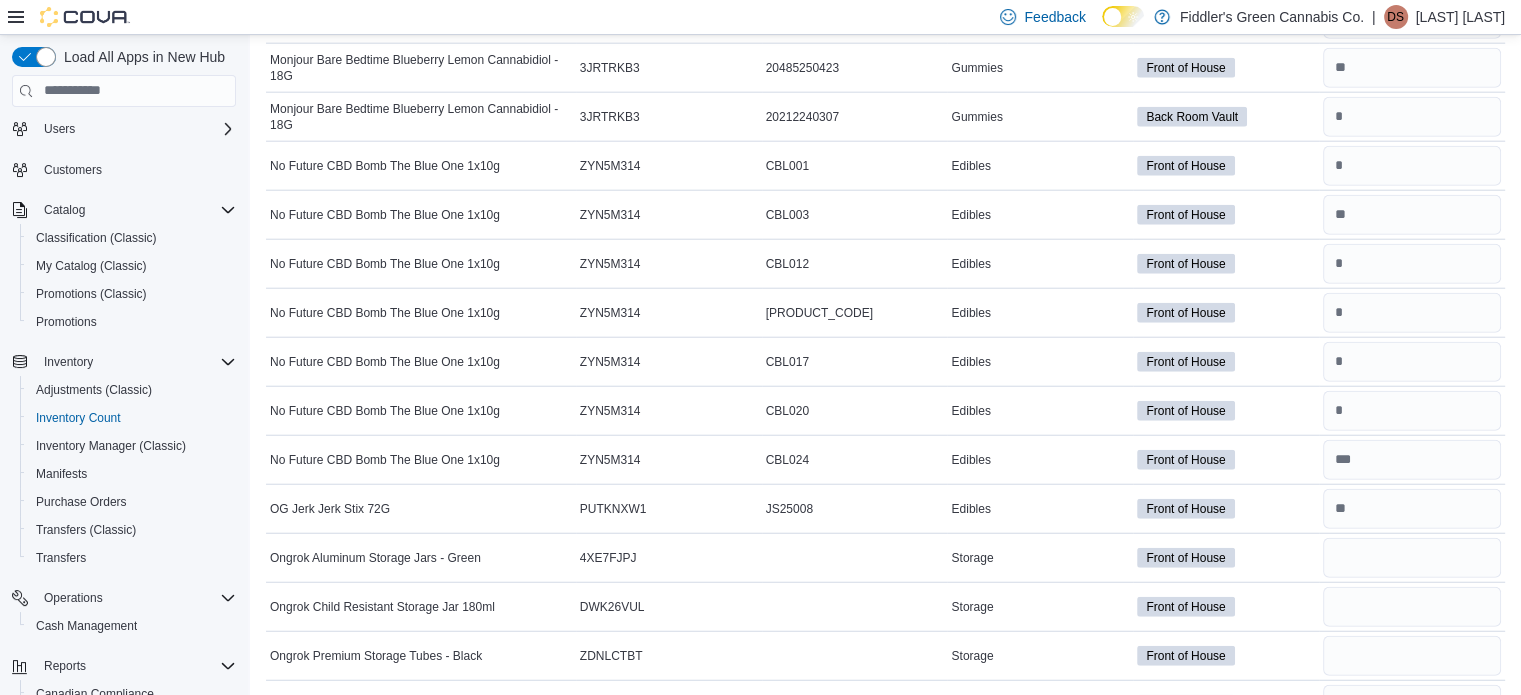 scroll, scrollTop: 5051, scrollLeft: 0, axis: vertical 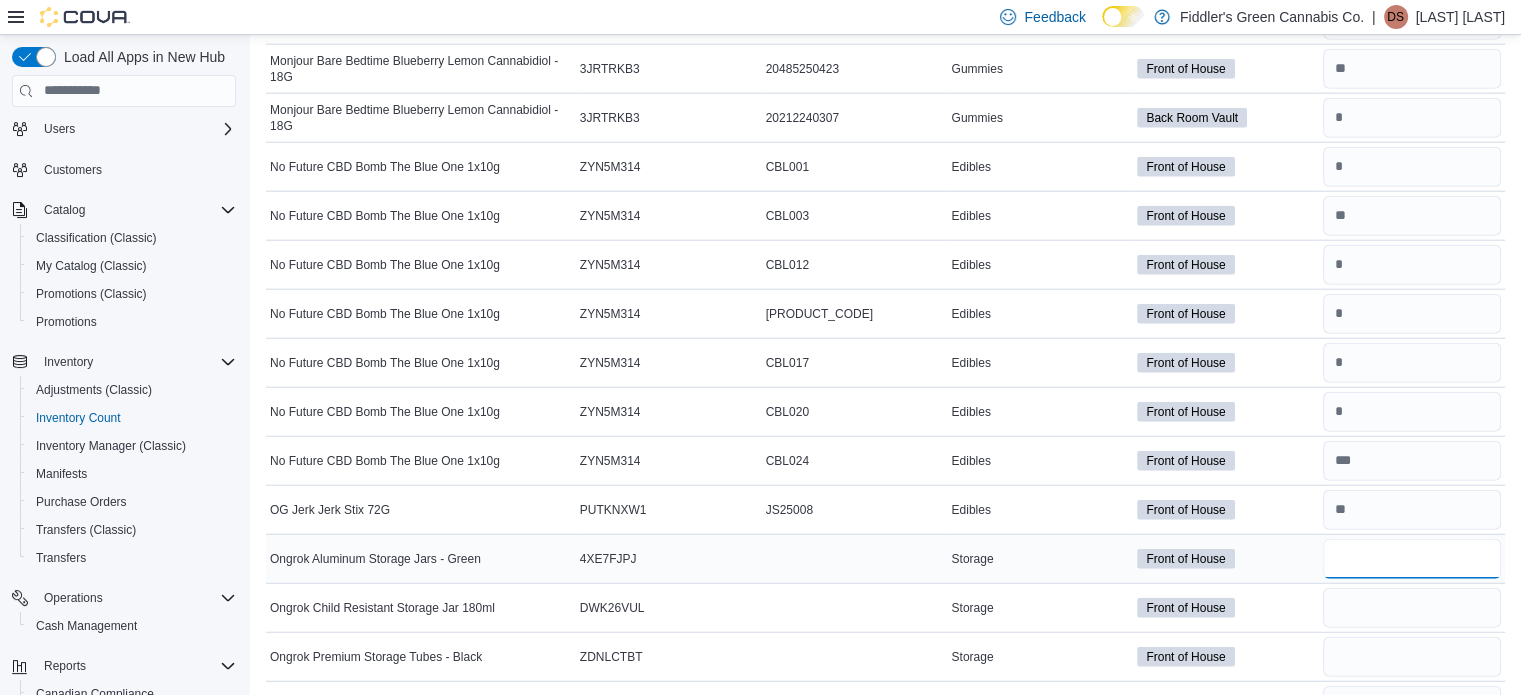 click at bounding box center [1412, 559] 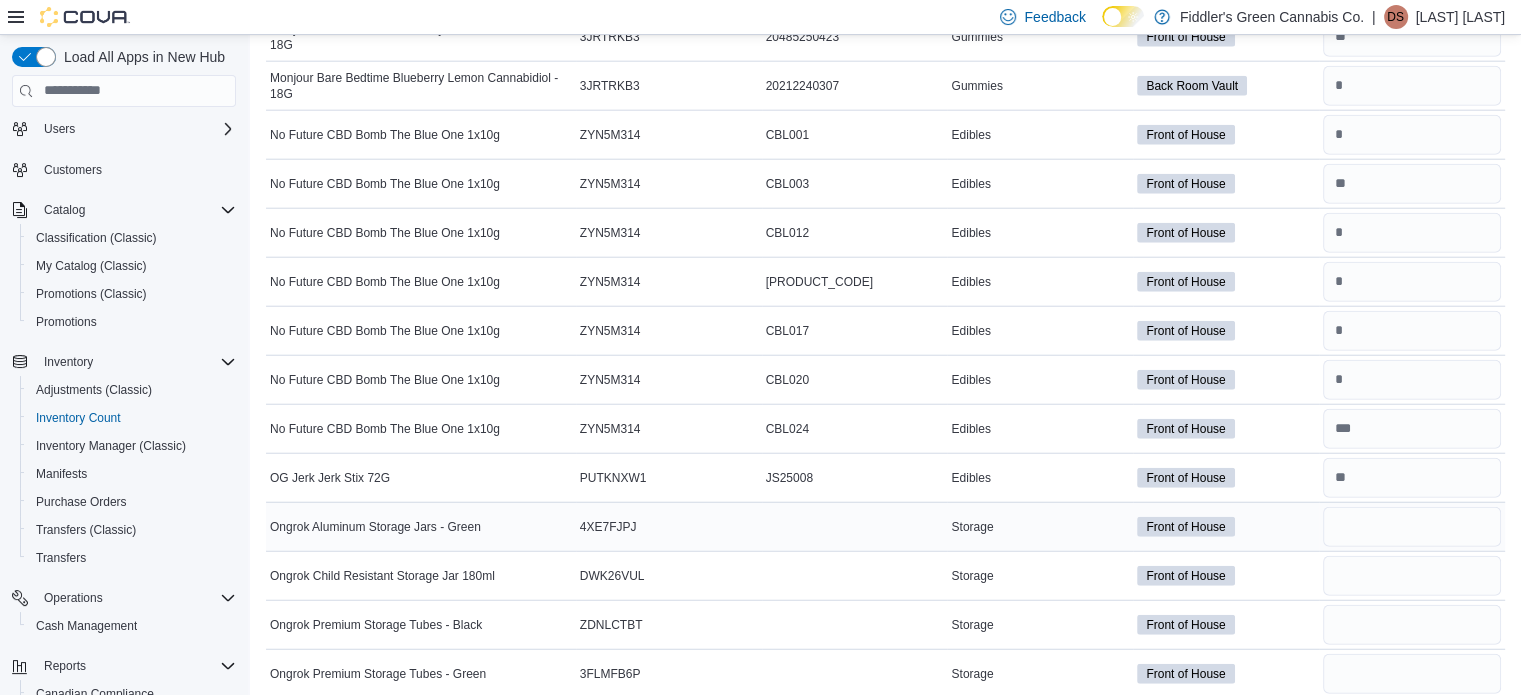 scroll, scrollTop: 5176, scrollLeft: 0, axis: vertical 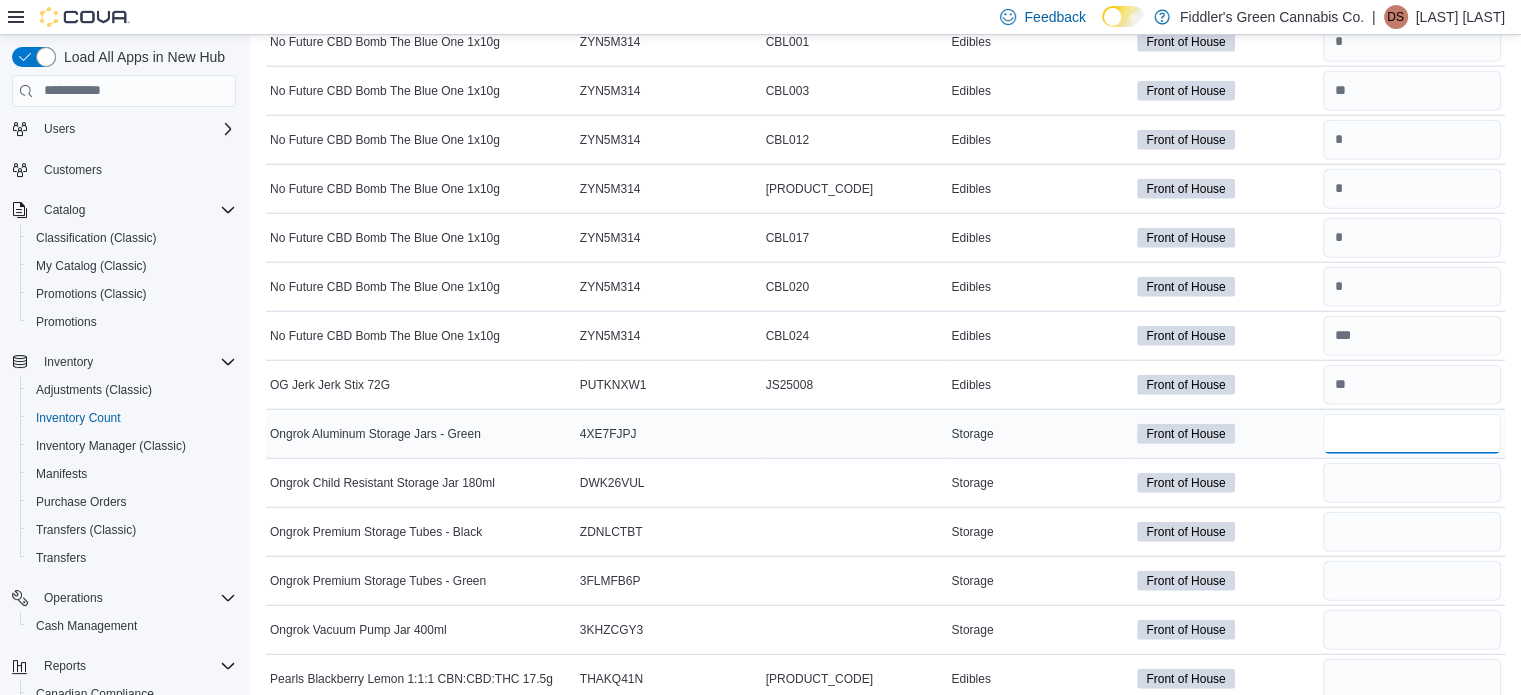 click at bounding box center (1412, 434) 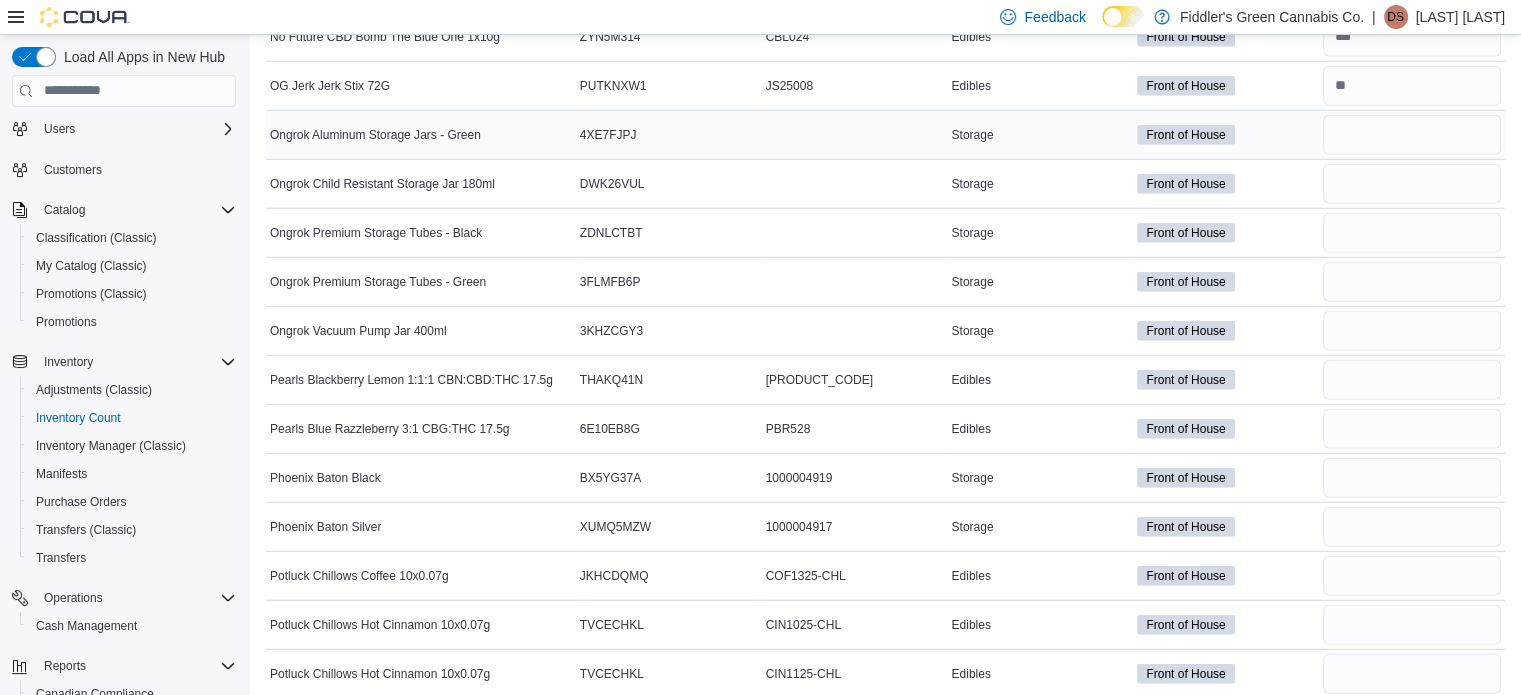 scroll, scrollTop: 5476, scrollLeft: 0, axis: vertical 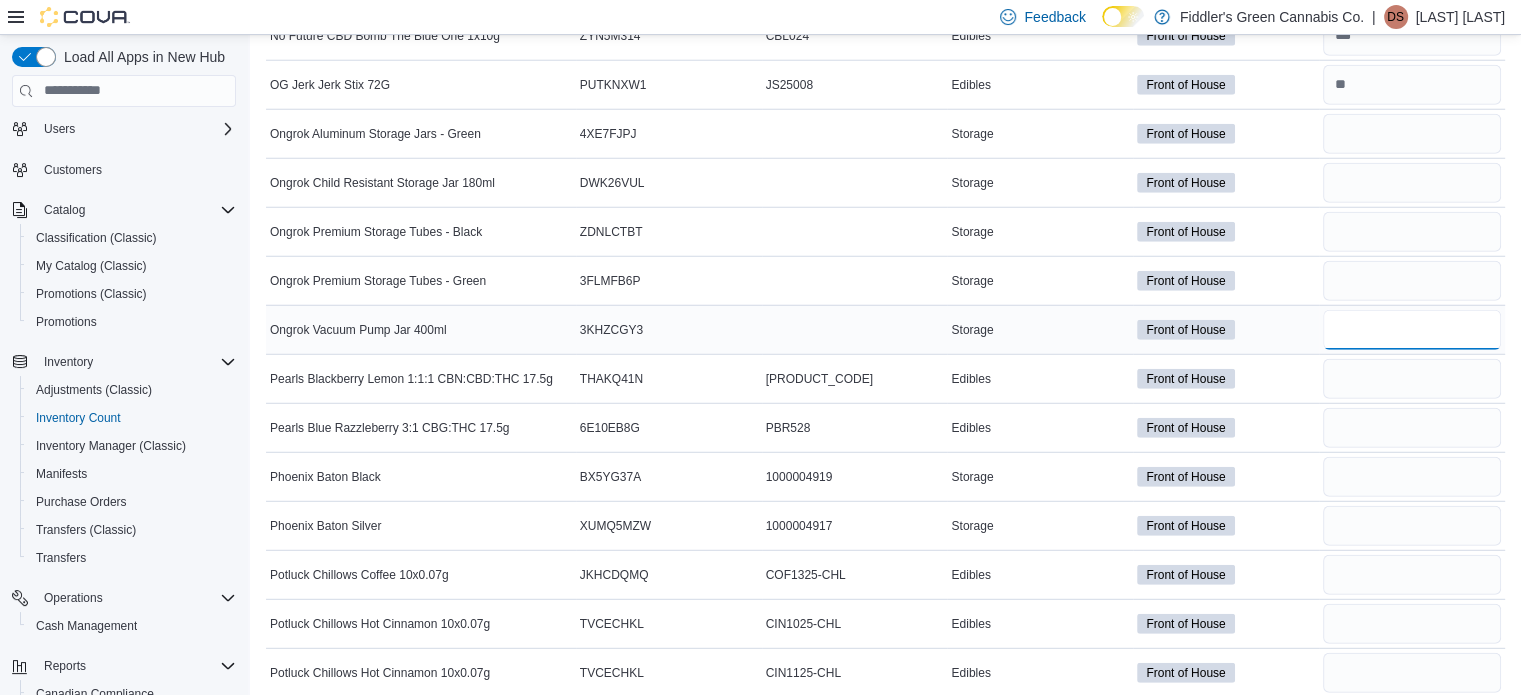 click at bounding box center (1412, 330) 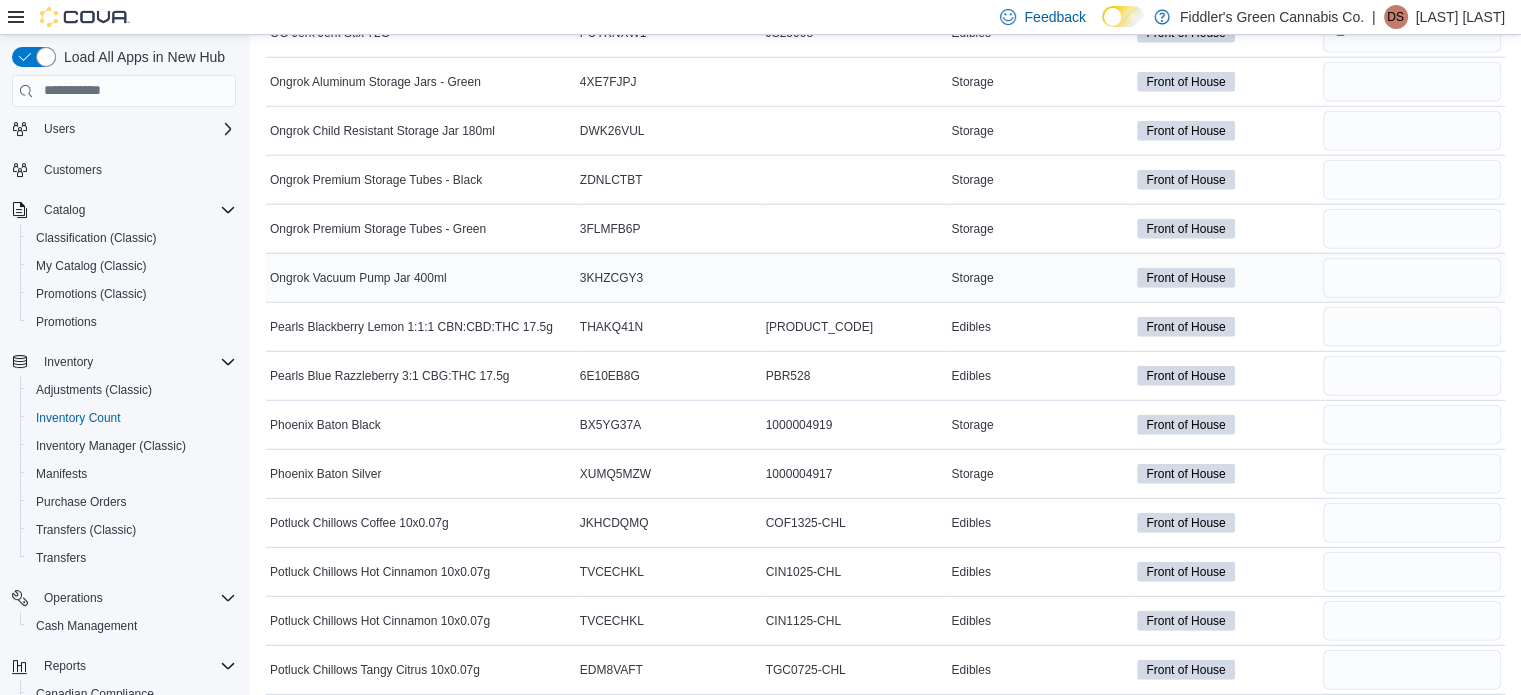 scroll, scrollTop: 5538, scrollLeft: 0, axis: vertical 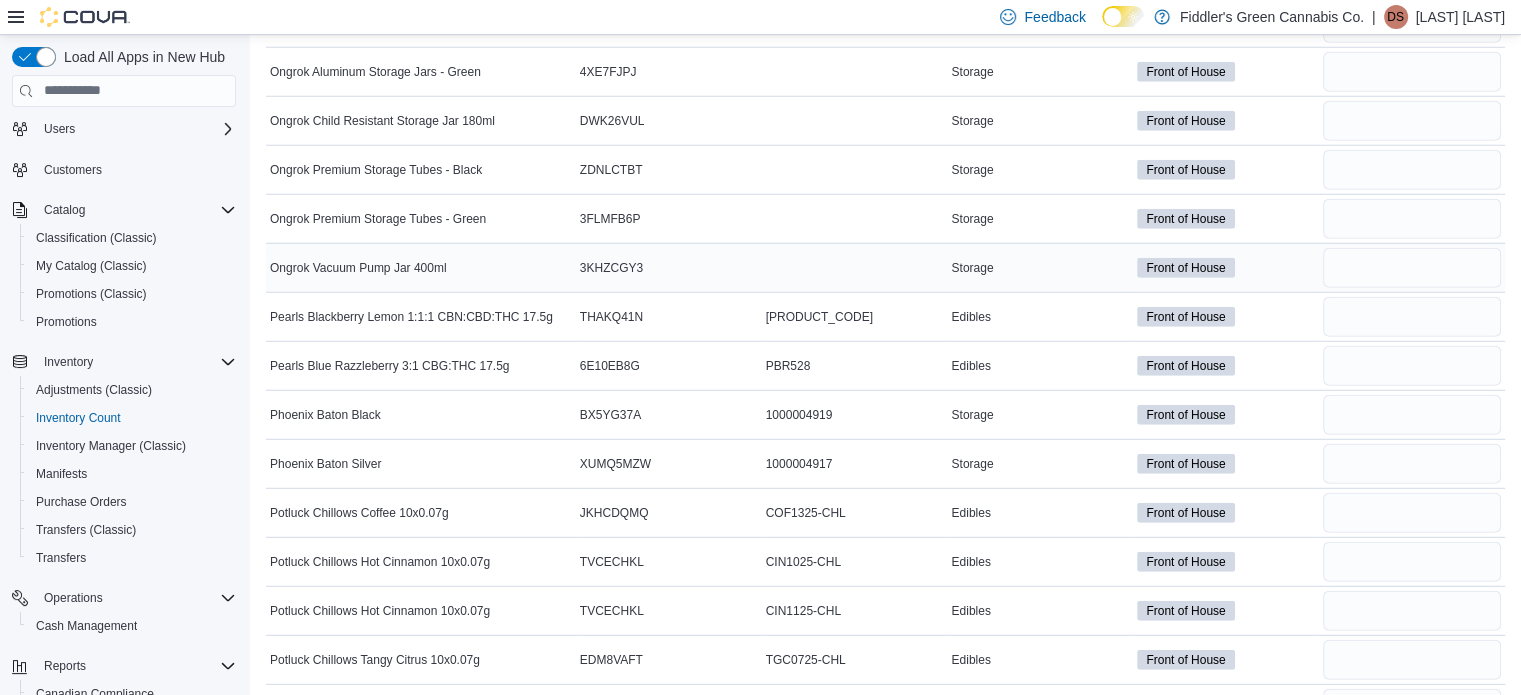 click at bounding box center [1412, 317] 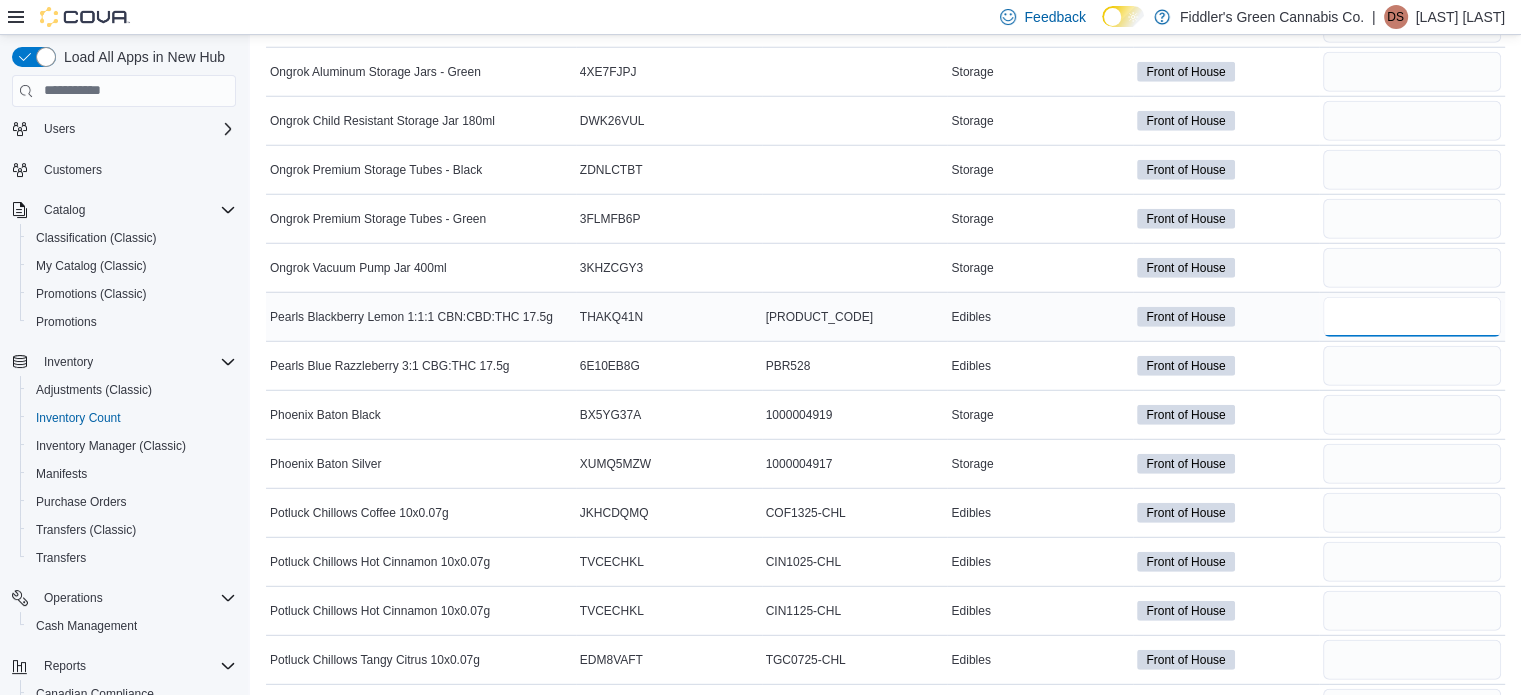 click at bounding box center [1412, 317] 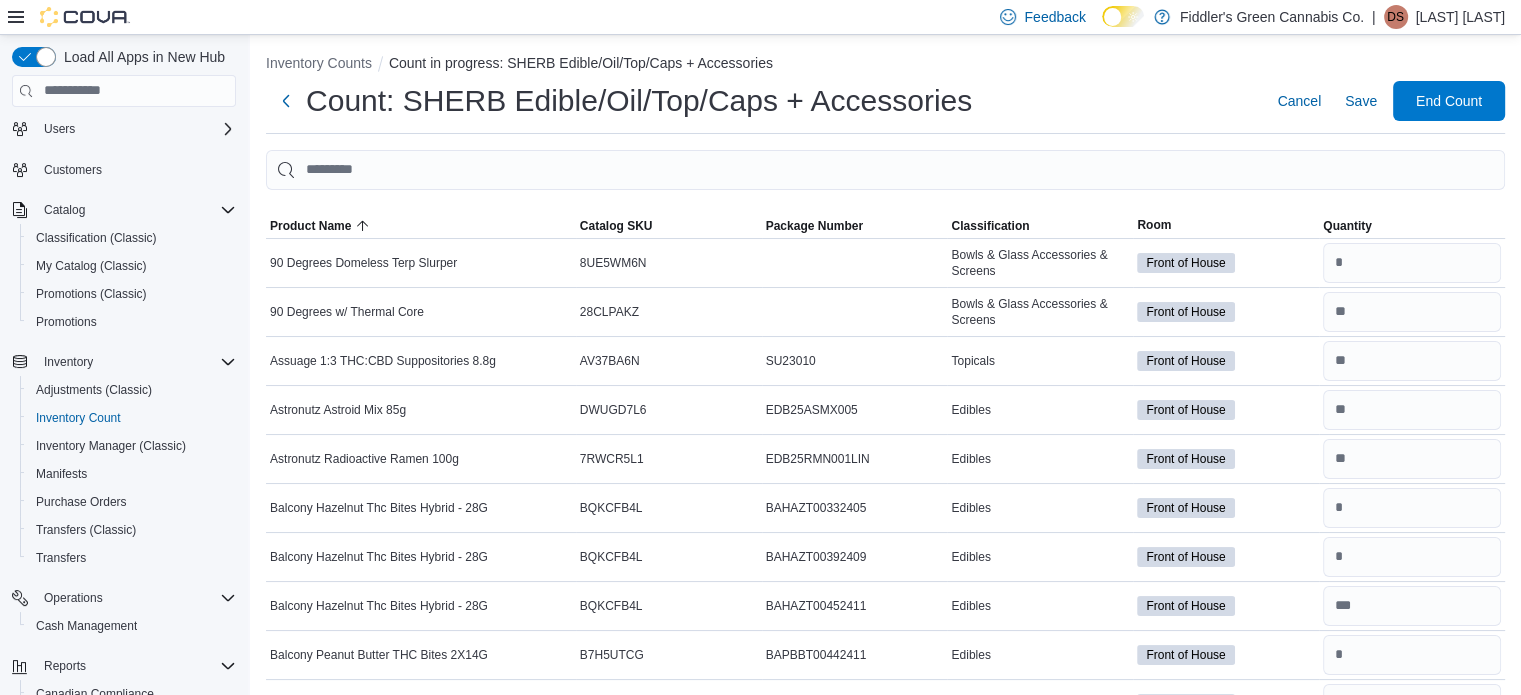 scroll, scrollTop: 0, scrollLeft: 0, axis: both 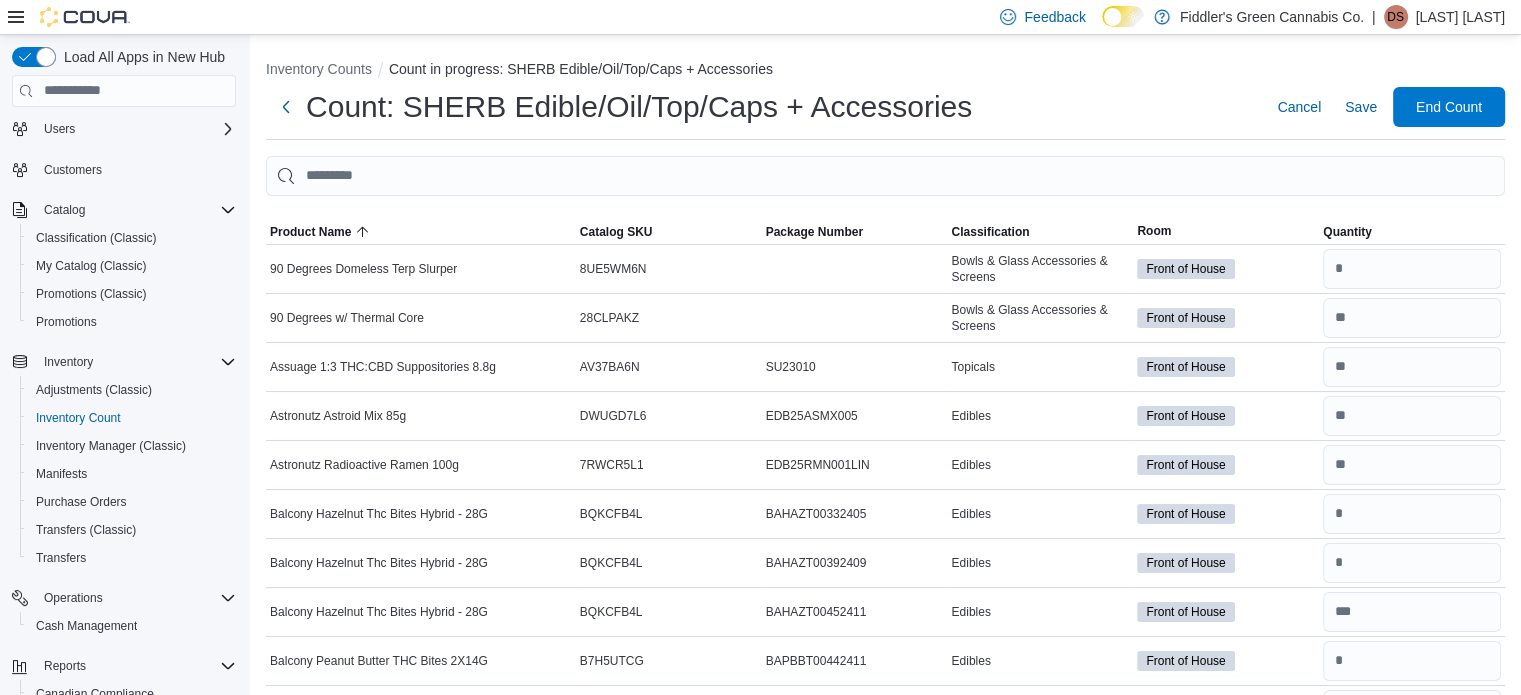 click on "Inventory Counts Count in progress: SHERB Edible/Oil/Top/Caps + Accessories Count: SHERB Edible/Oil/Top/Caps + Accessories  Cancel Save End Count Sorting This table contains 403 rows. Product Name Catalog SKU Package Number Classification Room Quantity 90 Degrees Domeless Terp Slurper Catalog SKU 8UE5WM6N Package Number Bowls & Glass Accessories & Screens Front of House 90 Degrees w/ Thermal Core Catalog SKU 28CLPAKZ Package Number Bowls & Glass Accessories & Screens Front of House Assuage 1:3 THC:CBD Suppositories 8.8g Catalog SKU AV37BA6N Package Number SU23010 Topicals Front of House Astronutz Astroid Mix 85g Catalog SKU DWUGD7L6 Package Number EDB25ASMX005 Edibles Front of House Astronutz Radioactive Ramen 100g Catalog SKU 7RWCR5L1 Package Number EDB25RMN001LIN Edibles Front of House Balcony Hazelnut Thc Bites Hybrid - 28G Catalog SKU BQKCFB4L Package Number BAHAZT00332405 Edibles Front of House Balcony Hazelnut Thc Bites Hybrid - 28G Catalog SKU BQKCFB4L Package Number BAHAZT00392409 Edibles Catalog SKU" at bounding box center [885, 10021] 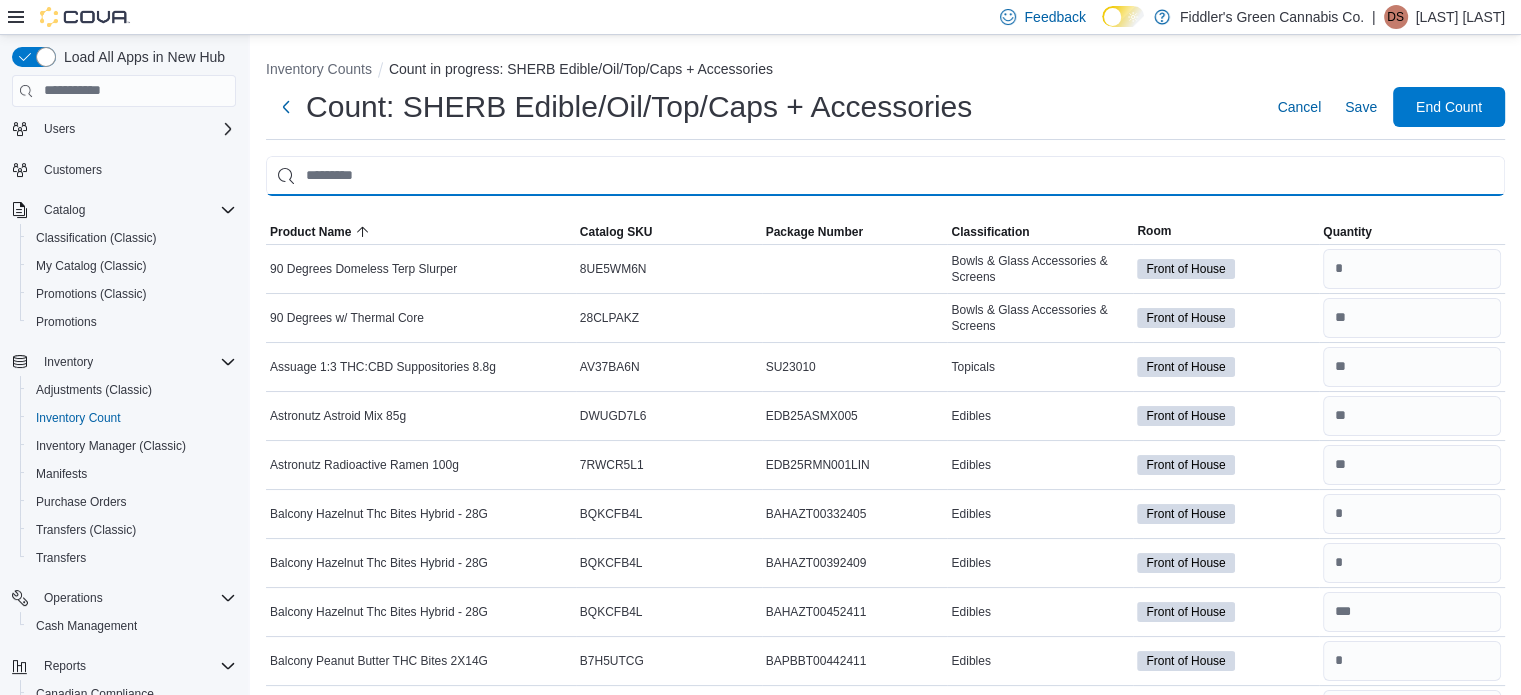click at bounding box center (885, 176) 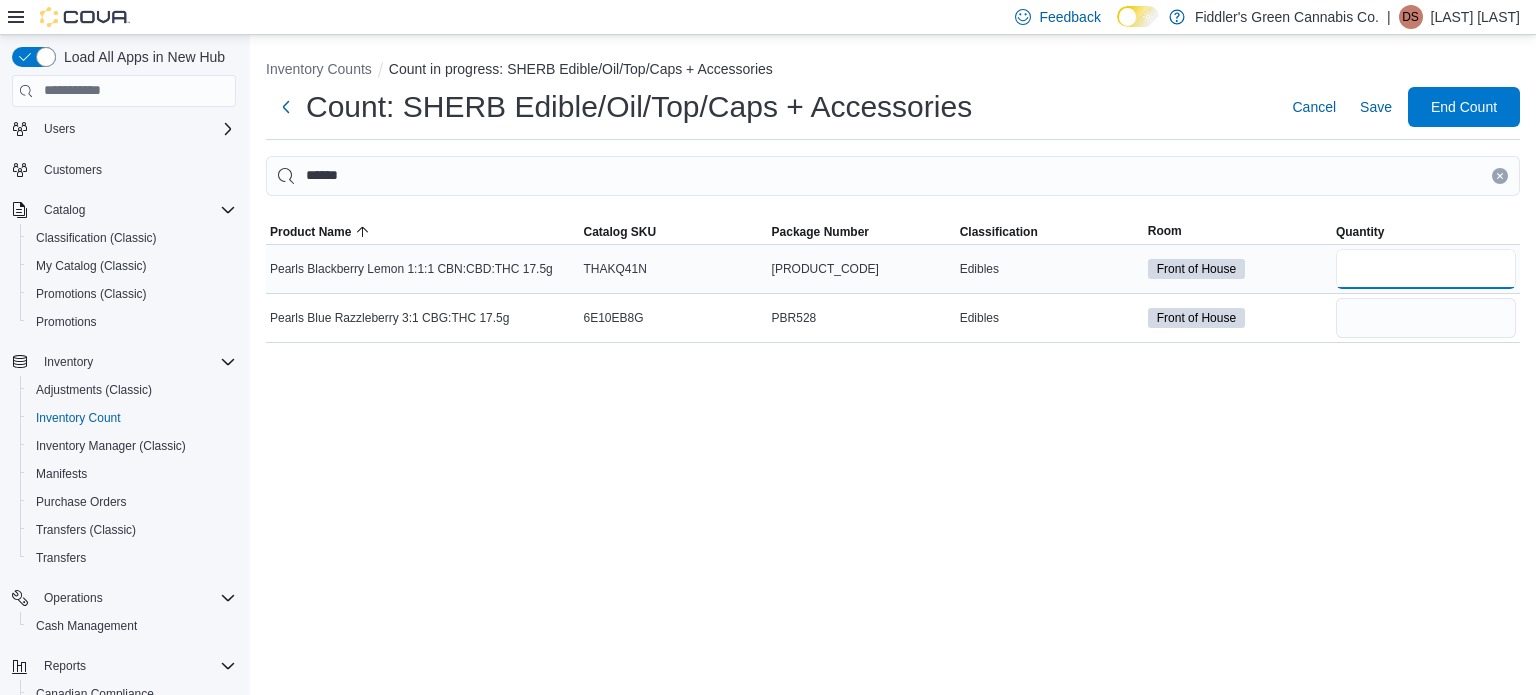 click at bounding box center (1426, 269) 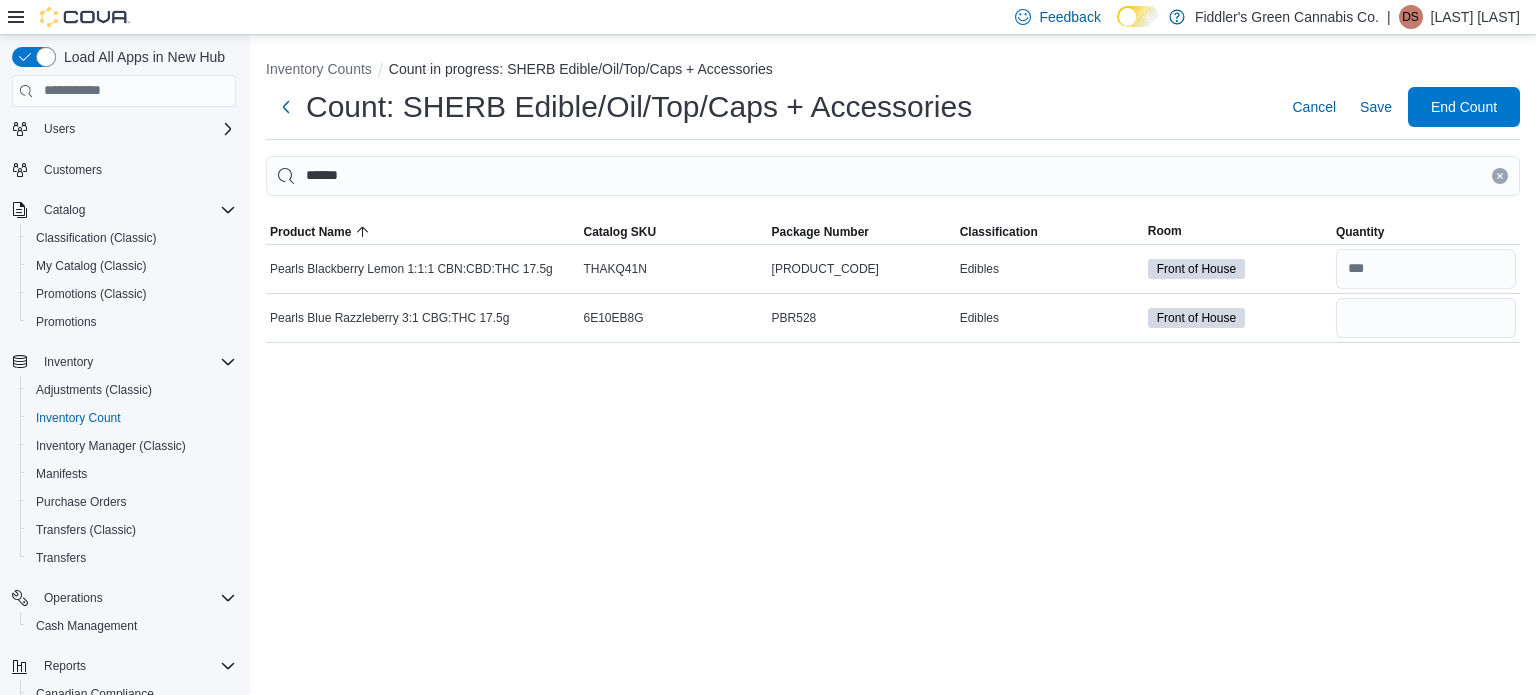 click at bounding box center [1500, 176] 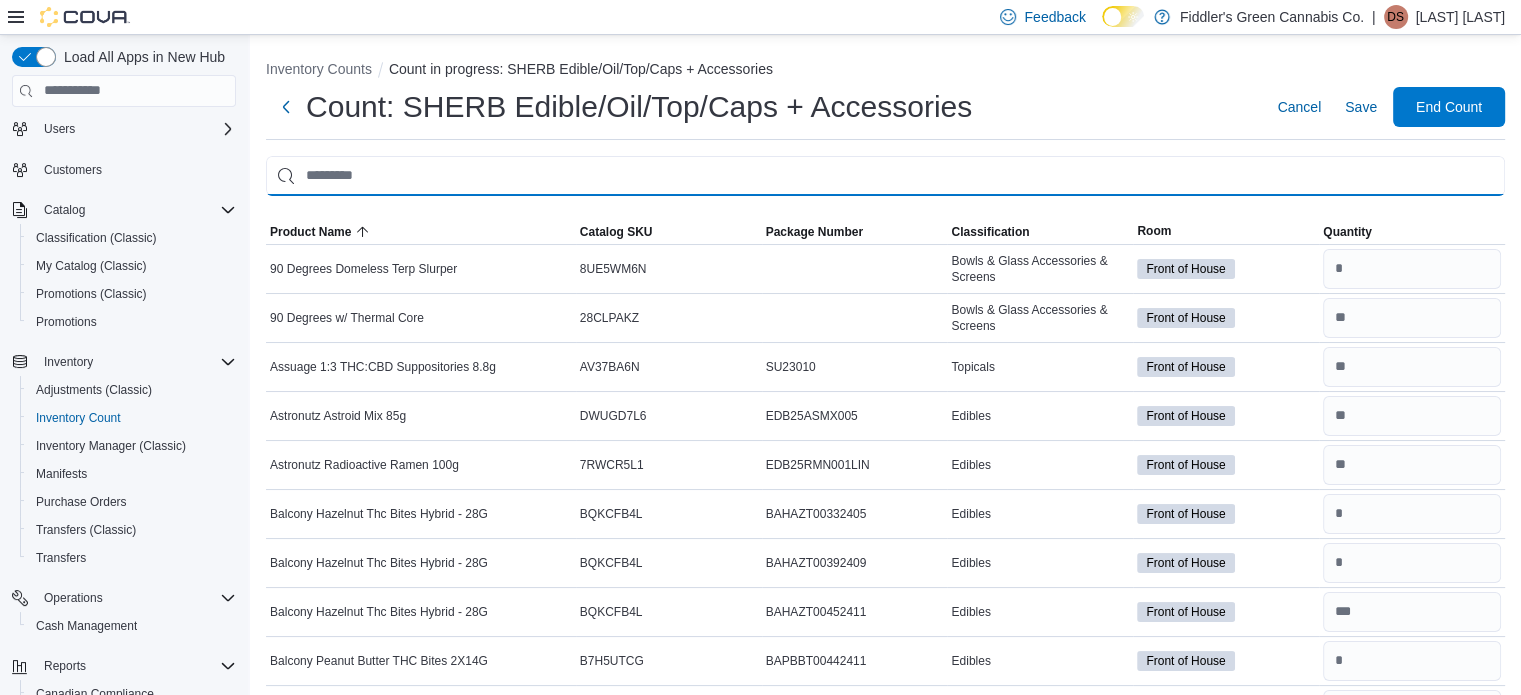 click at bounding box center [885, 176] 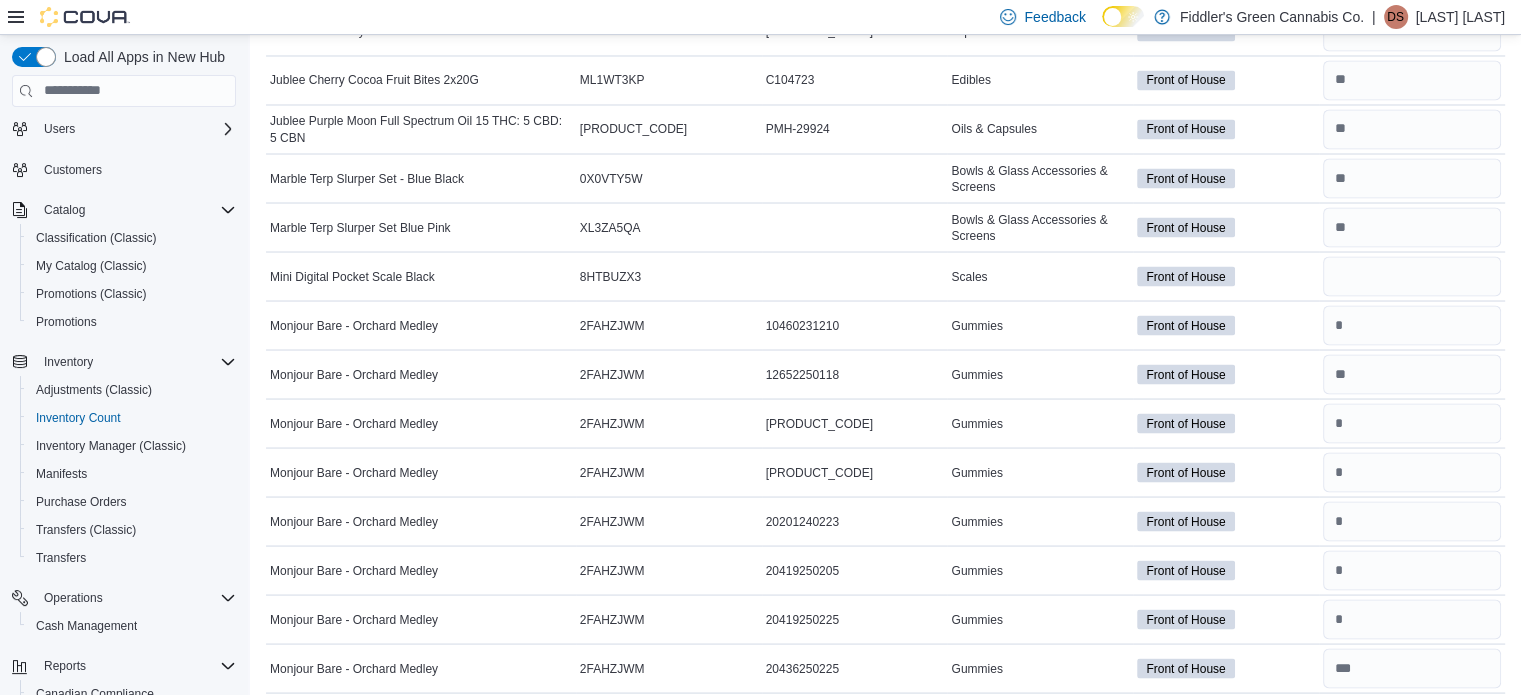 scroll, scrollTop: 3656, scrollLeft: 0, axis: vertical 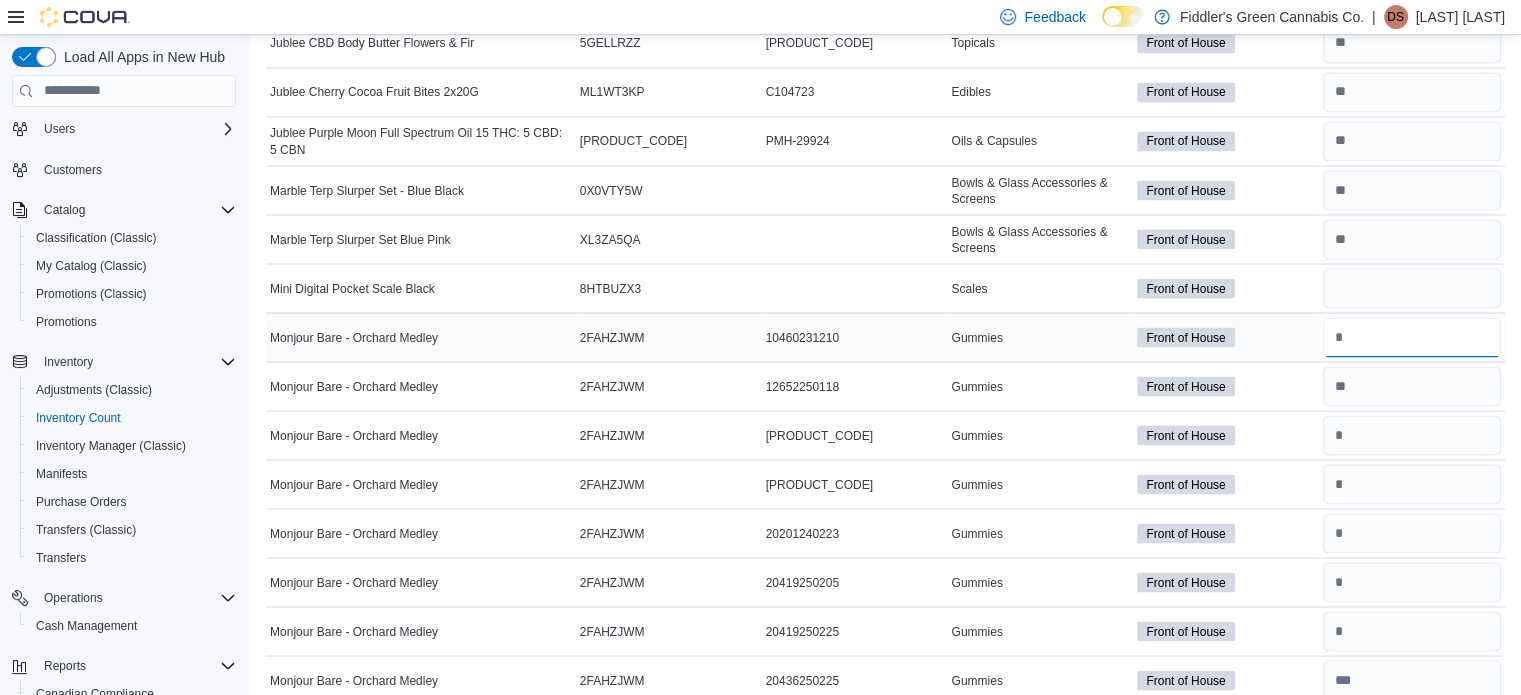 click at bounding box center (1412, 337) 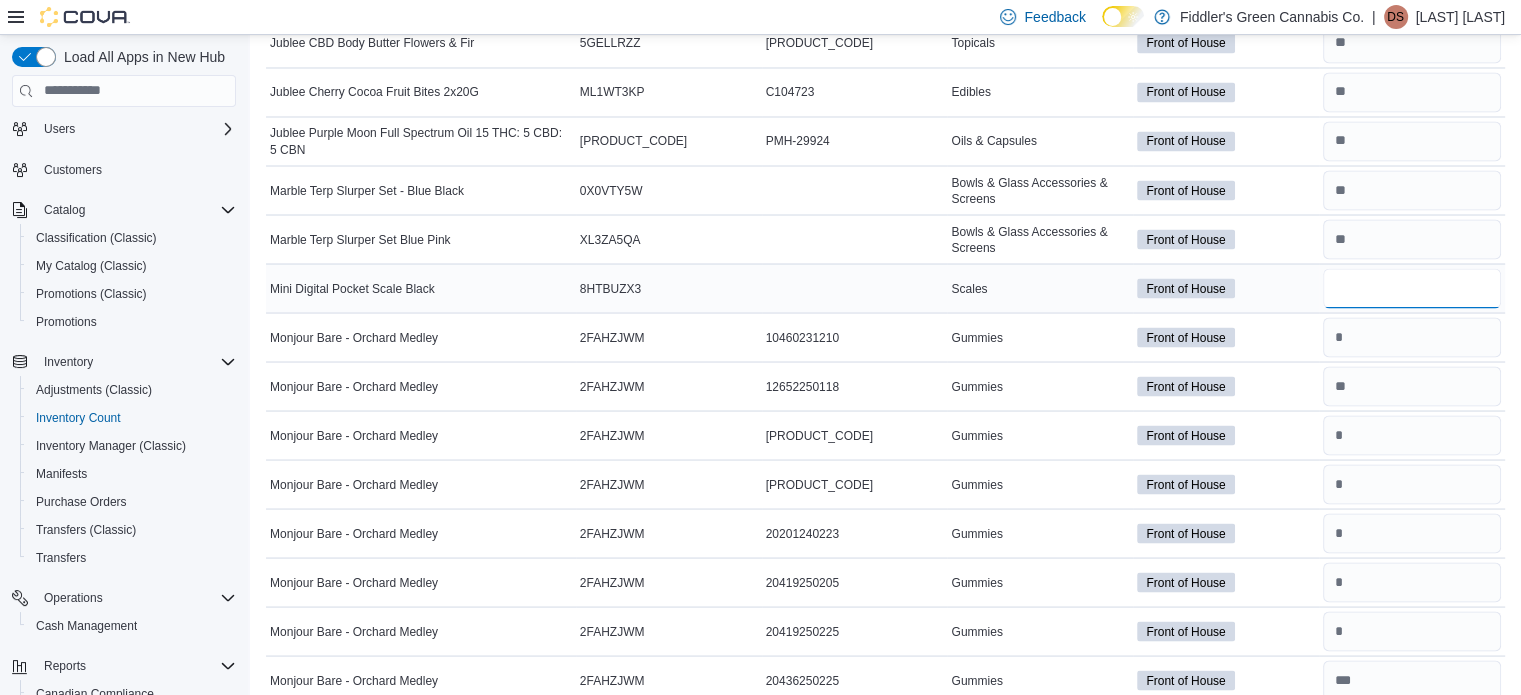 click at bounding box center [1412, 288] 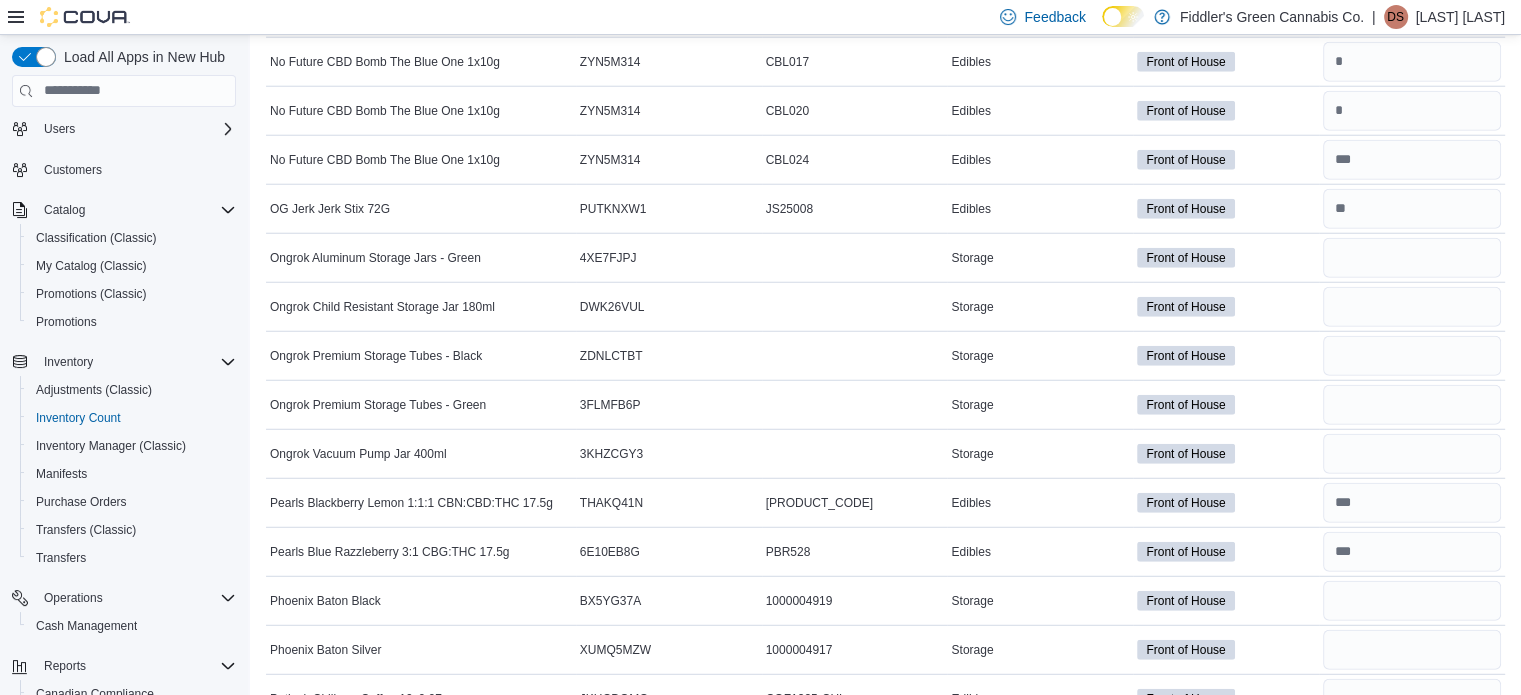 scroll, scrollTop: 5350, scrollLeft: 0, axis: vertical 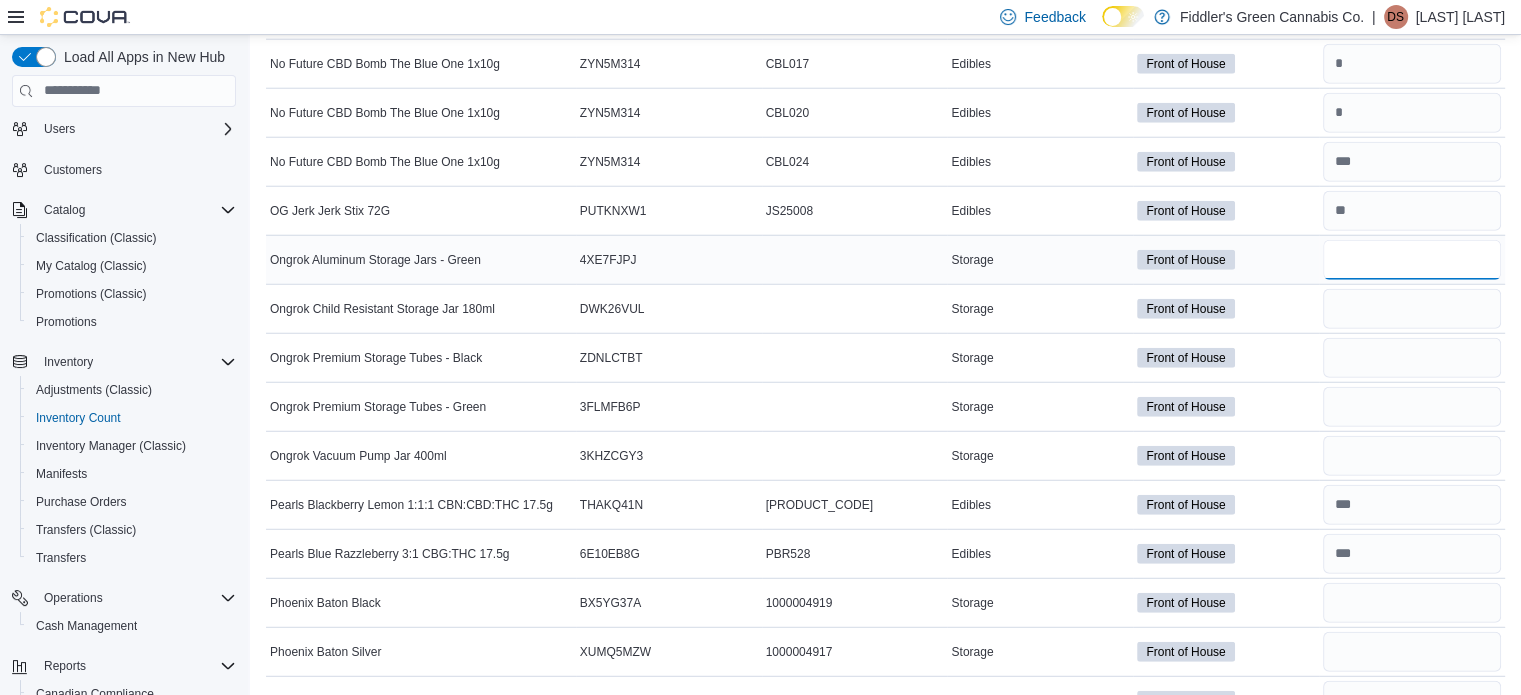 click at bounding box center [1412, 260] 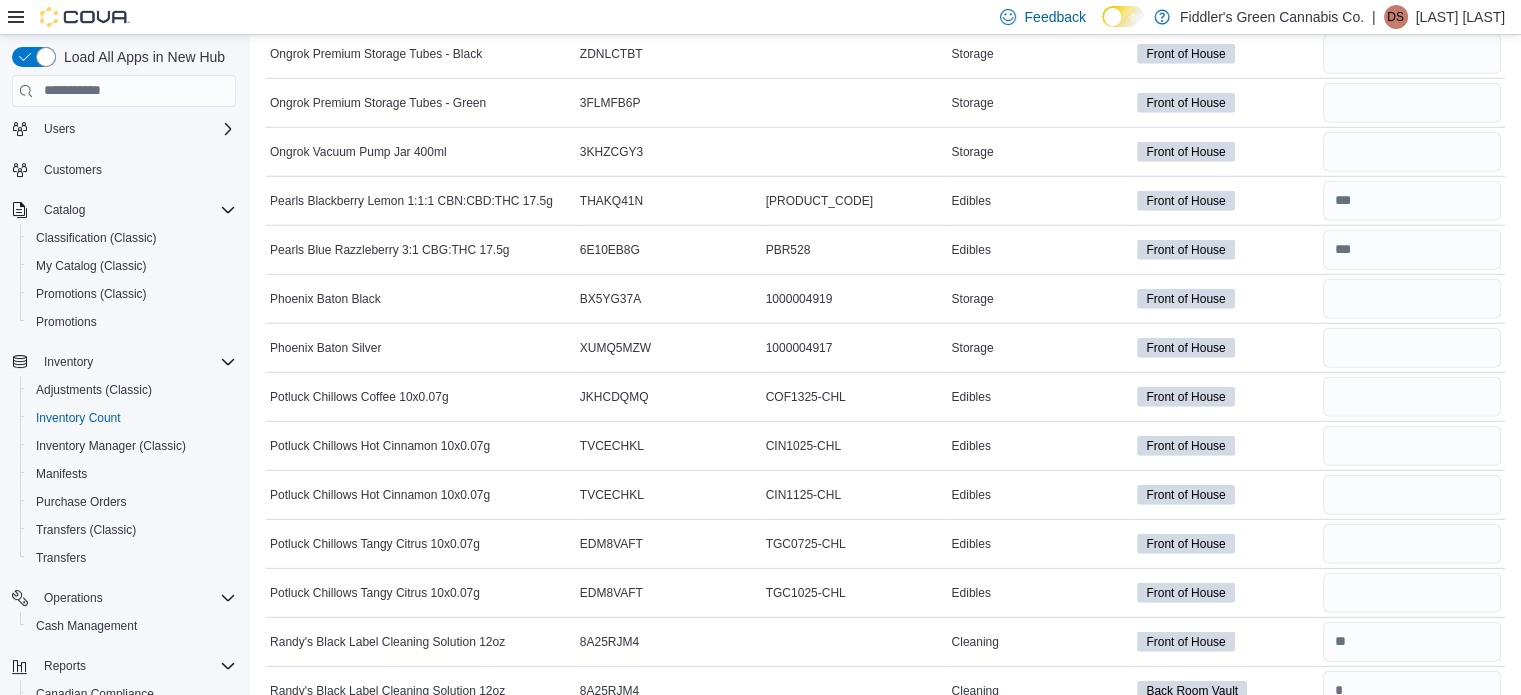 scroll, scrollTop: 5666, scrollLeft: 0, axis: vertical 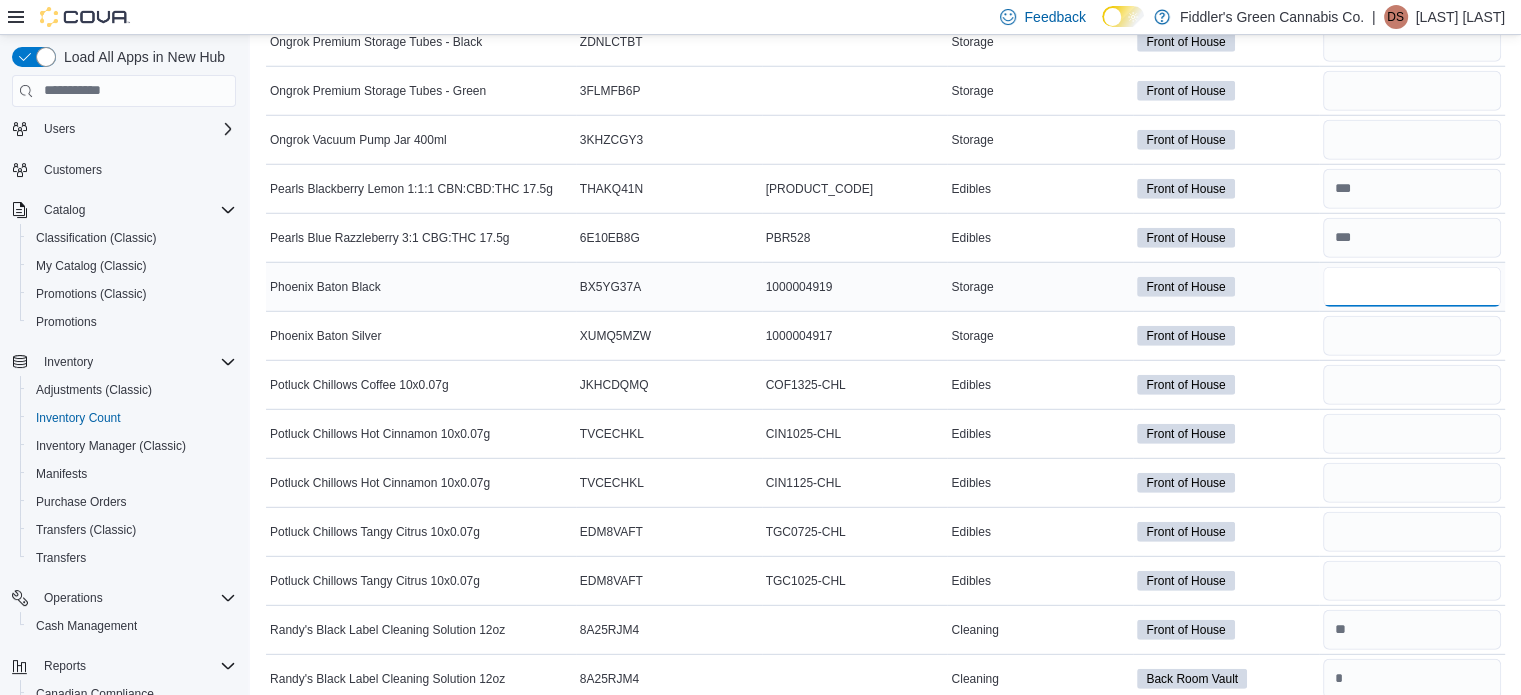 click at bounding box center [1412, 287] 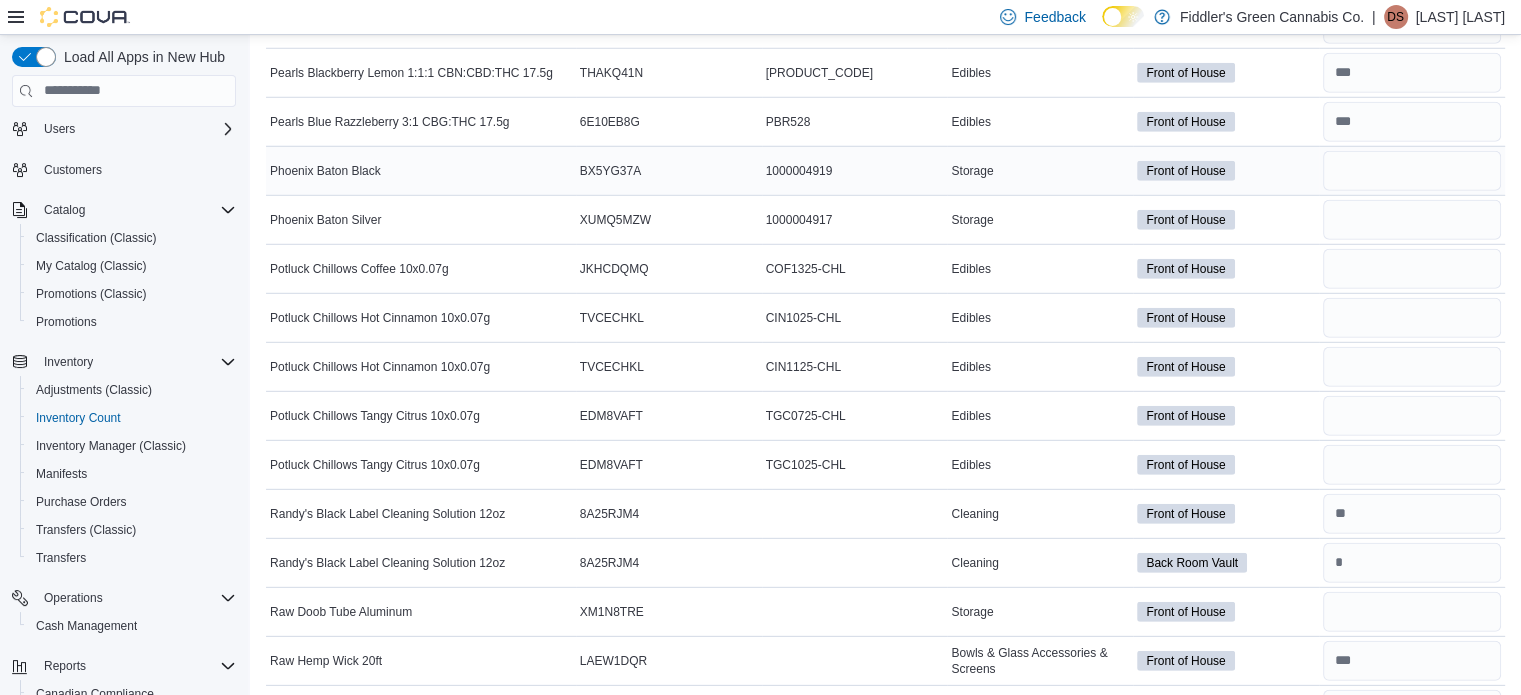 scroll, scrollTop: 5787, scrollLeft: 0, axis: vertical 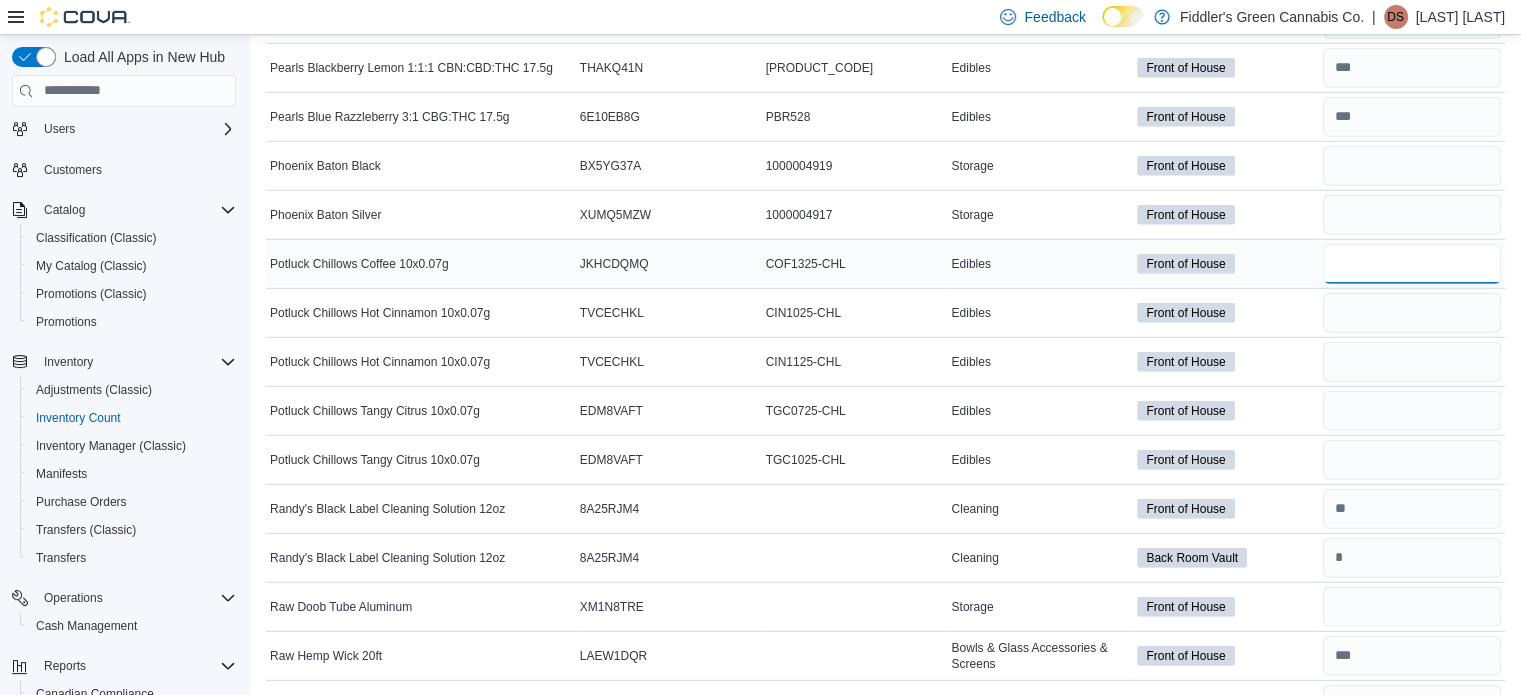 click at bounding box center (1412, 264) 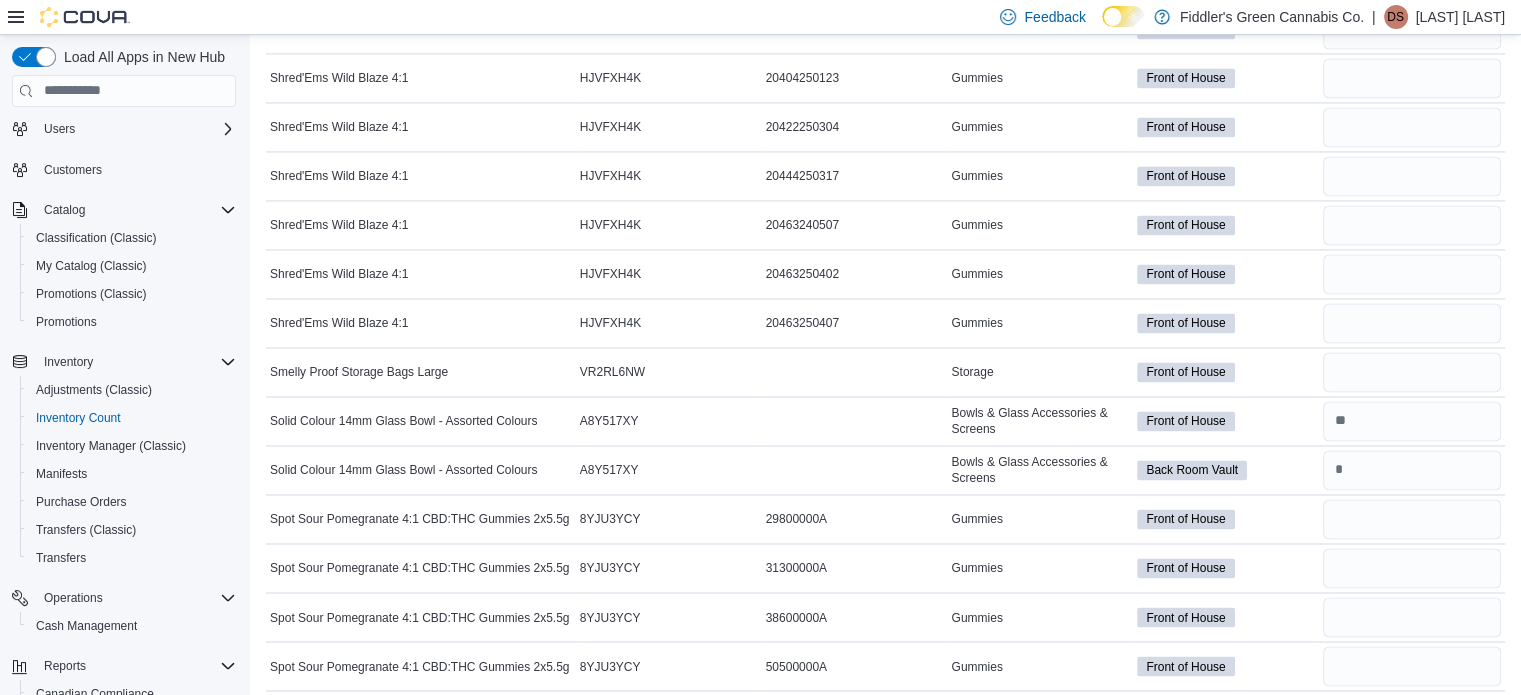 scroll, scrollTop: 10902, scrollLeft: 0, axis: vertical 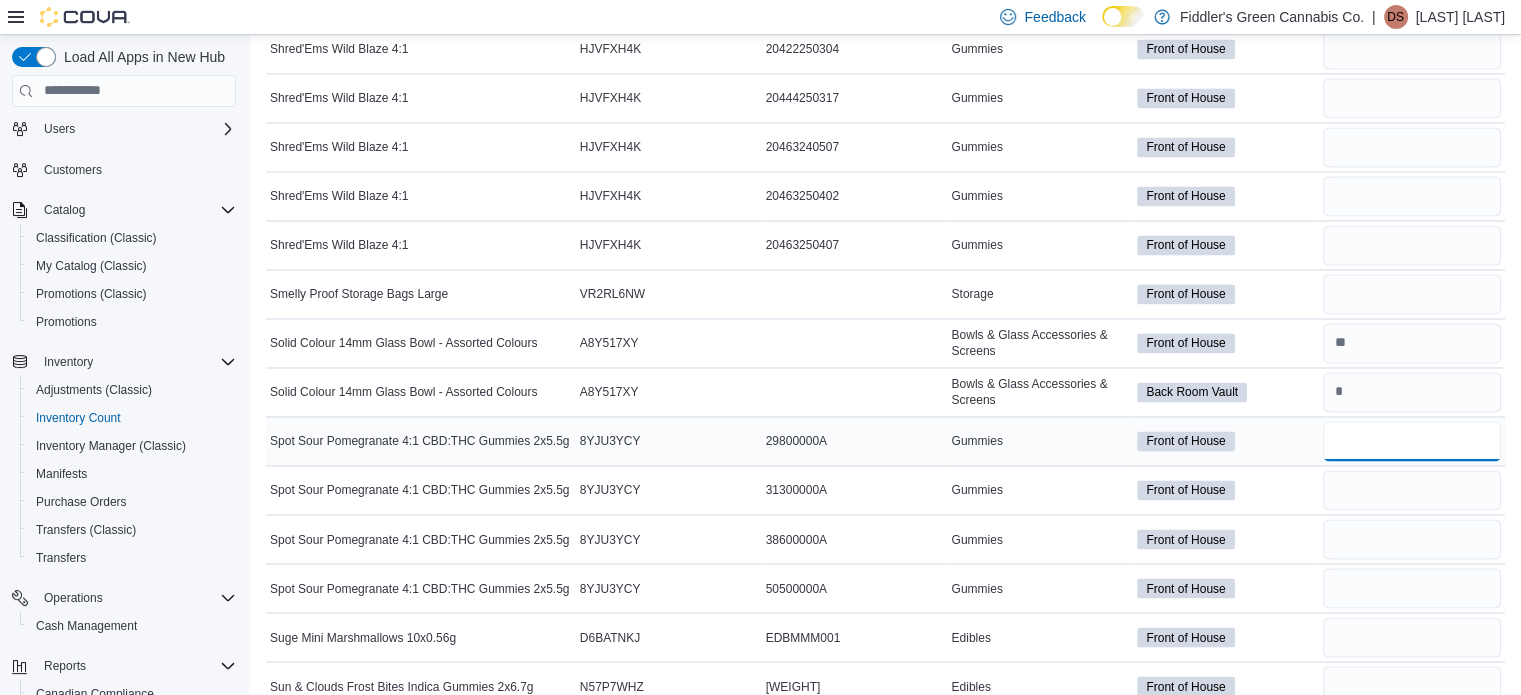 click at bounding box center (1412, 441) 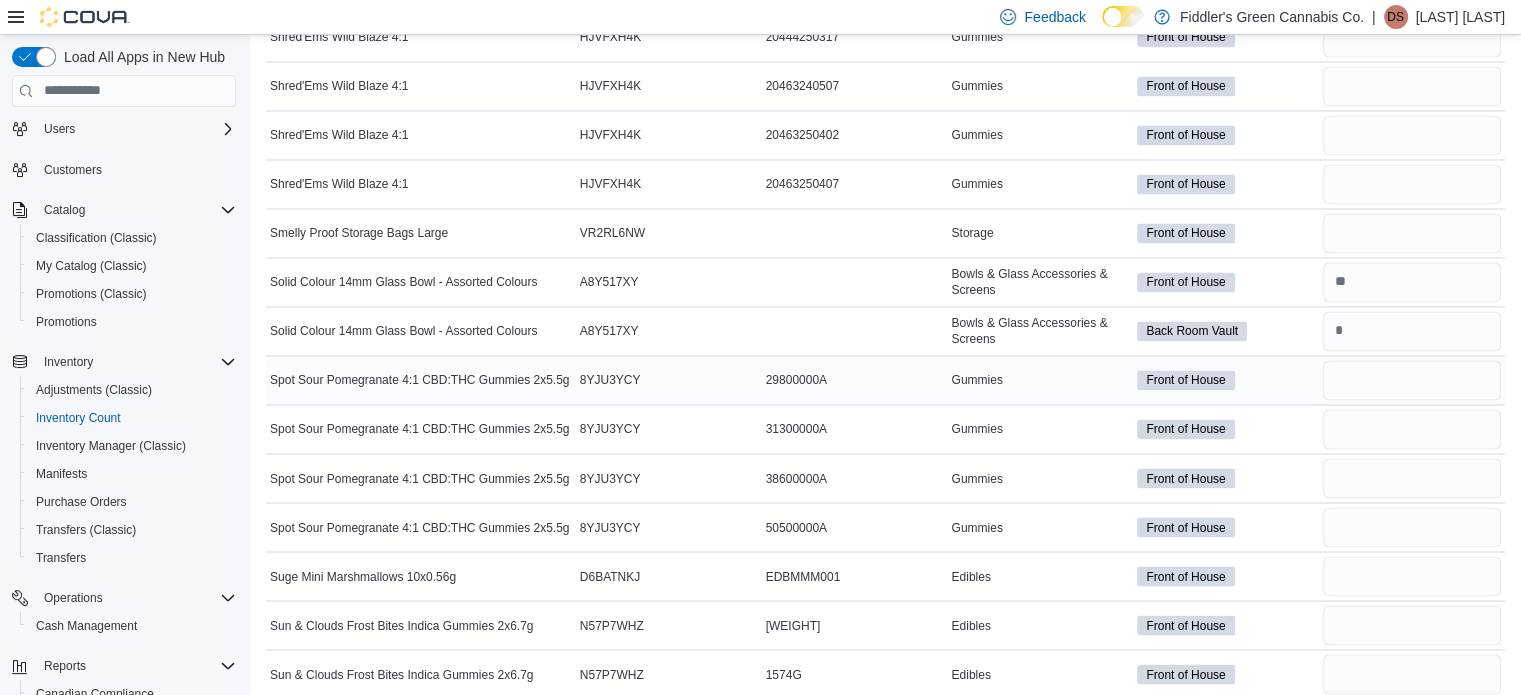scroll, scrollTop: 10984, scrollLeft: 0, axis: vertical 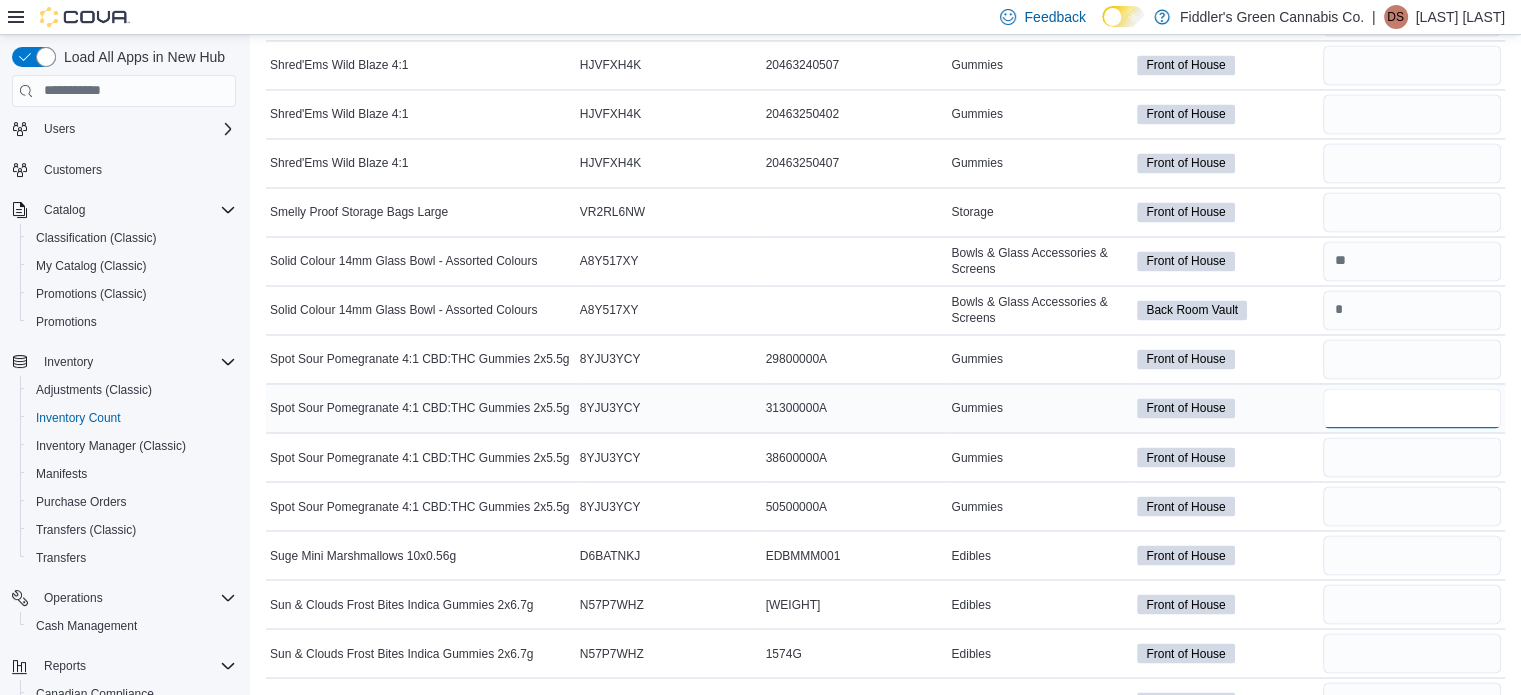 click at bounding box center [1412, 408] 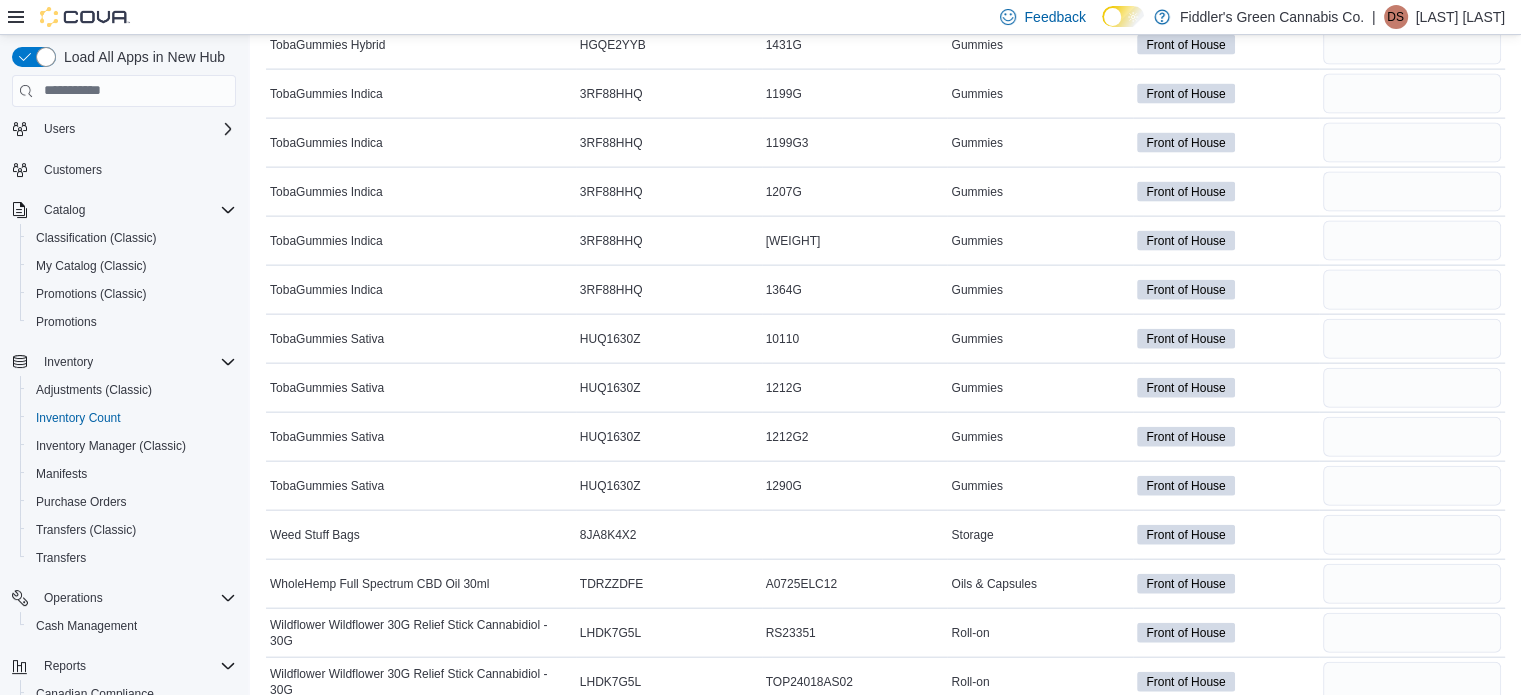 scroll, scrollTop: 12080, scrollLeft: 0, axis: vertical 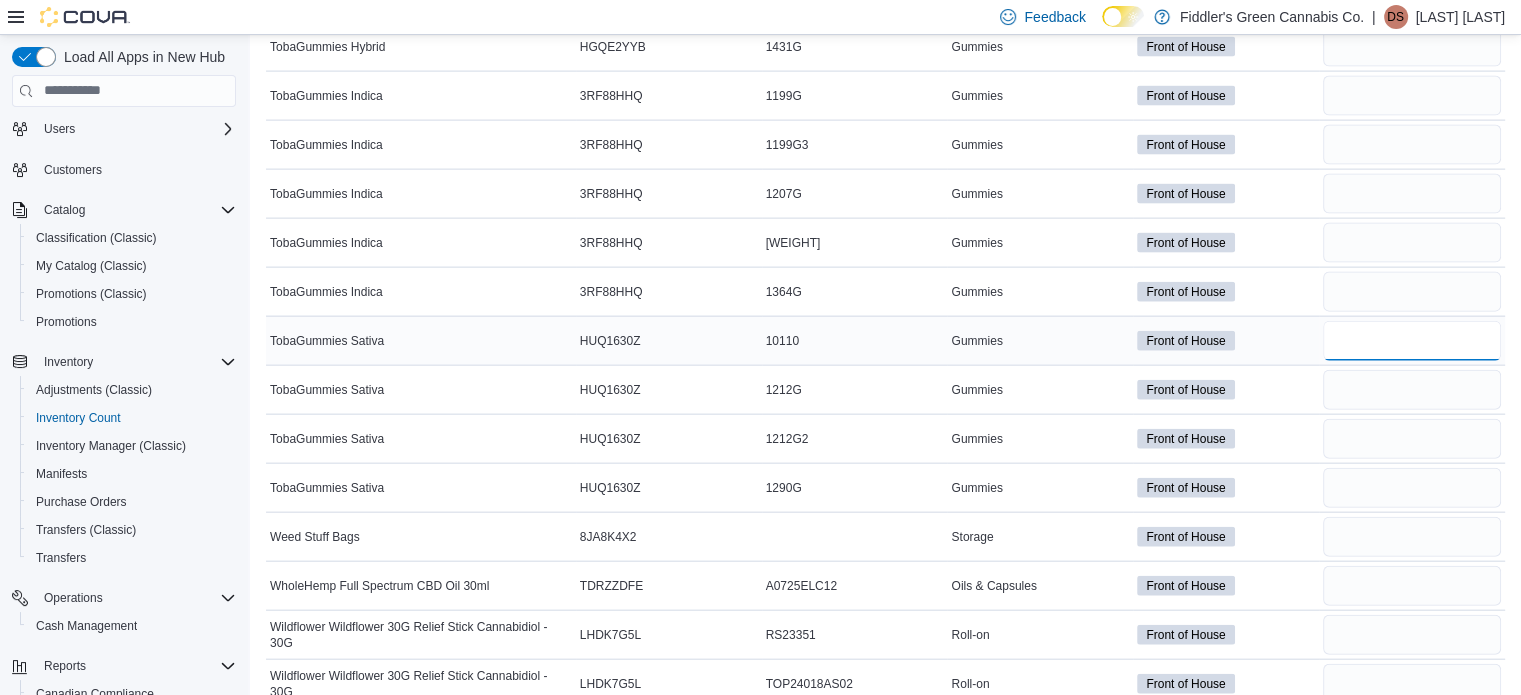 click at bounding box center (1412, 341) 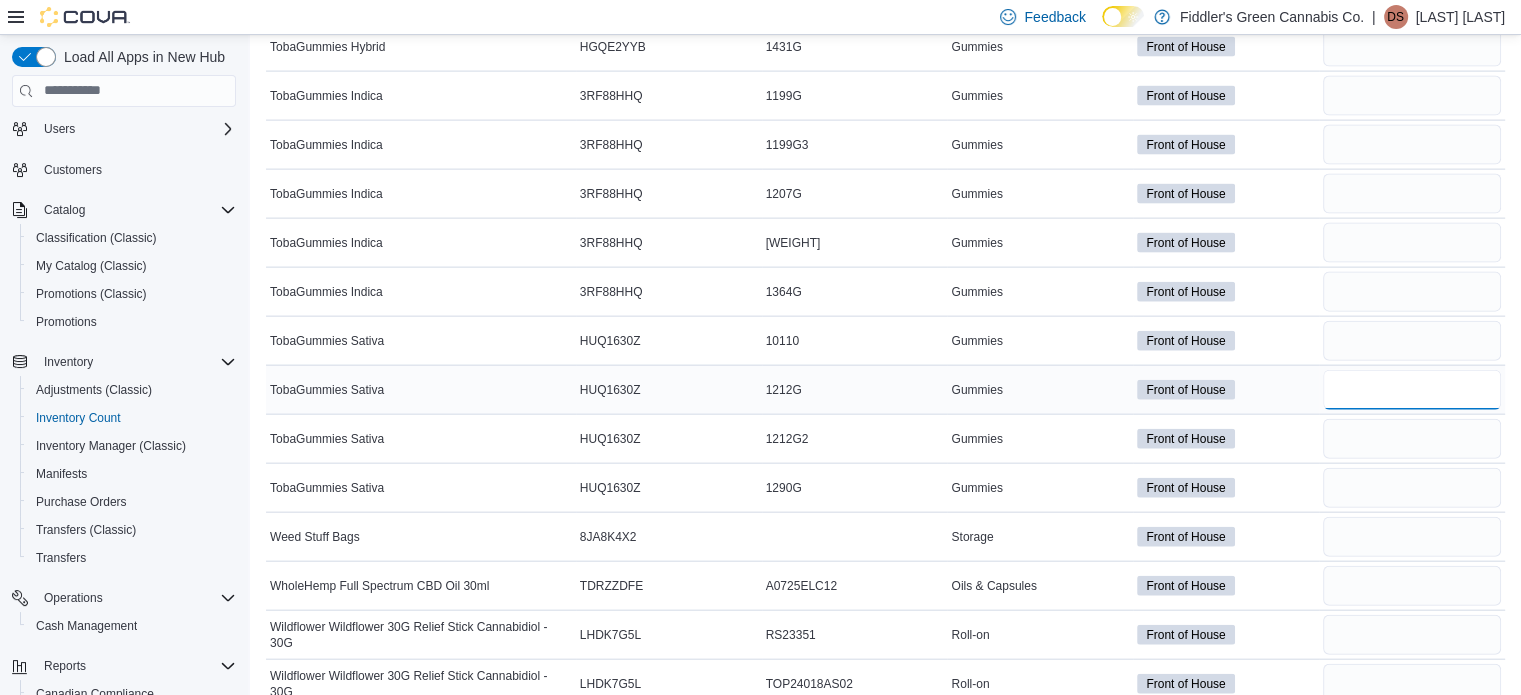 click at bounding box center [1412, 390] 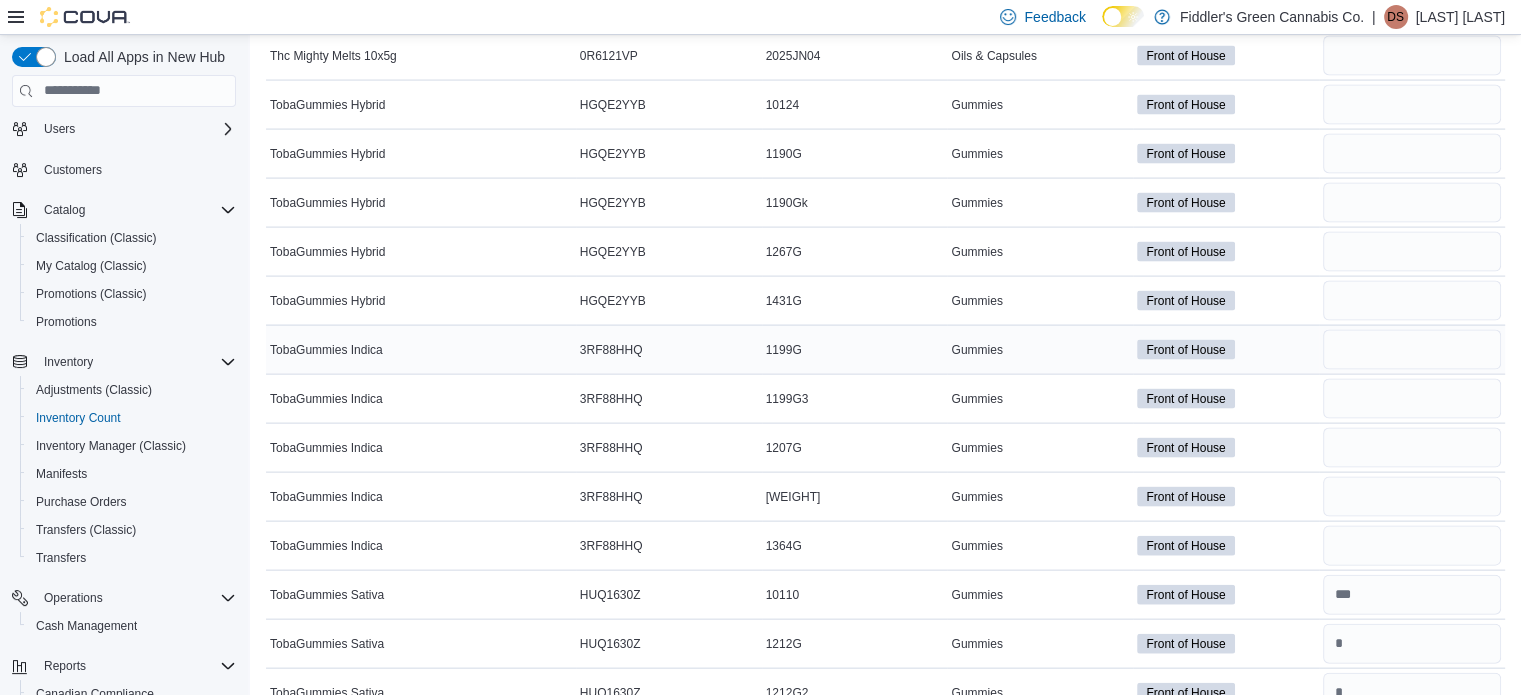 scroll, scrollTop: 11824, scrollLeft: 0, axis: vertical 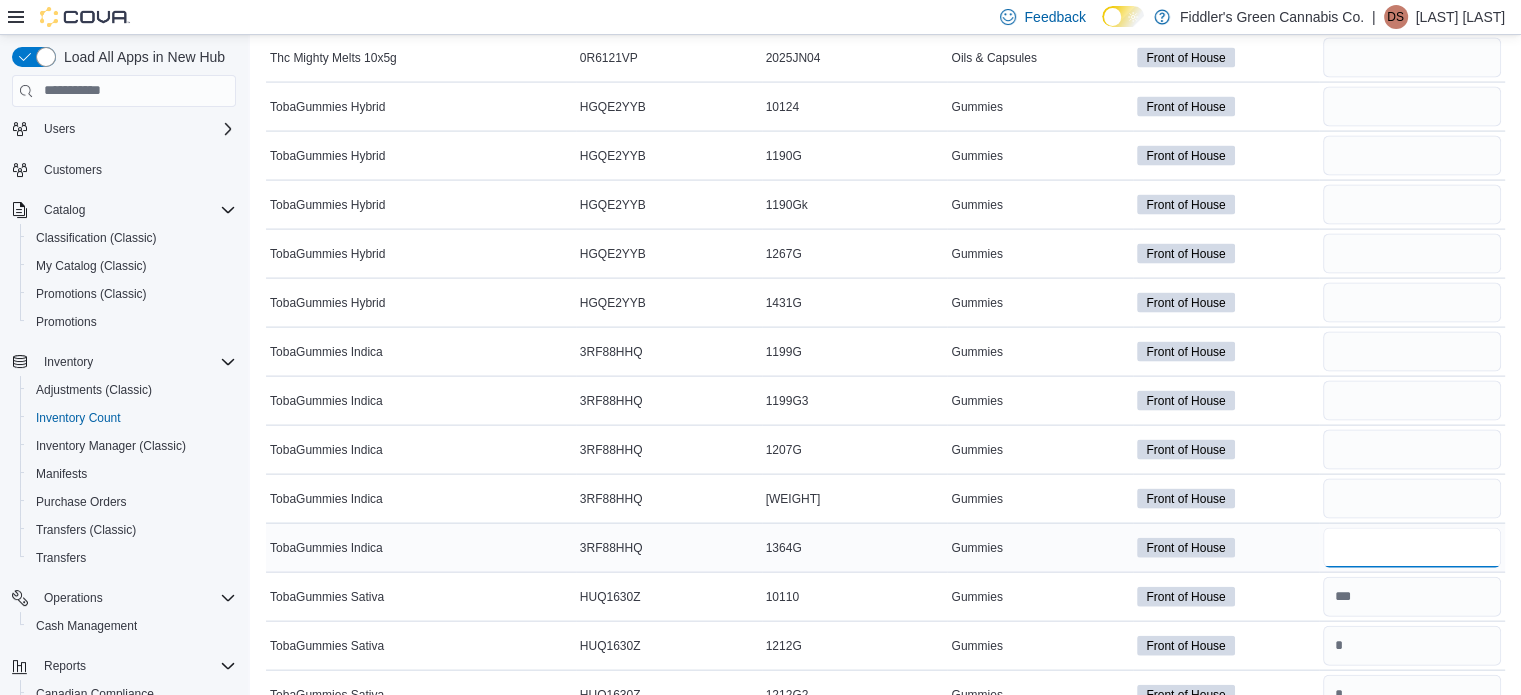 click at bounding box center (1412, 548) 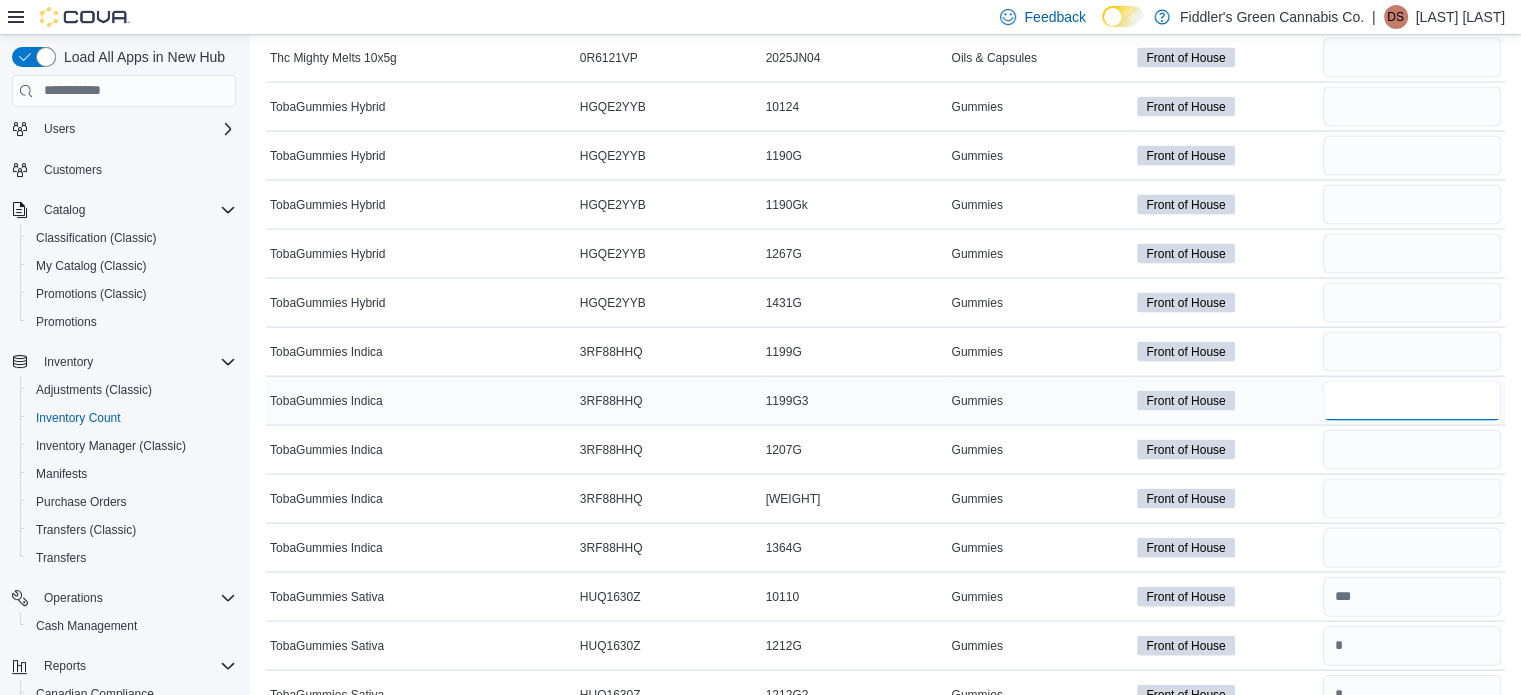 click at bounding box center (1412, 401) 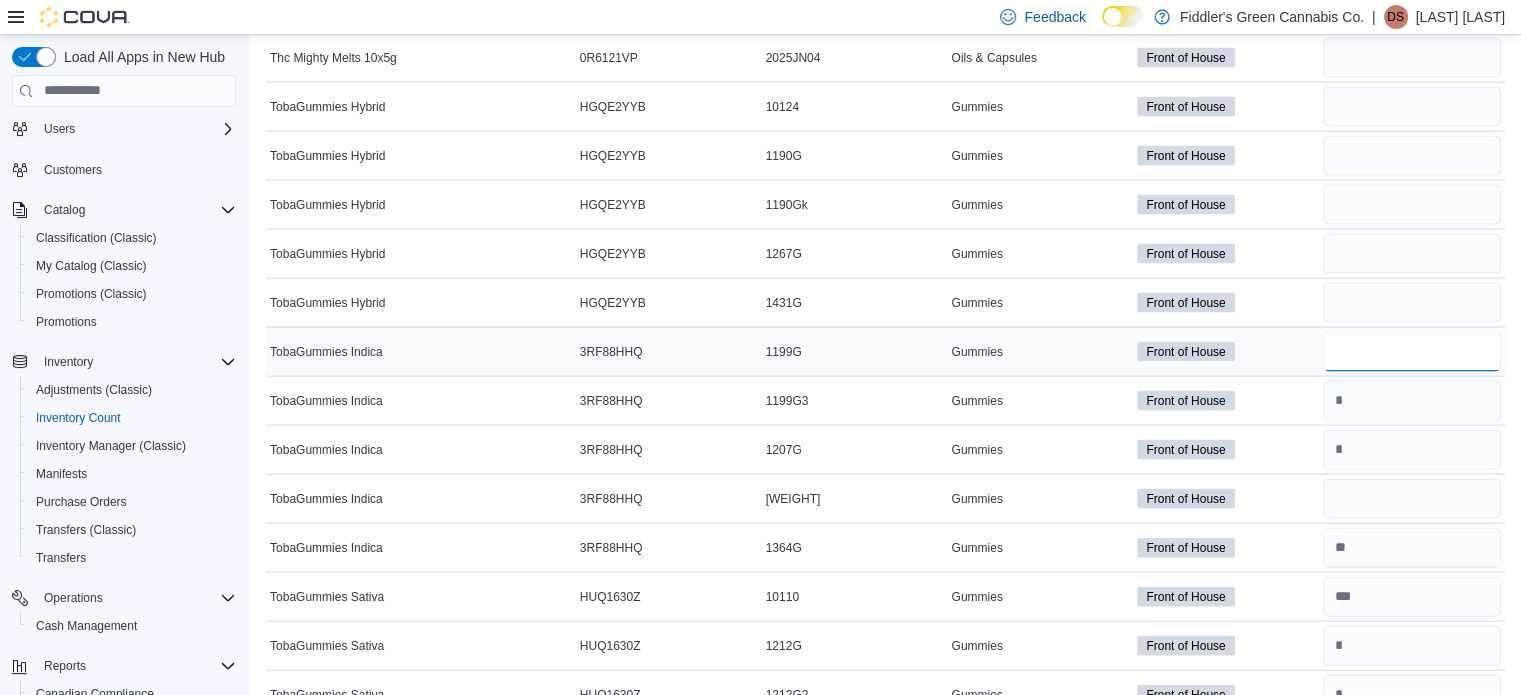 click at bounding box center [1412, 352] 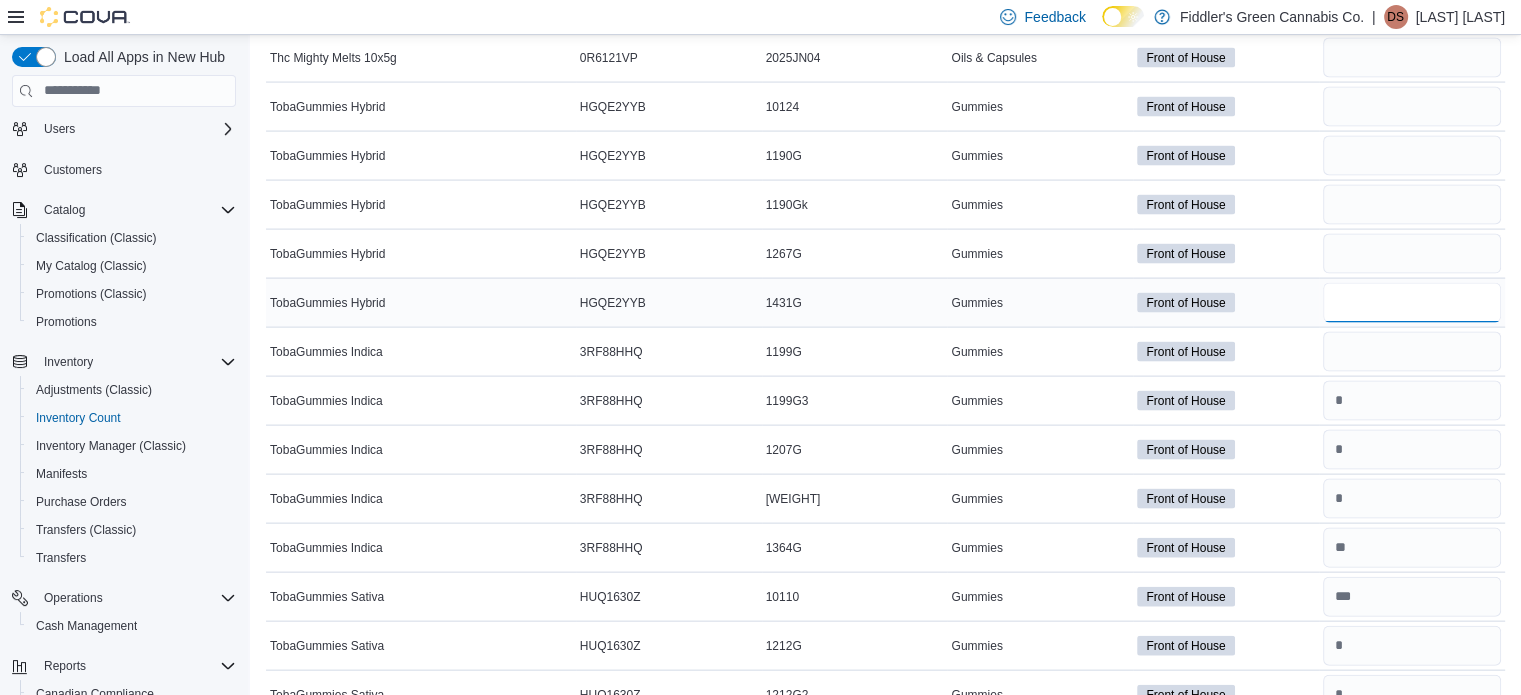 click at bounding box center (1412, 303) 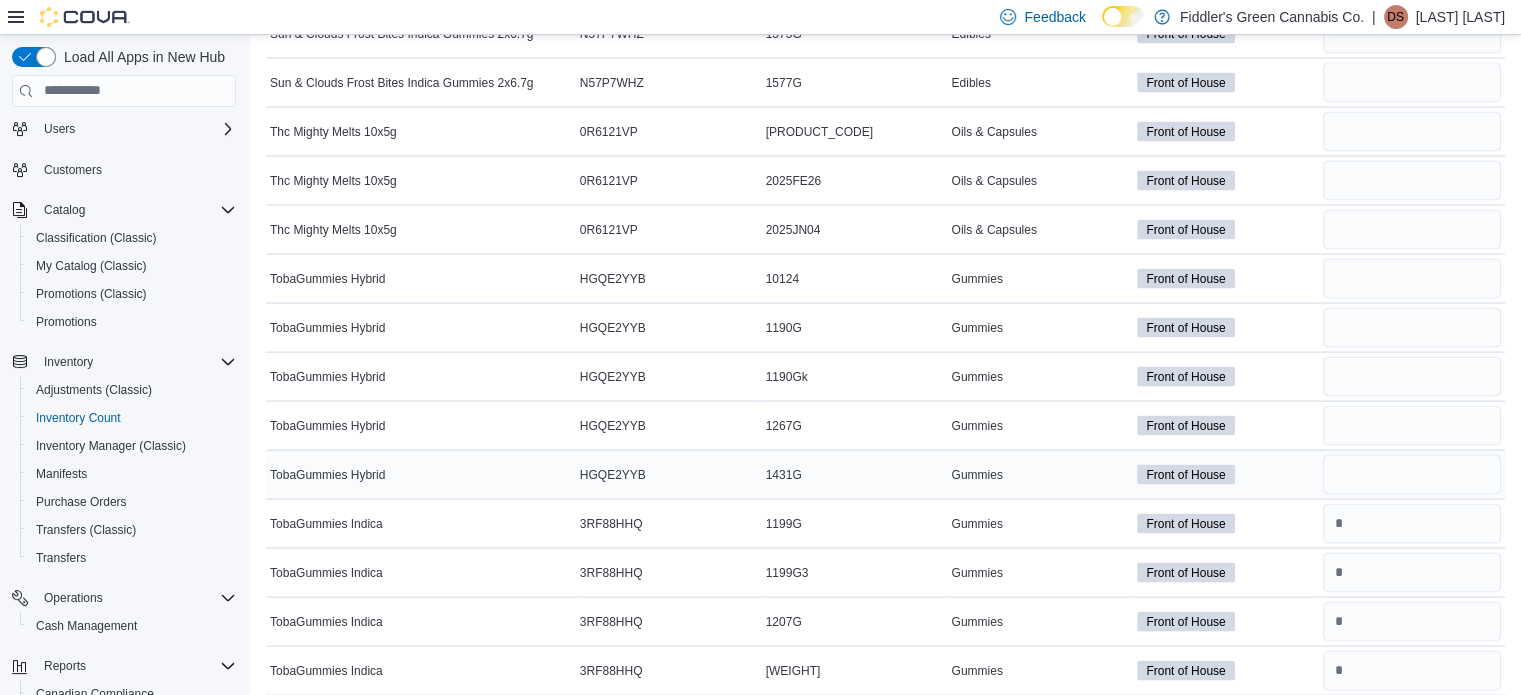 scroll, scrollTop: 11650, scrollLeft: 0, axis: vertical 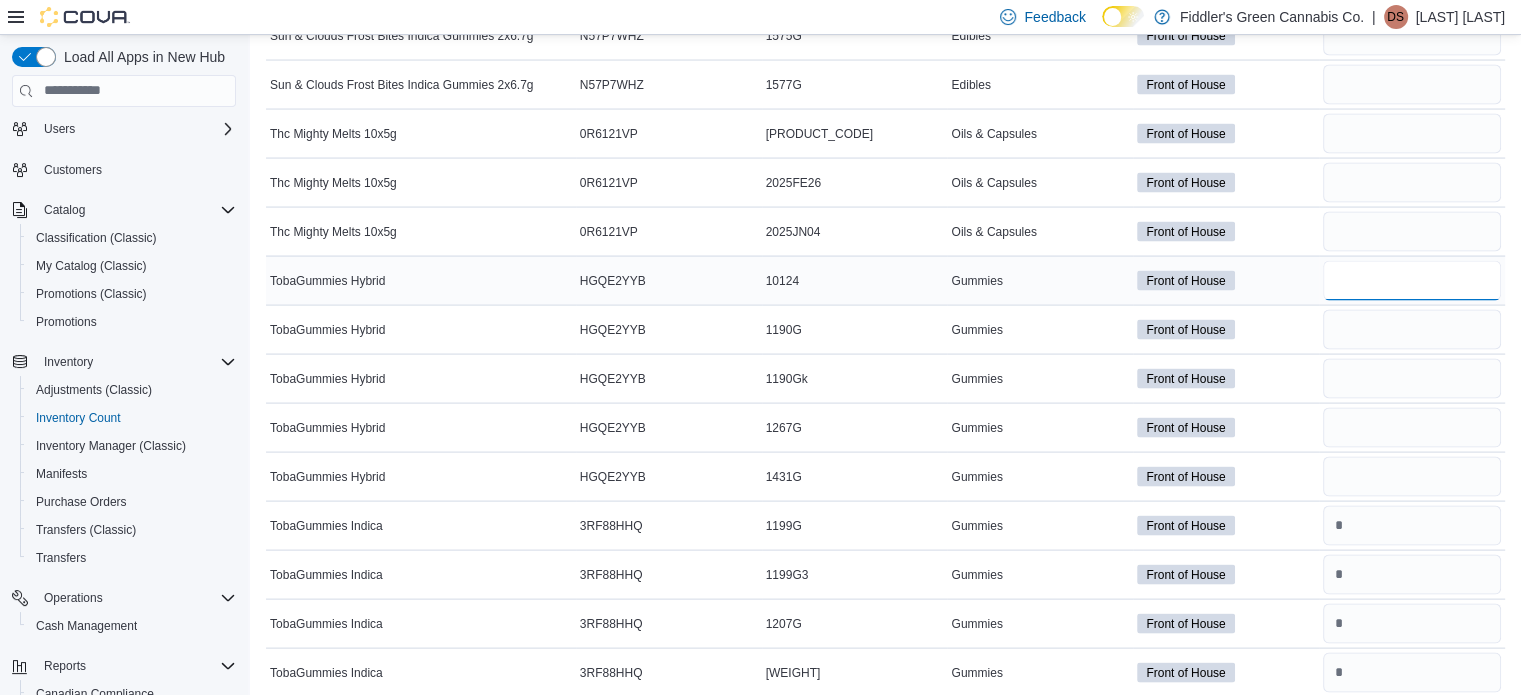 click at bounding box center (1412, 281) 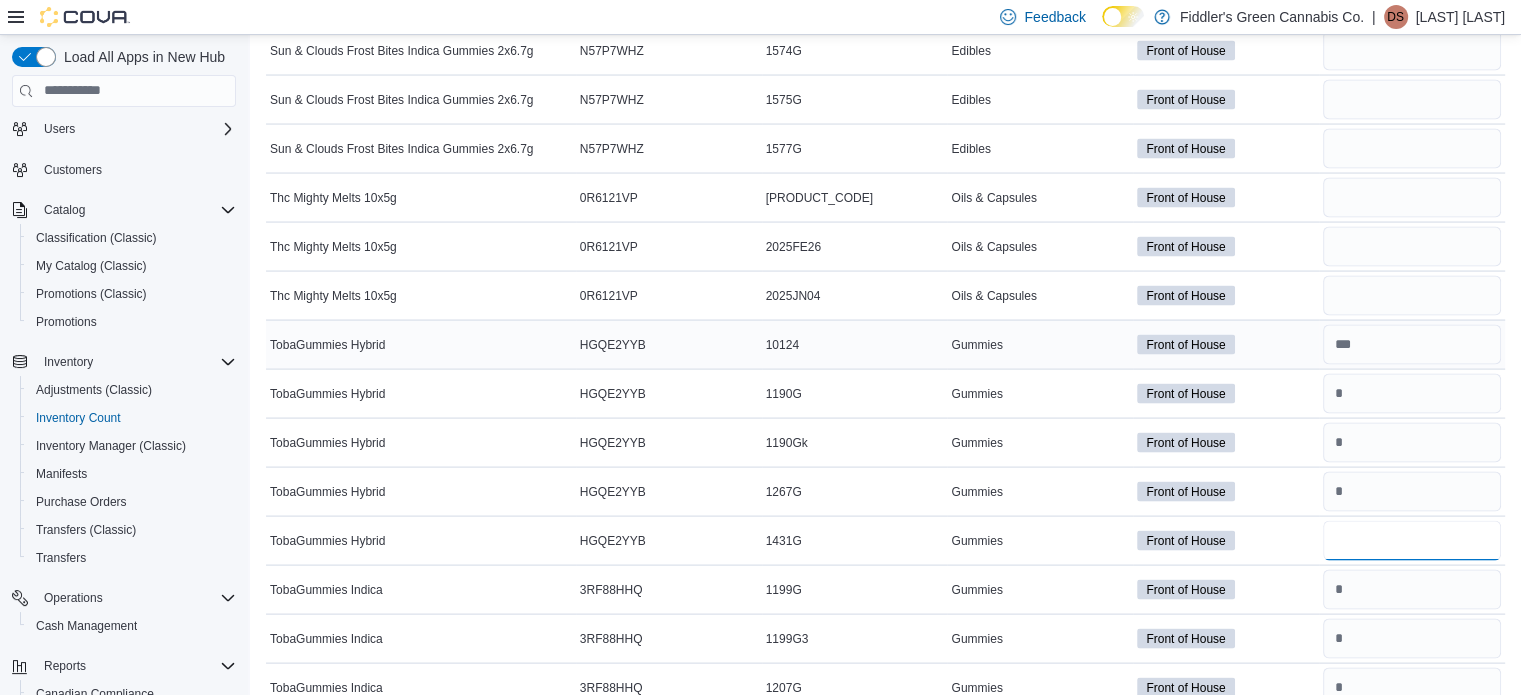 scroll, scrollTop: 11582, scrollLeft: 0, axis: vertical 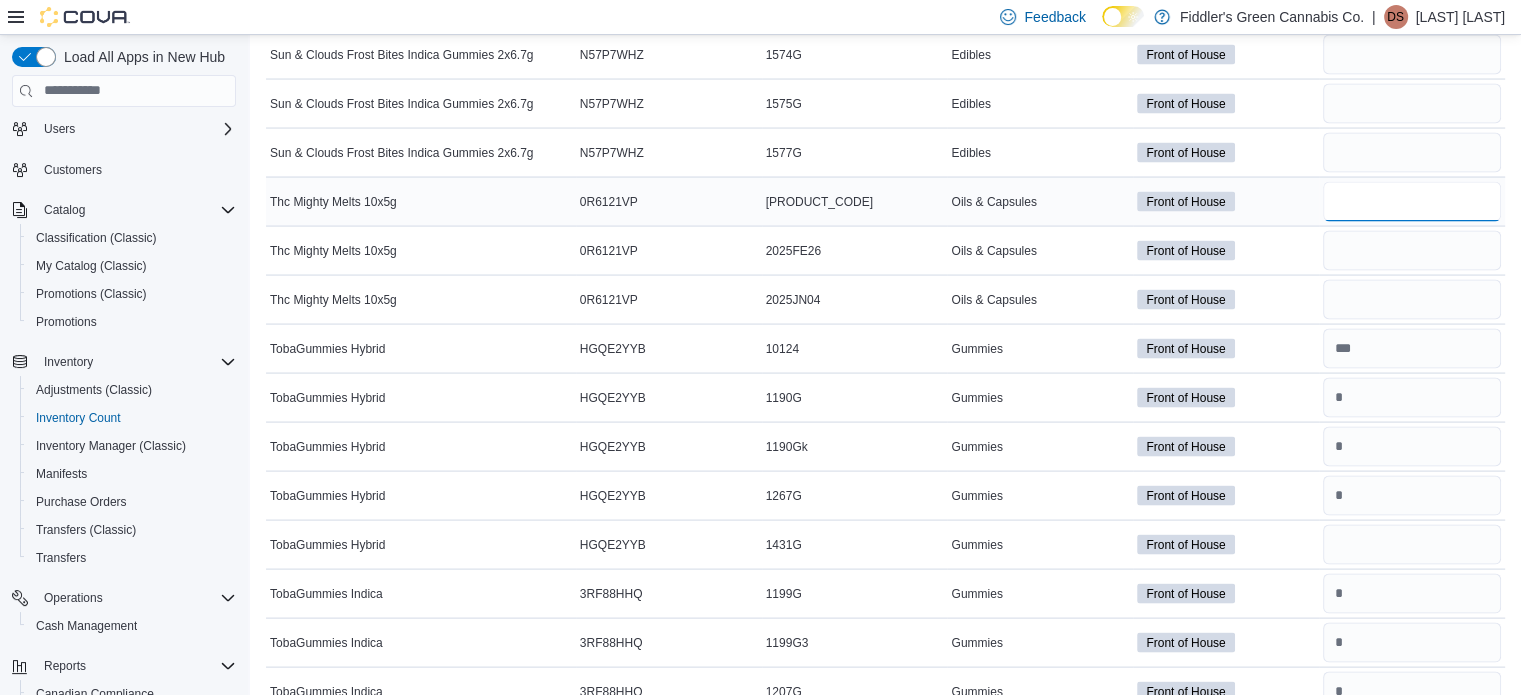 click at bounding box center (1412, 202) 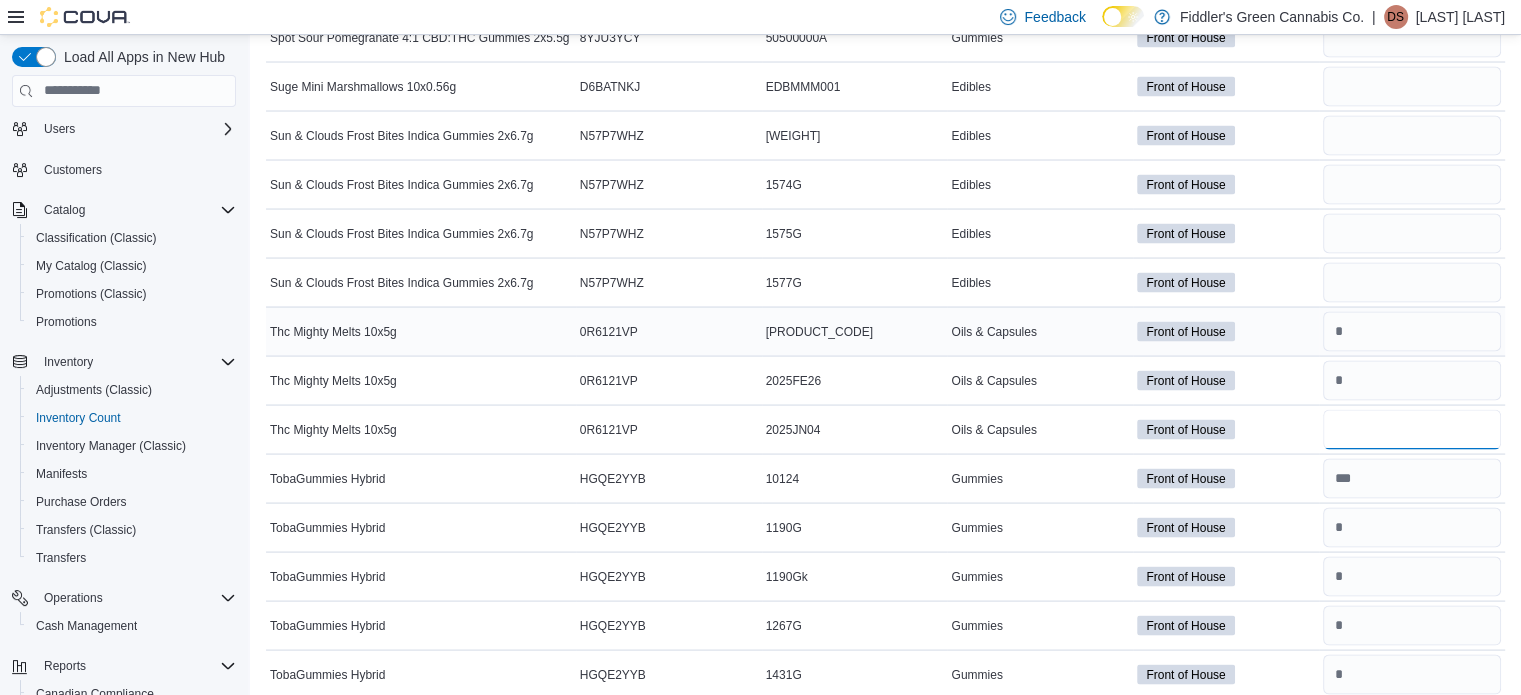 scroll, scrollTop: 11442, scrollLeft: 0, axis: vertical 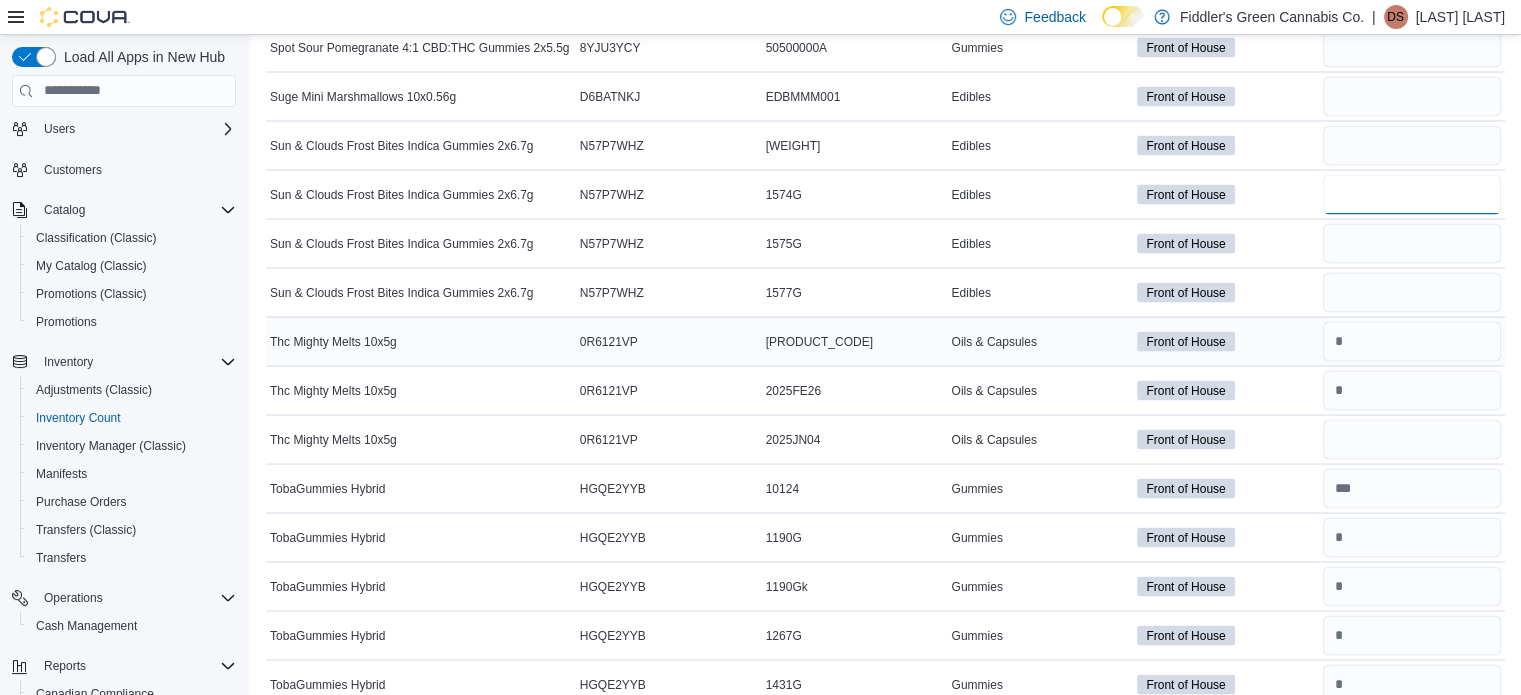 click at bounding box center (1412, 195) 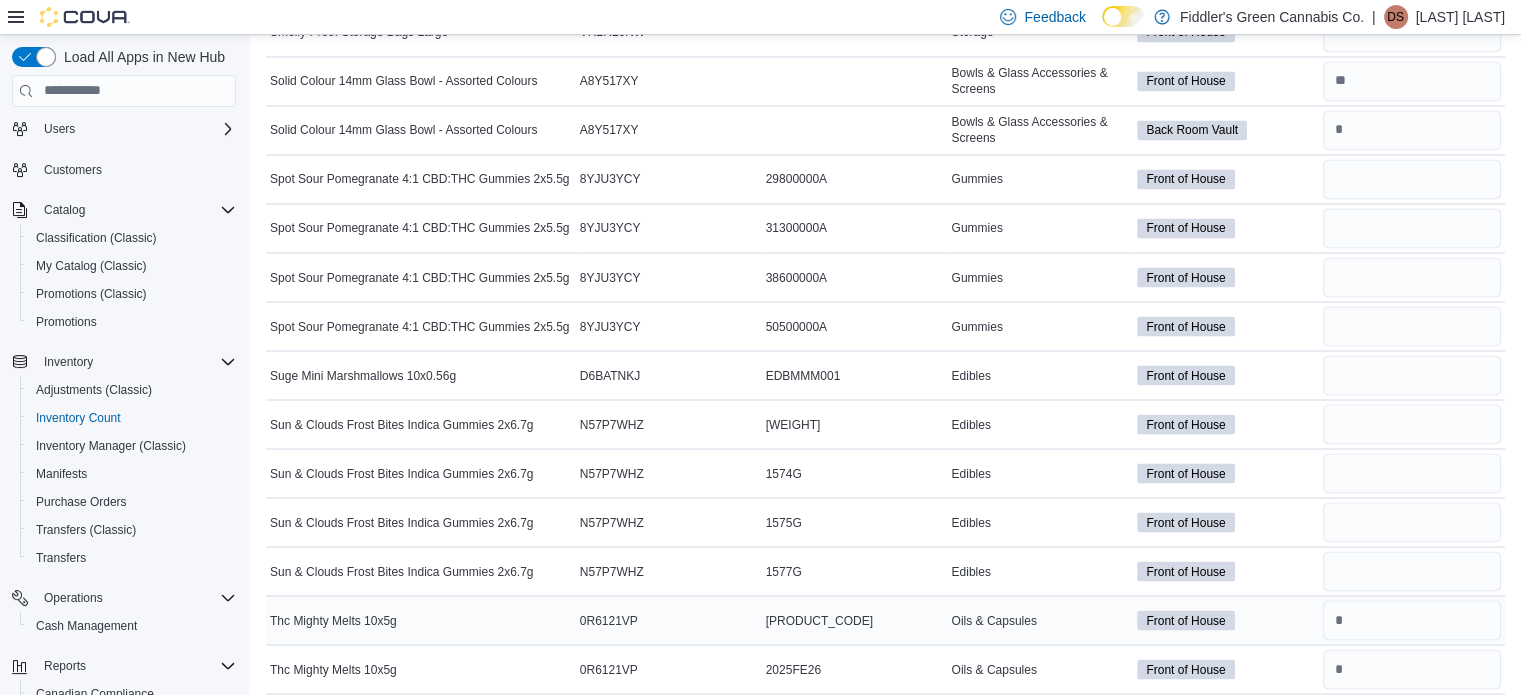 scroll, scrollTop: 11160, scrollLeft: 0, axis: vertical 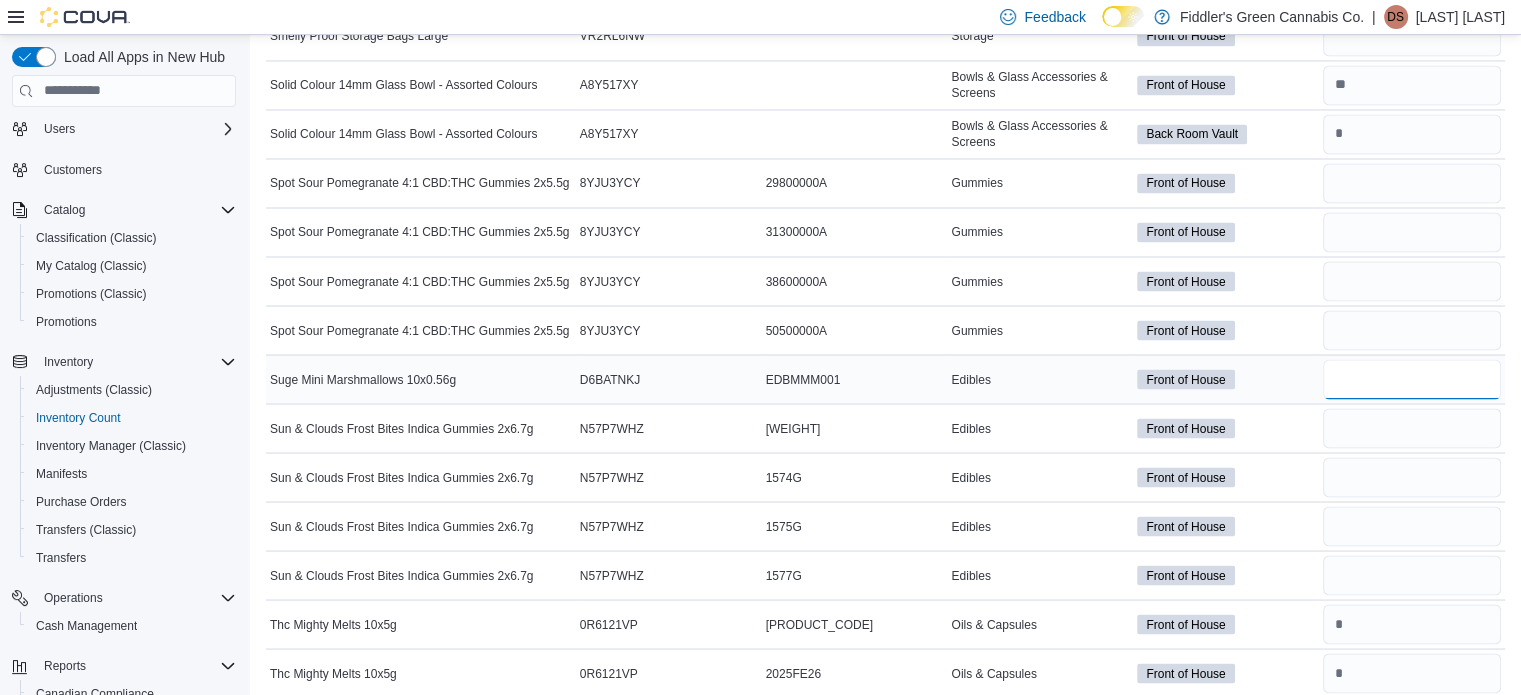 click at bounding box center [1412, 379] 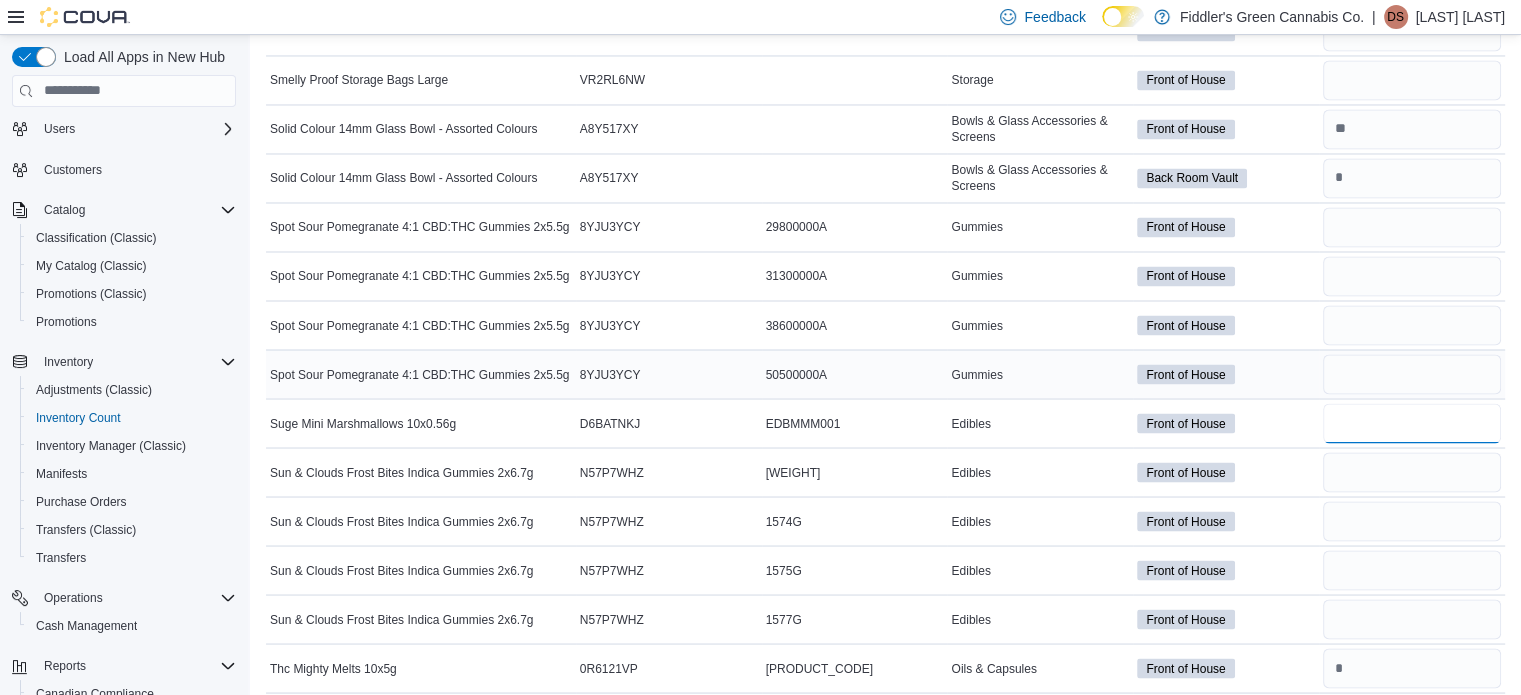 scroll, scrollTop: 11118, scrollLeft: 0, axis: vertical 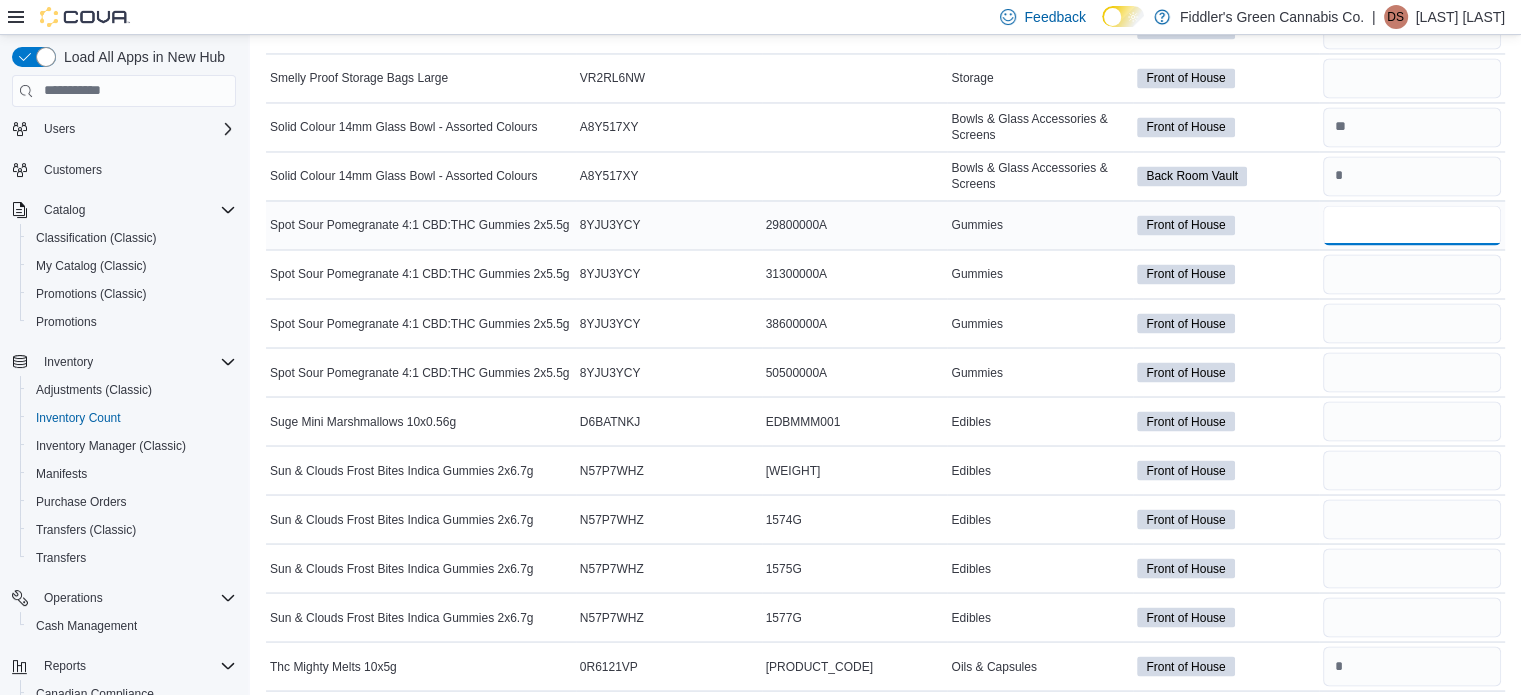 click at bounding box center (1412, 225) 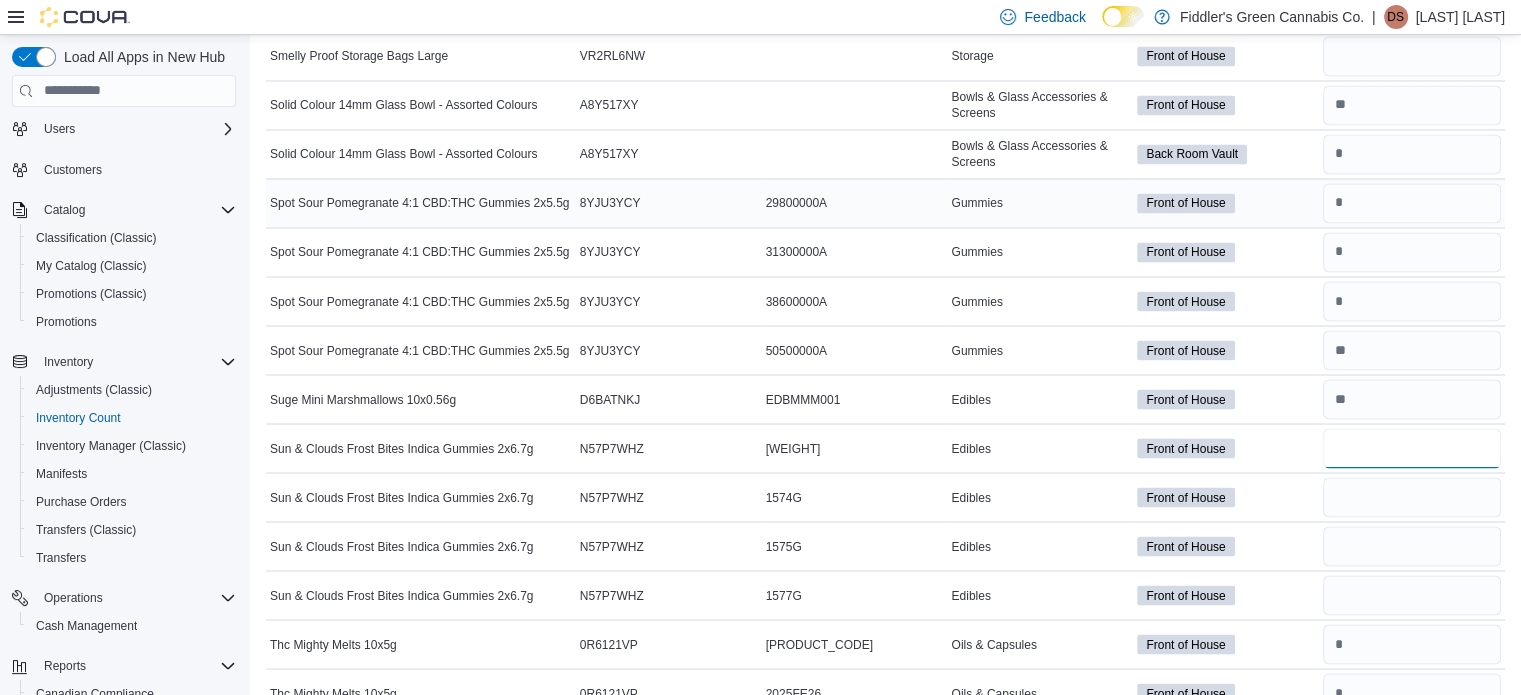 scroll, scrollTop: 11218, scrollLeft: 0, axis: vertical 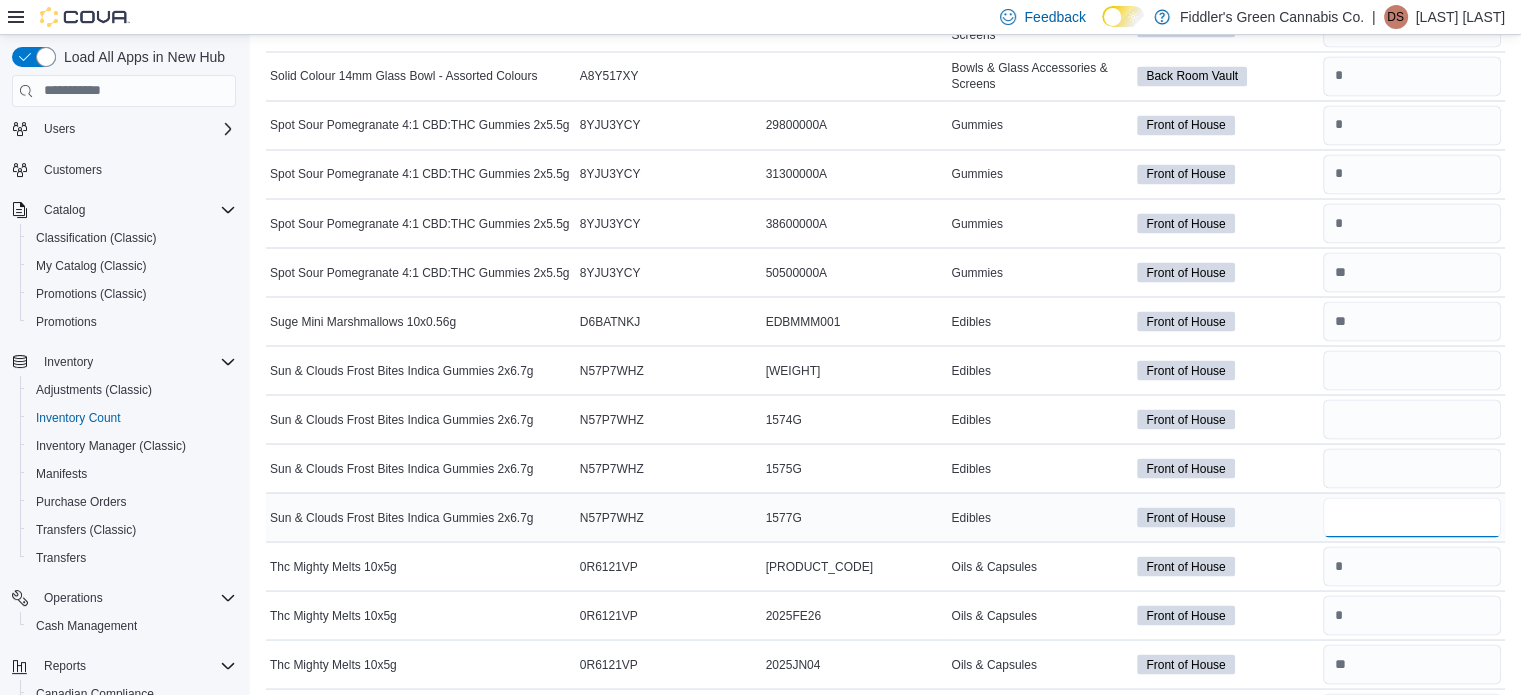 click at bounding box center (1412, 517) 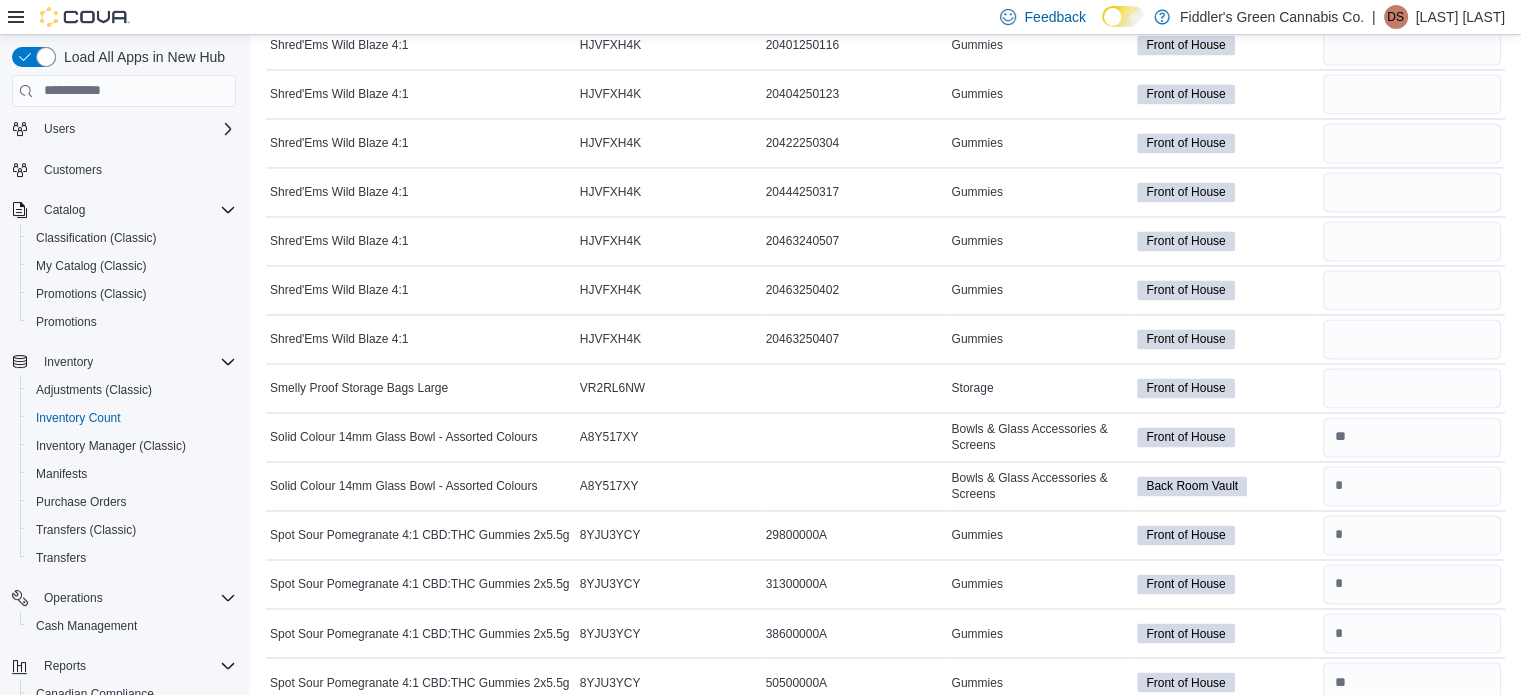 scroll, scrollTop: 10804, scrollLeft: 0, axis: vertical 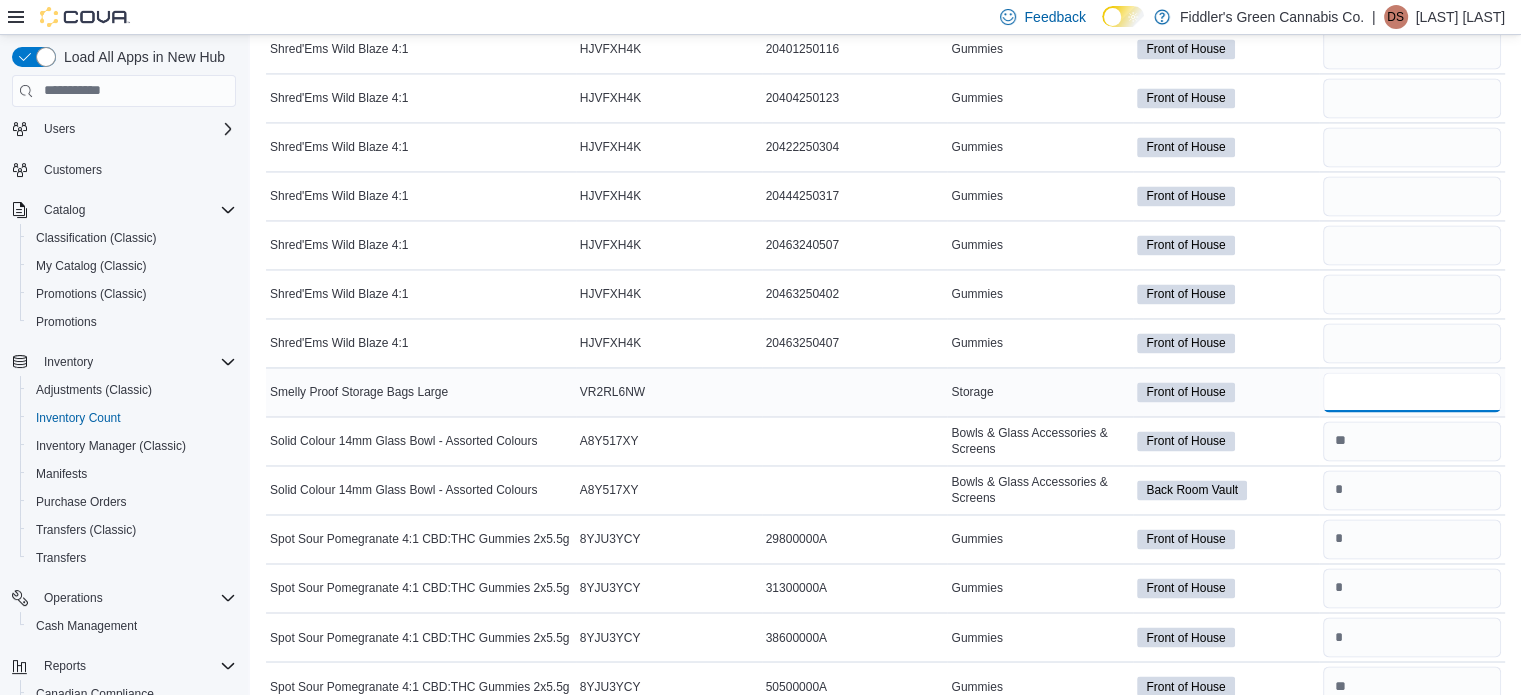 click at bounding box center (1412, 392) 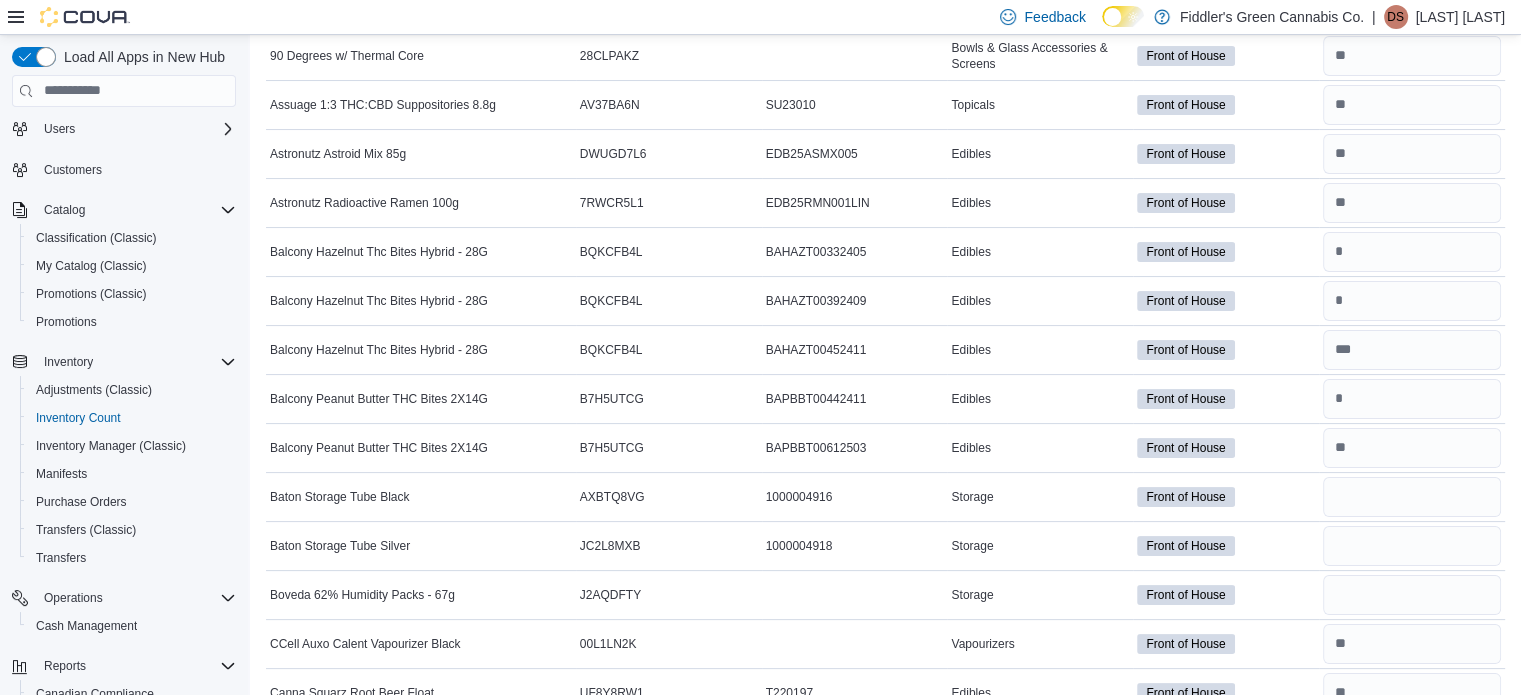 scroll, scrollTop: 0, scrollLeft: 0, axis: both 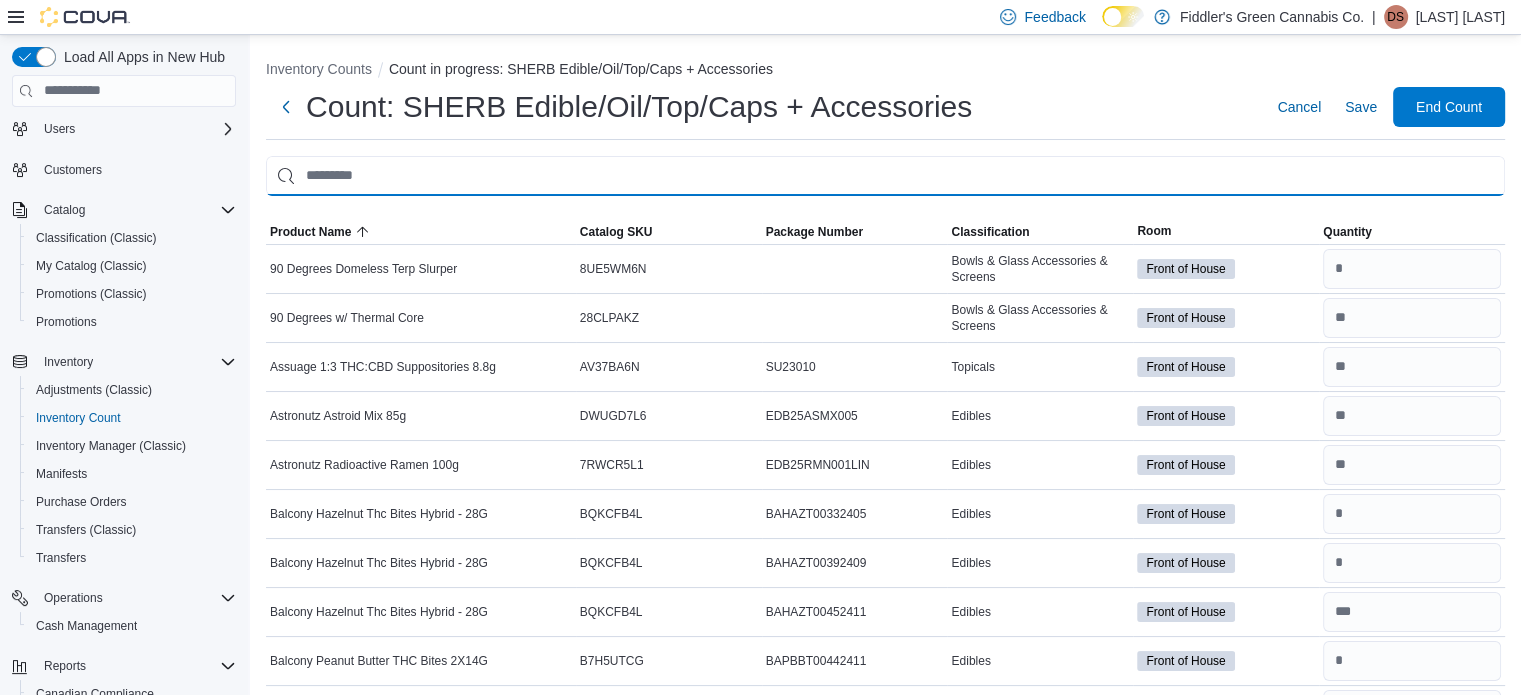 click at bounding box center [885, 176] 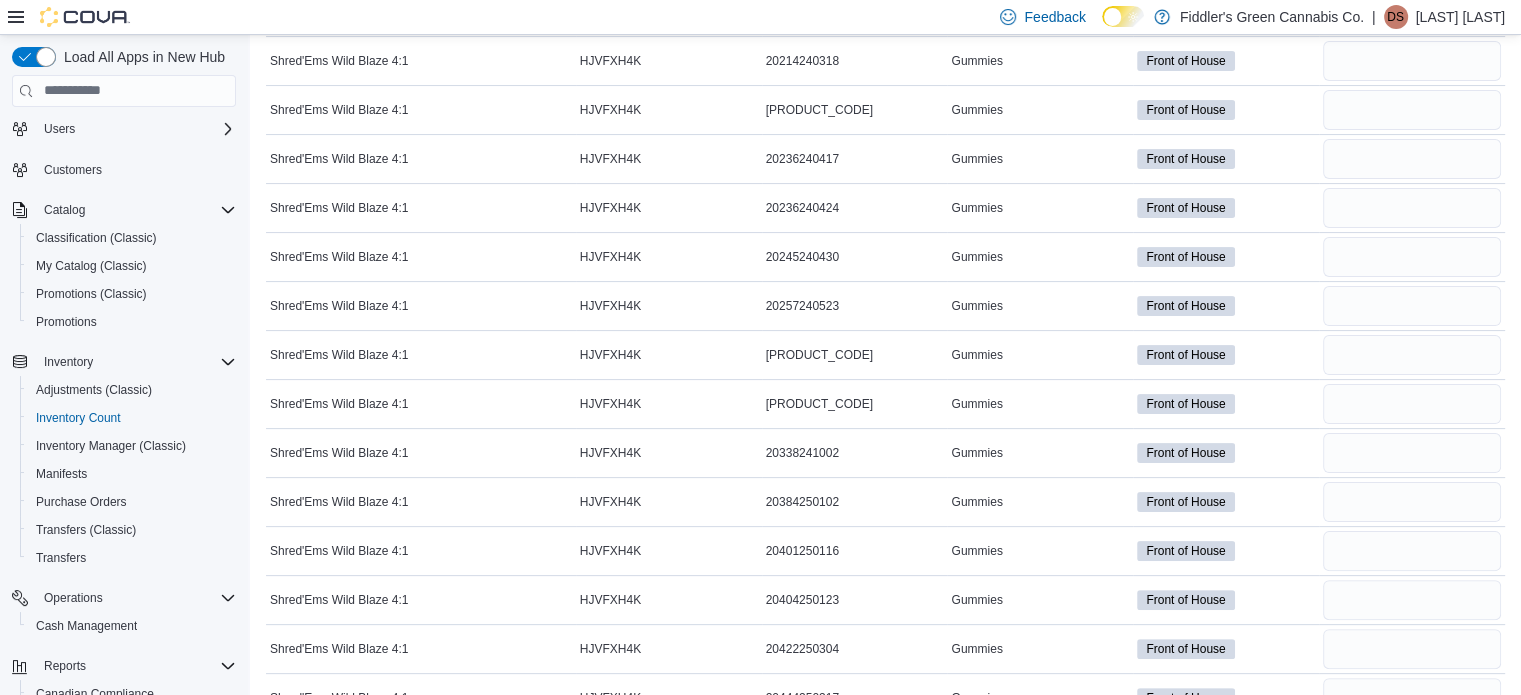 scroll, scrollTop: 589, scrollLeft: 0, axis: vertical 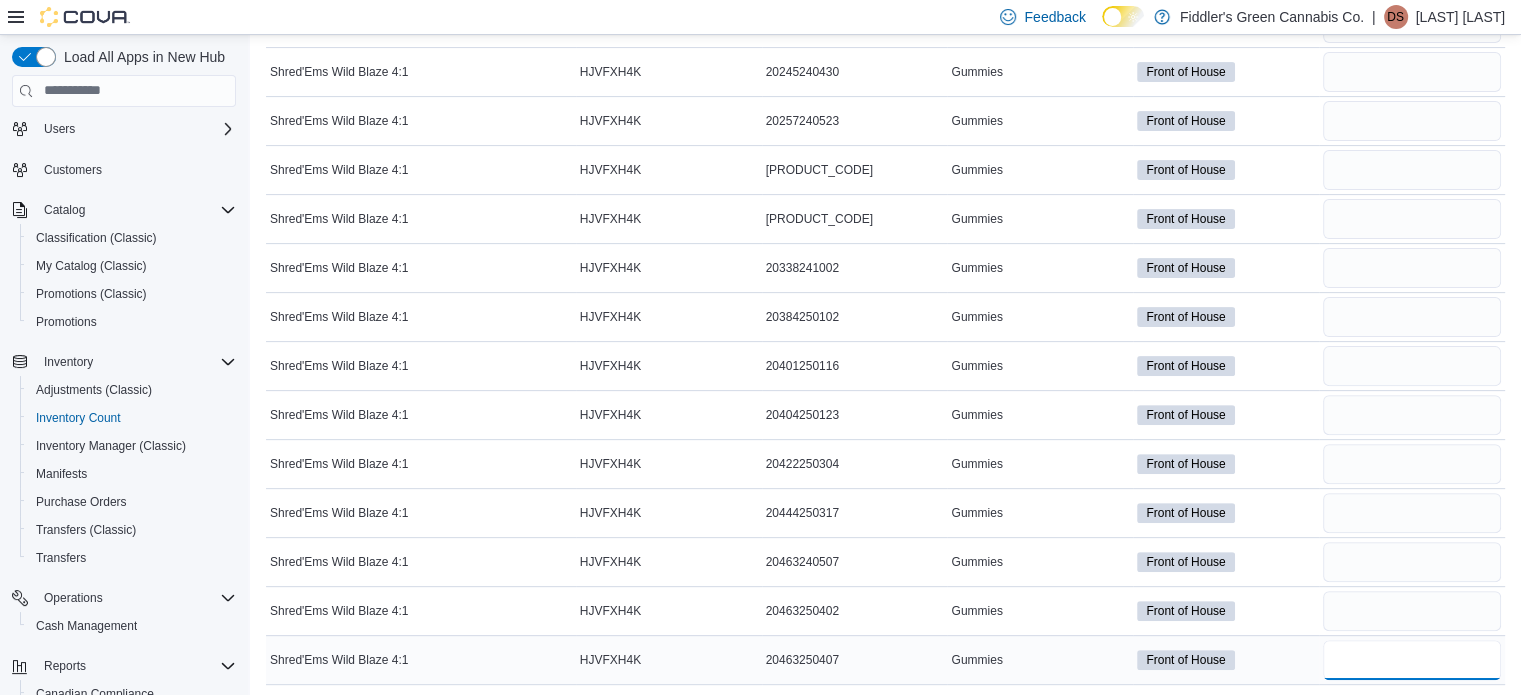 click at bounding box center [1412, 660] 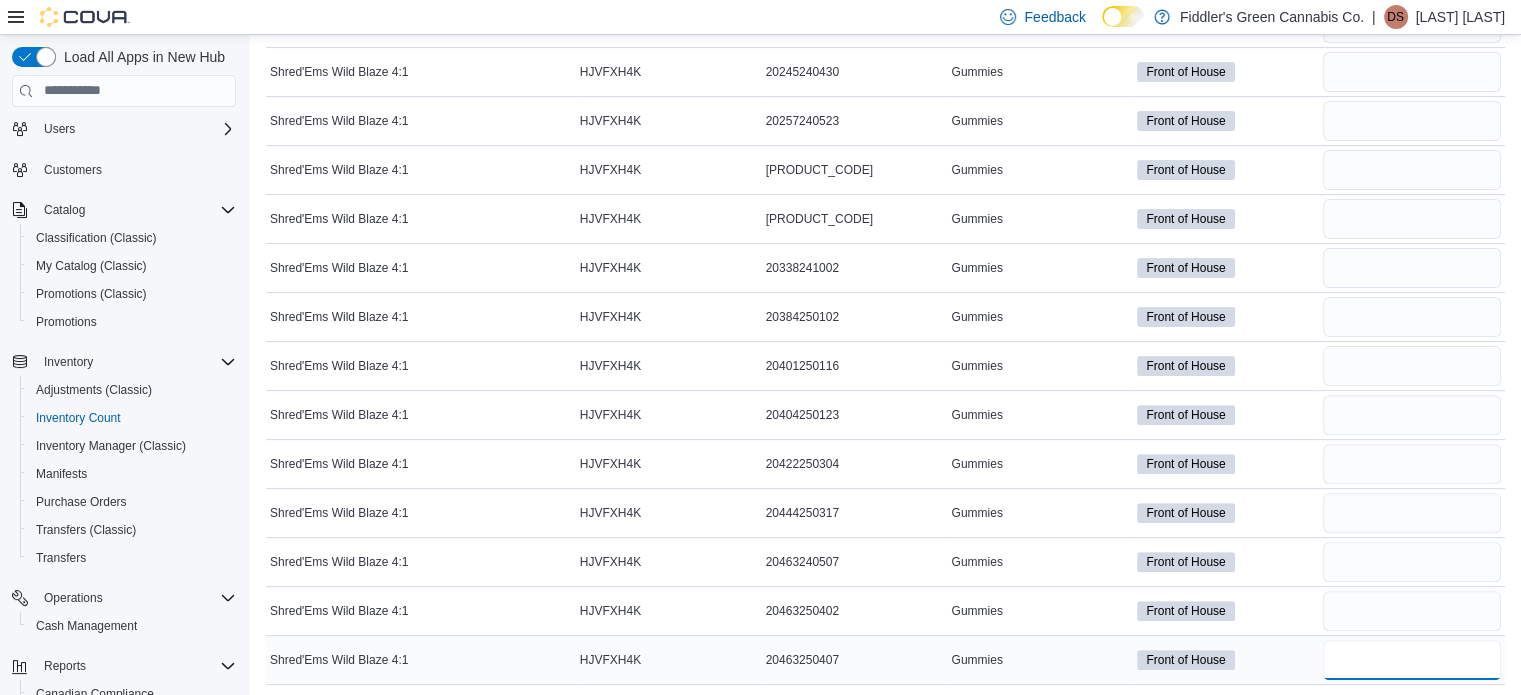 click at bounding box center [1412, 660] 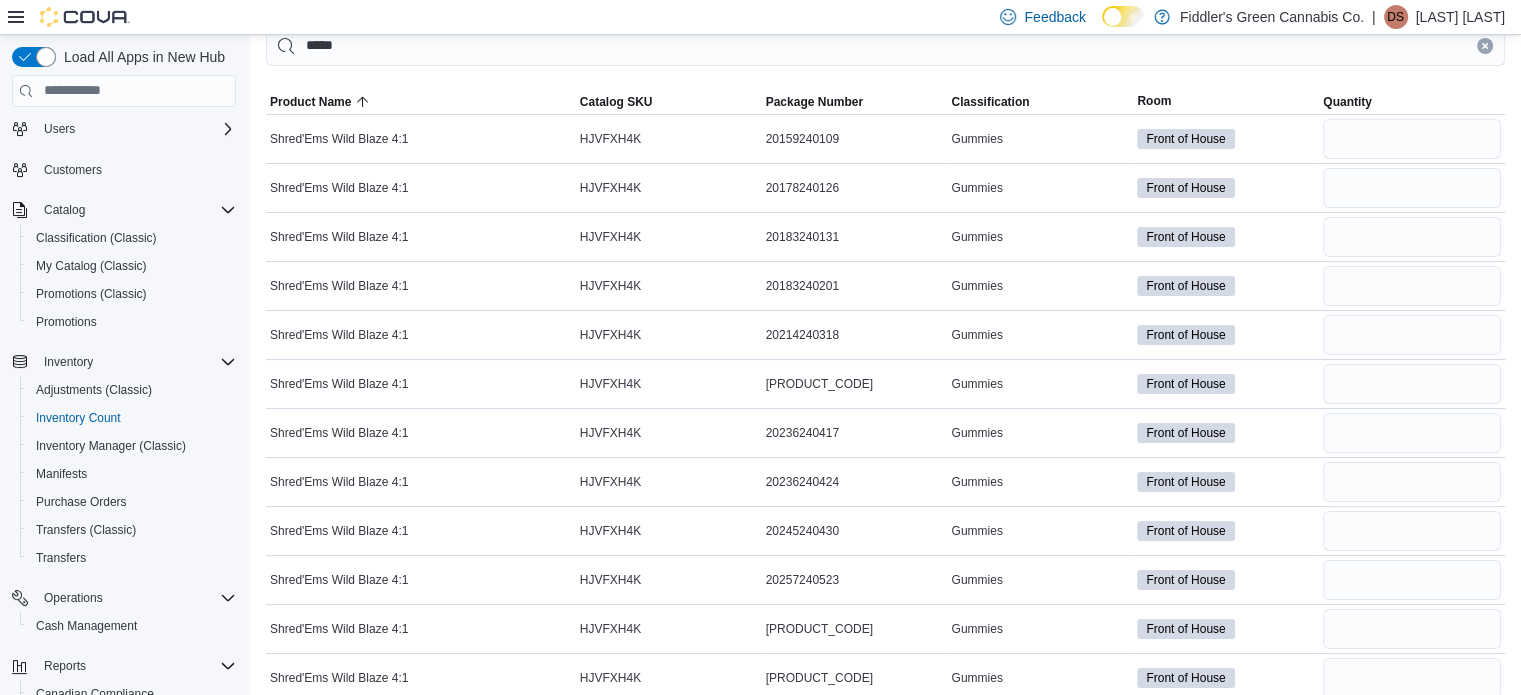 scroll, scrollTop: 129, scrollLeft: 0, axis: vertical 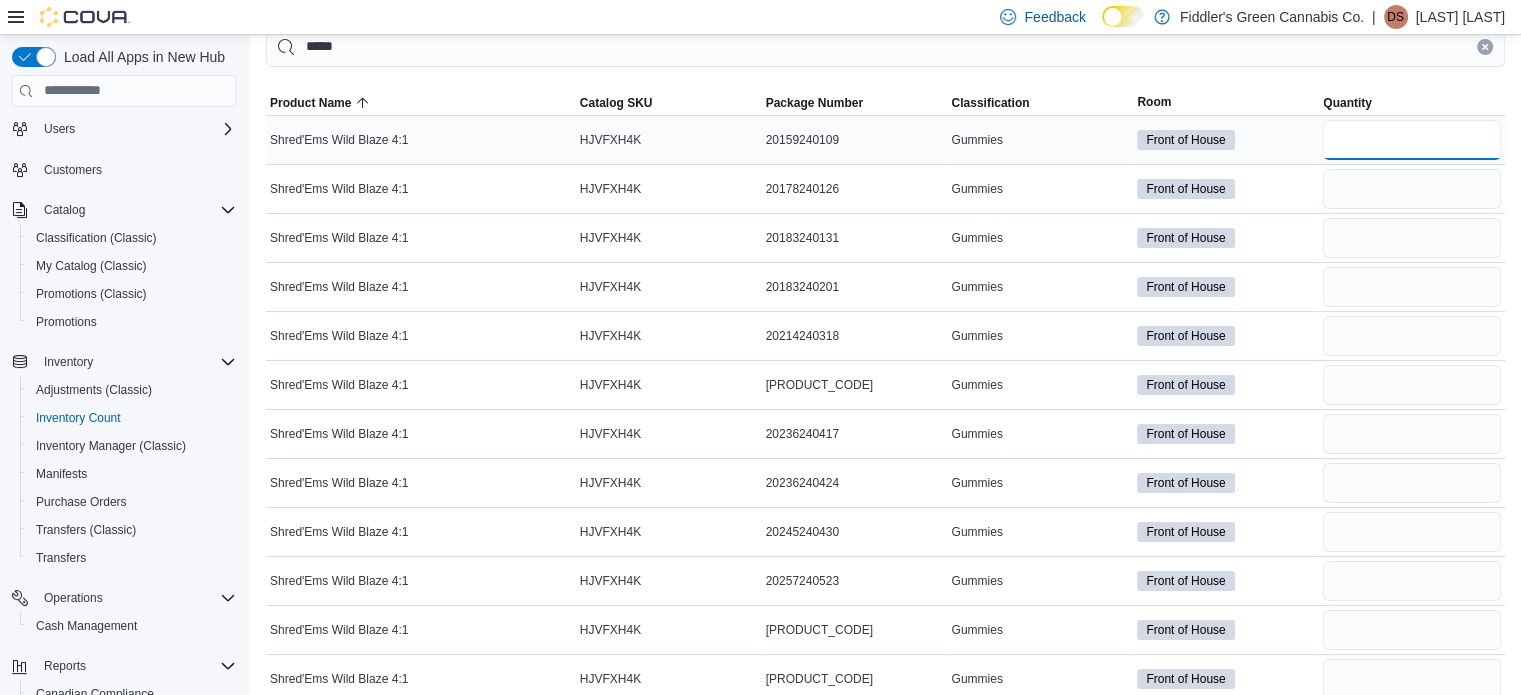 click at bounding box center (1412, 140) 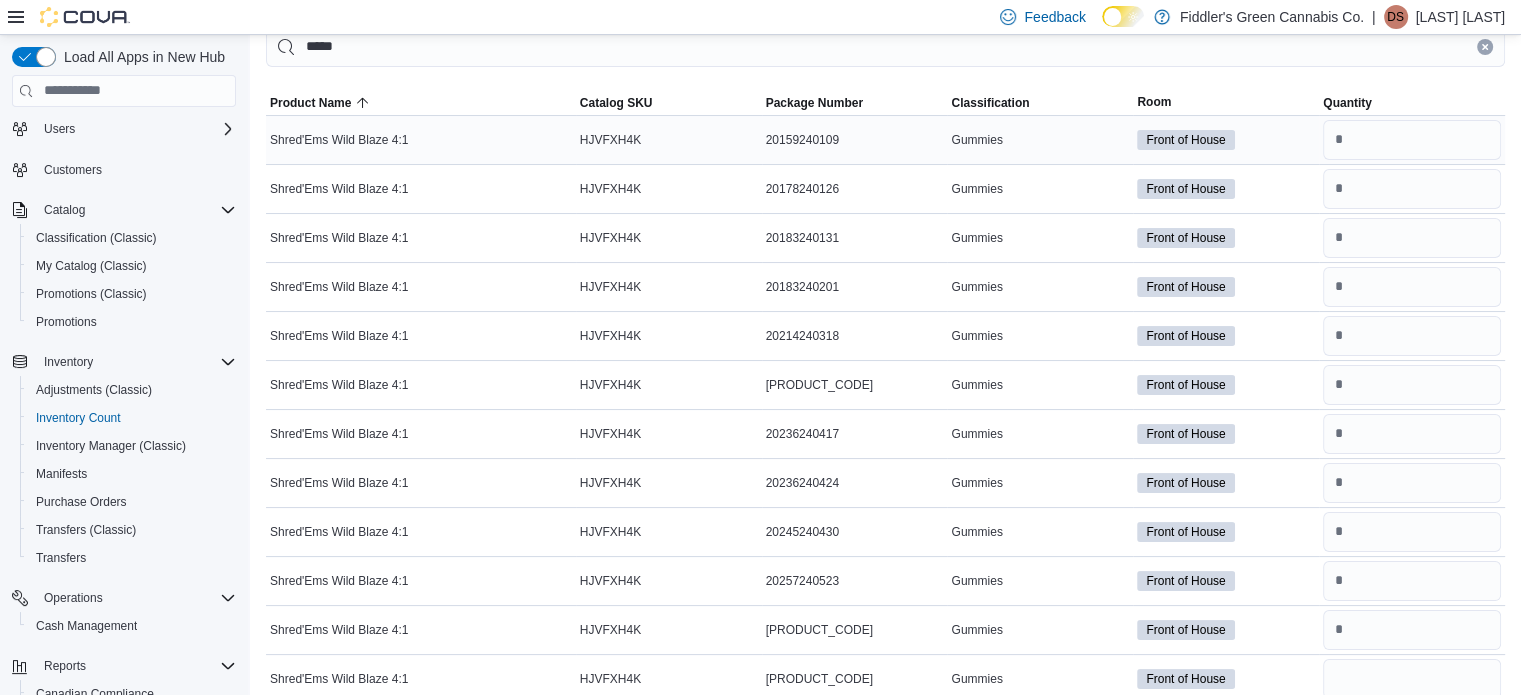 scroll, scrollTop: 506, scrollLeft: 0, axis: vertical 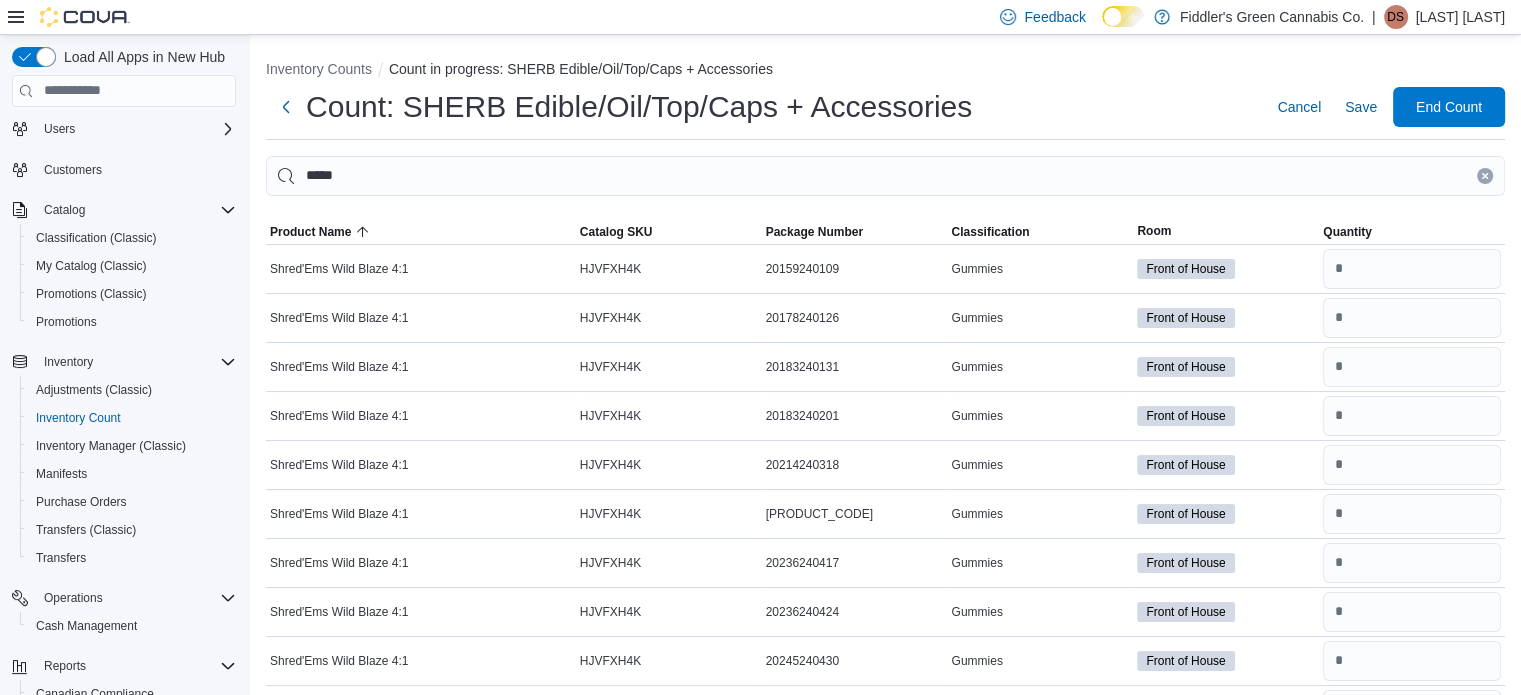 click 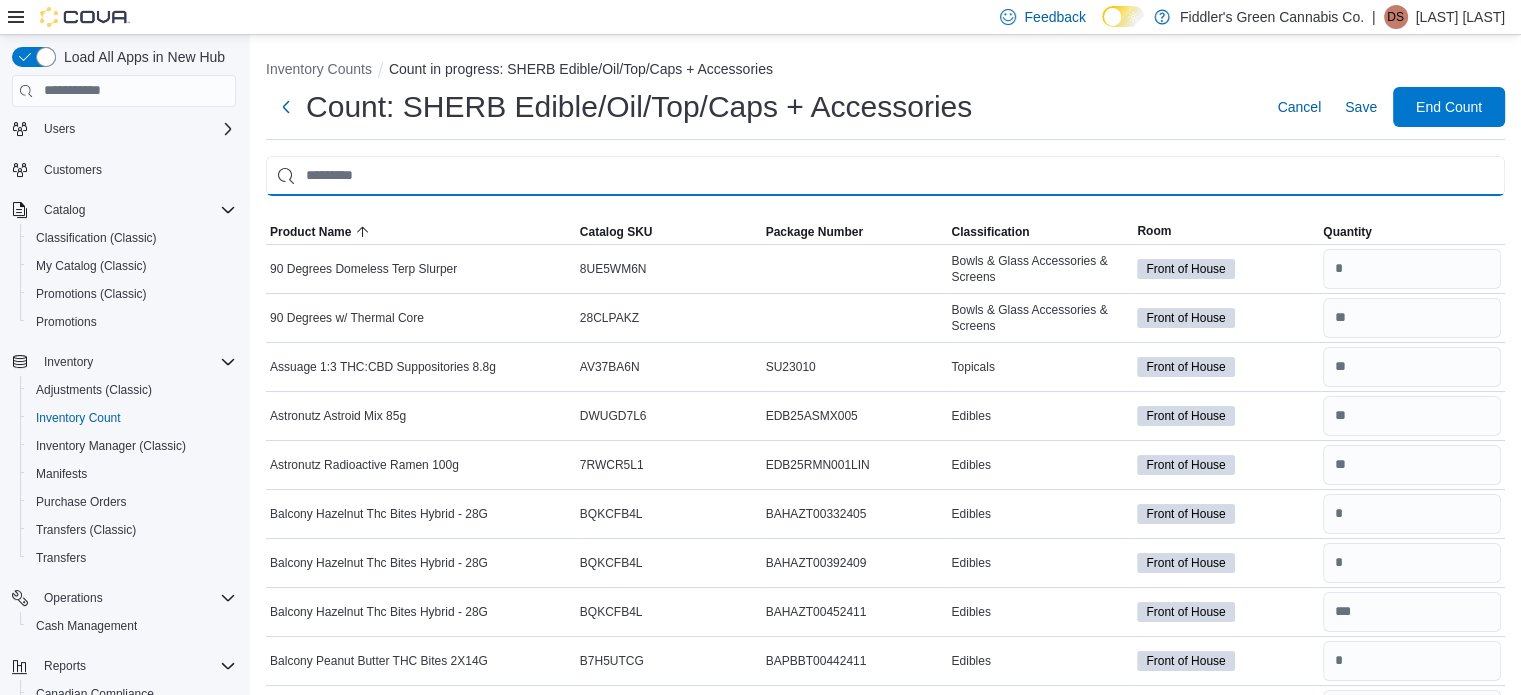 click at bounding box center (885, 176) 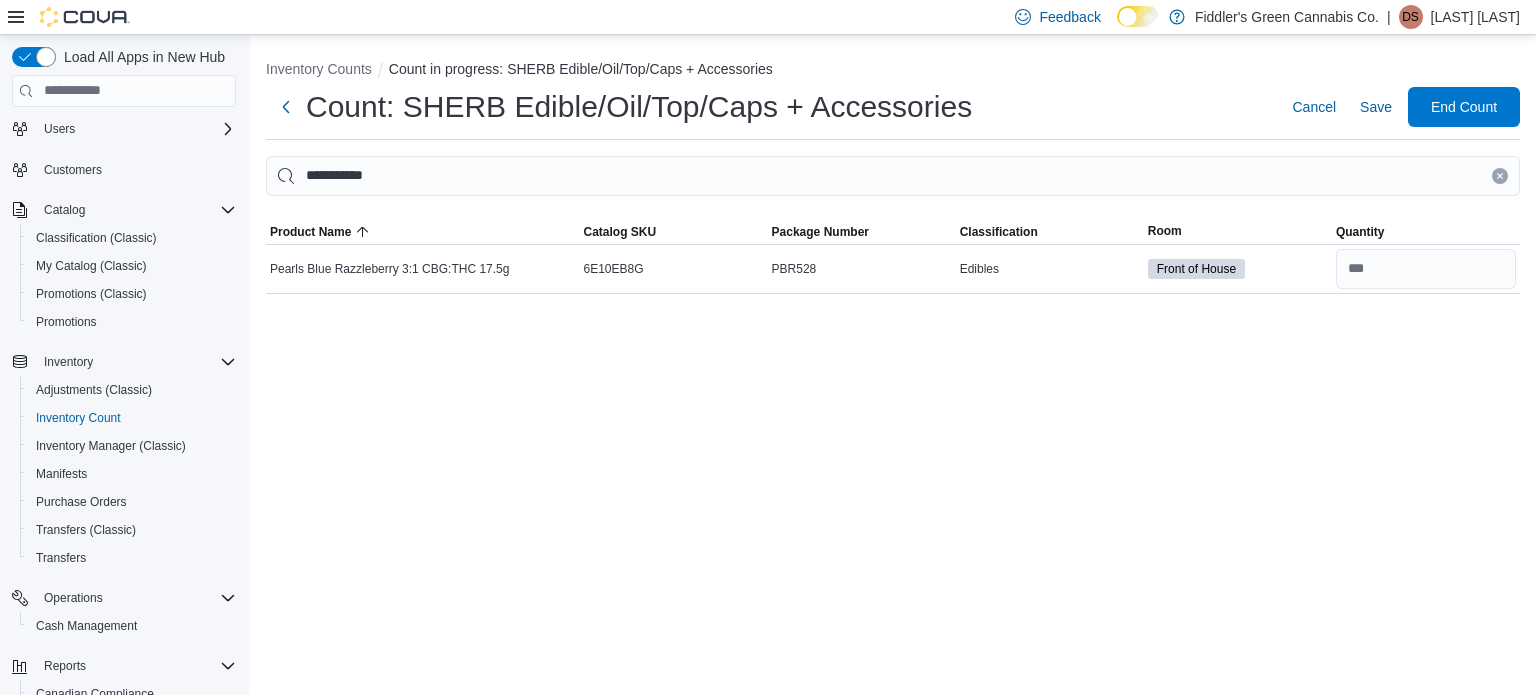 click 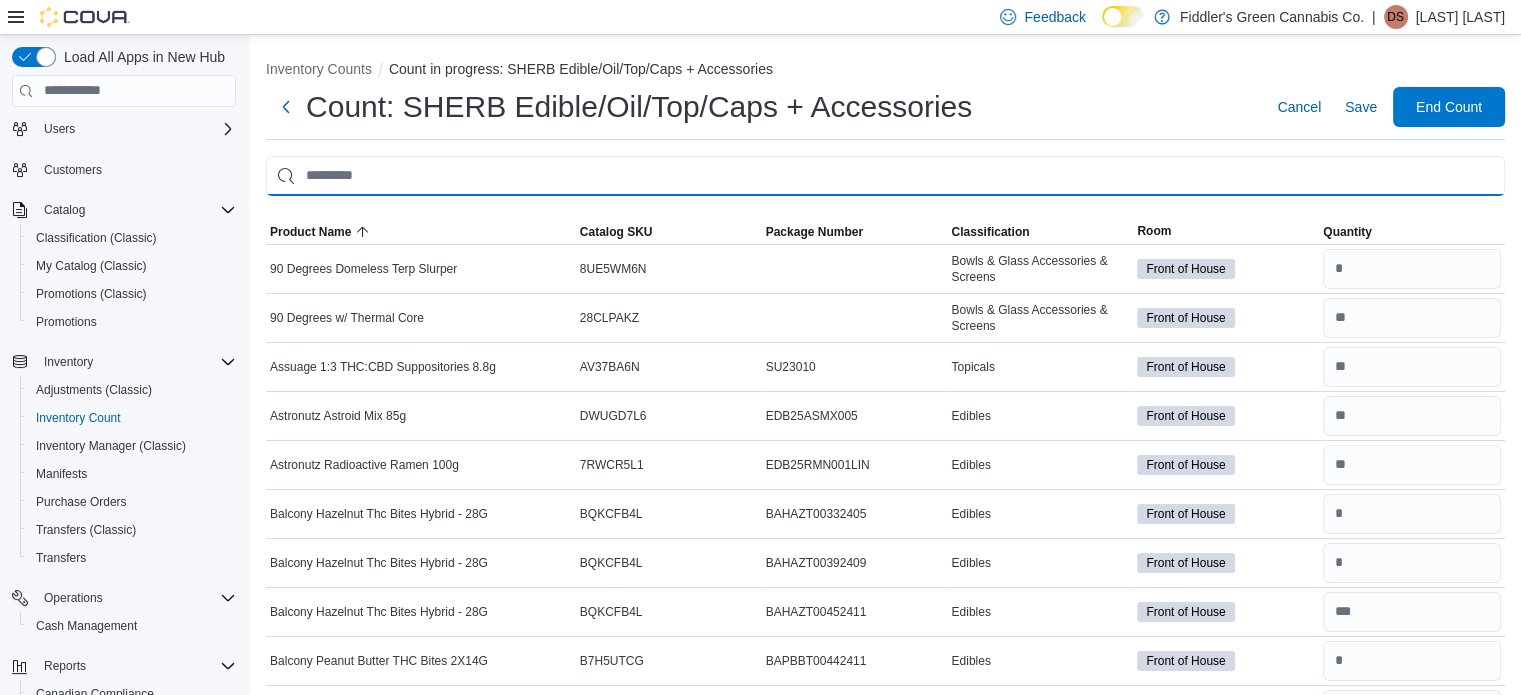click at bounding box center [885, 176] 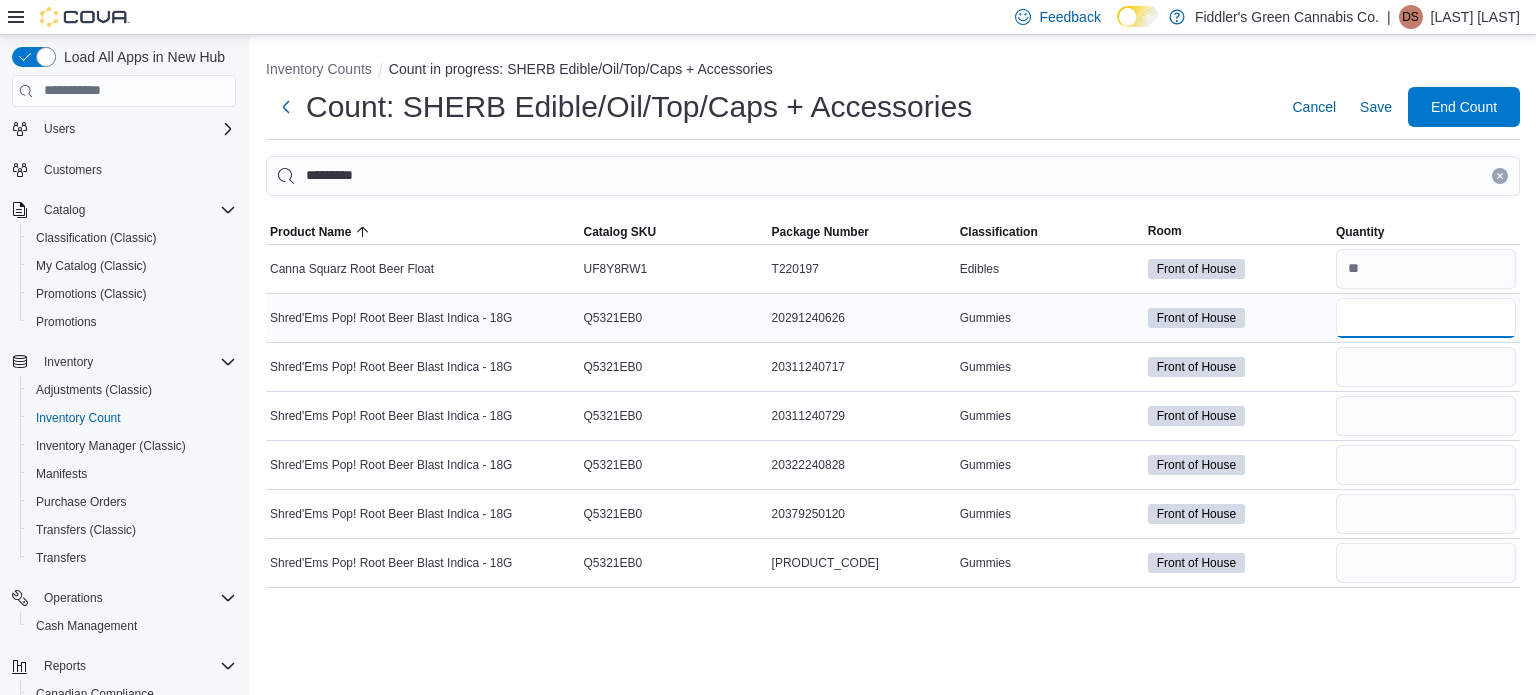 click at bounding box center [1426, 318] 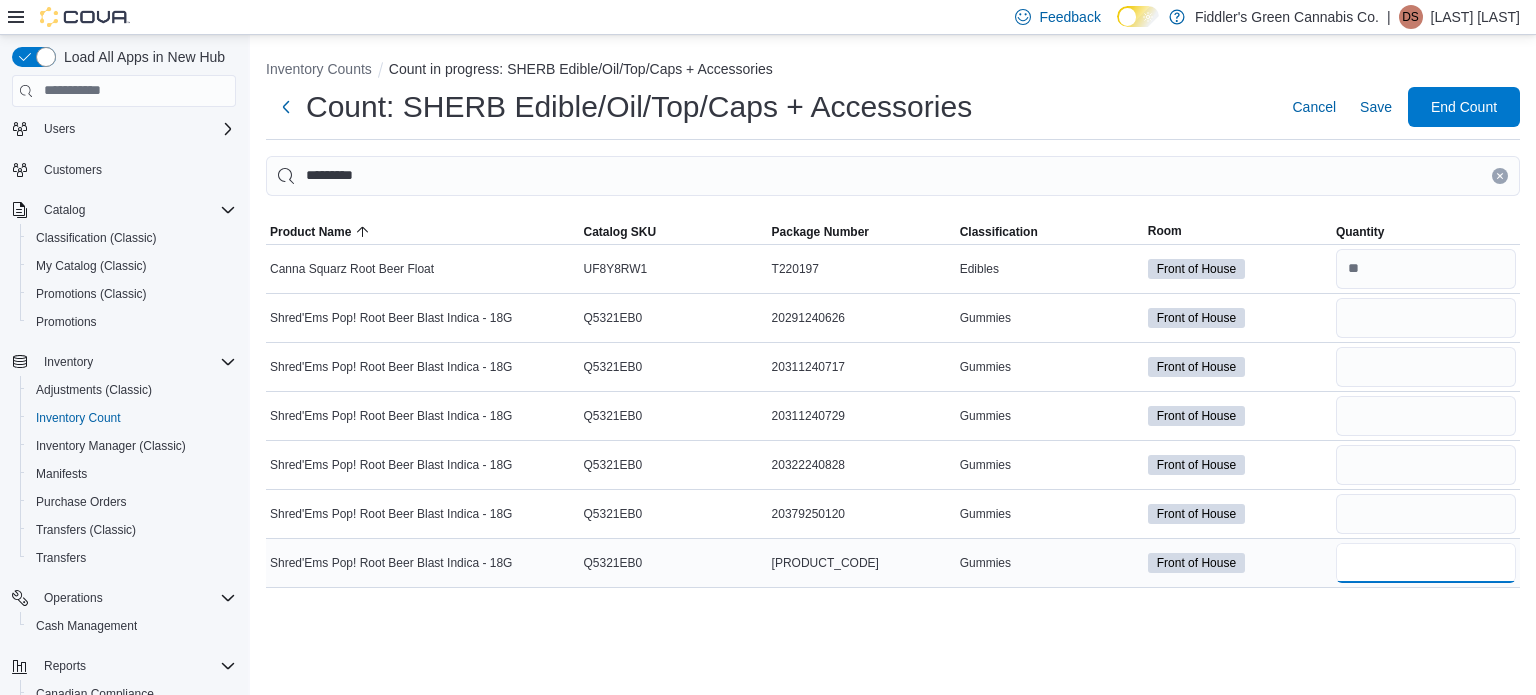 click at bounding box center [1426, 563] 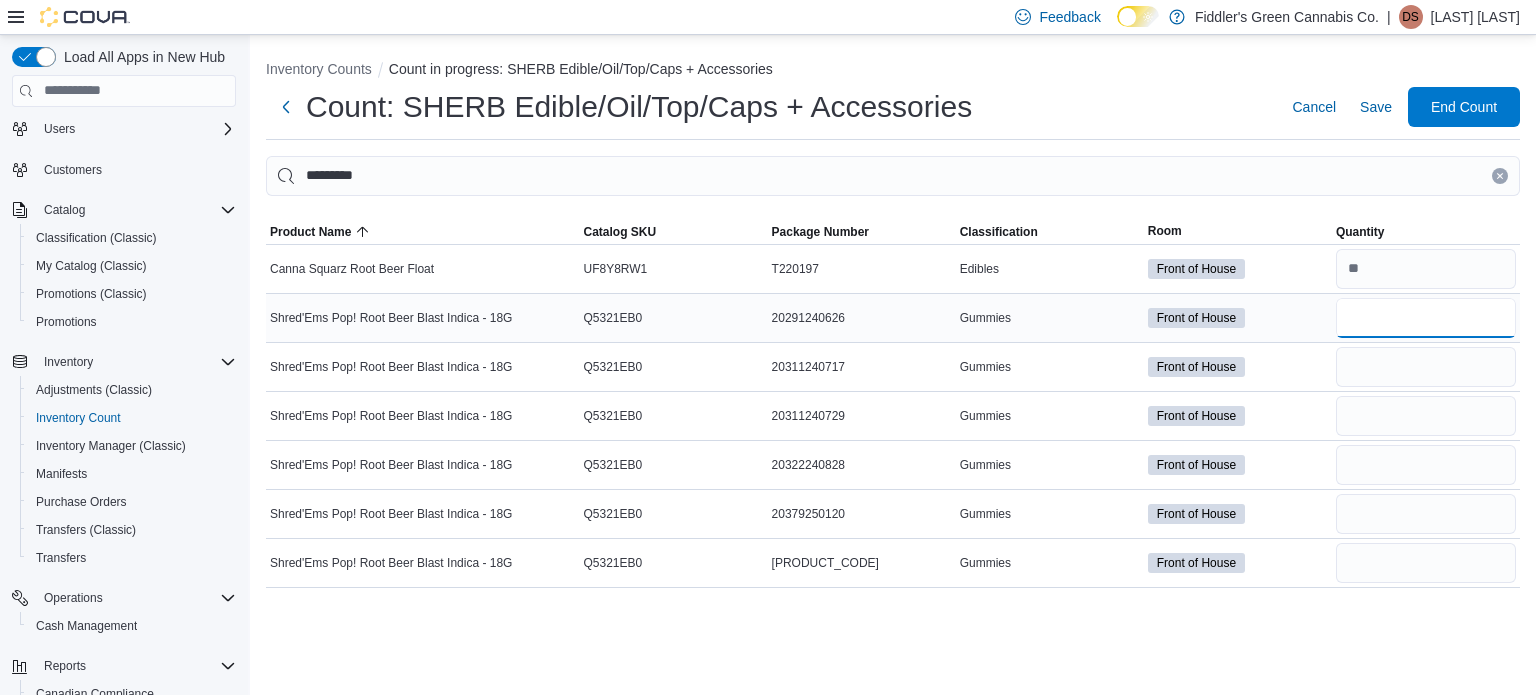 click at bounding box center (1426, 318) 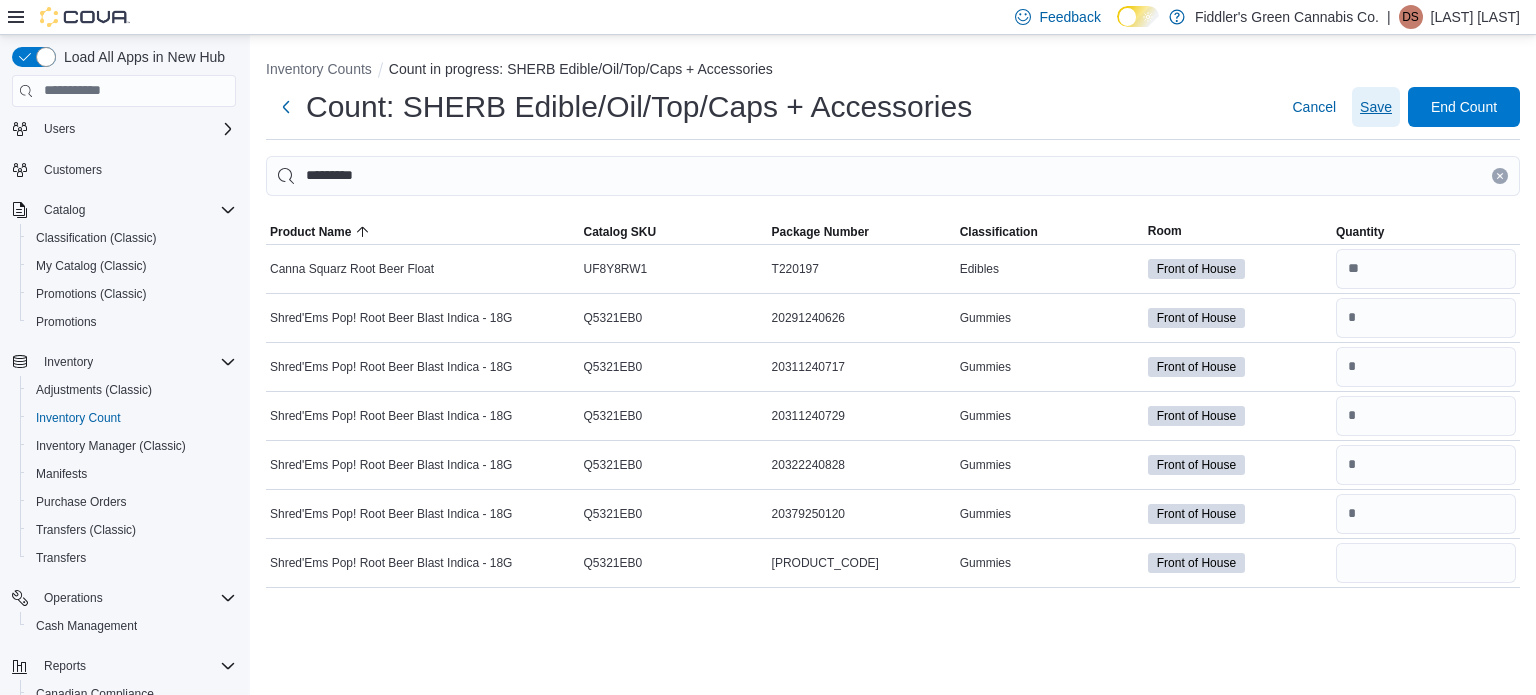 click on "Save" at bounding box center (1376, 107) 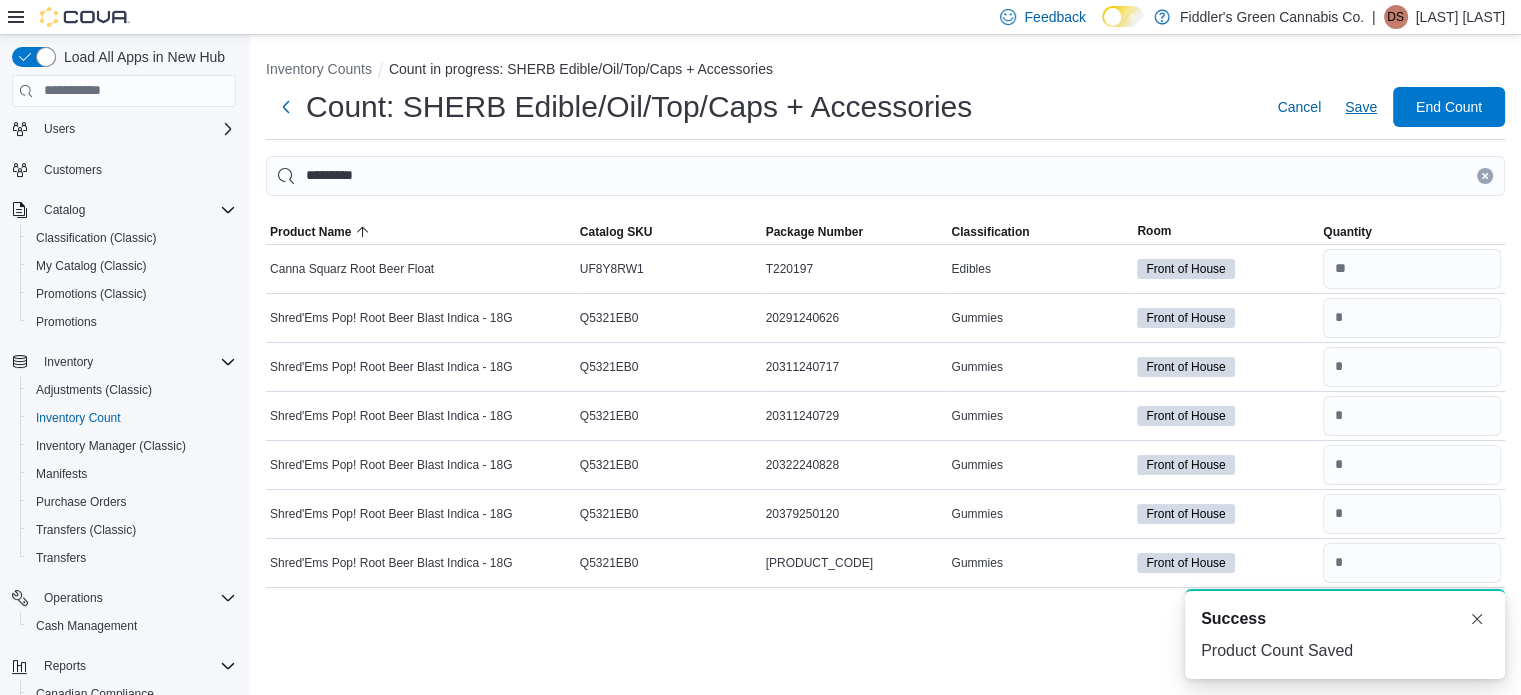 scroll, scrollTop: 0, scrollLeft: 0, axis: both 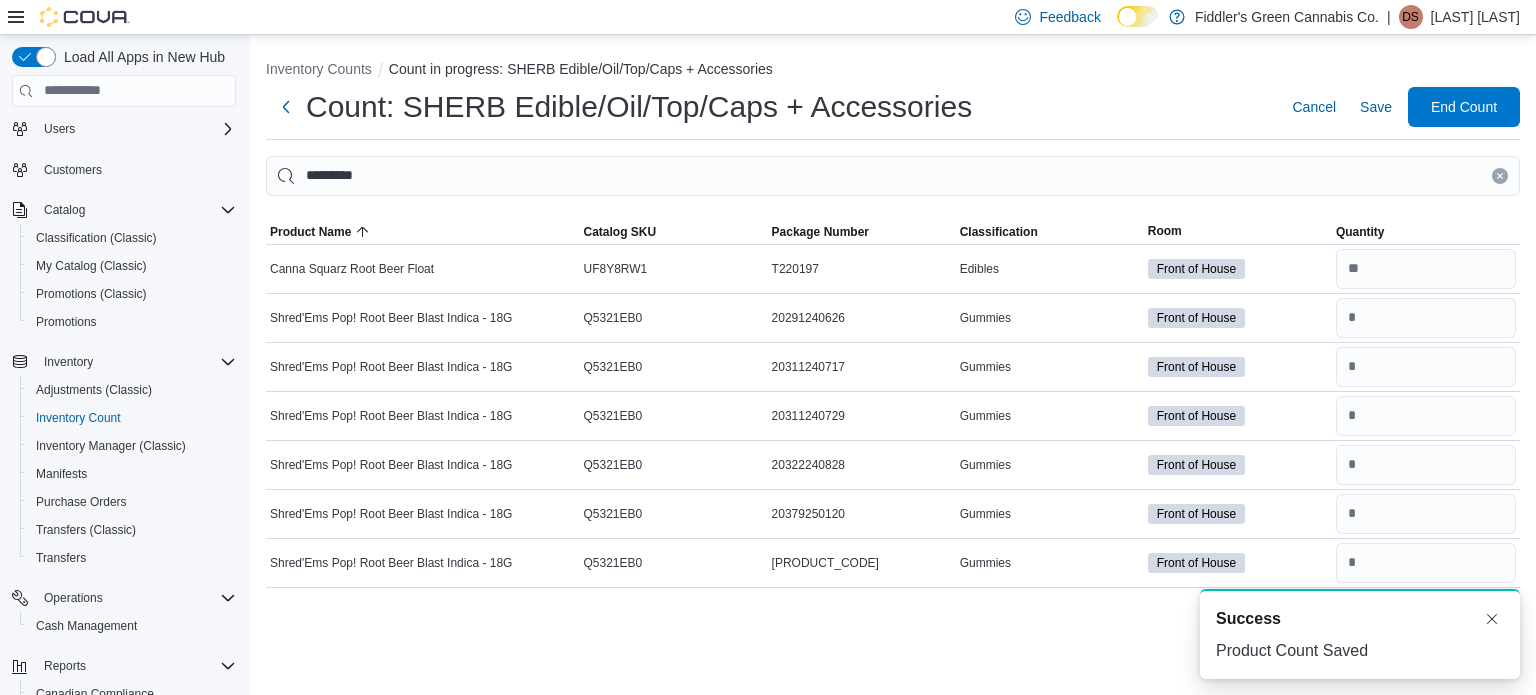 click 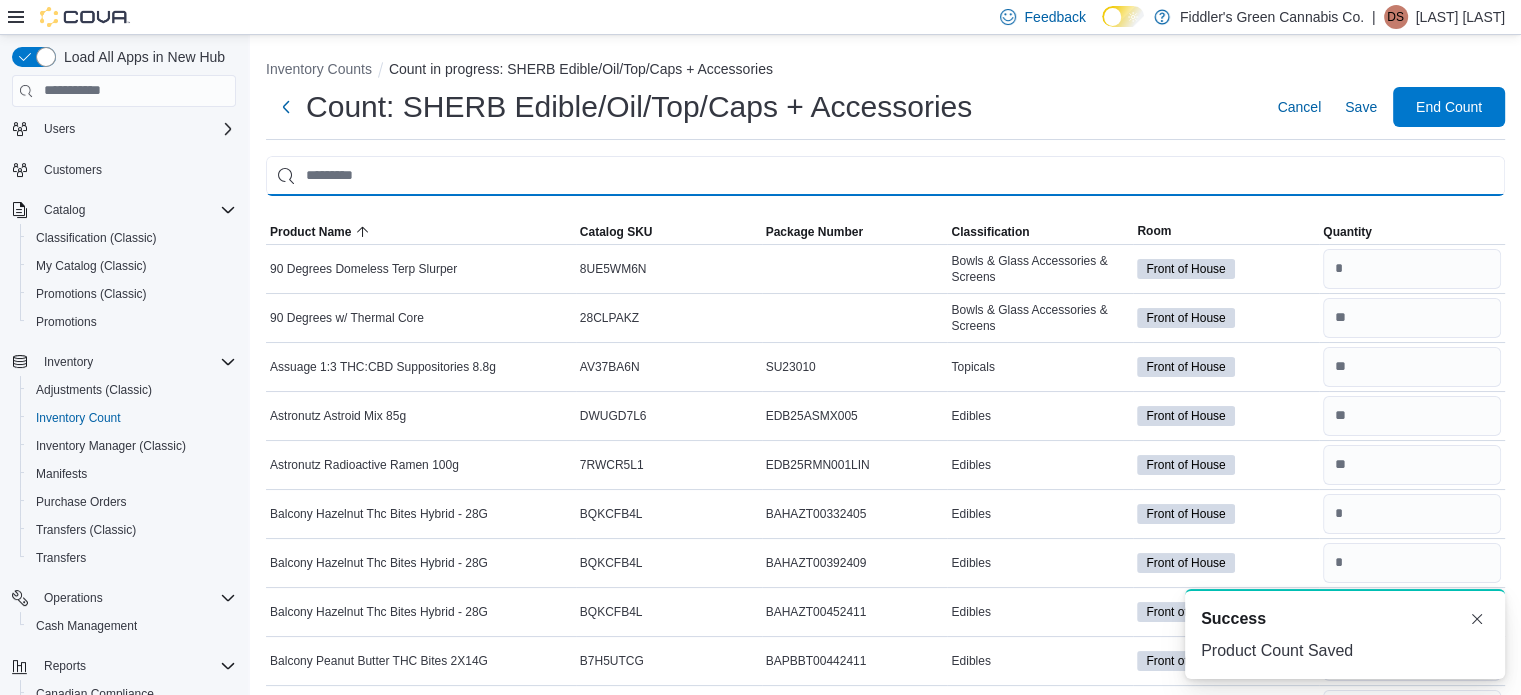 click at bounding box center (885, 176) 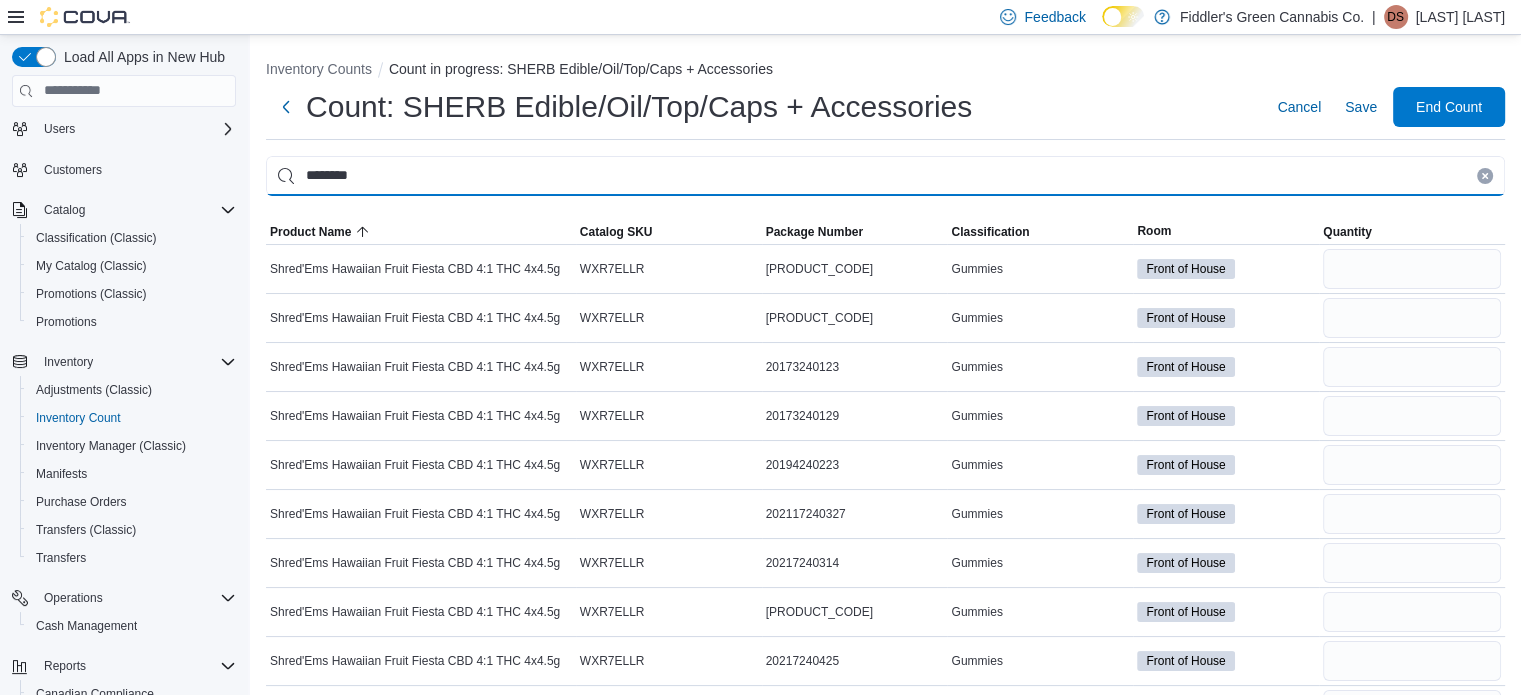 scroll, scrollTop: 443, scrollLeft: 0, axis: vertical 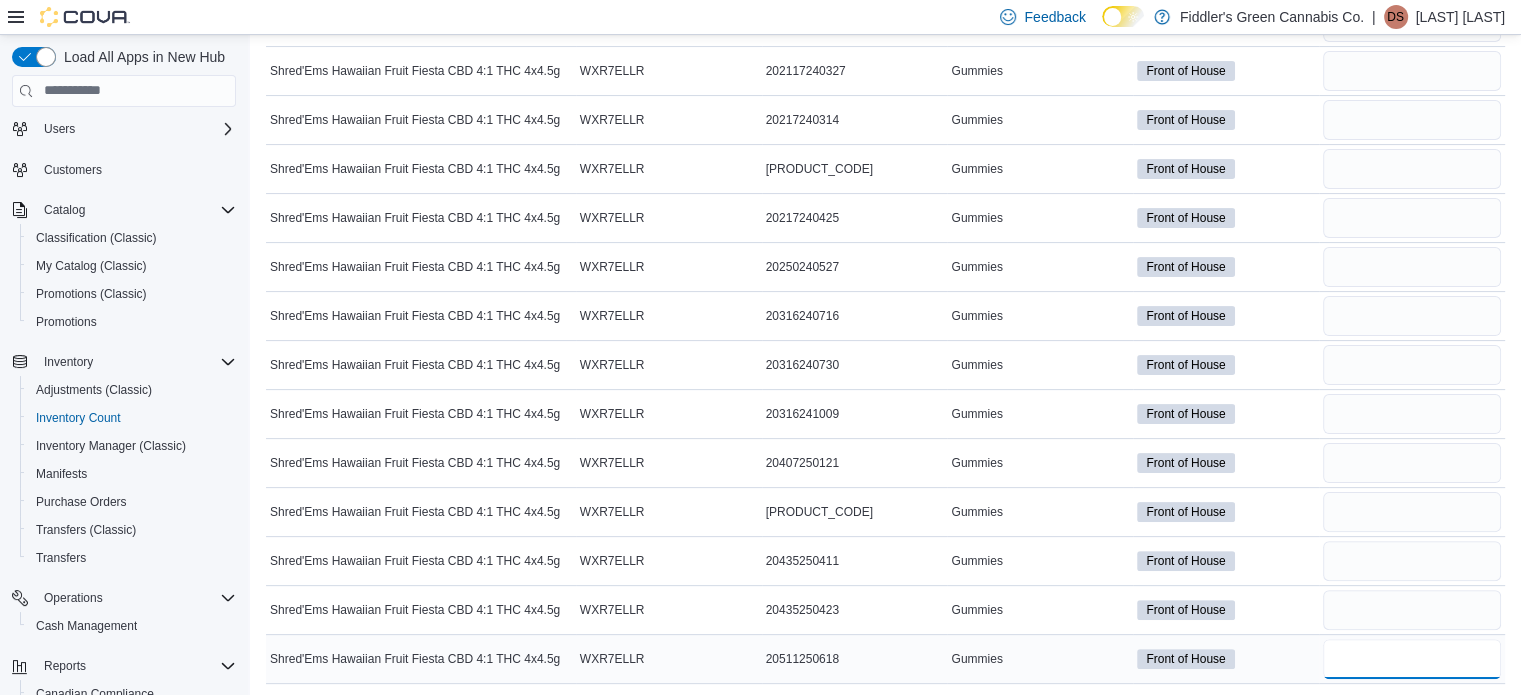 click at bounding box center (1412, 659) 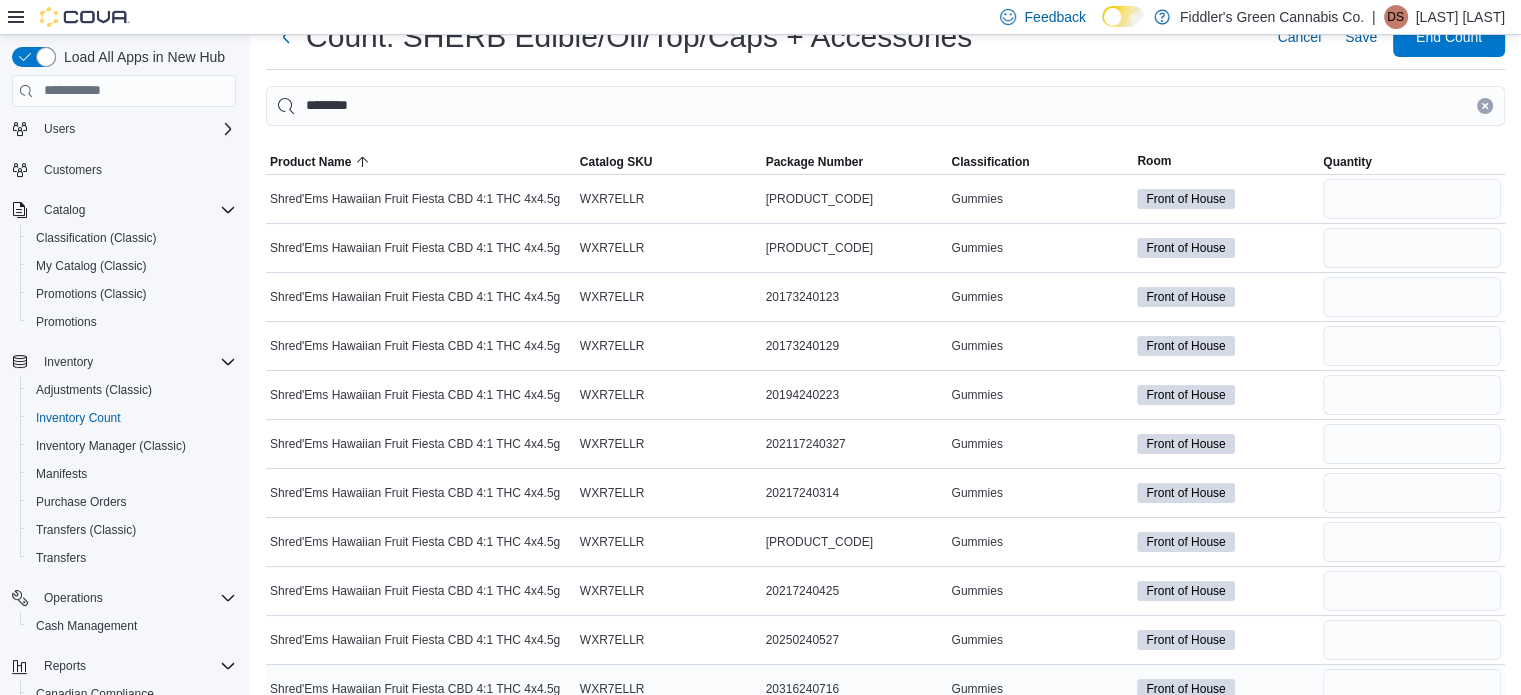 scroll, scrollTop: 0, scrollLeft: 0, axis: both 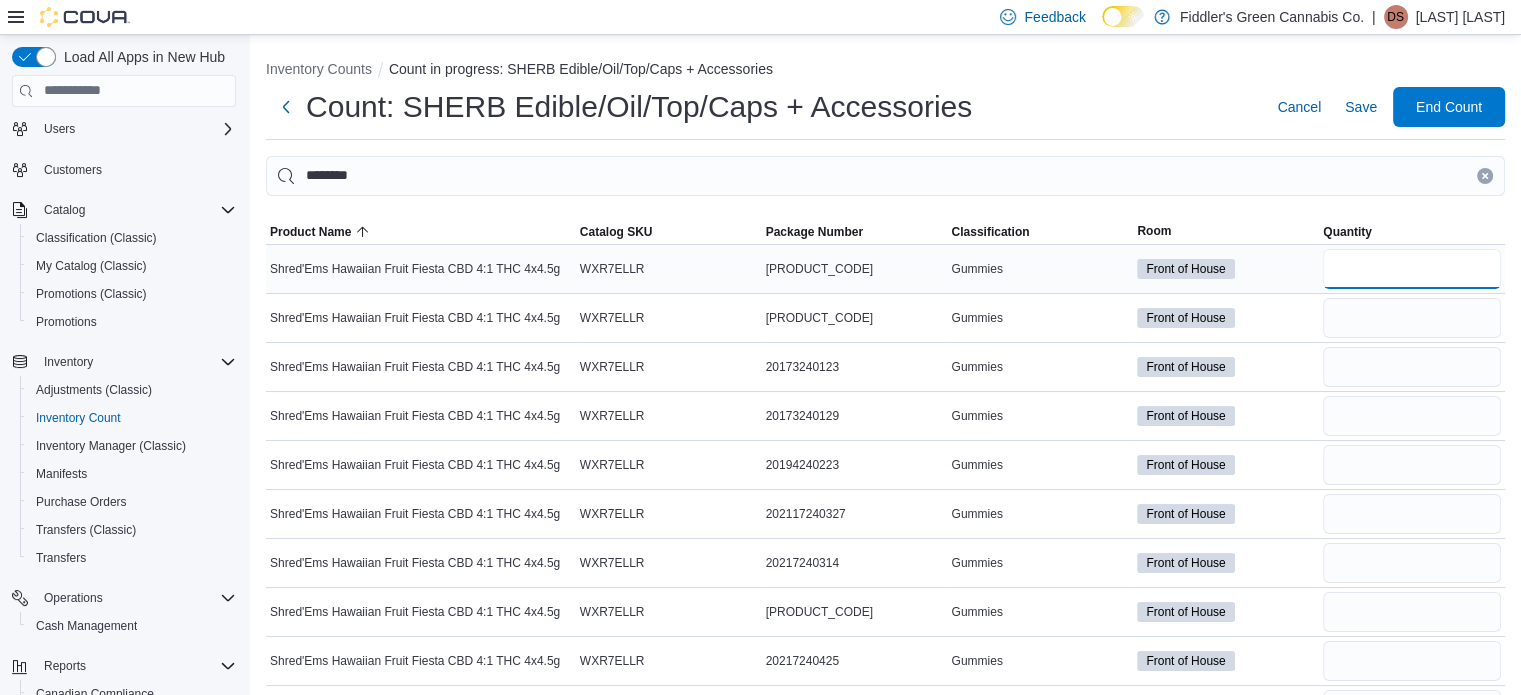 click at bounding box center (1412, 269) 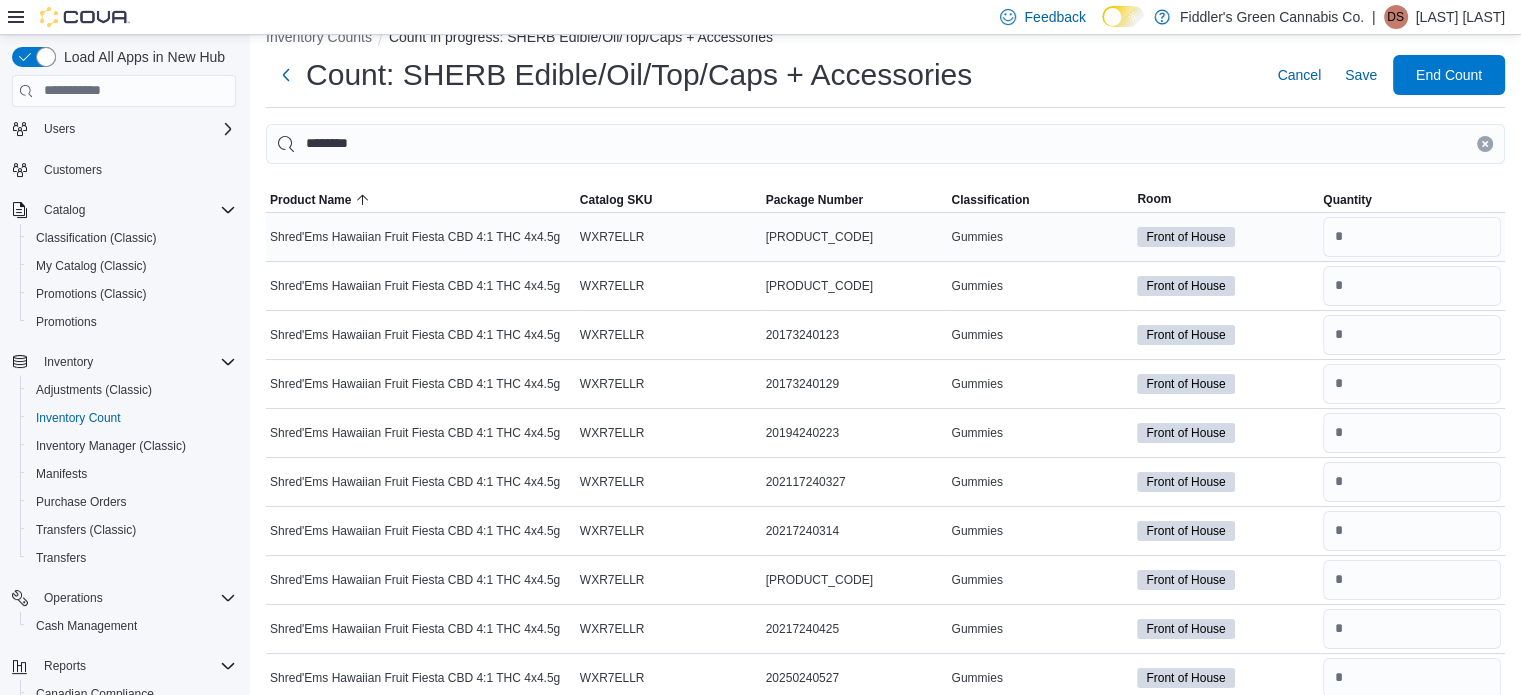 scroll, scrollTop: 408, scrollLeft: 0, axis: vertical 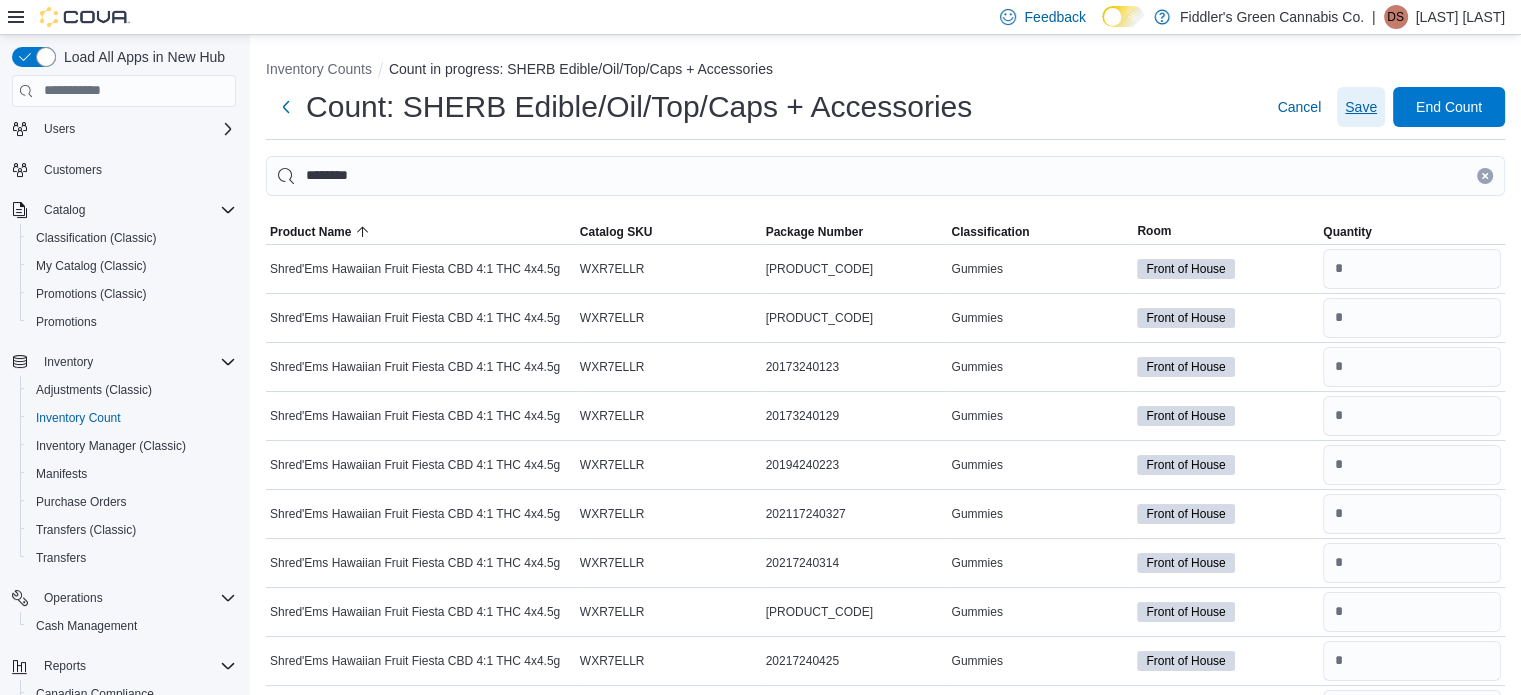click on "Save" at bounding box center [1361, 107] 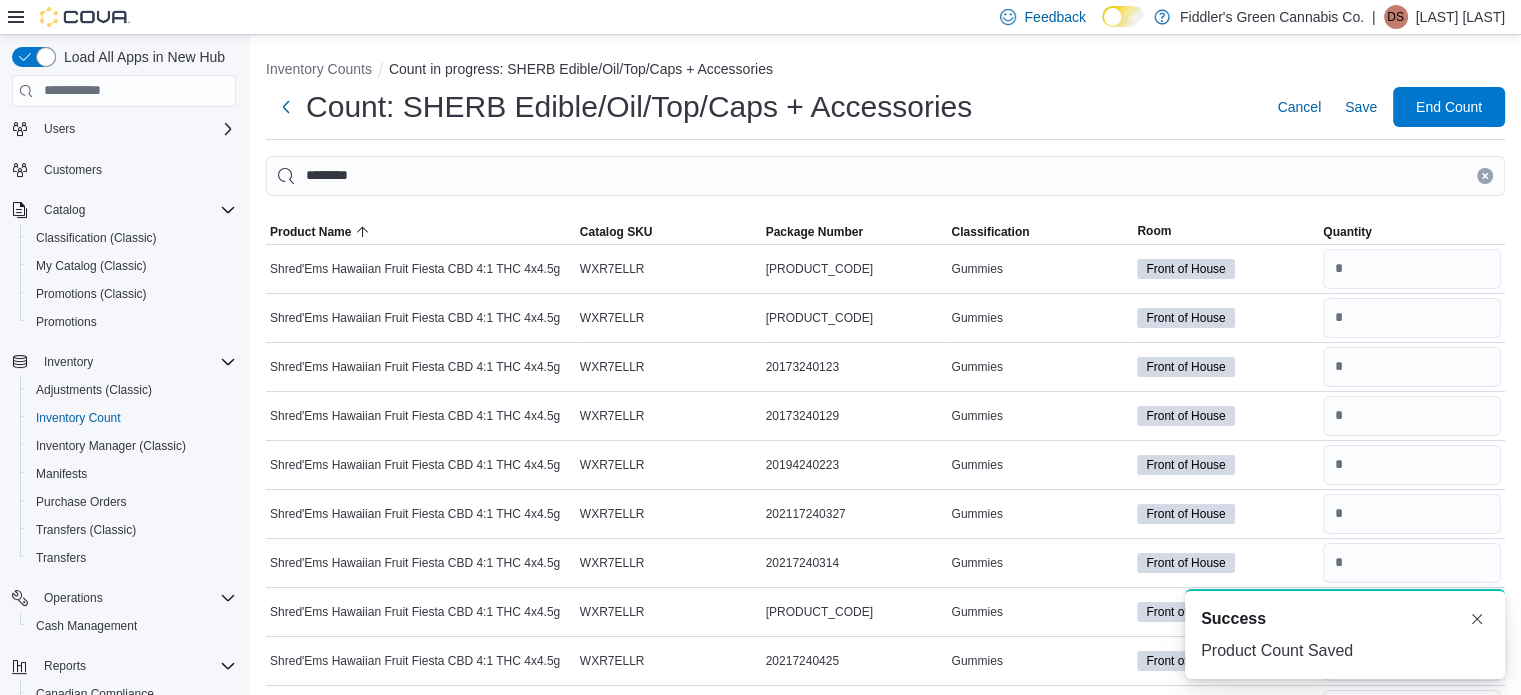 scroll, scrollTop: 0, scrollLeft: 0, axis: both 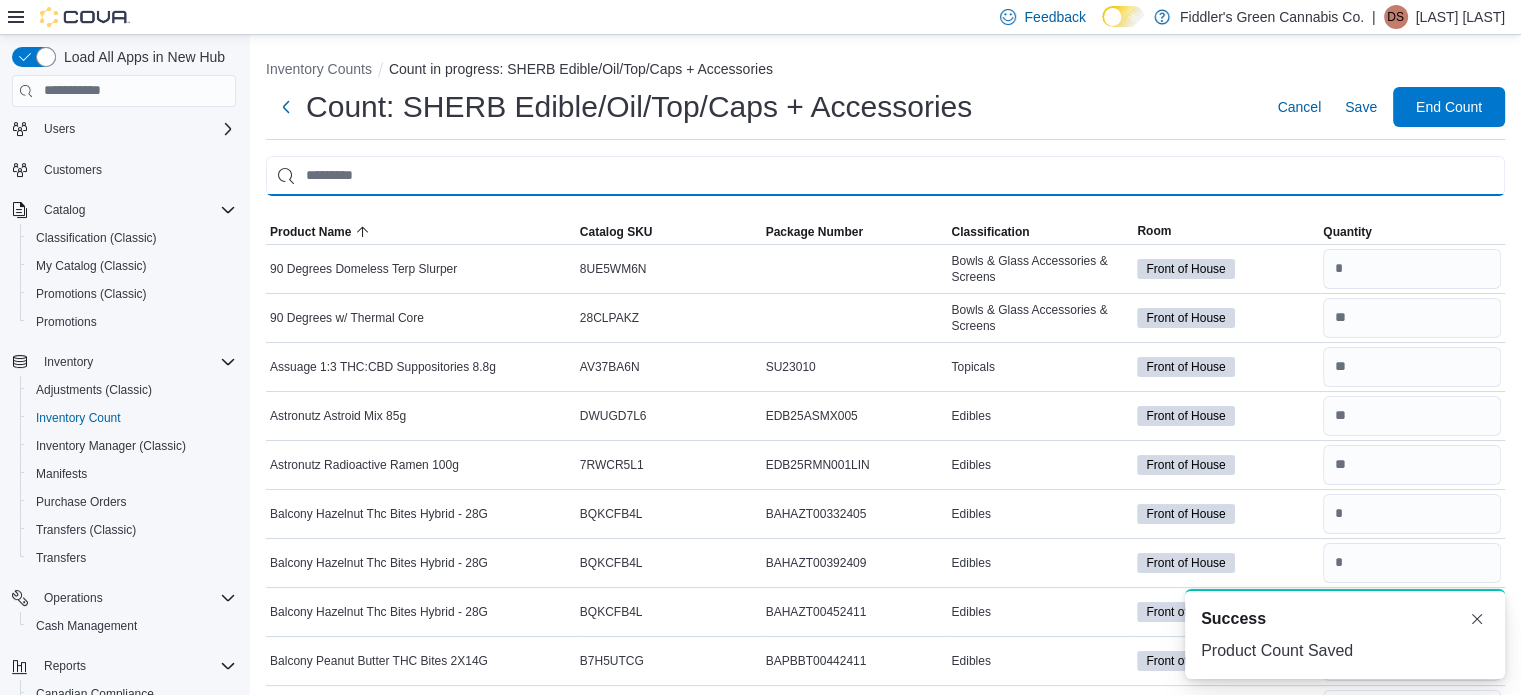 click at bounding box center (885, 176) 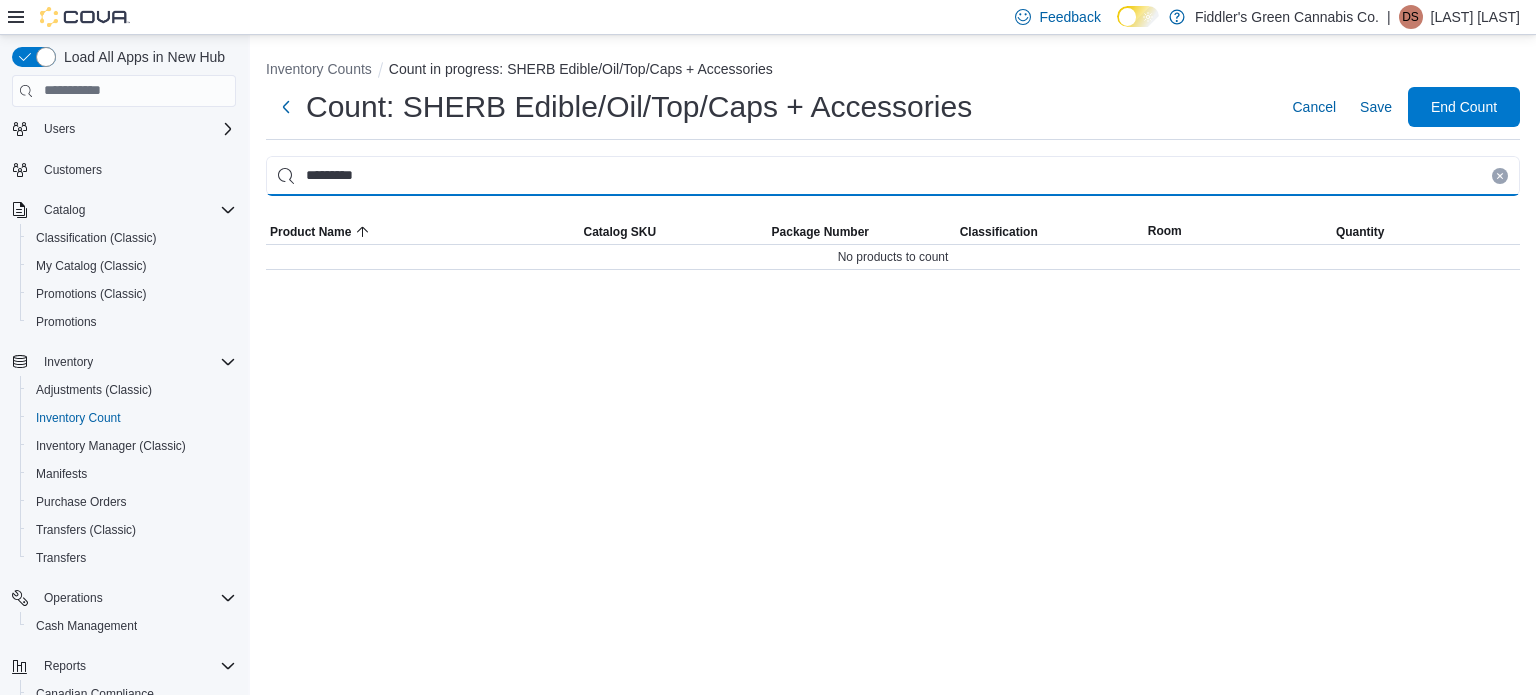 click on "*********" at bounding box center (893, 176) 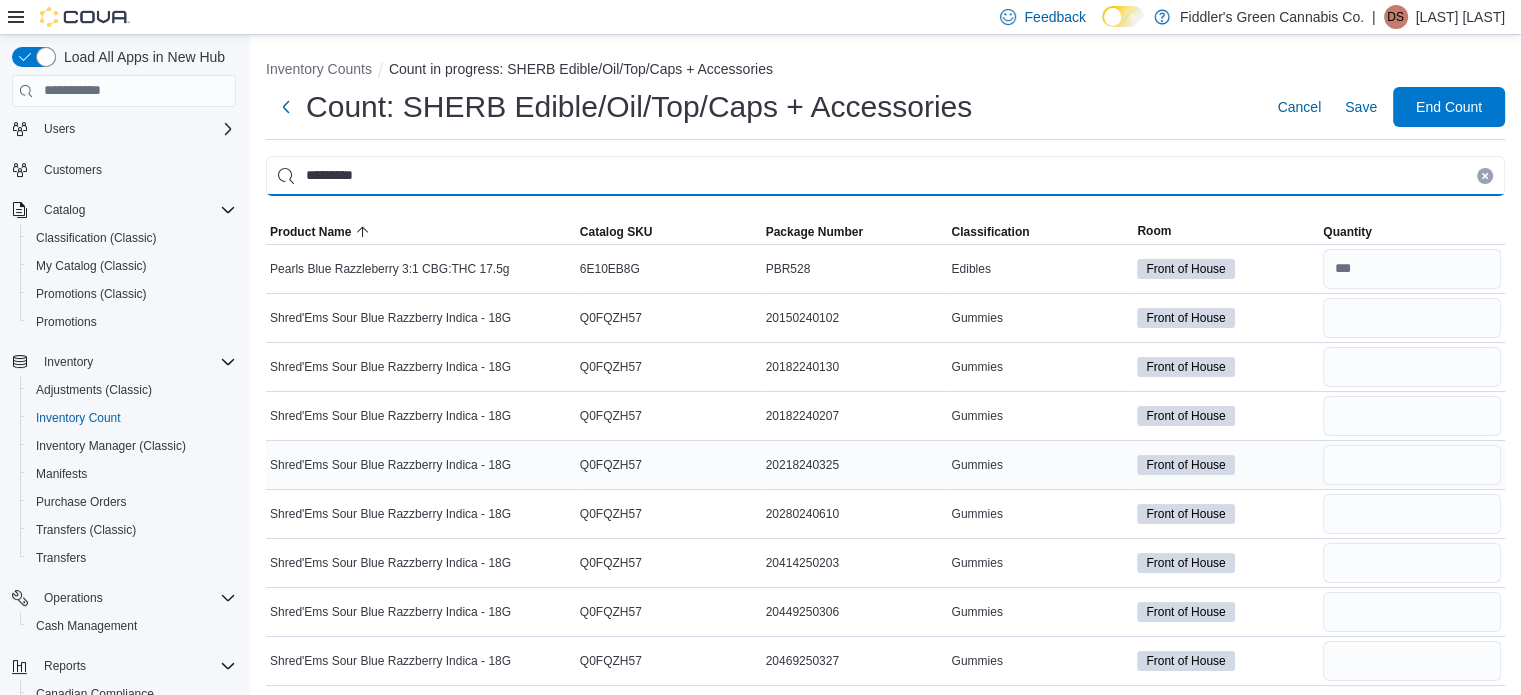 scroll, scrollTop: 4, scrollLeft: 0, axis: vertical 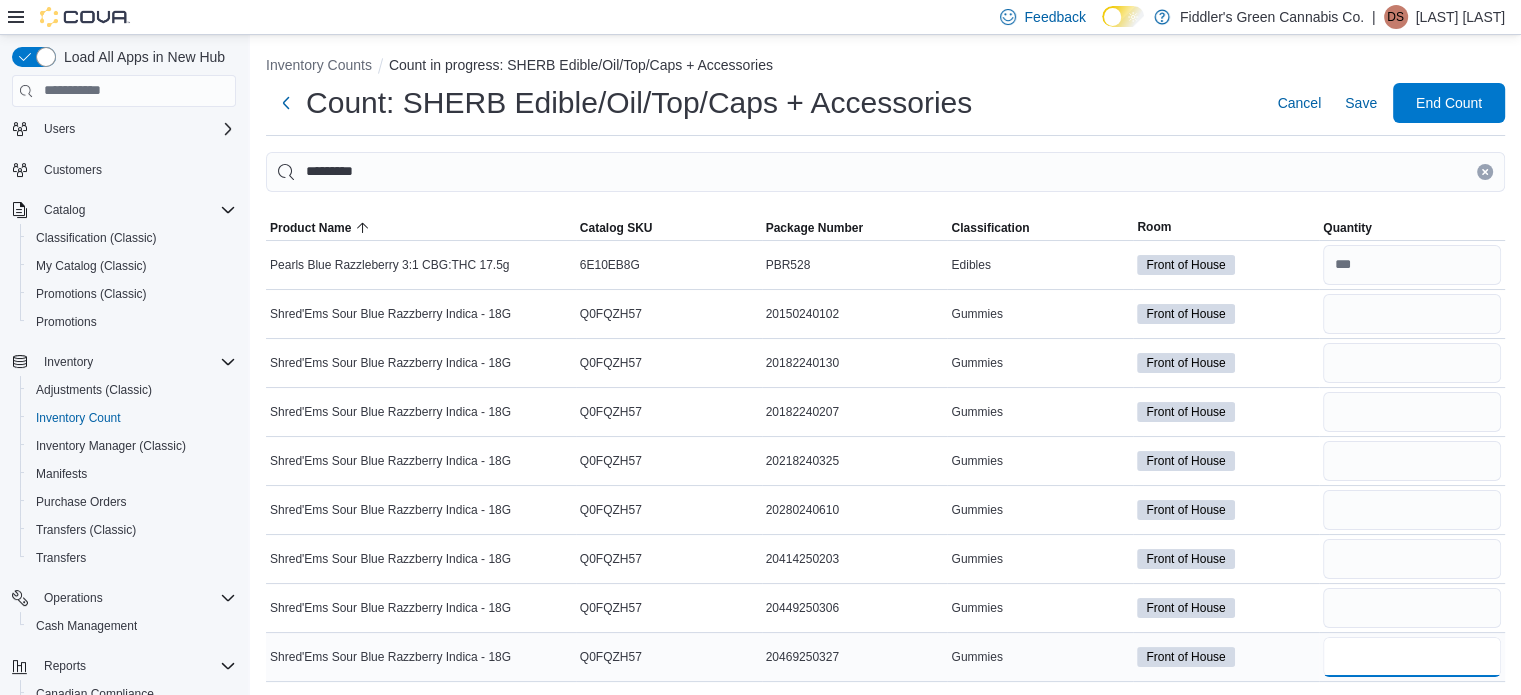 click at bounding box center (1412, 657) 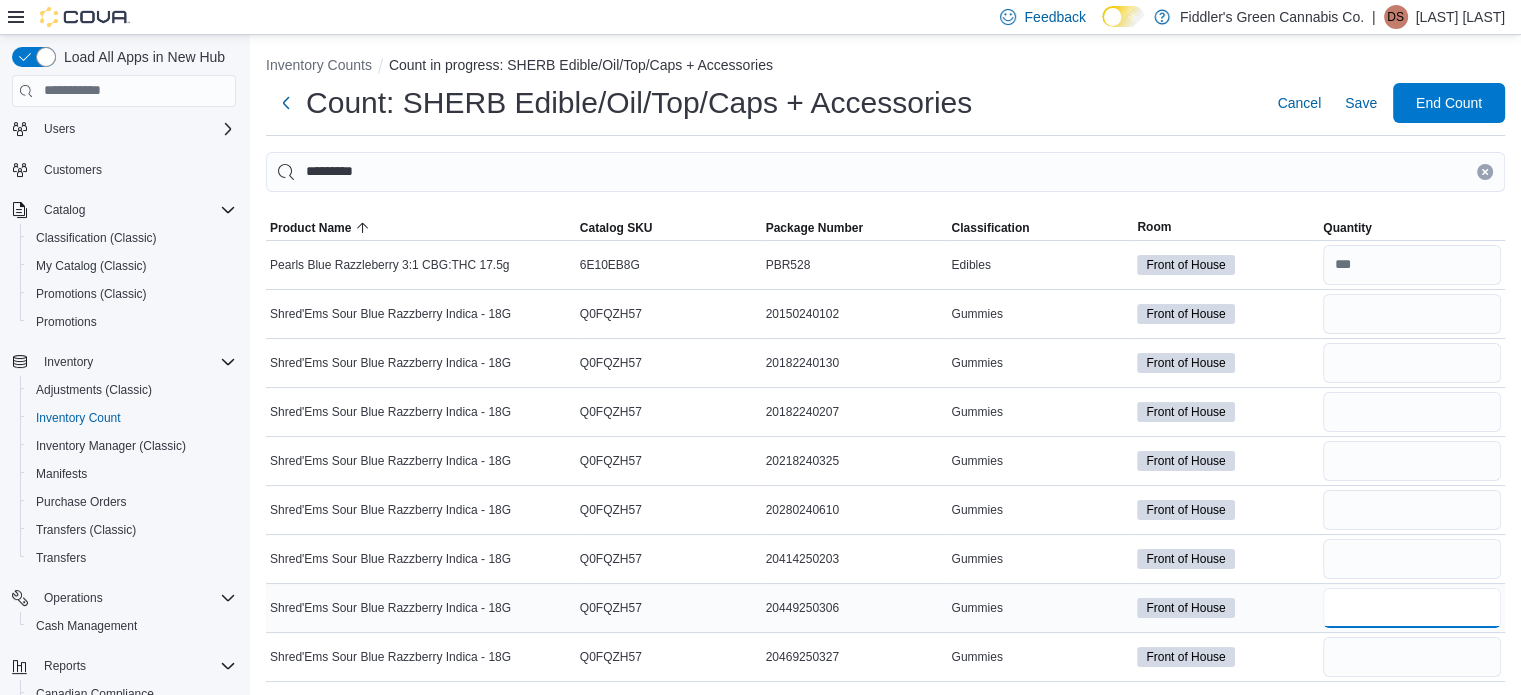 click at bounding box center (1412, 608) 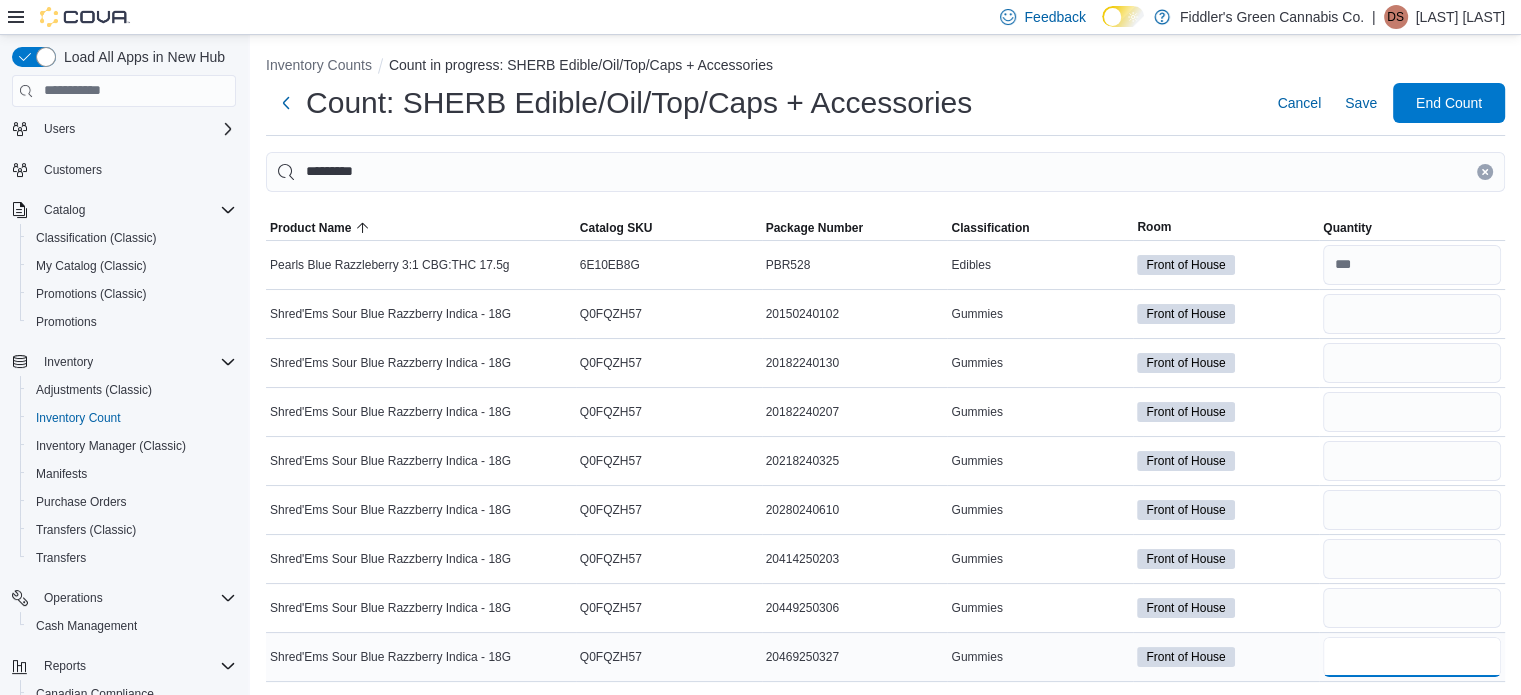 click at bounding box center (1412, 657) 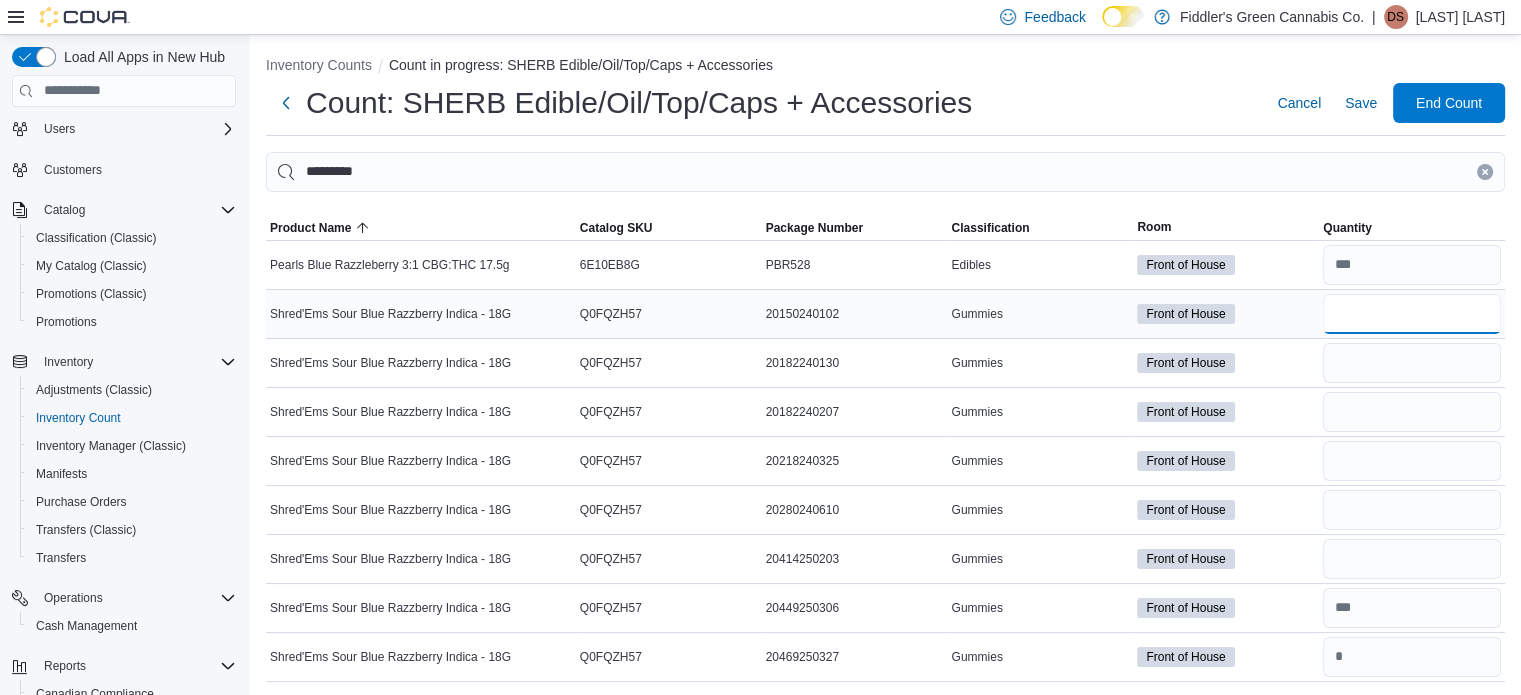 click at bounding box center (1412, 314) 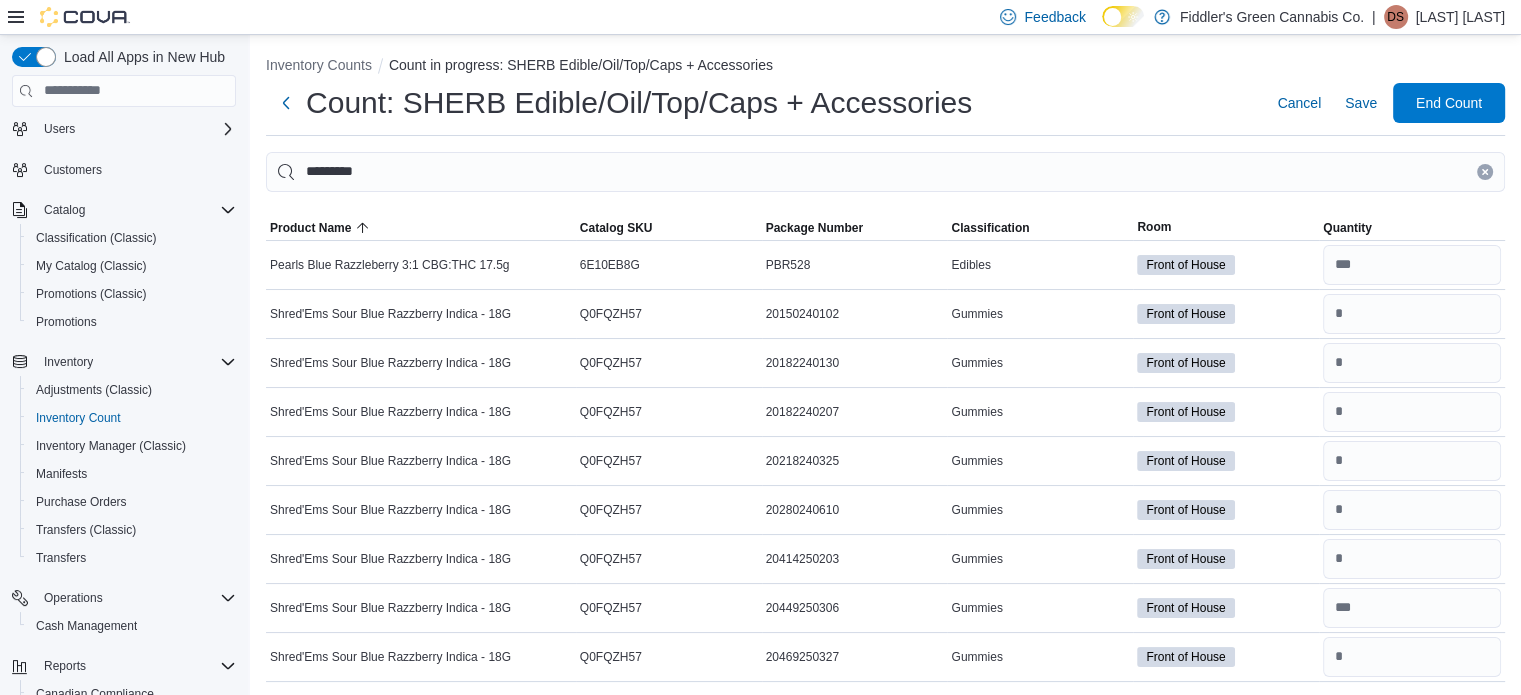 click 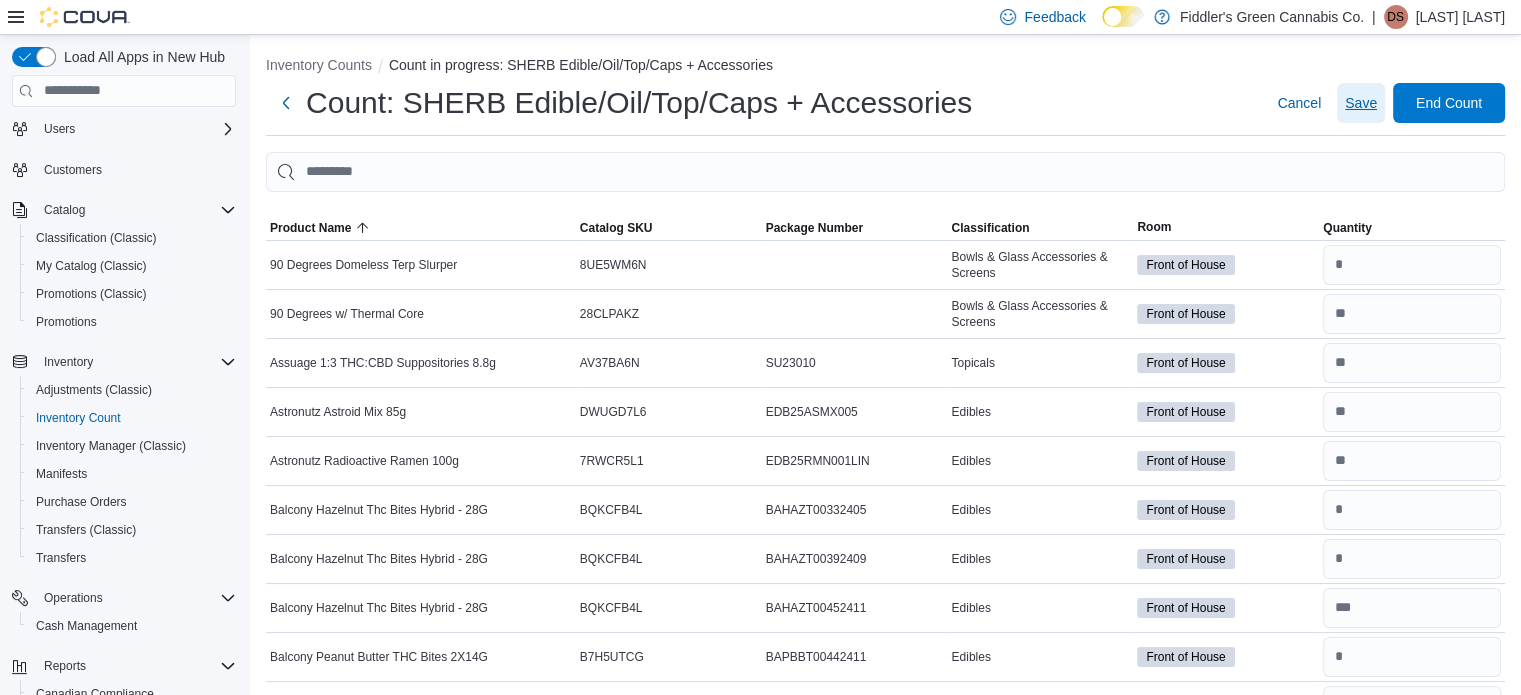 click on "Save" at bounding box center [1361, 103] 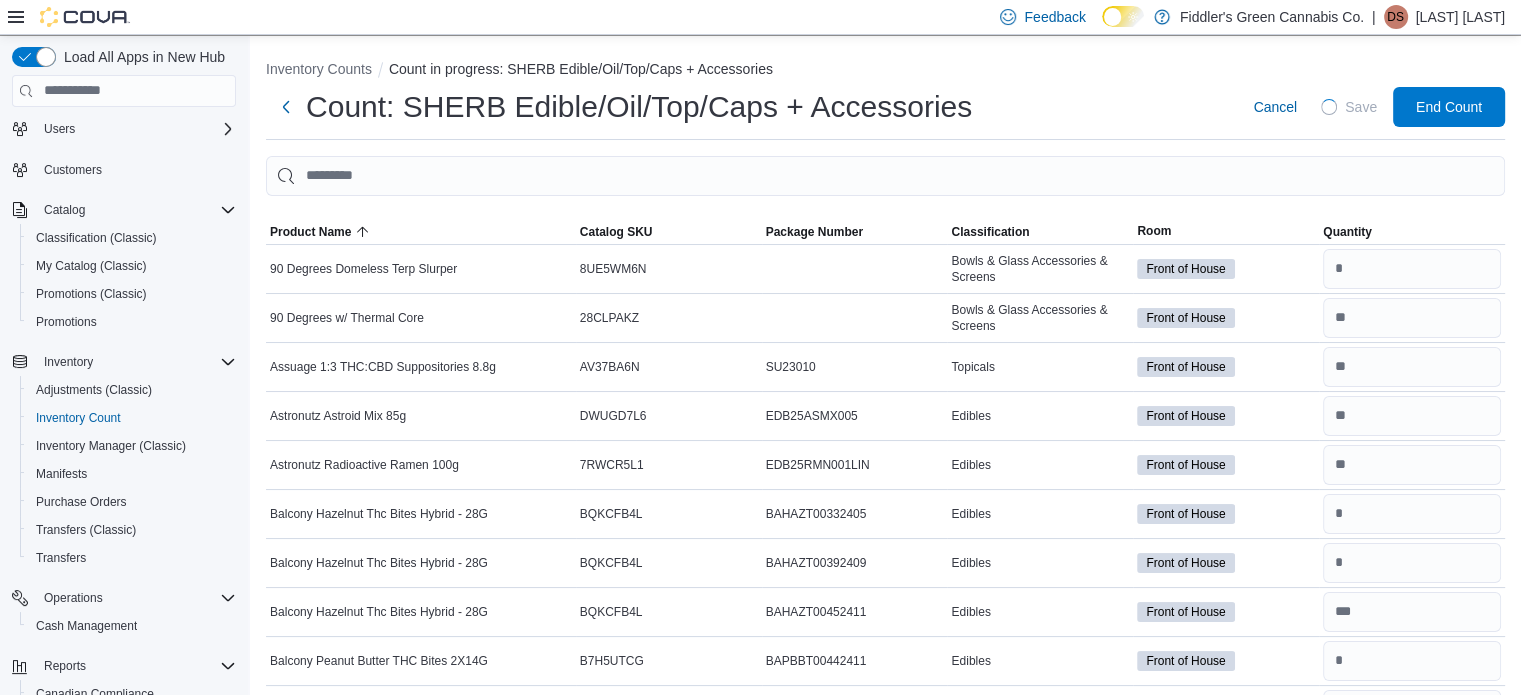 scroll, scrollTop: 8, scrollLeft: 0, axis: vertical 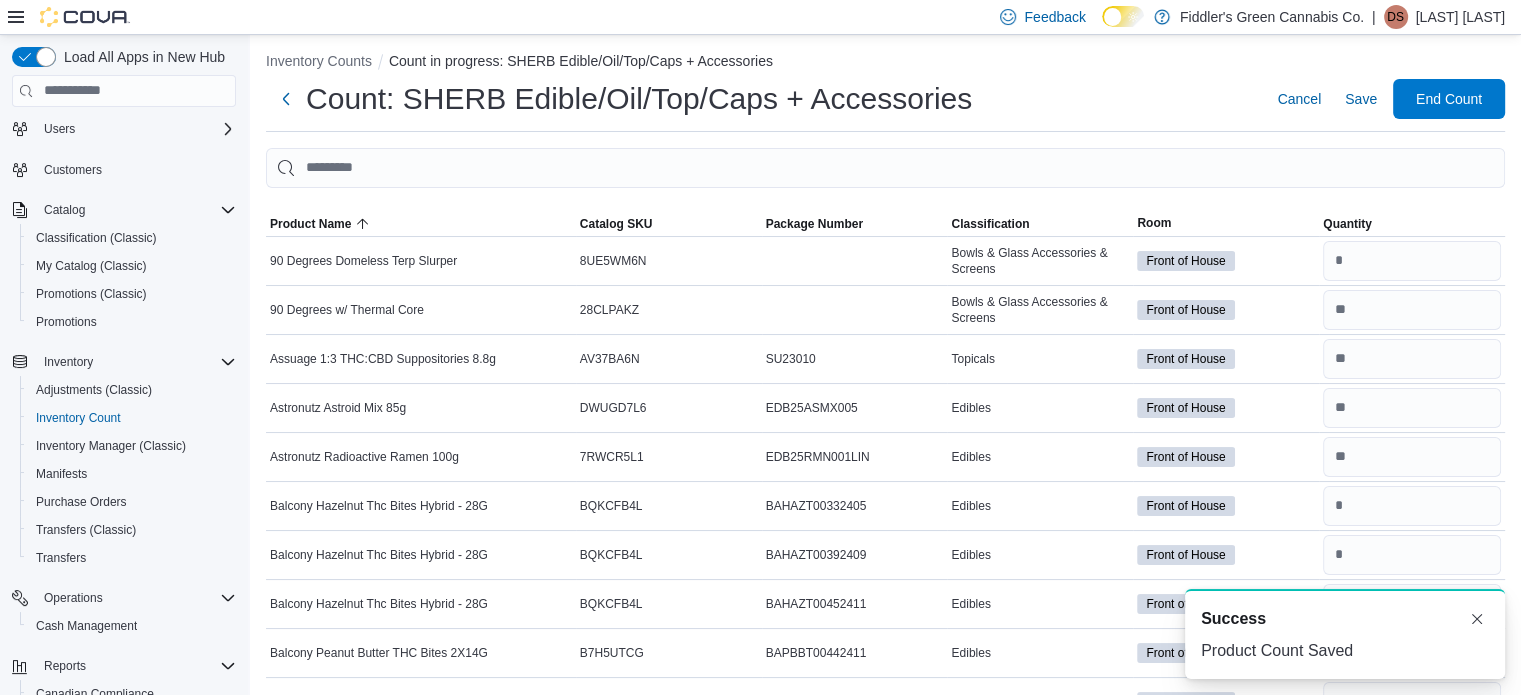 click on "Count: SHERB Edible/Oil/Top/Caps + Accessories  Cancel Save End Count" at bounding box center (885, 99) 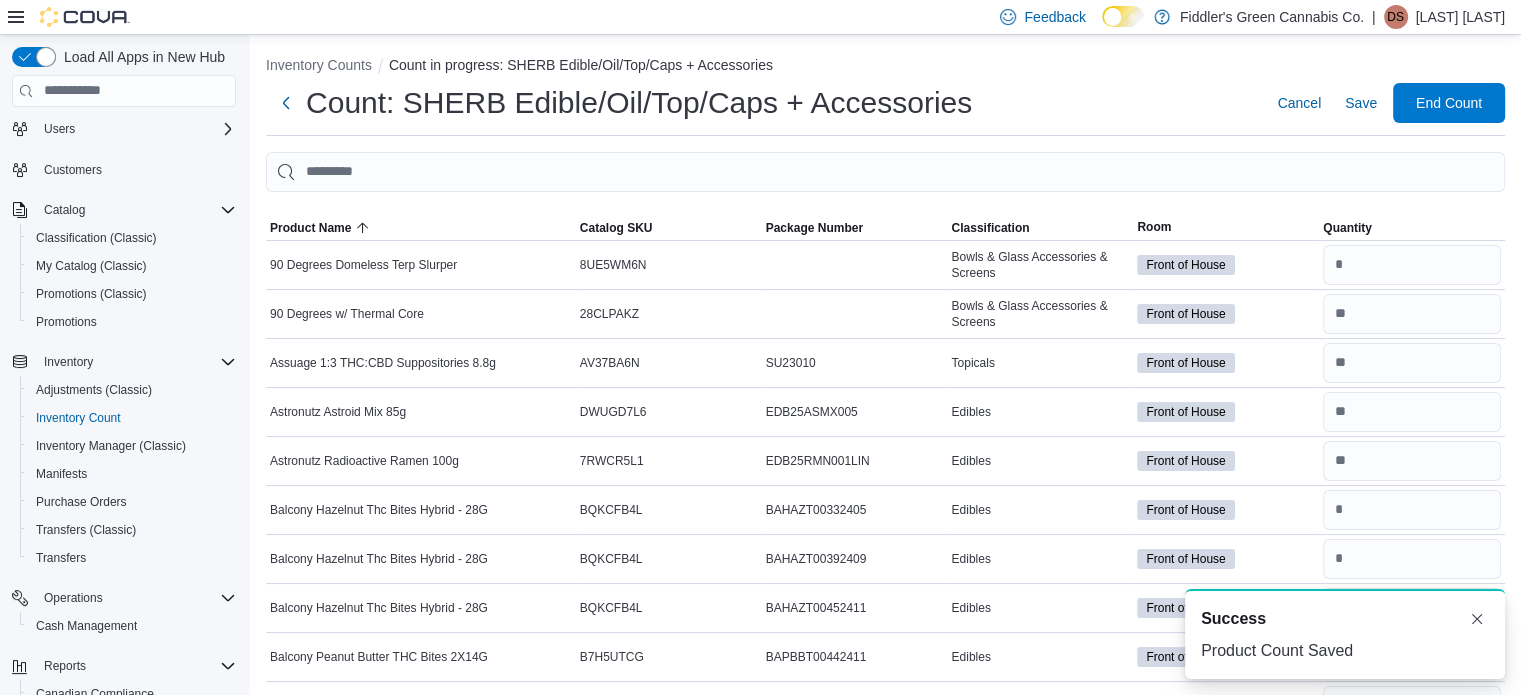 scroll, scrollTop: 0, scrollLeft: 0, axis: both 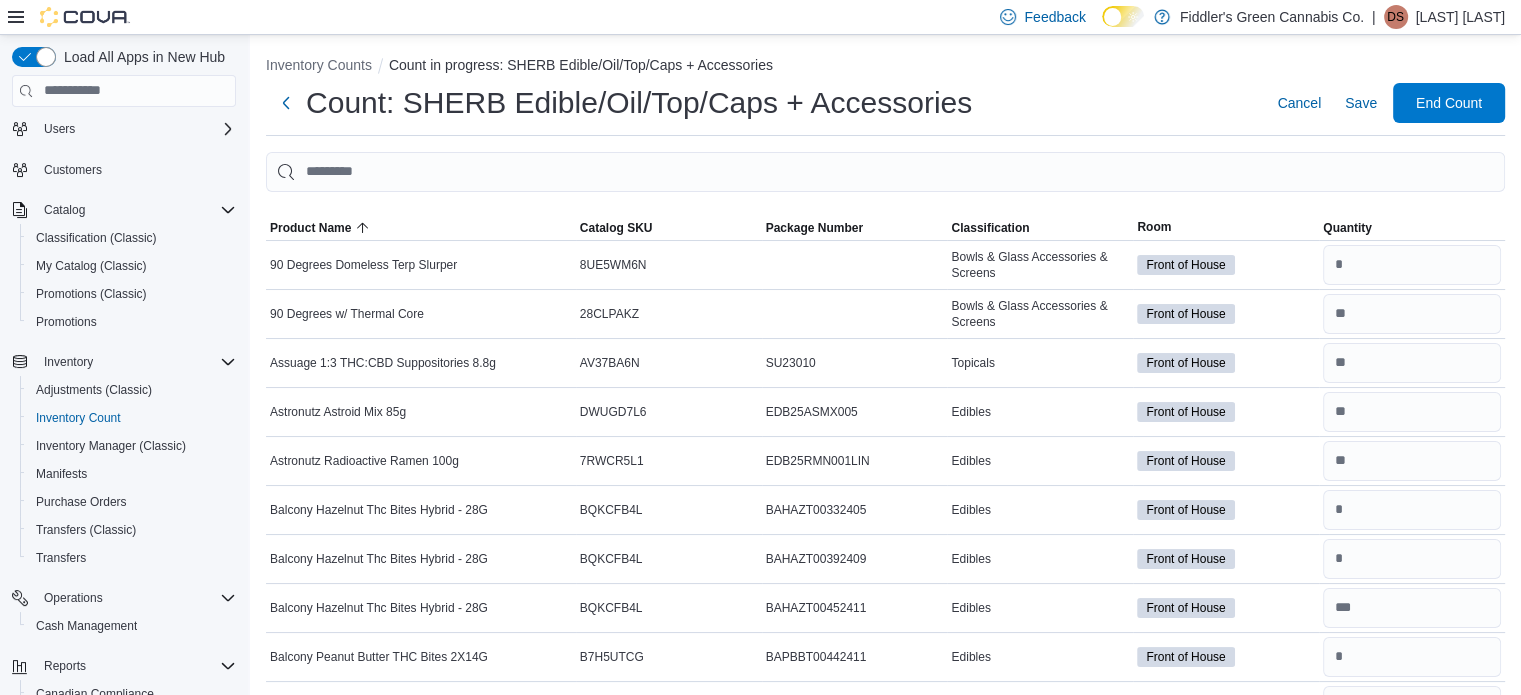 click at bounding box center (885, 172) 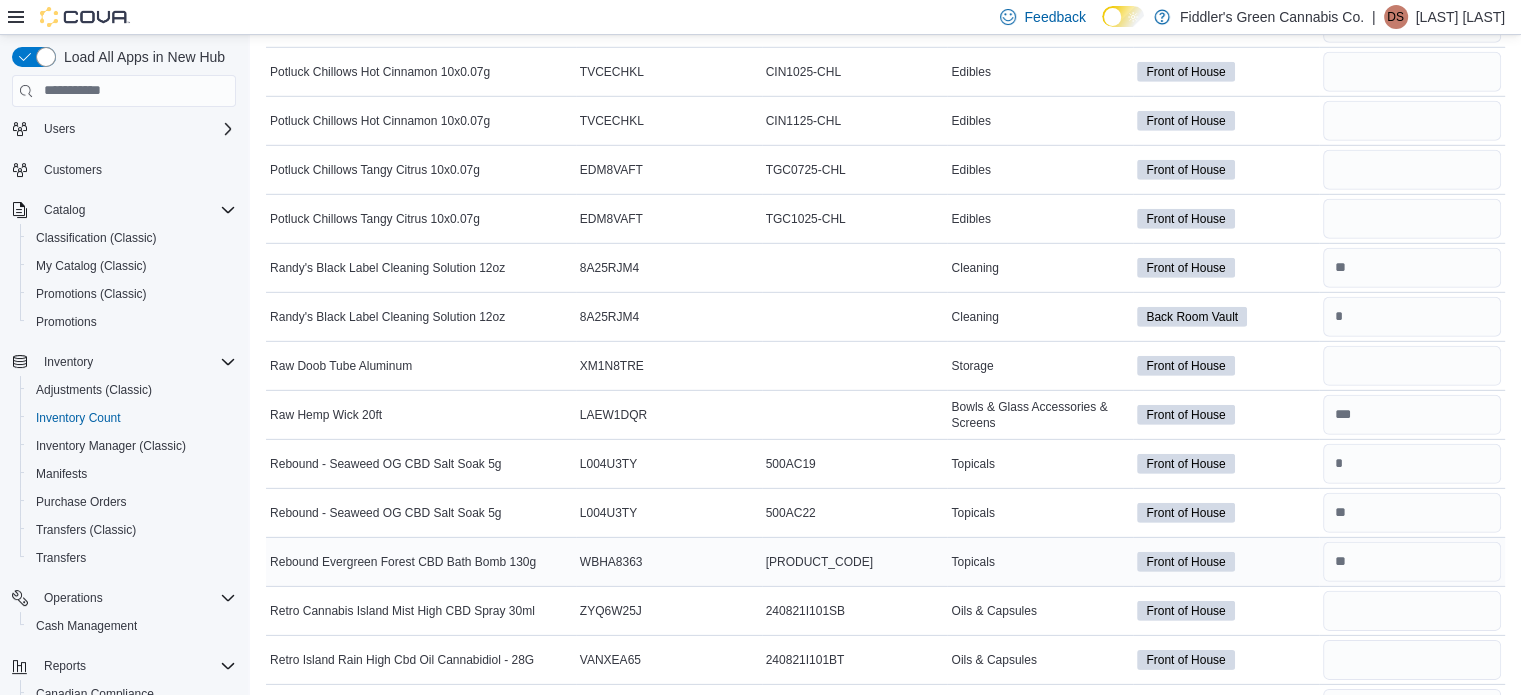 scroll, scrollTop: 6142, scrollLeft: 0, axis: vertical 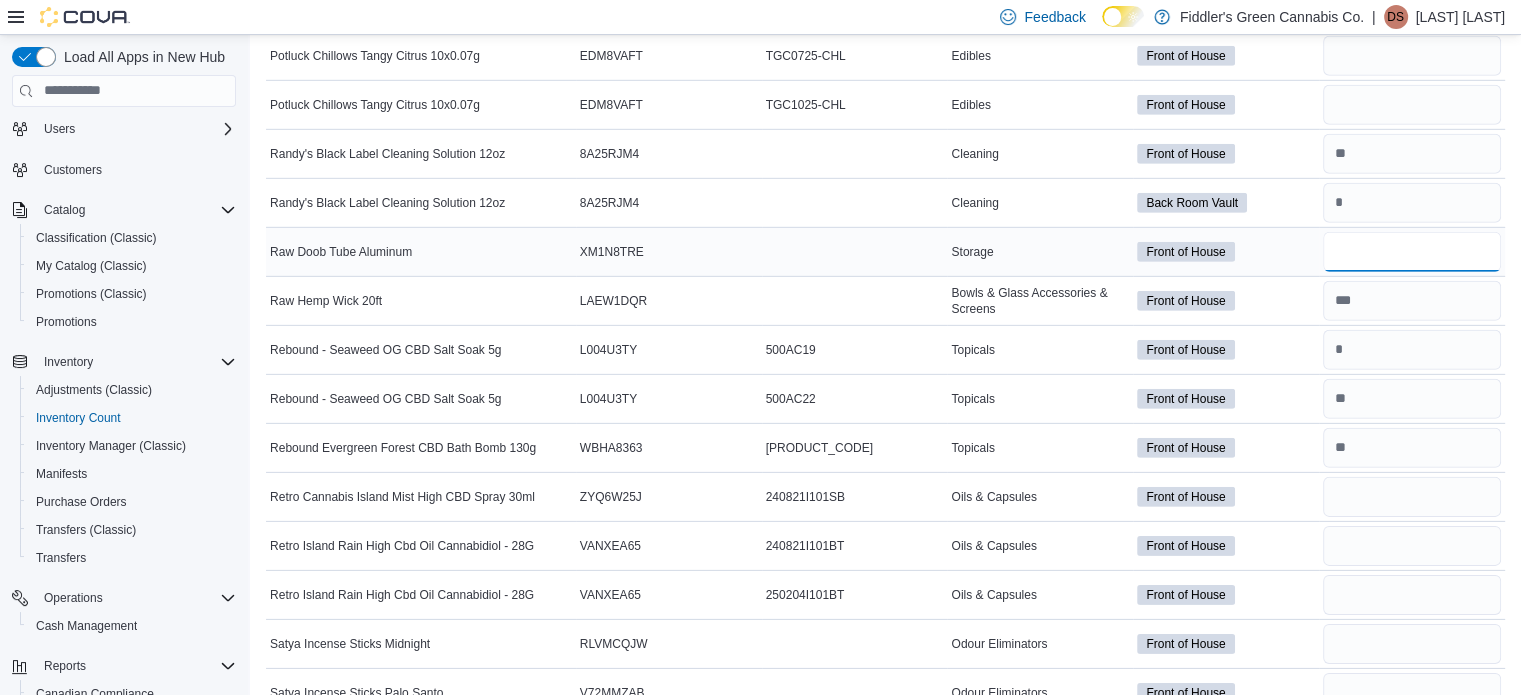 click at bounding box center (1412, 252) 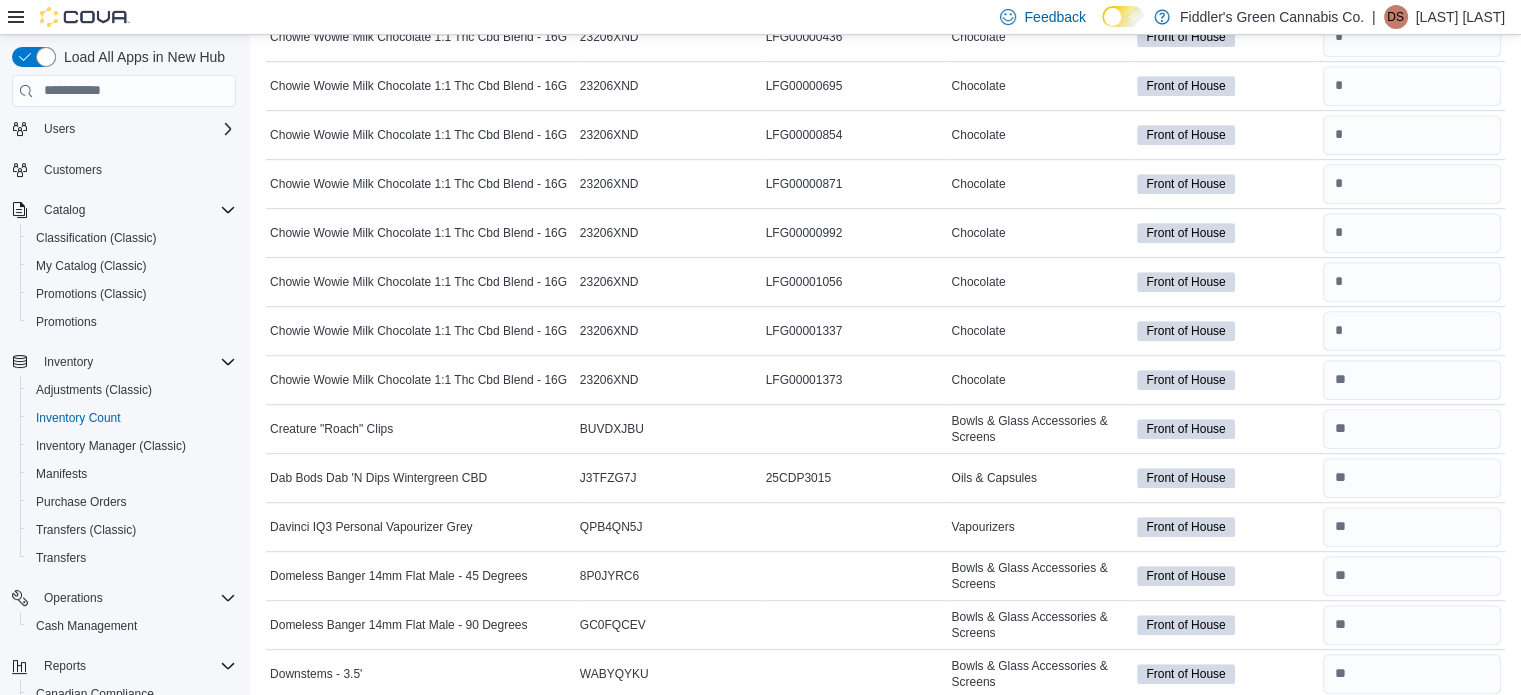 scroll, scrollTop: 0, scrollLeft: 0, axis: both 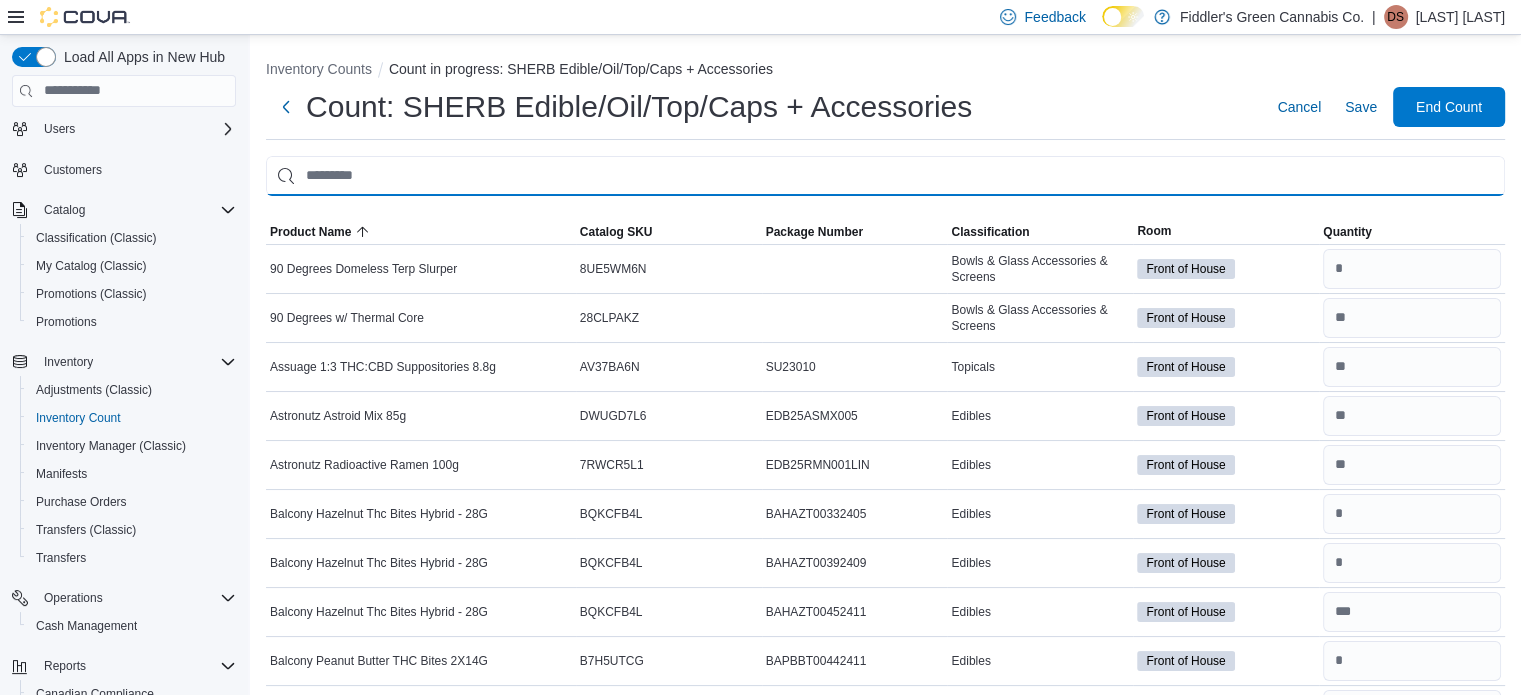 click at bounding box center (885, 176) 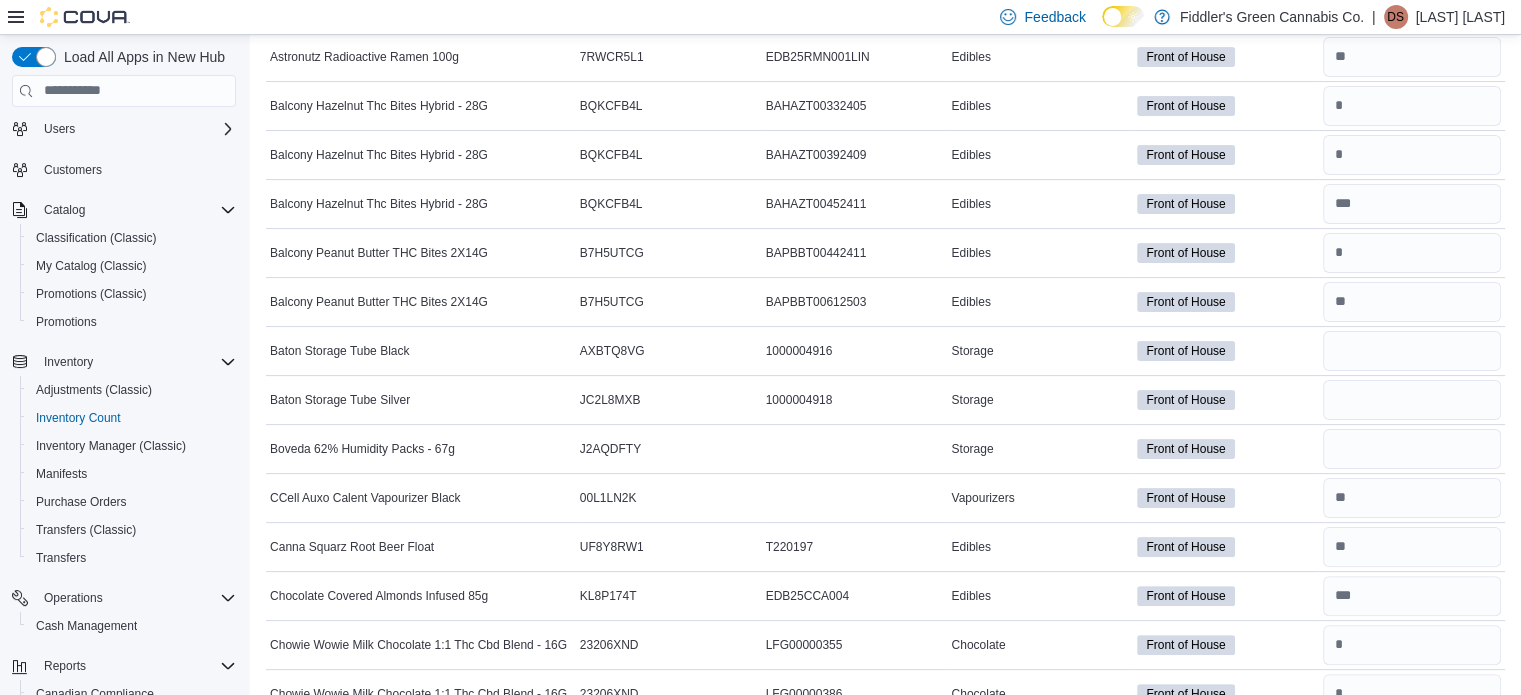 scroll, scrollTop: 0, scrollLeft: 0, axis: both 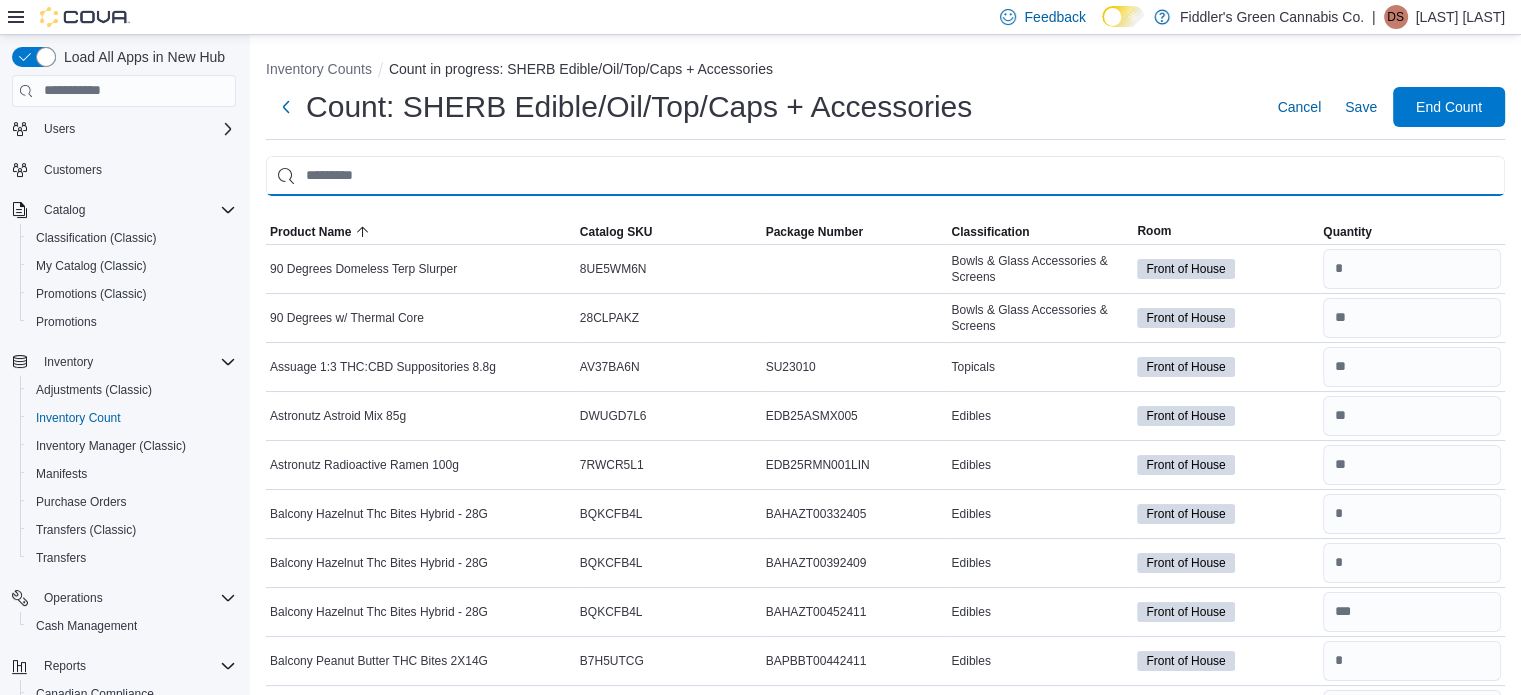 click at bounding box center (885, 176) 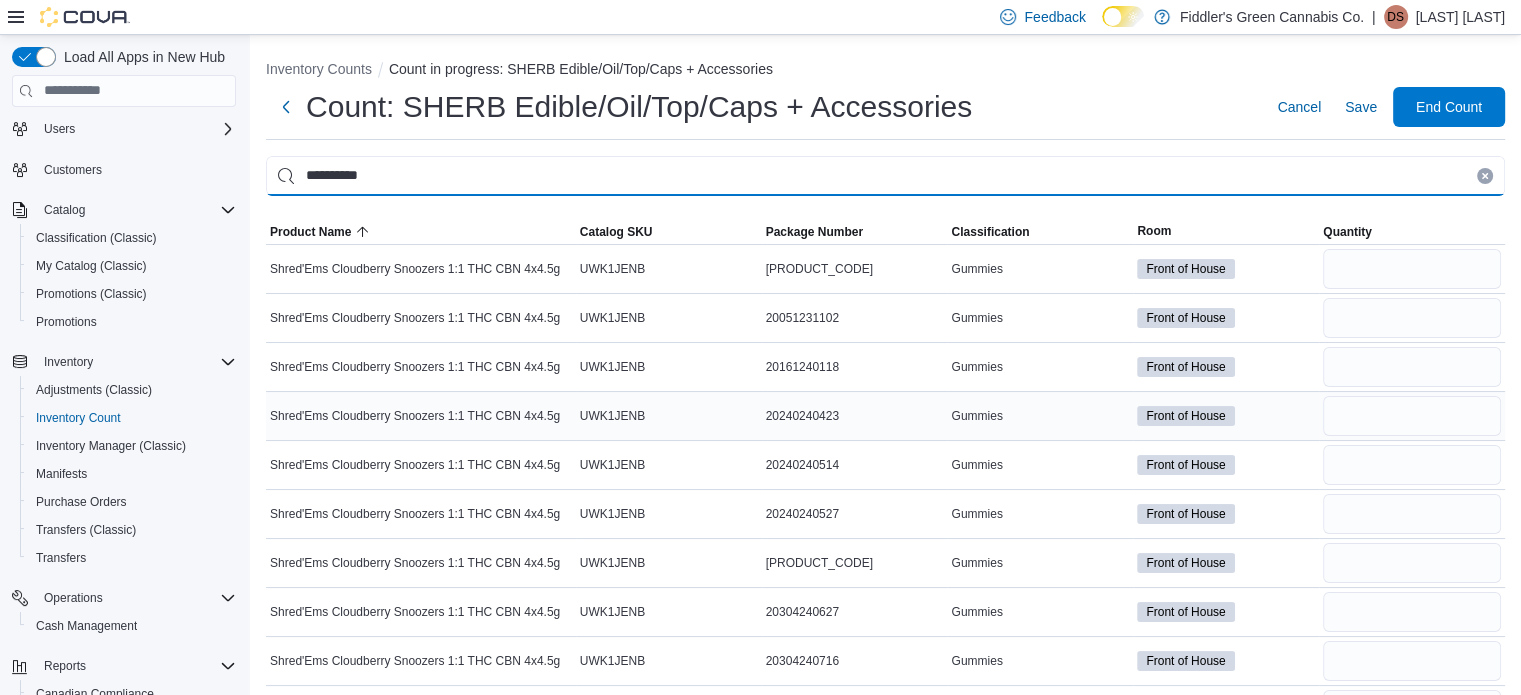 scroll, scrollTop: 492, scrollLeft: 0, axis: vertical 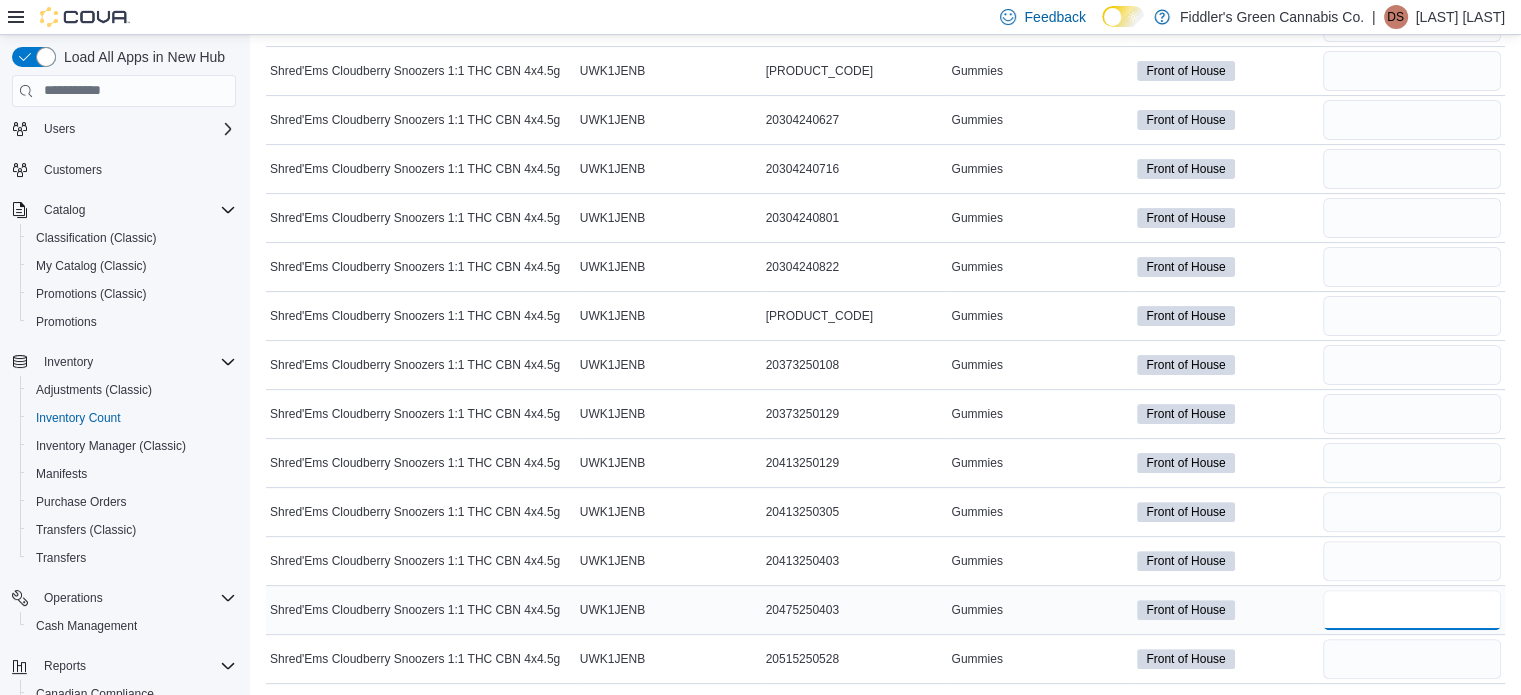 click at bounding box center [1412, 610] 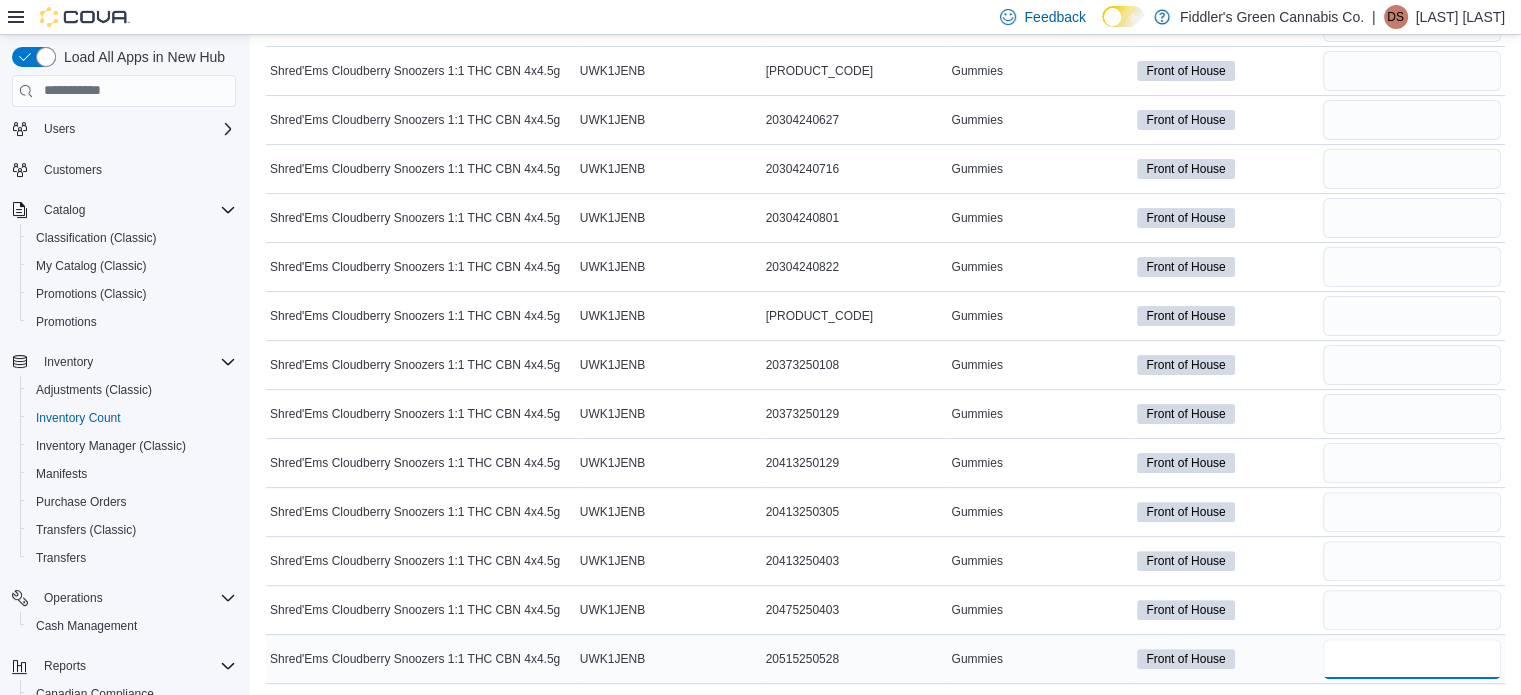 click at bounding box center [1412, 659] 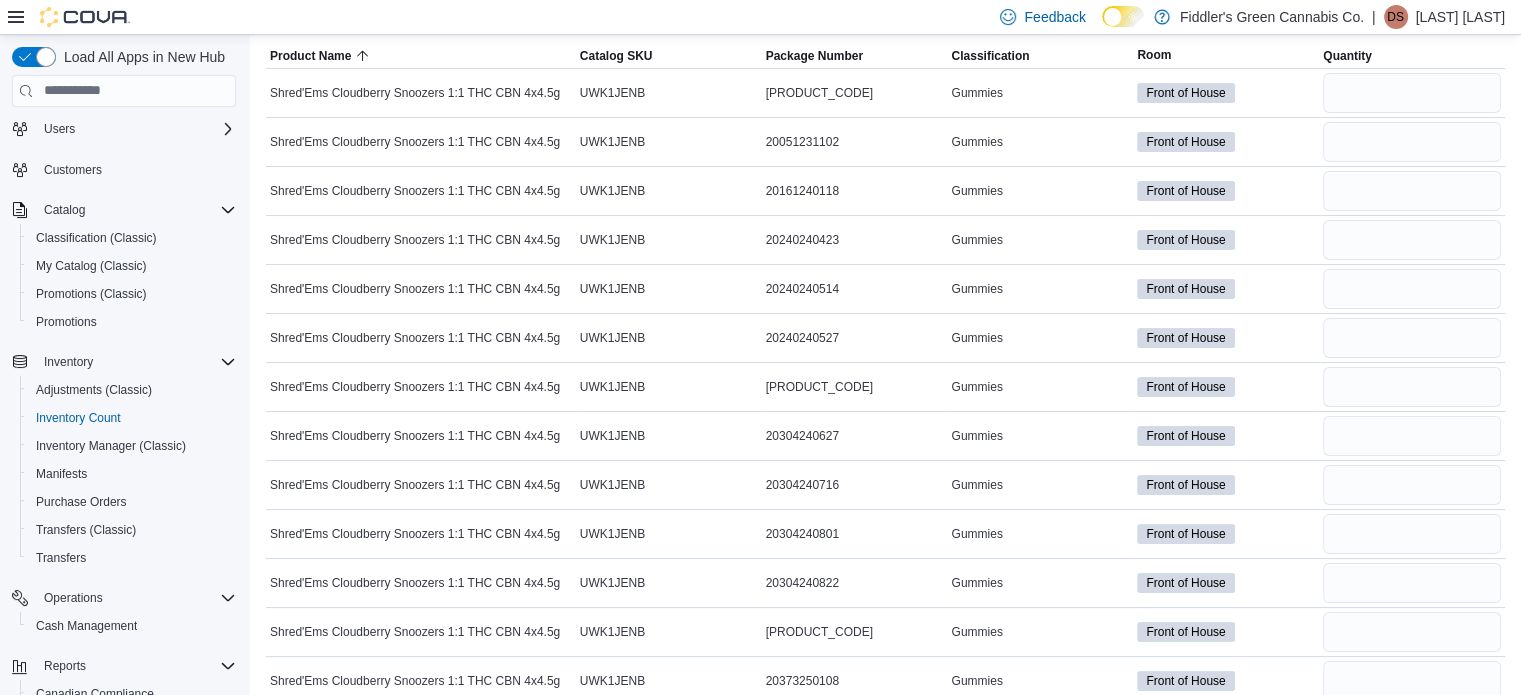 scroll, scrollTop: 156, scrollLeft: 0, axis: vertical 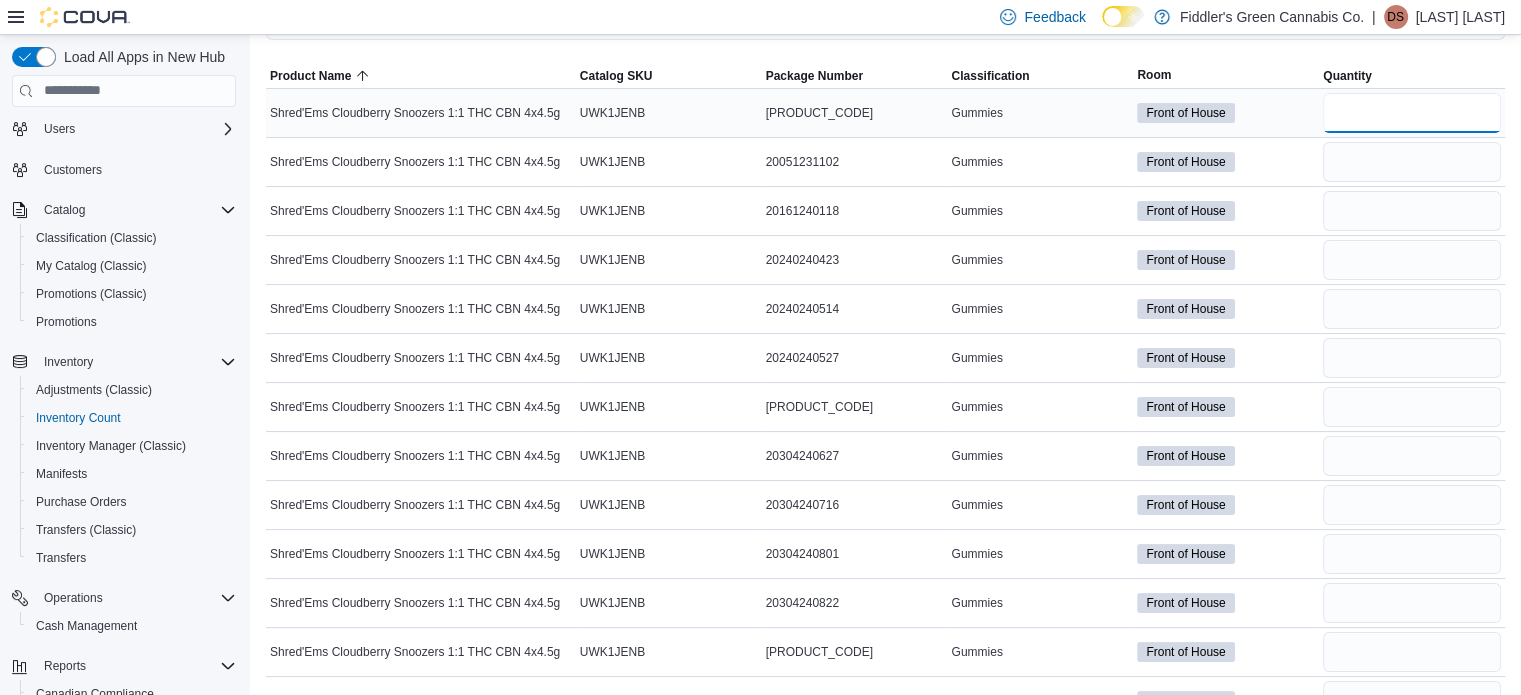 click at bounding box center [1412, 113] 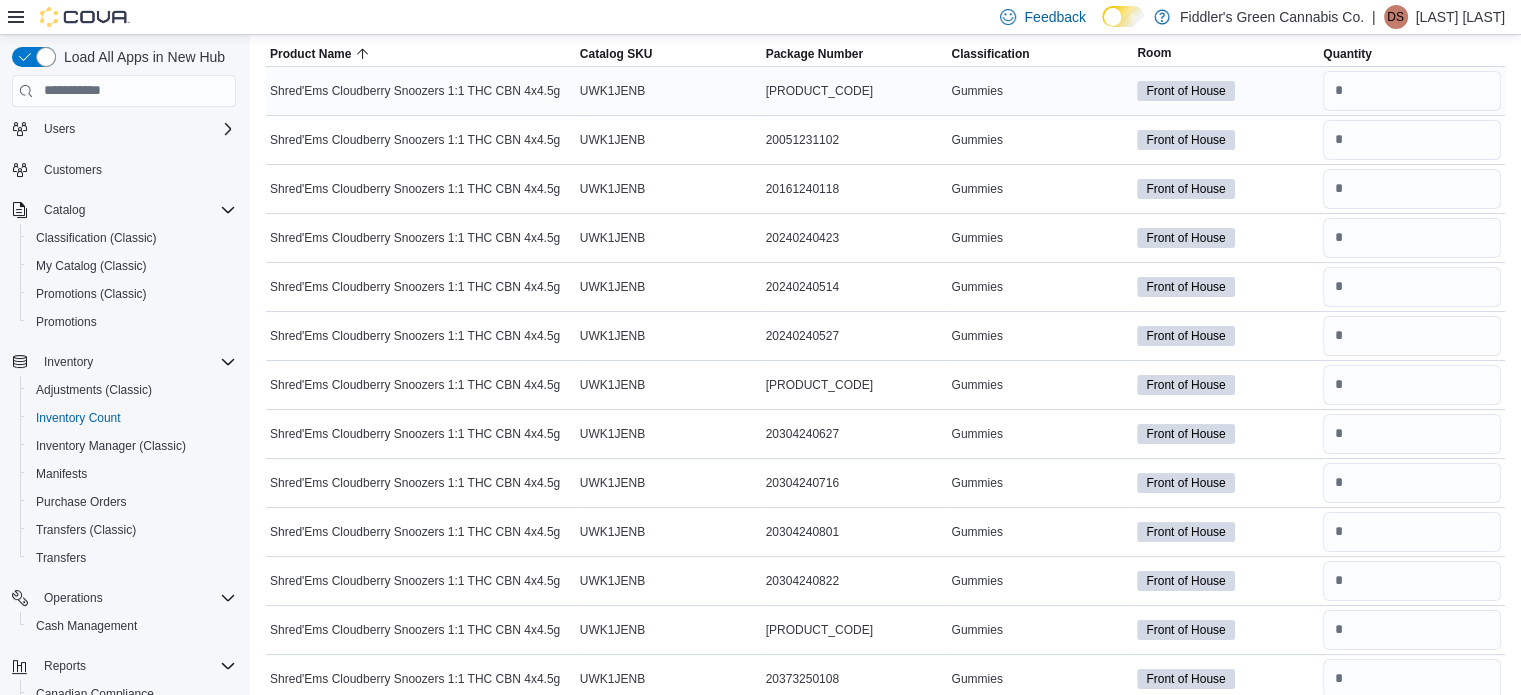 scroll, scrollTop: 492, scrollLeft: 0, axis: vertical 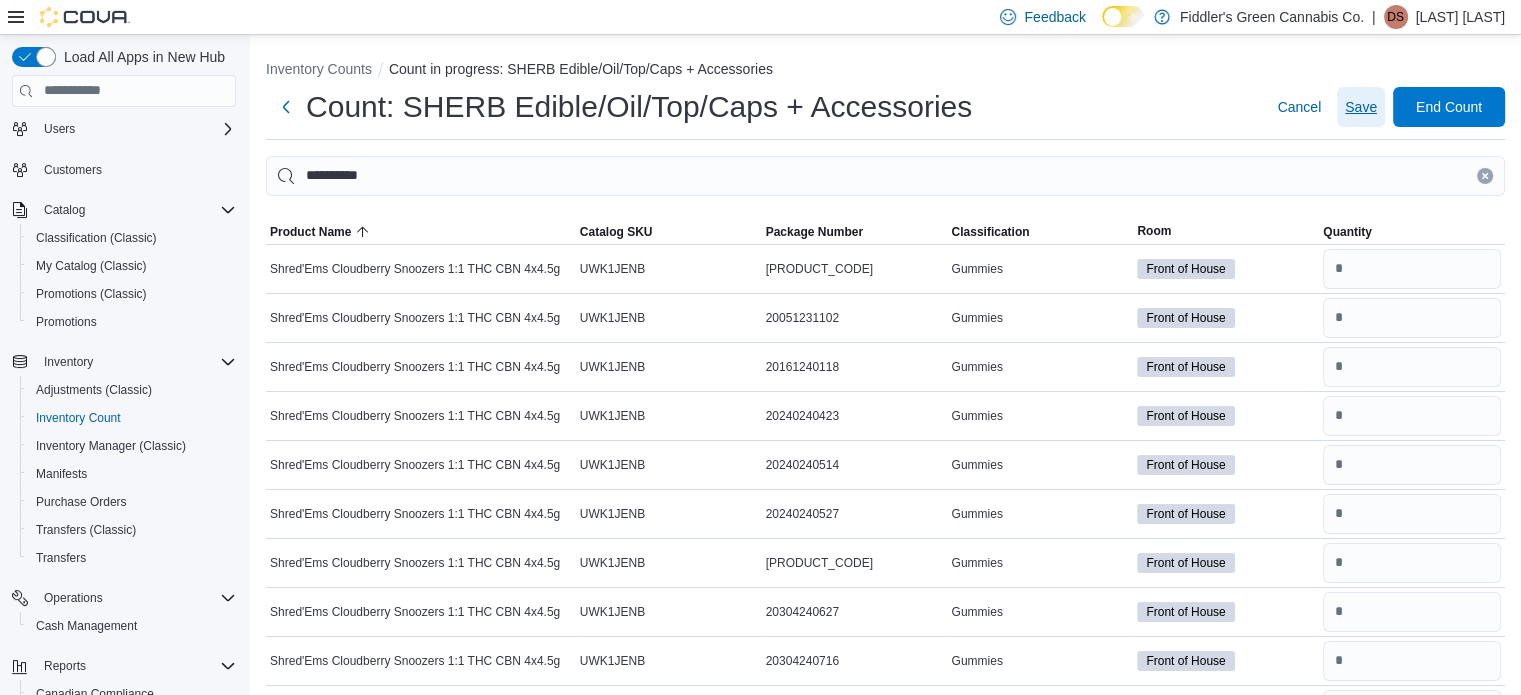 click on "Save" at bounding box center (1361, 107) 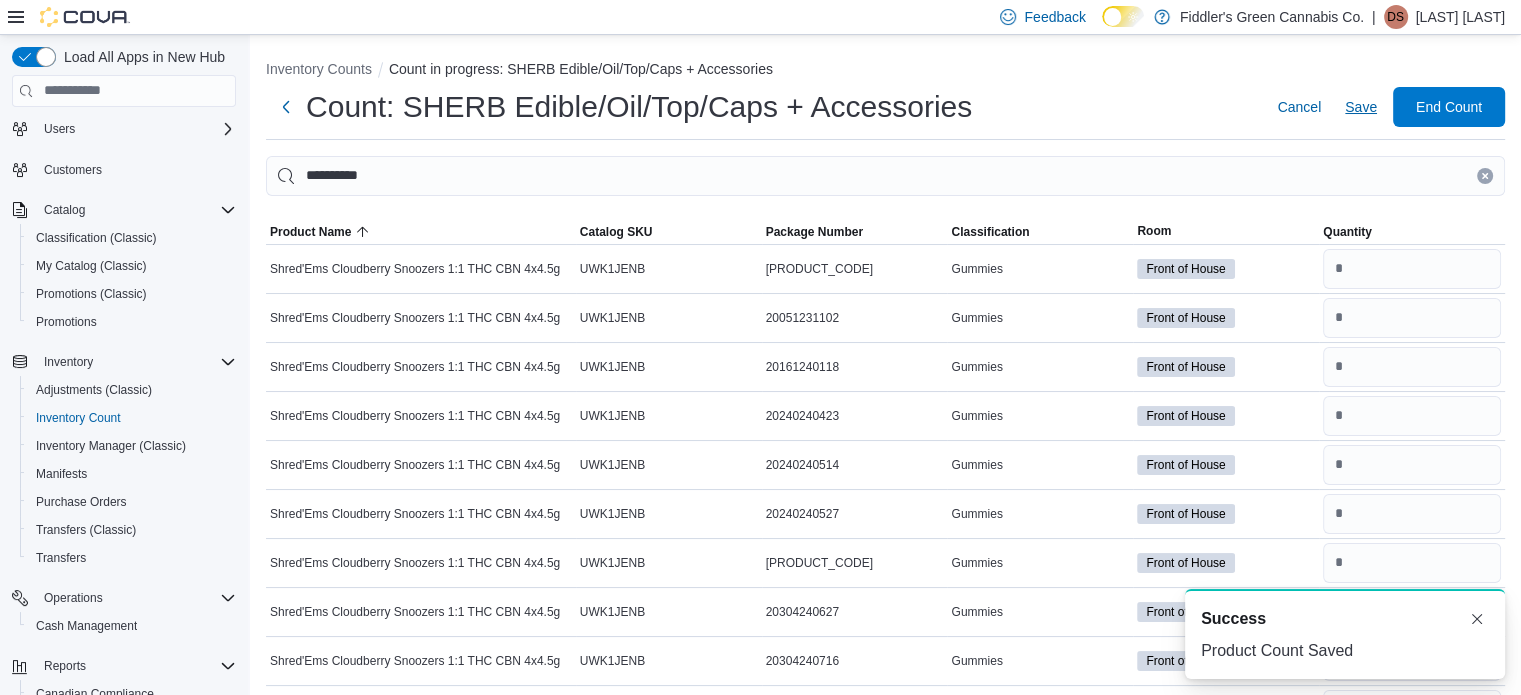 scroll, scrollTop: 0, scrollLeft: 0, axis: both 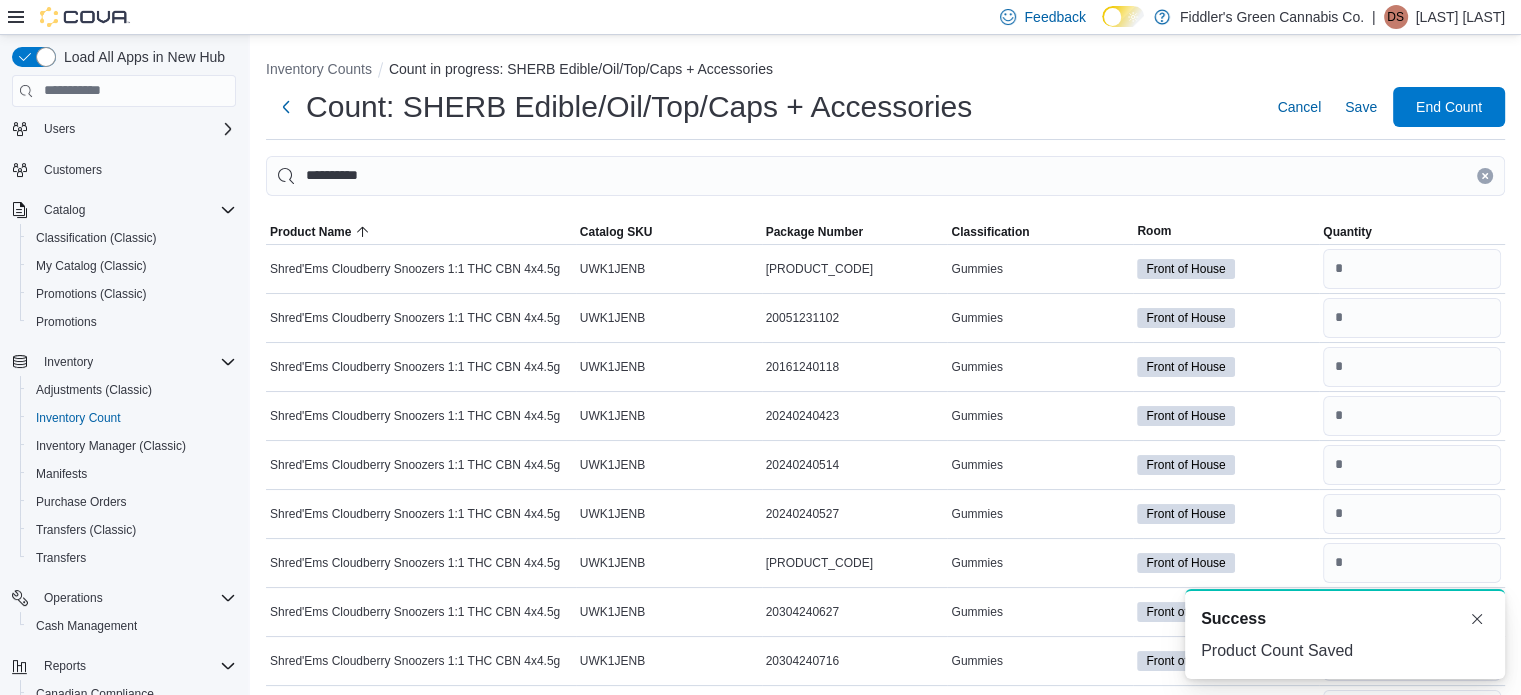 click 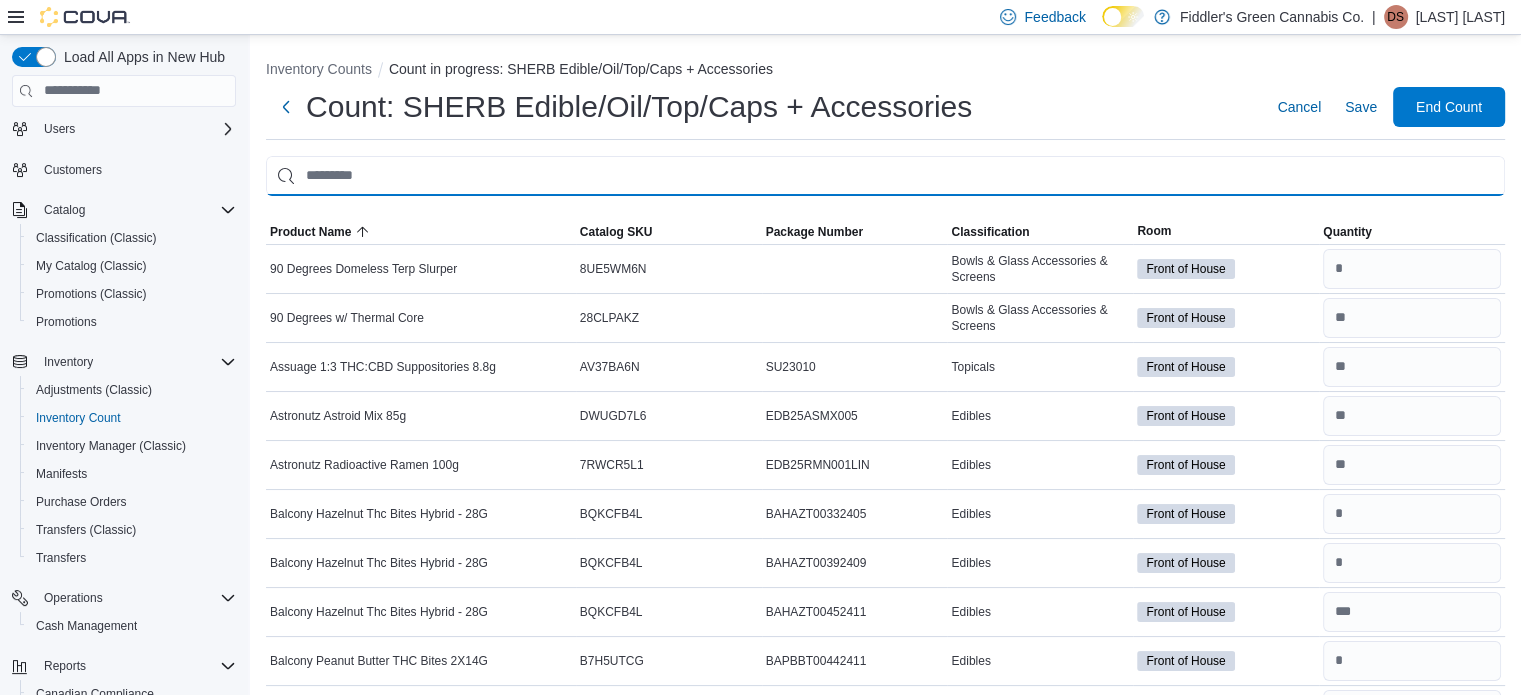 click at bounding box center (885, 176) 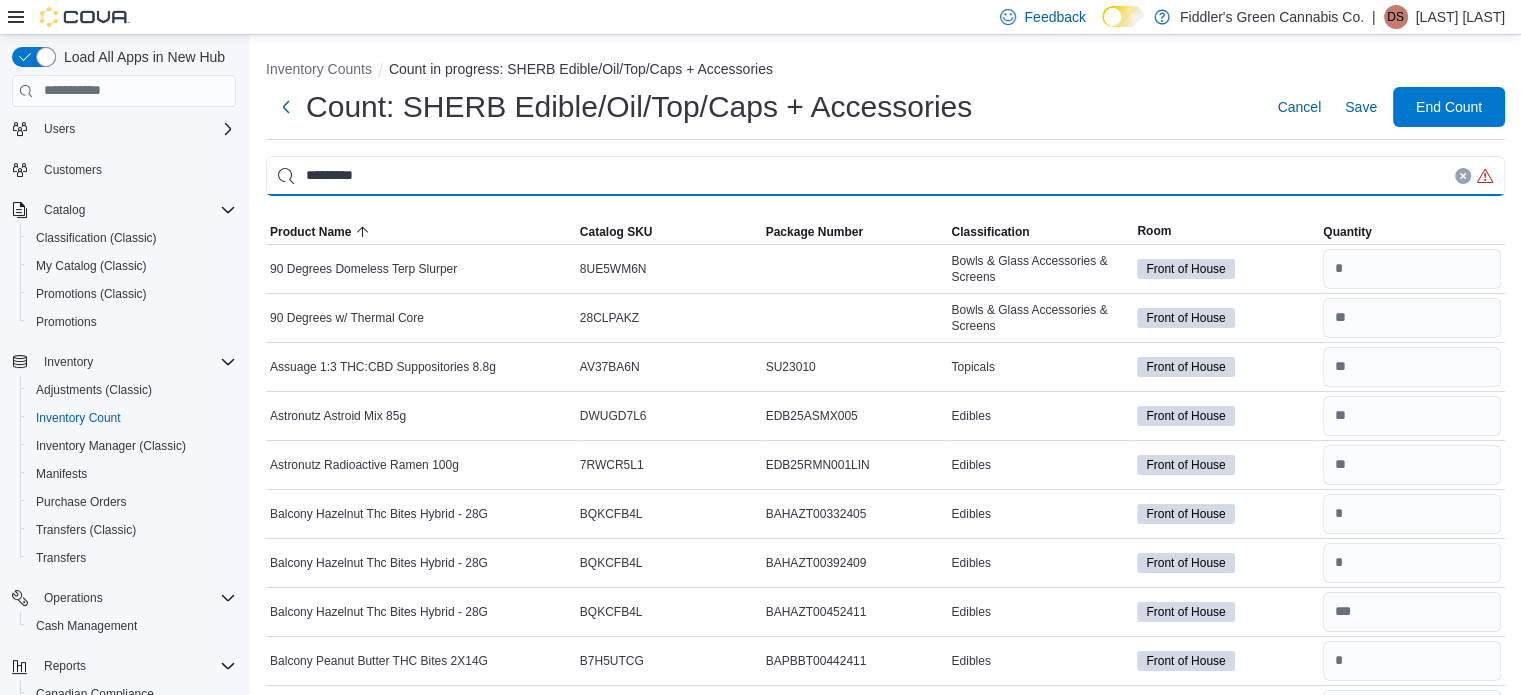 click on "*********" at bounding box center [885, 176] 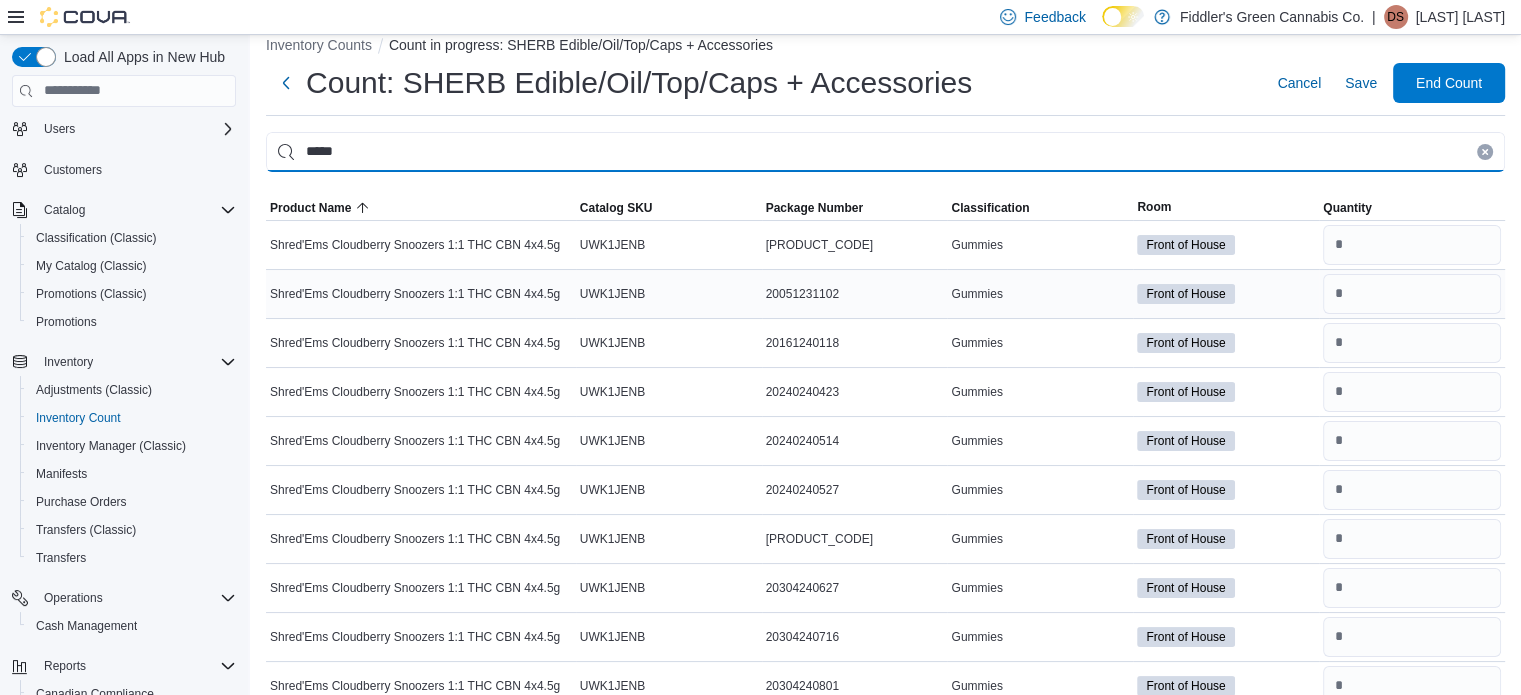 scroll, scrollTop: 0, scrollLeft: 0, axis: both 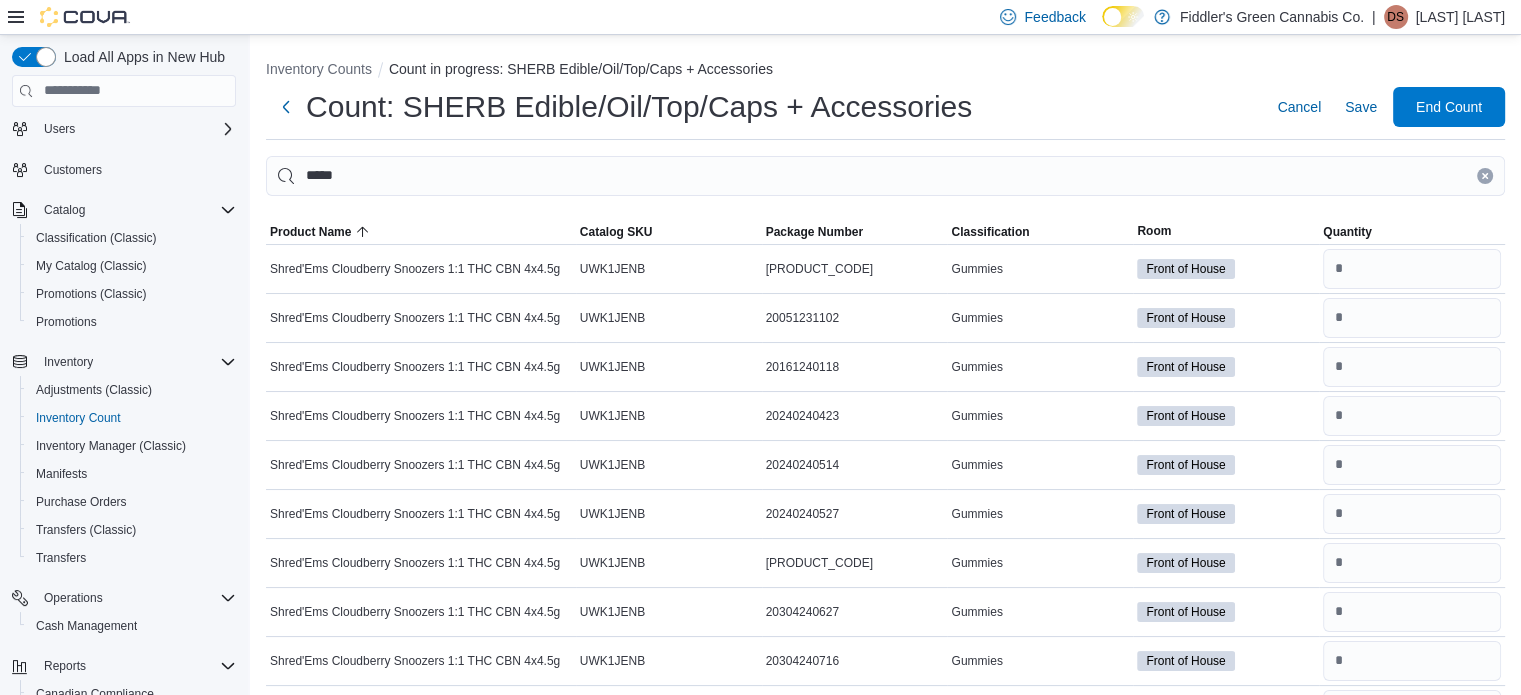click 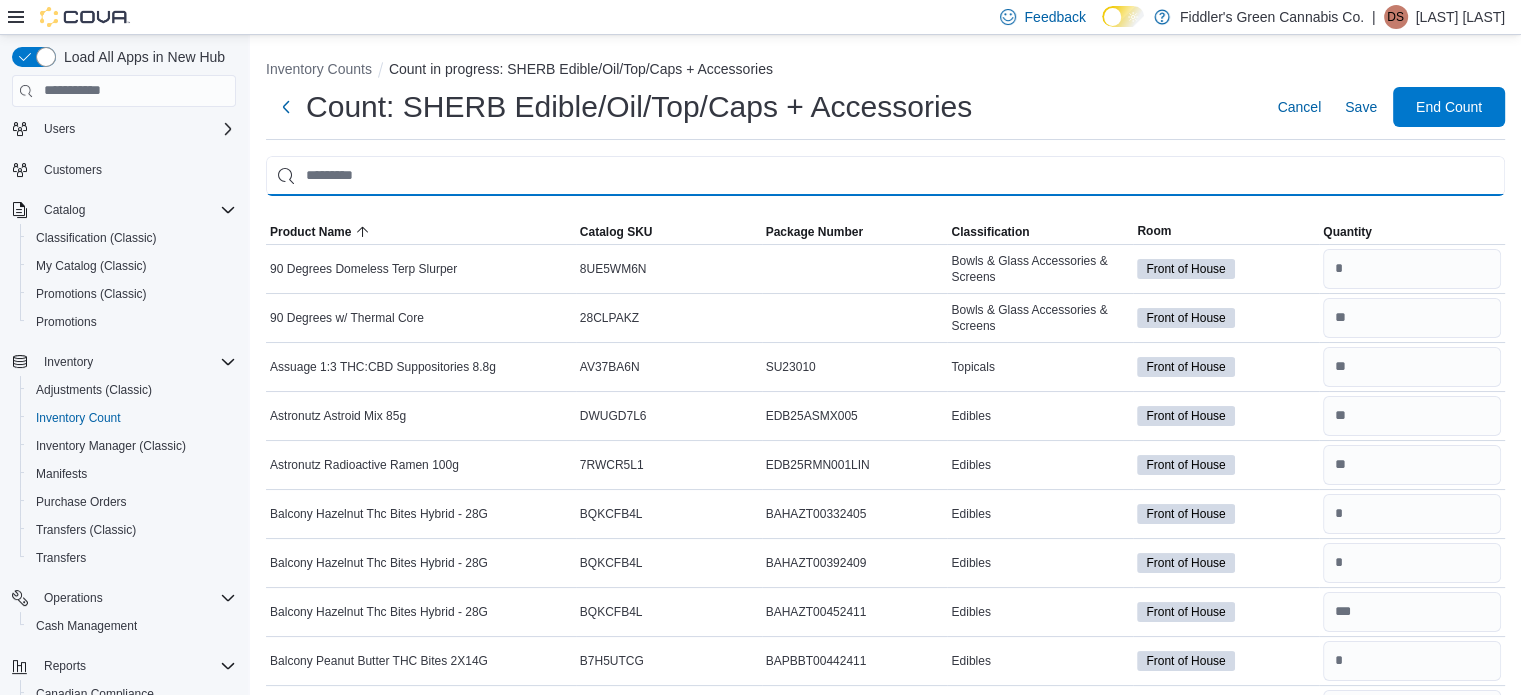 click at bounding box center (885, 176) 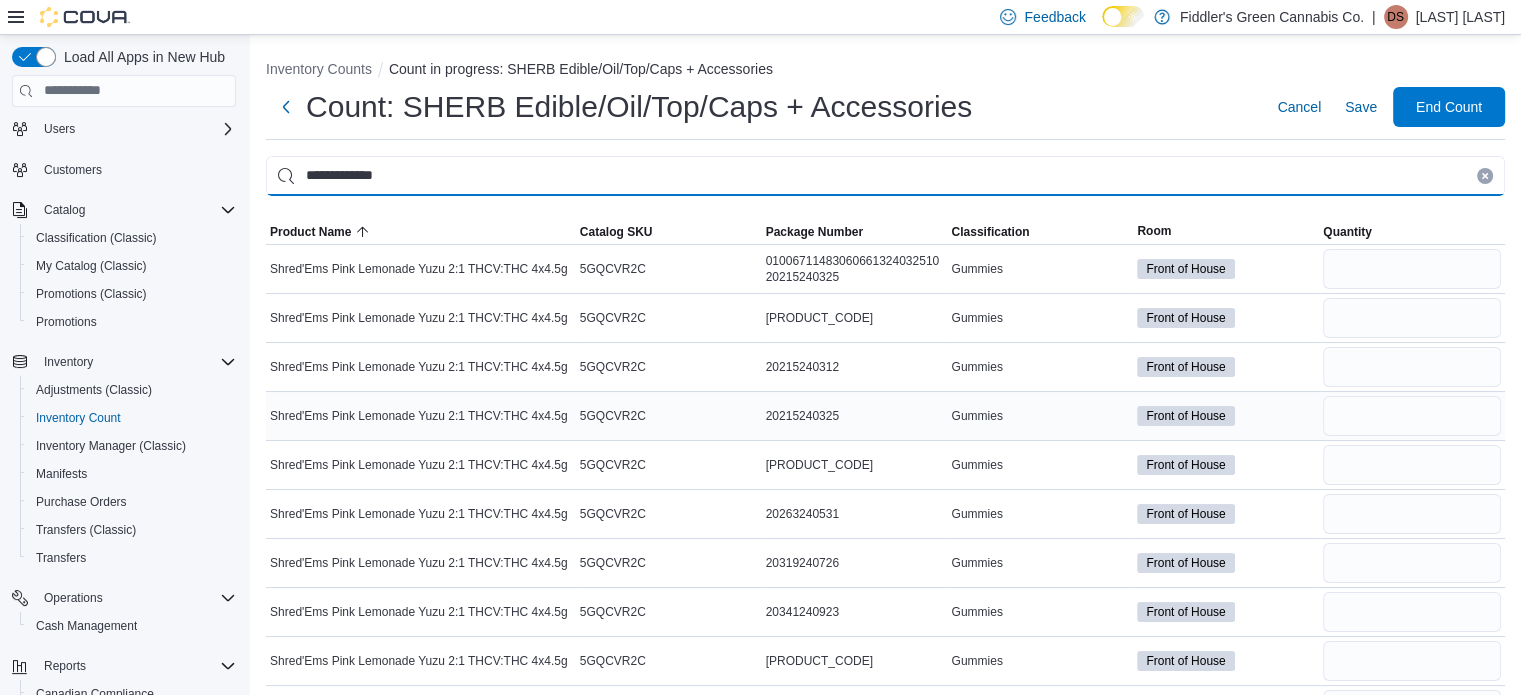 scroll, scrollTop: 248, scrollLeft: 0, axis: vertical 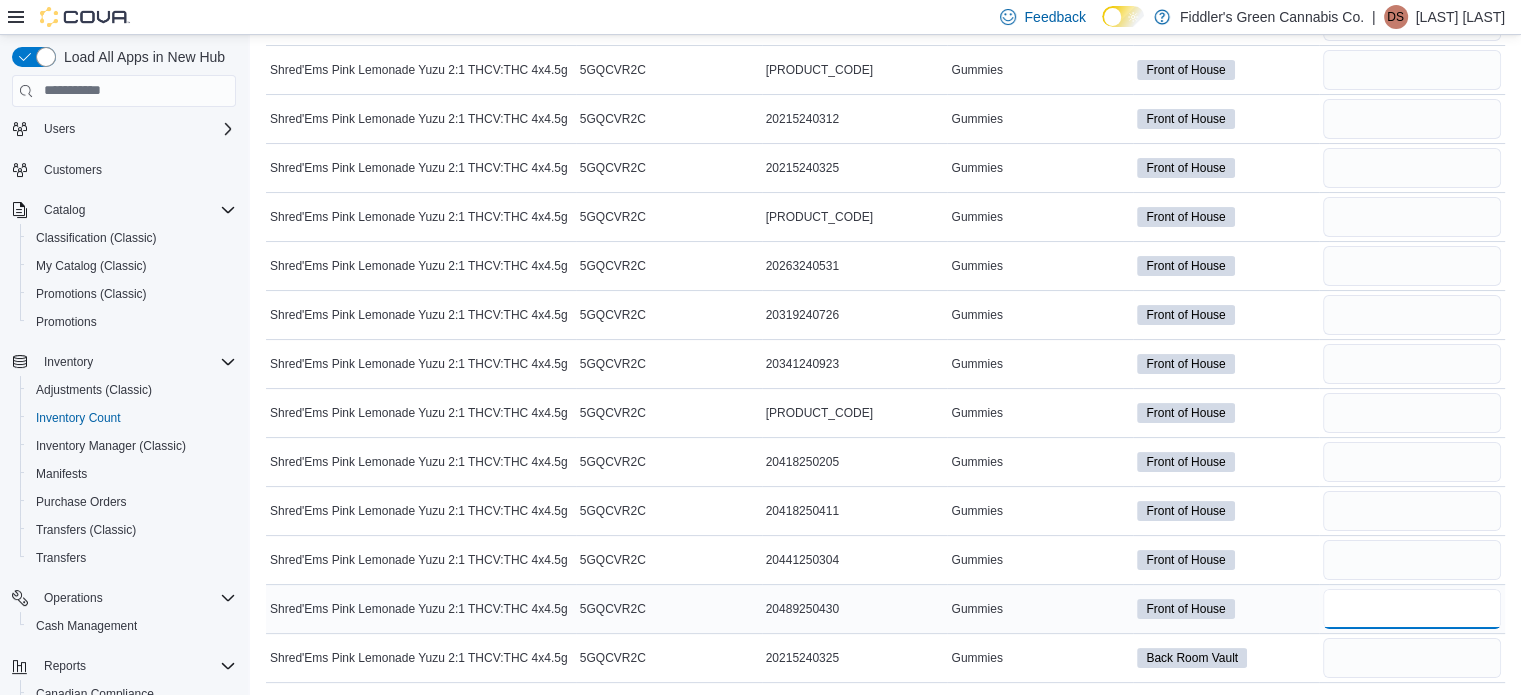 click at bounding box center (1412, 609) 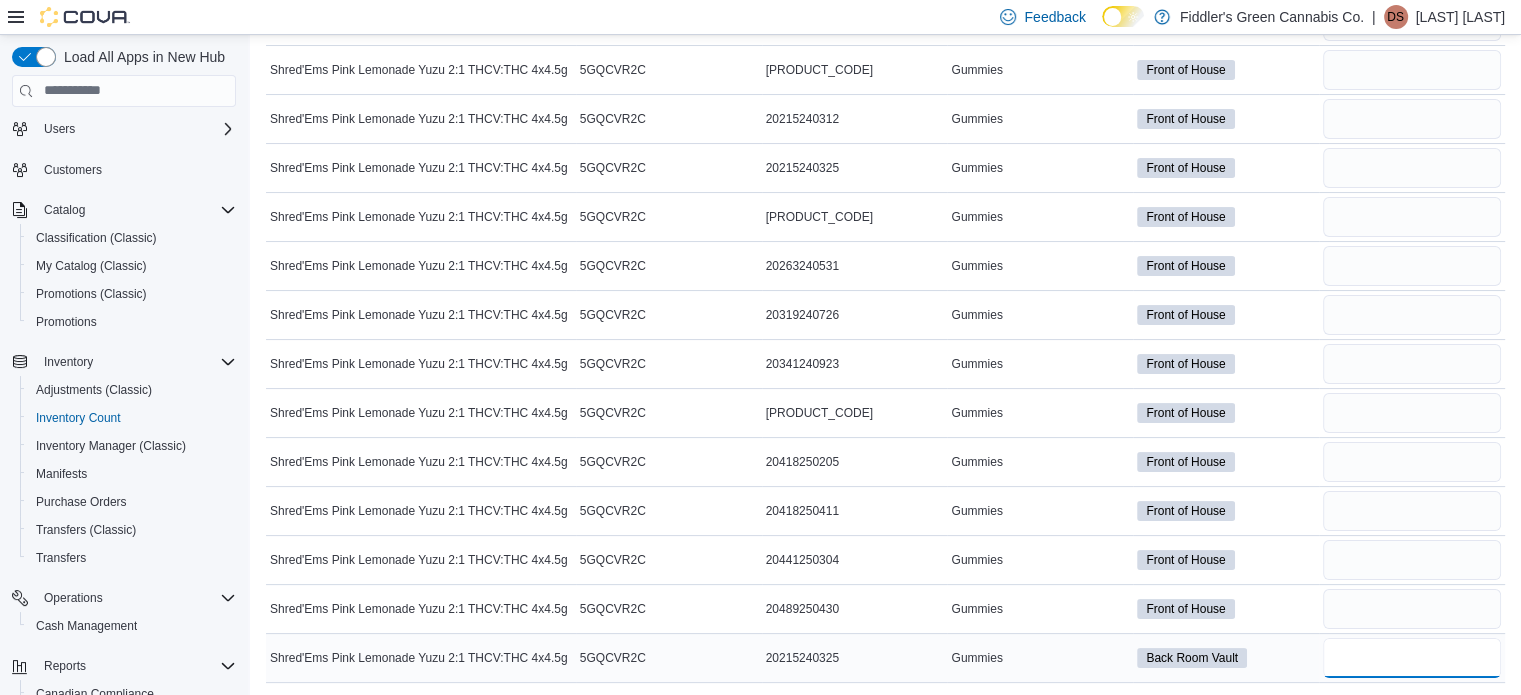 click at bounding box center [1412, 658] 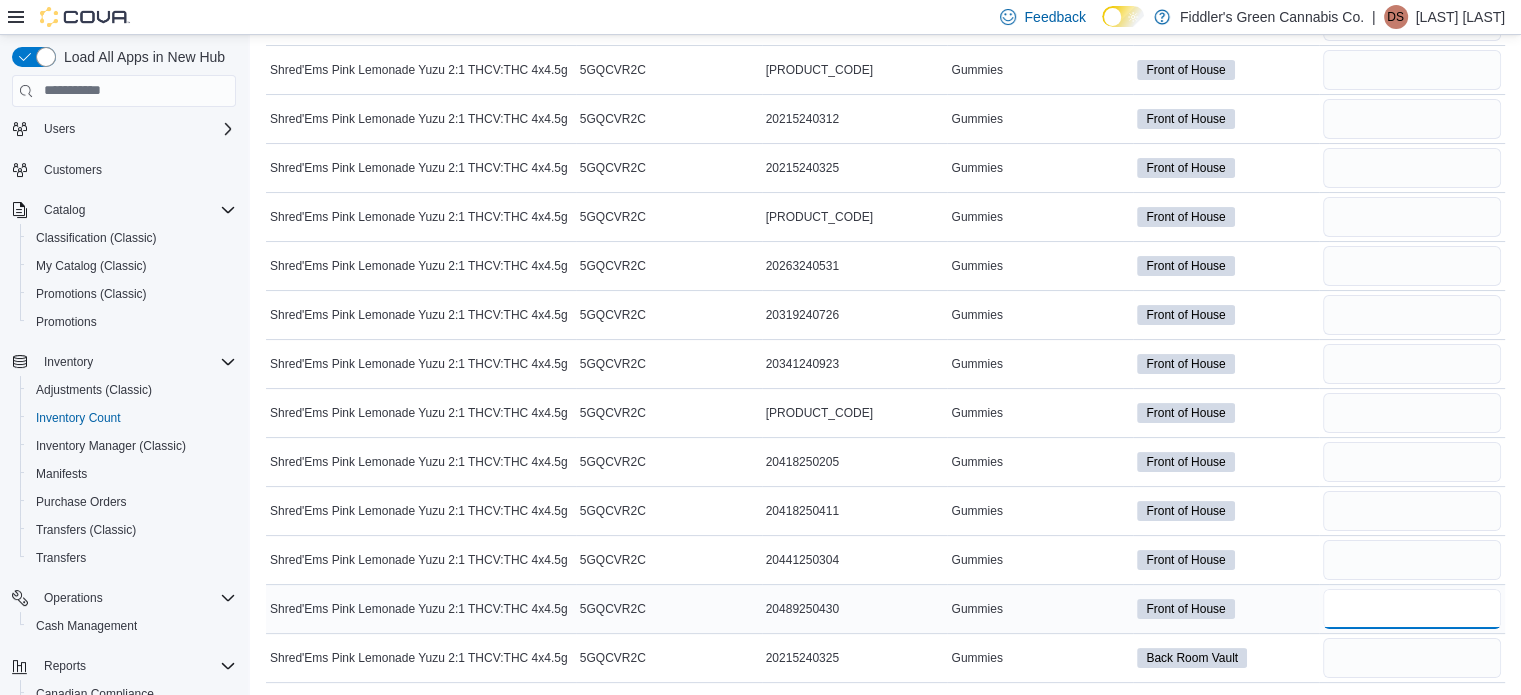 click at bounding box center (1412, 609) 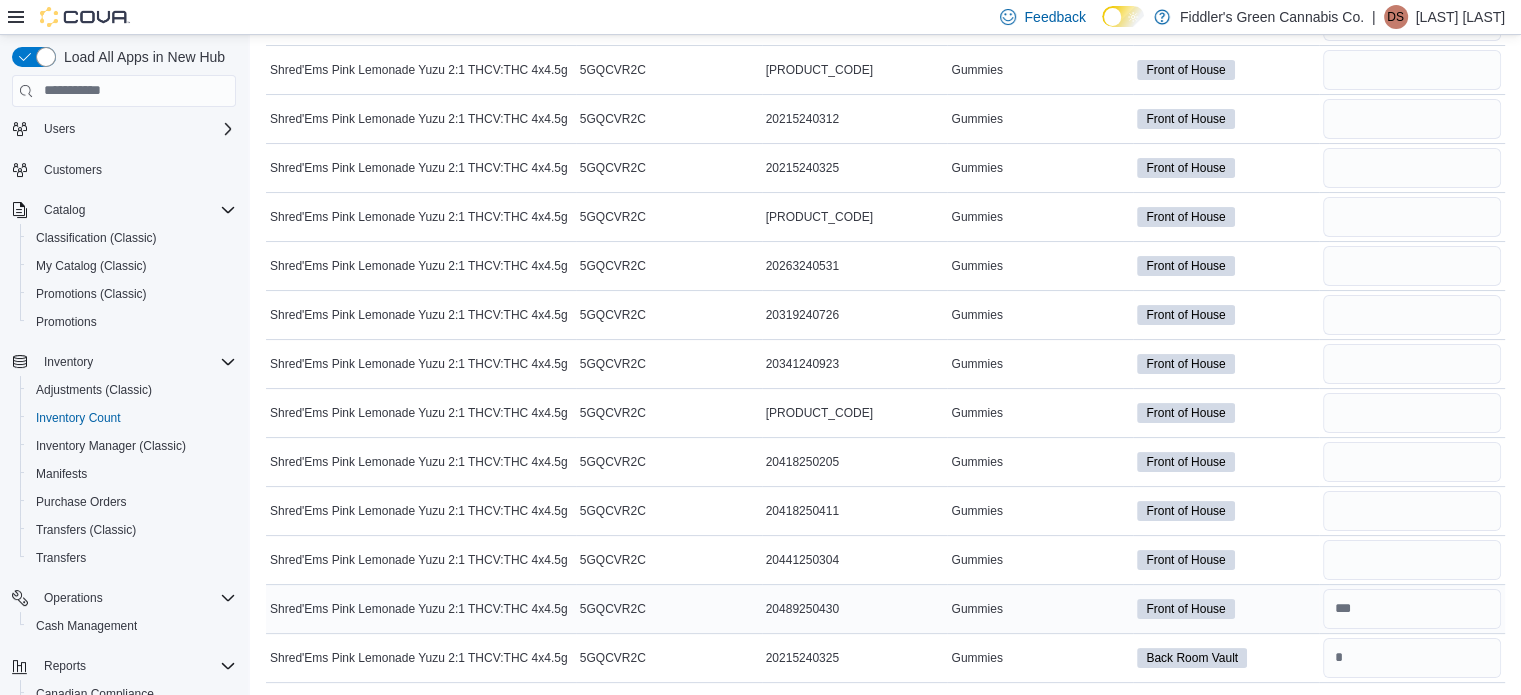 scroll, scrollTop: 0, scrollLeft: 0, axis: both 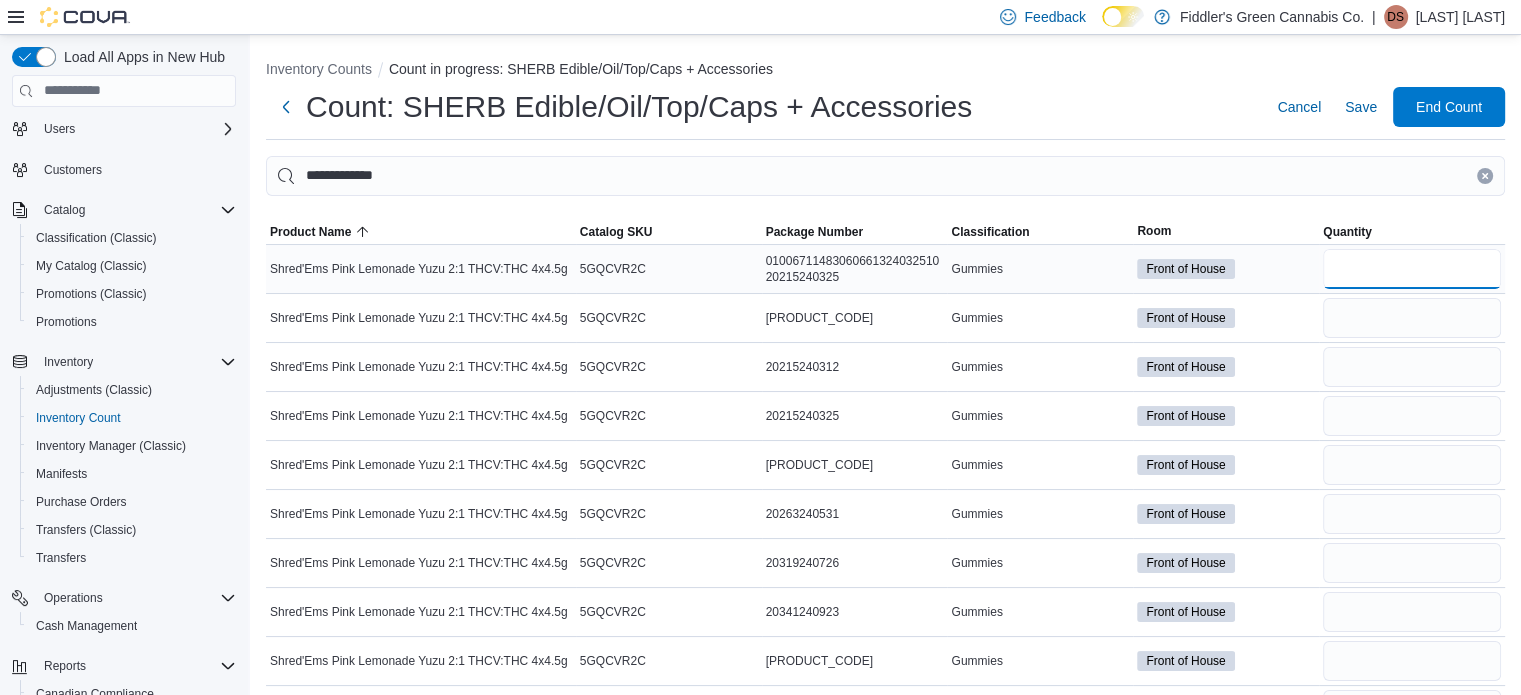 click at bounding box center (1412, 269) 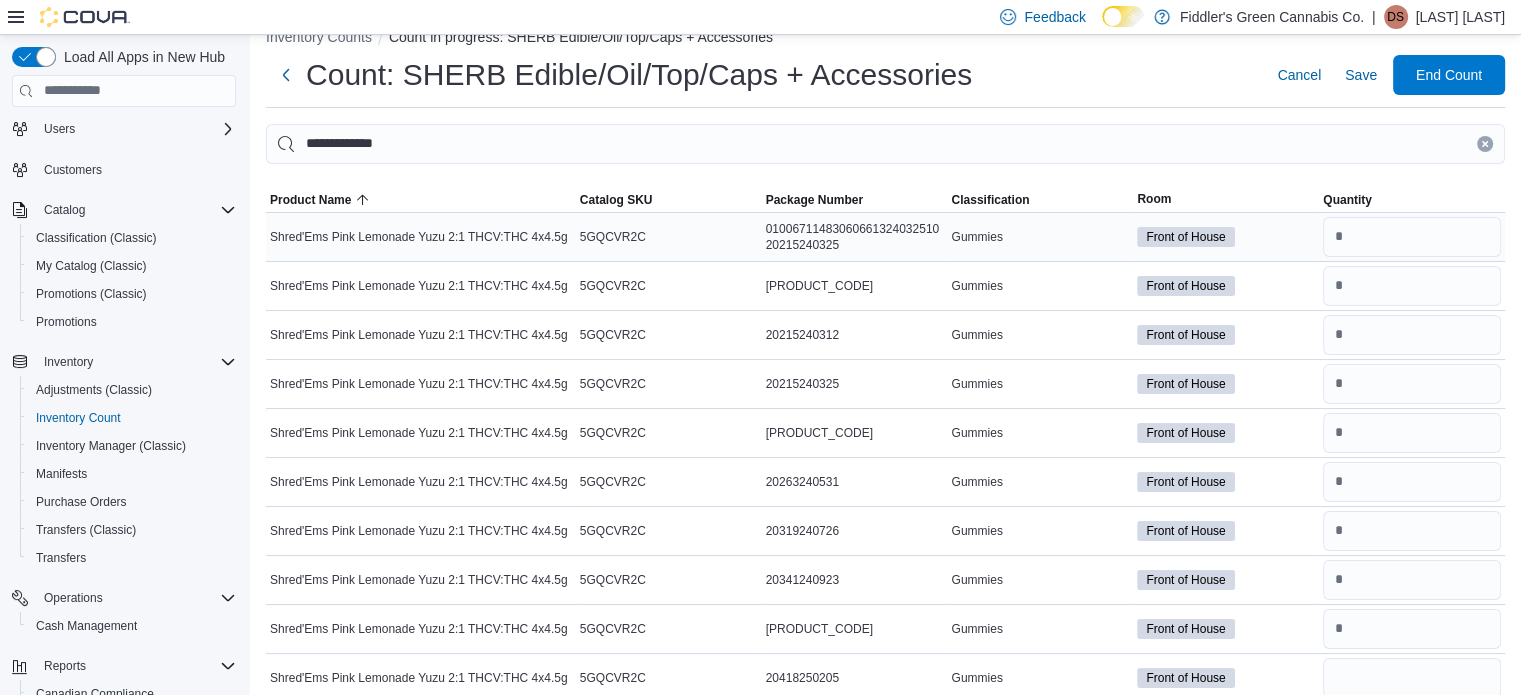 scroll, scrollTop: 248, scrollLeft: 0, axis: vertical 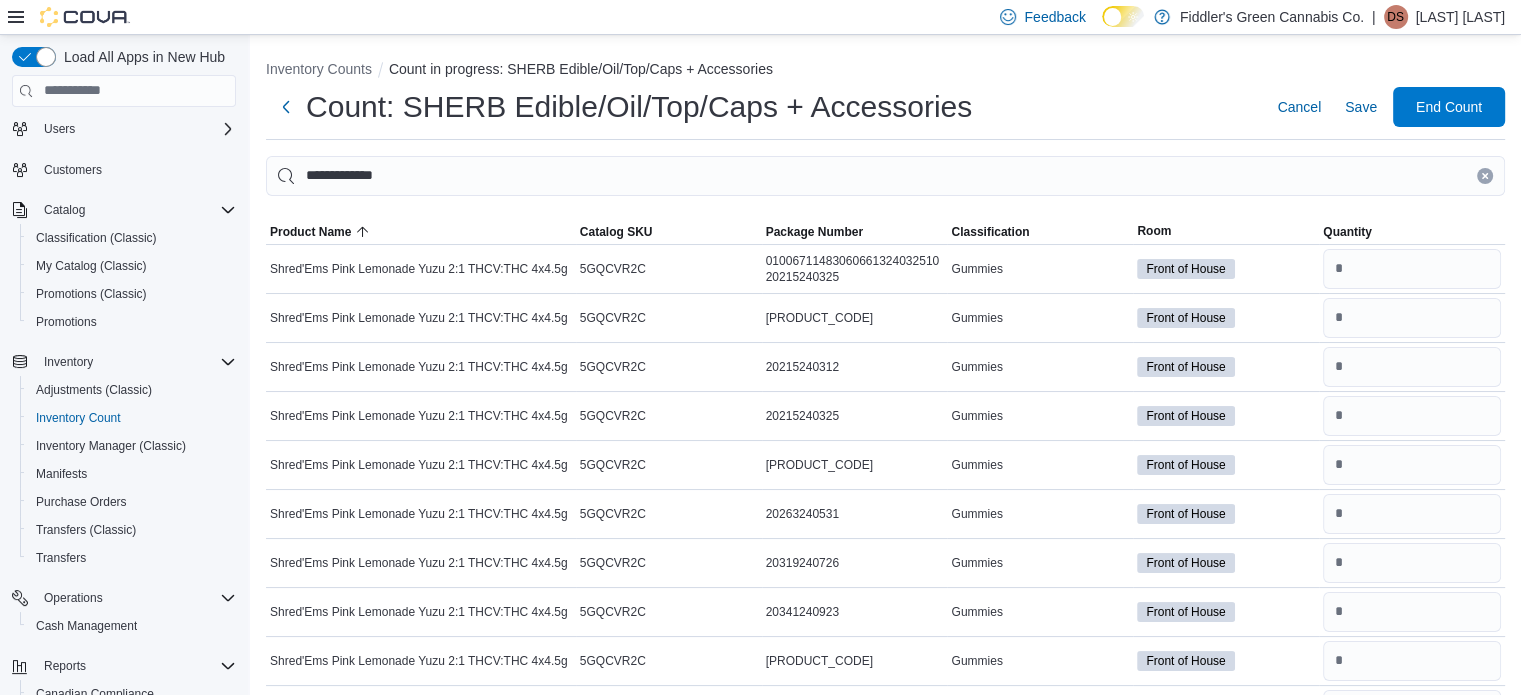 click 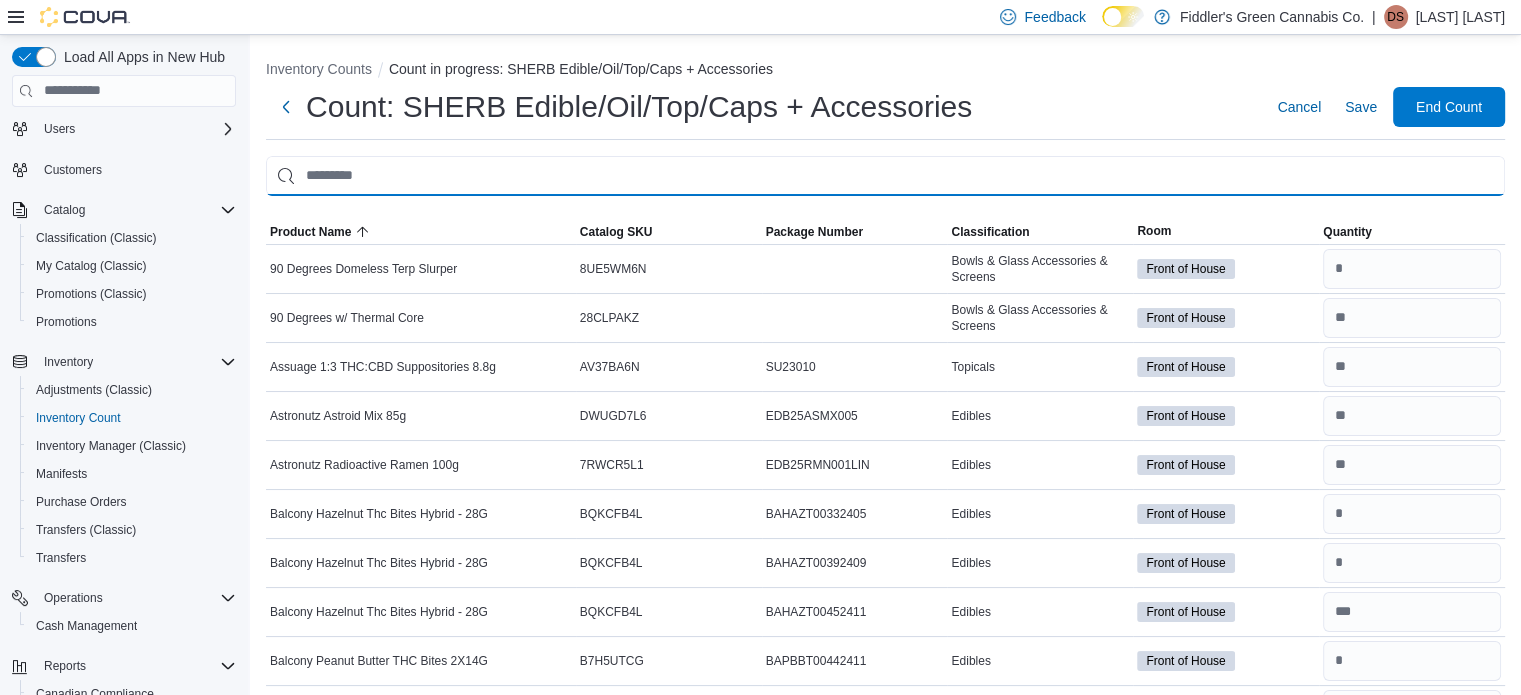 click at bounding box center (885, 176) 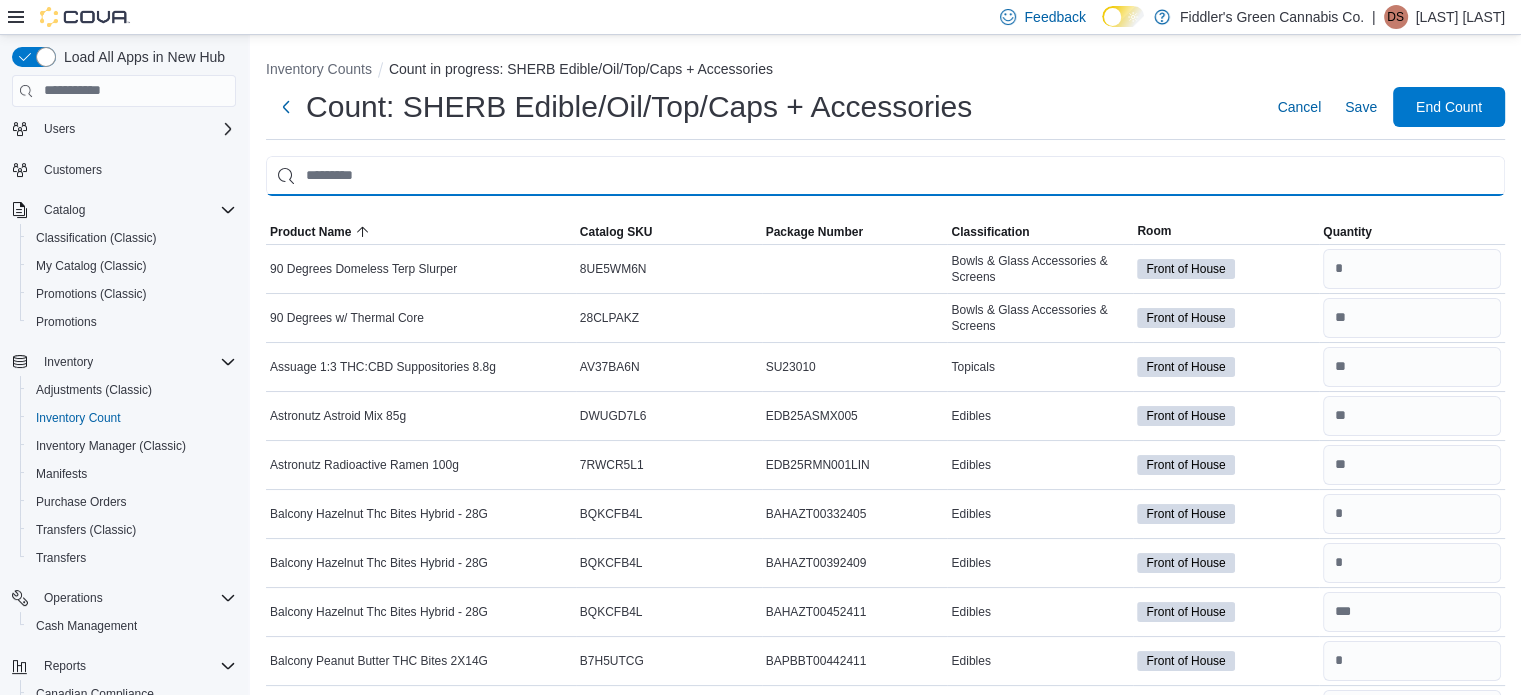 click at bounding box center [885, 176] 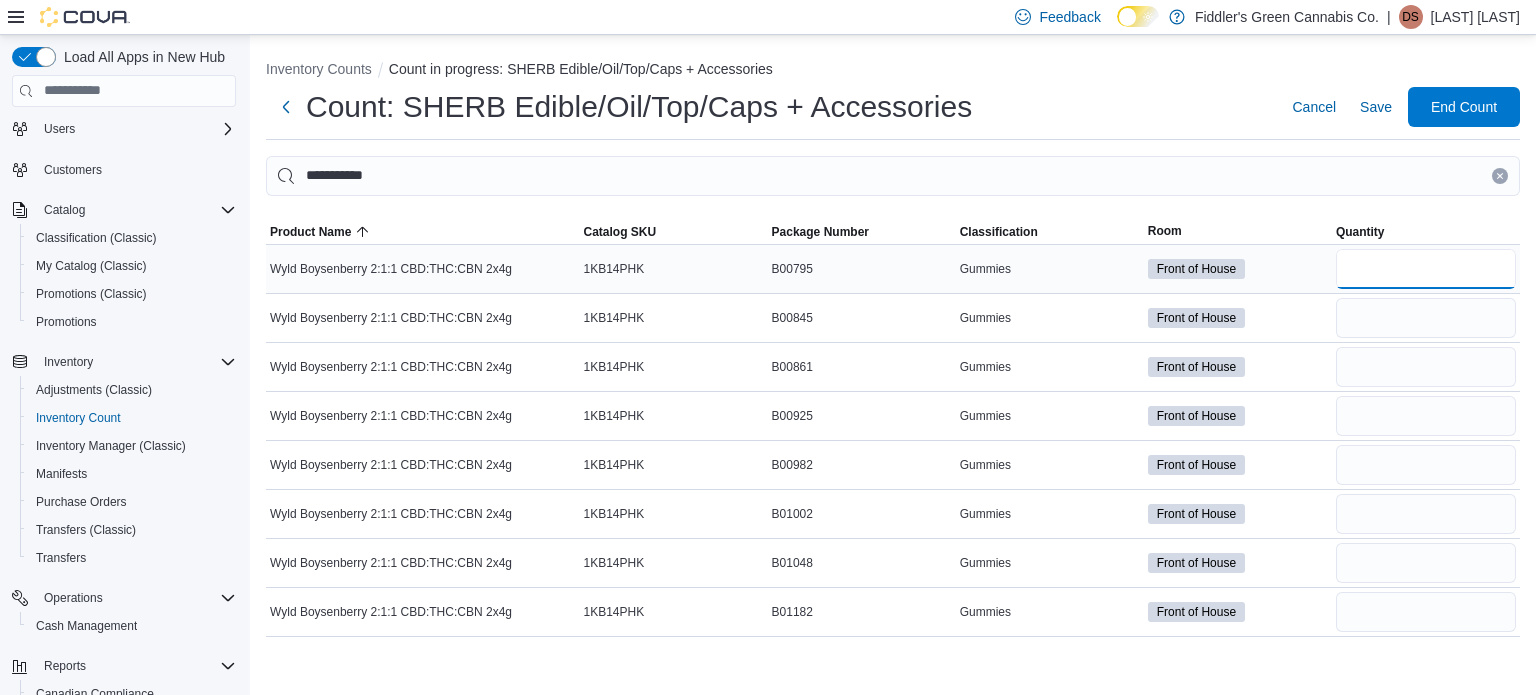 click at bounding box center [1426, 269] 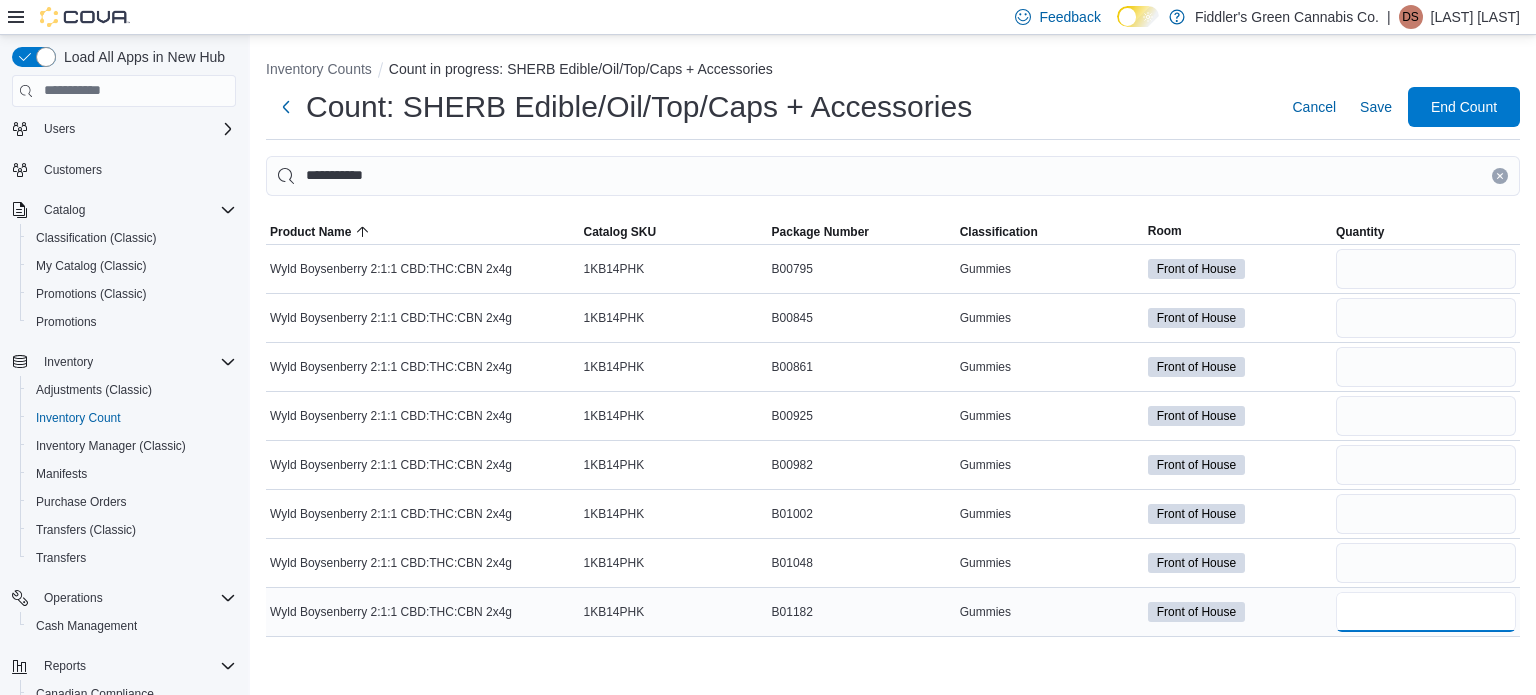 click at bounding box center (1426, 612) 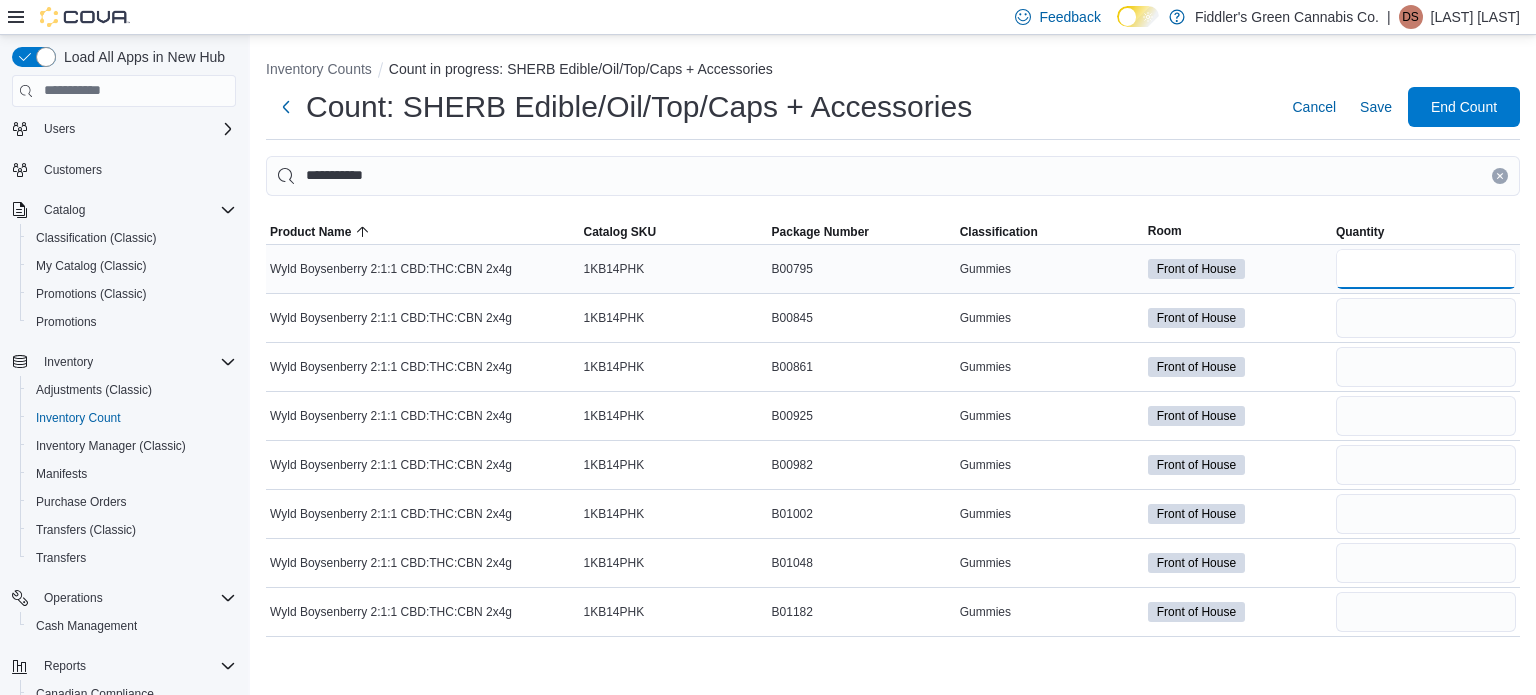 click at bounding box center [1426, 269] 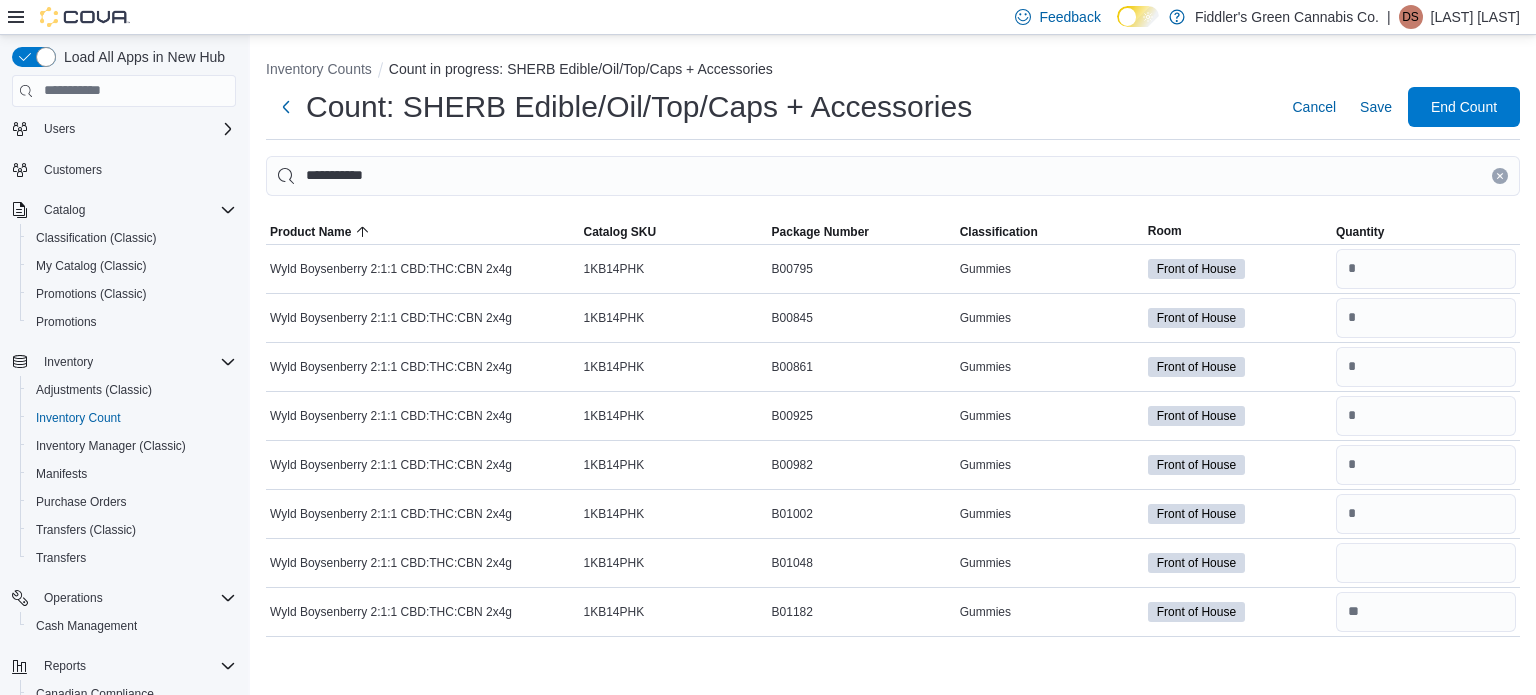 click 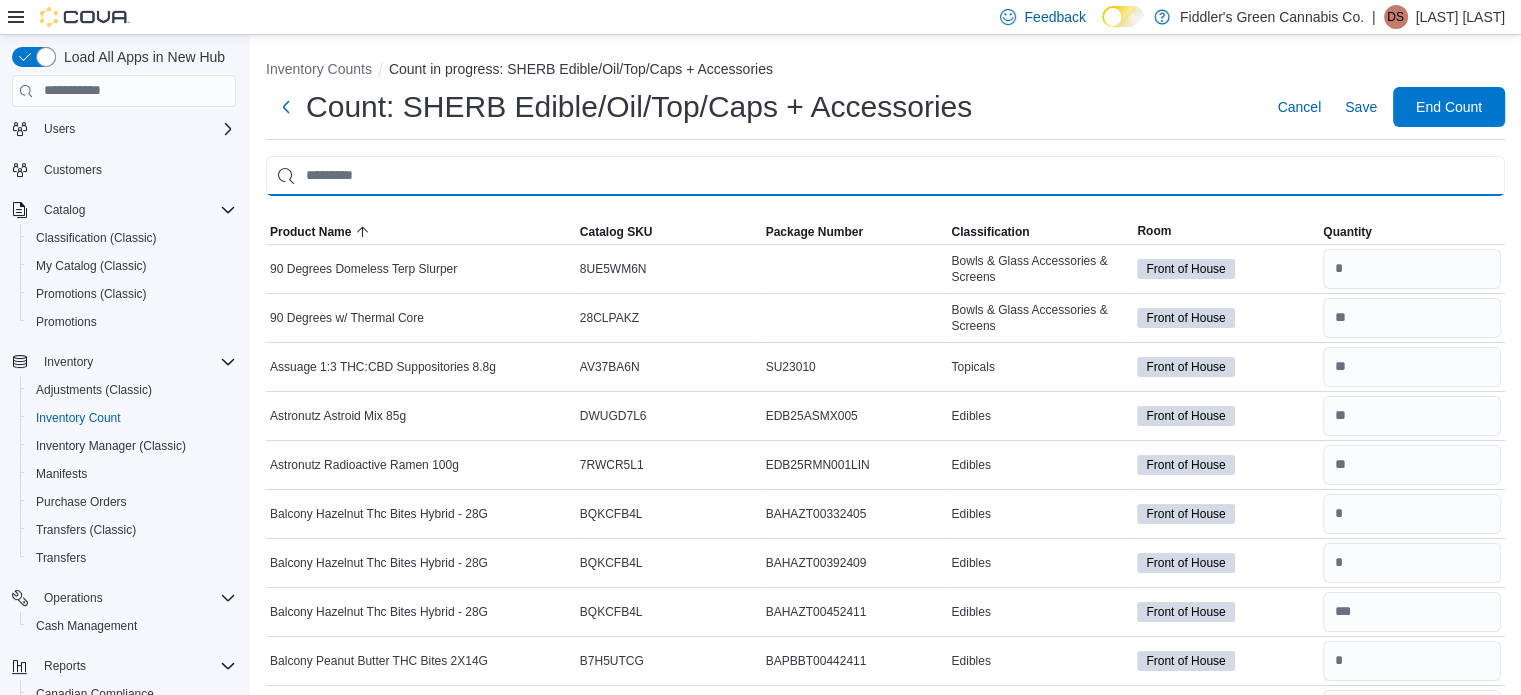 click at bounding box center [885, 176] 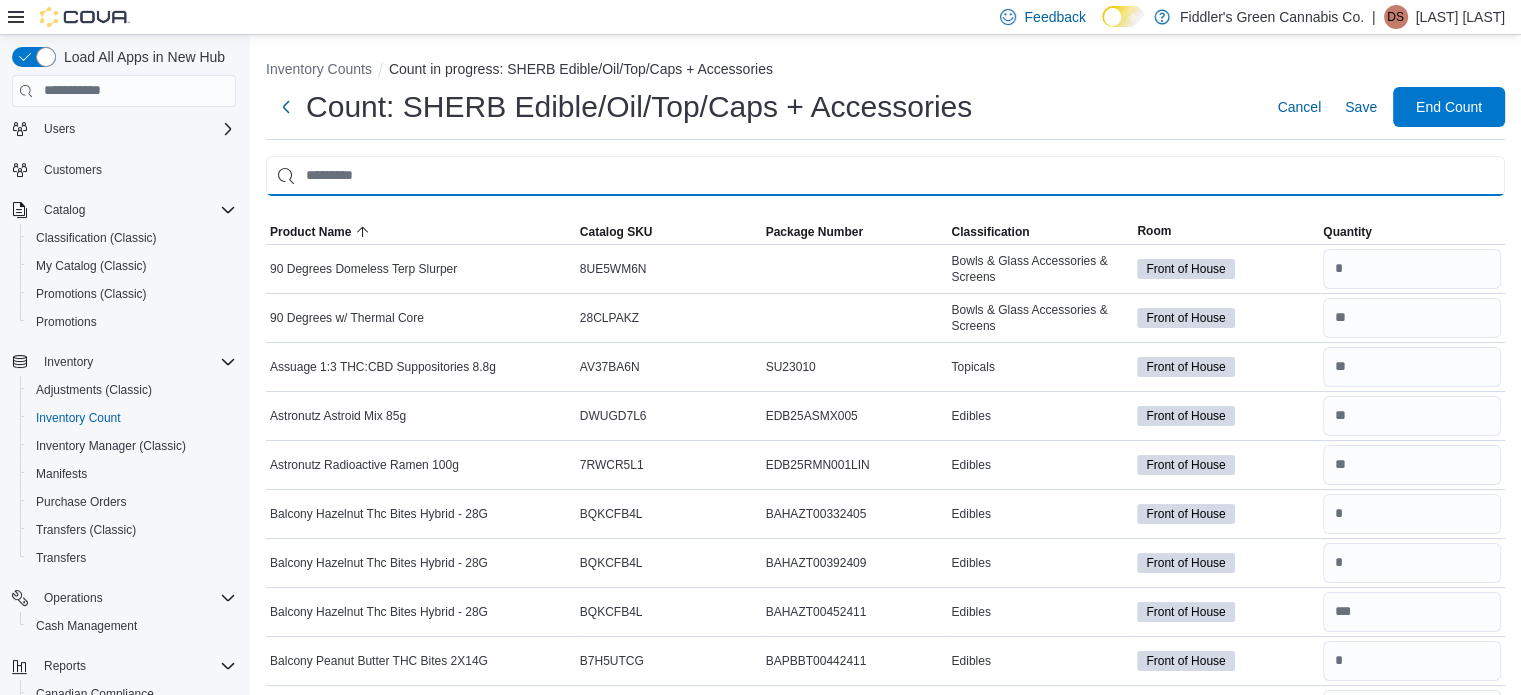 click at bounding box center (885, 176) 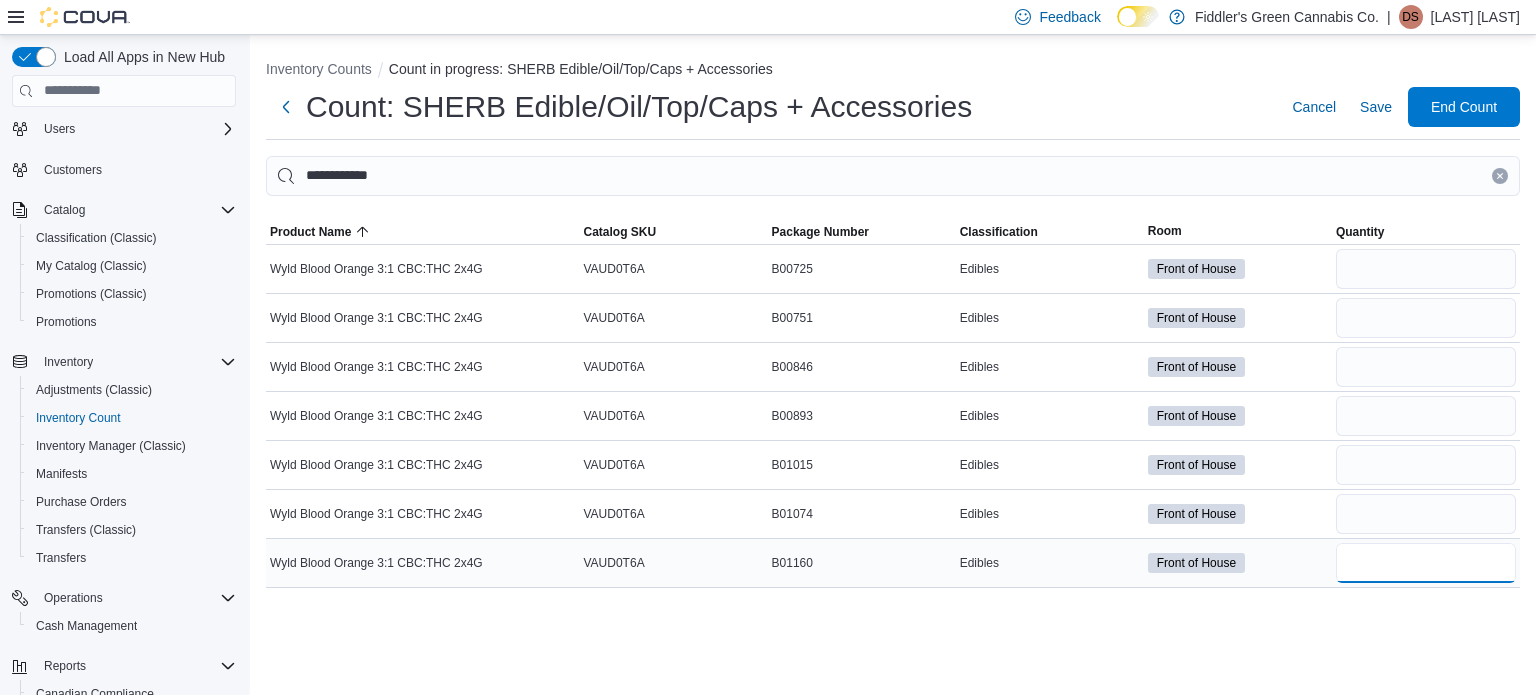 click at bounding box center [1426, 563] 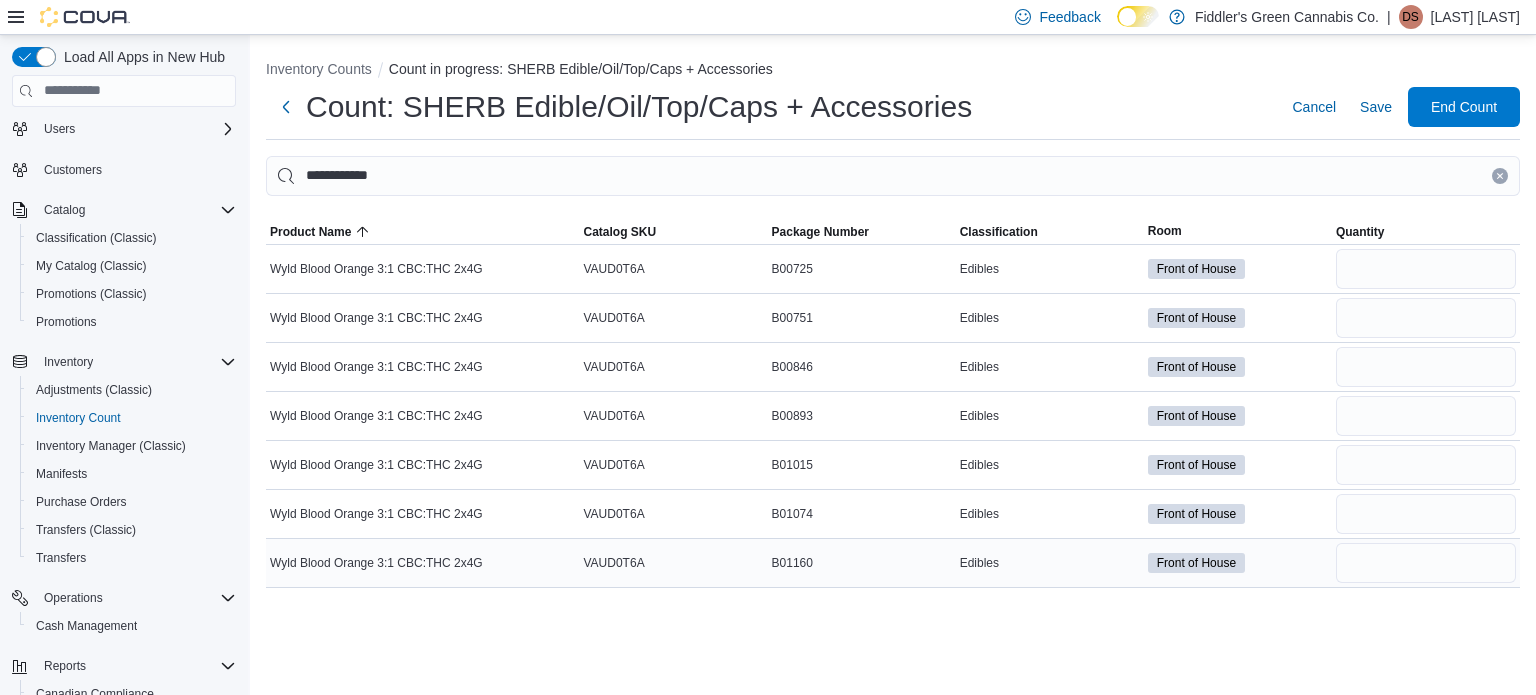 click at bounding box center [1426, 563] 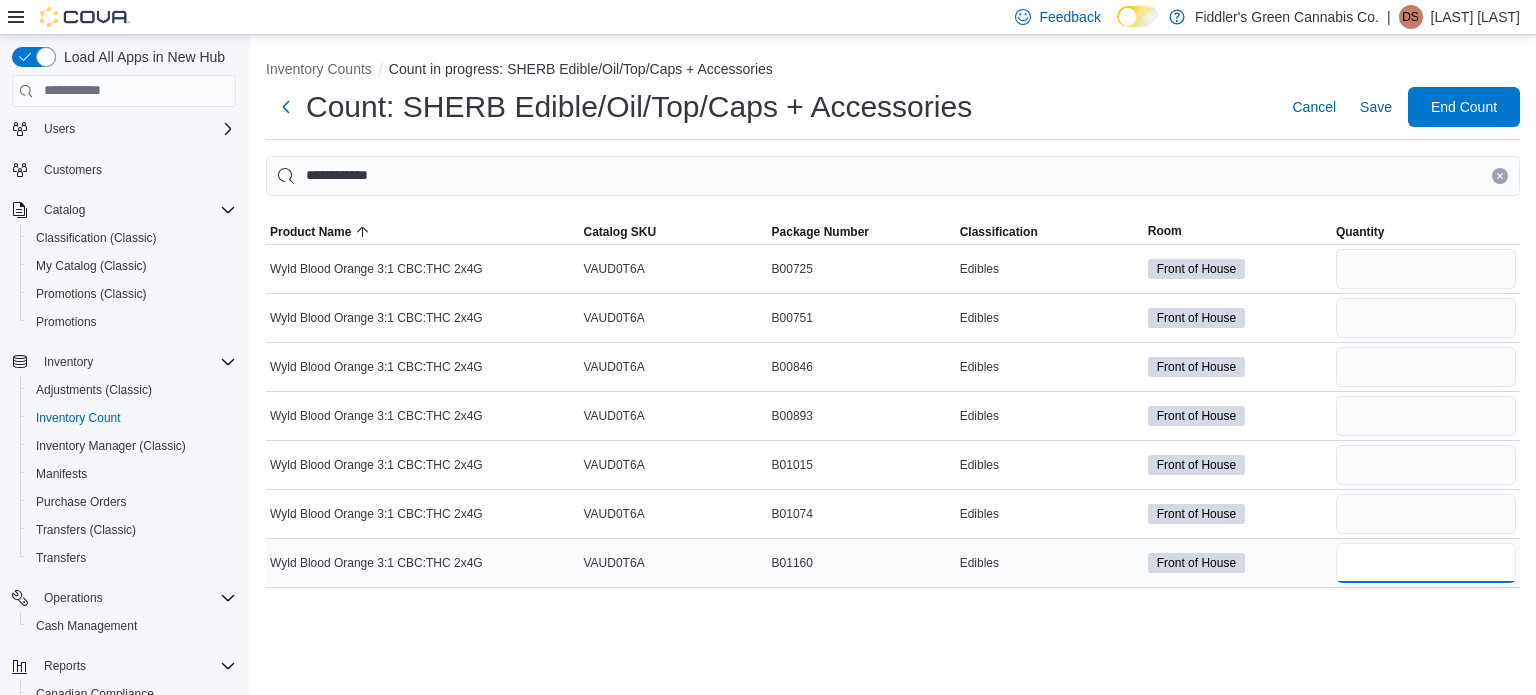 click at bounding box center (1426, 563) 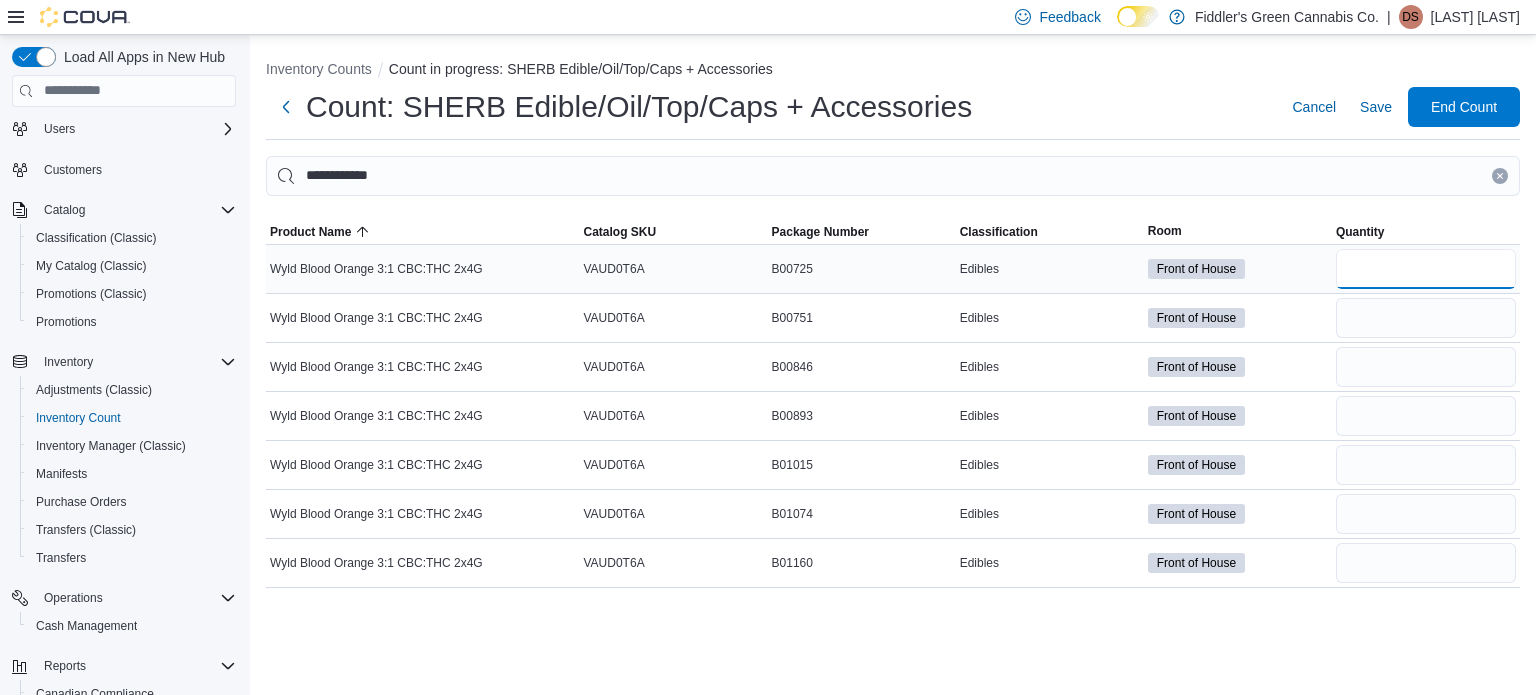 click at bounding box center [1426, 269] 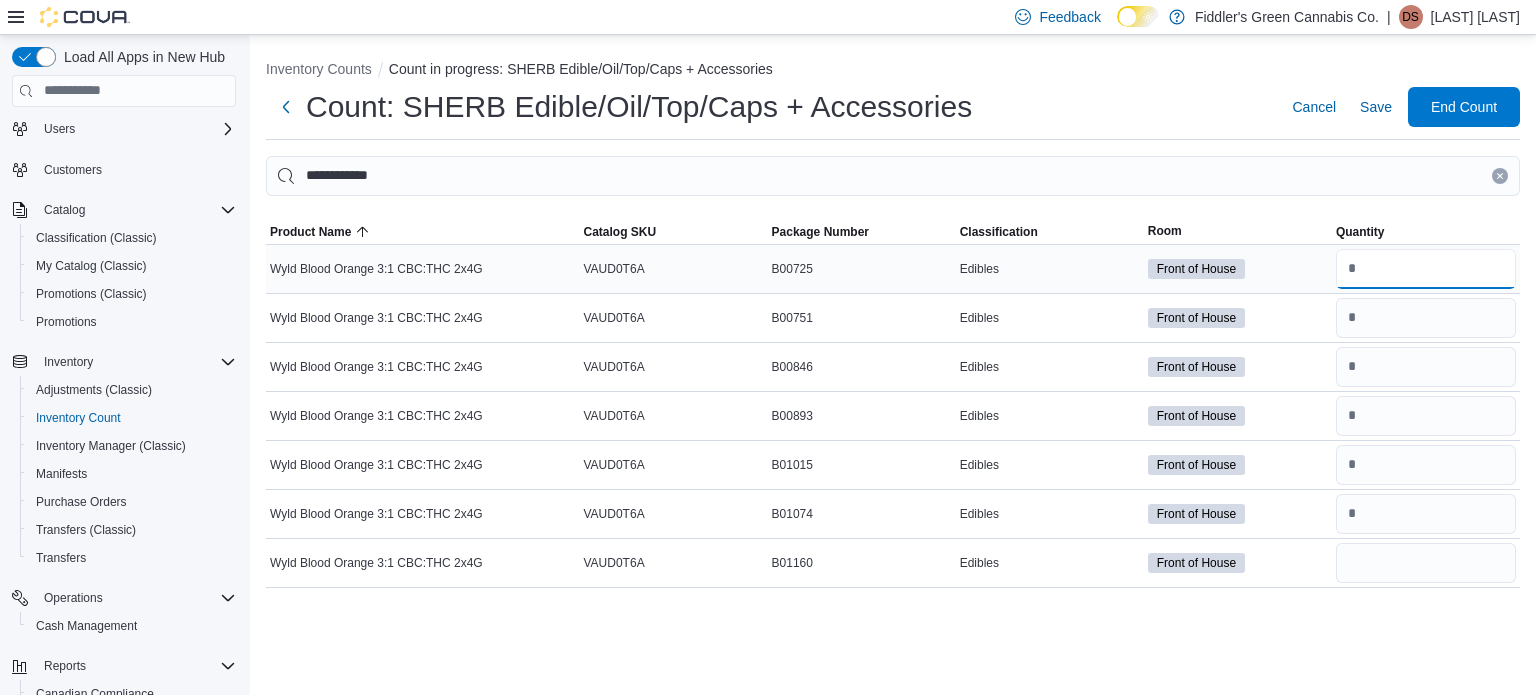 click at bounding box center (1426, 269) 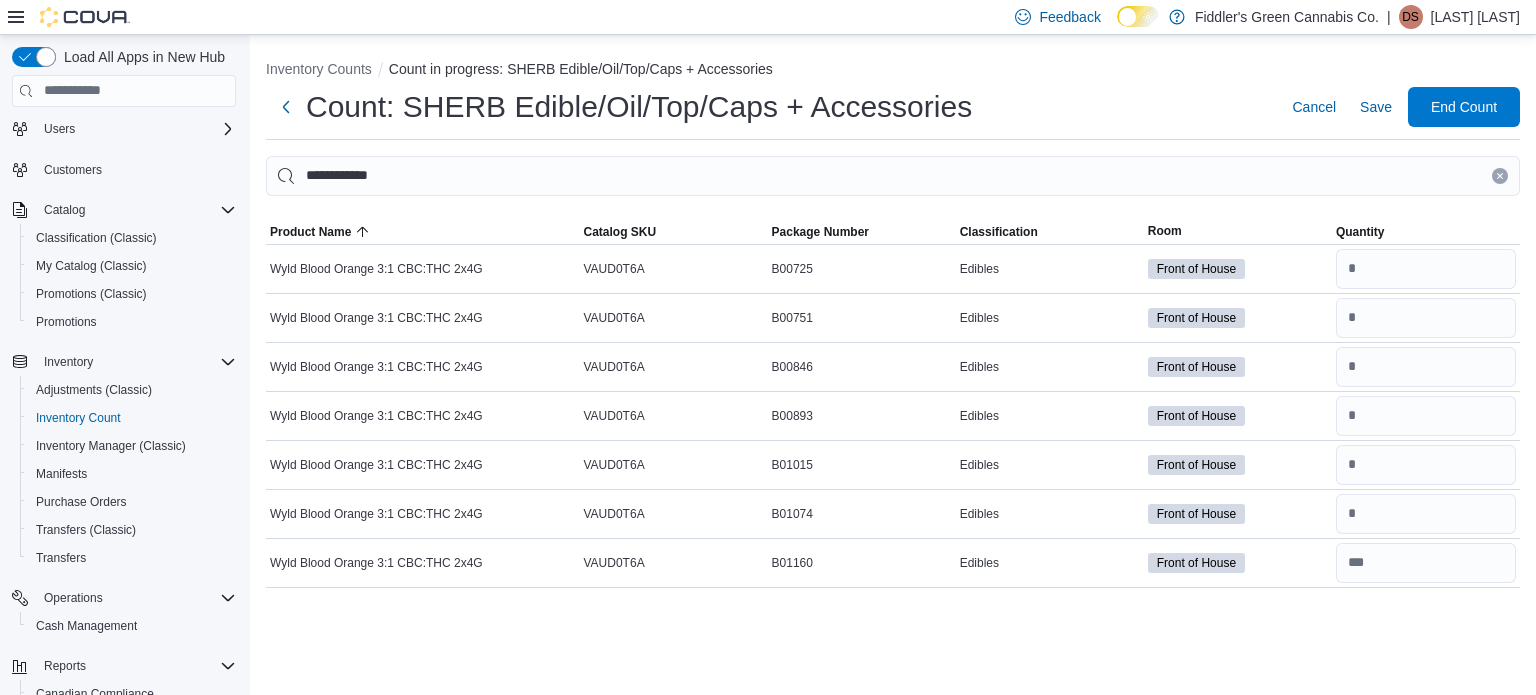 click on "**********" at bounding box center [893, 319] 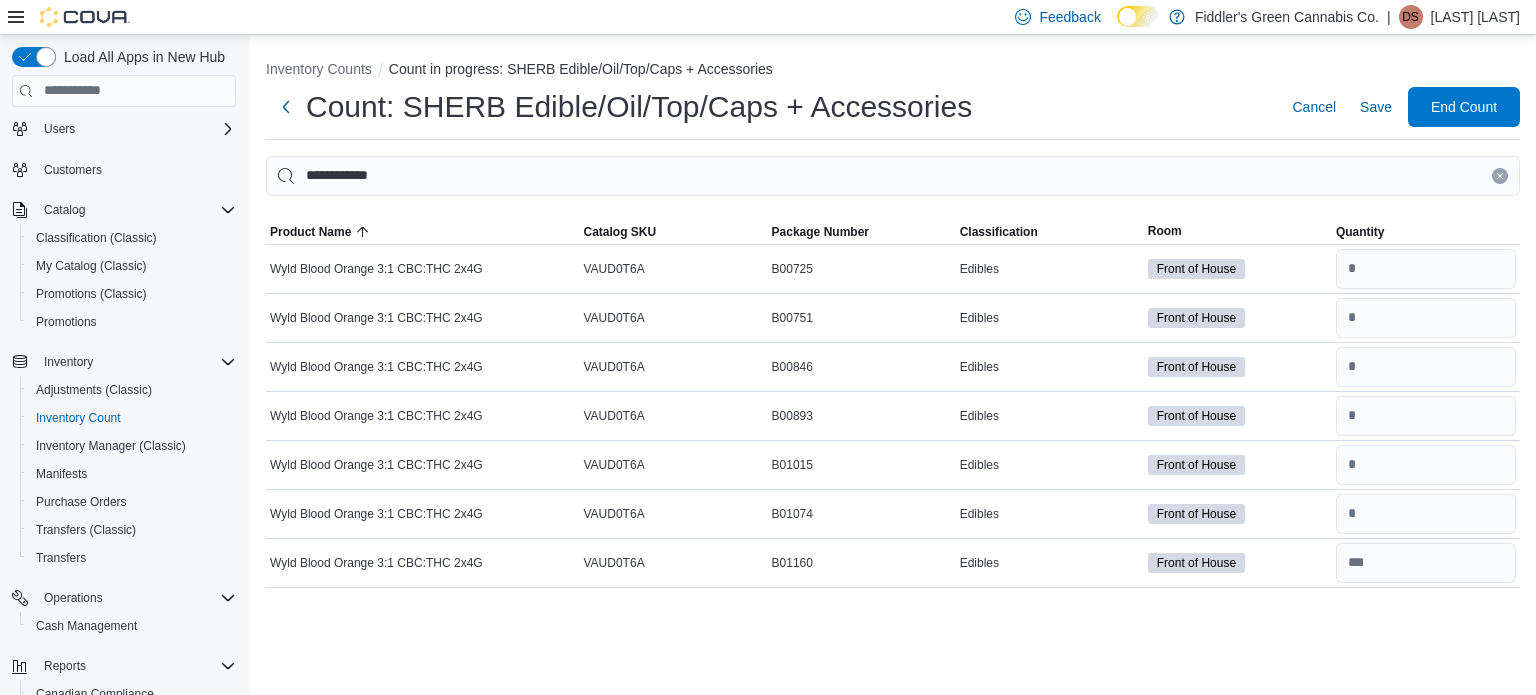 click on "Count: SHERB Edible/Oil/Top/Caps + Accessories  Cancel Save End Count" at bounding box center [893, 107] 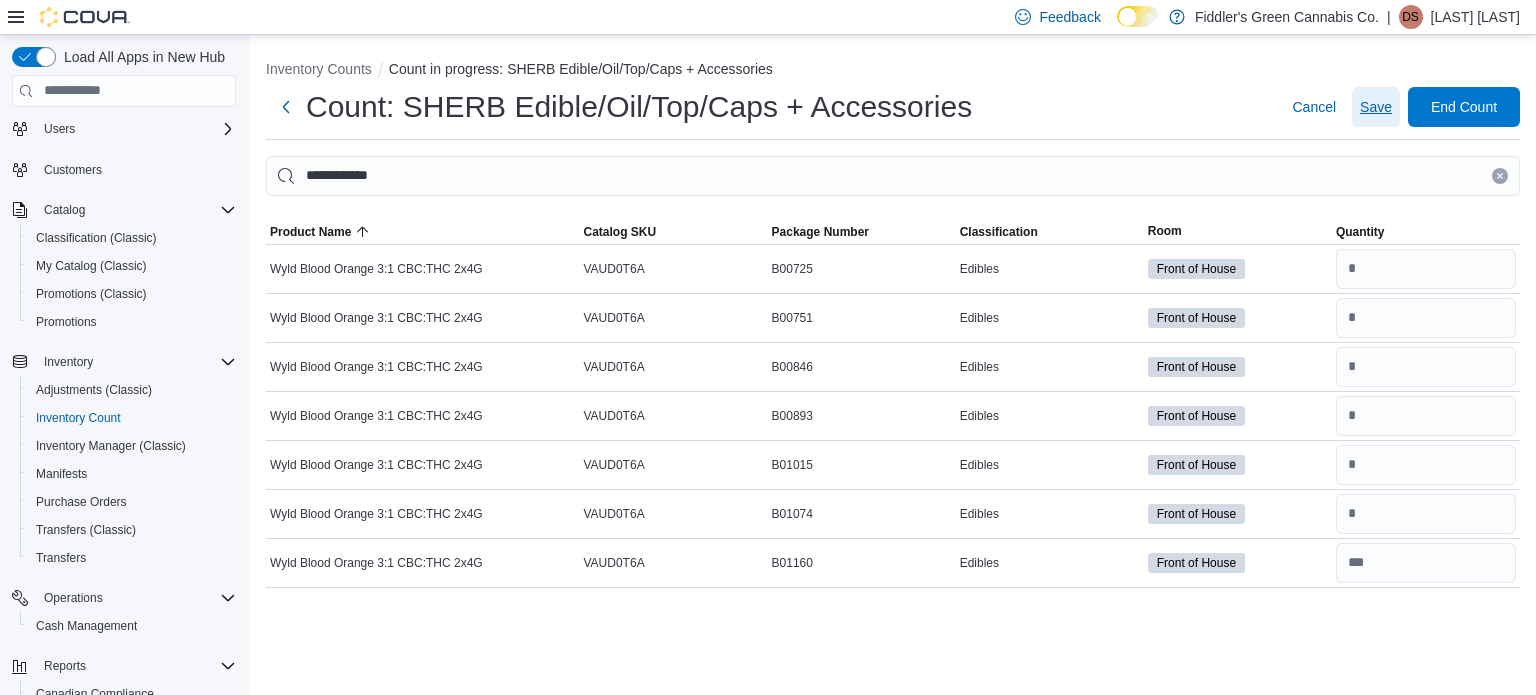 click on "Save" at bounding box center [1376, 107] 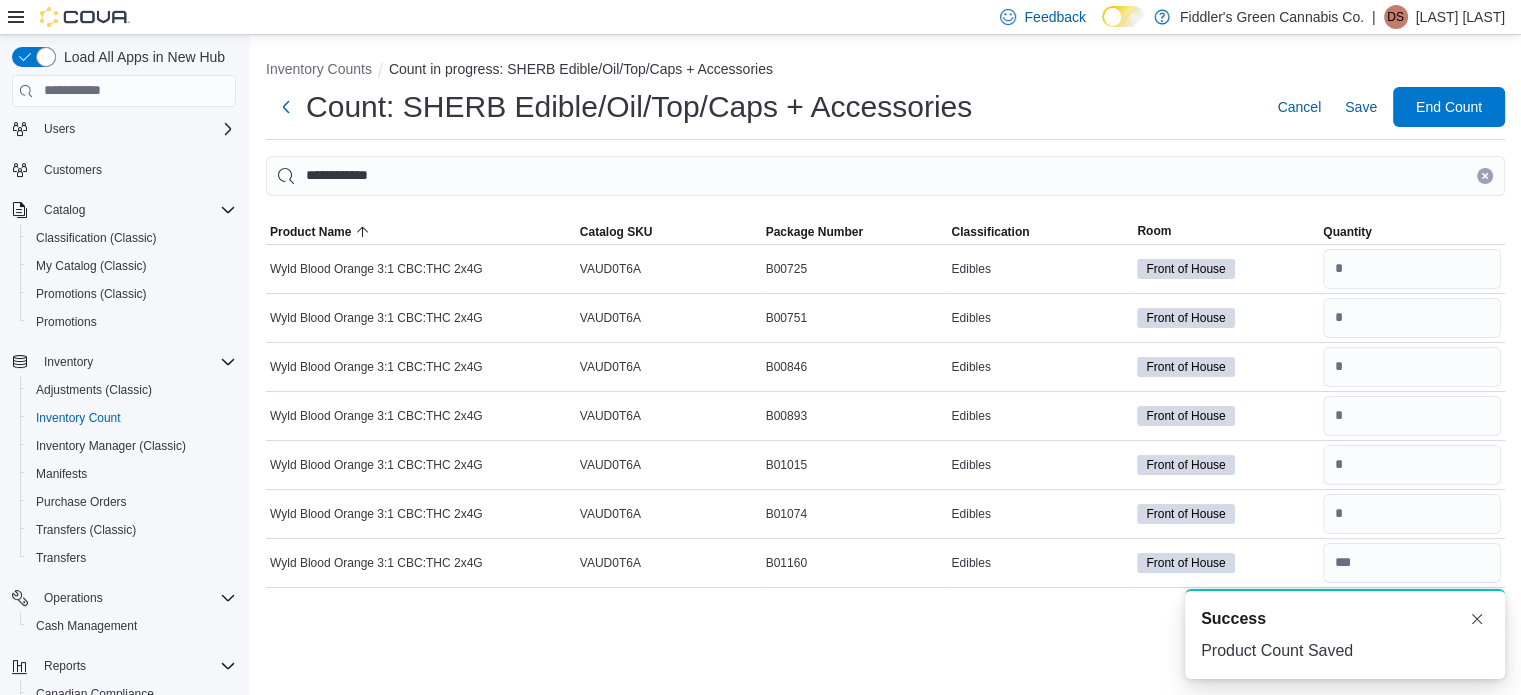 scroll, scrollTop: 0, scrollLeft: 0, axis: both 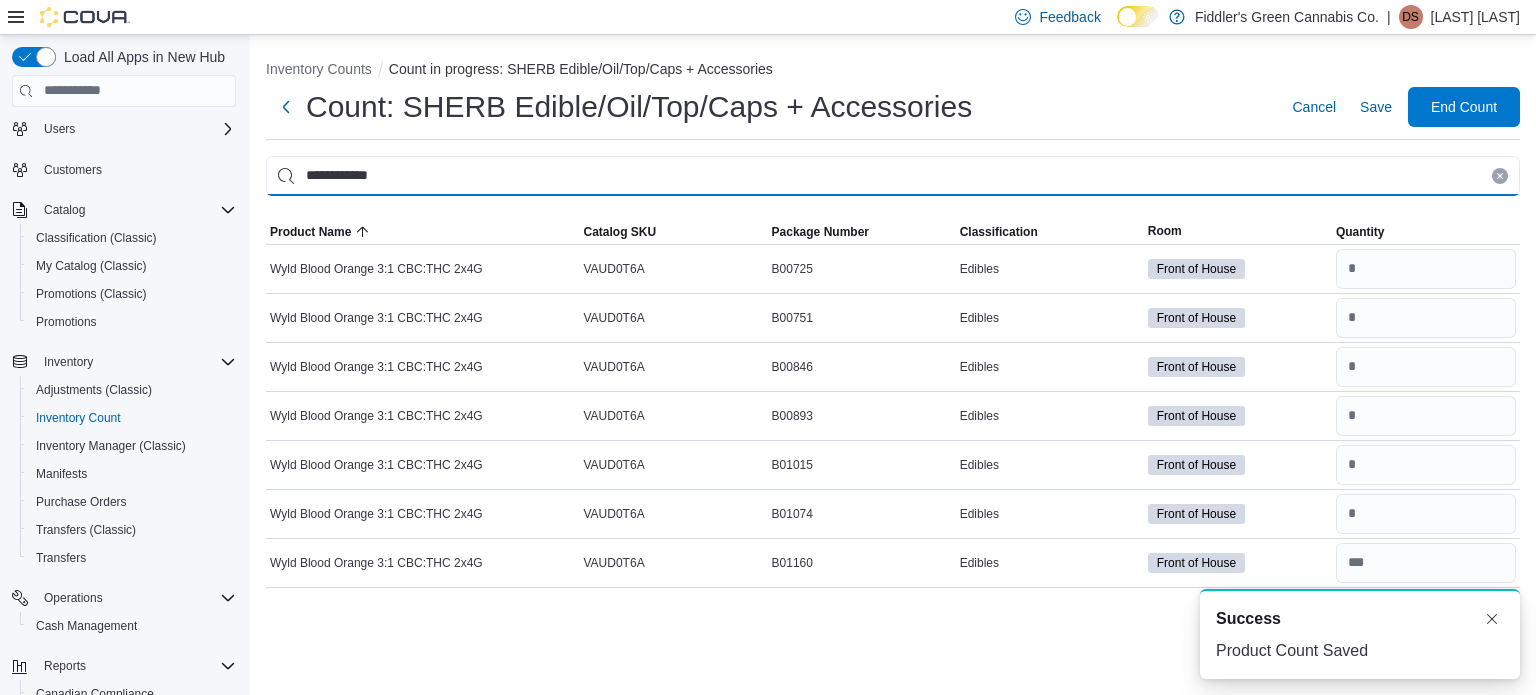 click on "**********" at bounding box center (893, 176) 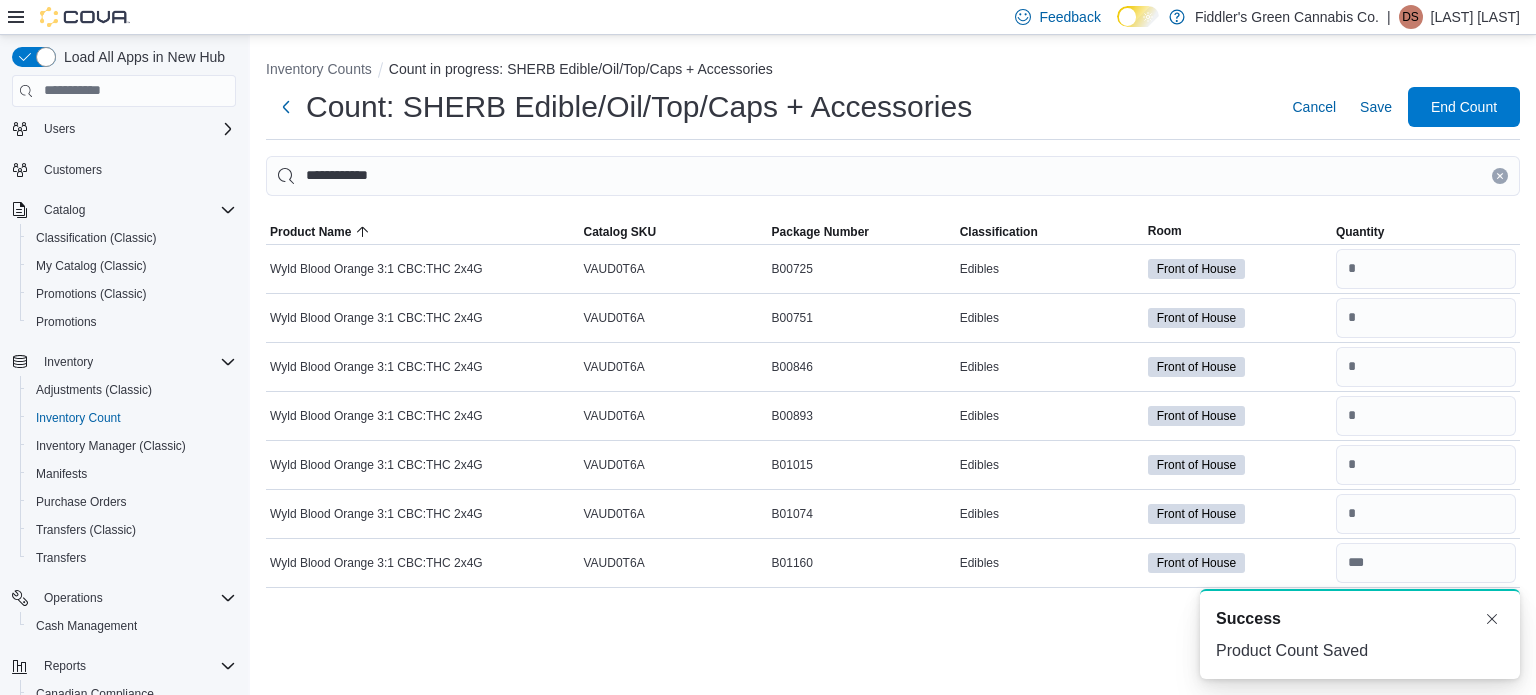 click at bounding box center (1500, 176) 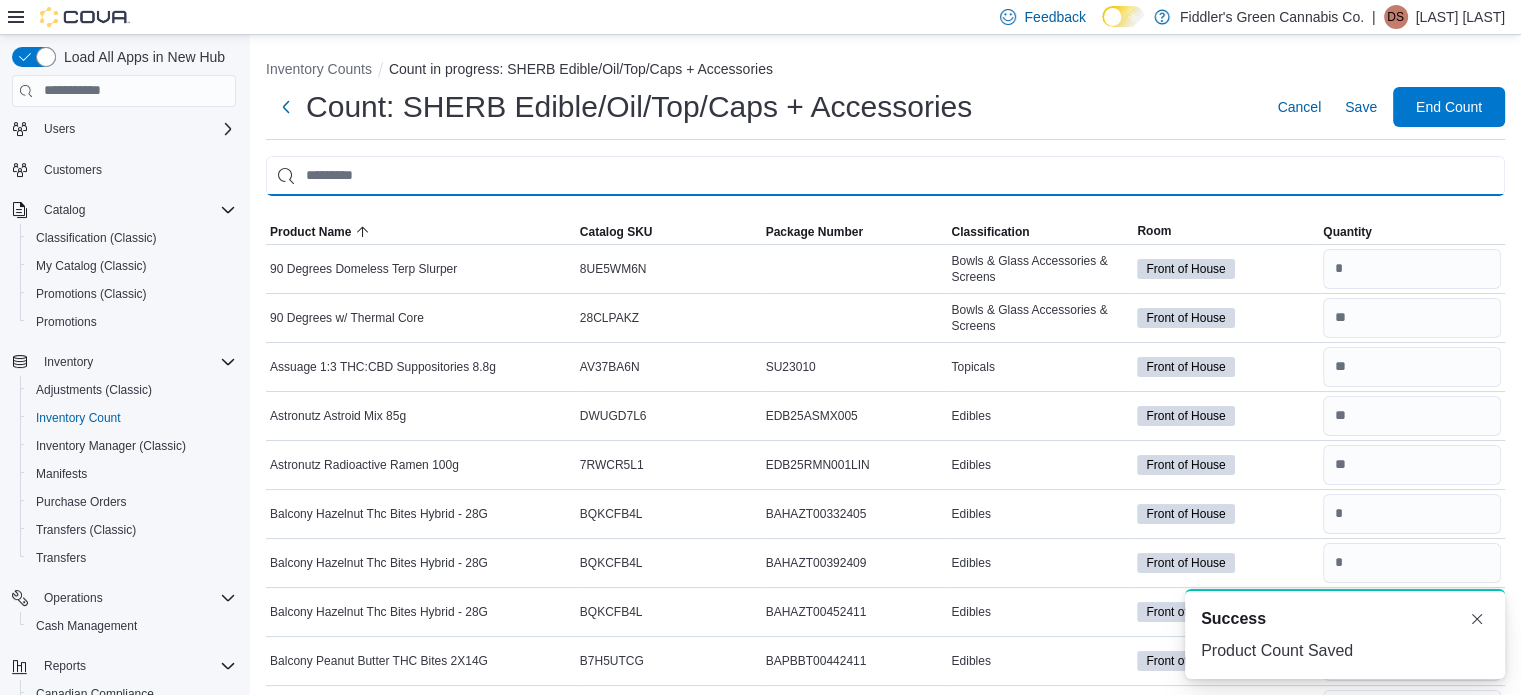 click at bounding box center [885, 176] 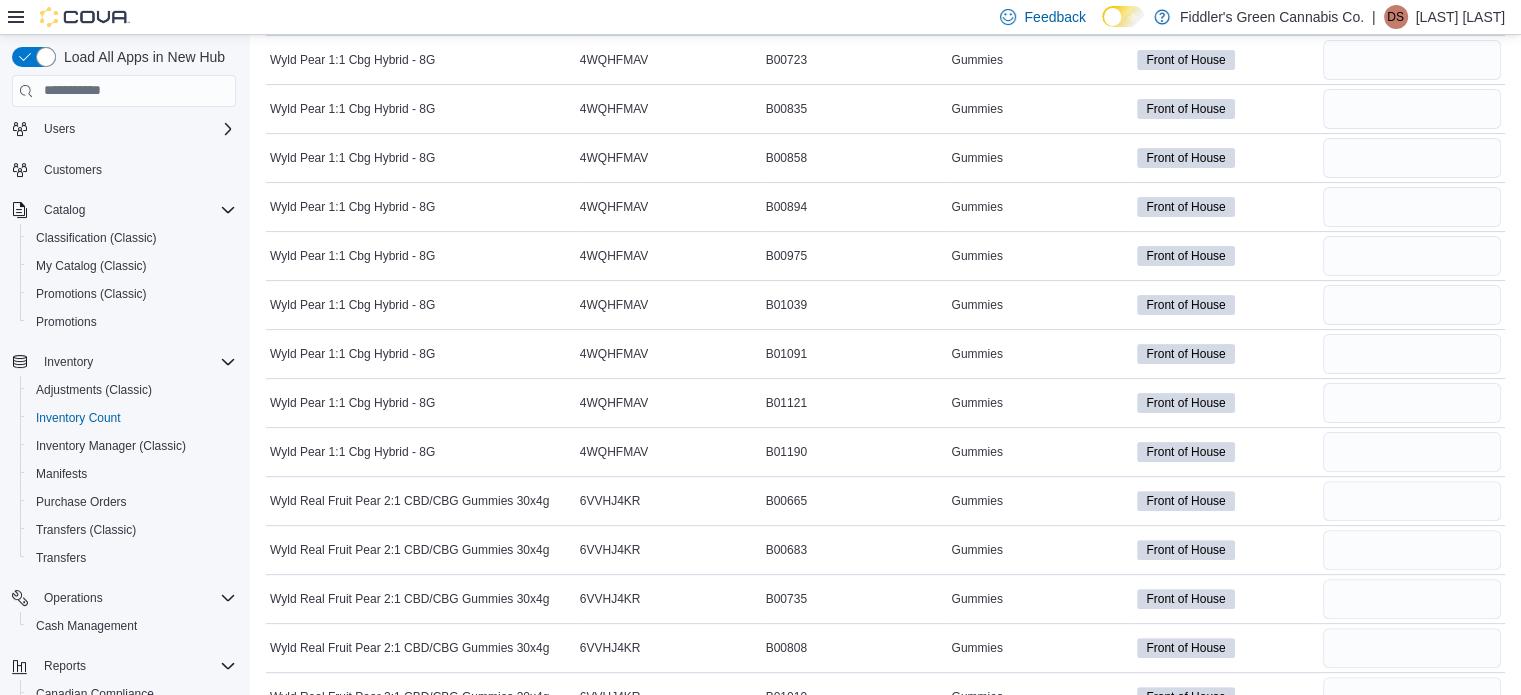 scroll, scrollTop: 540, scrollLeft: 0, axis: vertical 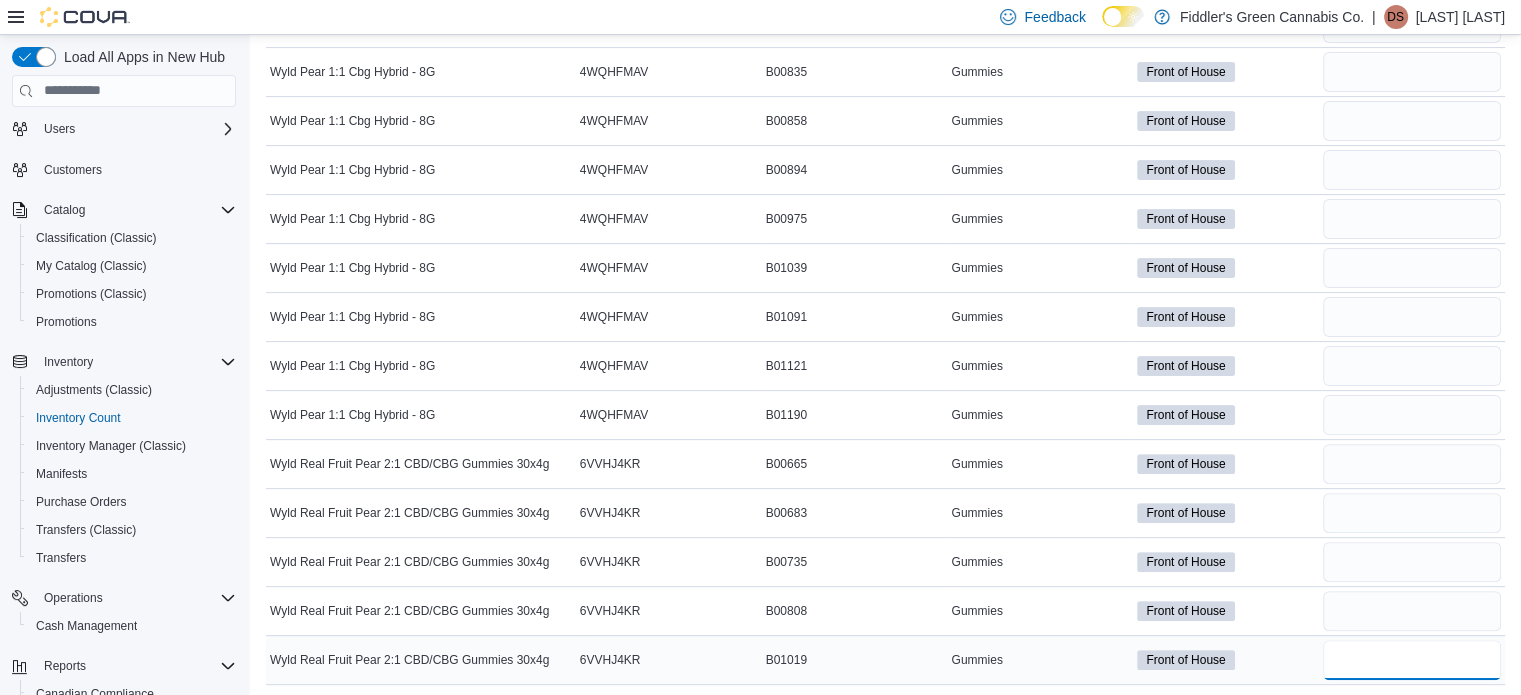 click at bounding box center [1412, 660] 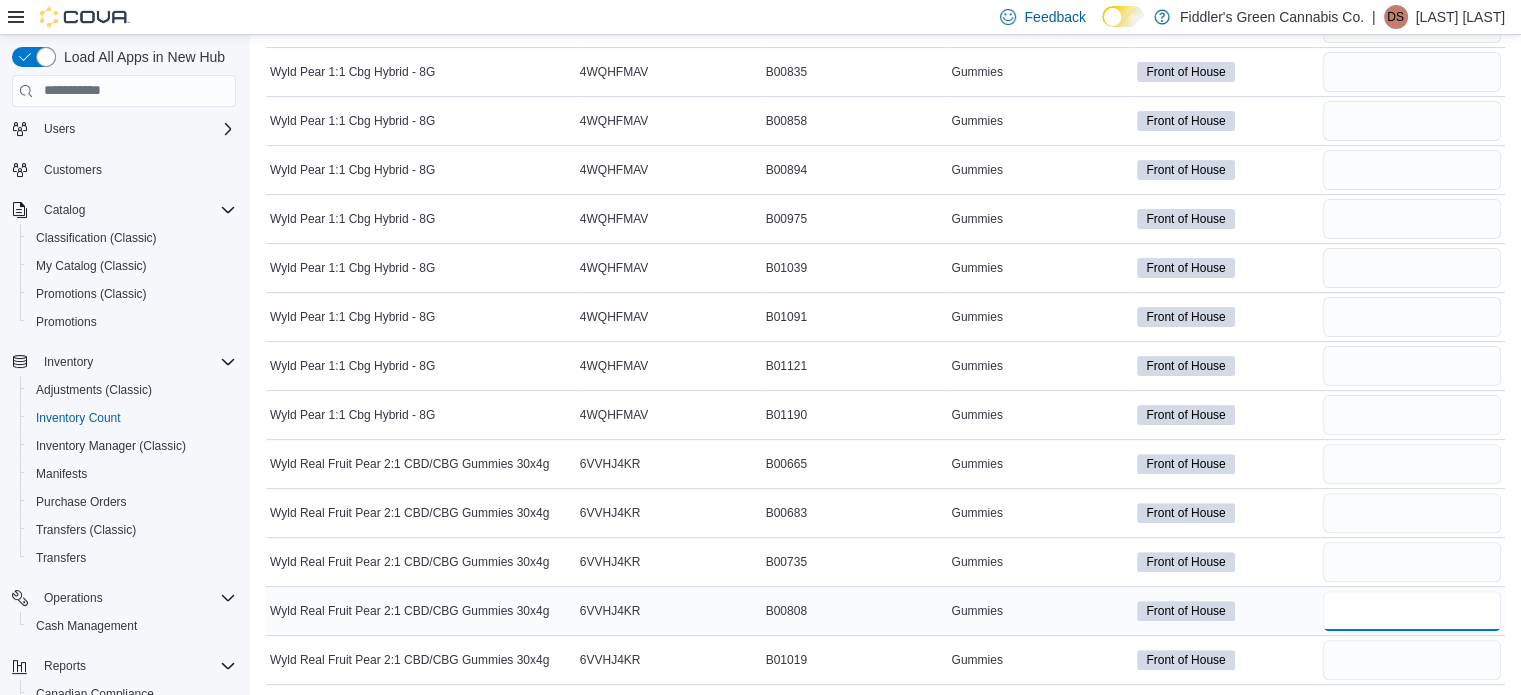 click at bounding box center (1412, 611) 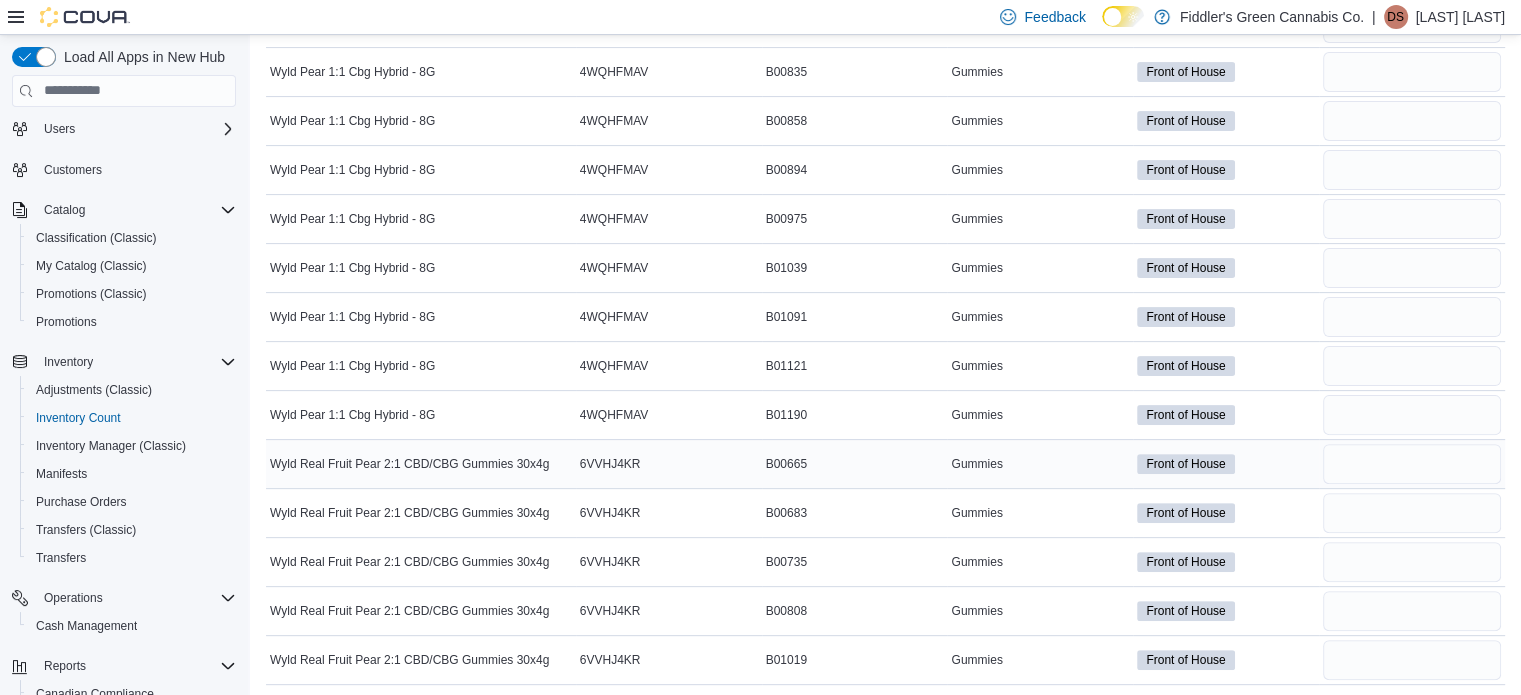 click at bounding box center (1412, 464) 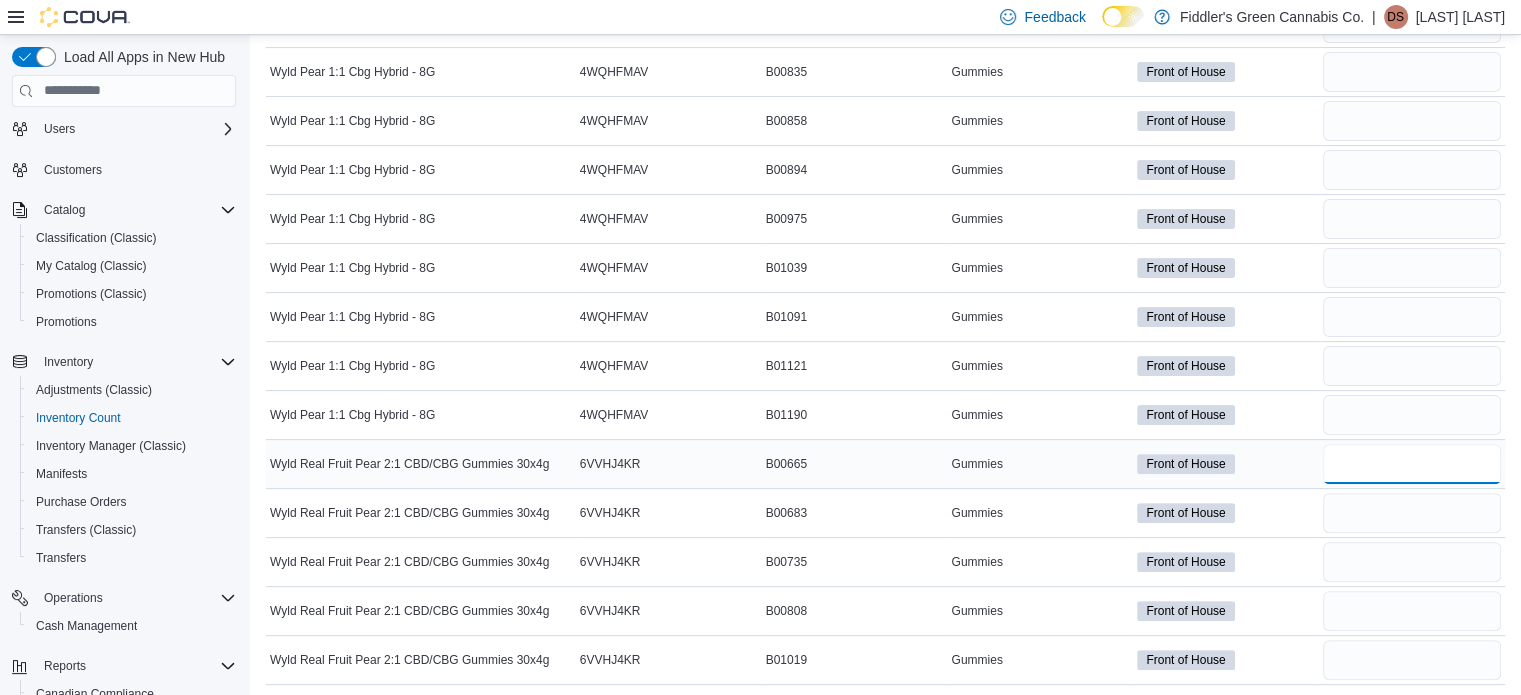 click at bounding box center [1412, 464] 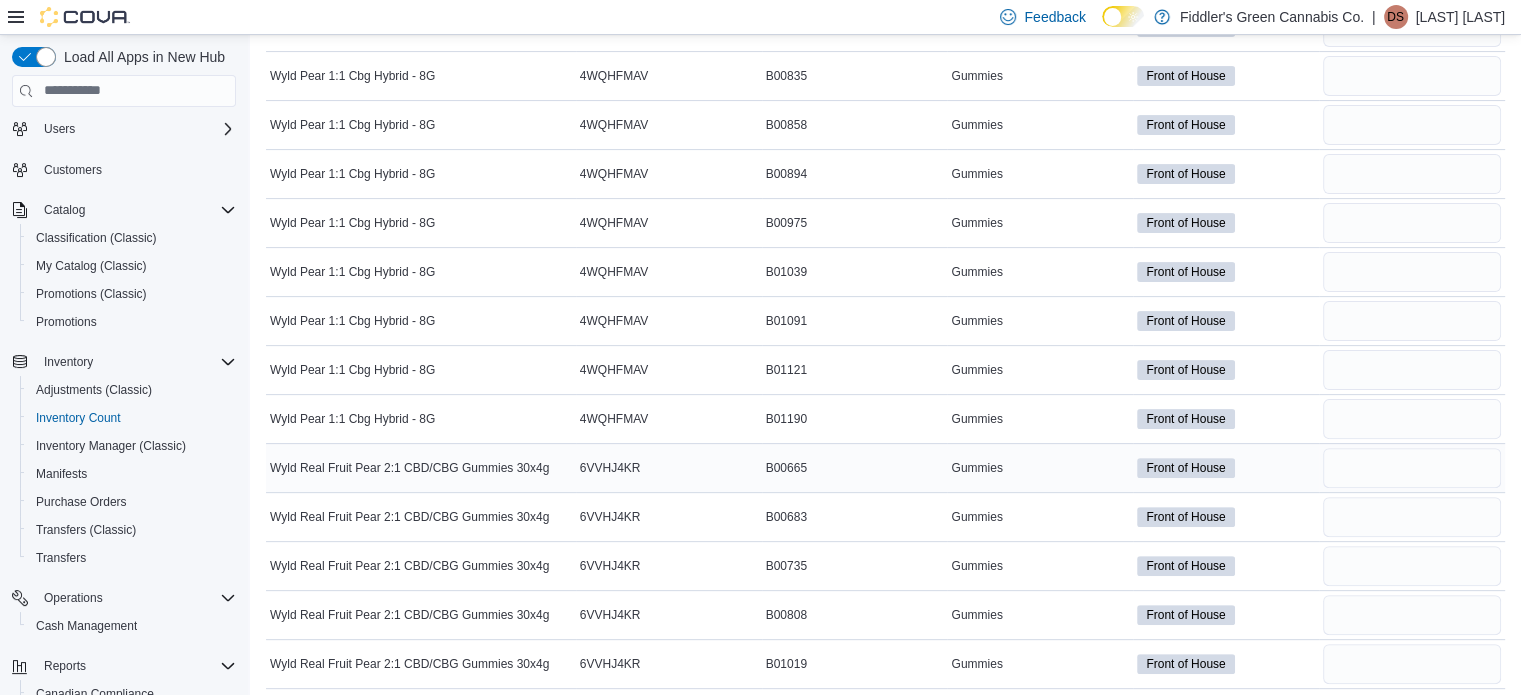scroll, scrollTop: 540, scrollLeft: 0, axis: vertical 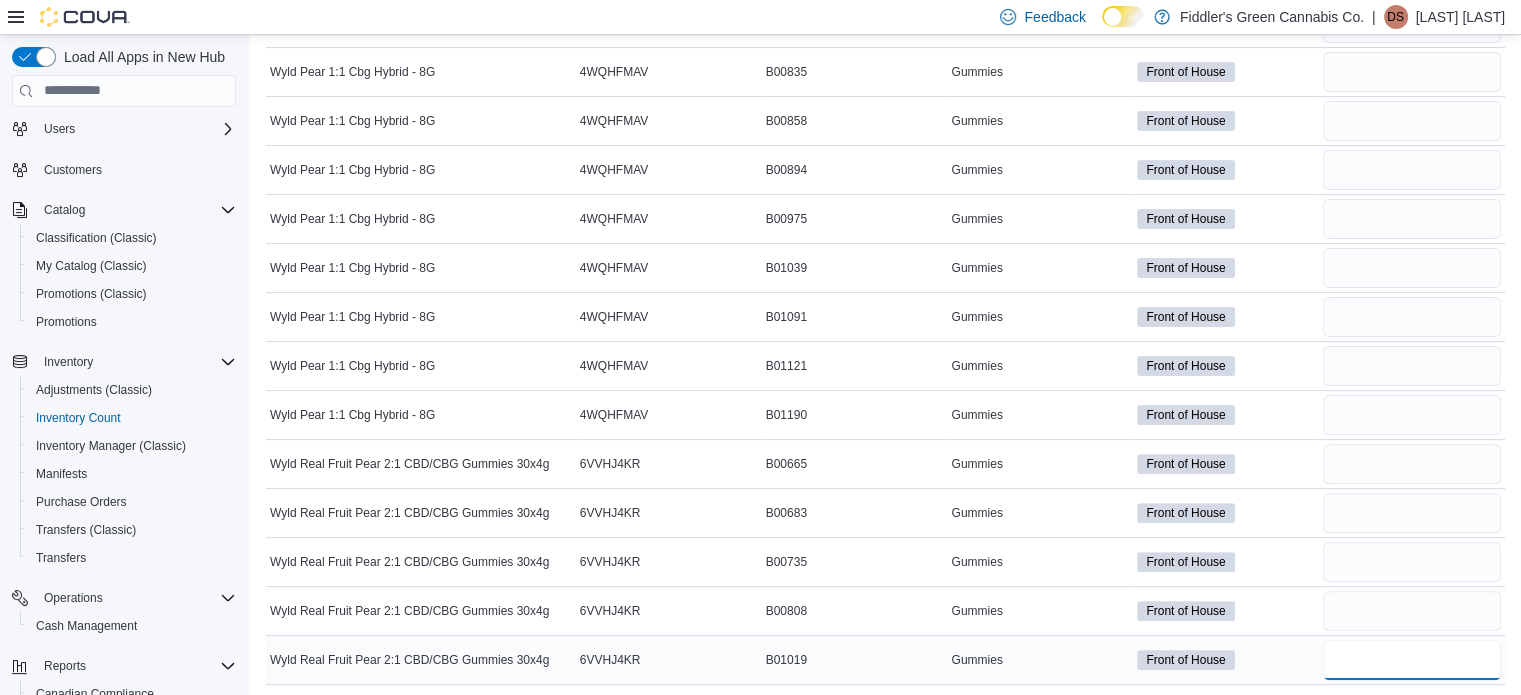 click at bounding box center (1412, 660) 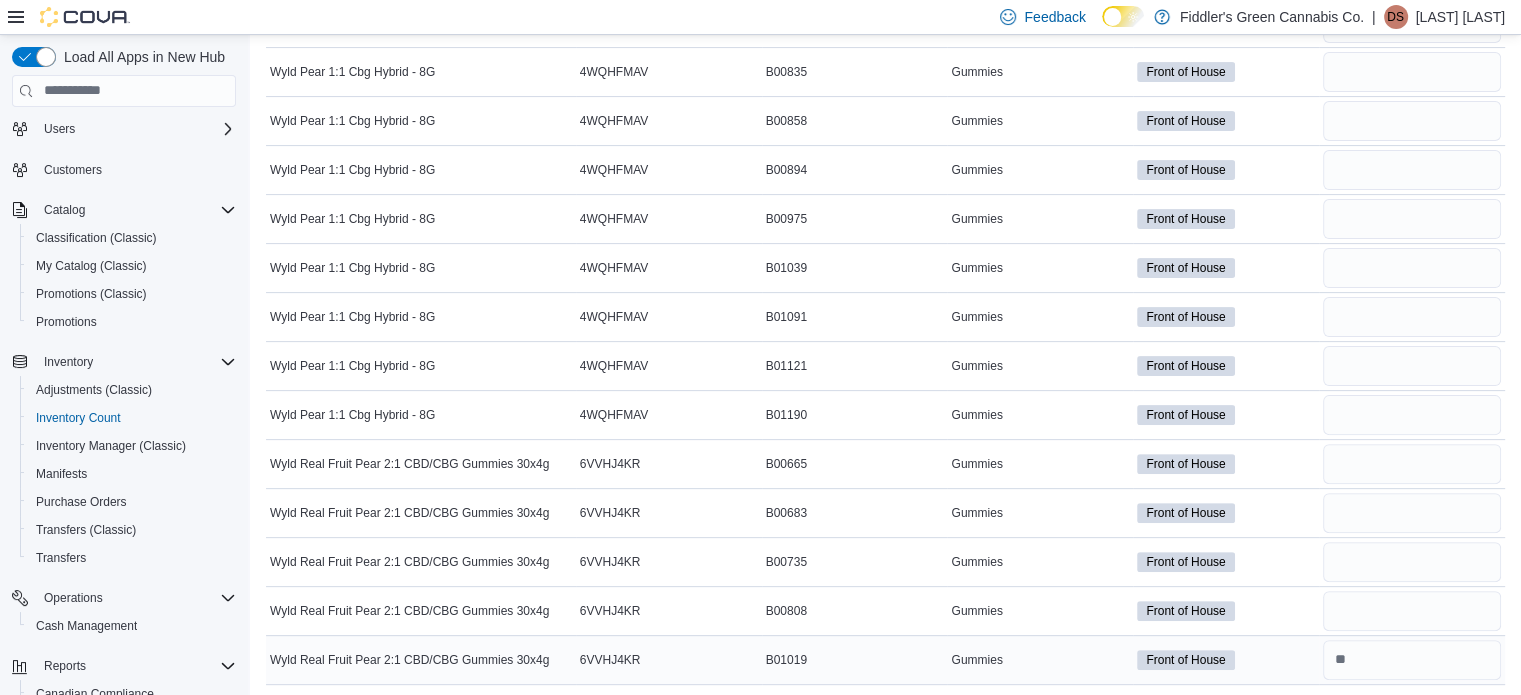 scroll, scrollTop: 0, scrollLeft: 0, axis: both 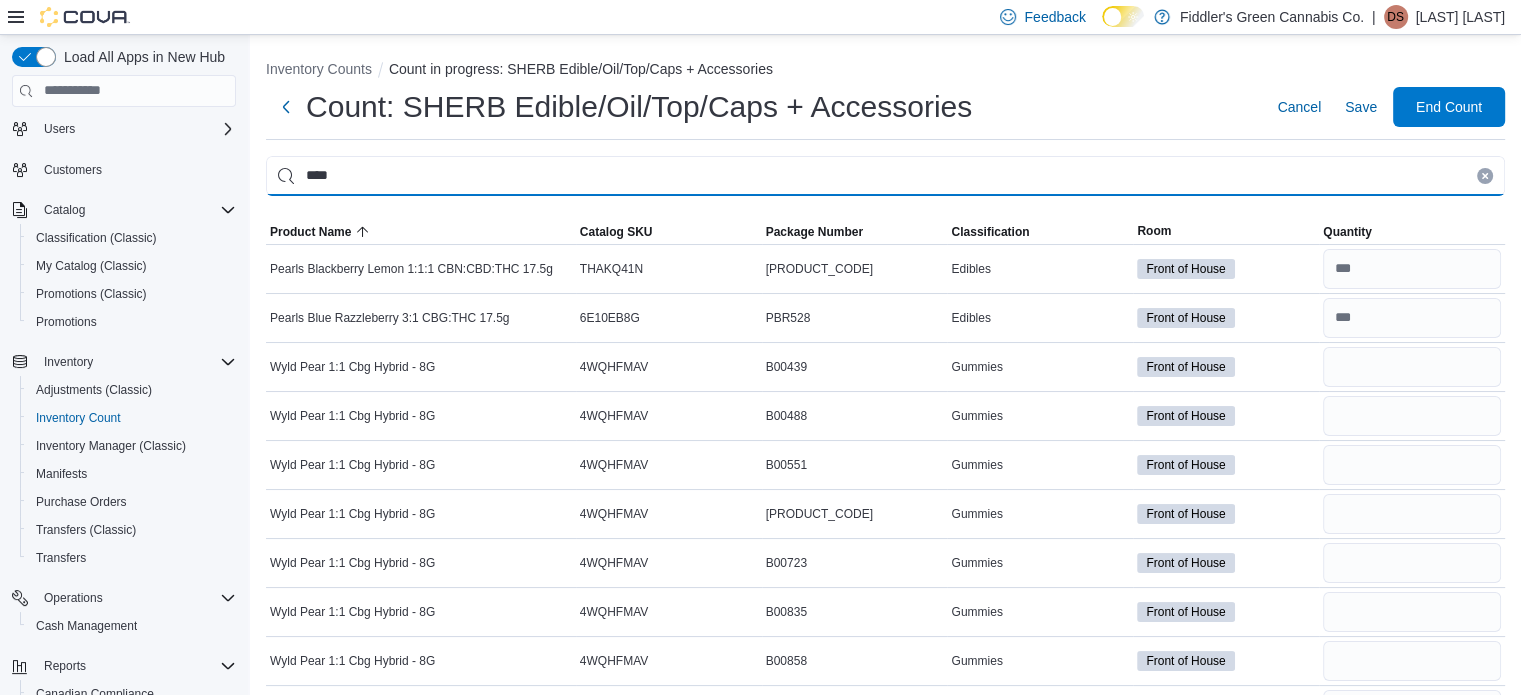 click on "****" at bounding box center (885, 176) 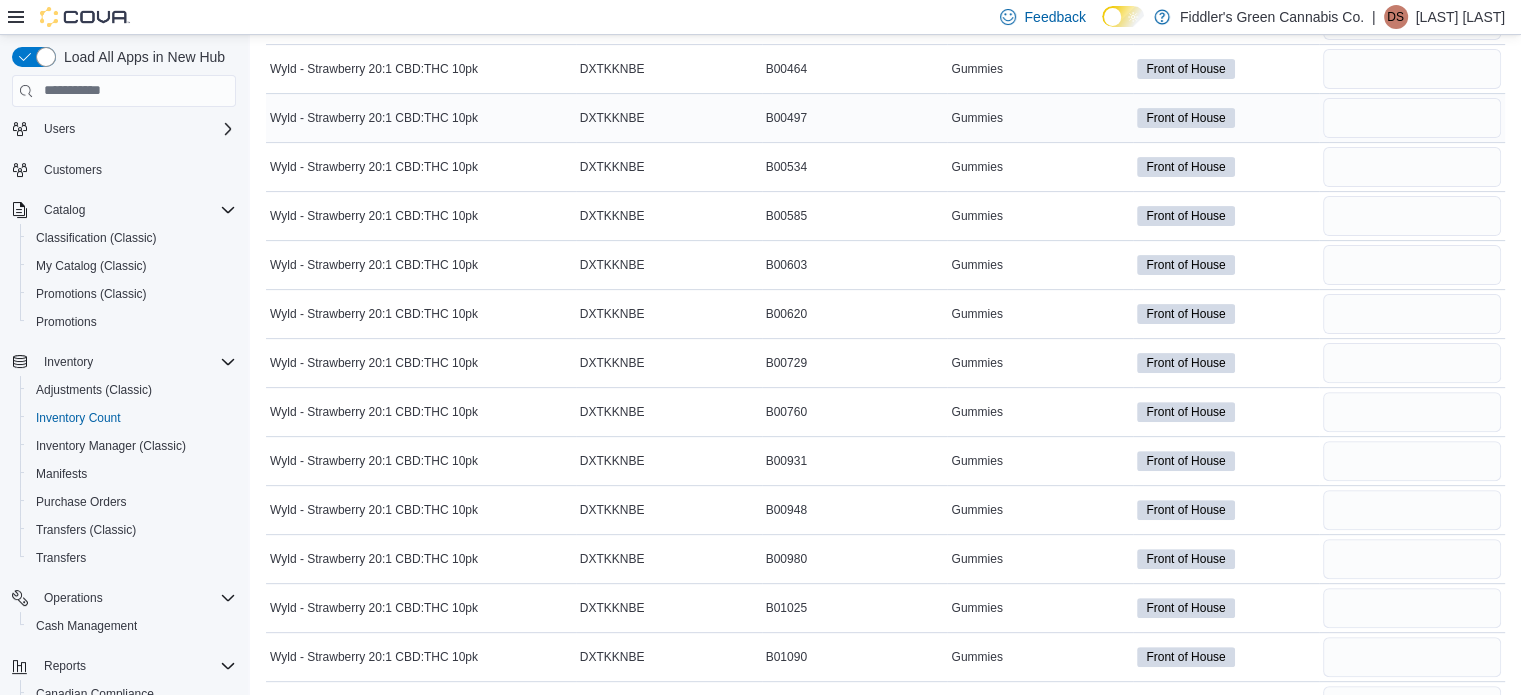 scroll, scrollTop: 687, scrollLeft: 0, axis: vertical 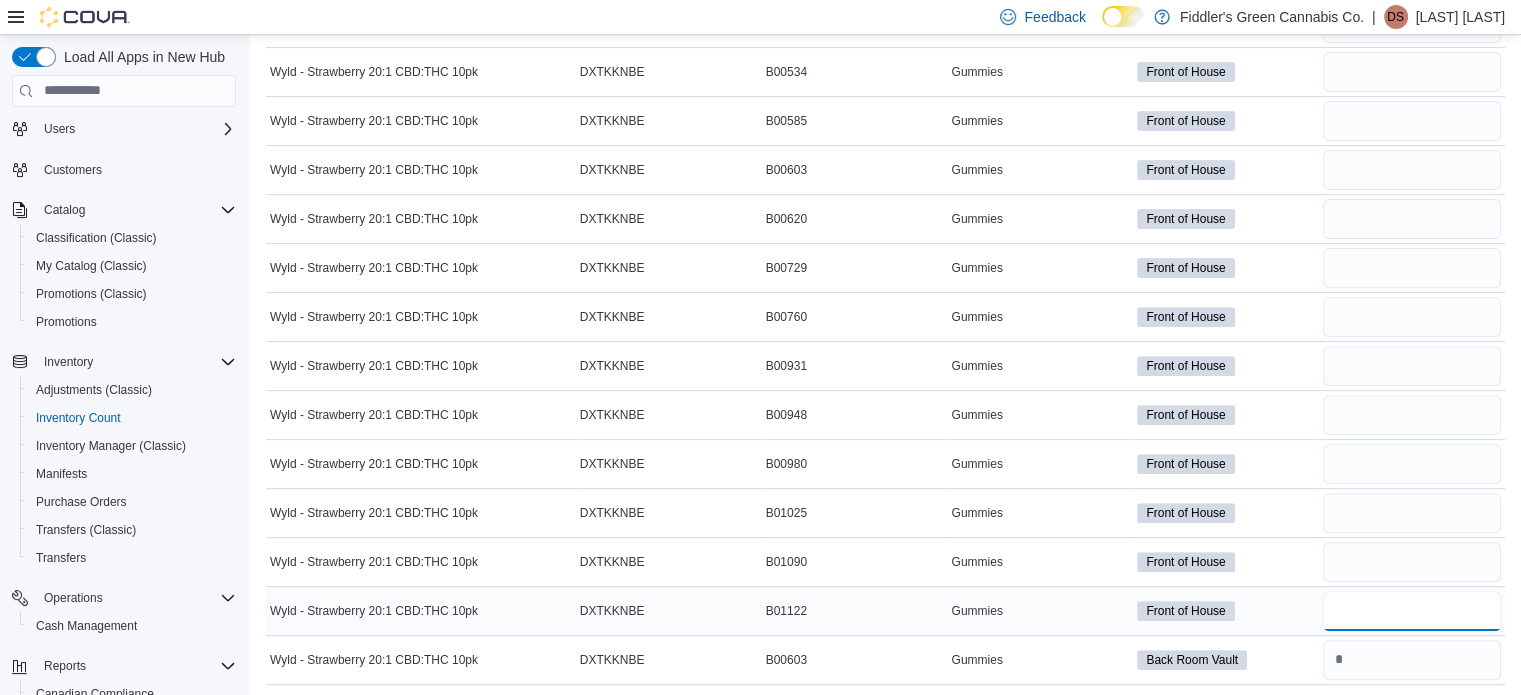 click at bounding box center [1412, 611] 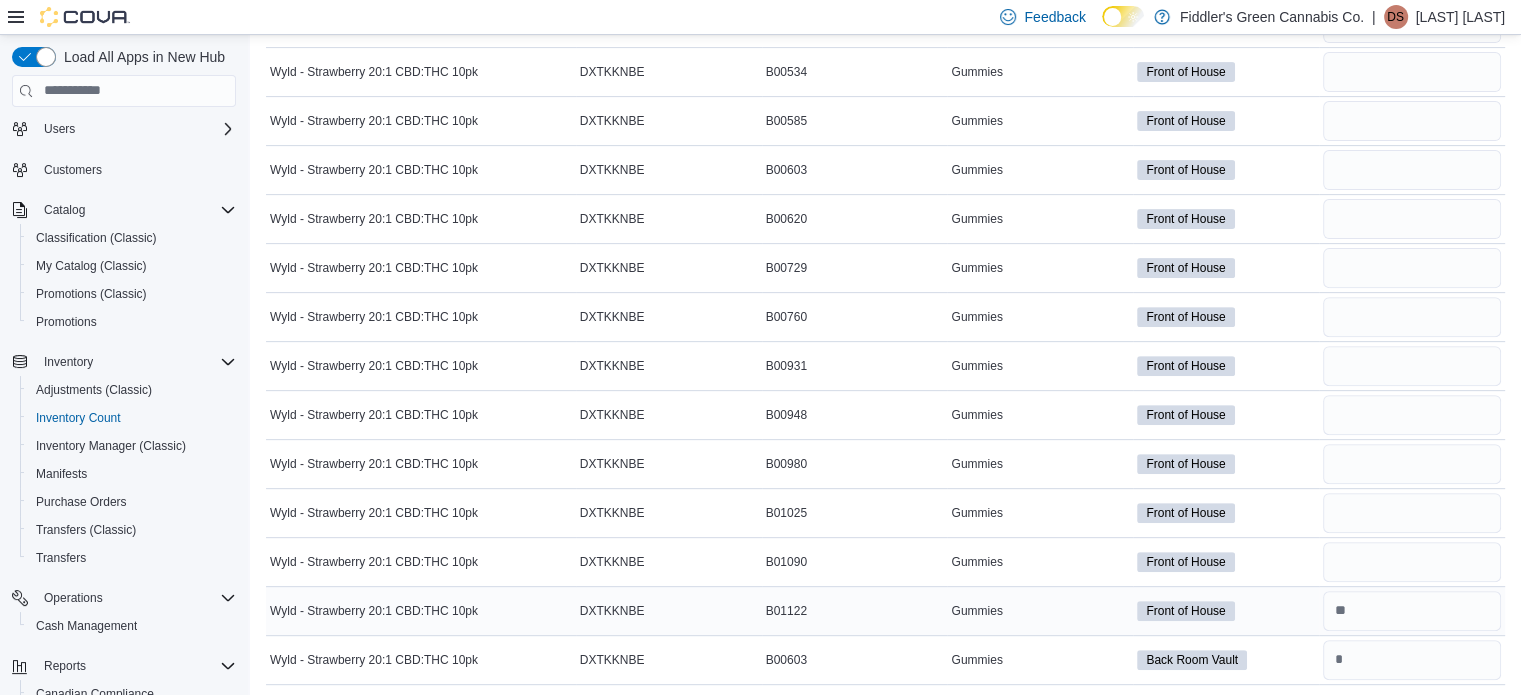 scroll, scrollTop: 370, scrollLeft: 0, axis: vertical 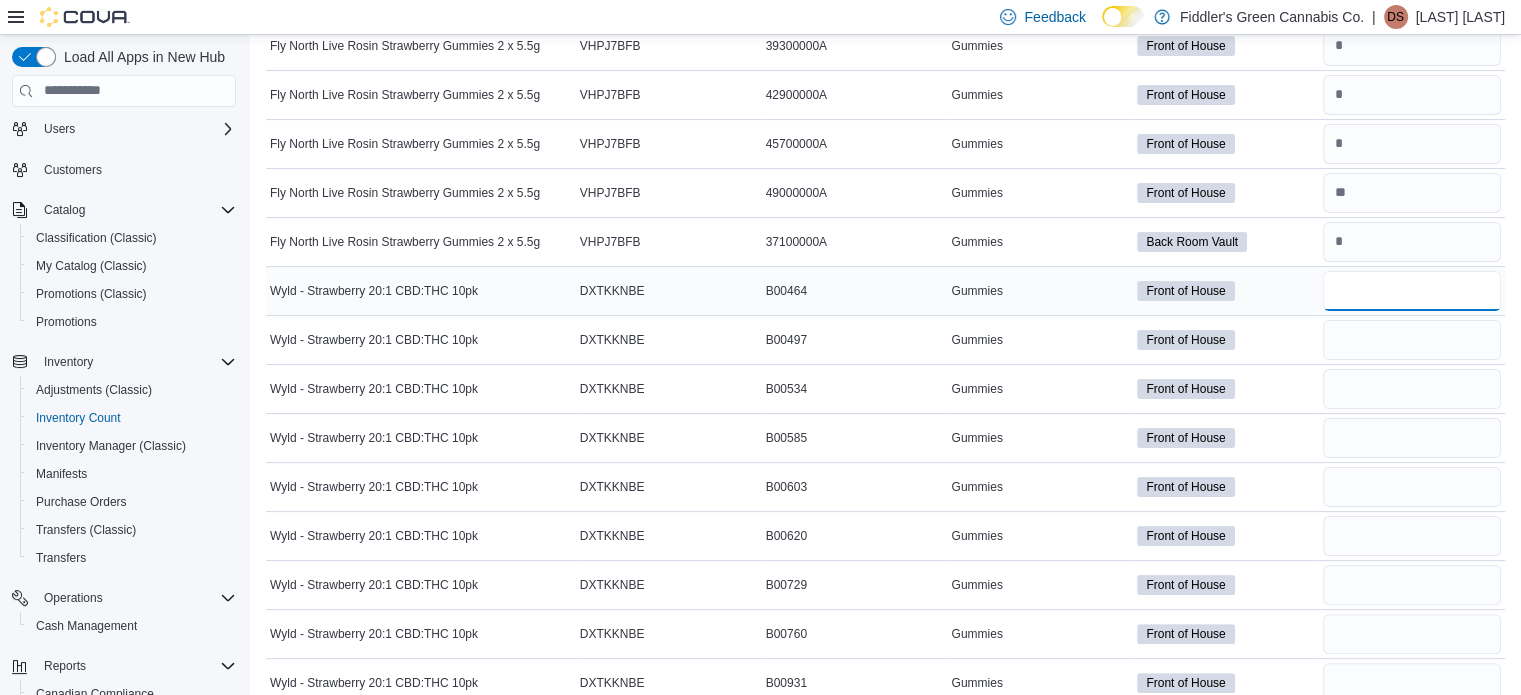 click at bounding box center [1412, 291] 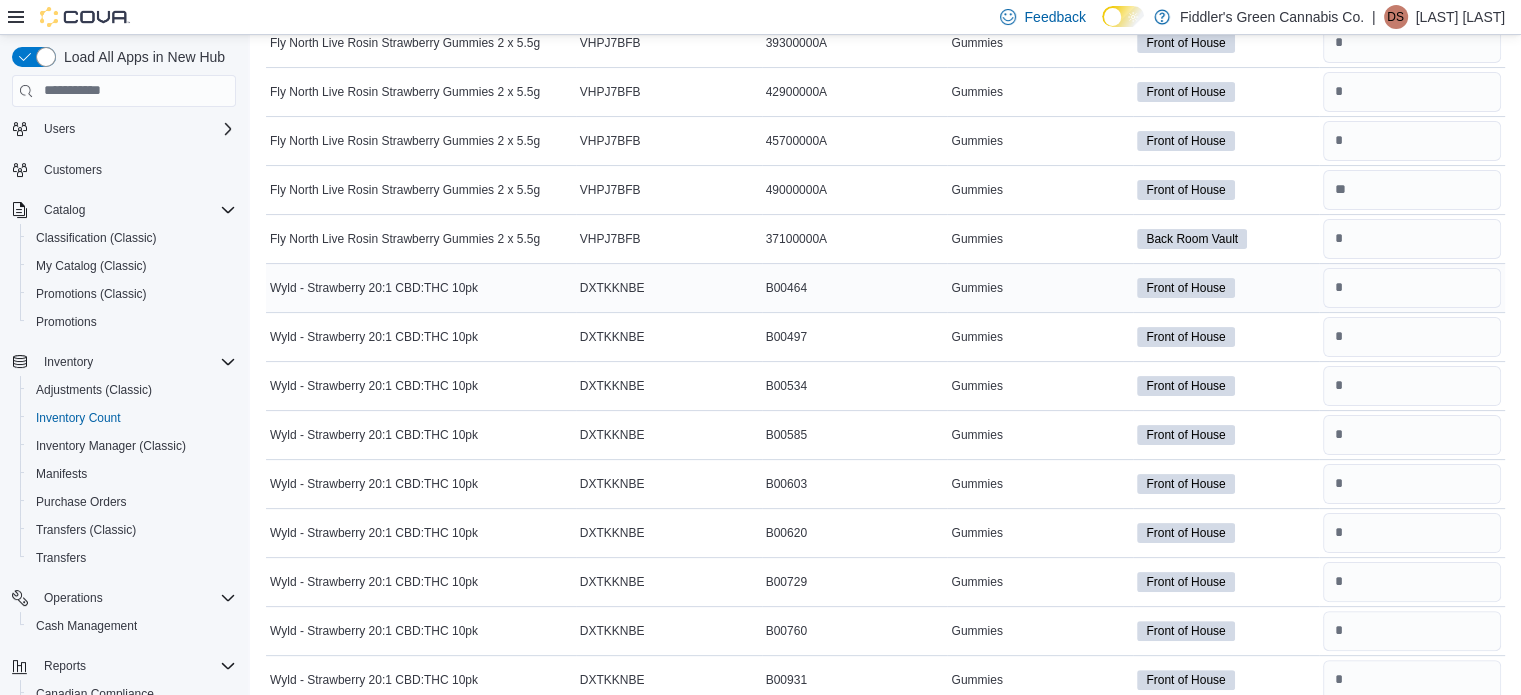 scroll, scrollTop: 687, scrollLeft: 0, axis: vertical 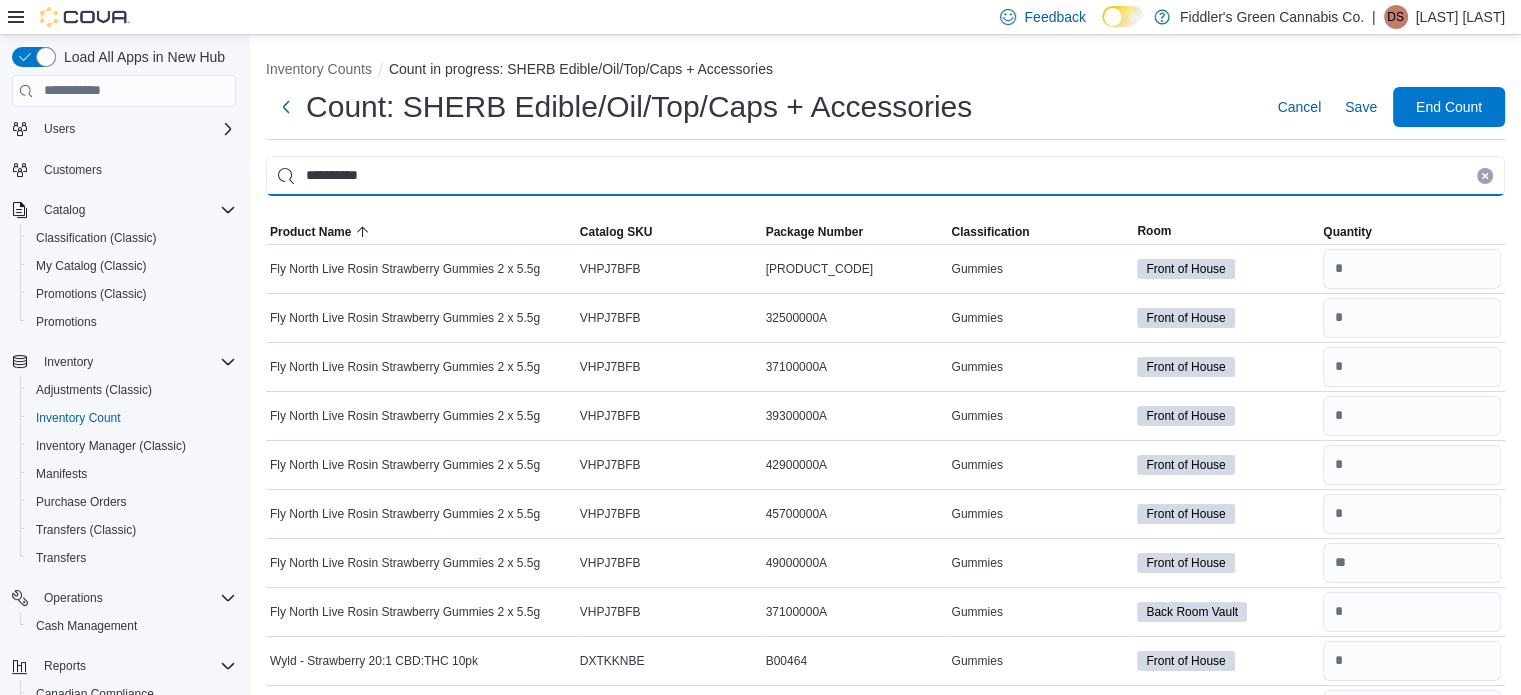 click on "**********" at bounding box center [885, 176] 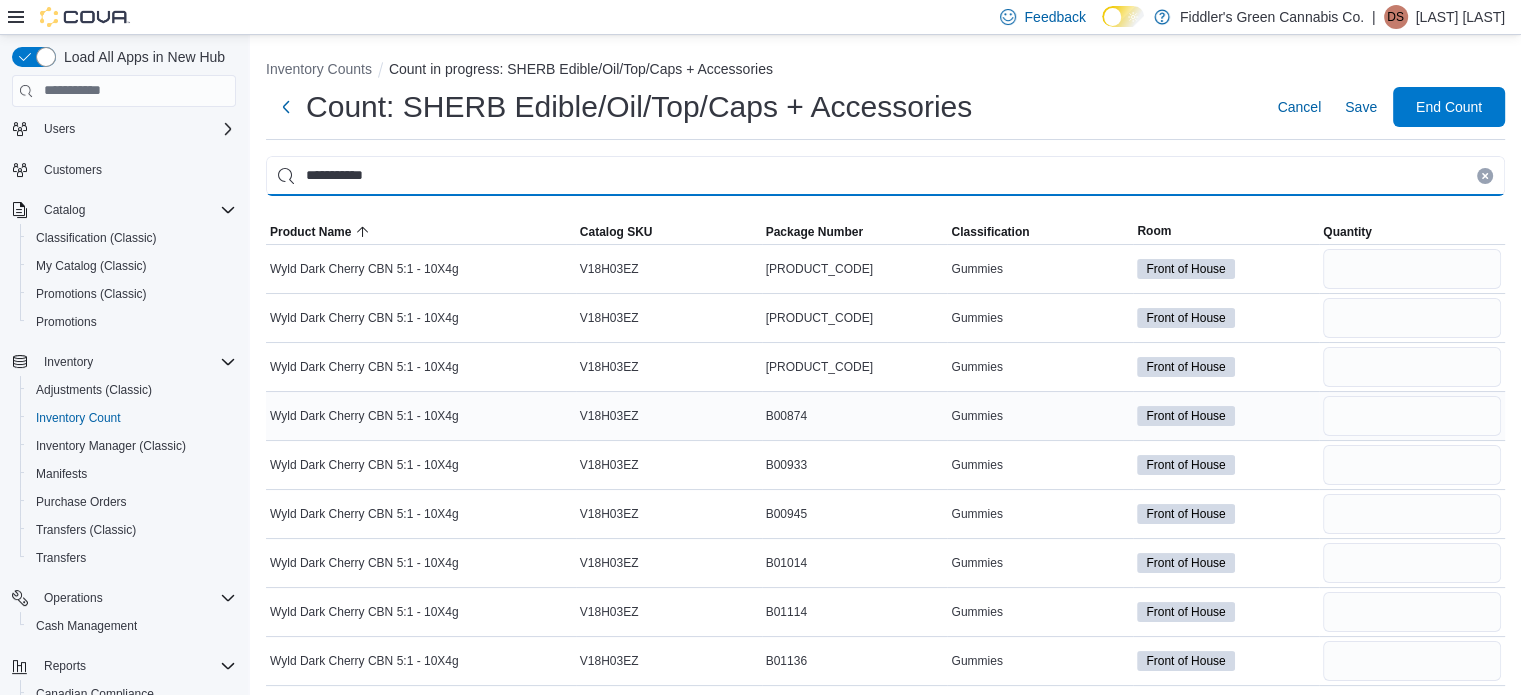 scroll, scrollTop: 4, scrollLeft: 0, axis: vertical 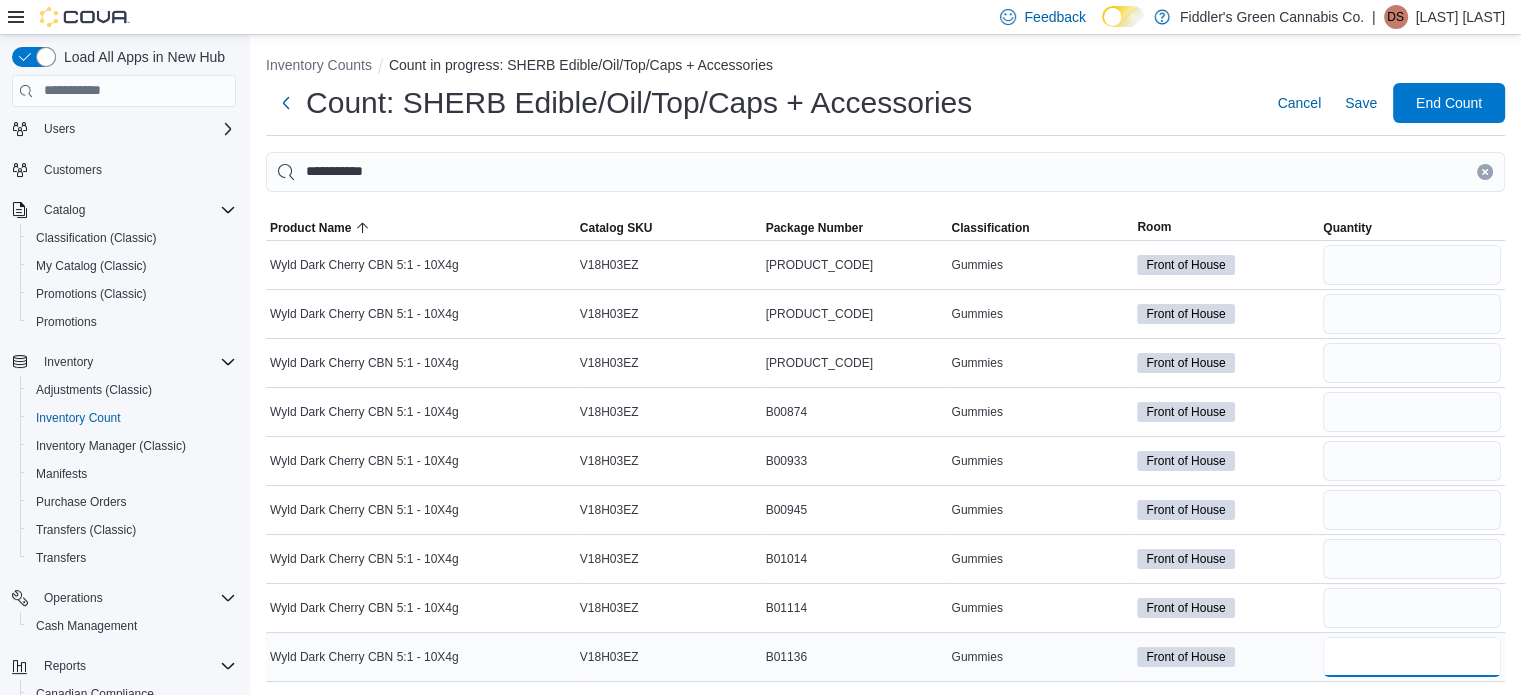 click at bounding box center (1412, 657) 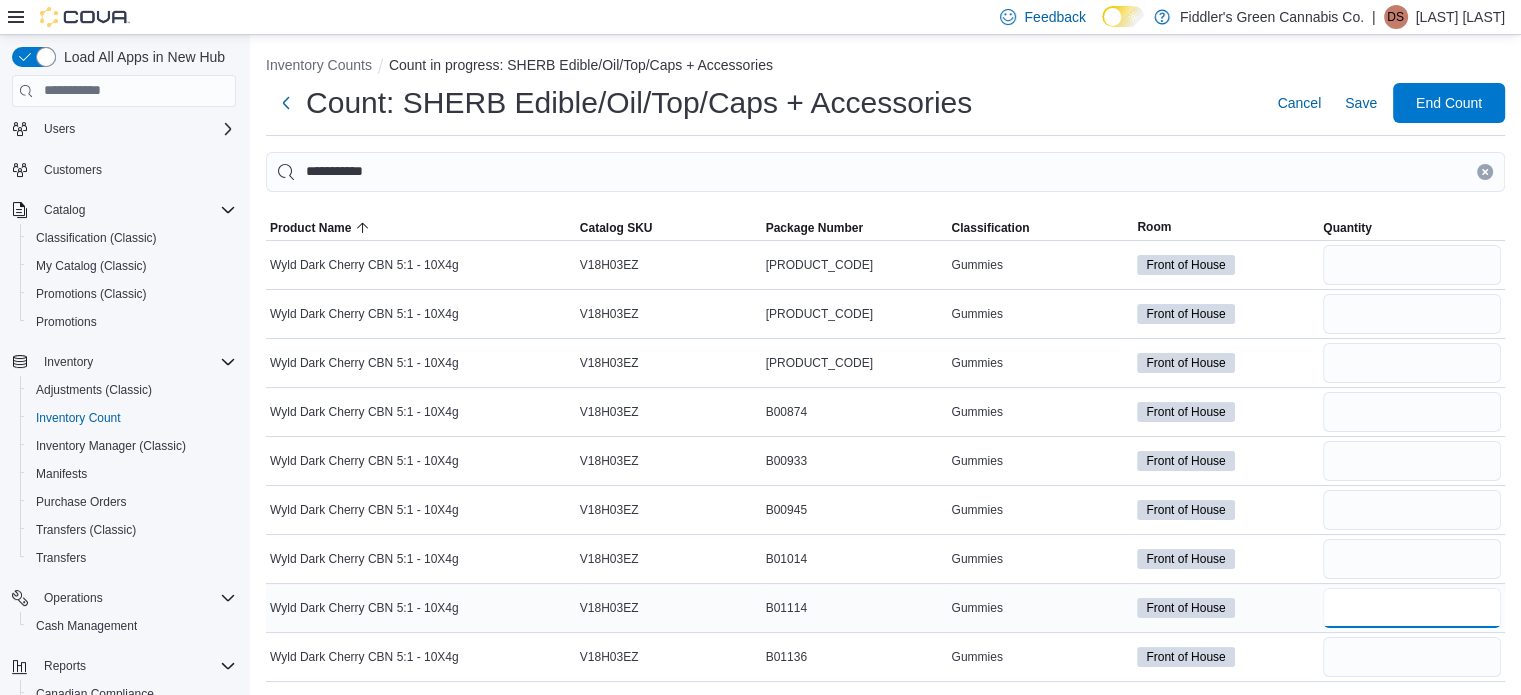 click at bounding box center (1412, 608) 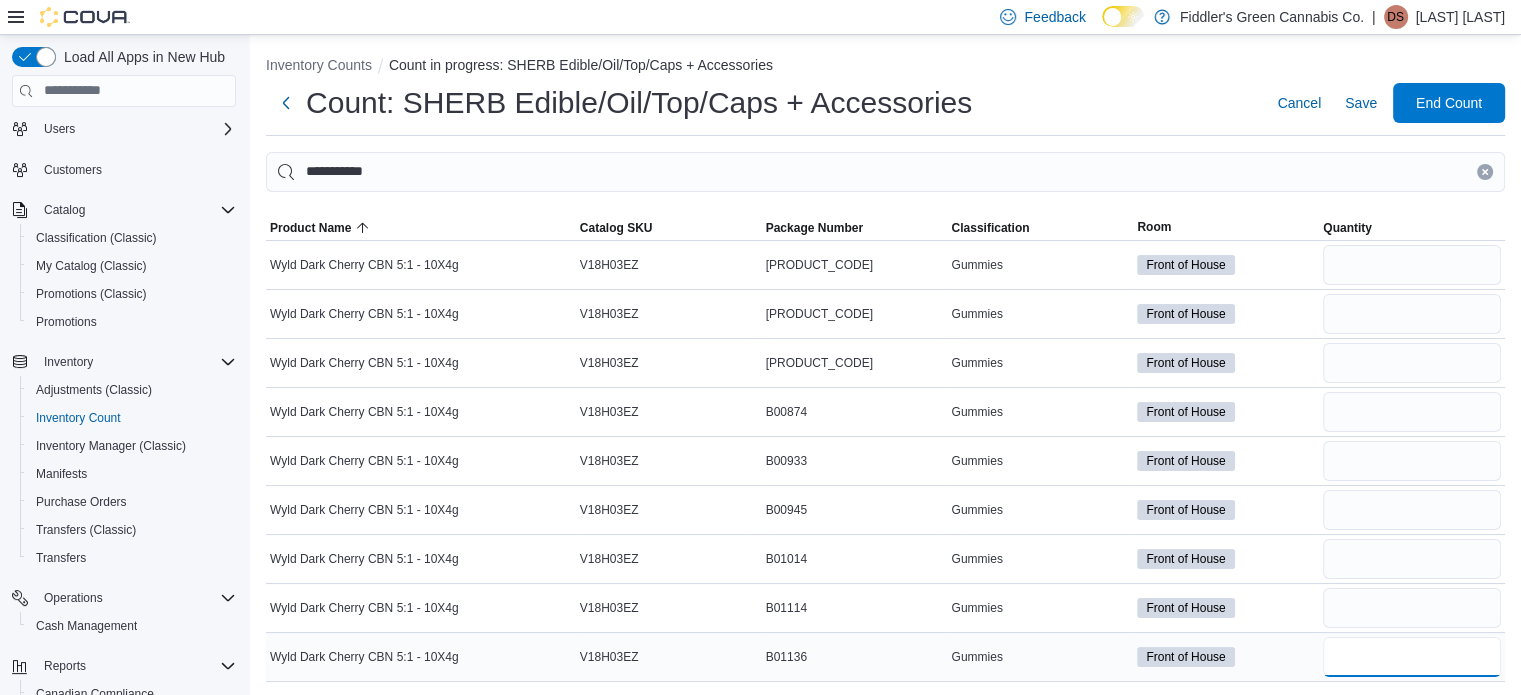 click at bounding box center (1412, 657) 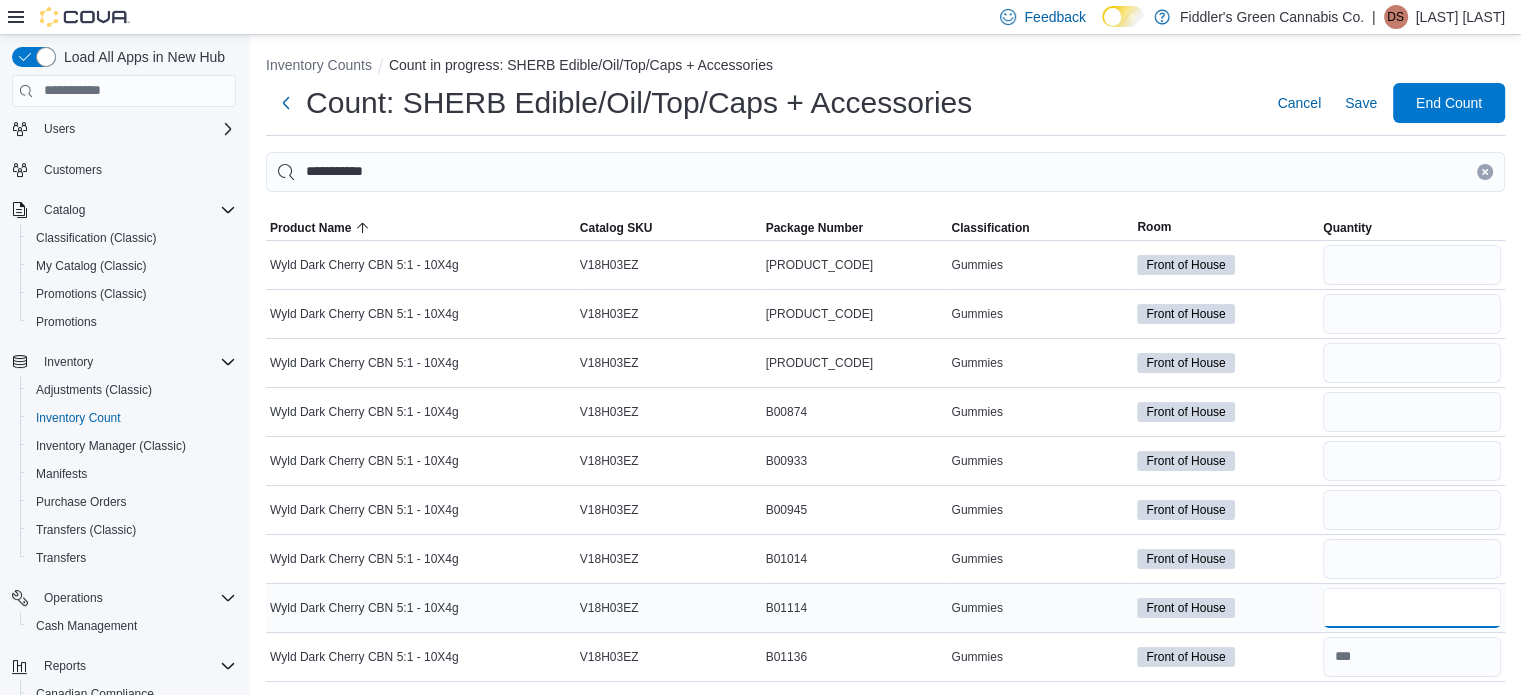 click at bounding box center (1412, 608) 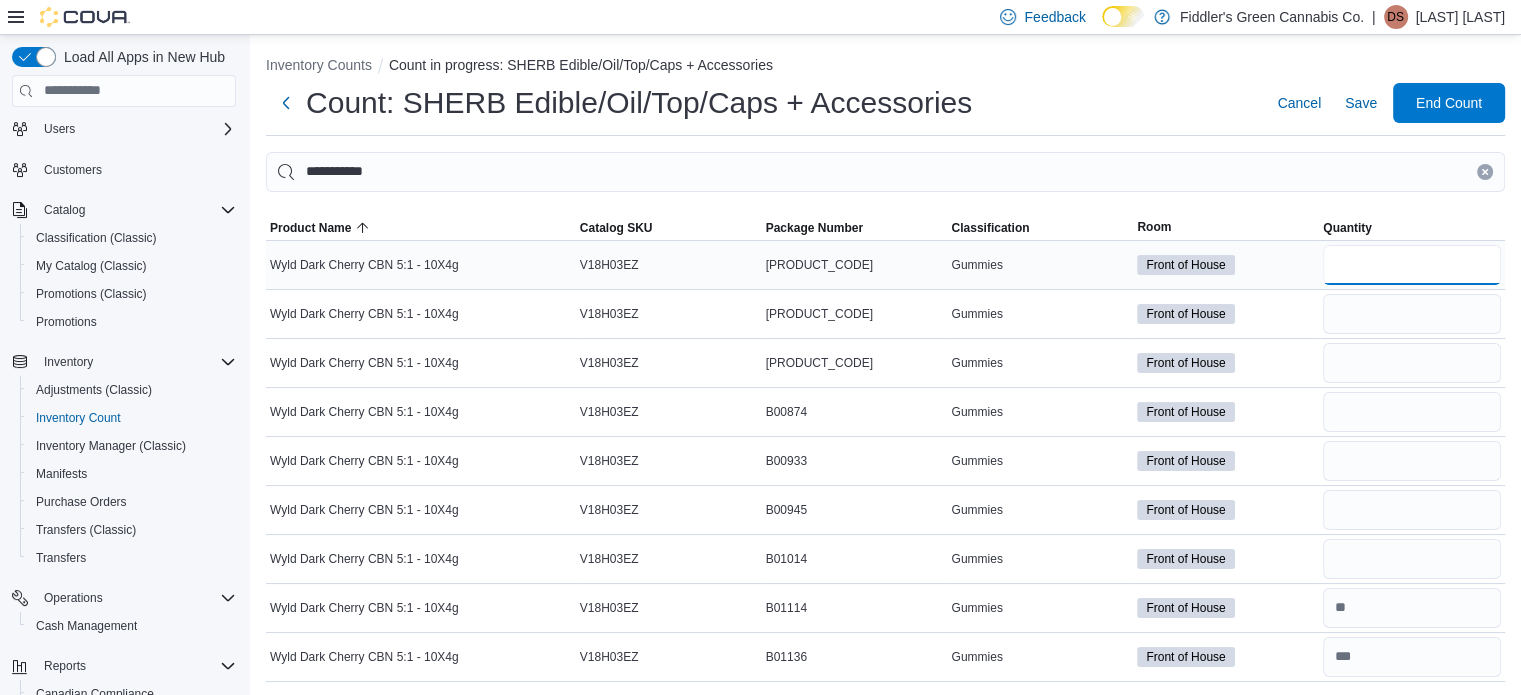 click at bounding box center (1412, 265) 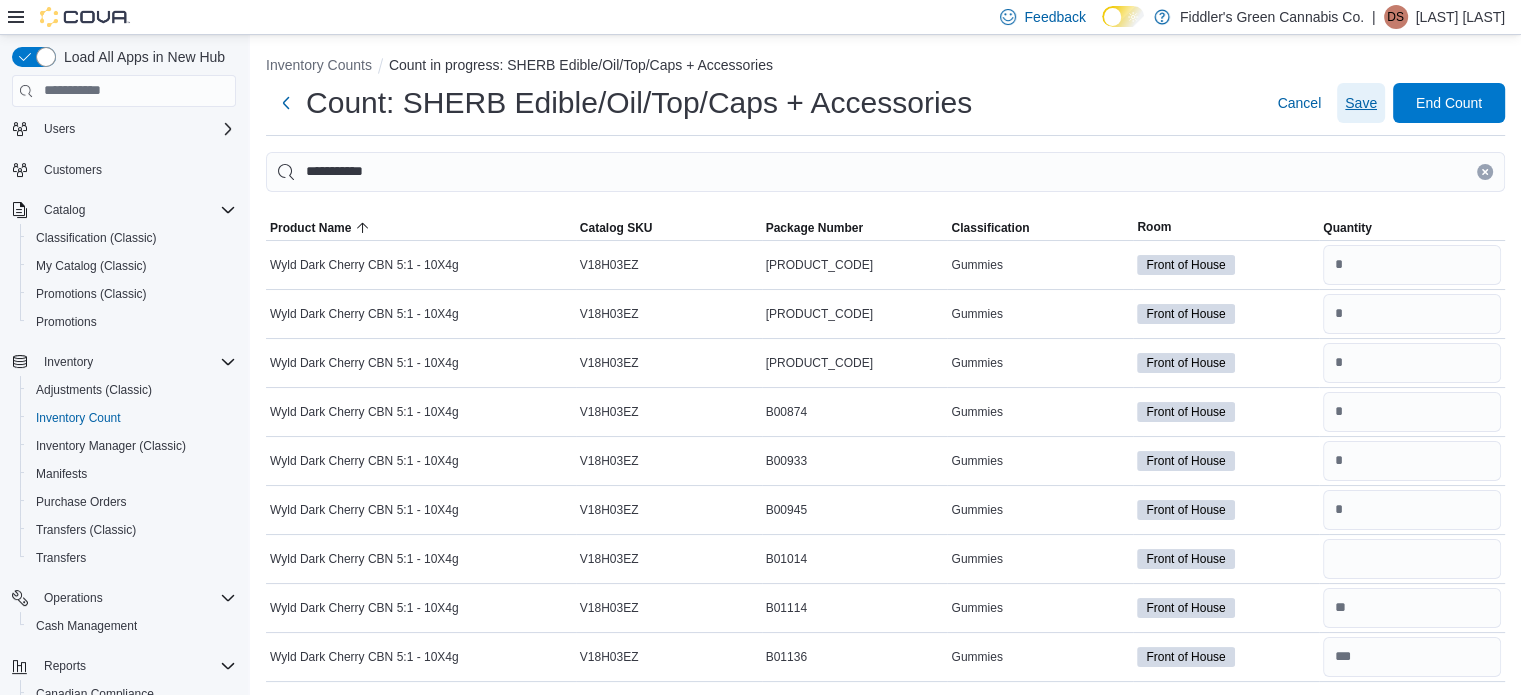 click on "Save" at bounding box center [1361, 103] 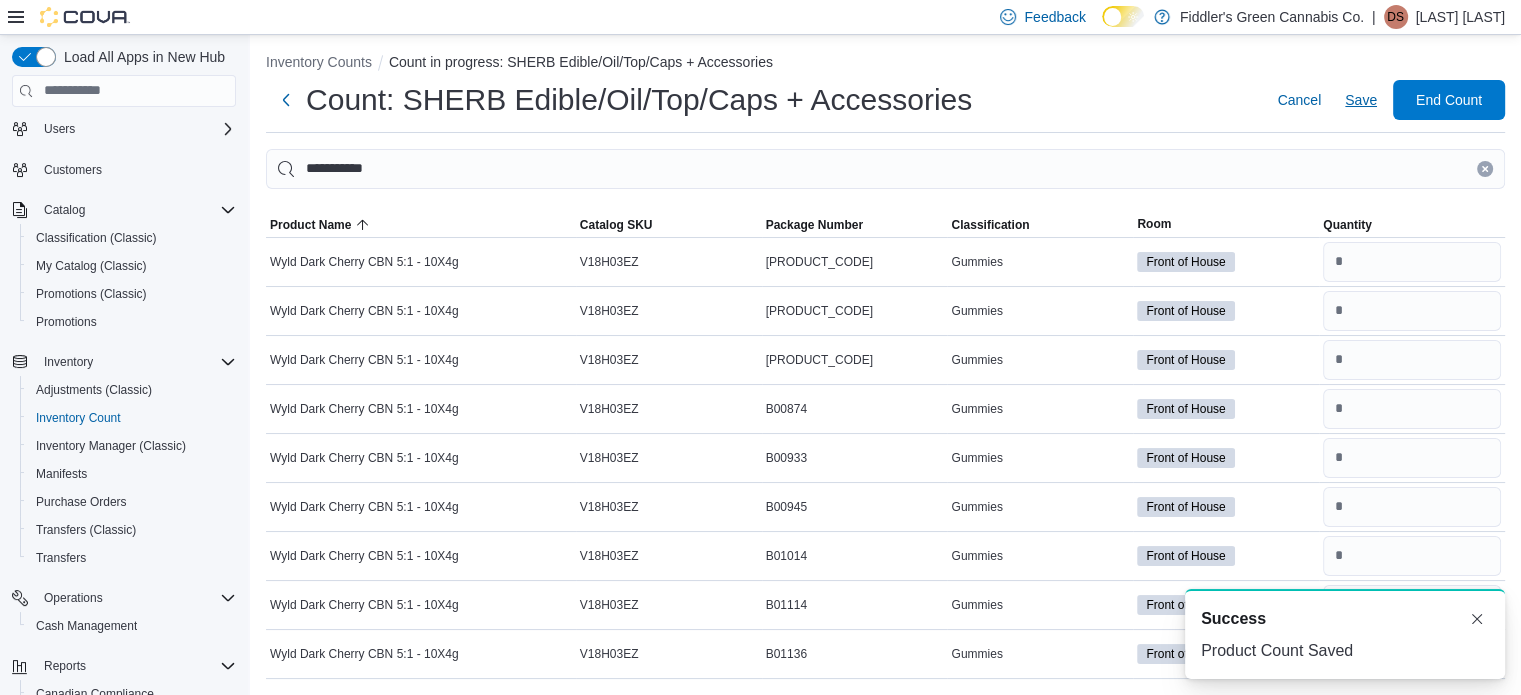 scroll, scrollTop: 4, scrollLeft: 0, axis: vertical 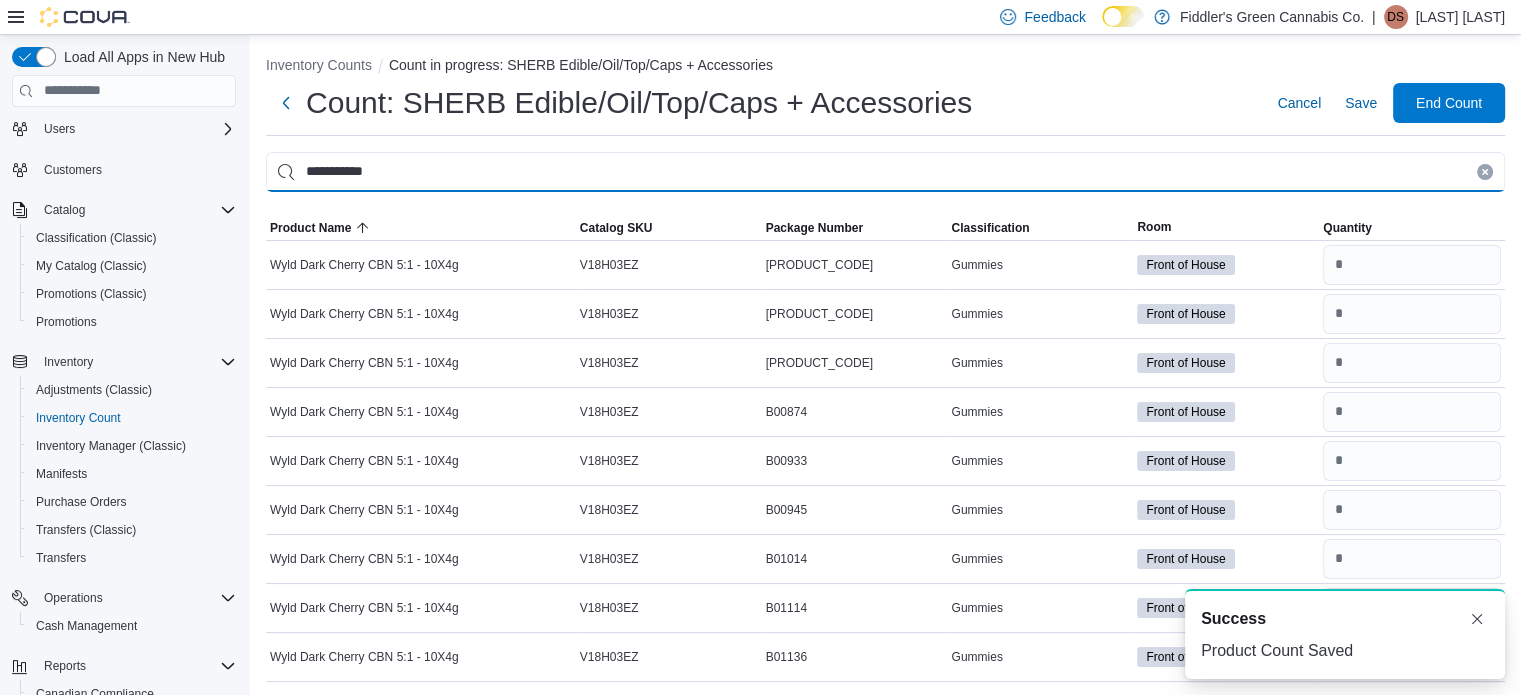 click on "**********" at bounding box center (885, 172) 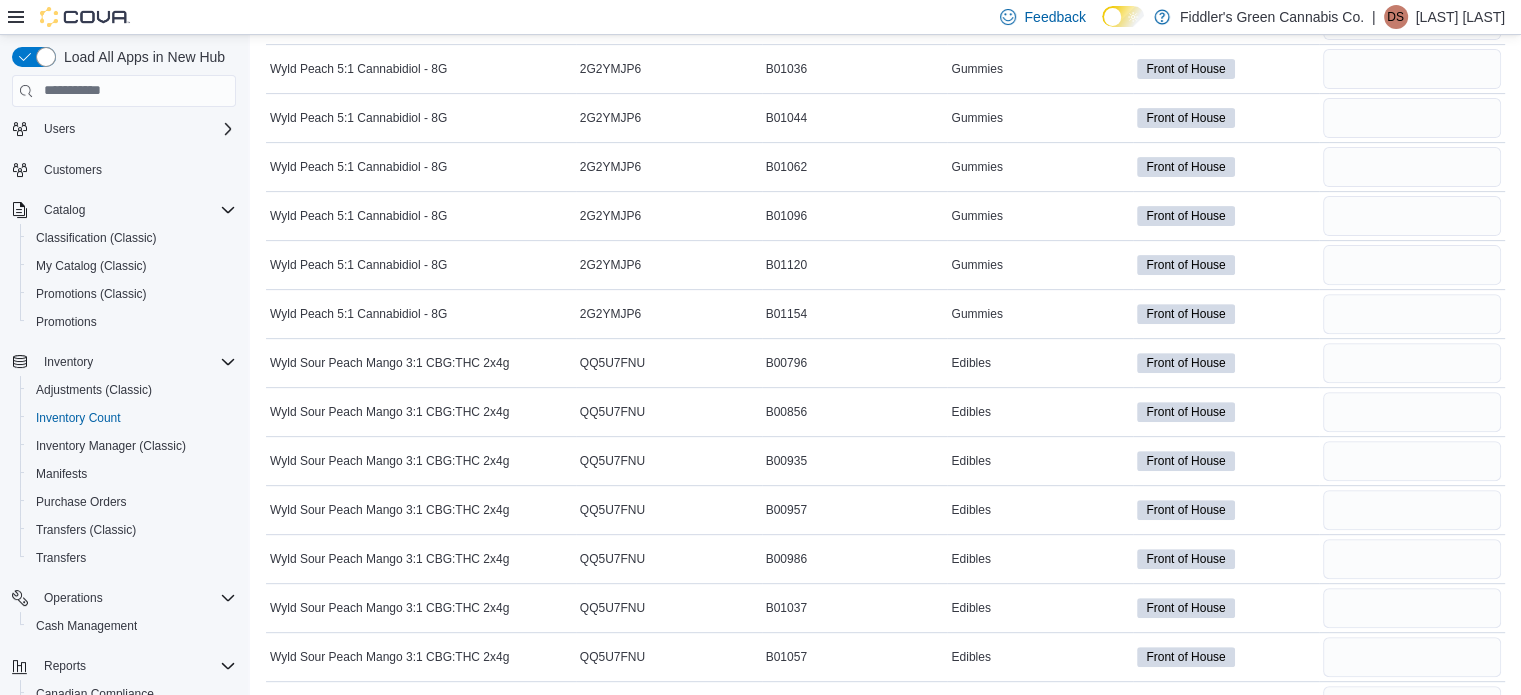 scroll, scrollTop: 644, scrollLeft: 0, axis: vertical 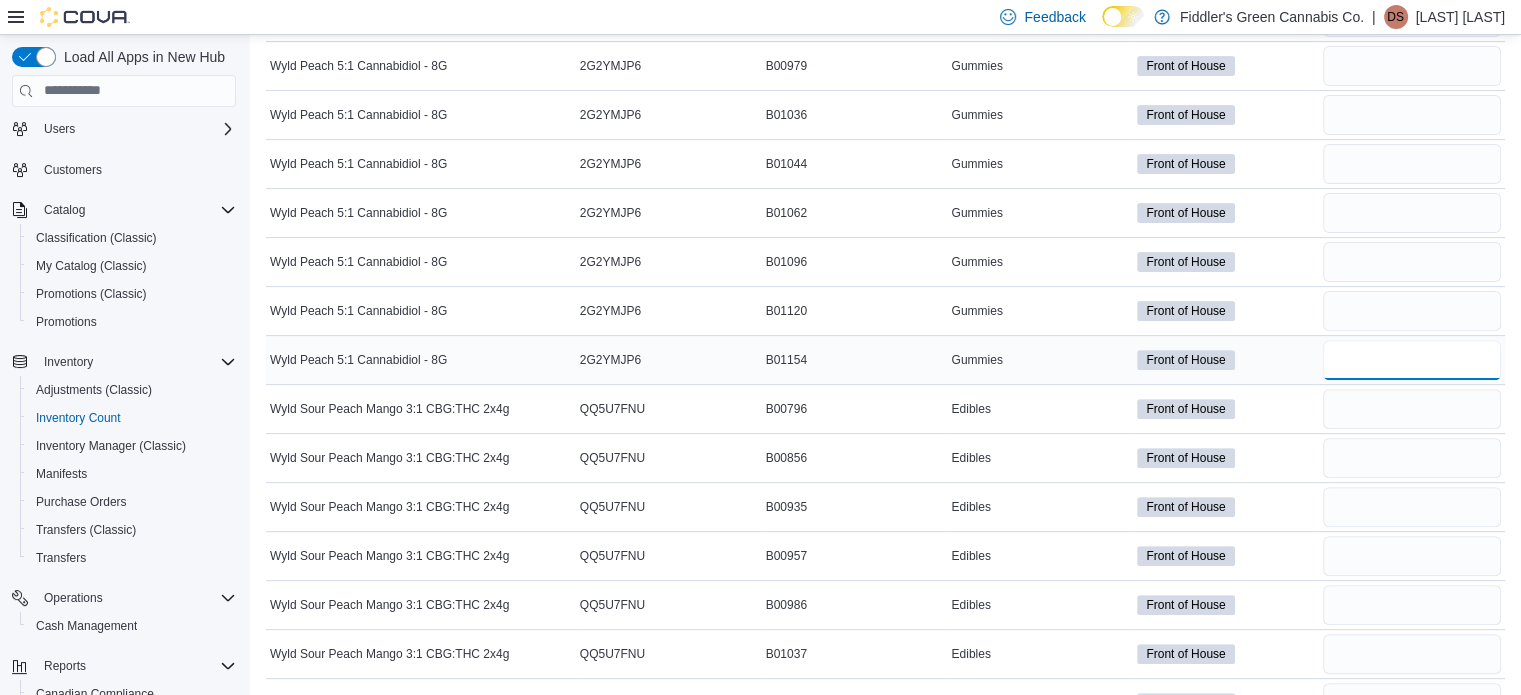 click at bounding box center (1412, 360) 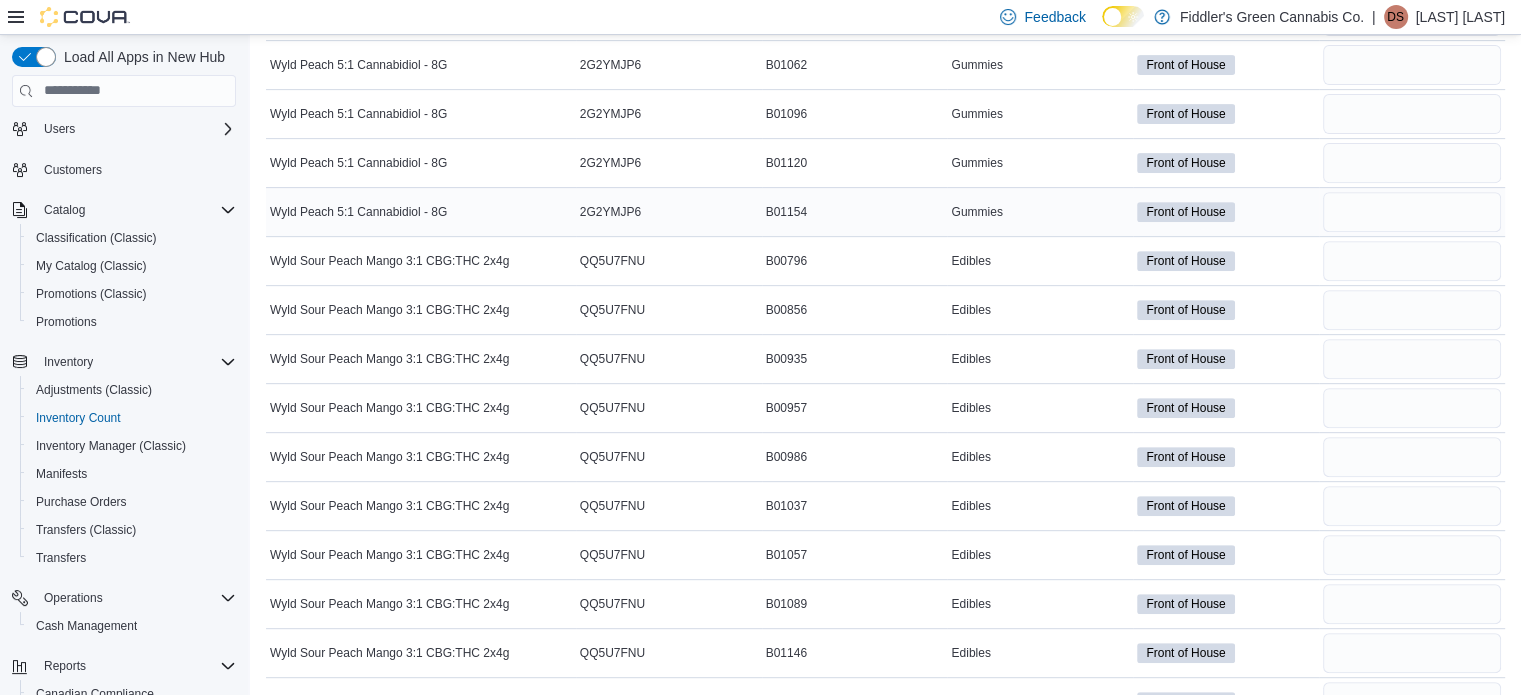 scroll, scrollTop: 833, scrollLeft: 0, axis: vertical 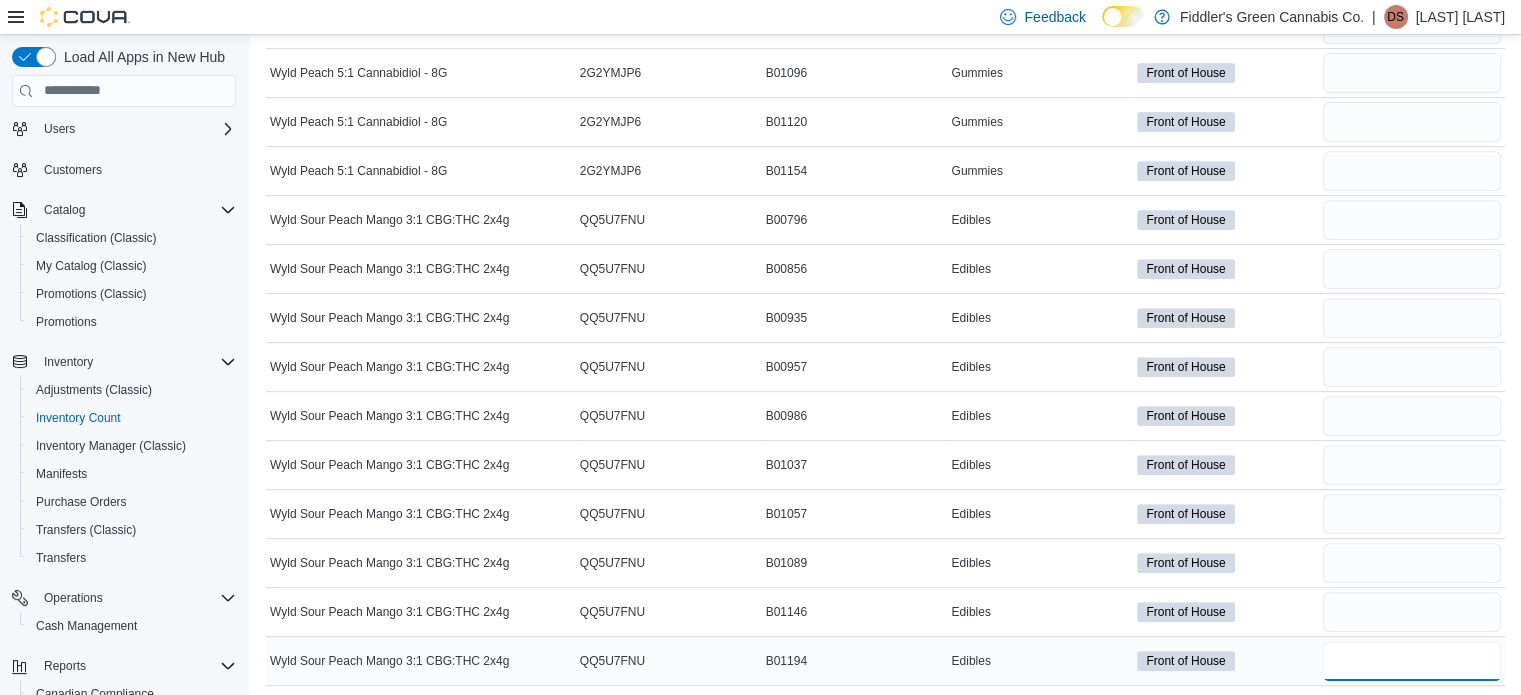 click at bounding box center [1412, 661] 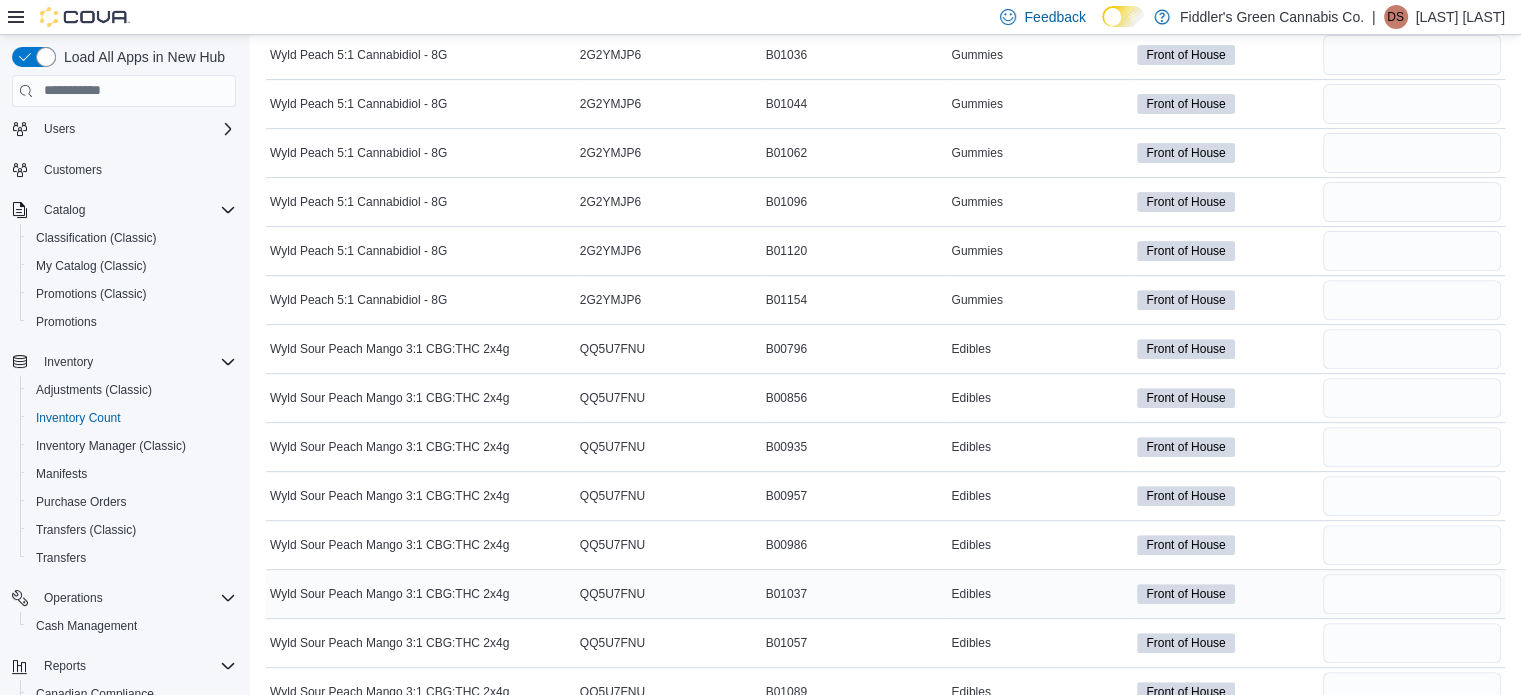 scroll, scrollTop: 701, scrollLeft: 0, axis: vertical 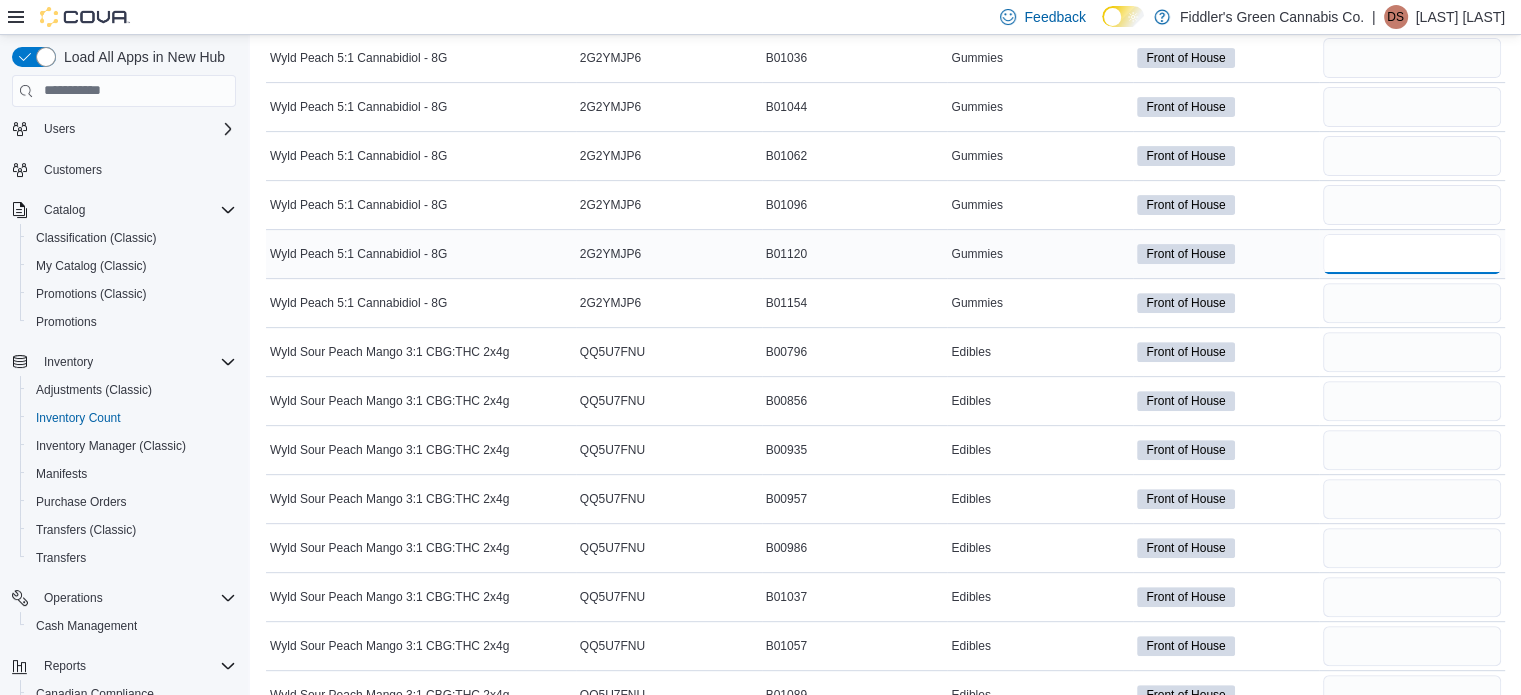 click at bounding box center [1412, 254] 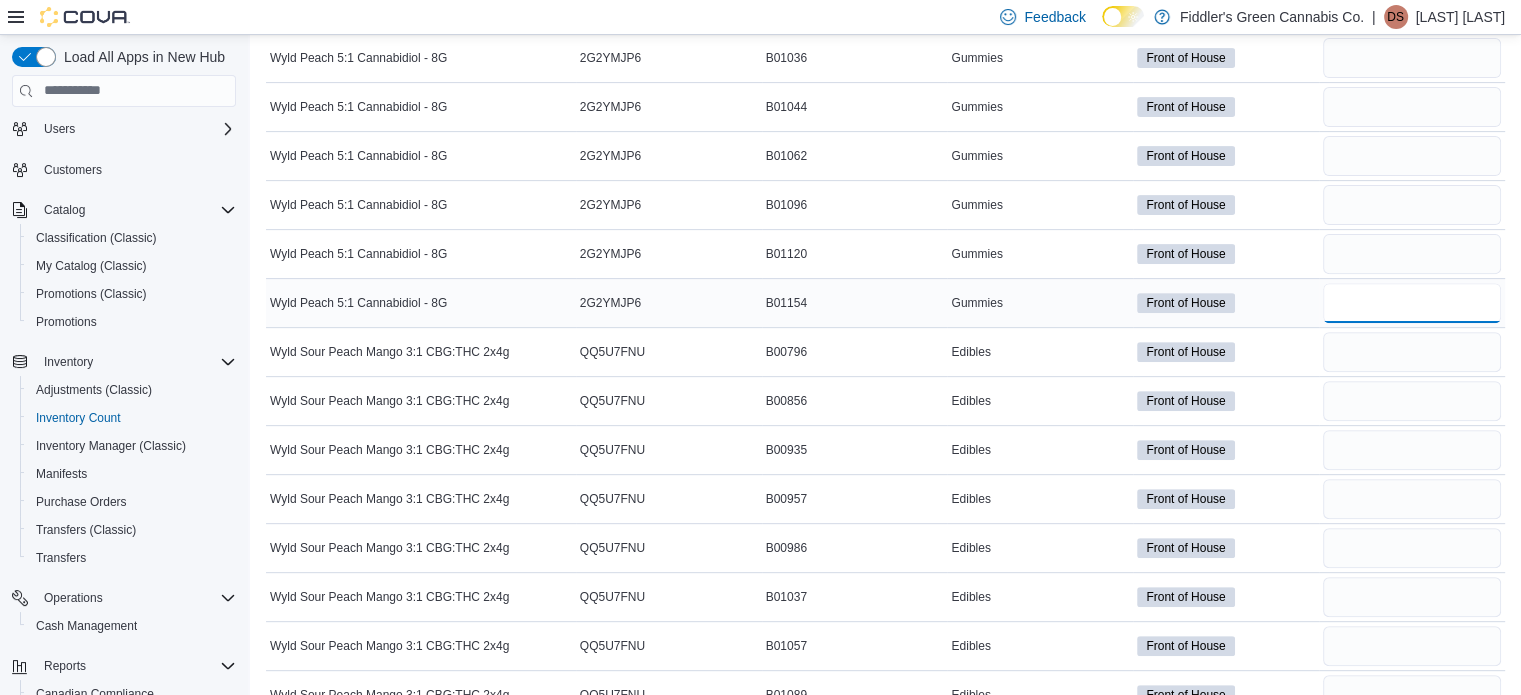 click at bounding box center (1412, 303) 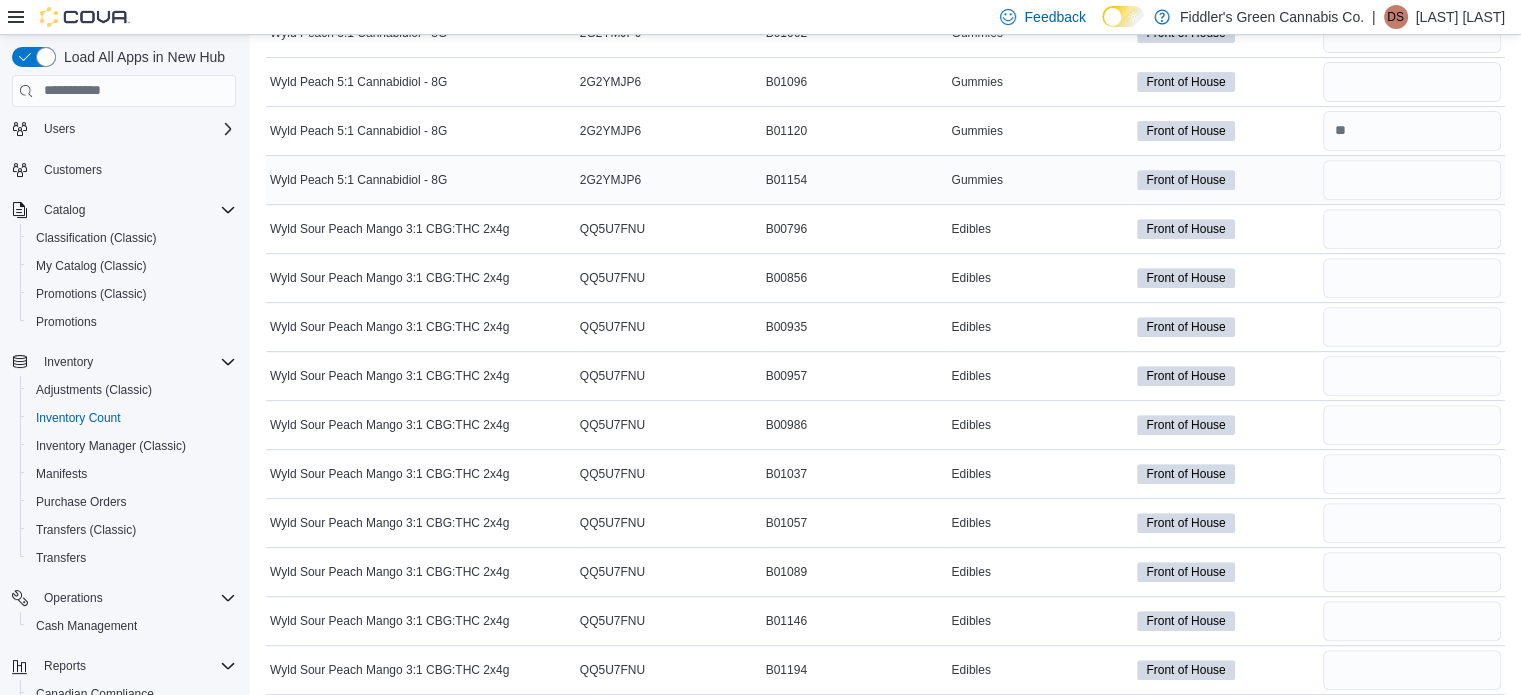 scroll, scrollTop: 833, scrollLeft: 0, axis: vertical 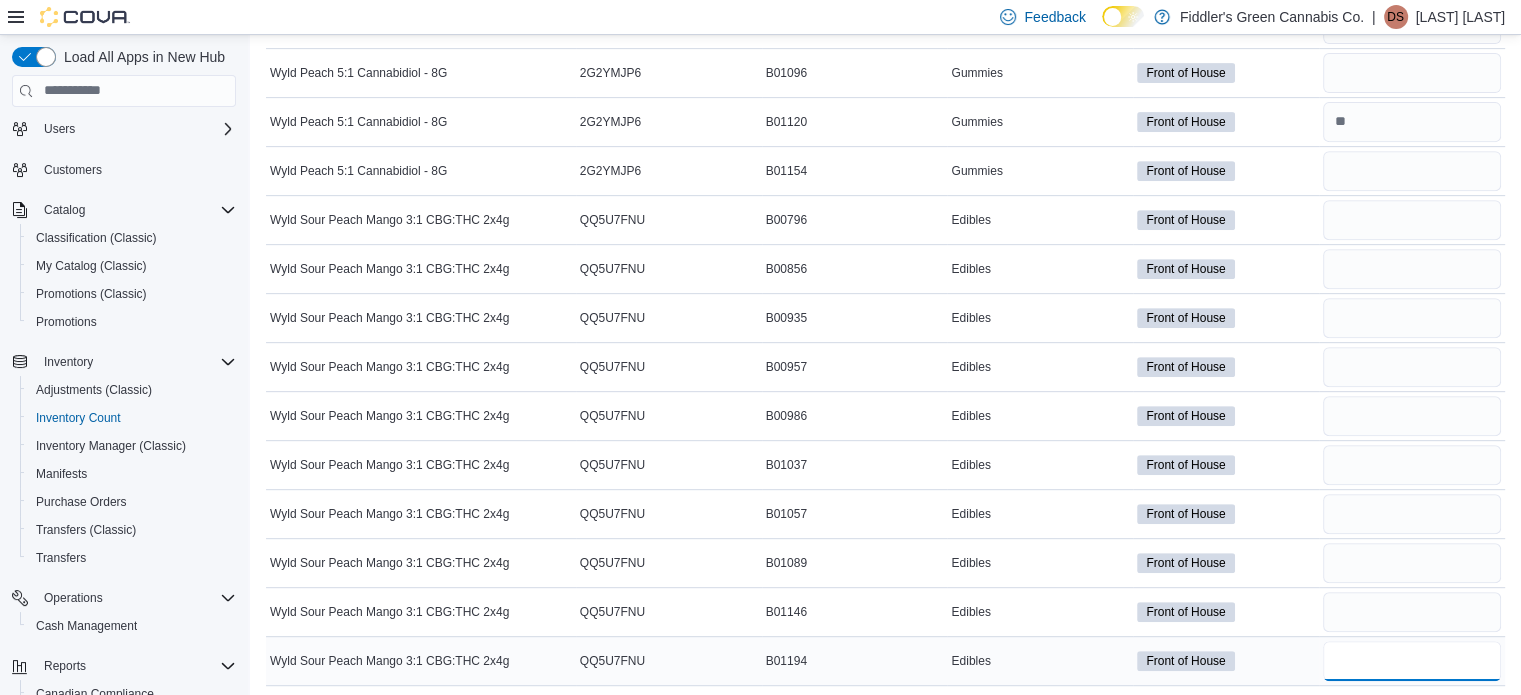click at bounding box center (1412, 661) 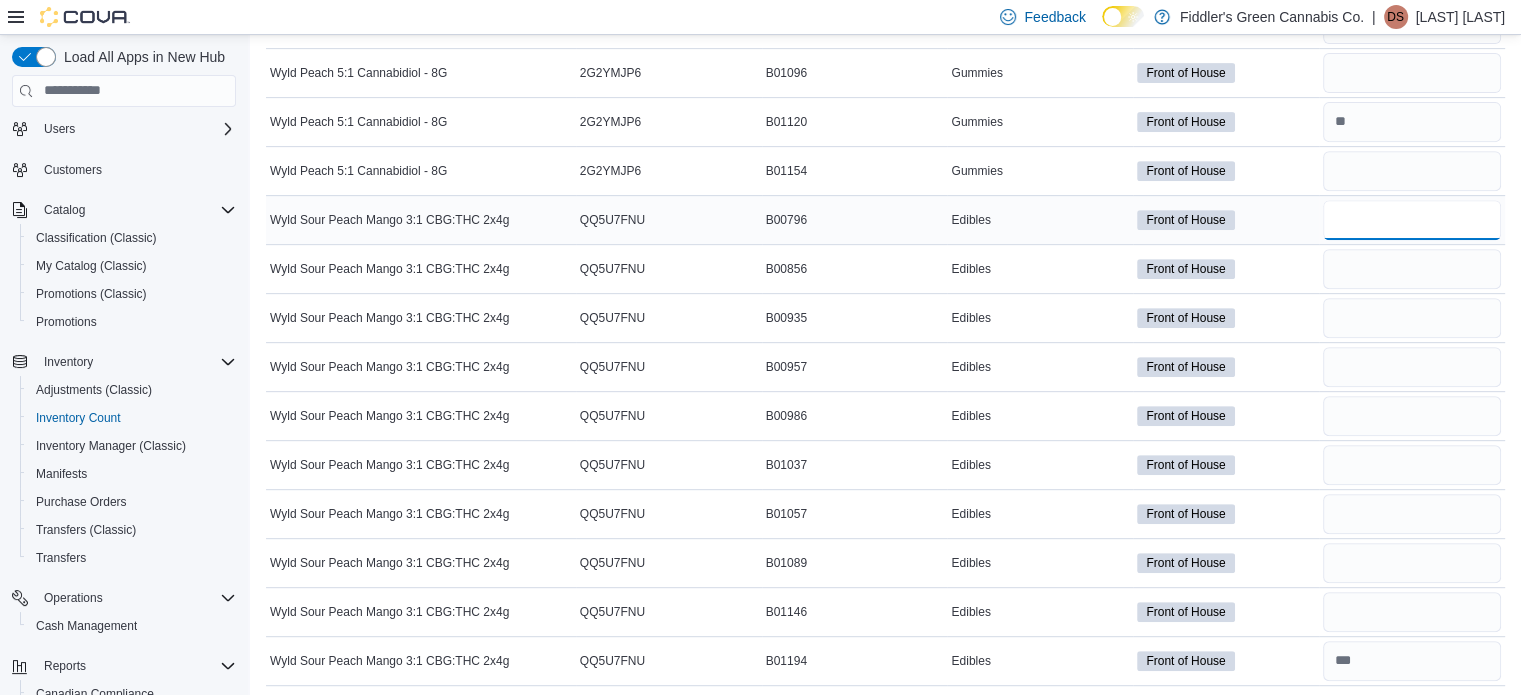 click at bounding box center [1412, 220] 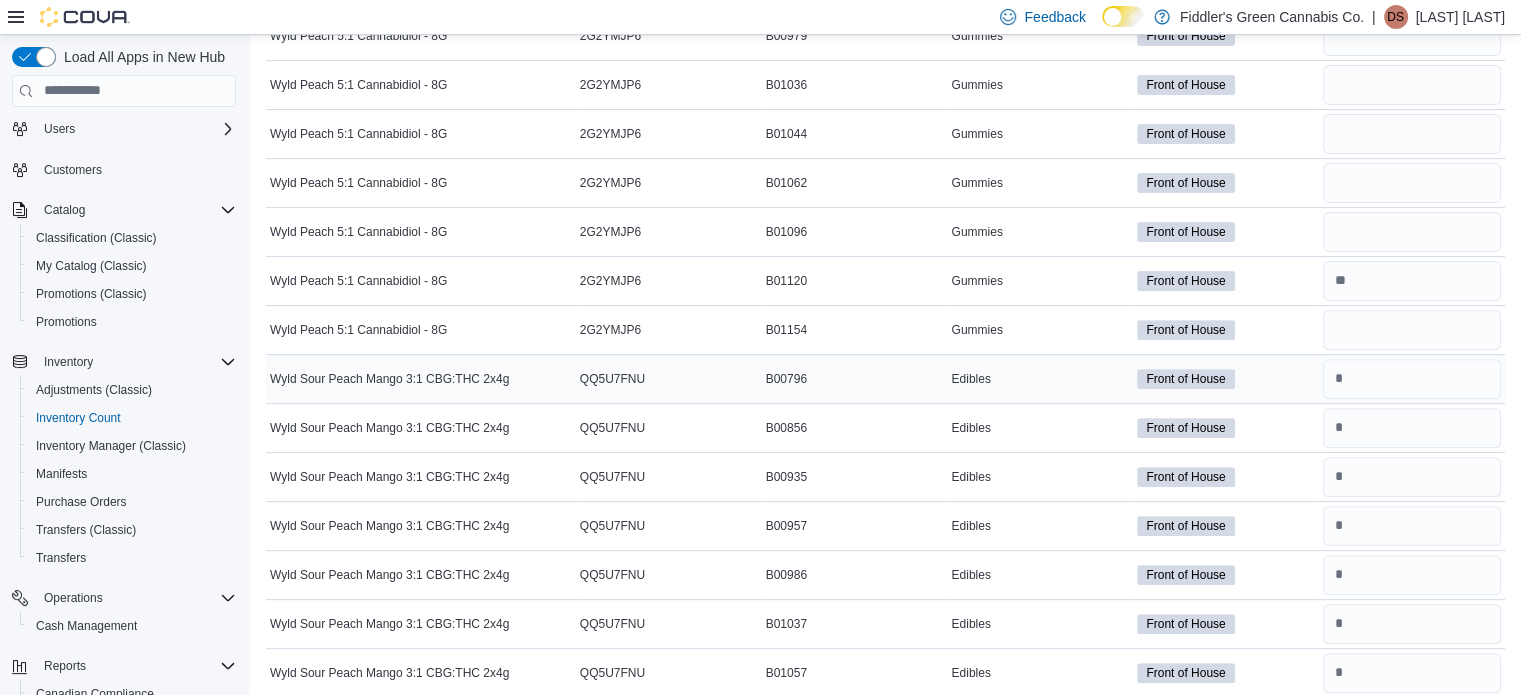 scroll, scrollTop: 673, scrollLeft: 0, axis: vertical 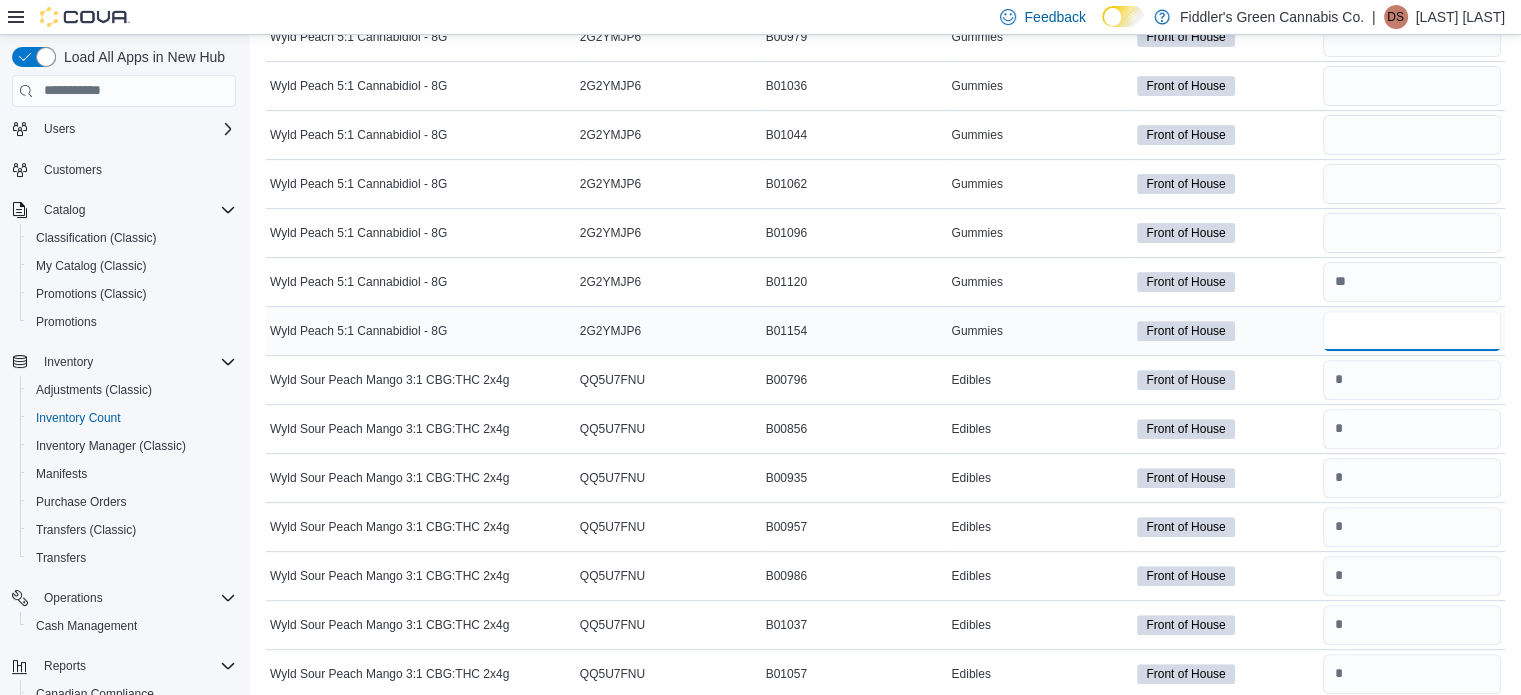 click at bounding box center [1412, 331] 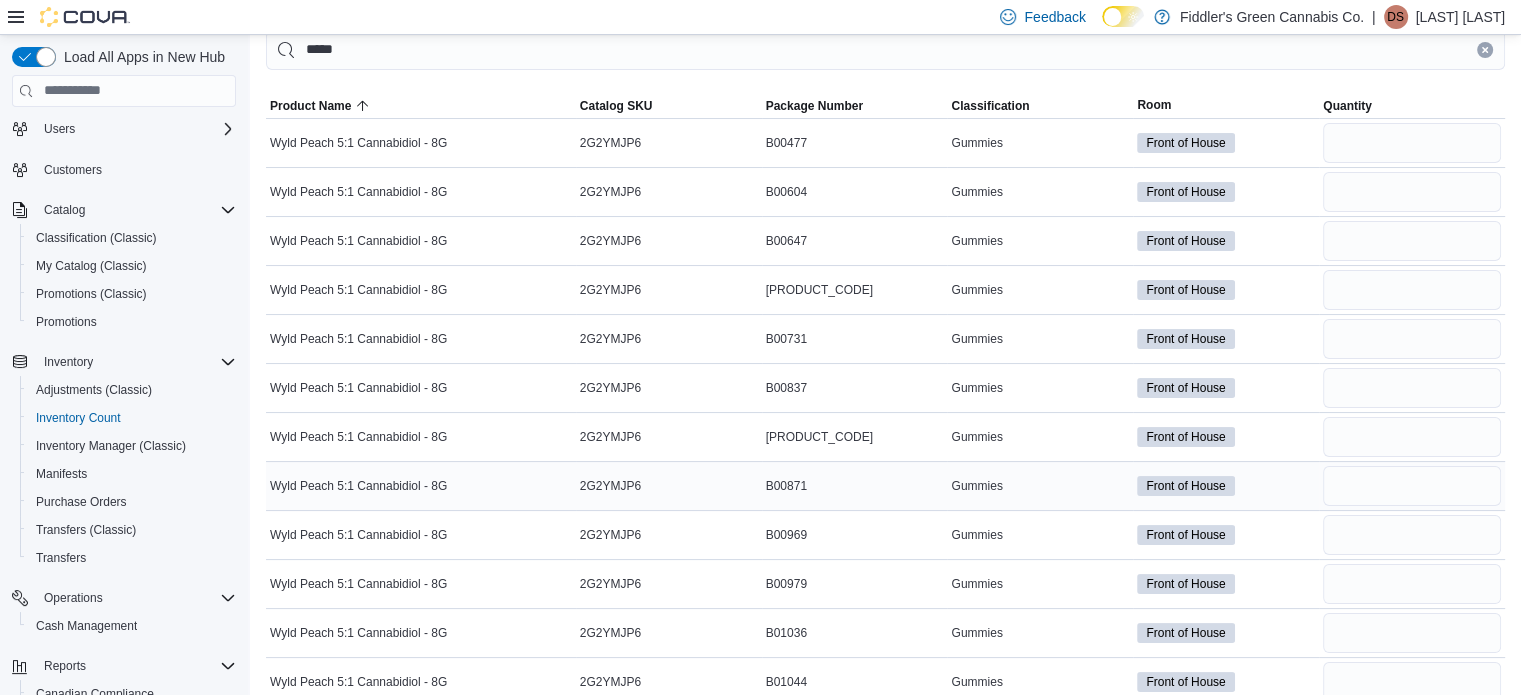 scroll, scrollTop: 118, scrollLeft: 0, axis: vertical 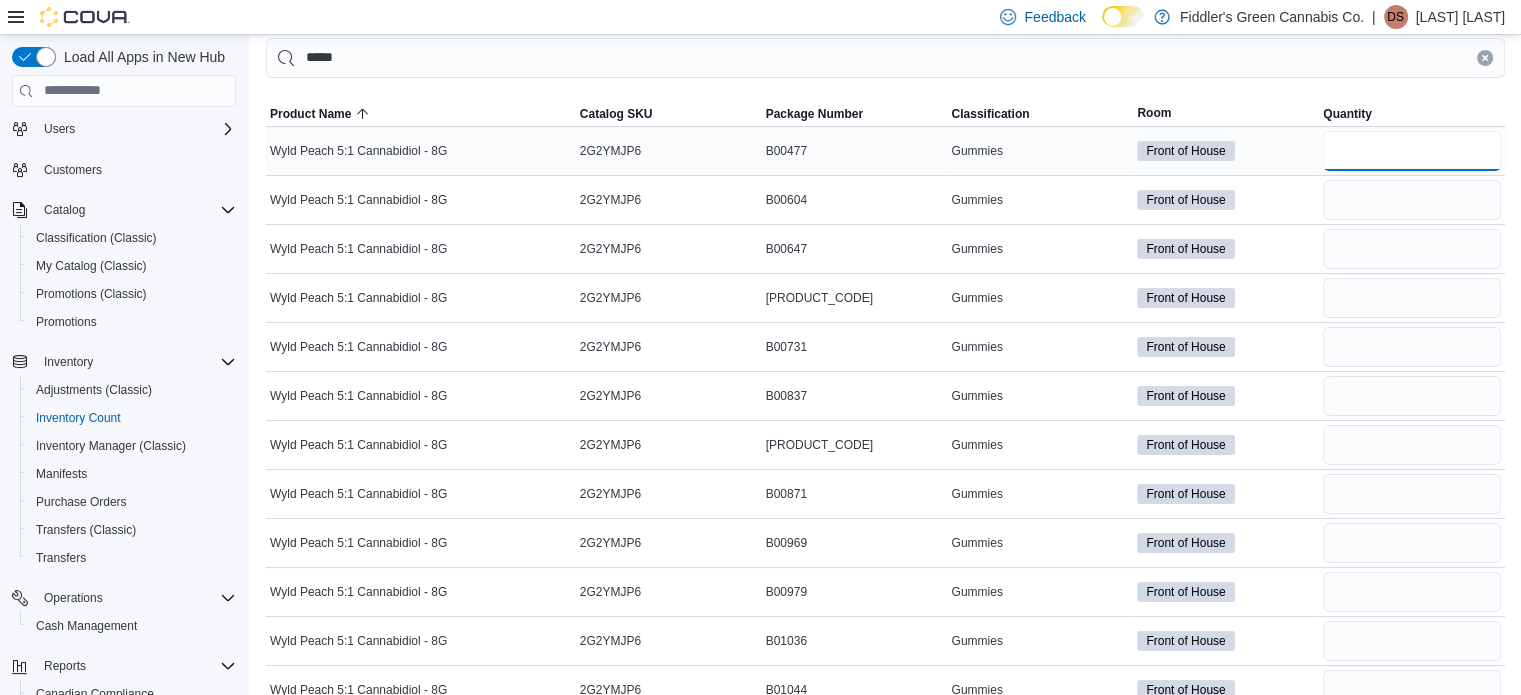 click at bounding box center (1412, 151) 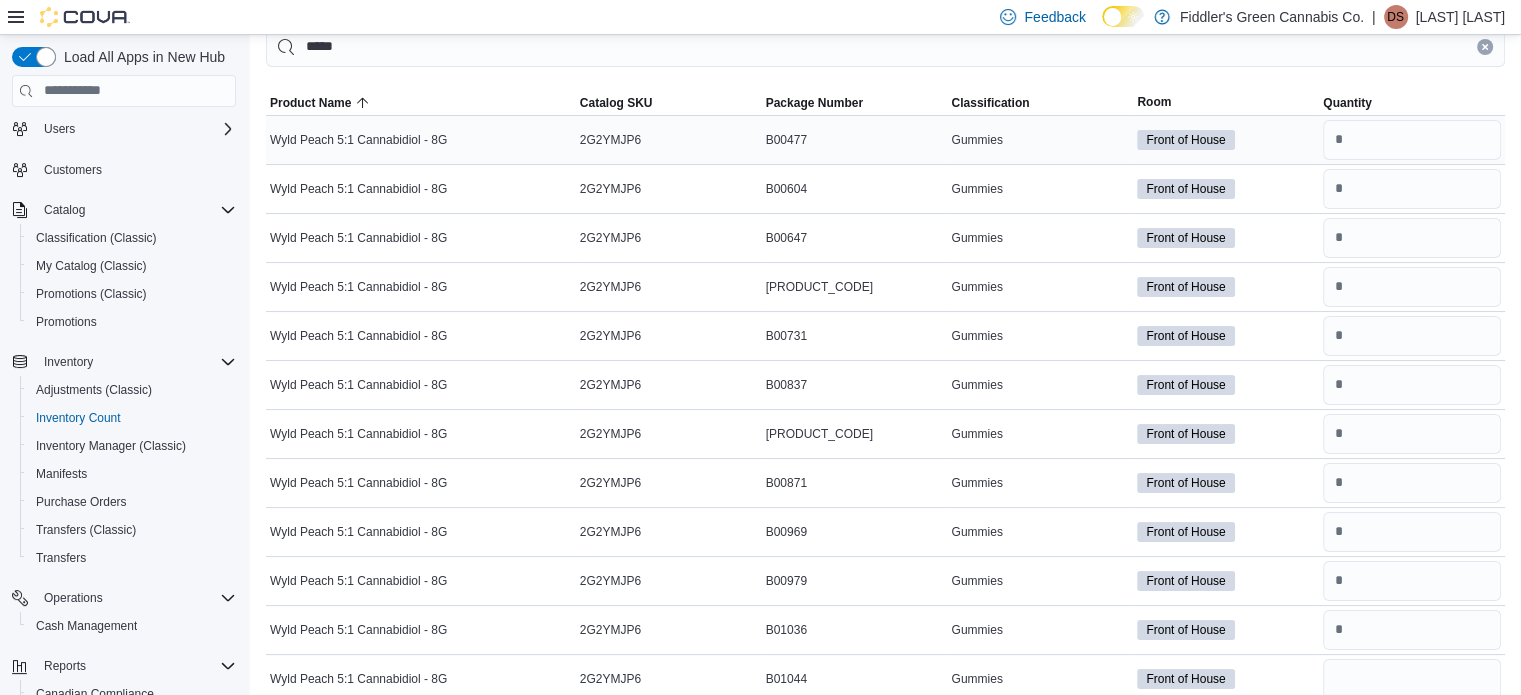 scroll, scrollTop: 506, scrollLeft: 0, axis: vertical 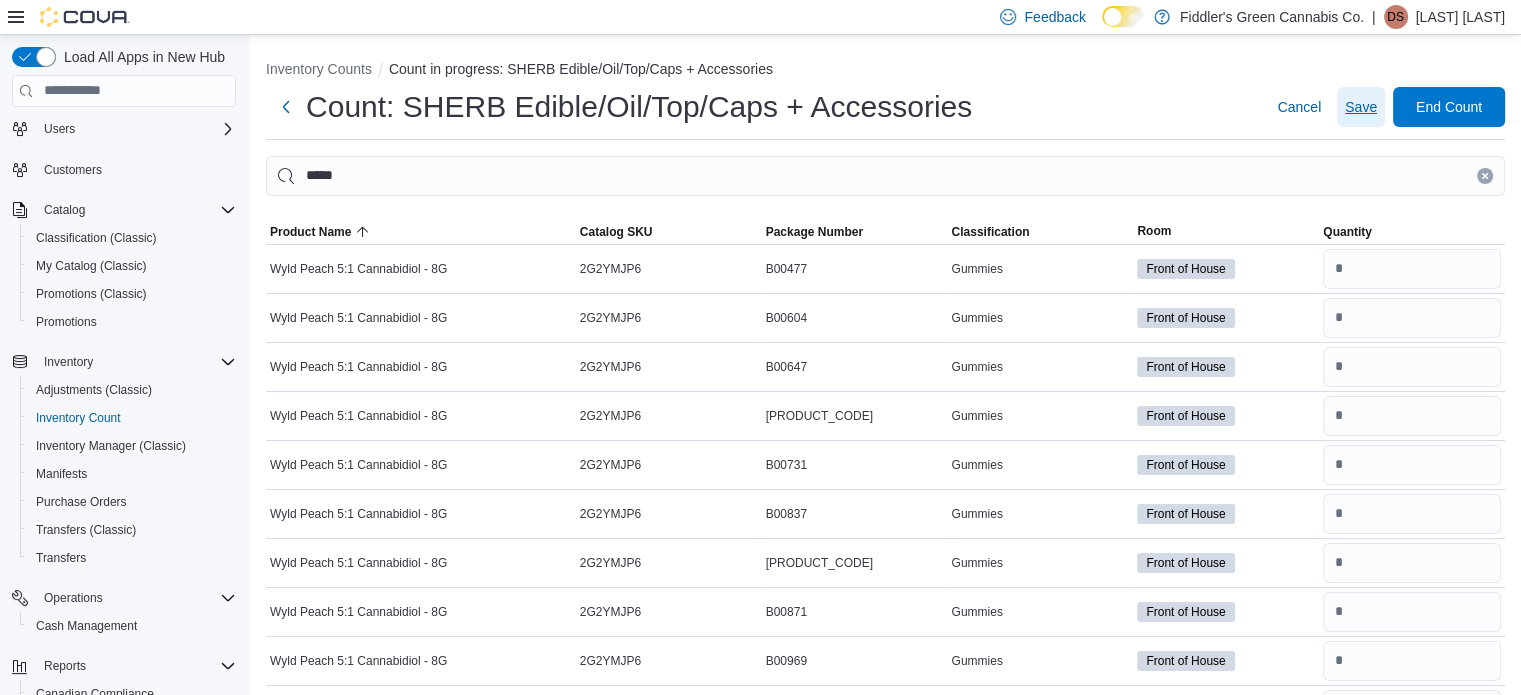 click on "Save" at bounding box center (1361, 107) 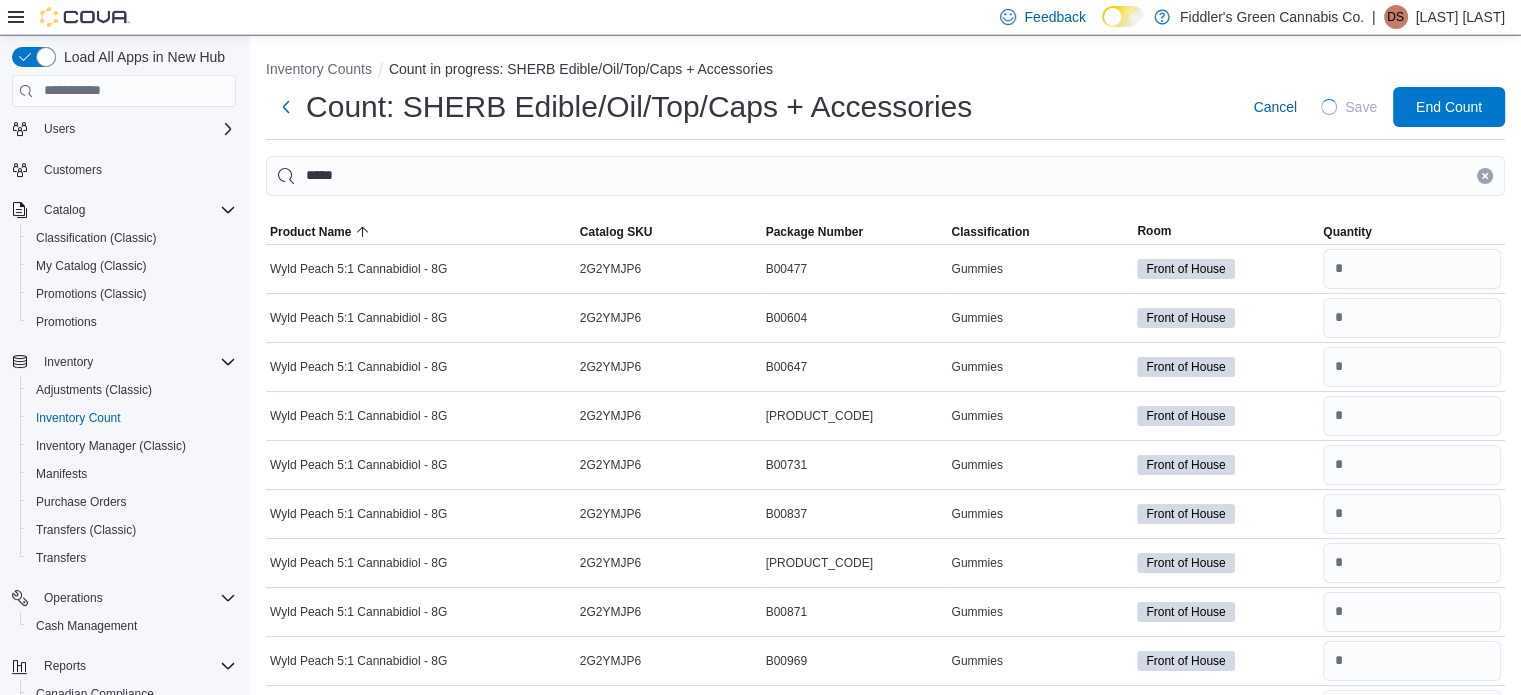 scroll, scrollTop: 0, scrollLeft: 0, axis: both 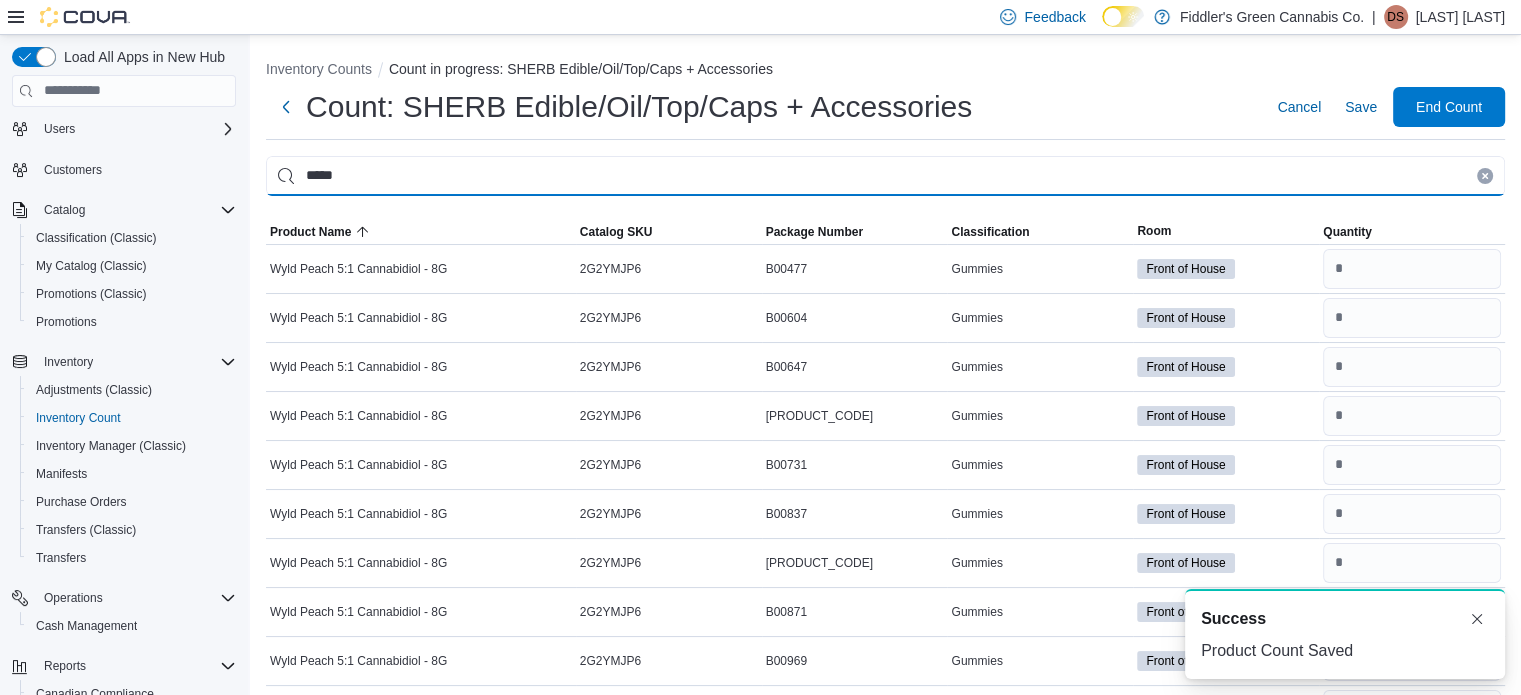 click on "*****" at bounding box center [885, 176] 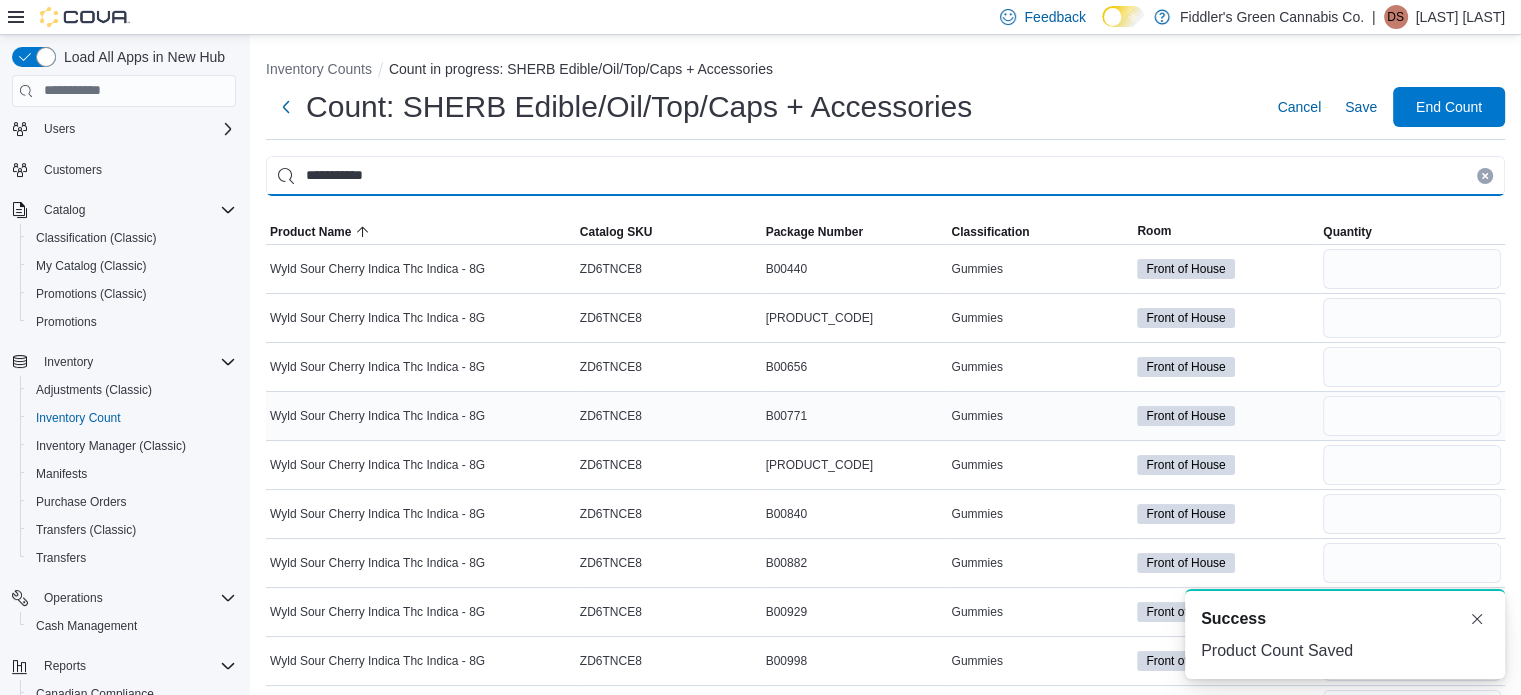 scroll, scrollTop: 101, scrollLeft: 0, axis: vertical 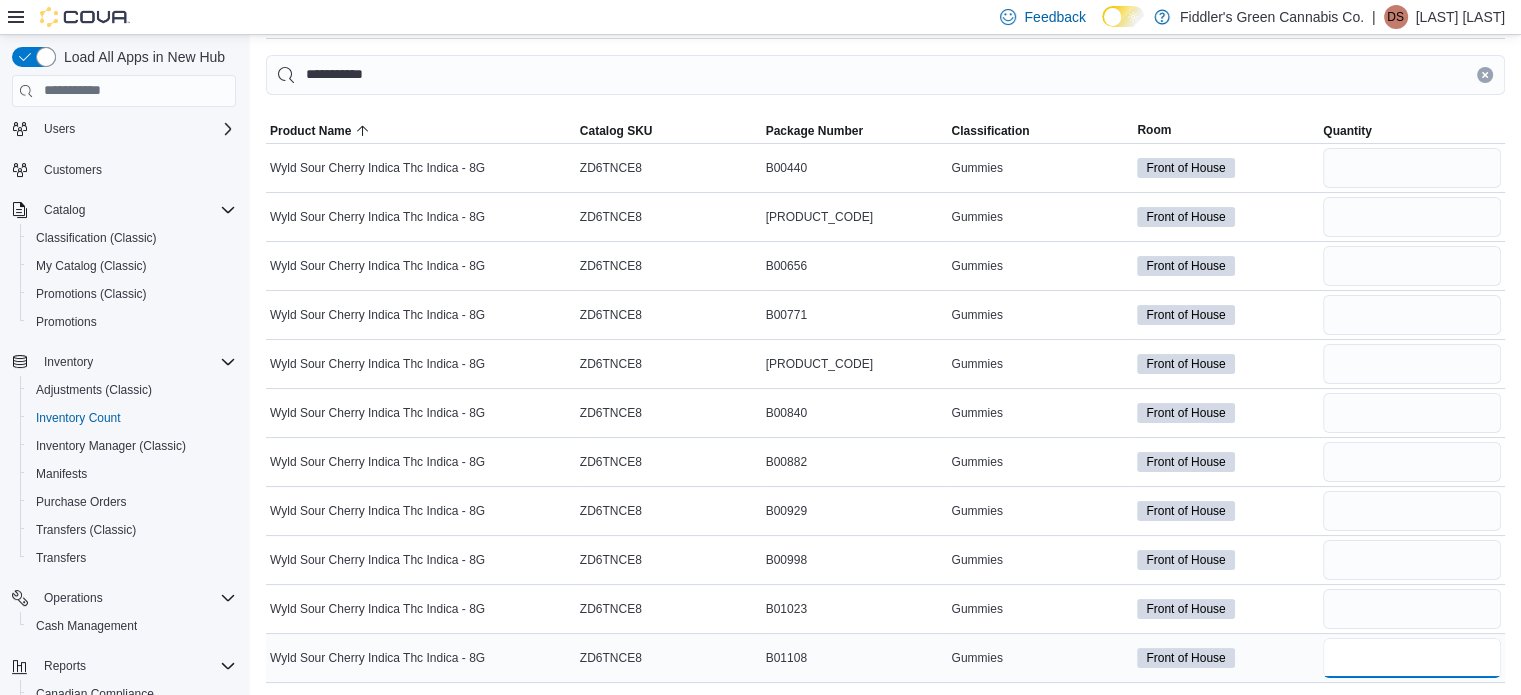 click at bounding box center [1412, 658] 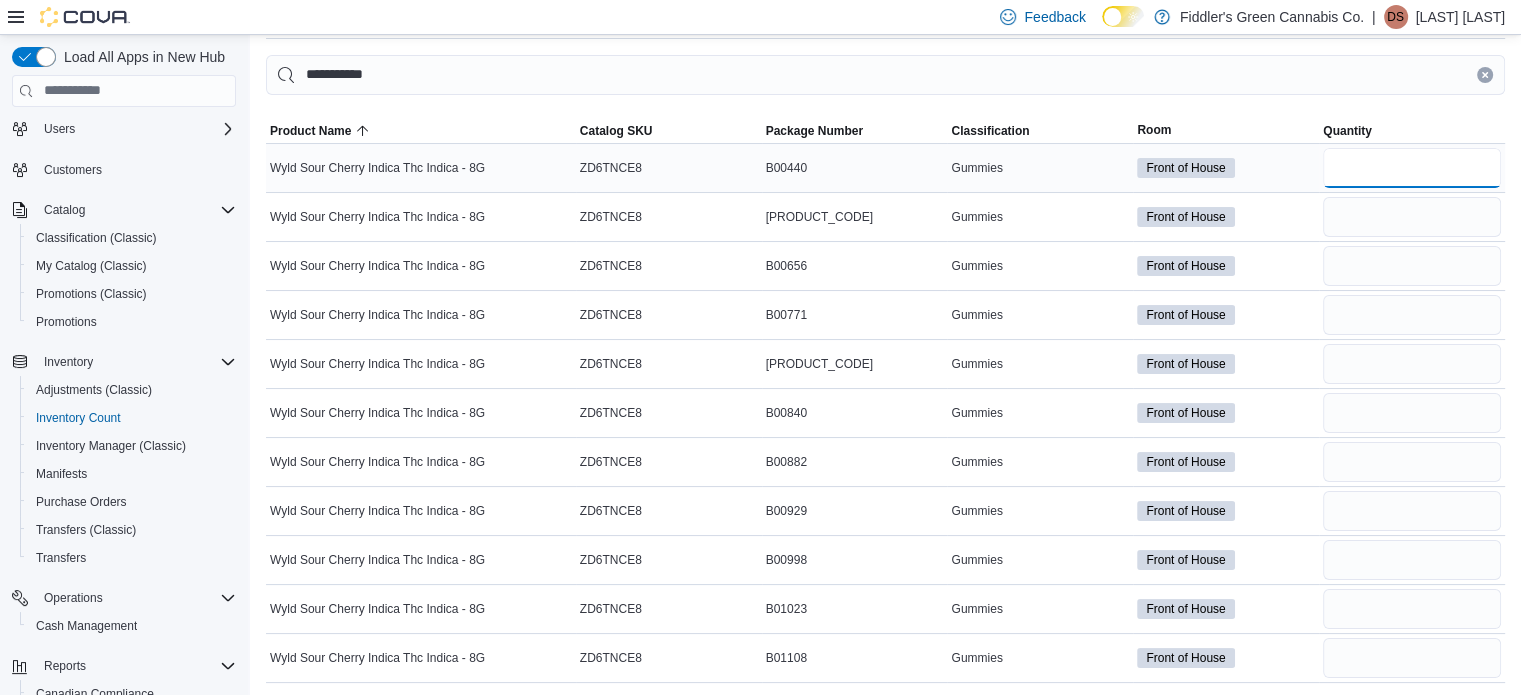 click at bounding box center (1412, 168) 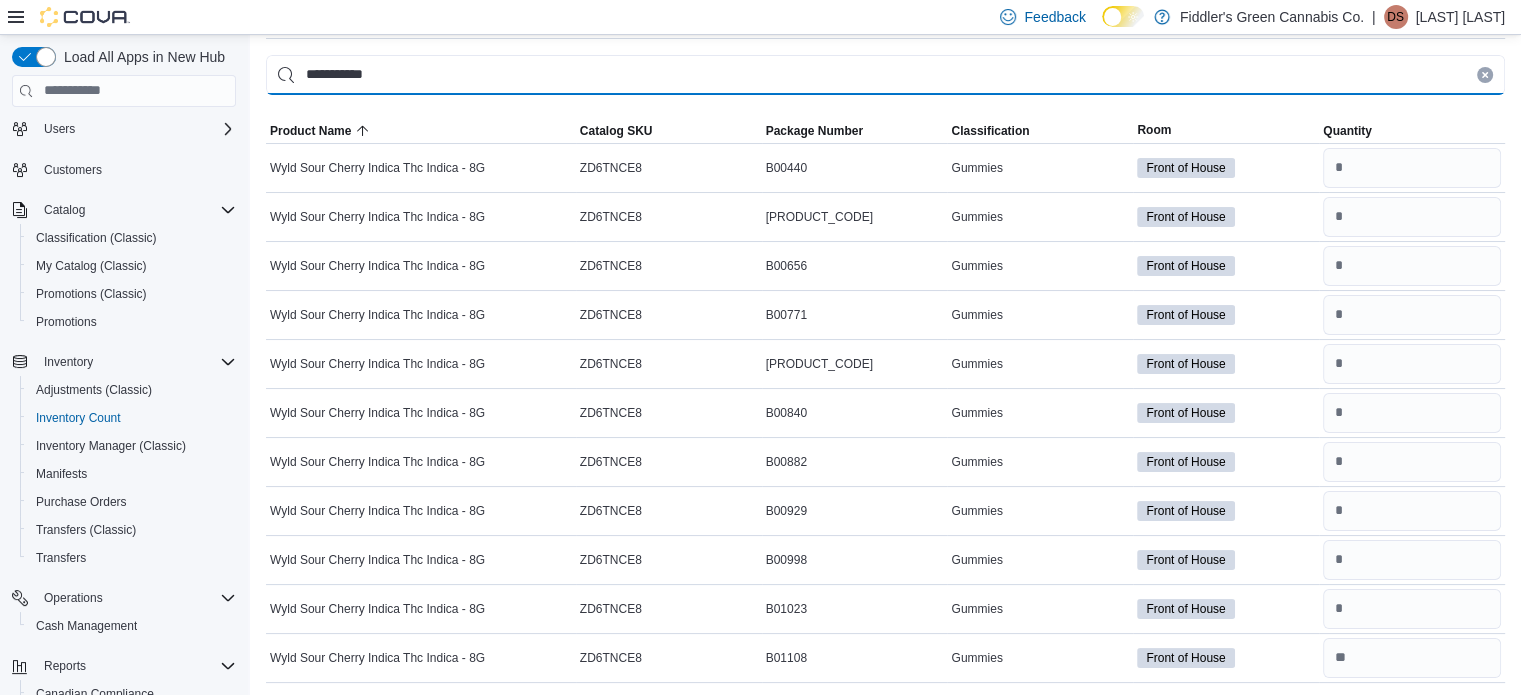 click on "**********" at bounding box center [885, 75] 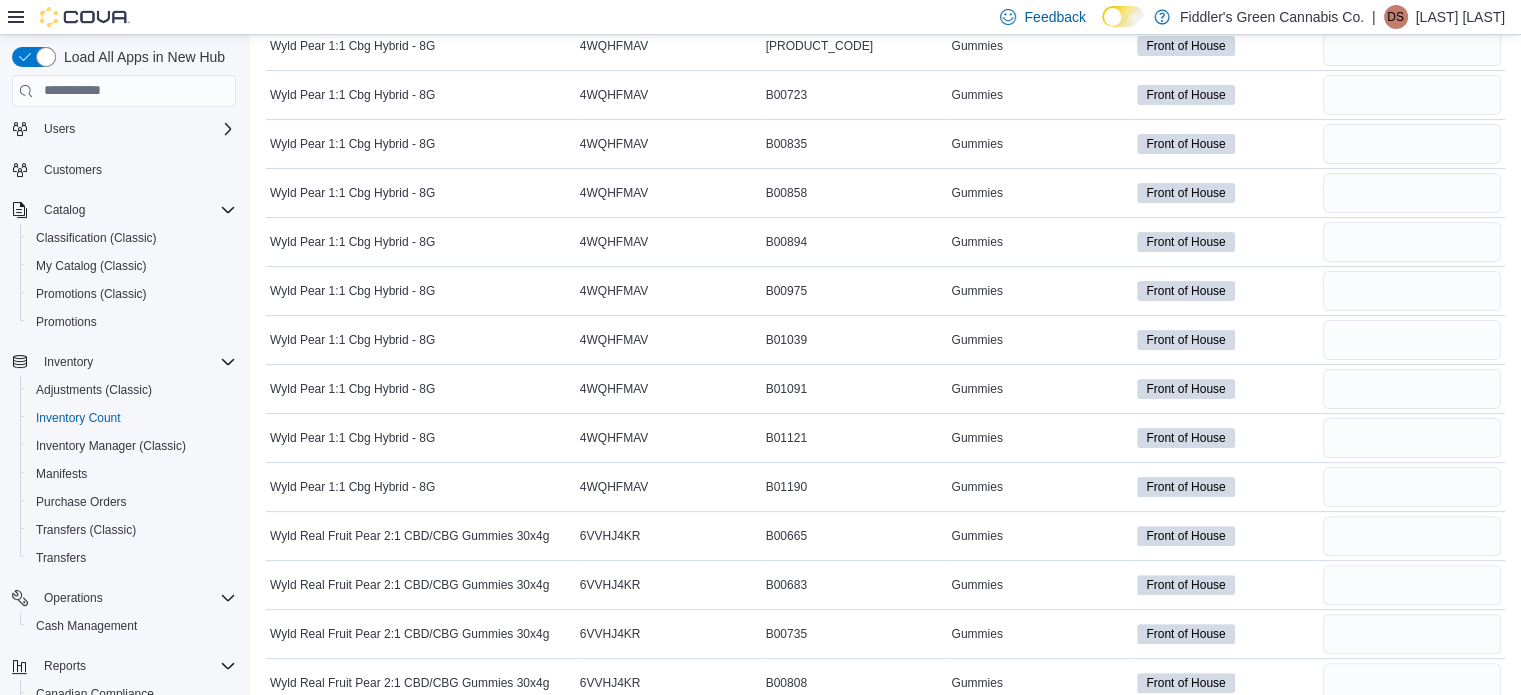 scroll, scrollTop: 469, scrollLeft: 0, axis: vertical 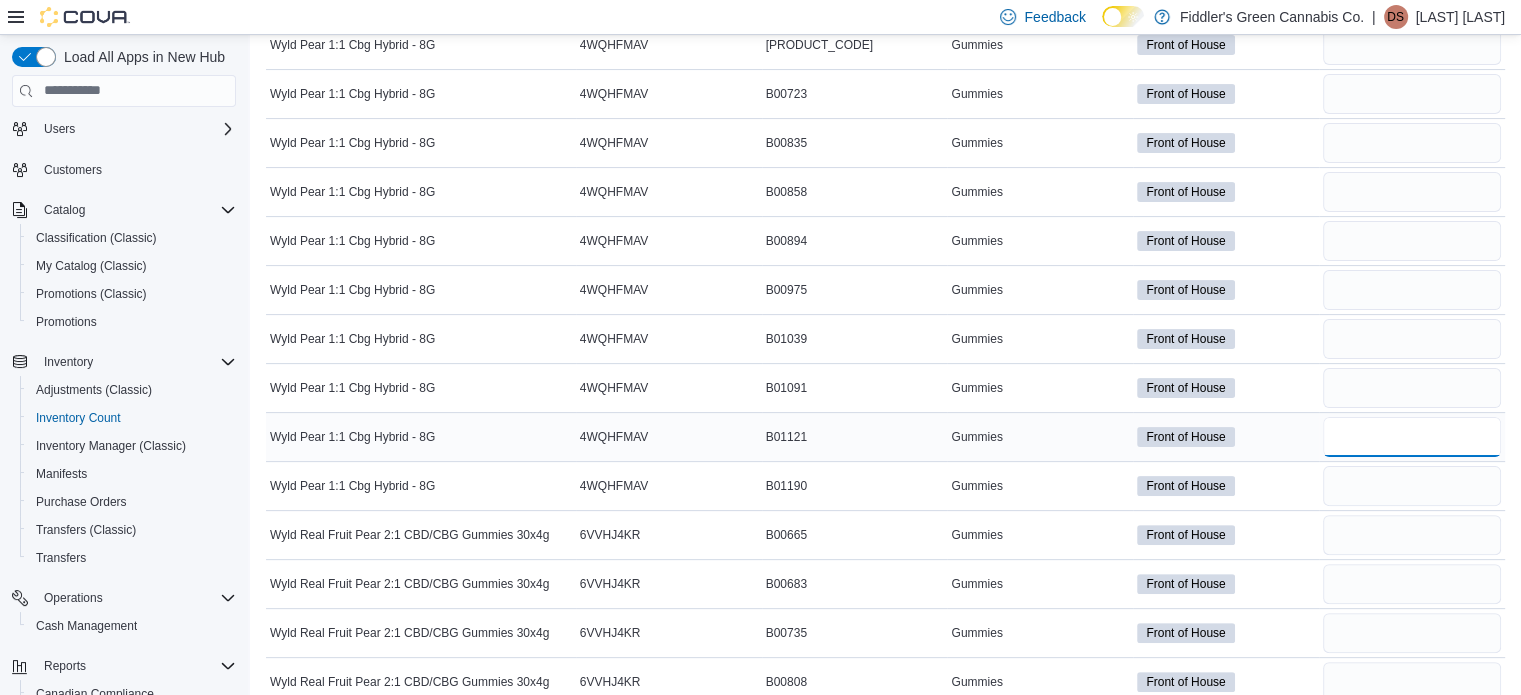 click at bounding box center (1412, 437) 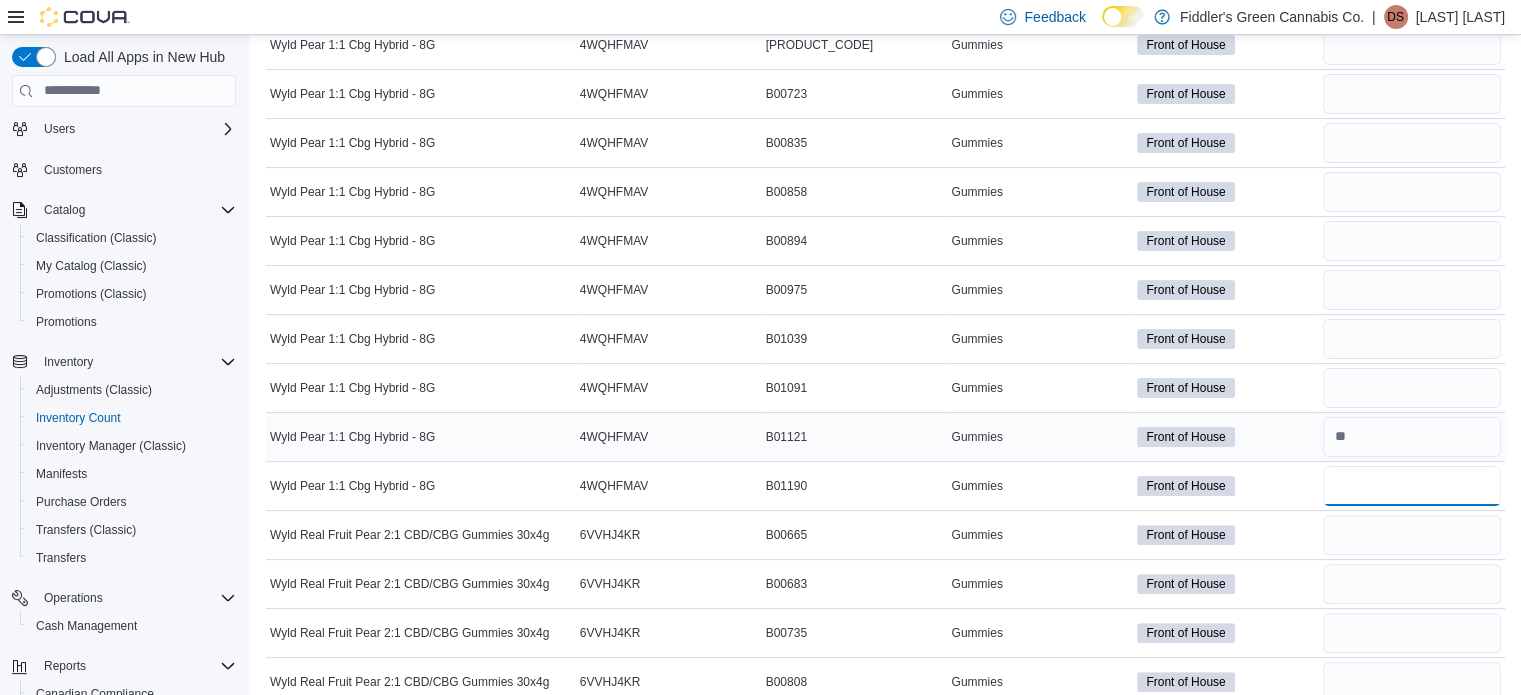 scroll, scrollTop: 540, scrollLeft: 0, axis: vertical 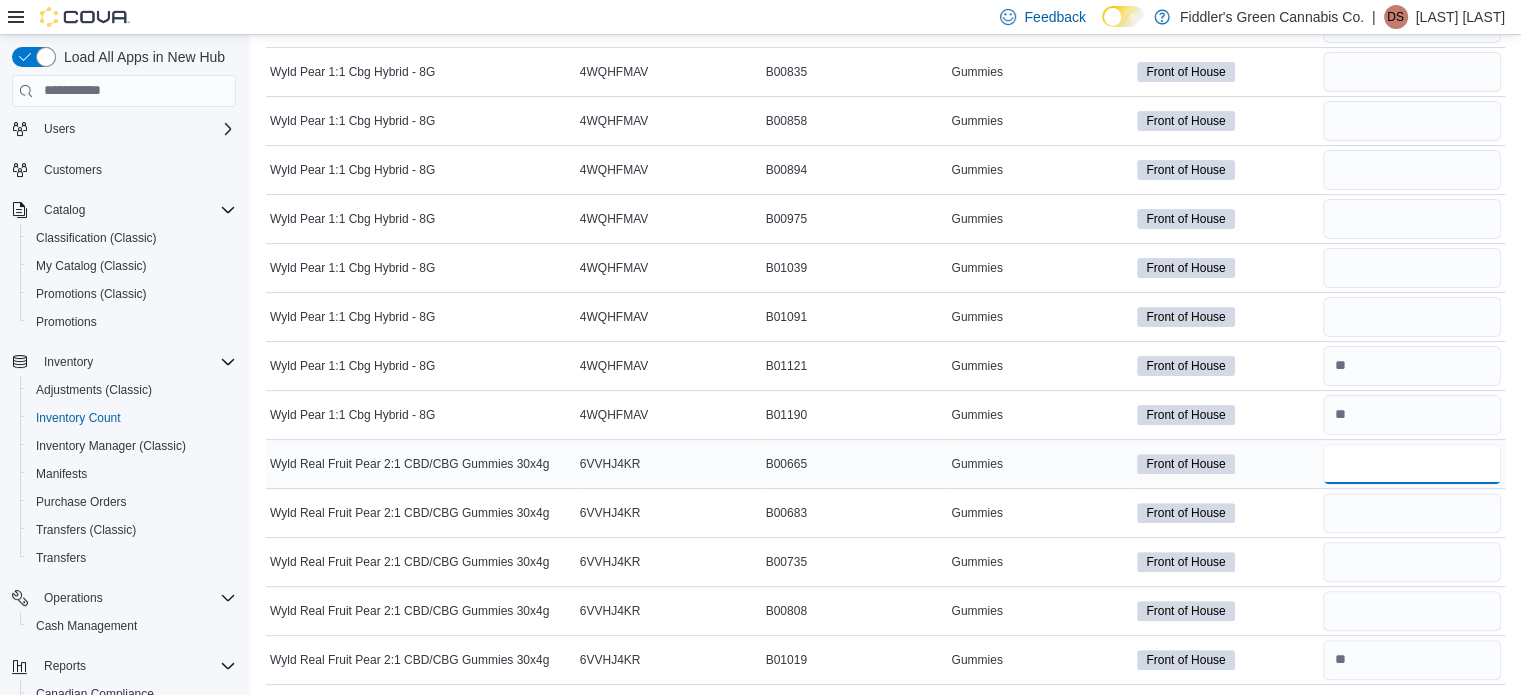 click at bounding box center [1412, 464] 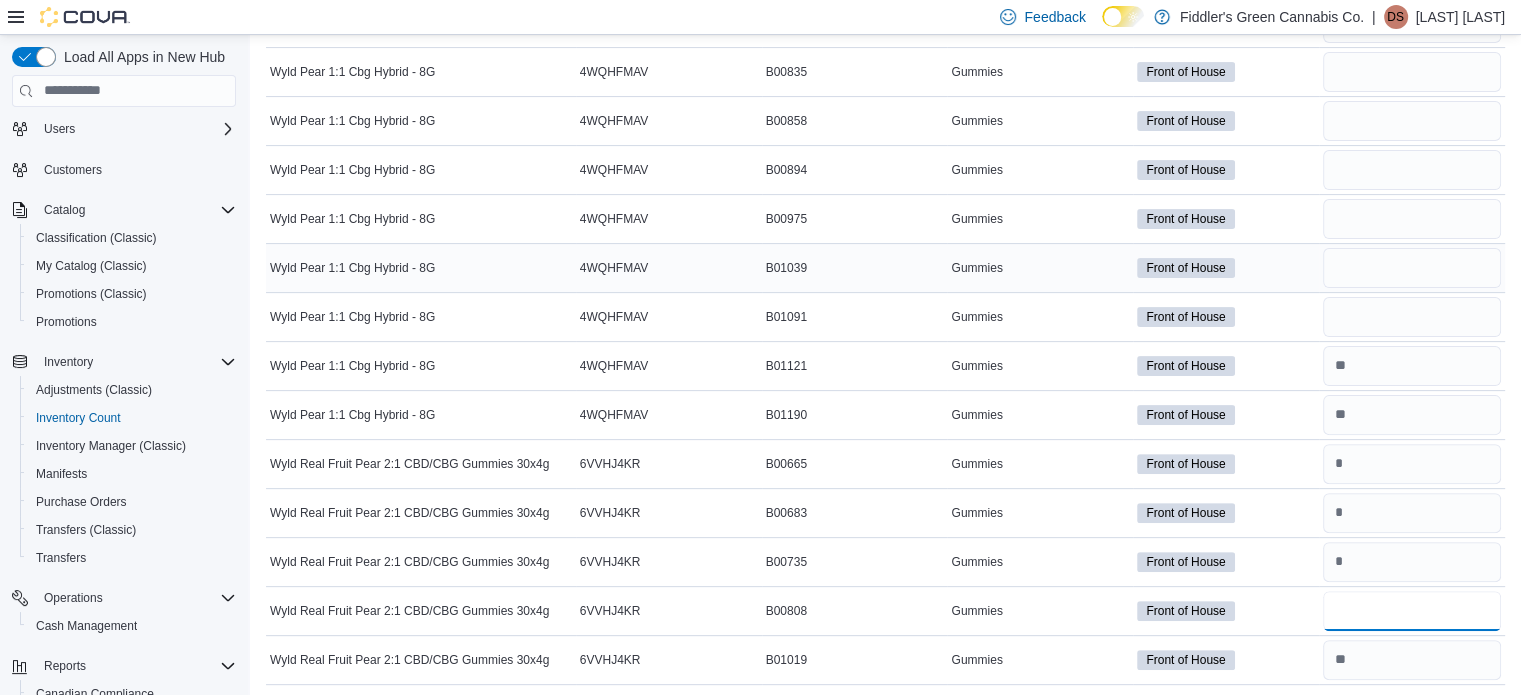 scroll, scrollTop: 367, scrollLeft: 0, axis: vertical 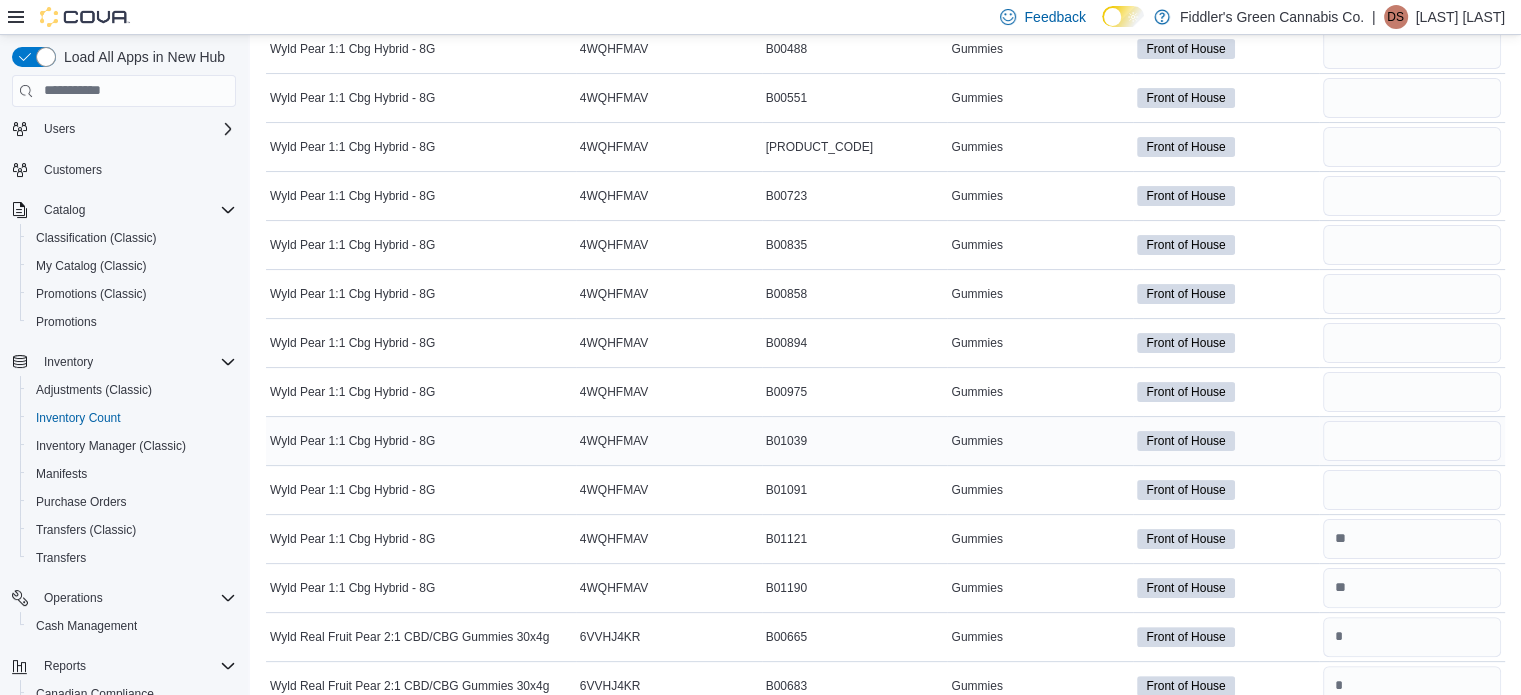 click at bounding box center (1412, 294) 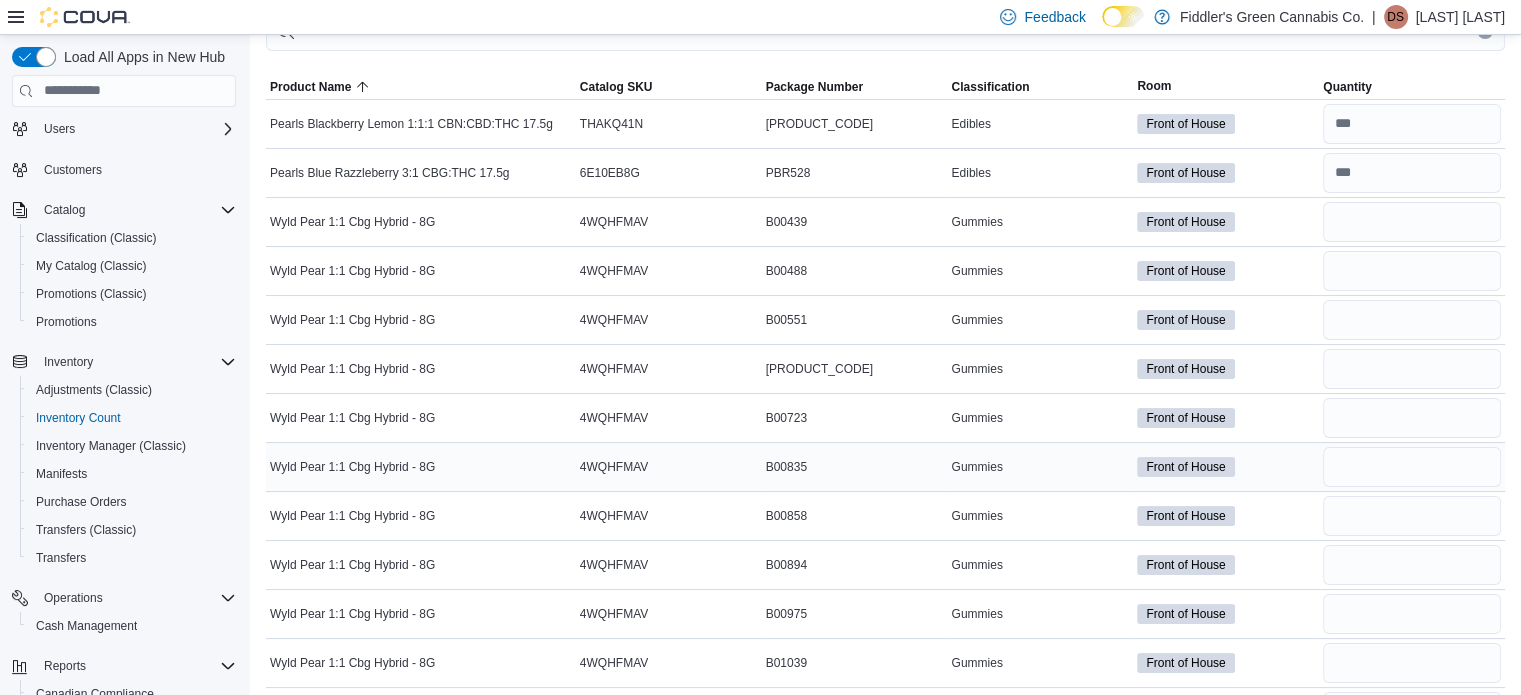 scroll, scrollTop: 136, scrollLeft: 0, axis: vertical 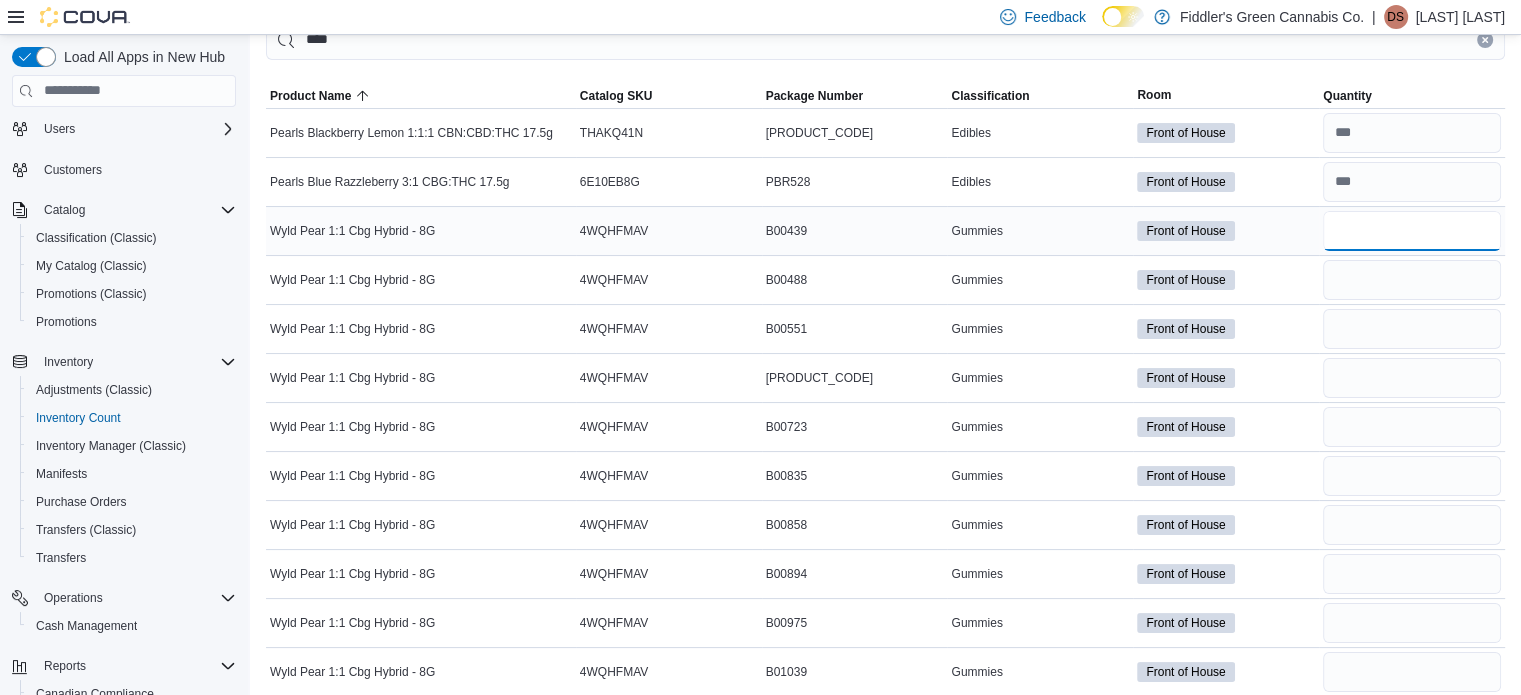 click at bounding box center (1412, 231) 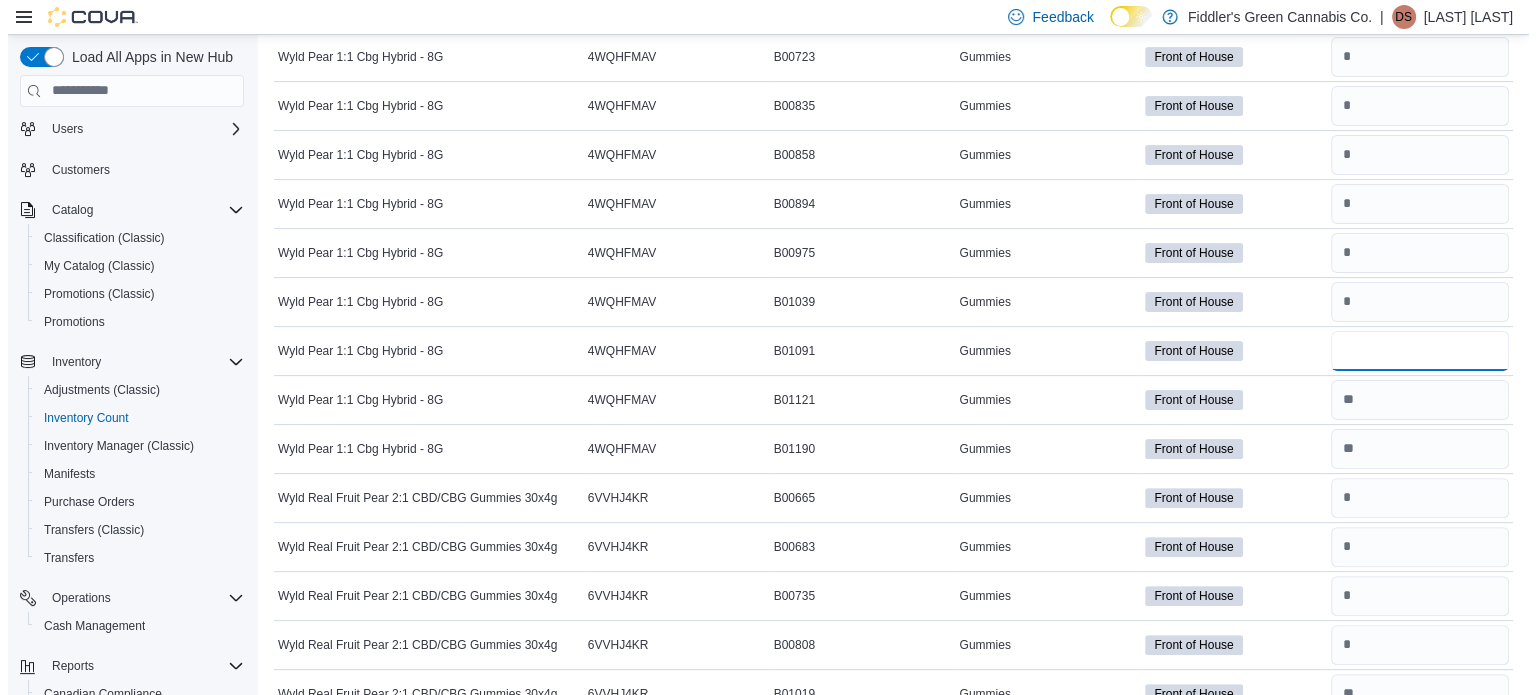 scroll, scrollTop: 0, scrollLeft: 0, axis: both 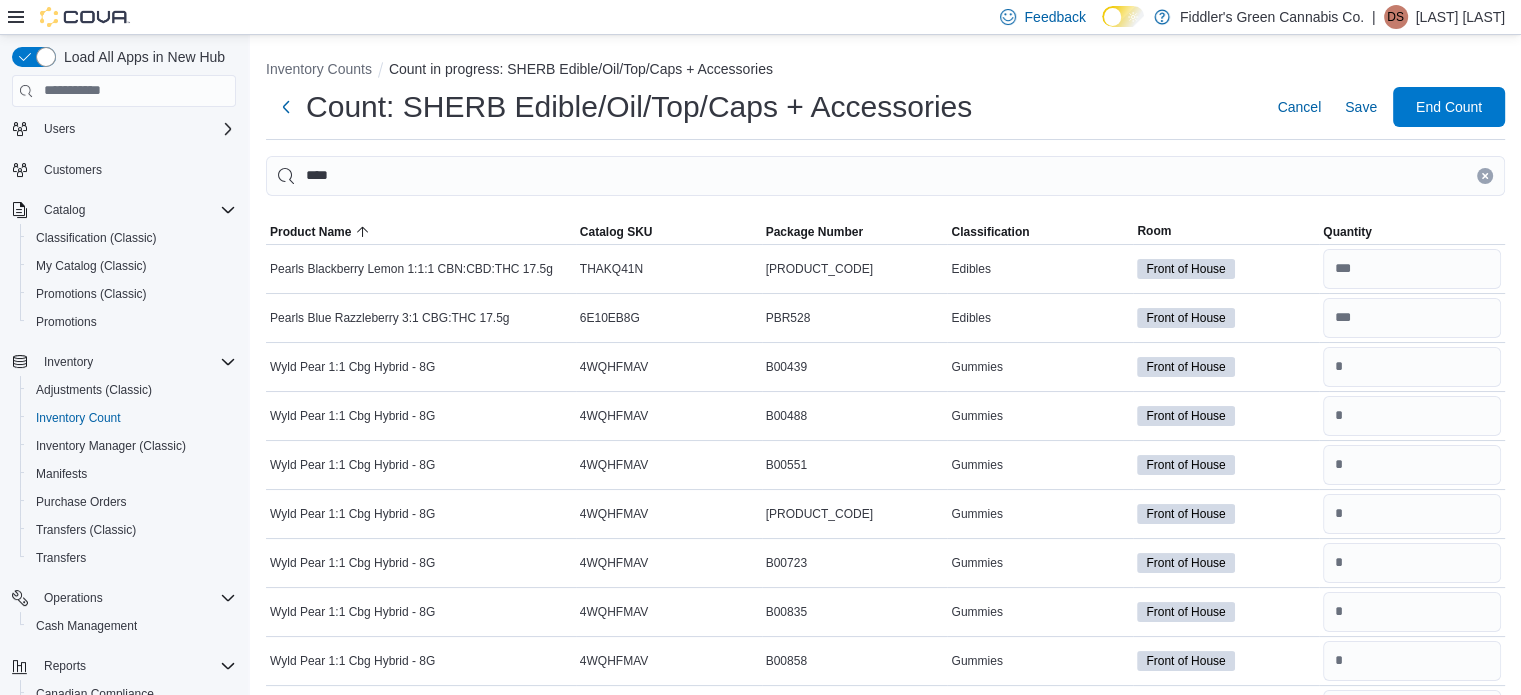 click 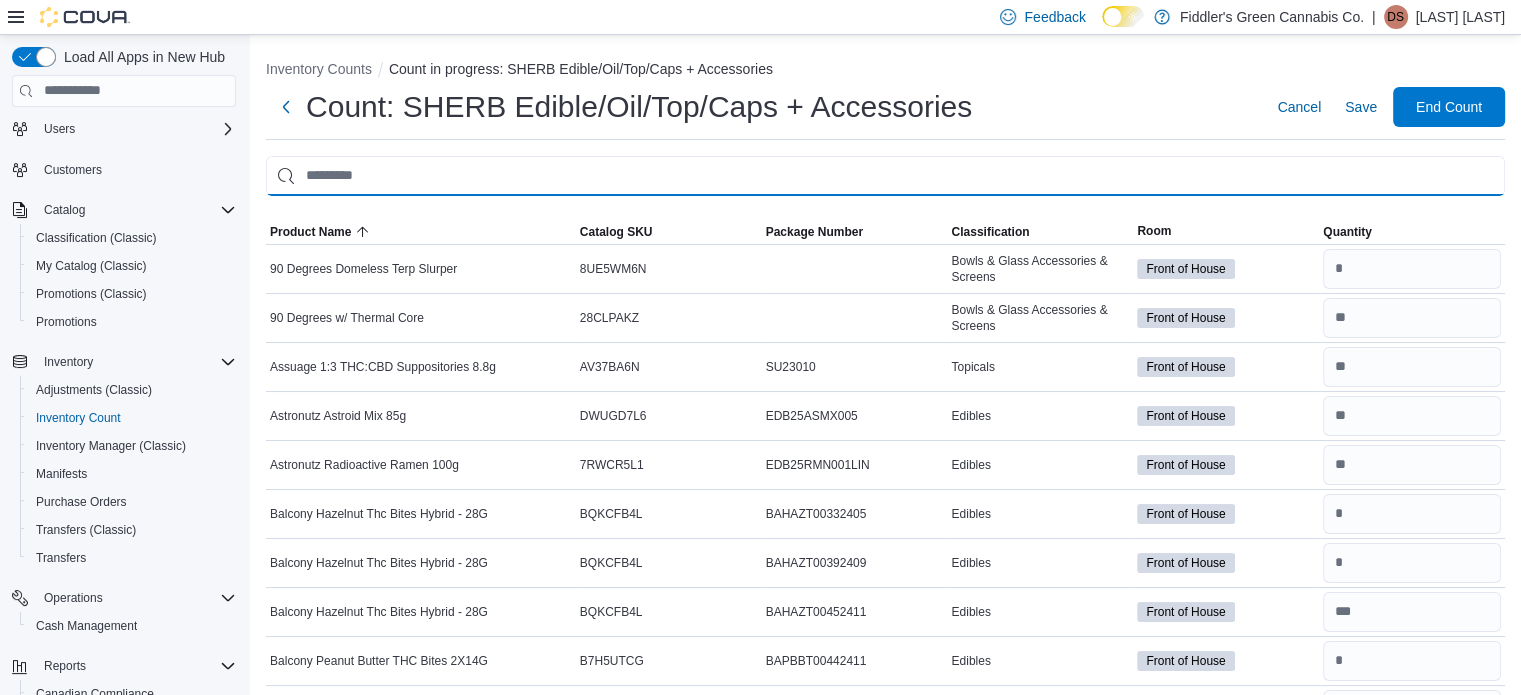 click at bounding box center [885, 176] 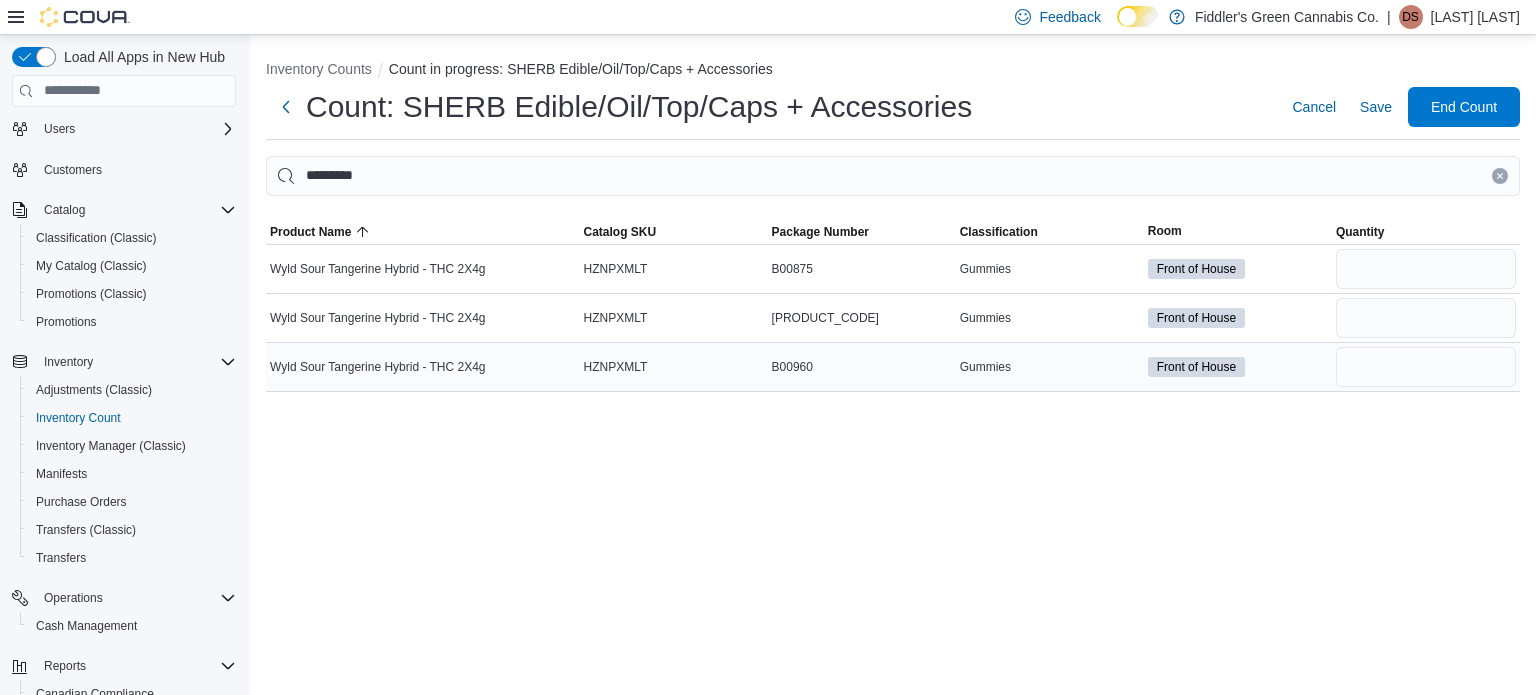 click at bounding box center (1426, 367) 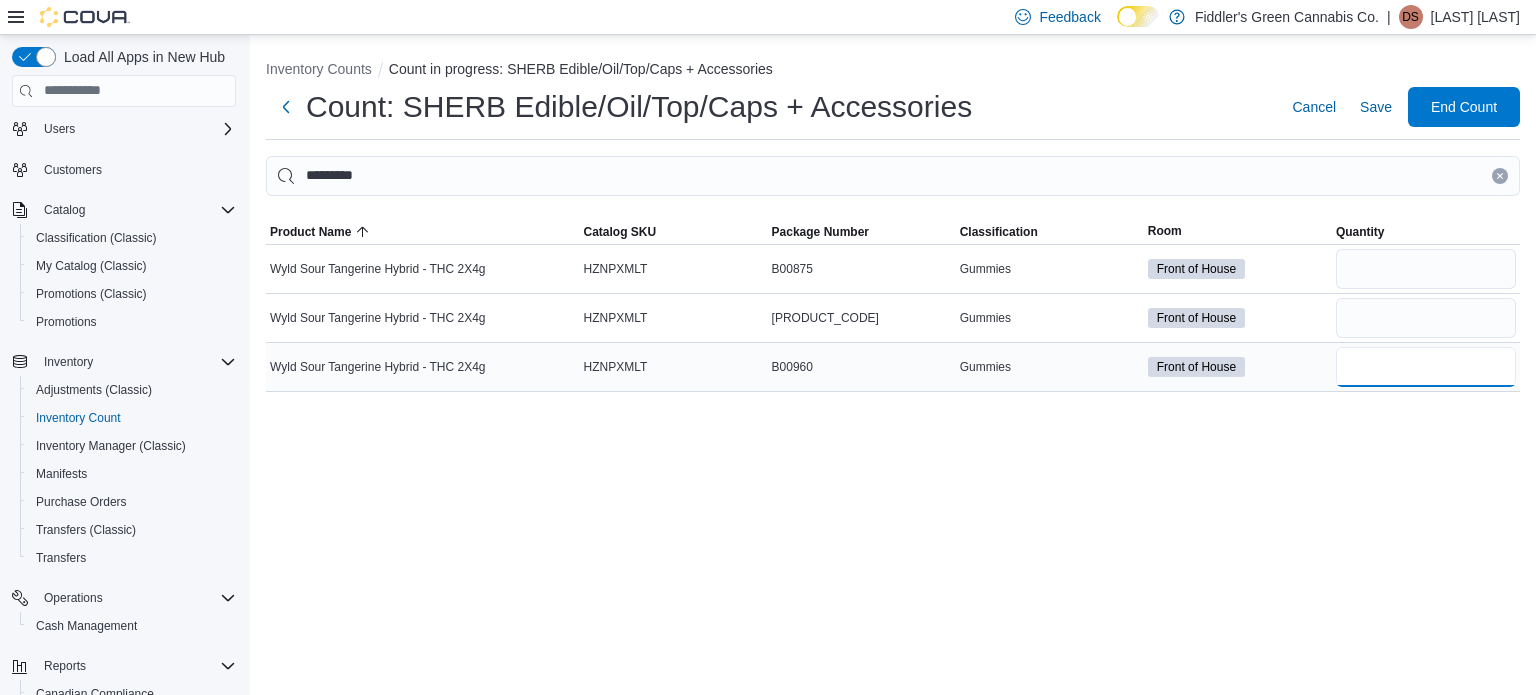 click at bounding box center (1426, 367) 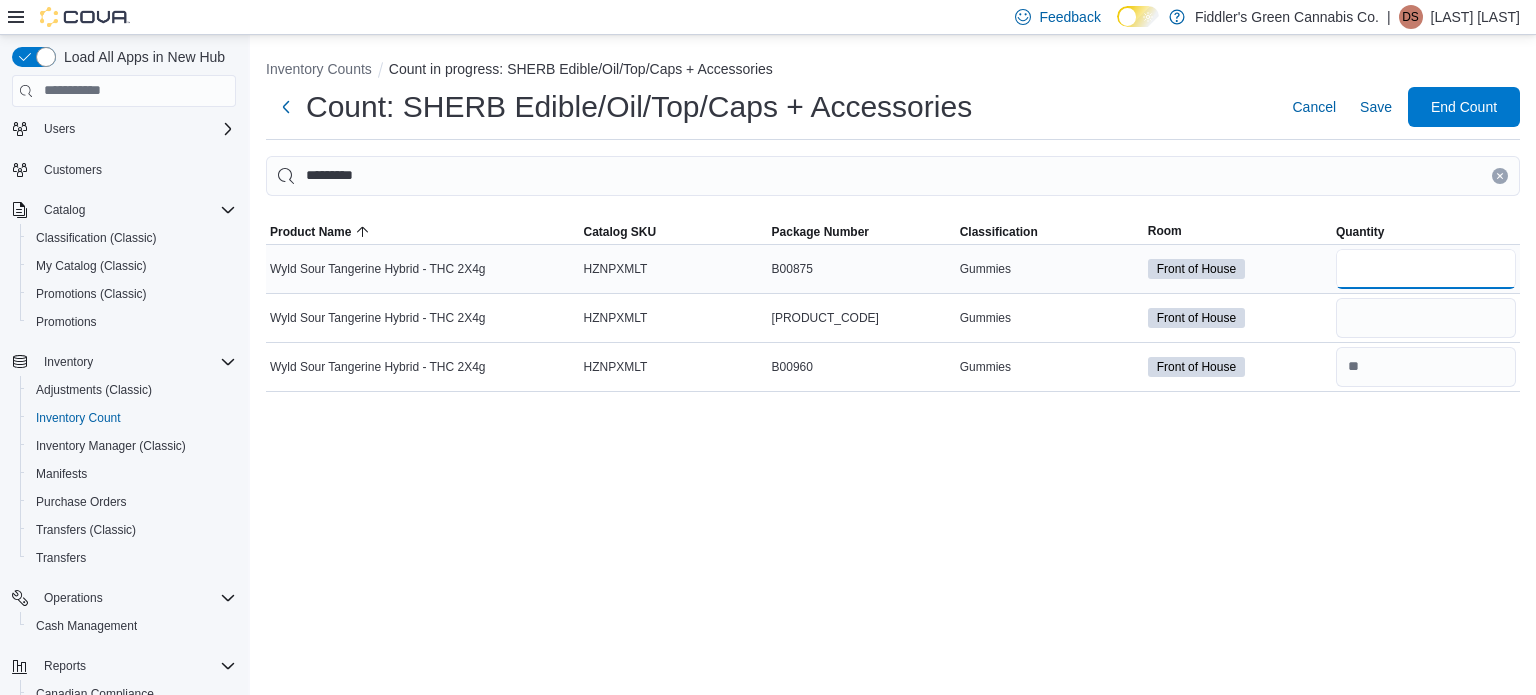 click at bounding box center (1426, 269) 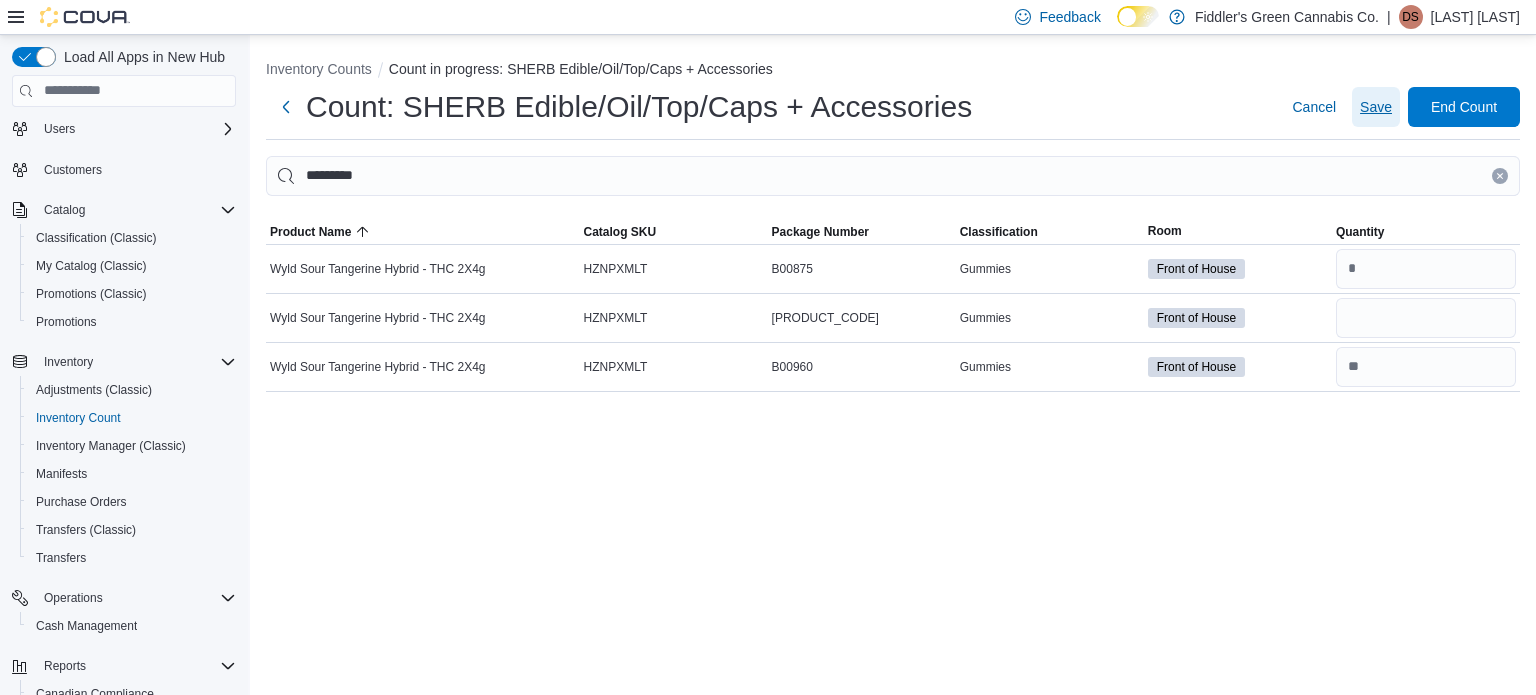 click on "Save" at bounding box center (1376, 107) 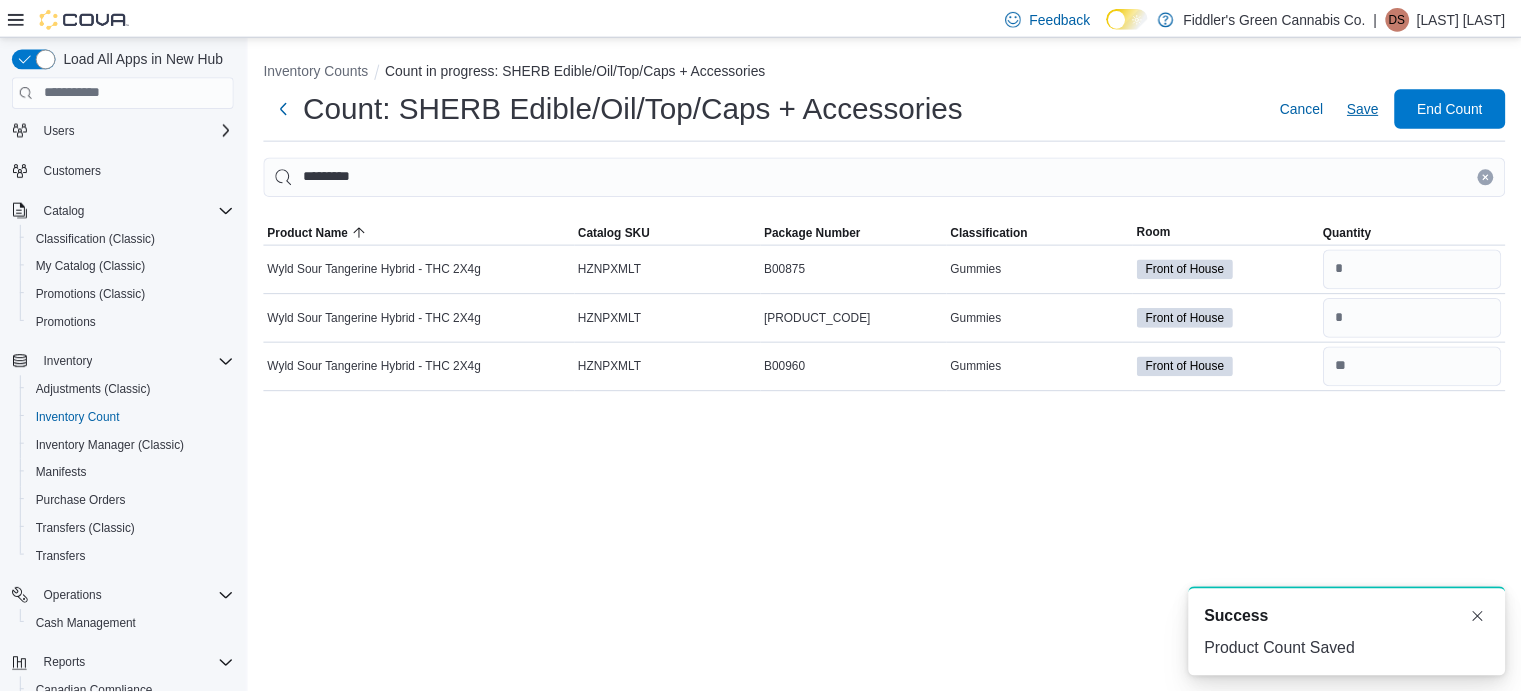 scroll, scrollTop: 0, scrollLeft: 0, axis: both 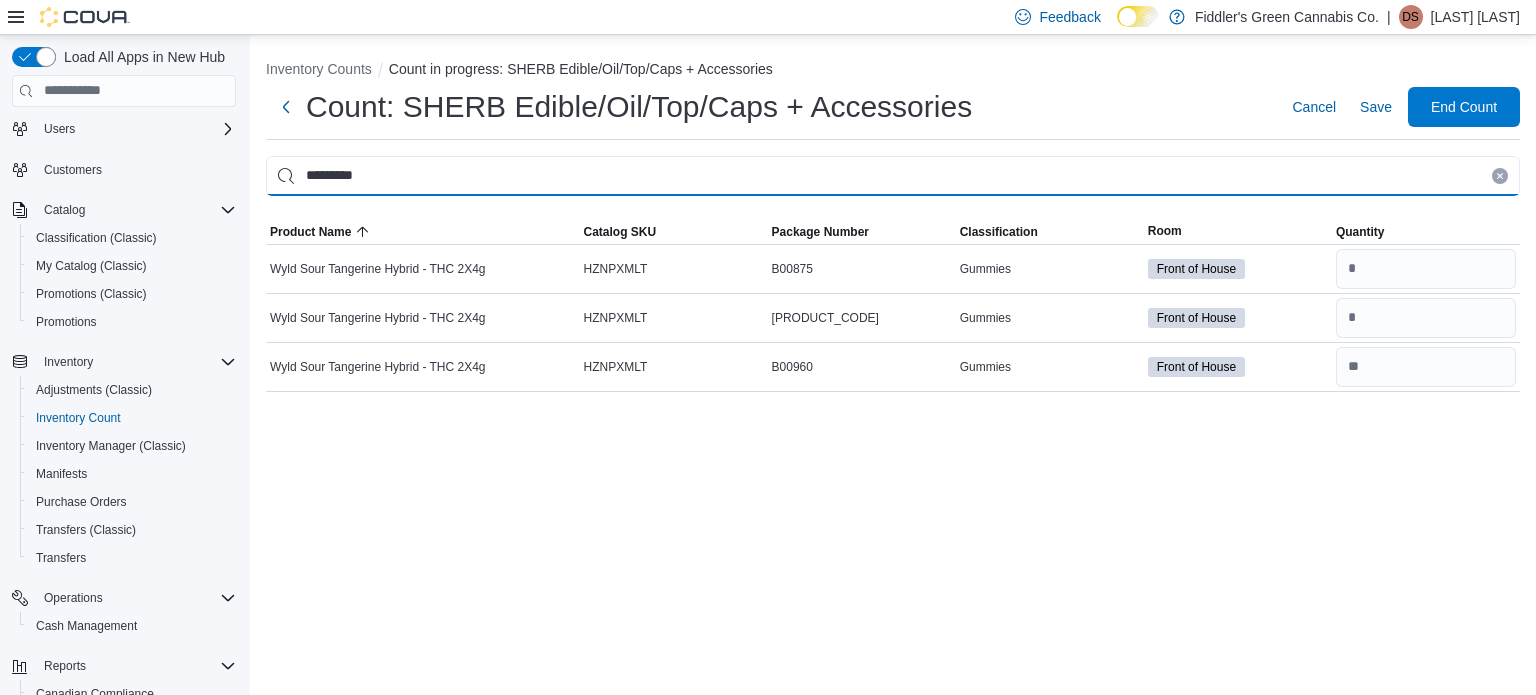 click on "*********" at bounding box center (893, 176) 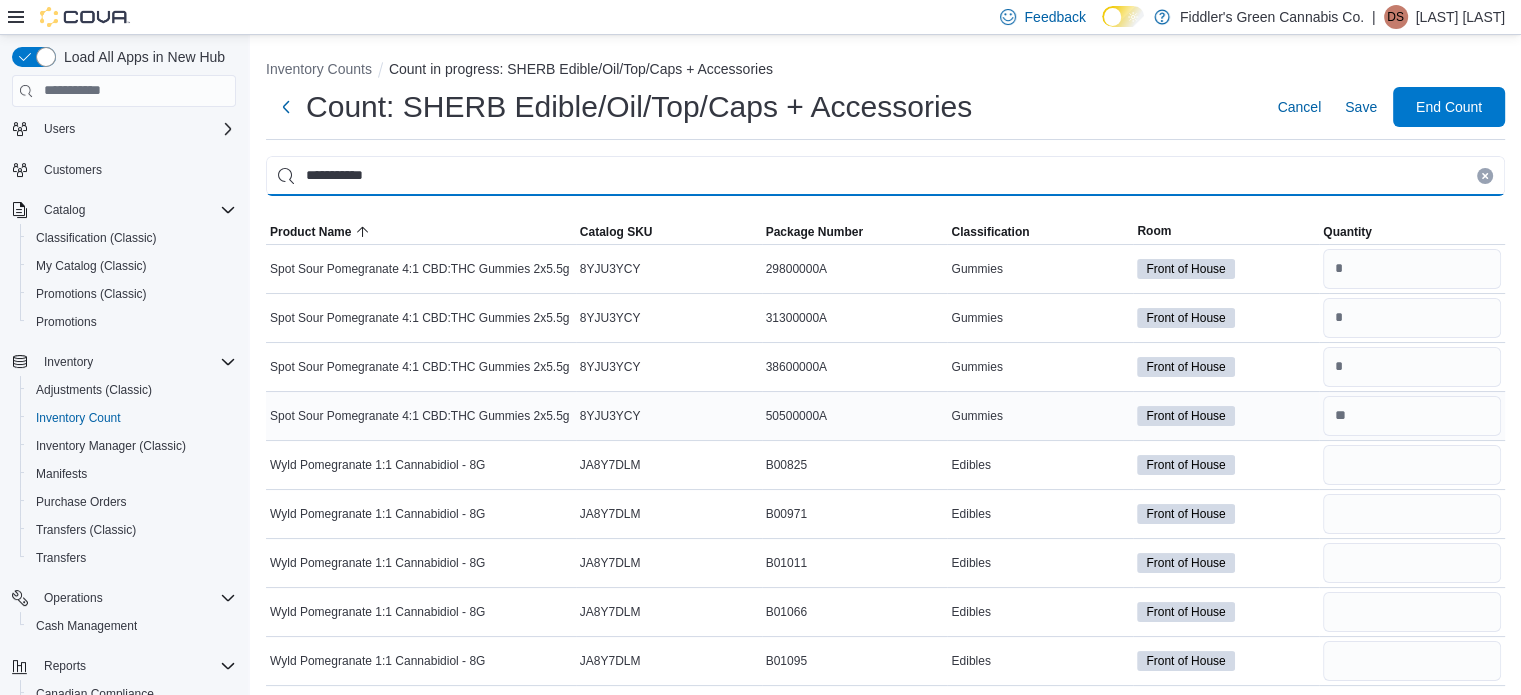 scroll, scrollTop: 4, scrollLeft: 0, axis: vertical 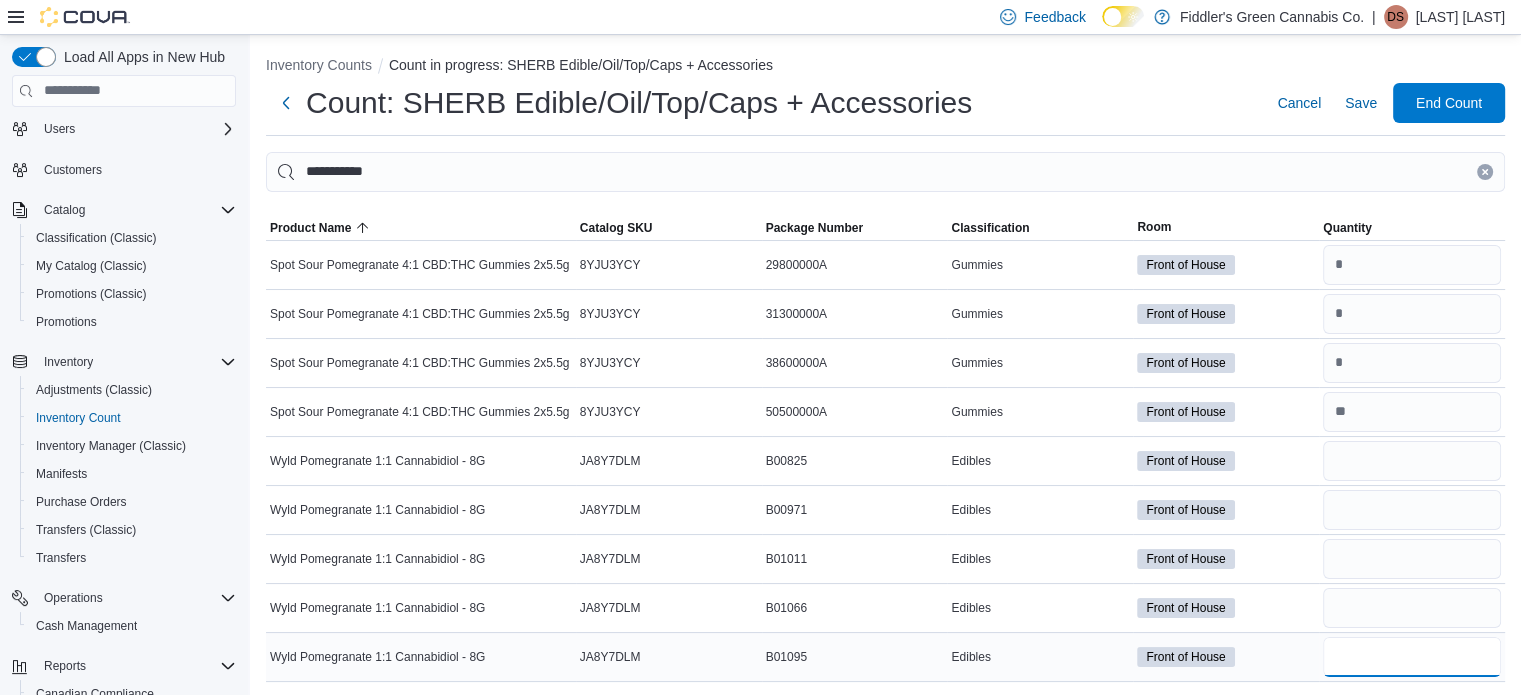 click at bounding box center (1412, 657) 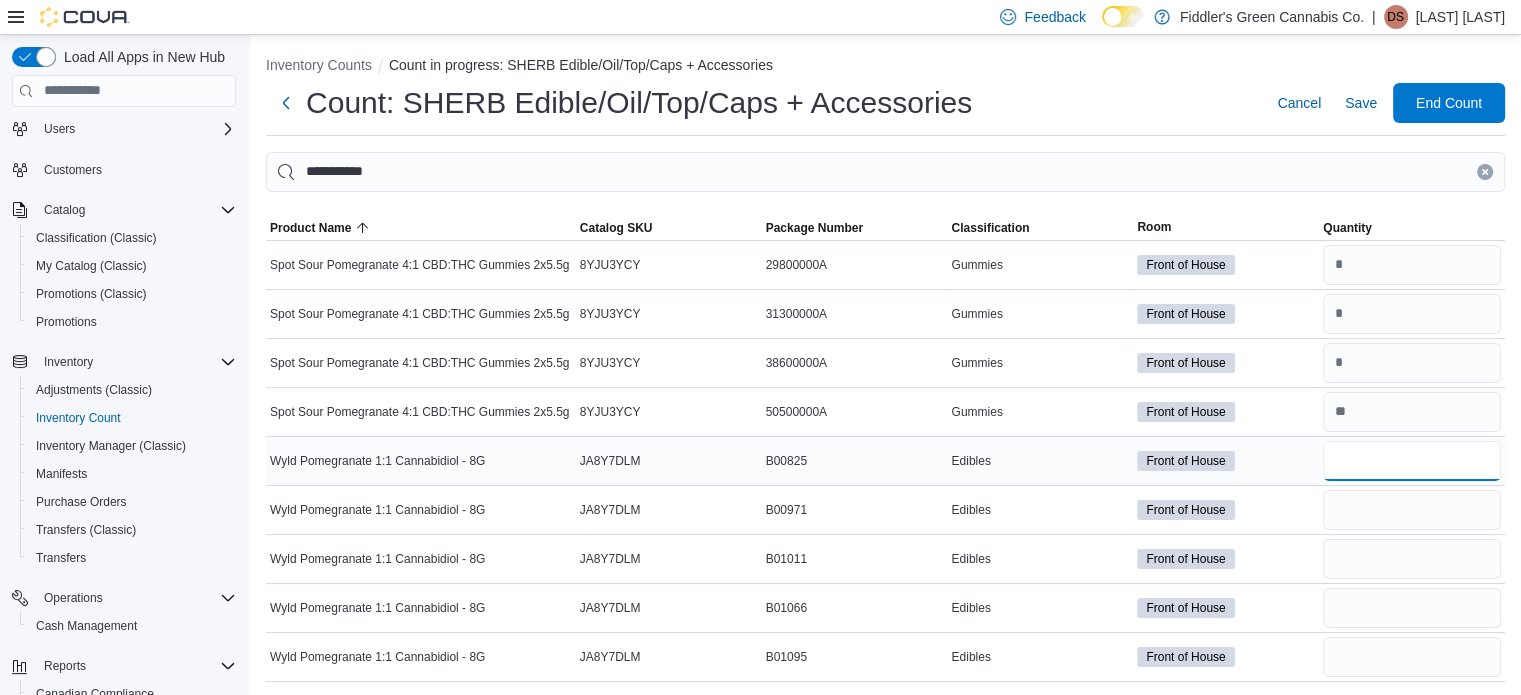 click at bounding box center [1412, 461] 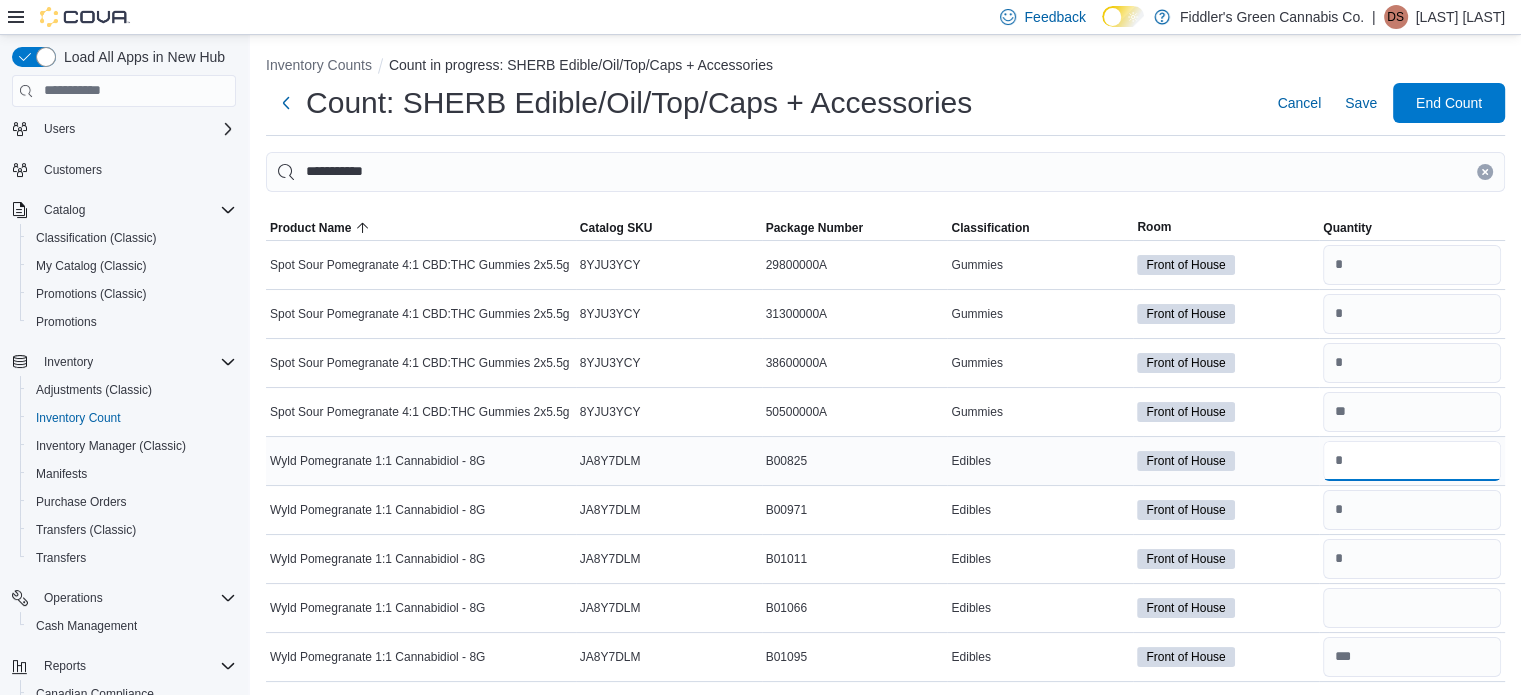 click at bounding box center [1412, 461] 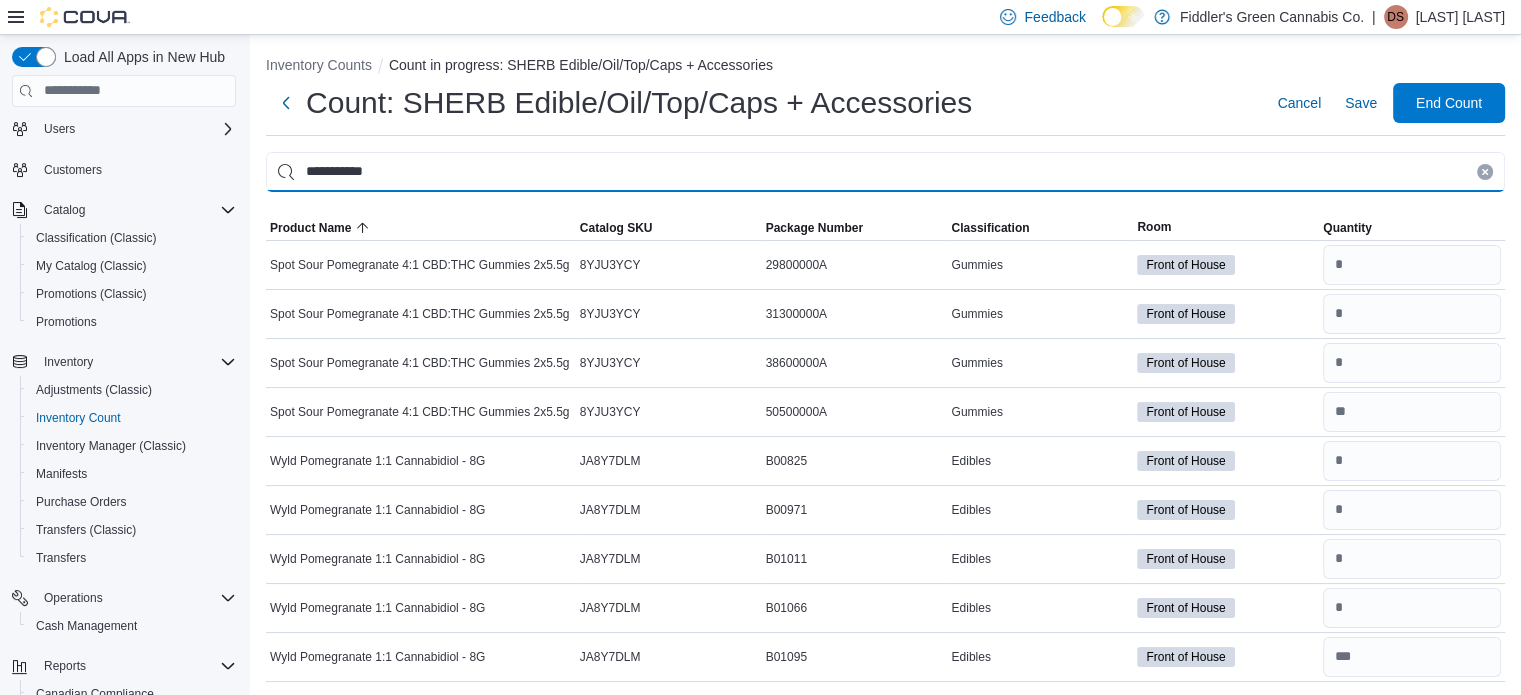 click on "**********" at bounding box center [885, 172] 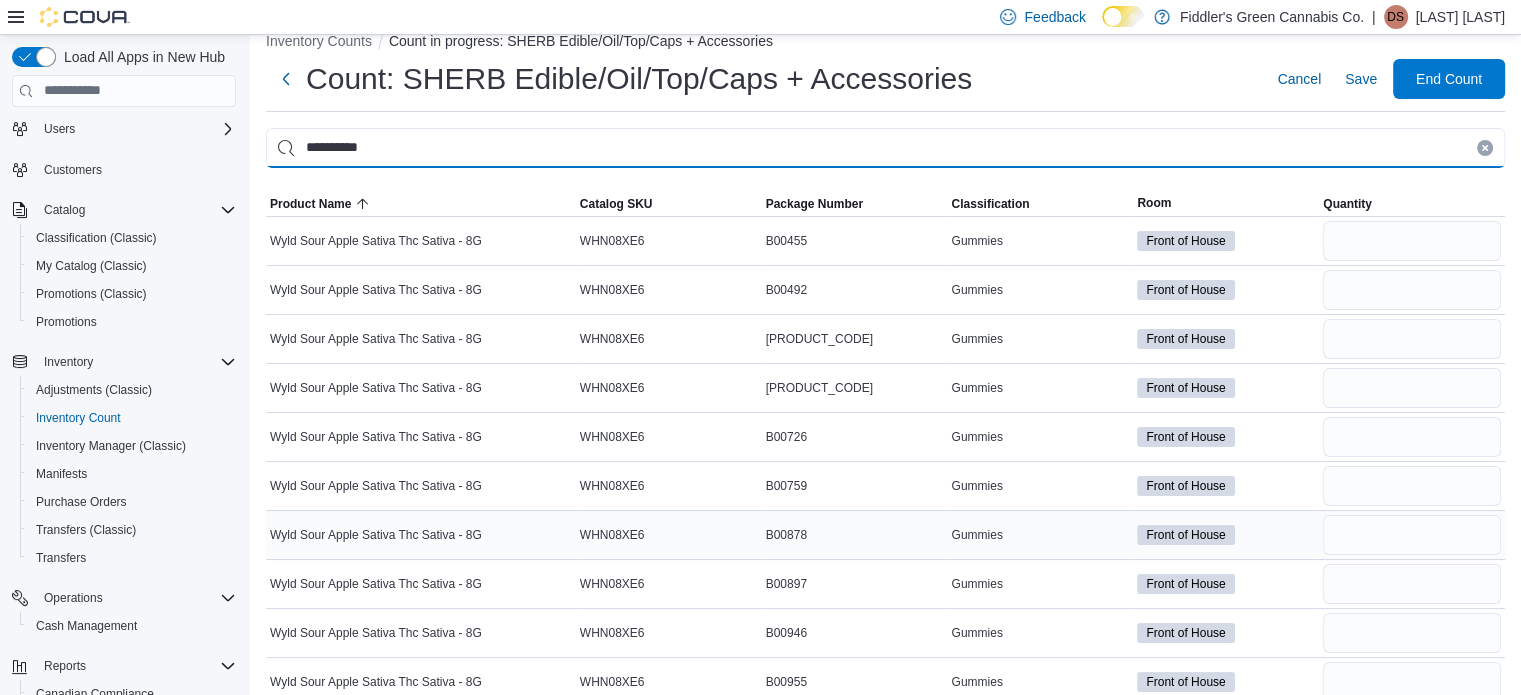 scroll, scrollTop: 26, scrollLeft: 0, axis: vertical 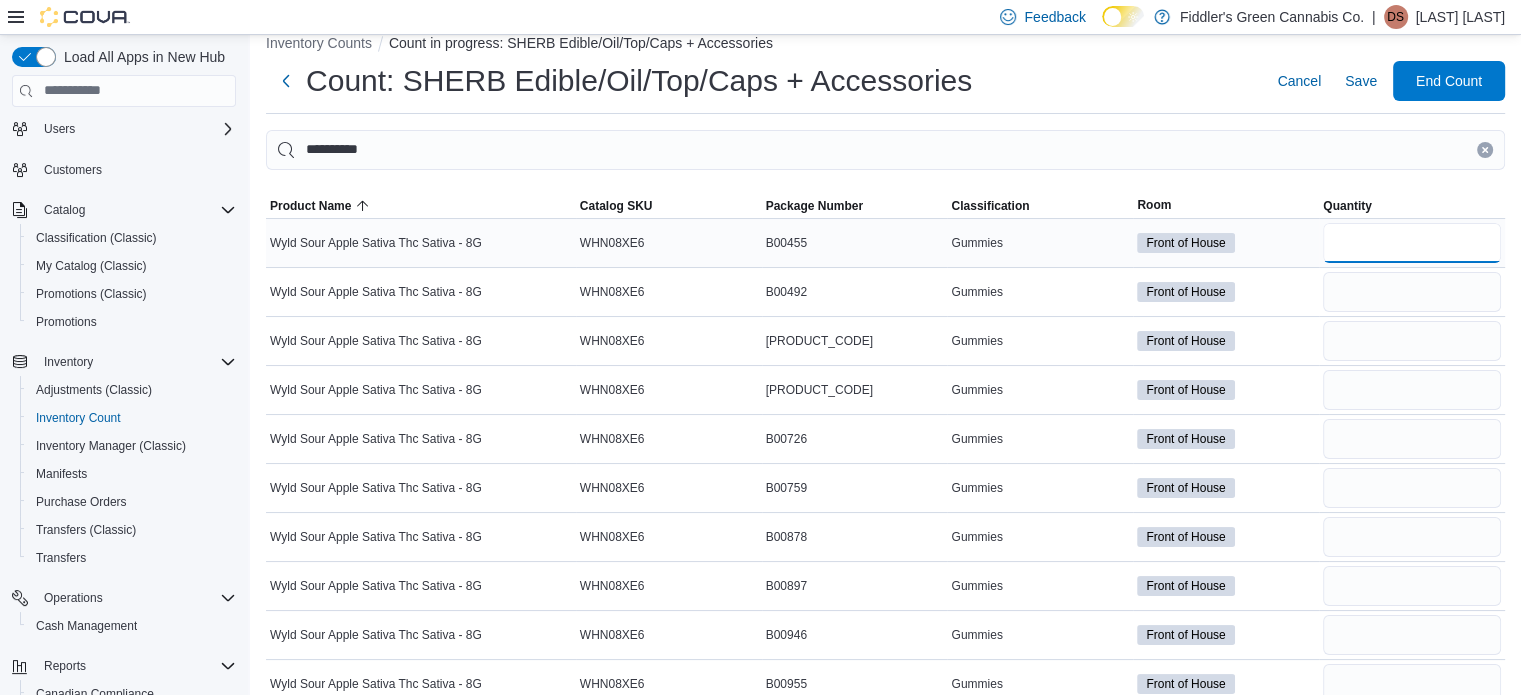 click at bounding box center (1412, 243) 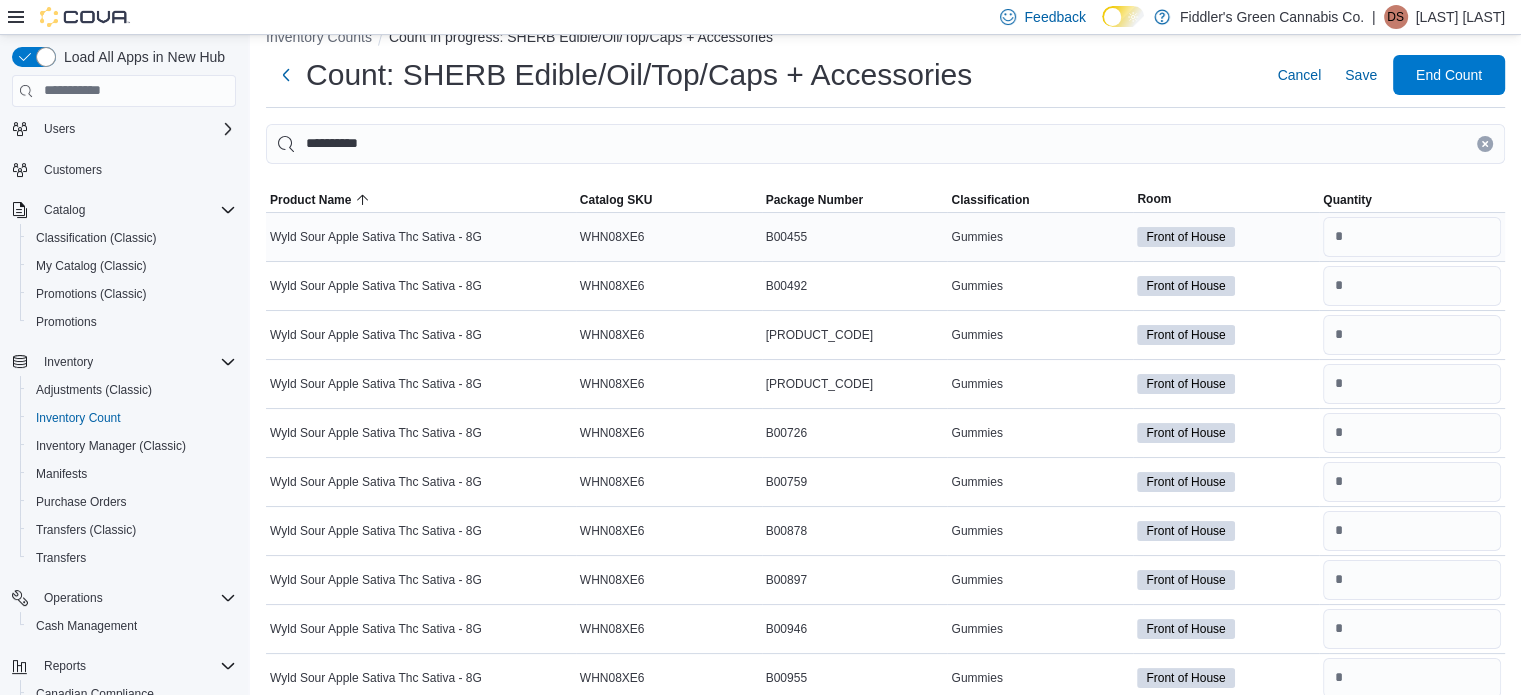 scroll, scrollTop: 248, scrollLeft: 0, axis: vertical 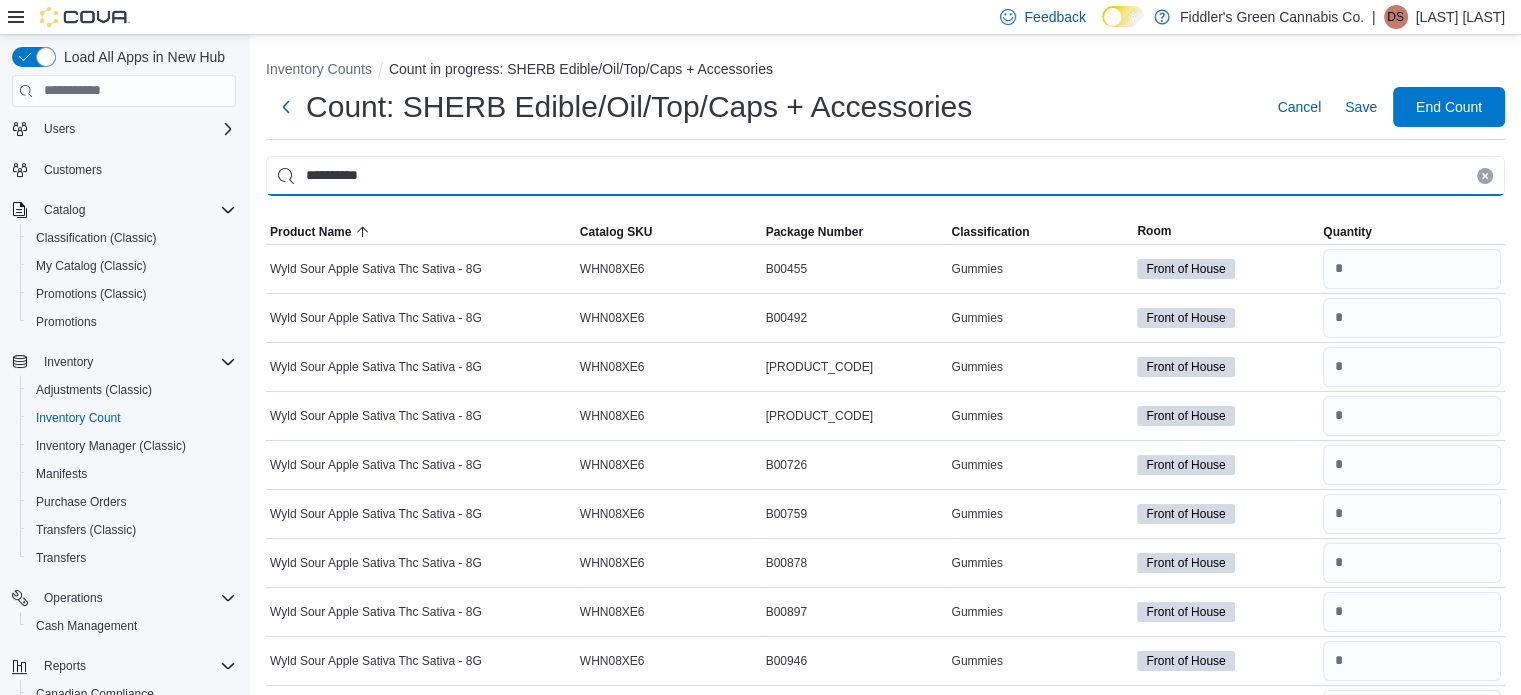 click on "**********" at bounding box center (885, 176) 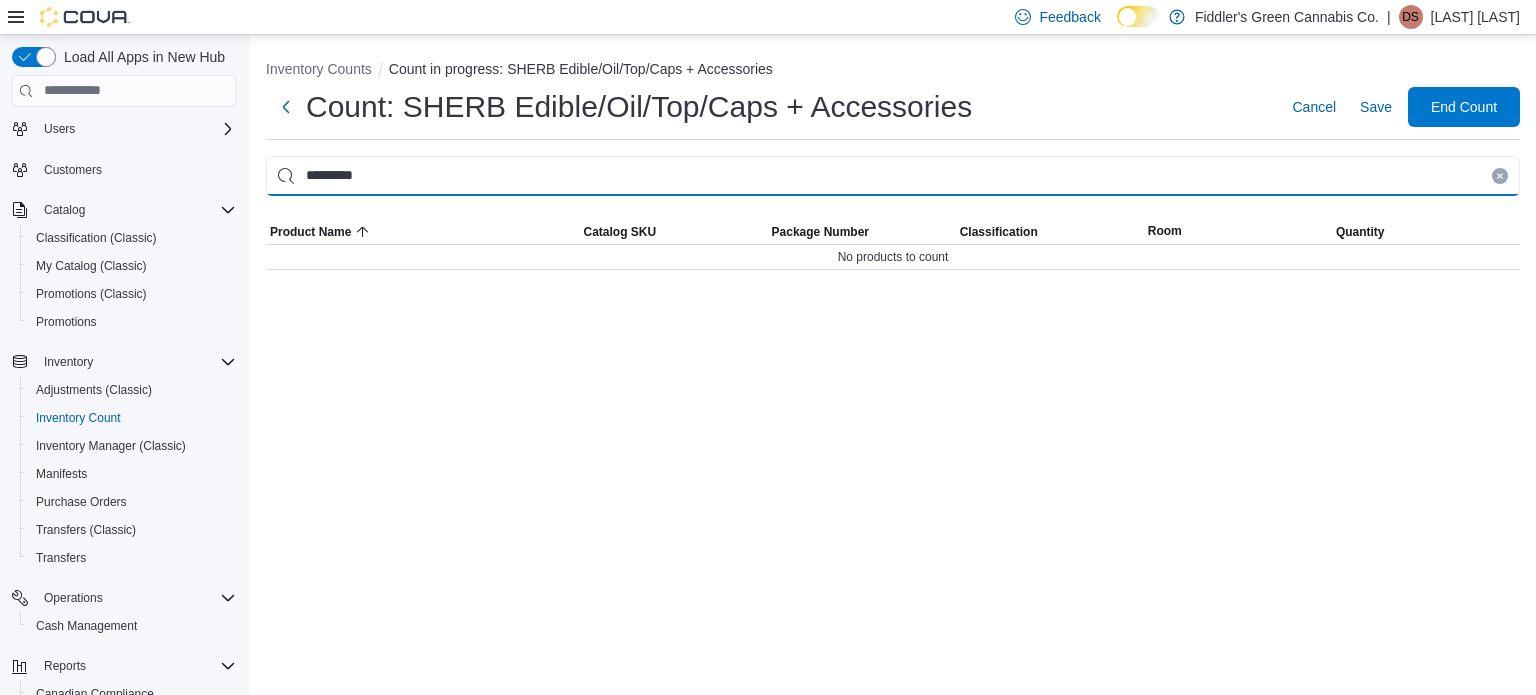 drag, startPoint x: 1008, startPoint y: 179, endPoint x: 667, endPoint y: 187, distance: 341.09384 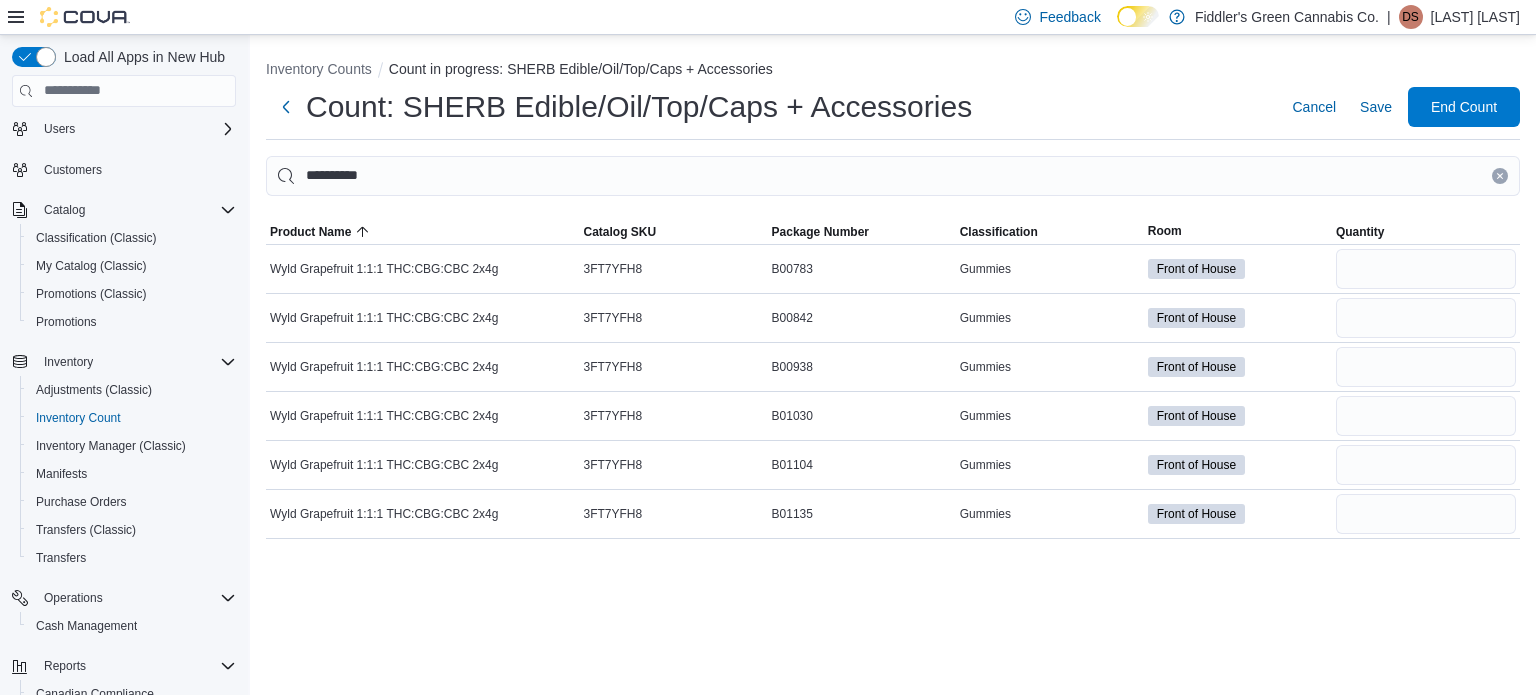 click on "**********" at bounding box center (893, 365) 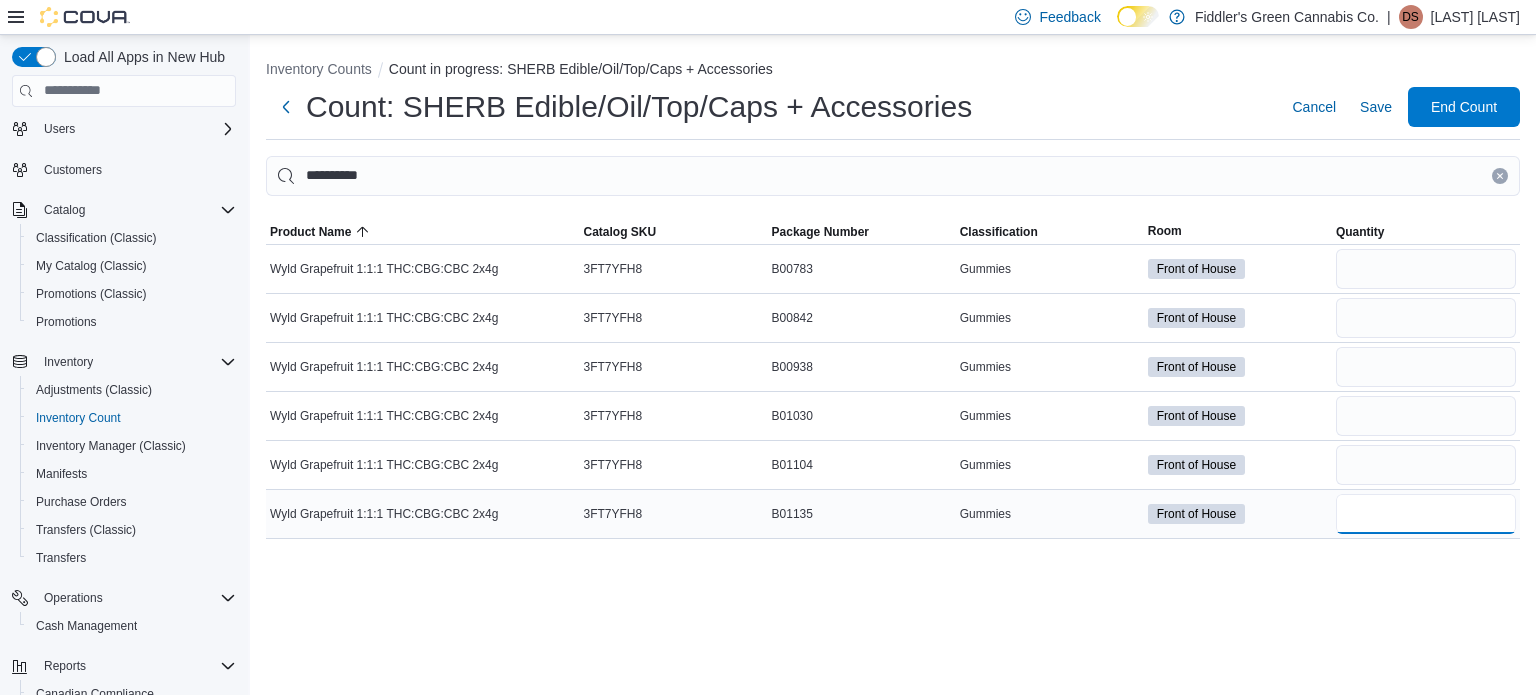 click at bounding box center (1426, 514) 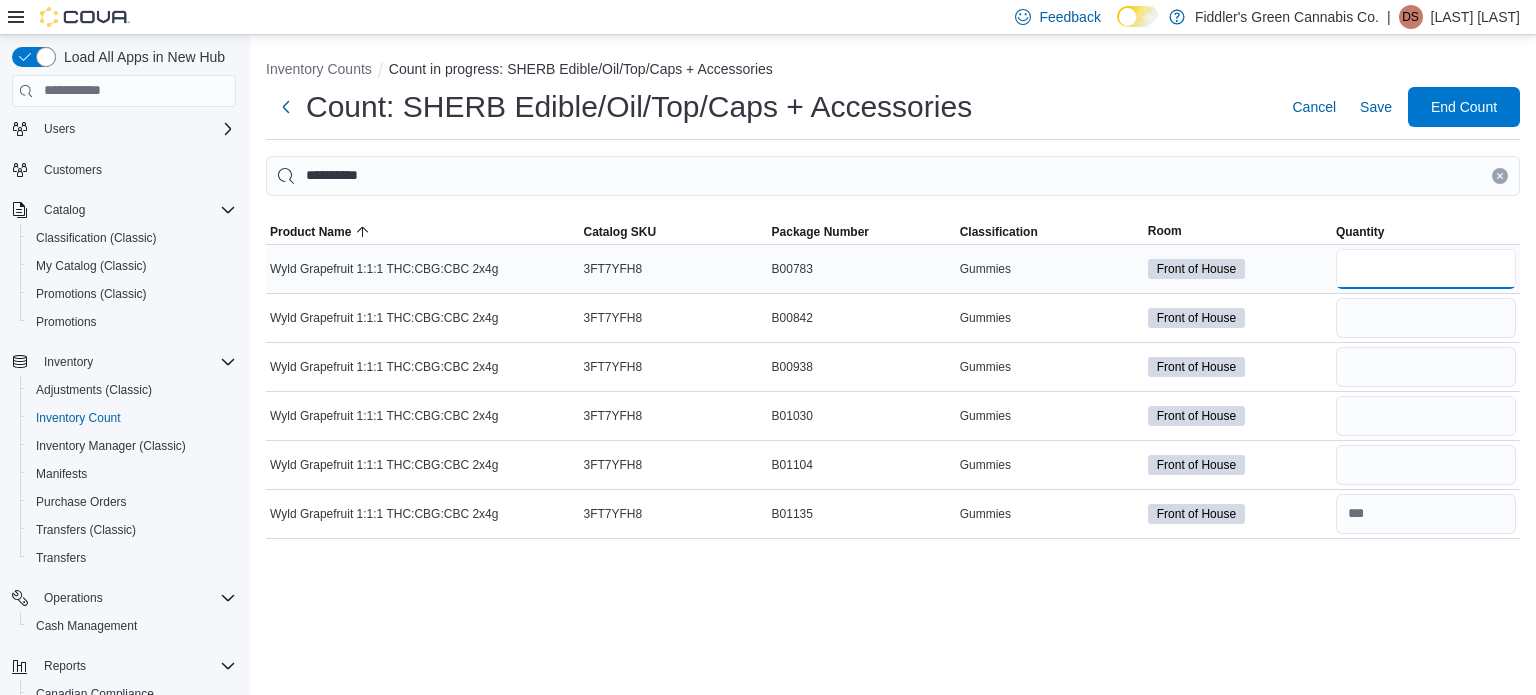 click at bounding box center (1426, 269) 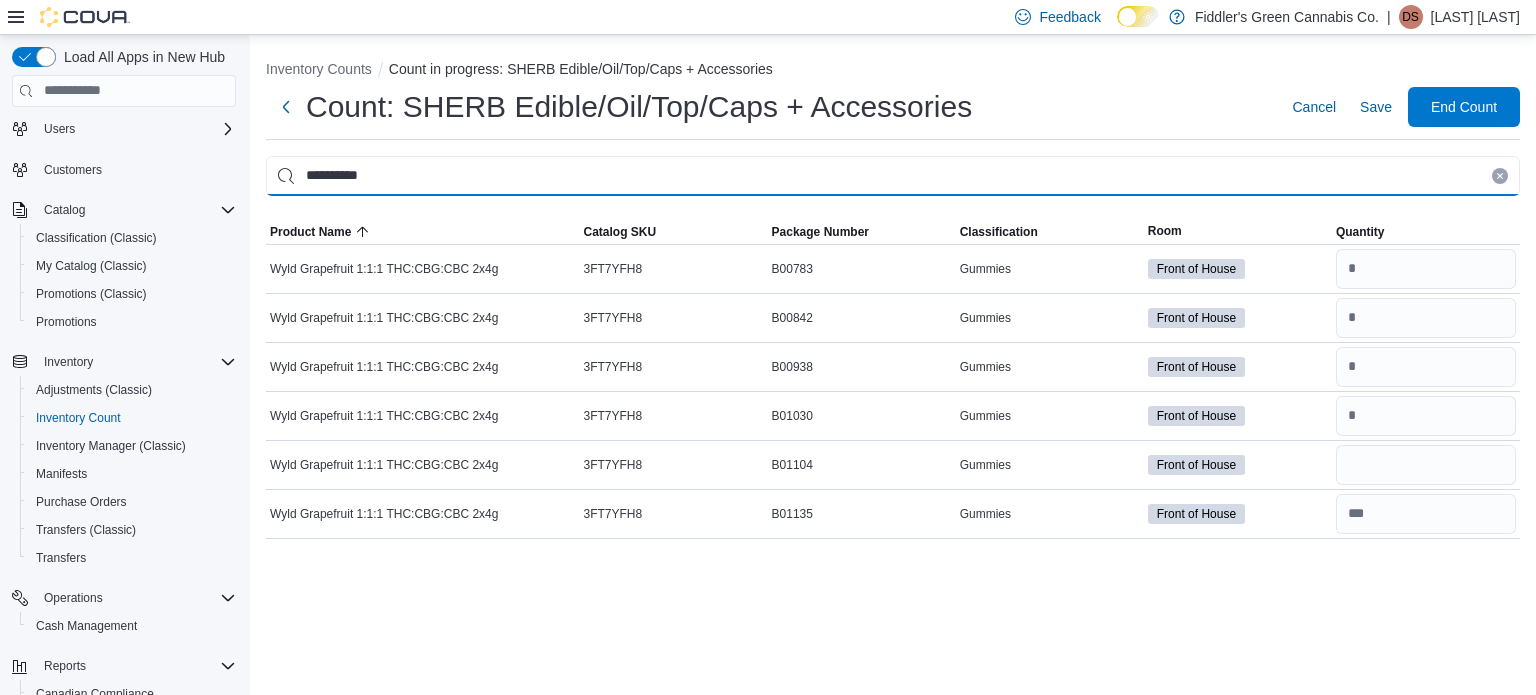 click on "**********" at bounding box center [893, 176] 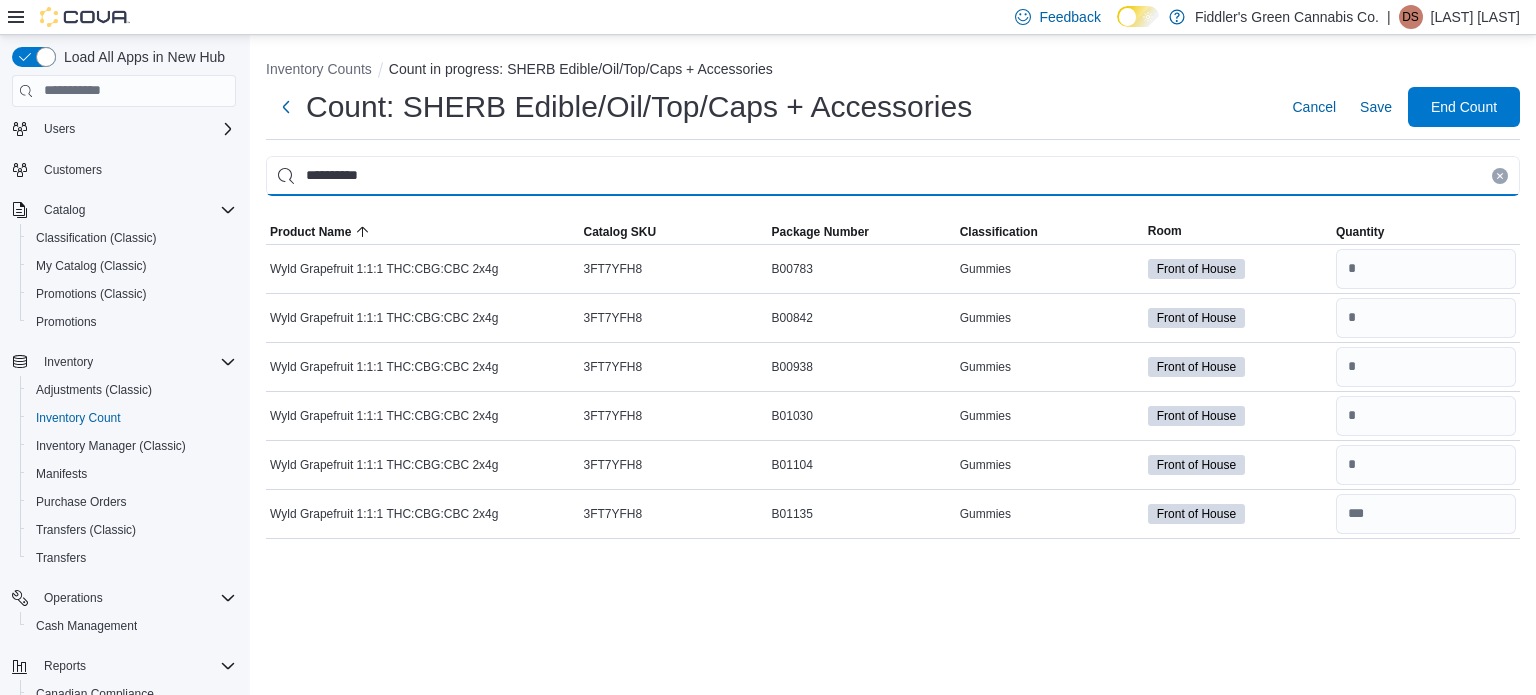 click on "**********" at bounding box center [893, 176] 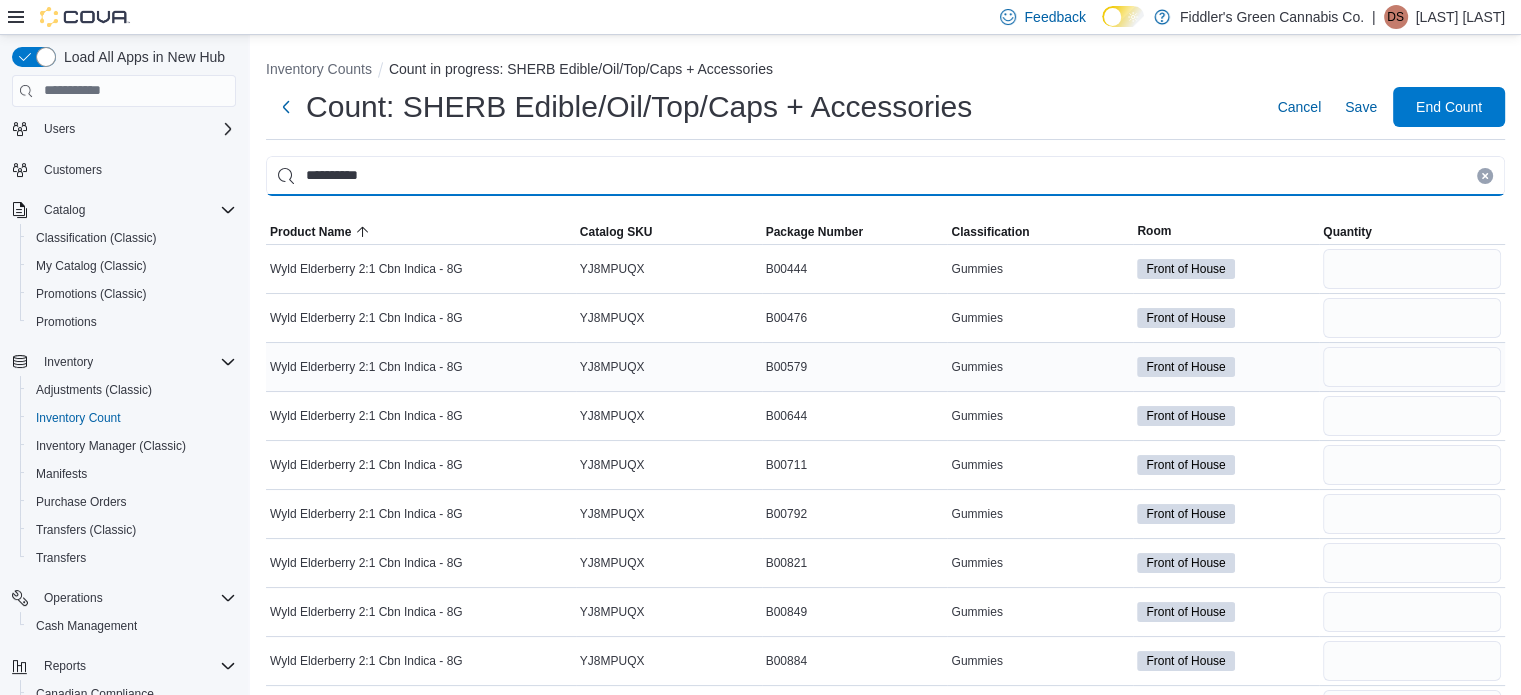 scroll, scrollTop: 150, scrollLeft: 0, axis: vertical 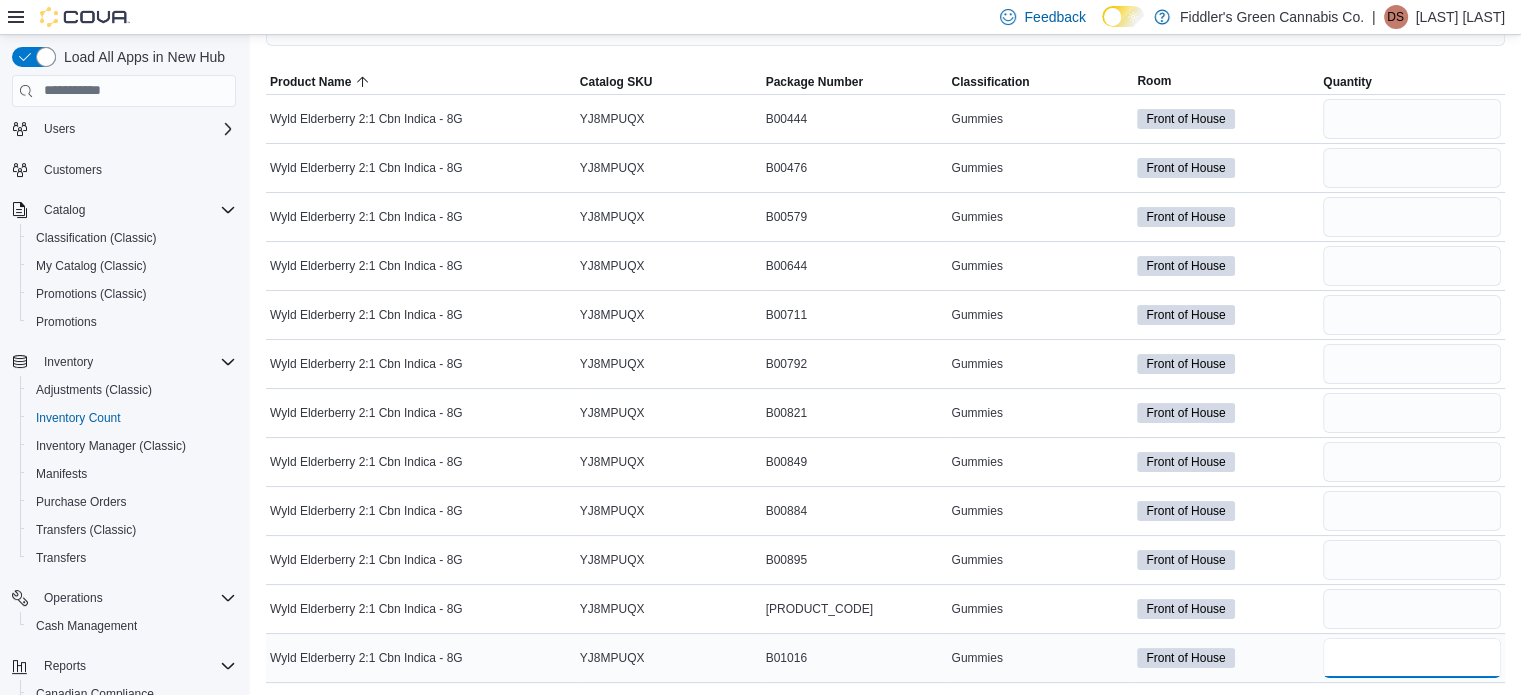 click at bounding box center (1412, 658) 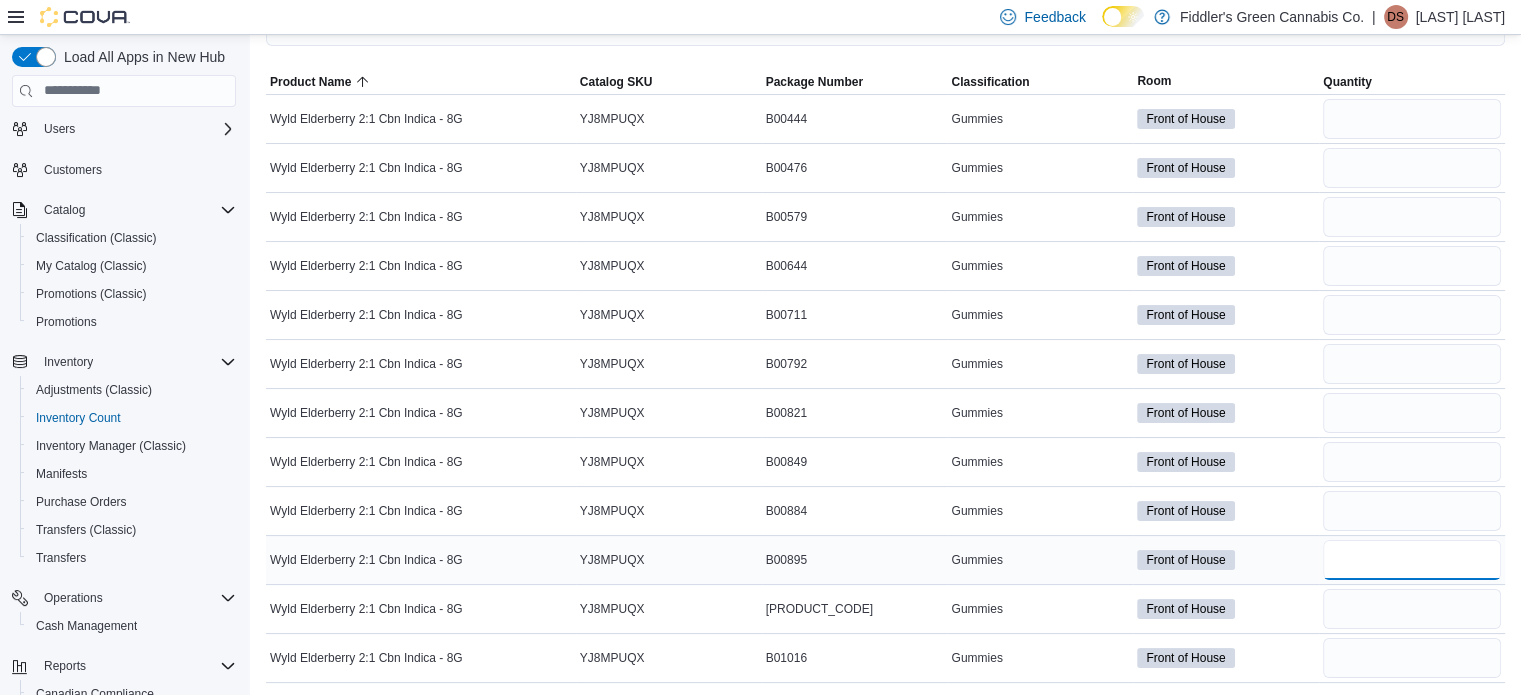 click at bounding box center (1412, 560) 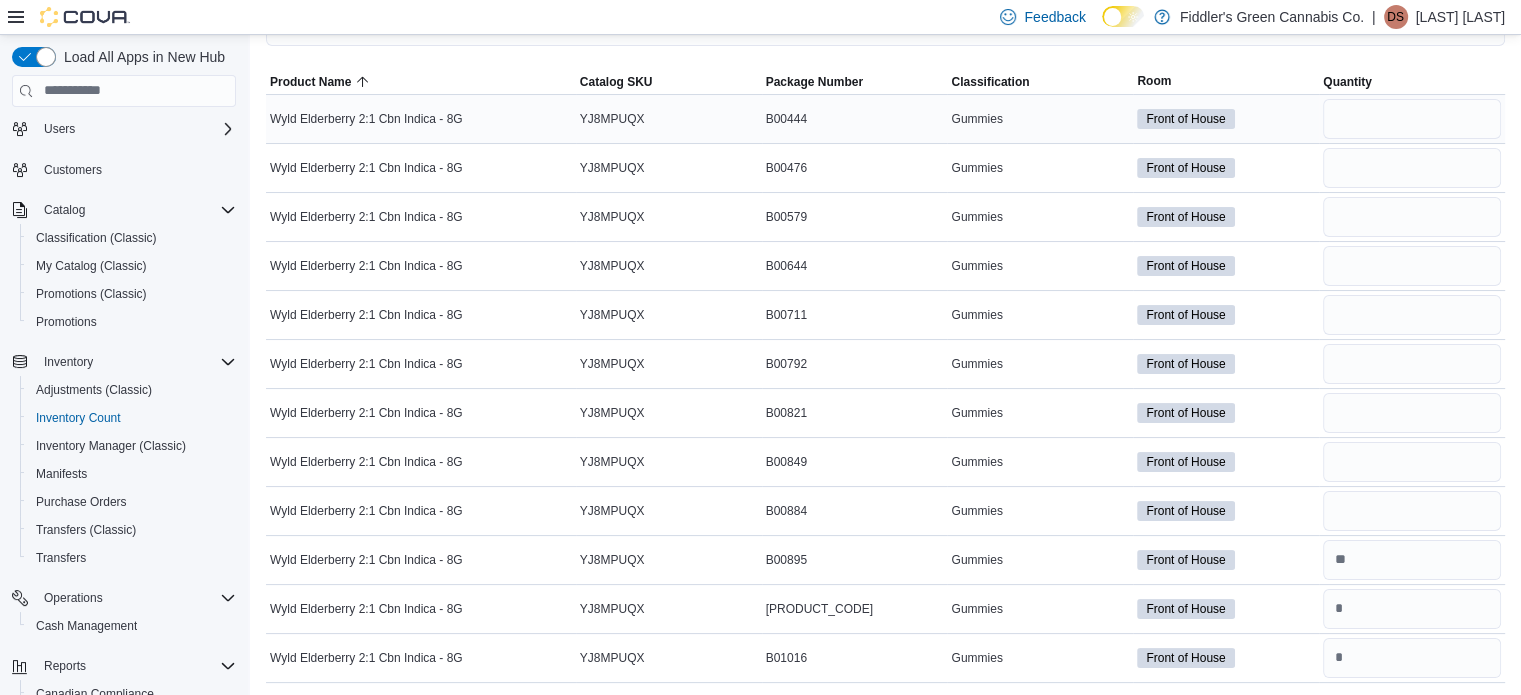 click at bounding box center (1412, 119) 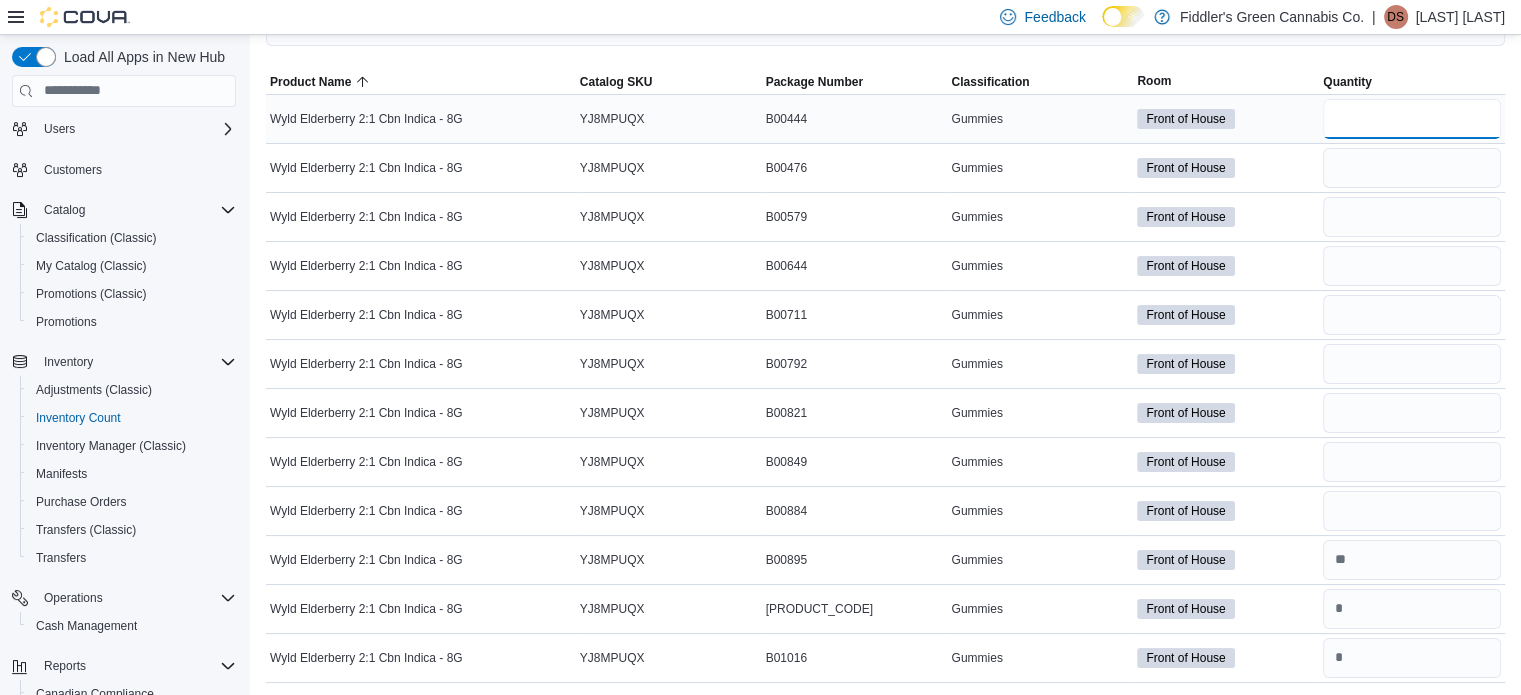 click at bounding box center (1412, 119) 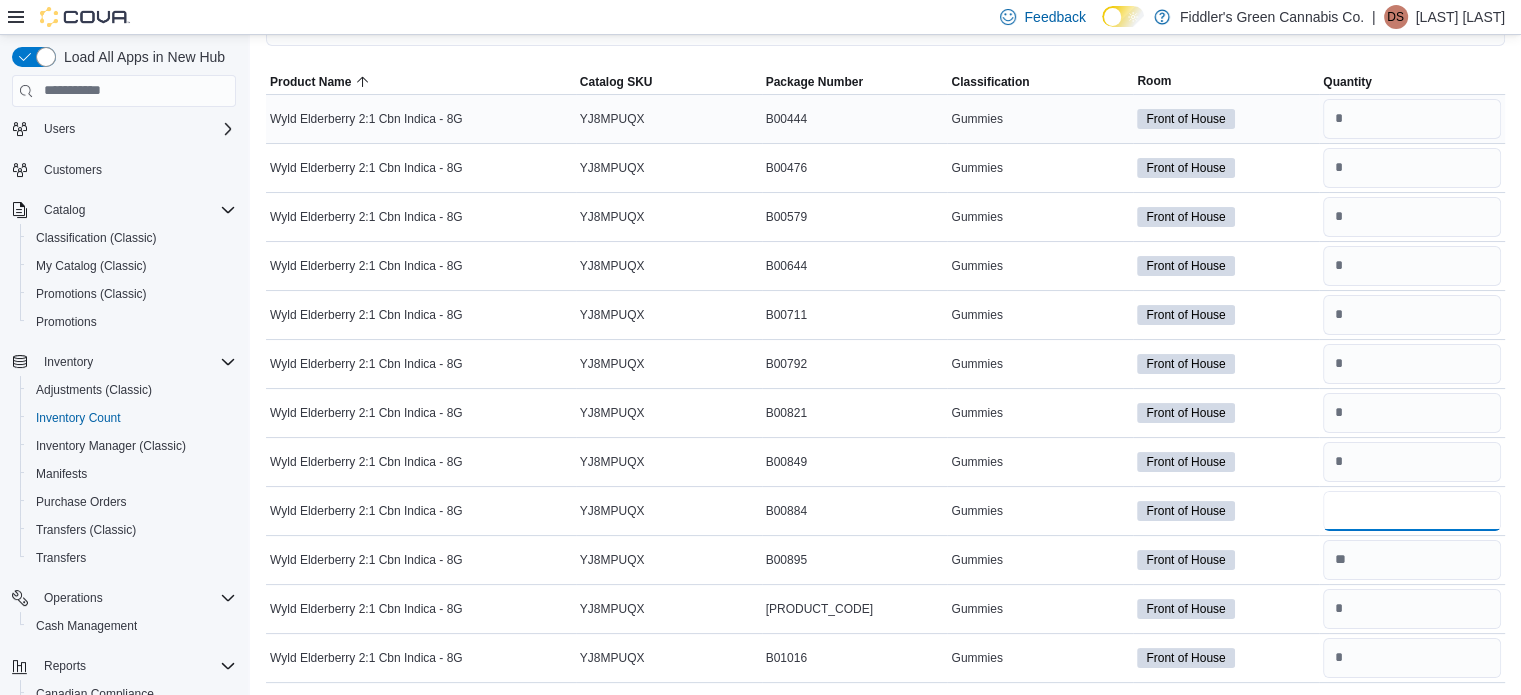 scroll, scrollTop: 0, scrollLeft: 0, axis: both 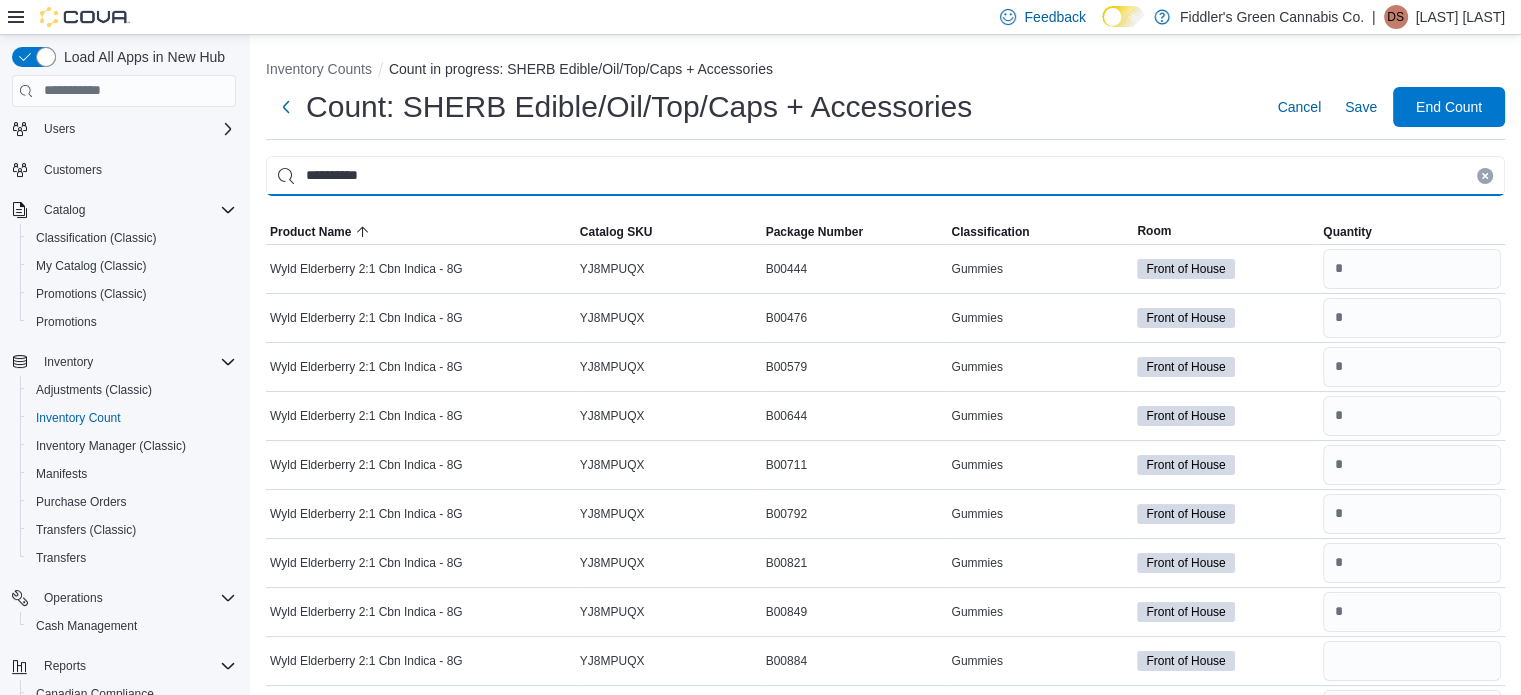 click on "**********" at bounding box center [885, 176] 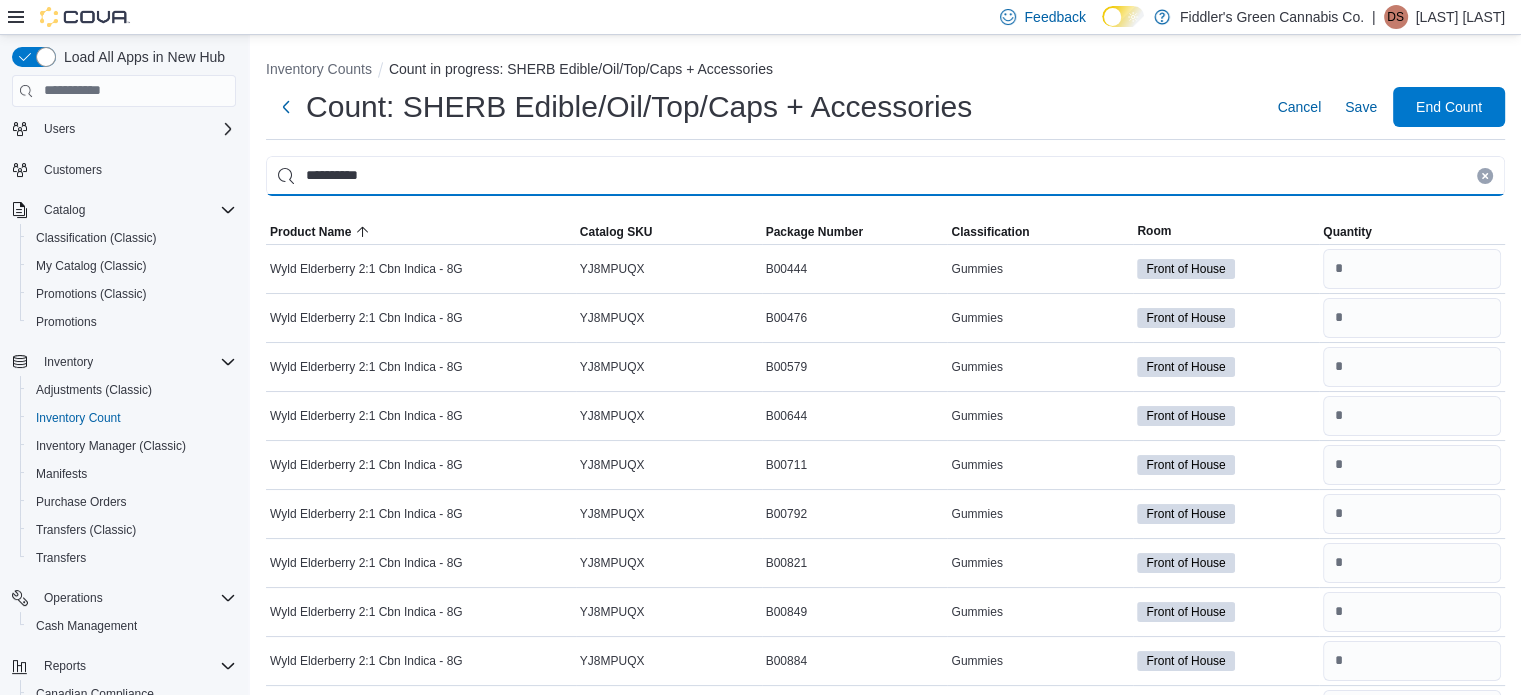 click on "**********" at bounding box center [885, 176] 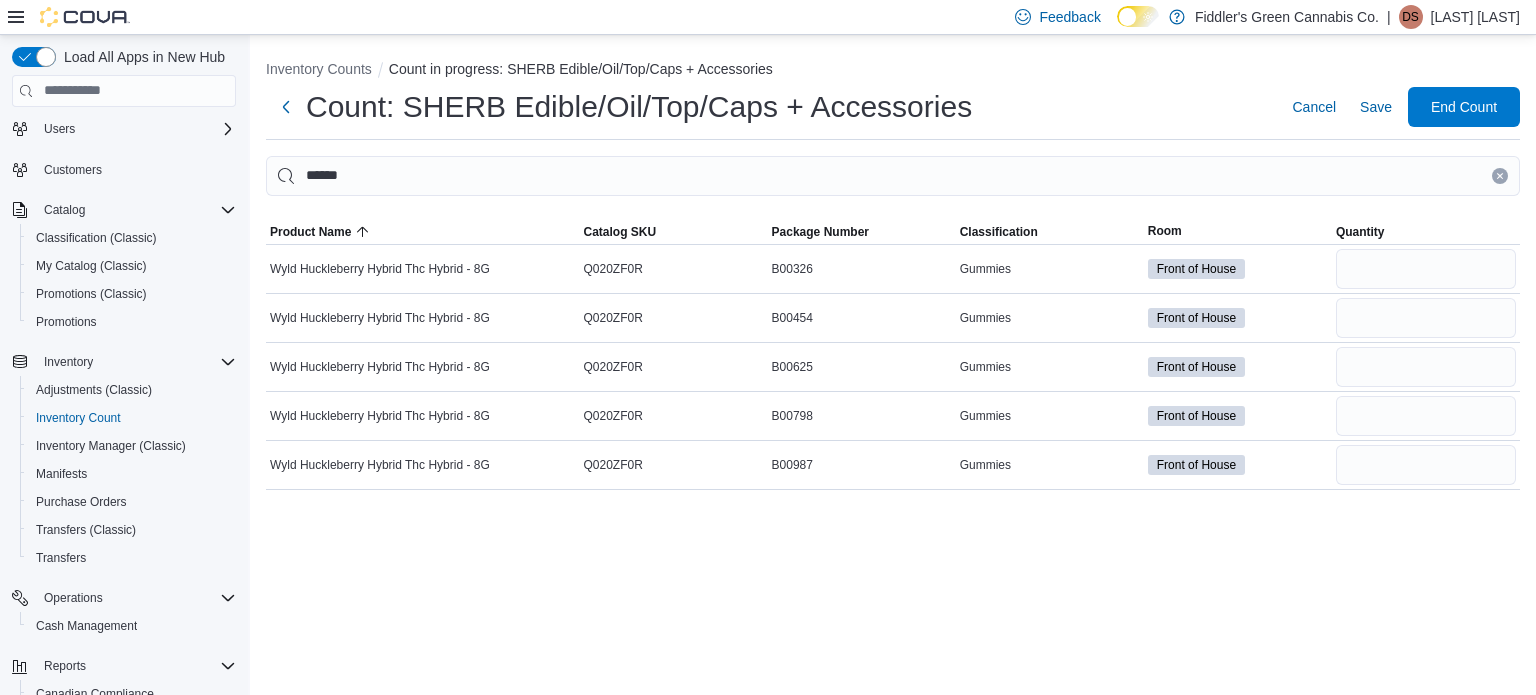click on "Inventory Counts Count in progress: SHERB Edible/Oil/Top/Caps + Accessories Count: SHERB Edible/Oil/Top/Caps + Accessories  Cancel Save End Count ****** Sorting This table contains 5 rows. Product Name Catalog SKU Package Number Classification Room Quantity Wyld Huckleberry Hybrid Thc Hybrid - 8G Catalog SKU Q020ZF0R Package Number B00326 Gummies Front of House Wyld Huckleberry Hybrid Thc Hybrid - 8G Catalog SKU Q020ZF0R Package Number B00454 Gummies Front of House Wyld Huckleberry Hybrid Thc Hybrid - 8G Catalog SKU Q020ZF0R Package Number B00625 Gummies Front of House Wyld Huckleberry Hybrid Thc Hybrid - 8G Catalog SKU Q020ZF0R Package Number B00798 Gummies Front of House Wyld Huckleberry Hybrid Thc Hybrid - 8G Catalog SKU Q020ZF0R Package Number B00987 Gummies Front of House" at bounding box center [893, 365] 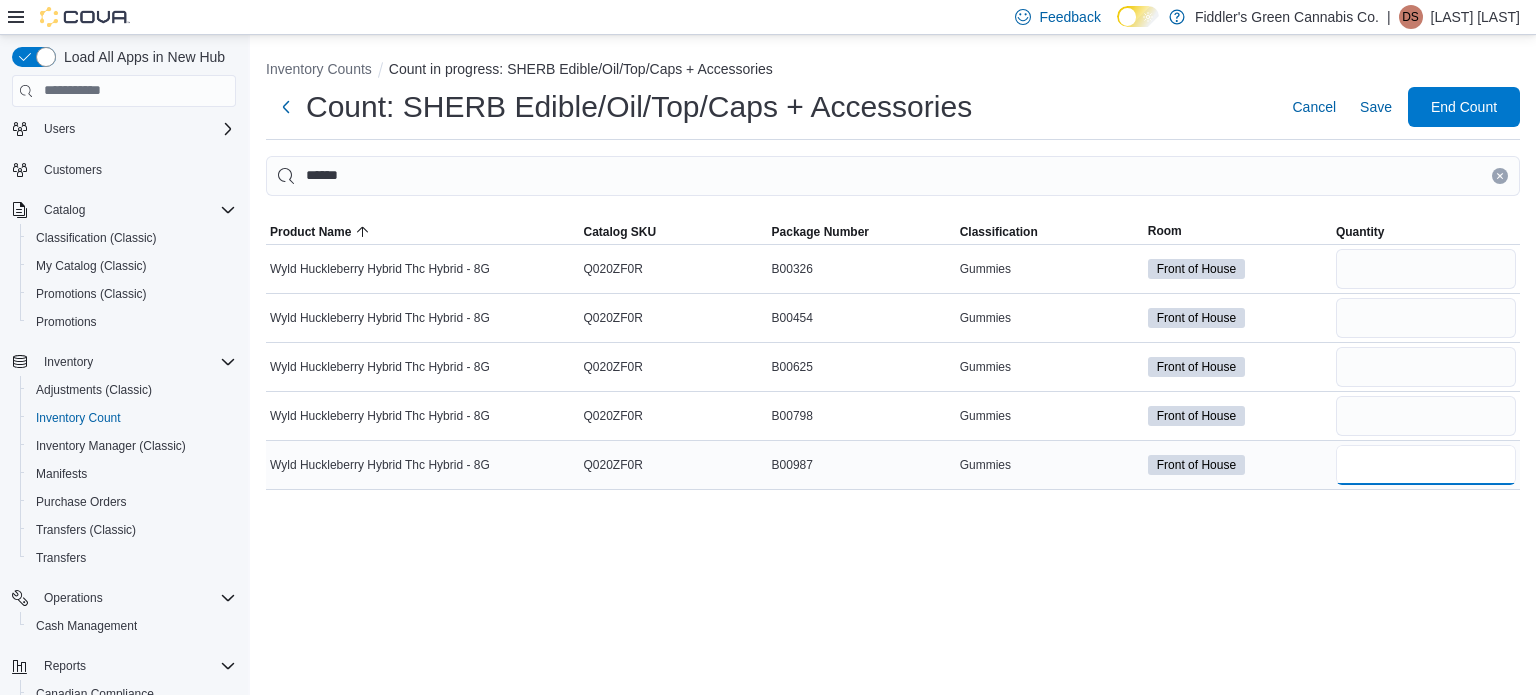 click at bounding box center (1426, 465) 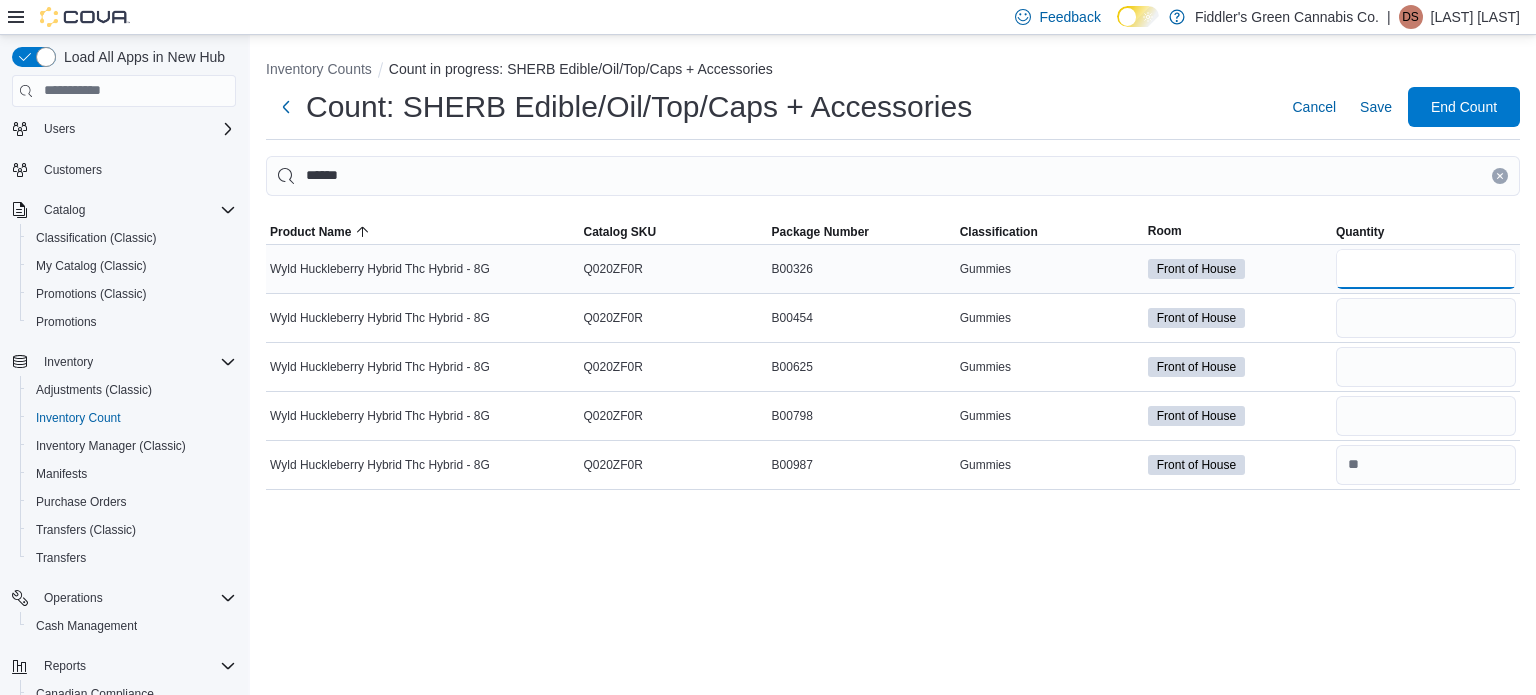 click at bounding box center [1426, 269] 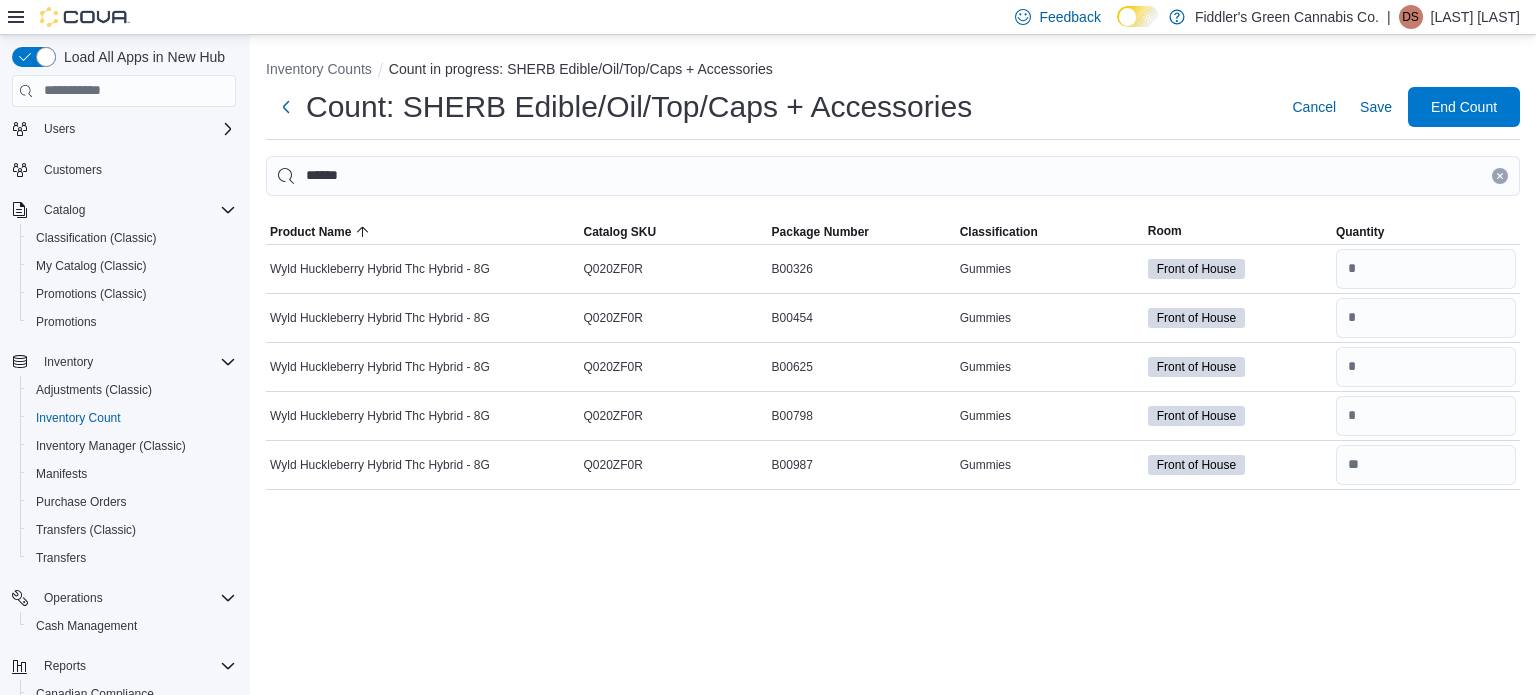 click at bounding box center (1500, 176) 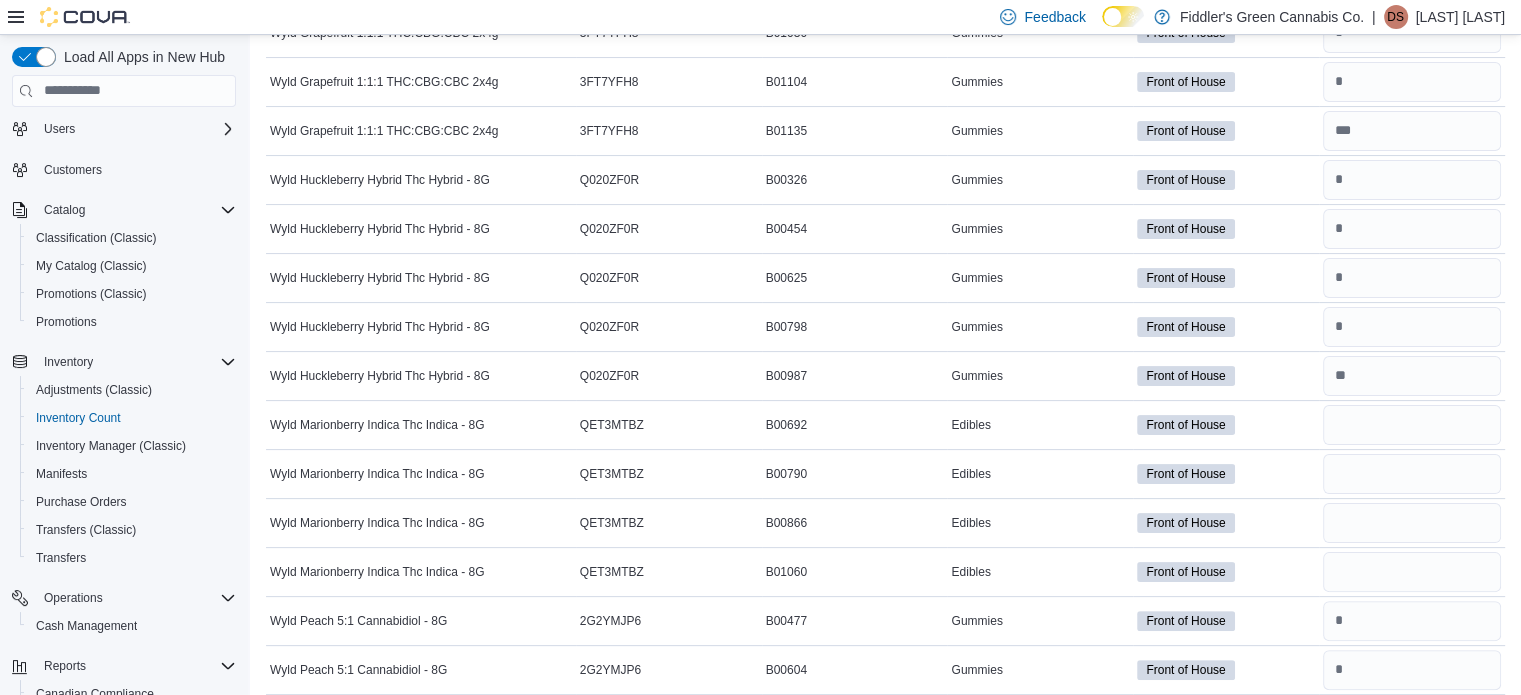 scroll, scrollTop: 15572, scrollLeft: 0, axis: vertical 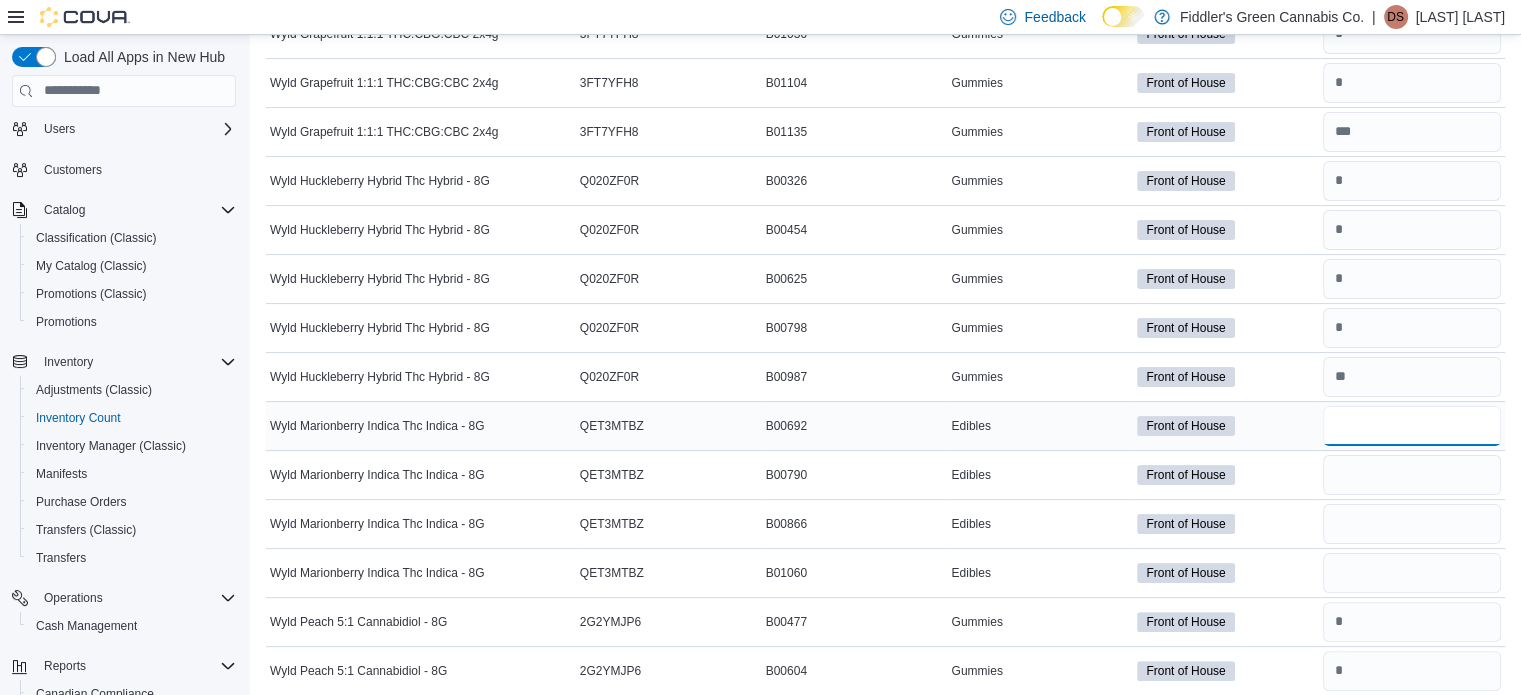 click at bounding box center [1412, 426] 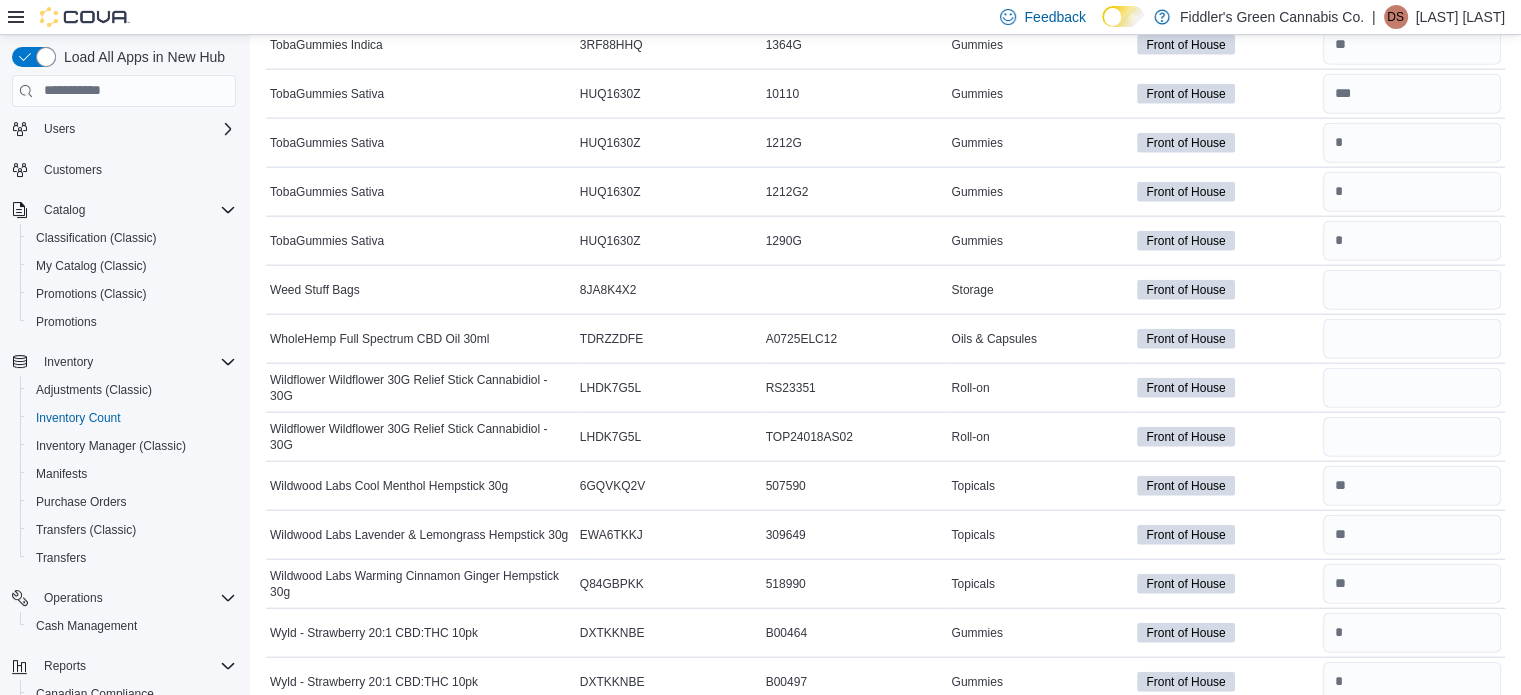 scroll, scrollTop: 12325, scrollLeft: 0, axis: vertical 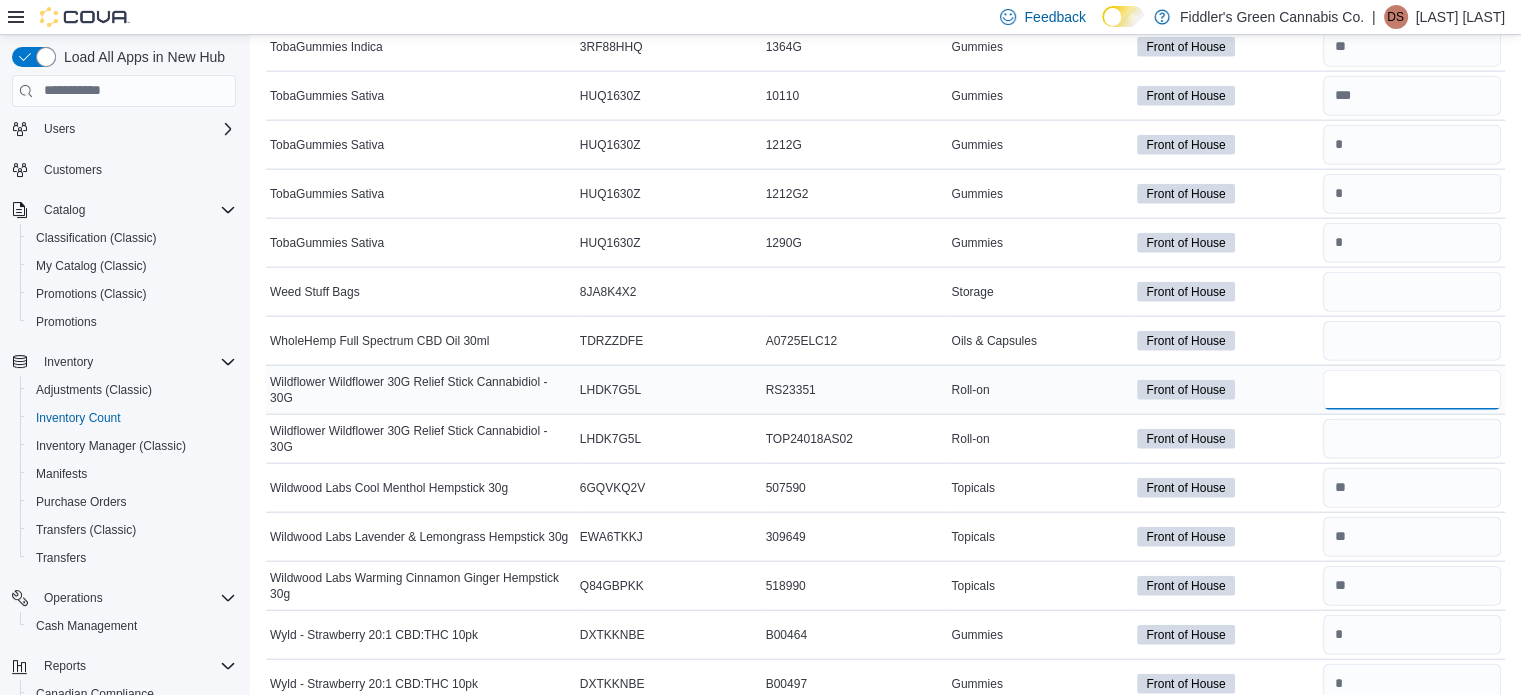 click at bounding box center [1412, 390] 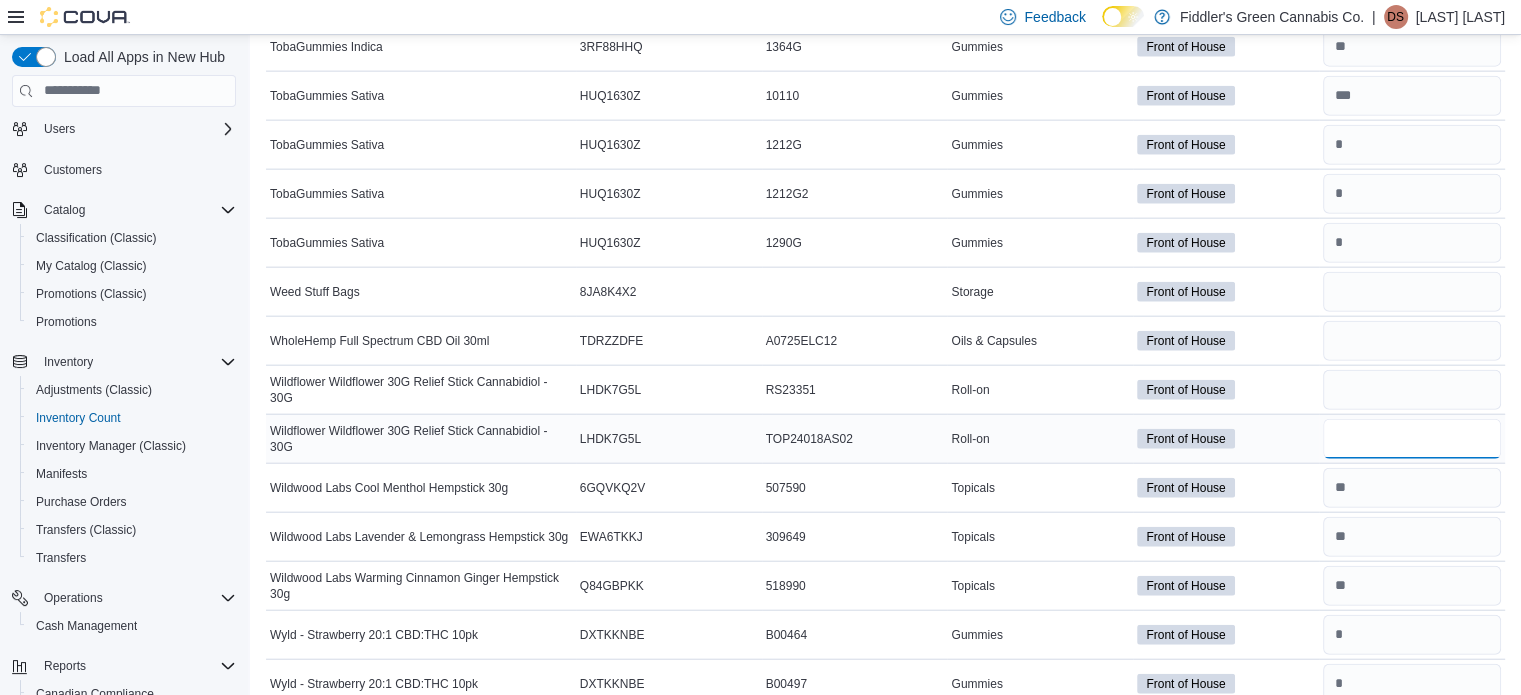 click at bounding box center (1412, 439) 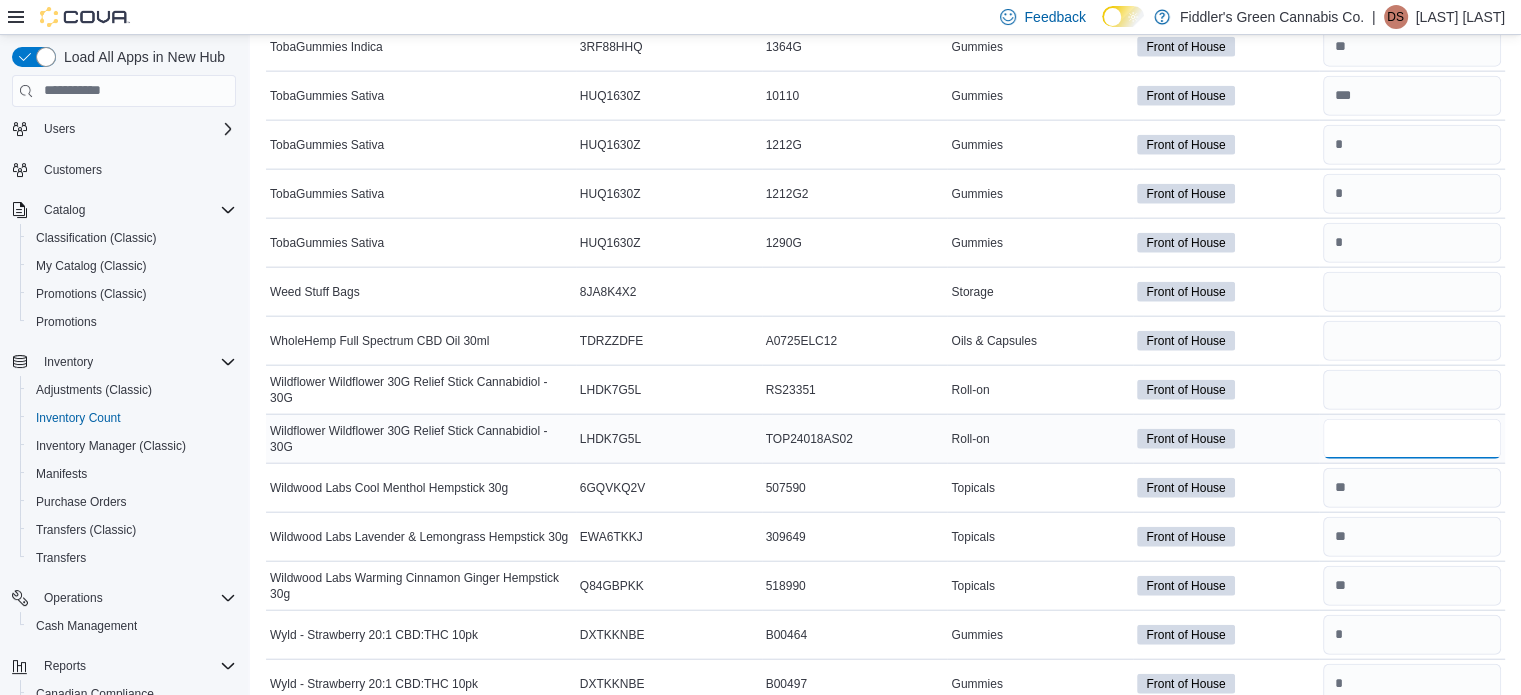 click at bounding box center [1412, 439] 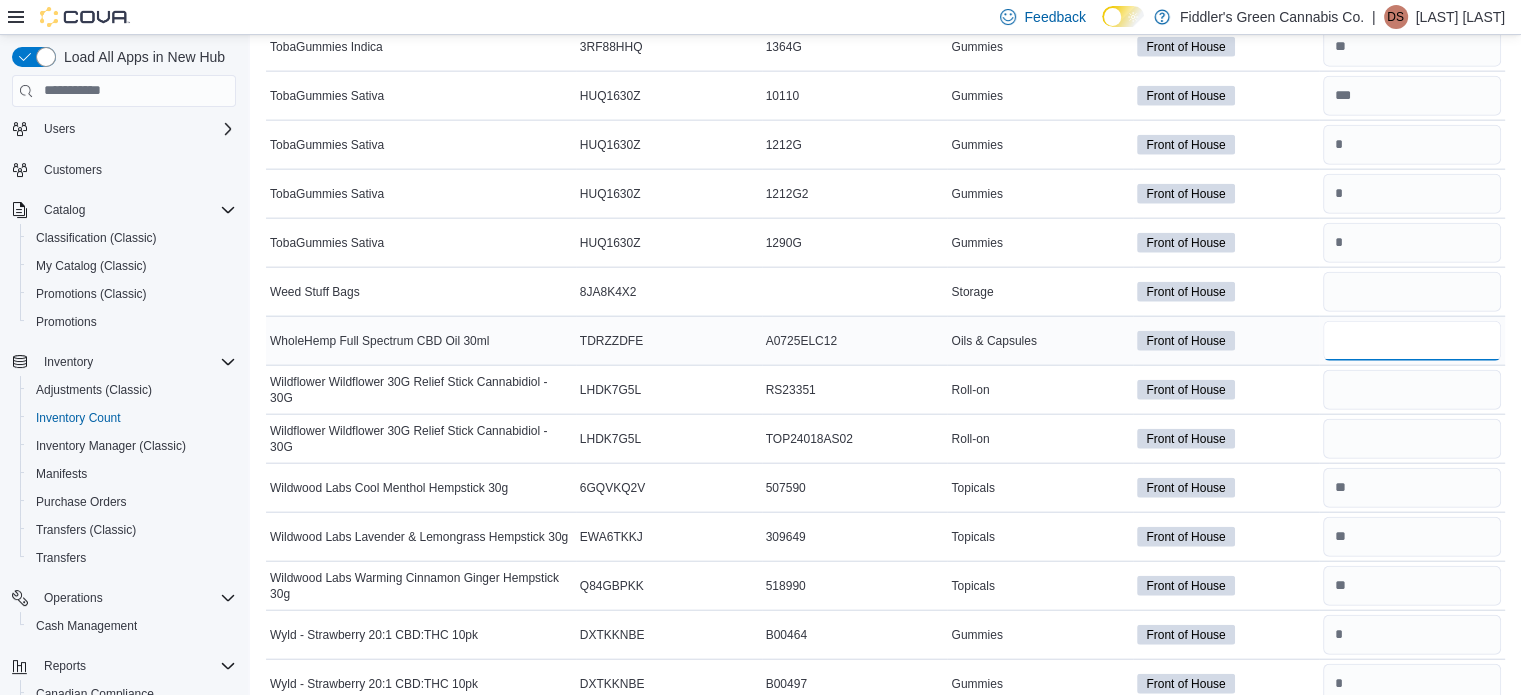 click at bounding box center (1412, 341) 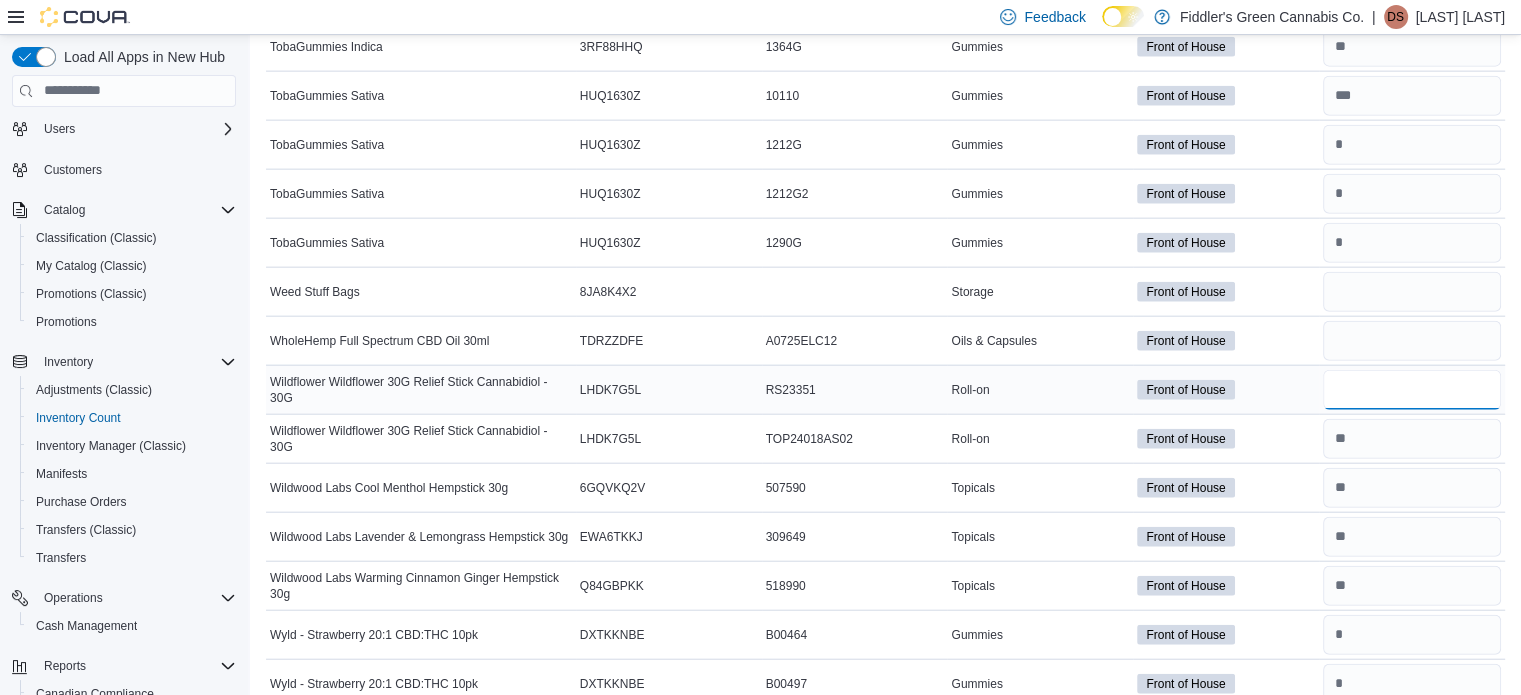 click at bounding box center [1412, 390] 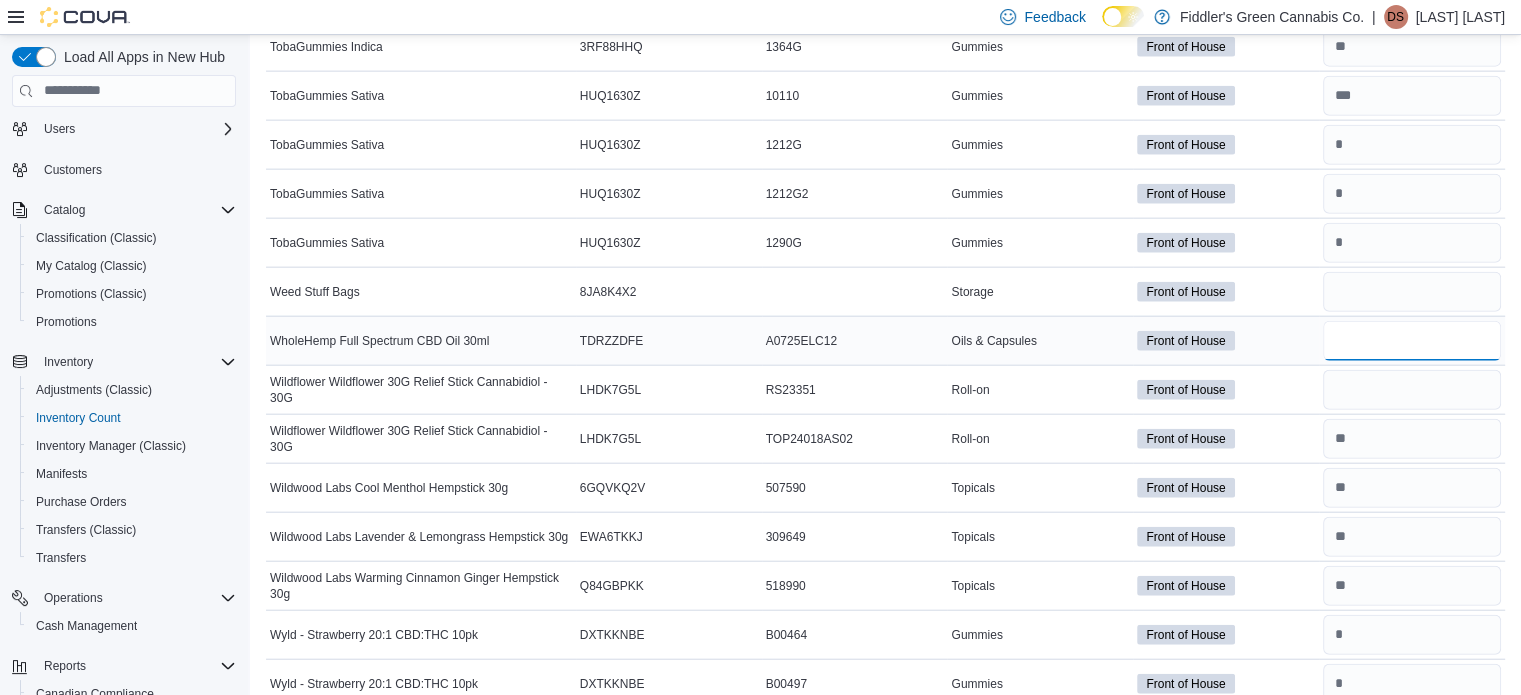 click at bounding box center [1412, 341] 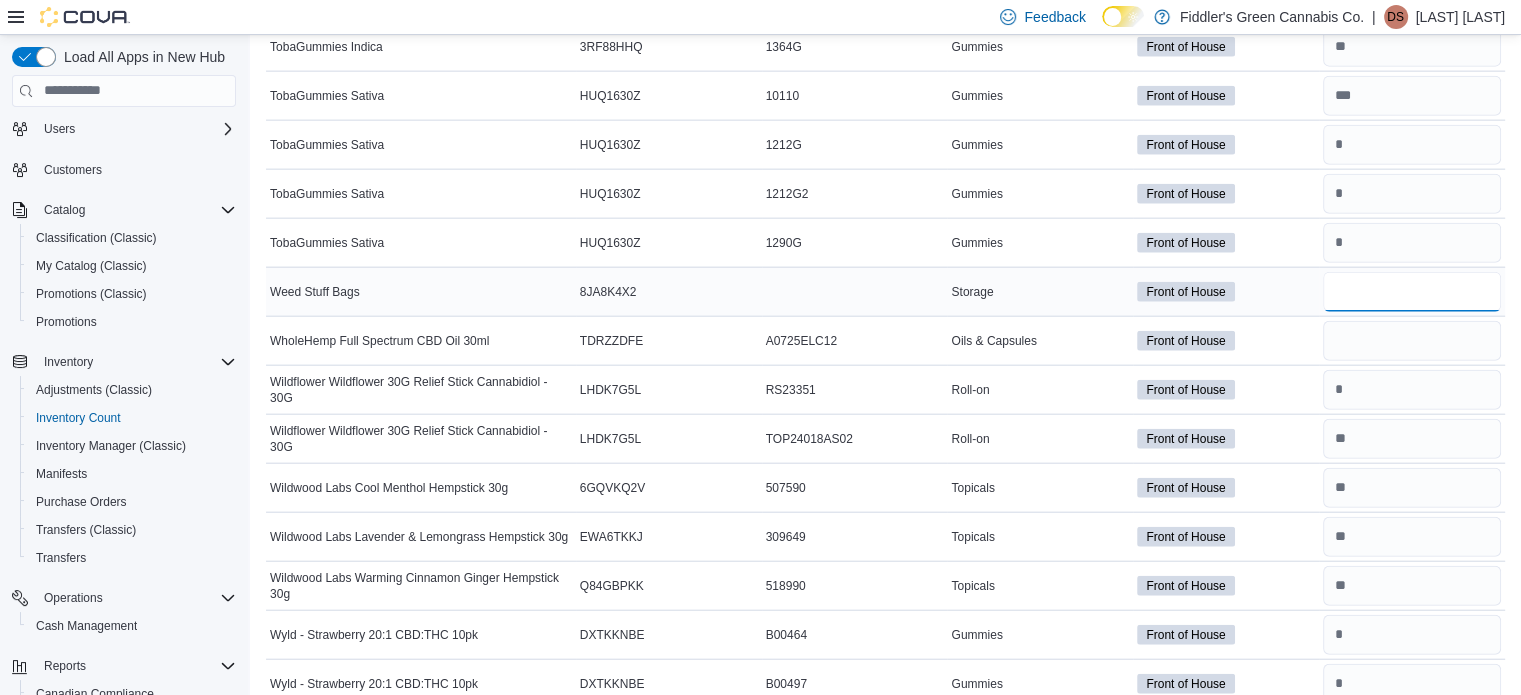click at bounding box center (1412, 292) 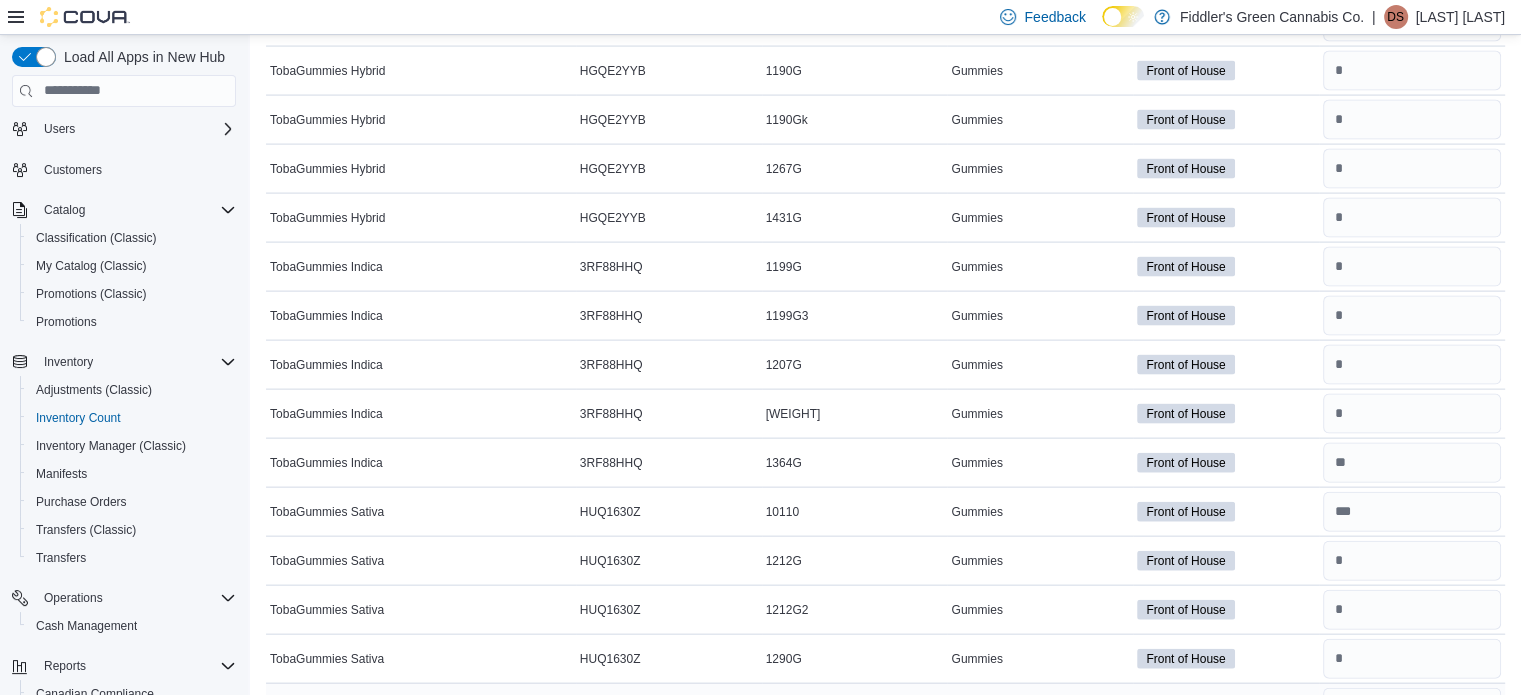 scroll, scrollTop: 11401, scrollLeft: 0, axis: vertical 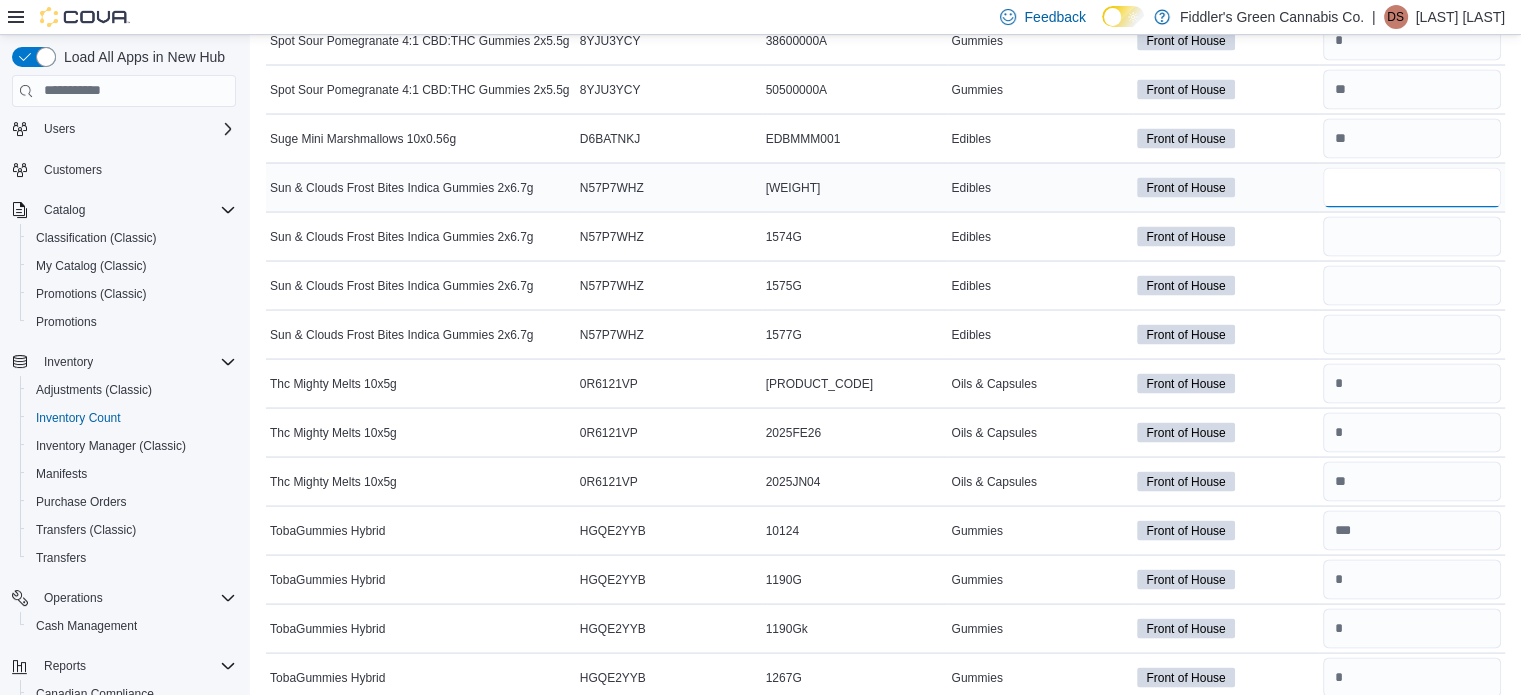 click at bounding box center [1412, 187] 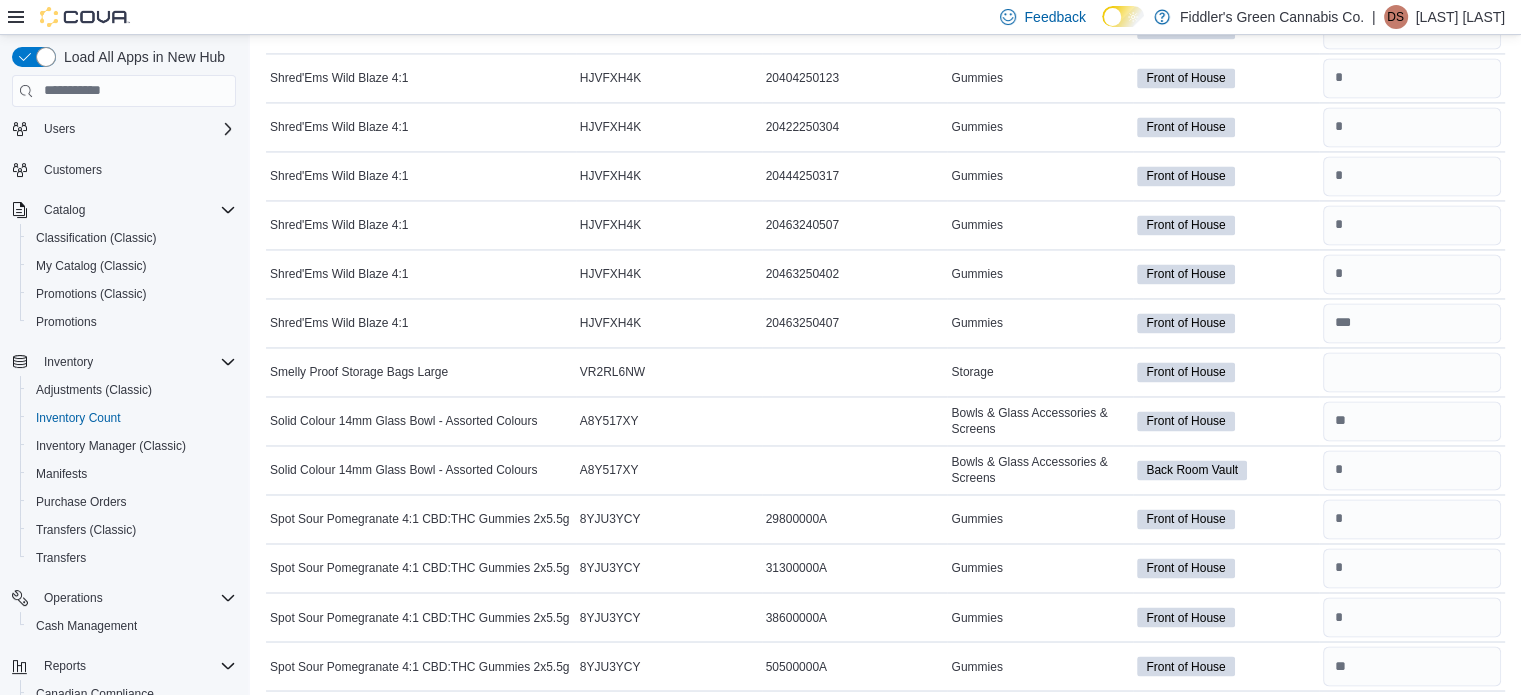 scroll, scrollTop: 10808, scrollLeft: 0, axis: vertical 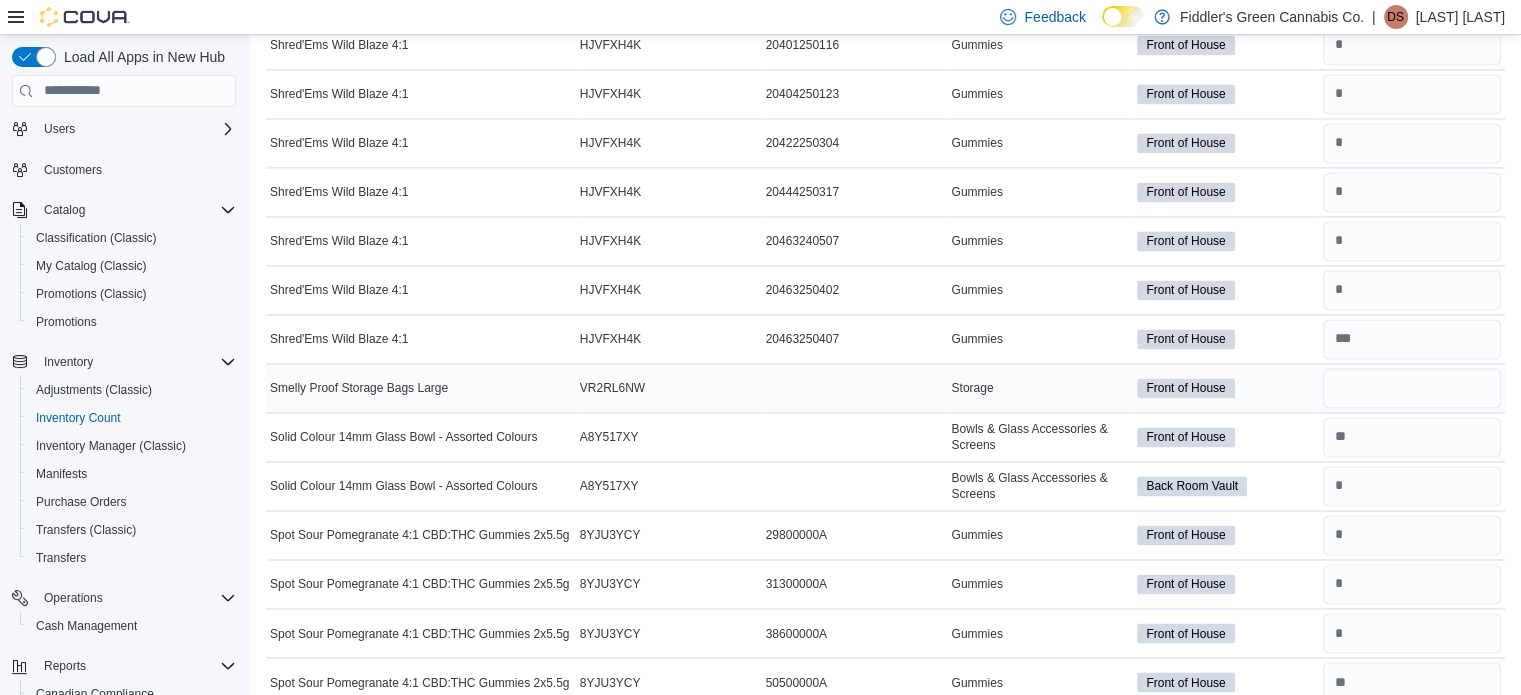 click at bounding box center (1412, 388) 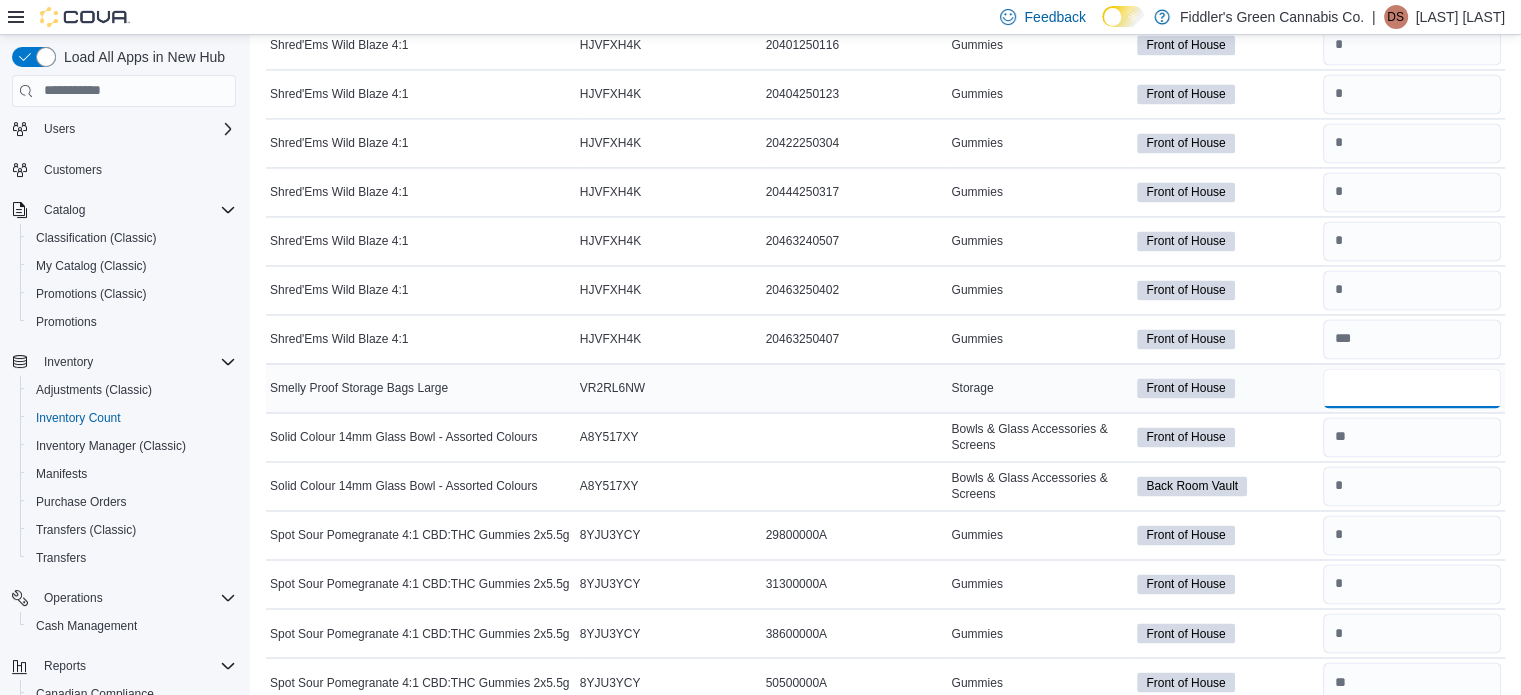 click at bounding box center (1412, 388) 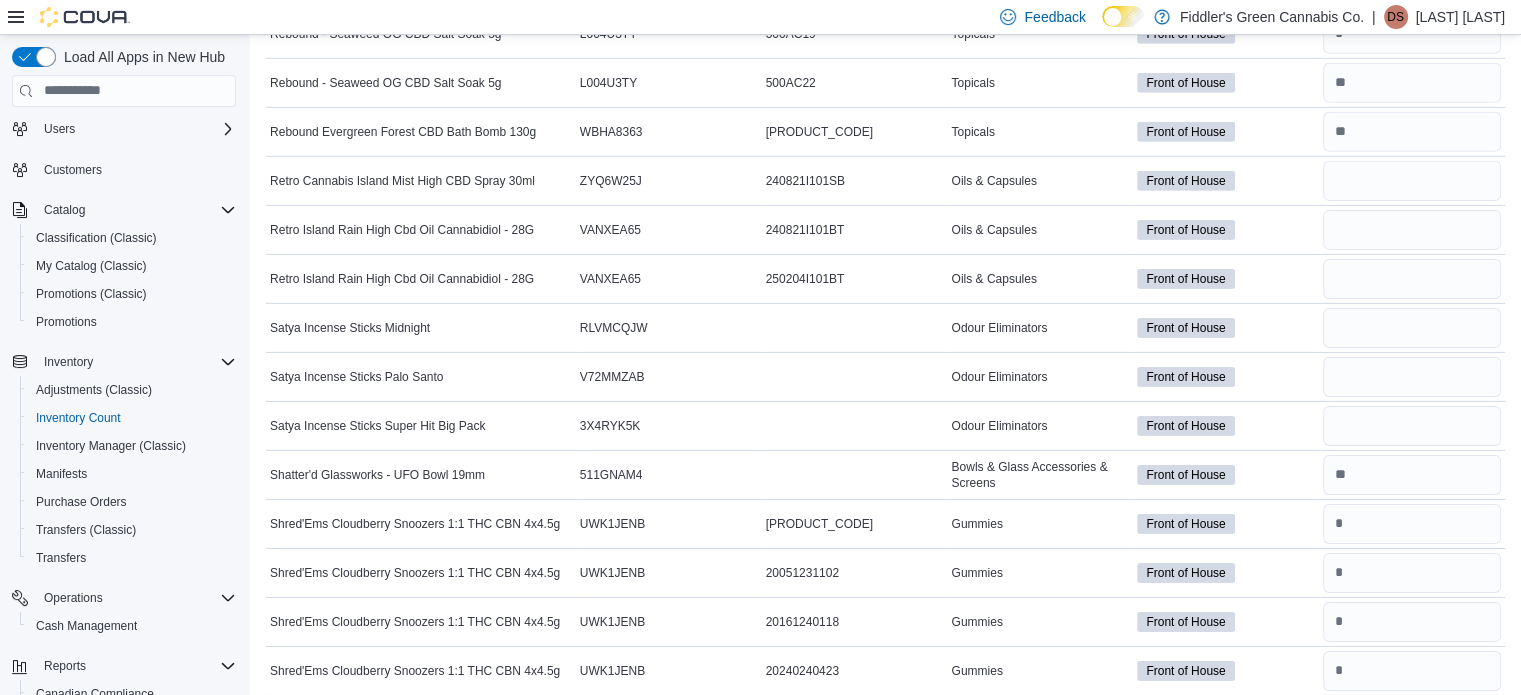 scroll, scrollTop: 6457, scrollLeft: 0, axis: vertical 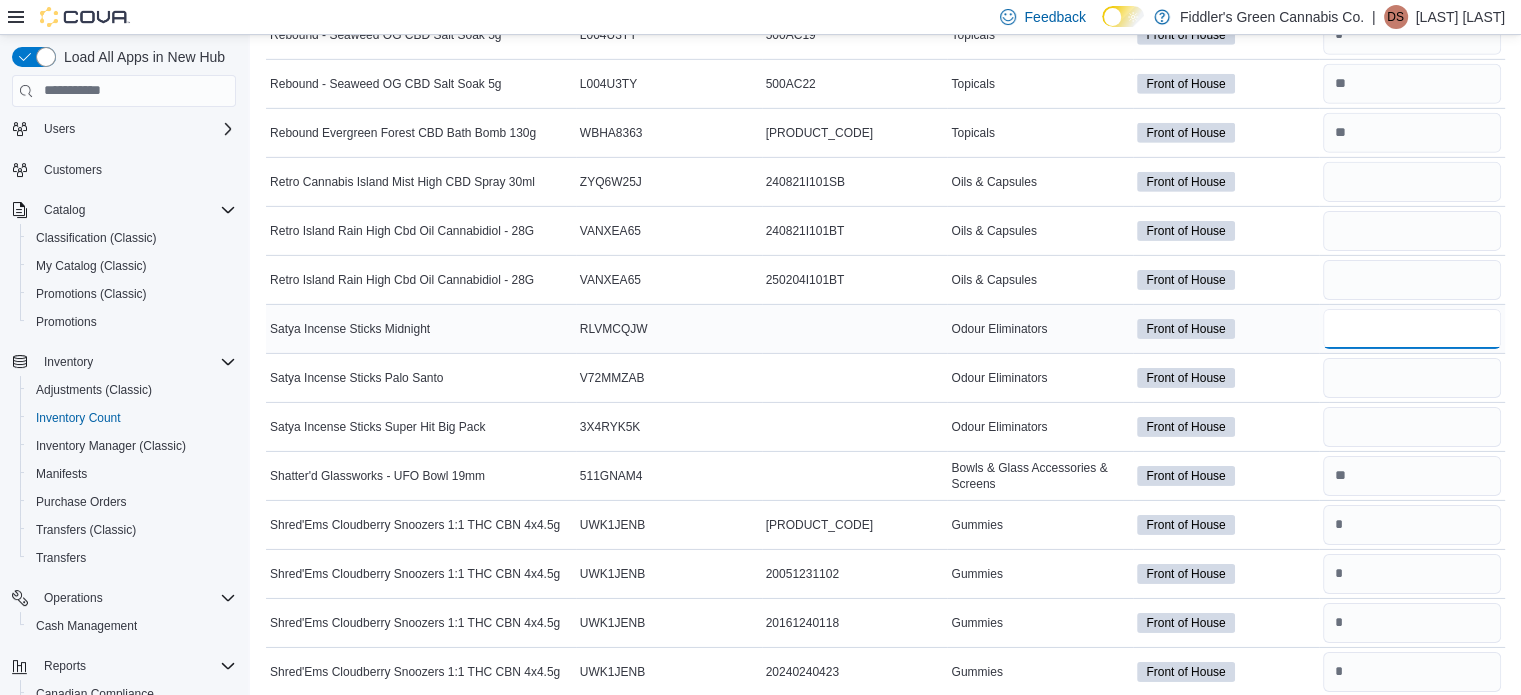 click at bounding box center [1412, 329] 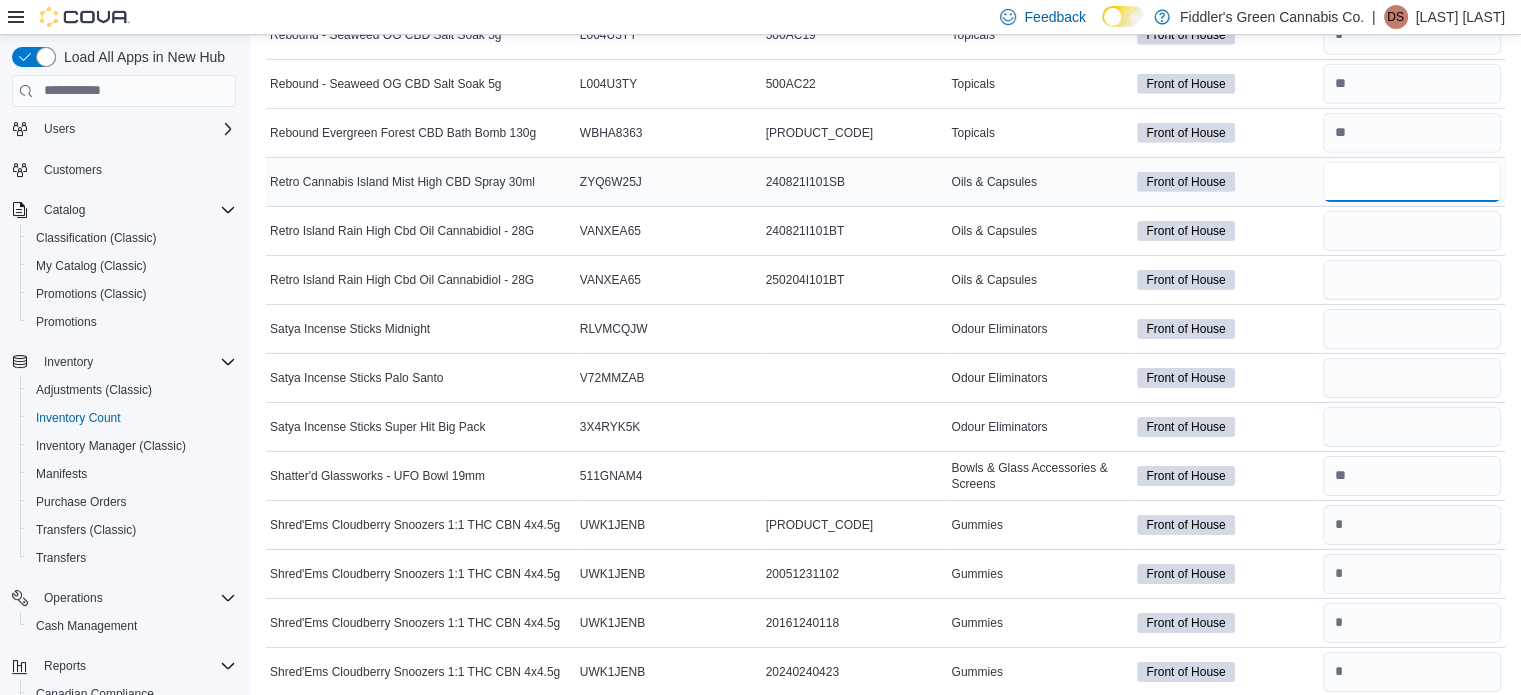 click at bounding box center [1412, 182] 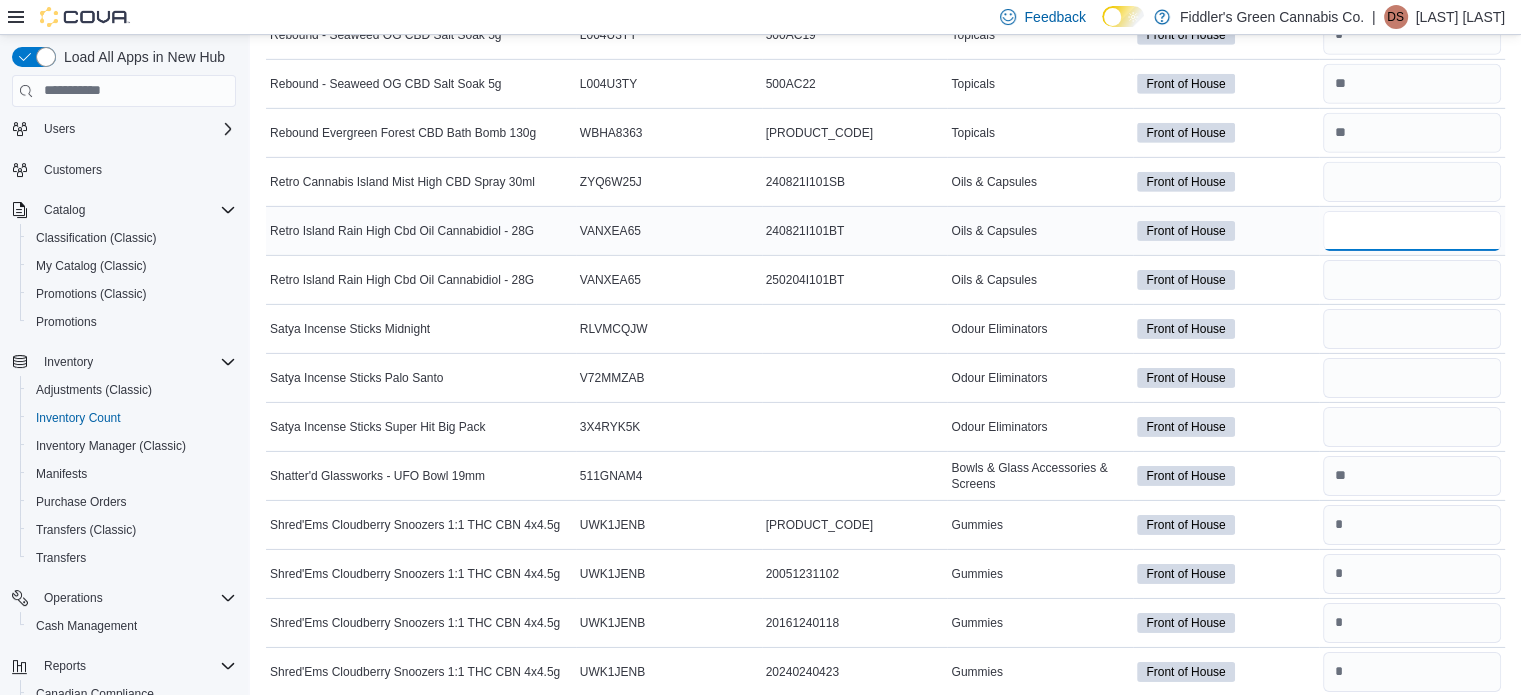 click at bounding box center [1412, 231] 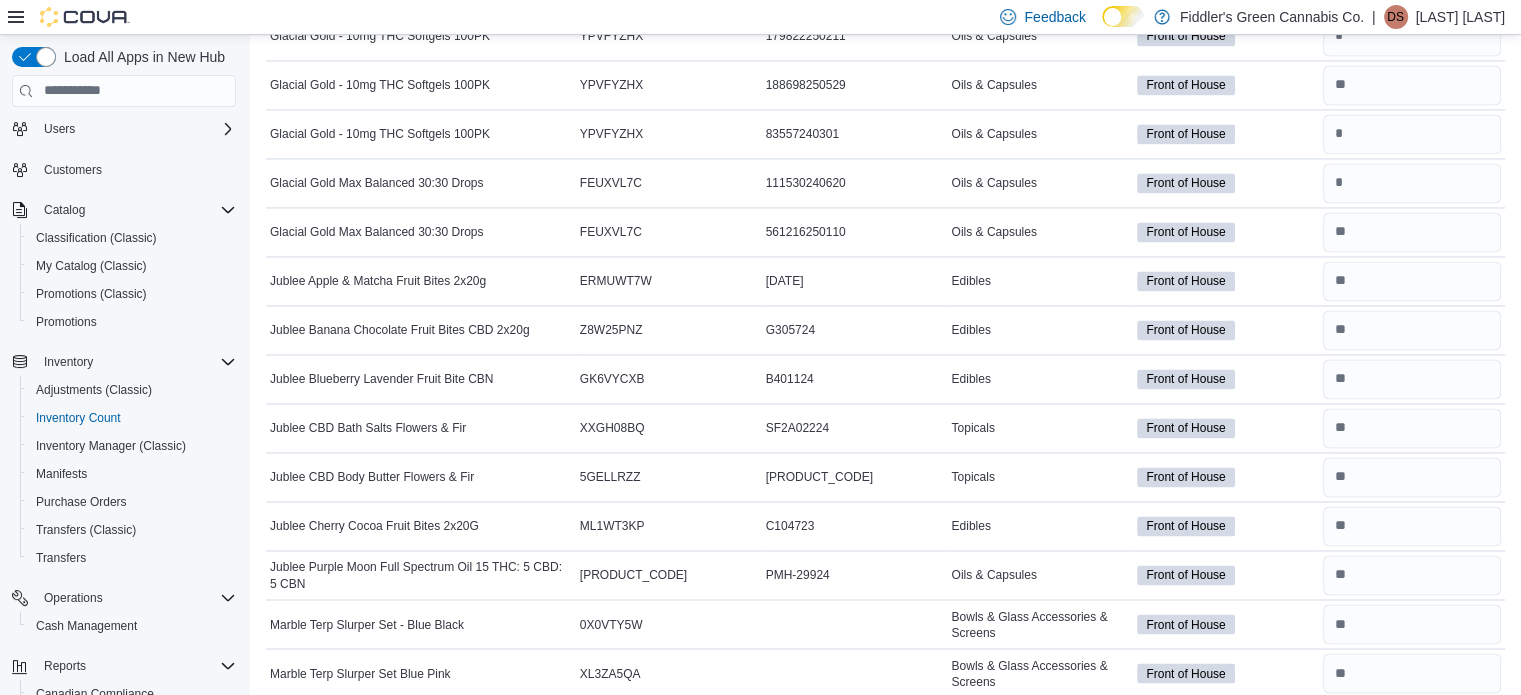 scroll, scrollTop: 2740, scrollLeft: 0, axis: vertical 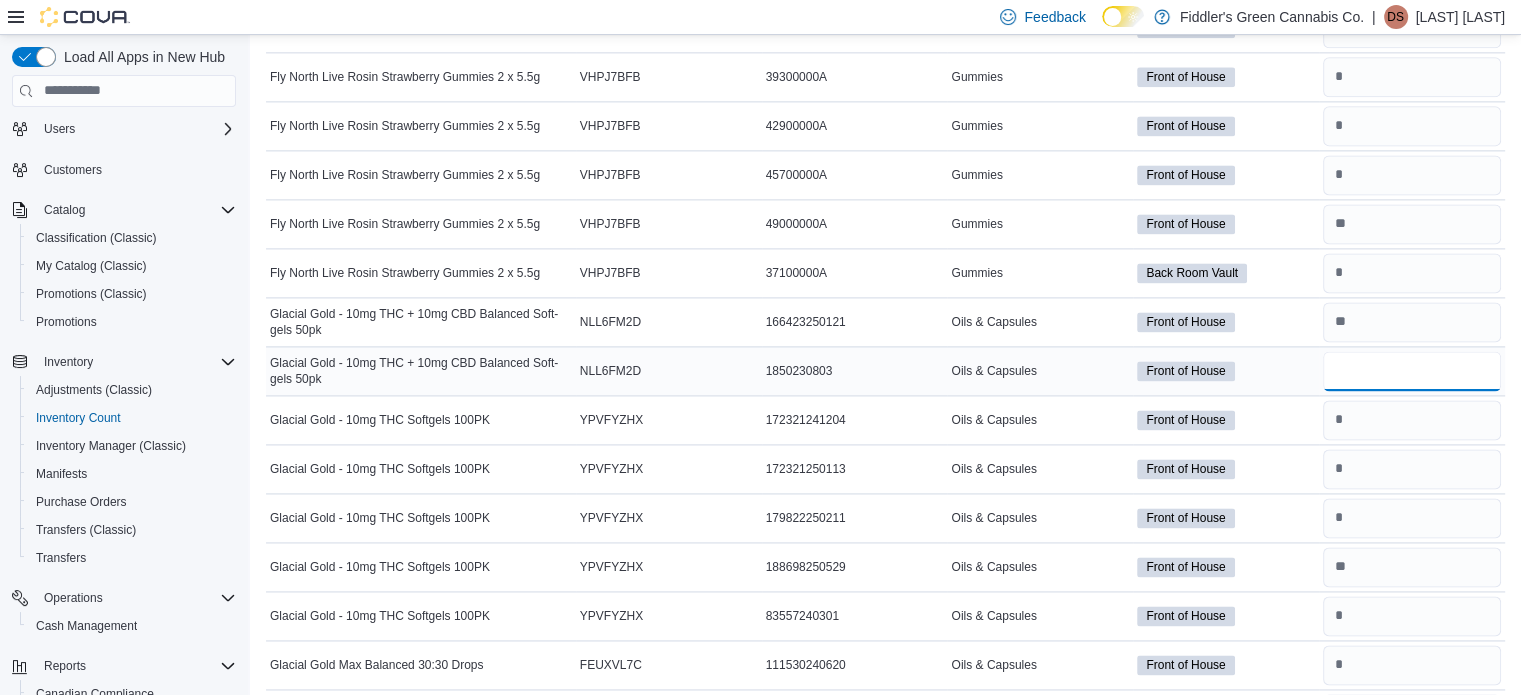 click at bounding box center [1412, 371] 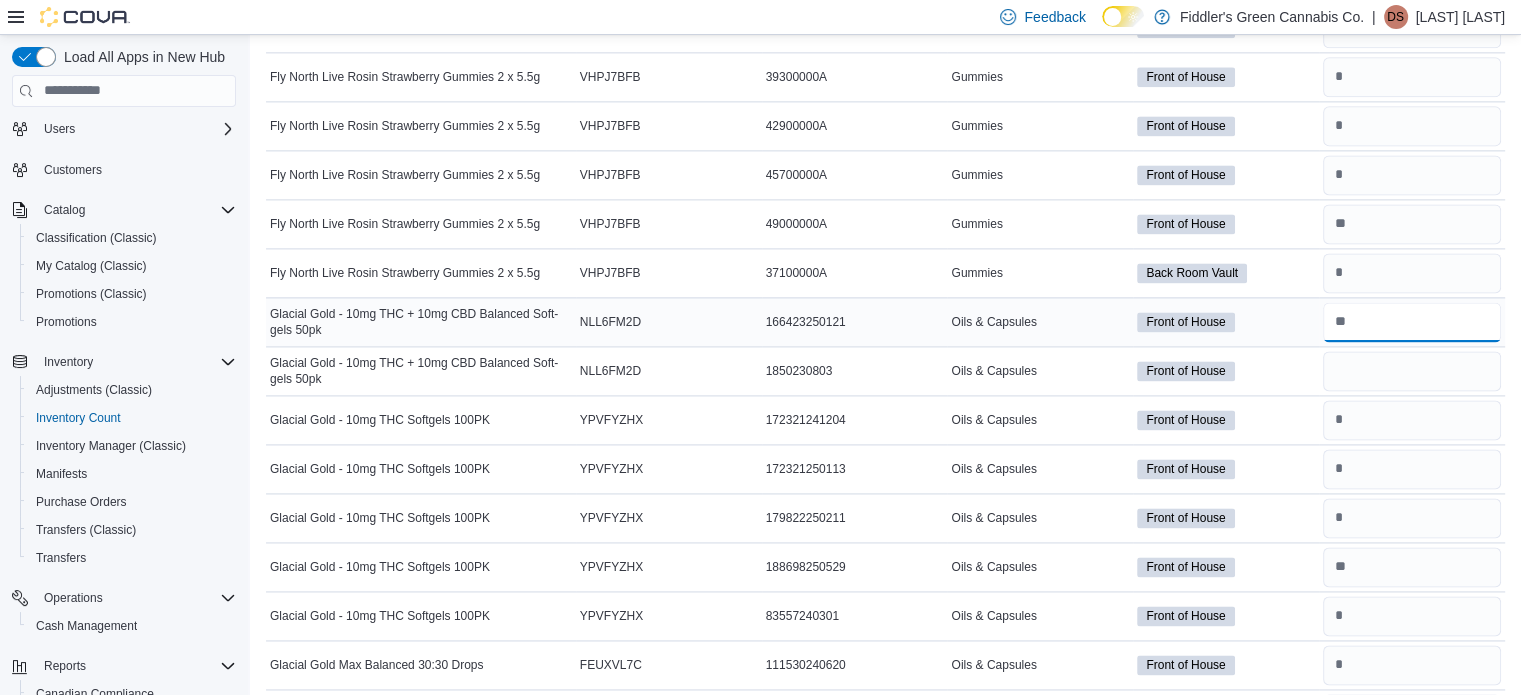 click at bounding box center [1412, 322] 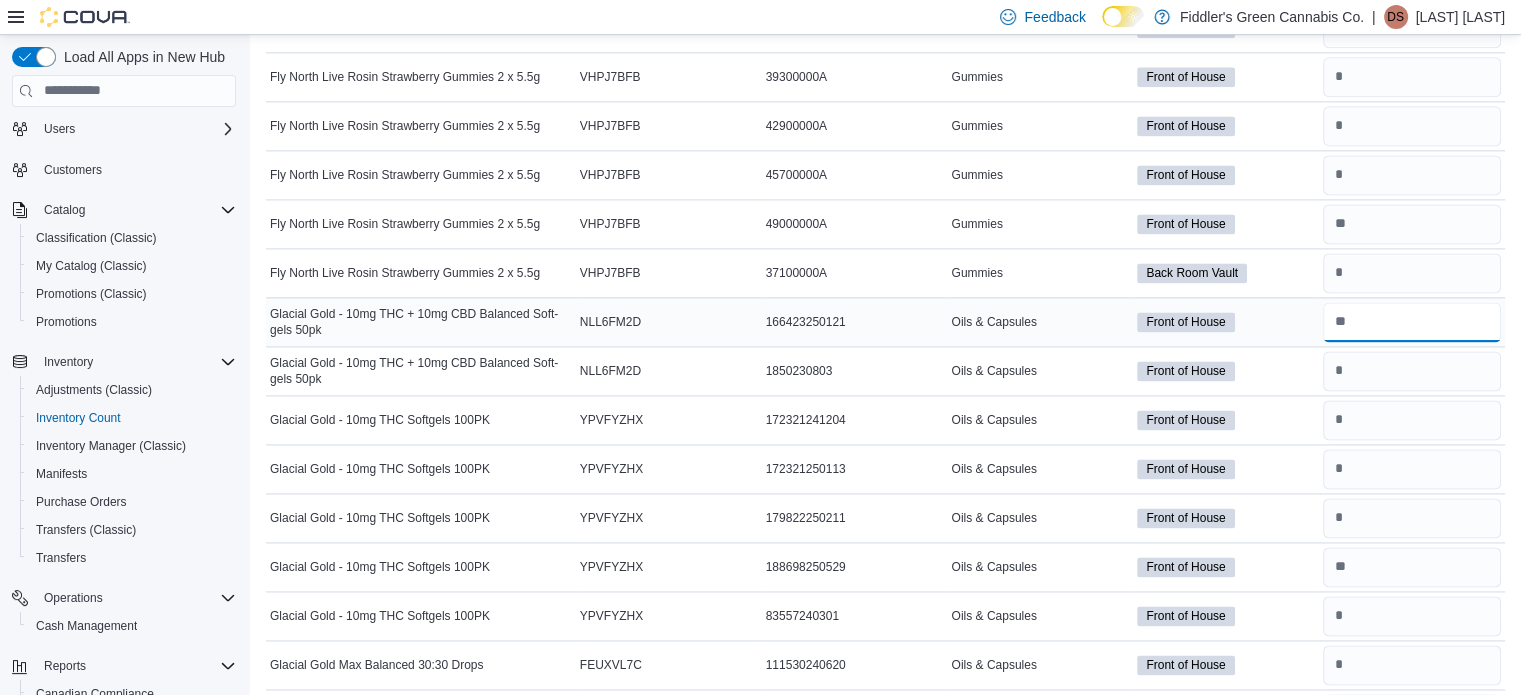 click at bounding box center (1412, 322) 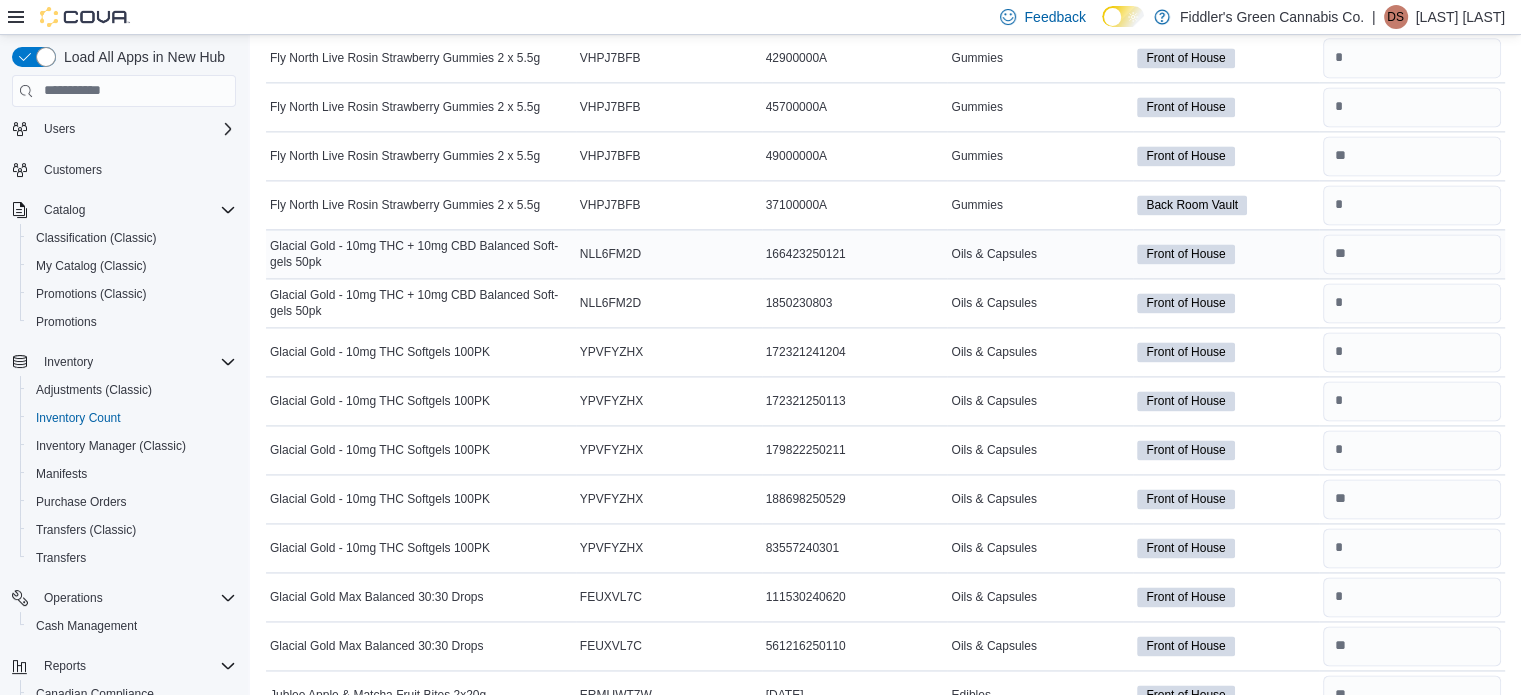 scroll, scrollTop: 6264, scrollLeft: 0, axis: vertical 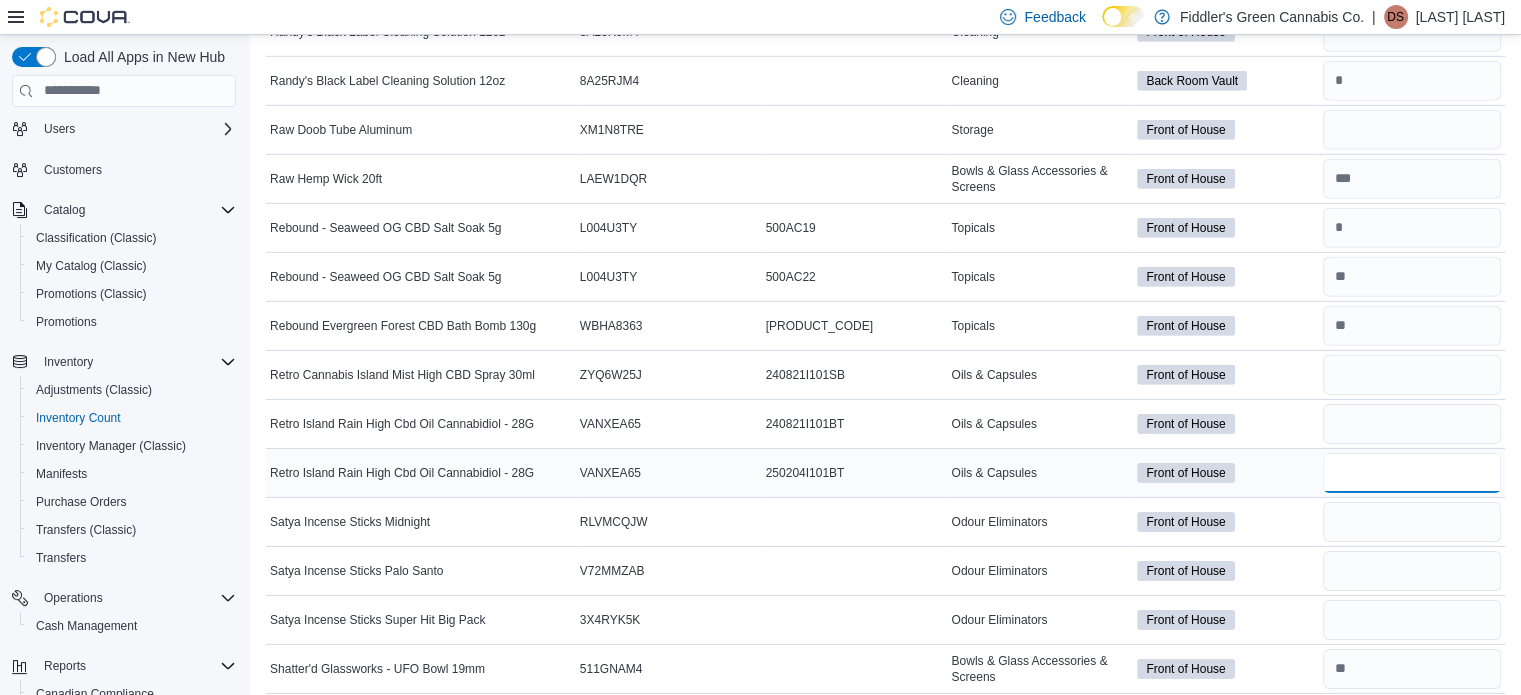 click at bounding box center (1412, 473) 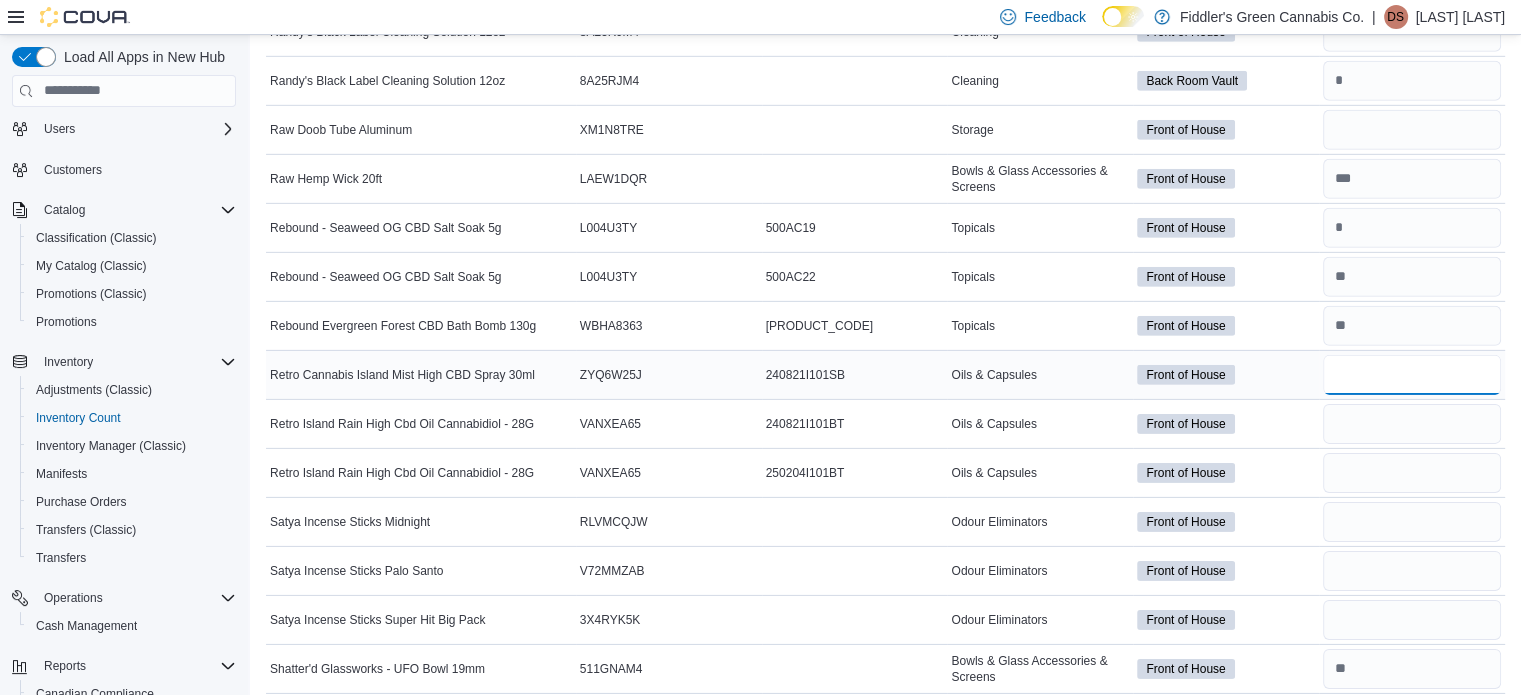 click at bounding box center [1412, 375] 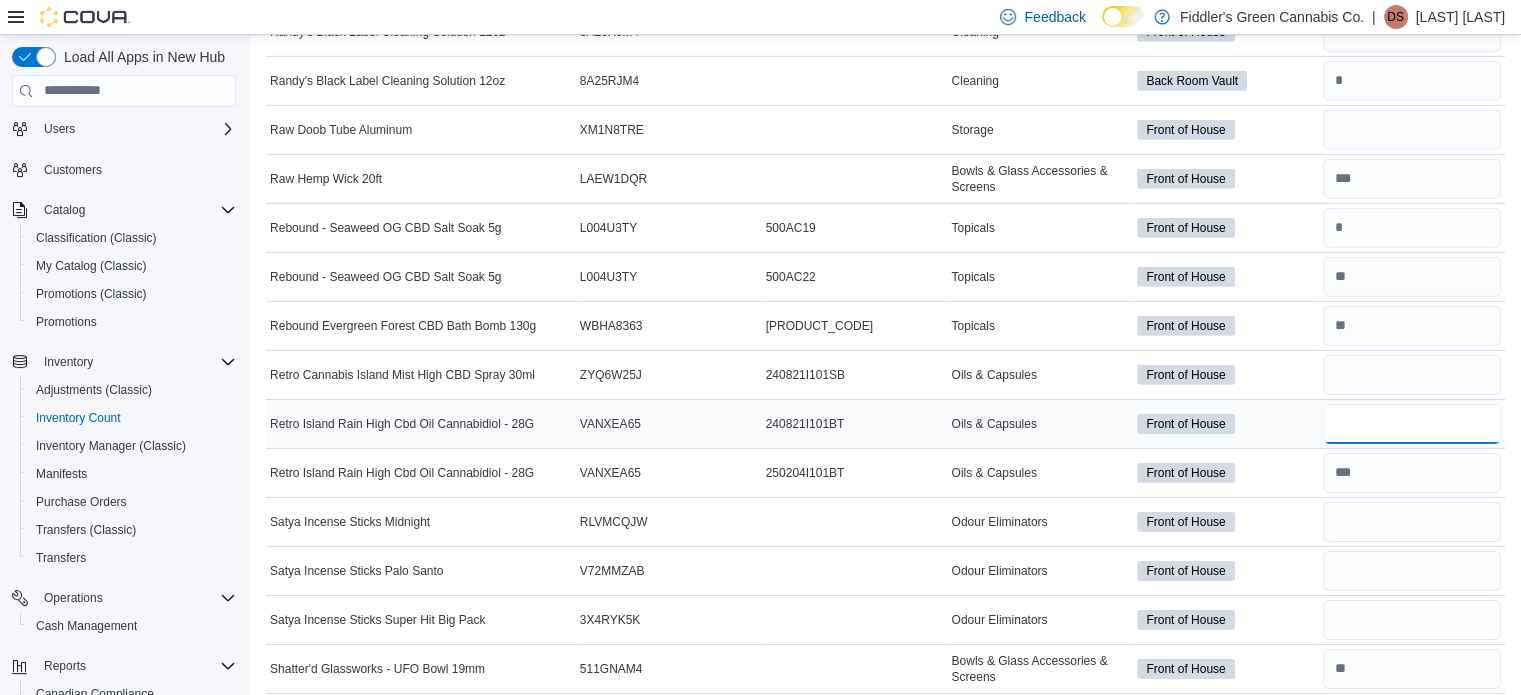 click at bounding box center (1412, 424) 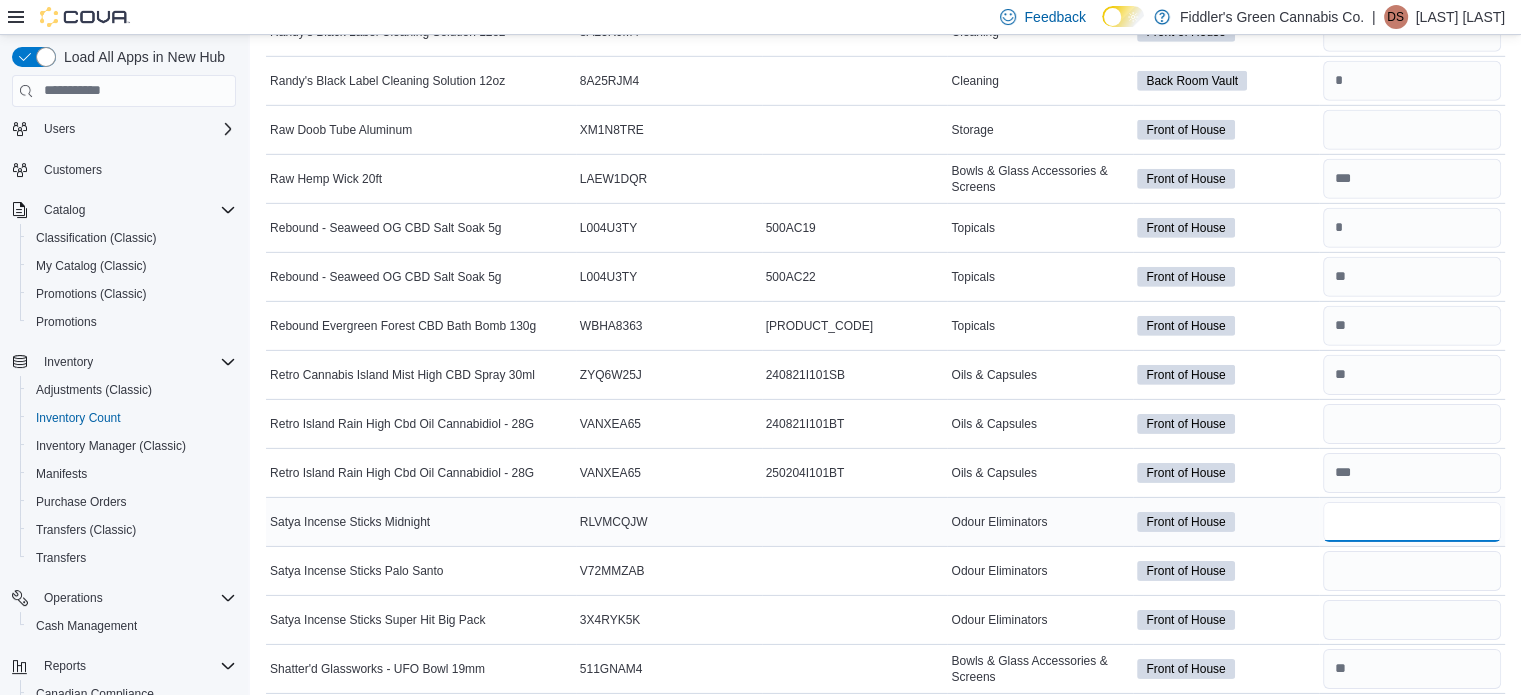 click at bounding box center [1412, 522] 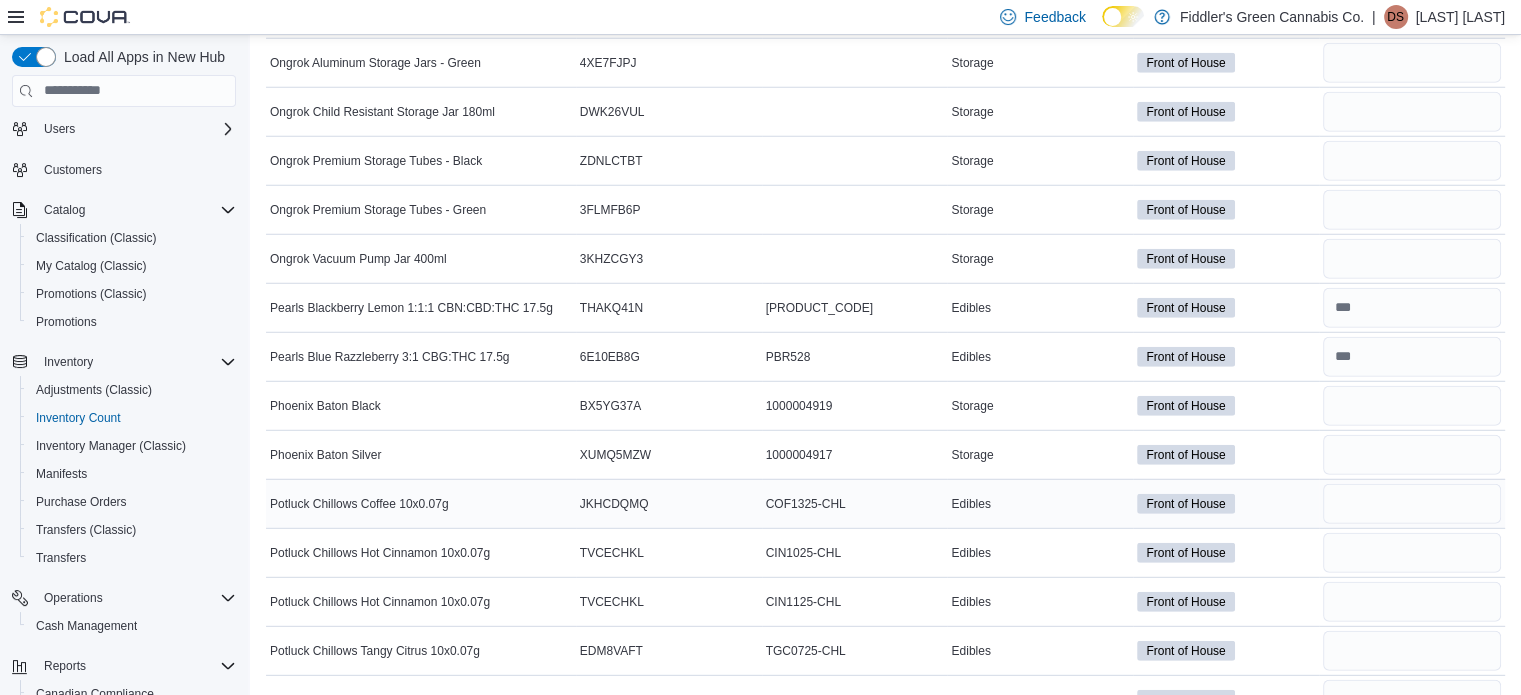 scroll, scrollTop: 5807, scrollLeft: 0, axis: vertical 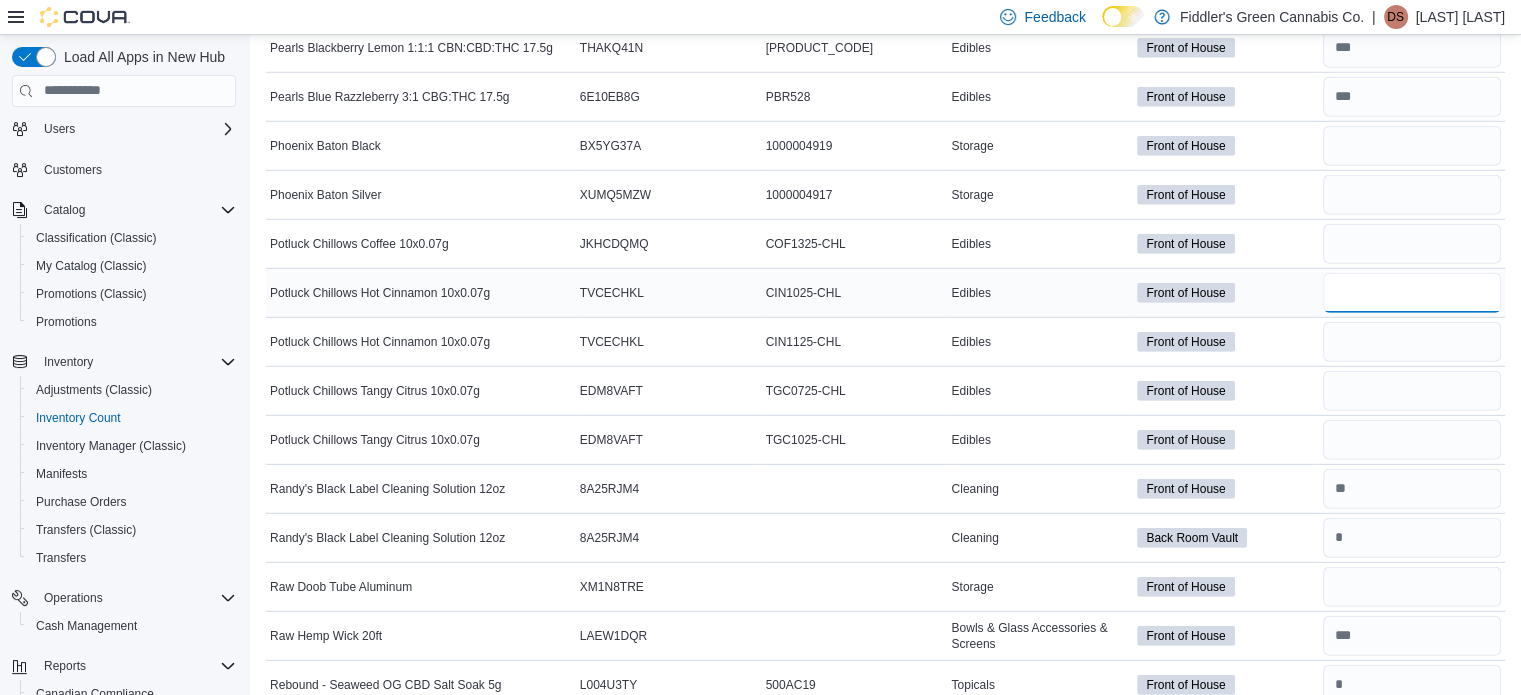 click at bounding box center [1412, 293] 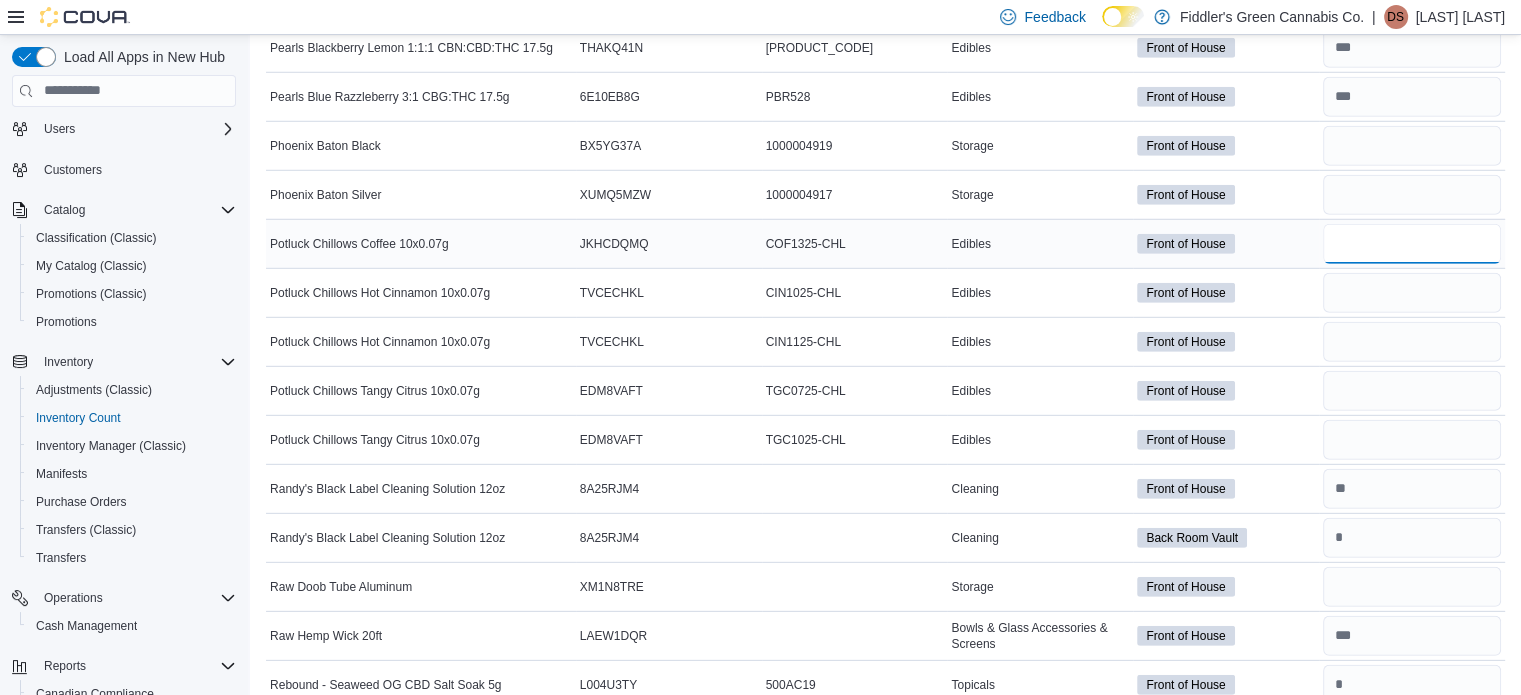 click at bounding box center [1412, 244] 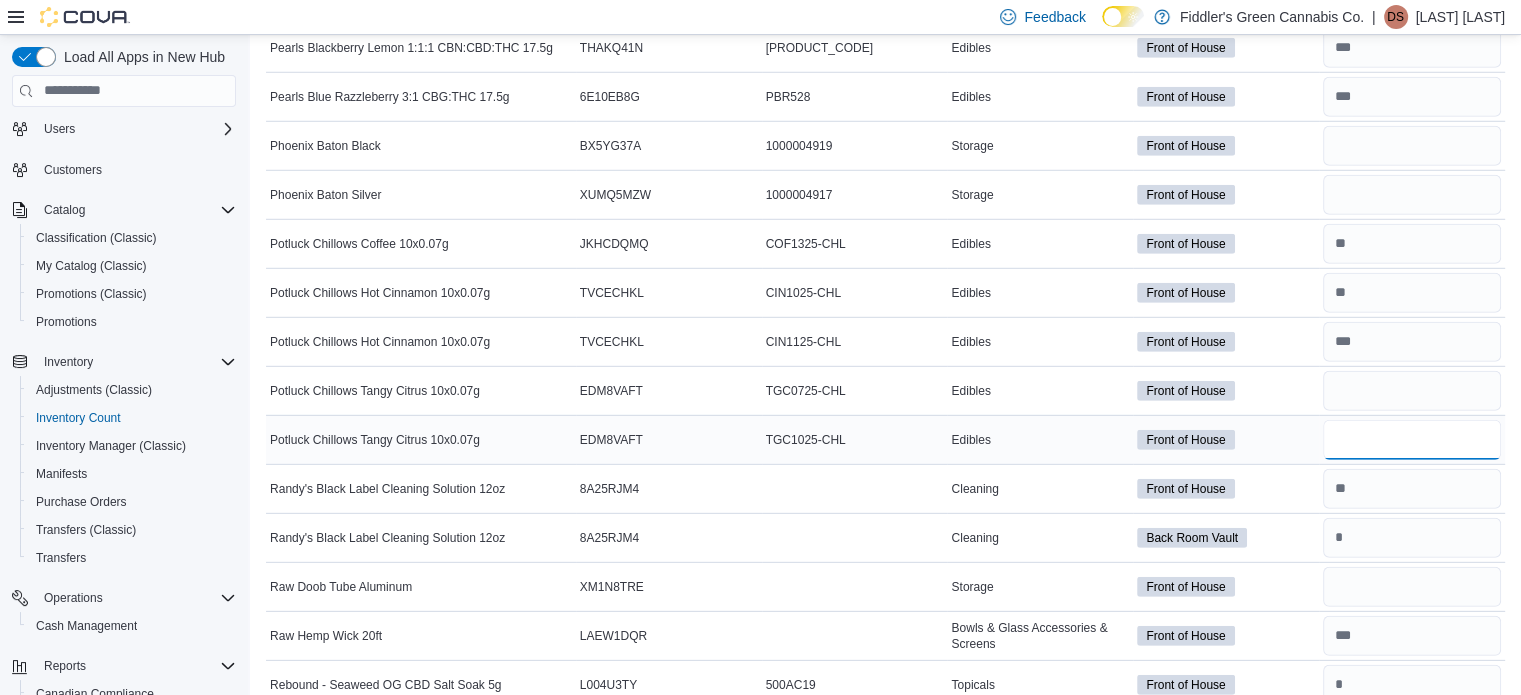 click at bounding box center (1412, 440) 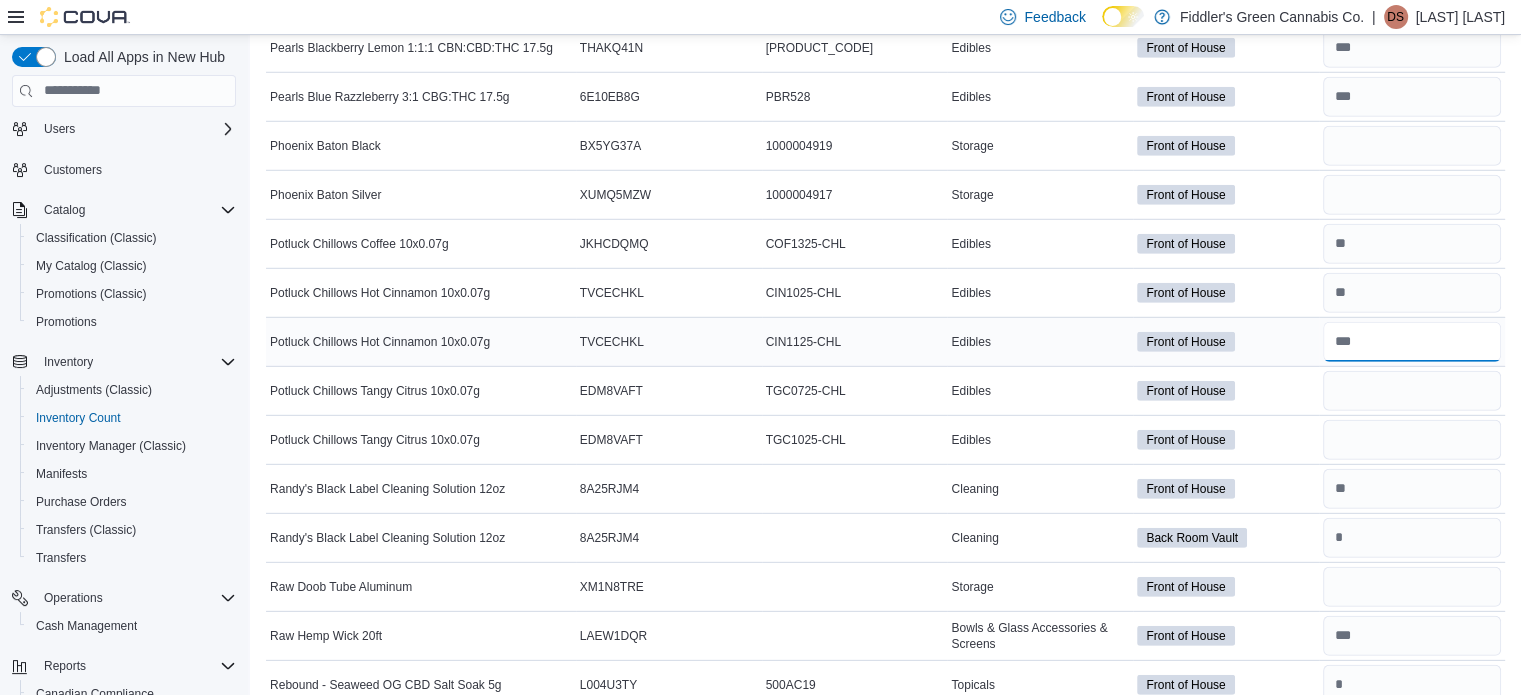 click at bounding box center (1412, 342) 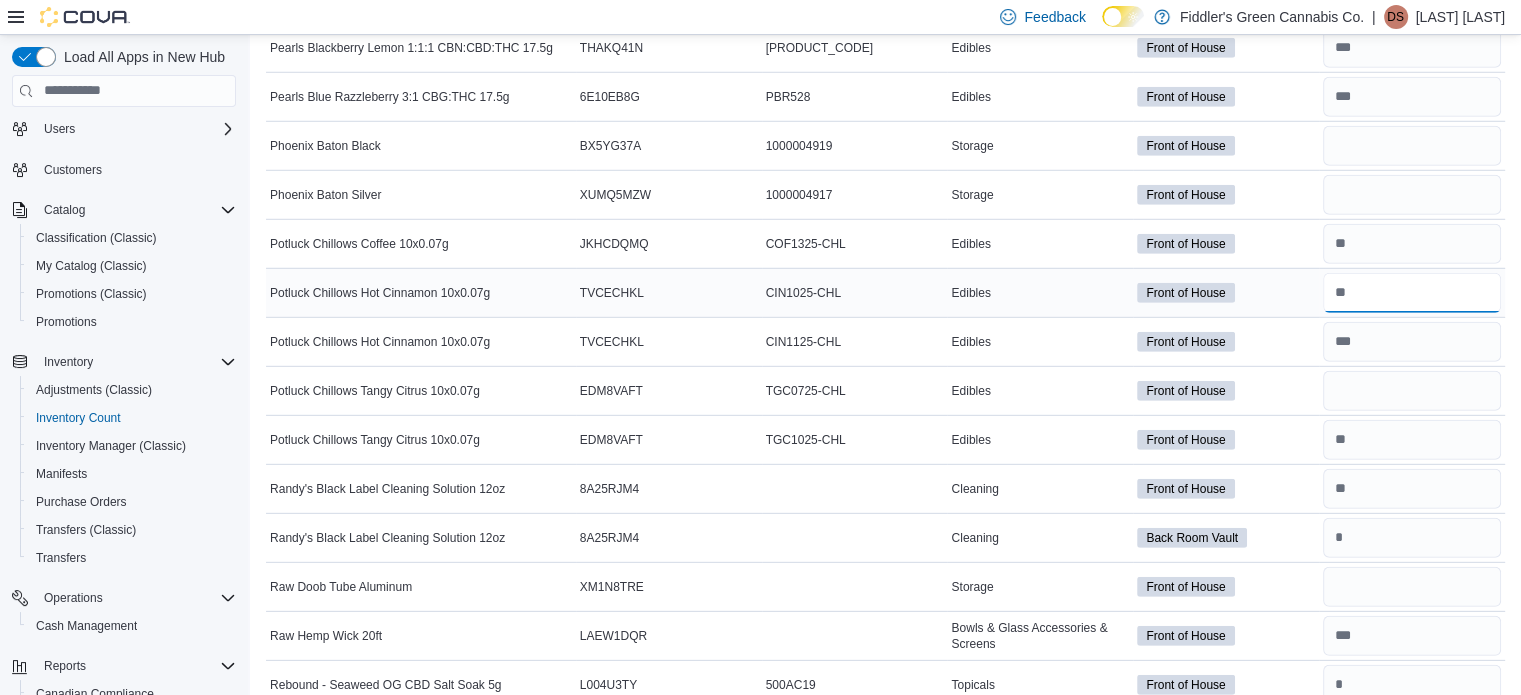 click at bounding box center (1412, 293) 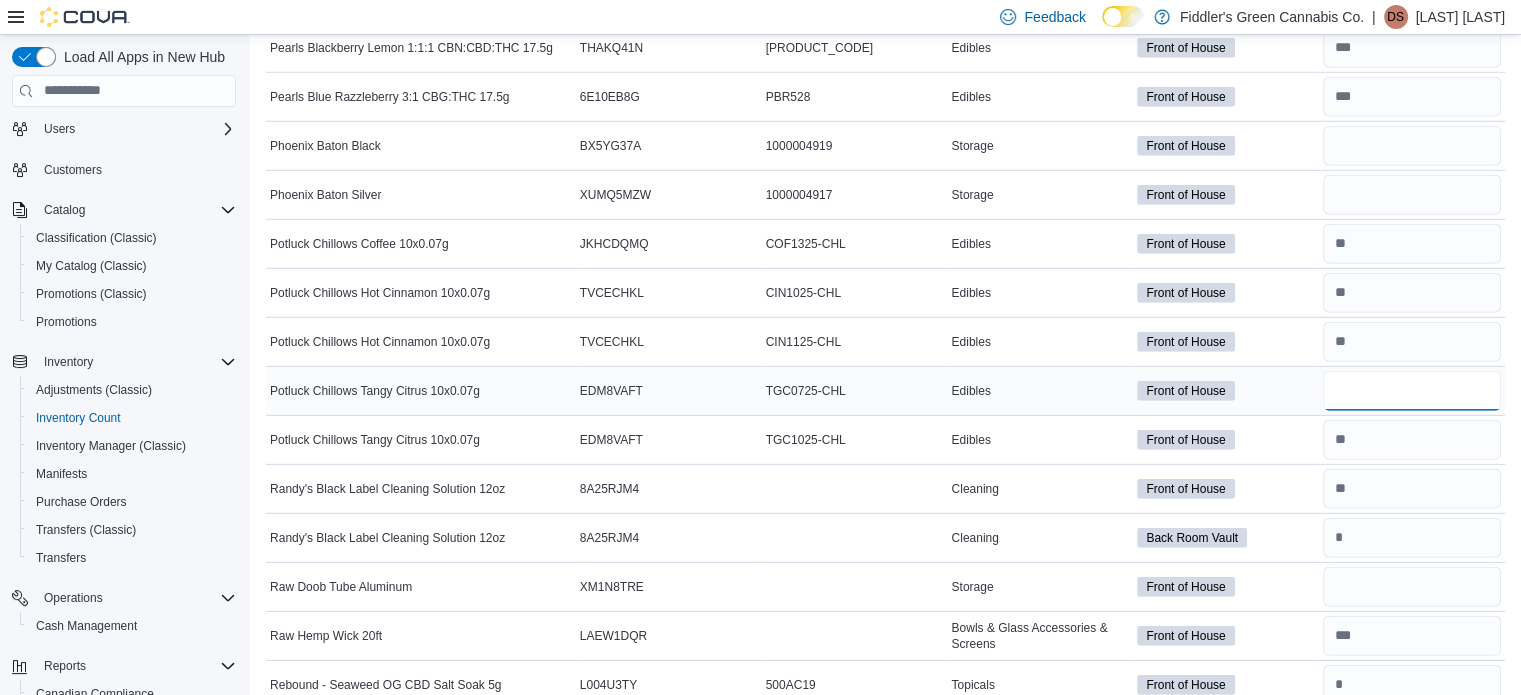 click at bounding box center (1412, 391) 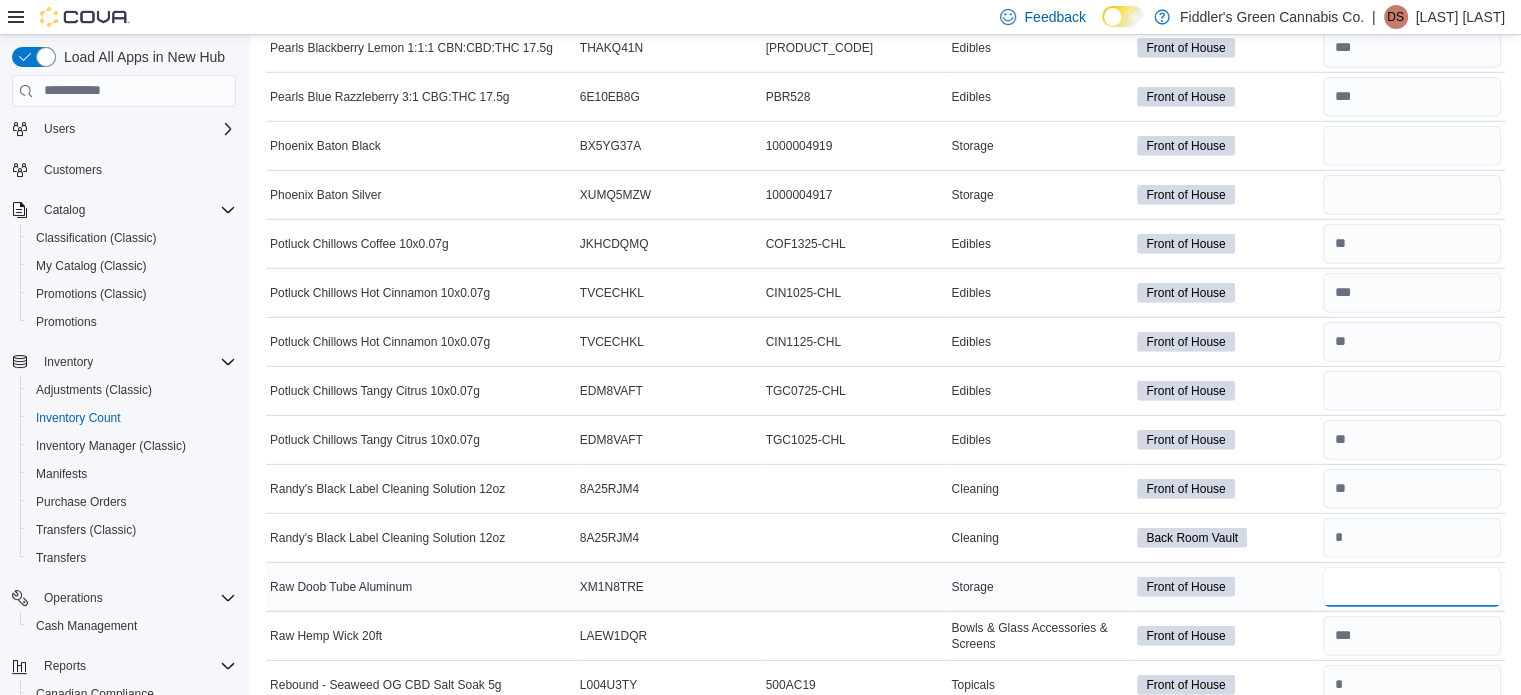 click at bounding box center (1412, 587) 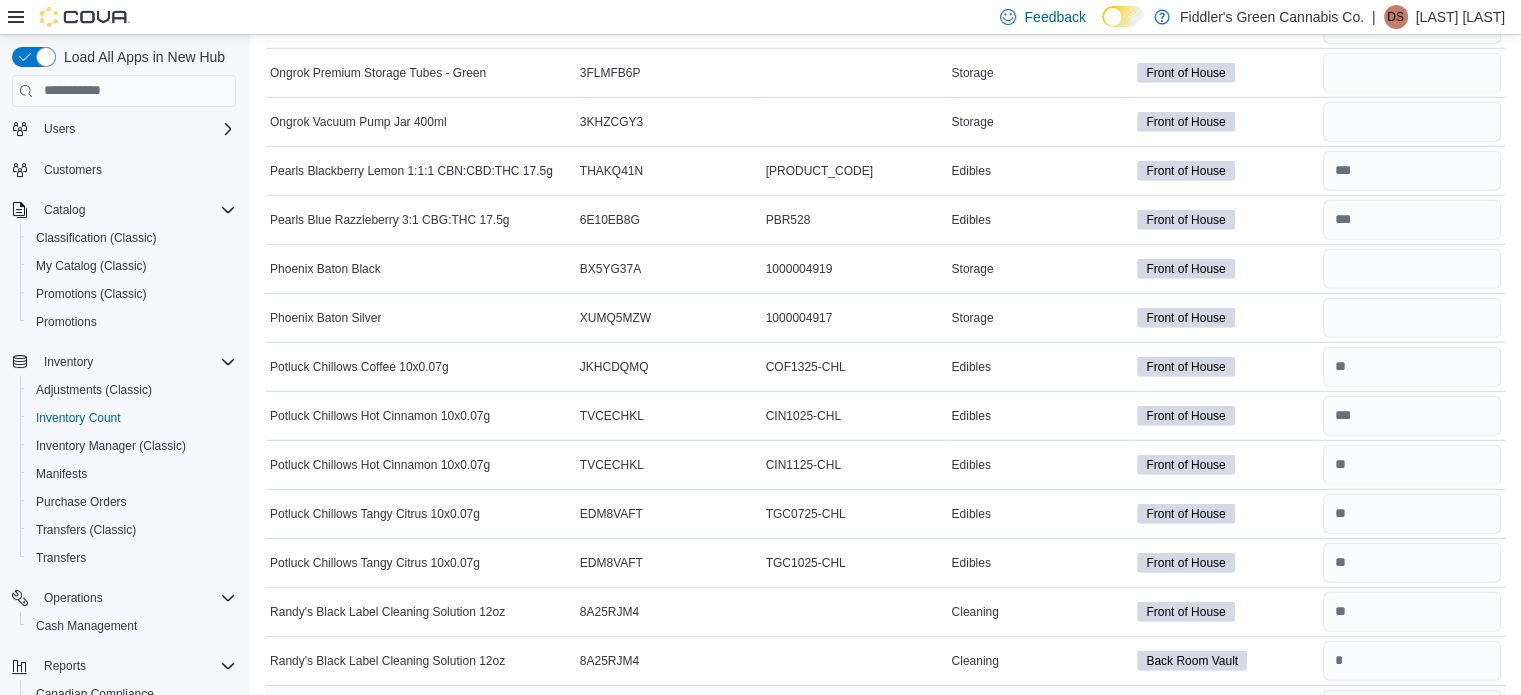 scroll, scrollTop: 5650, scrollLeft: 0, axis: vertical 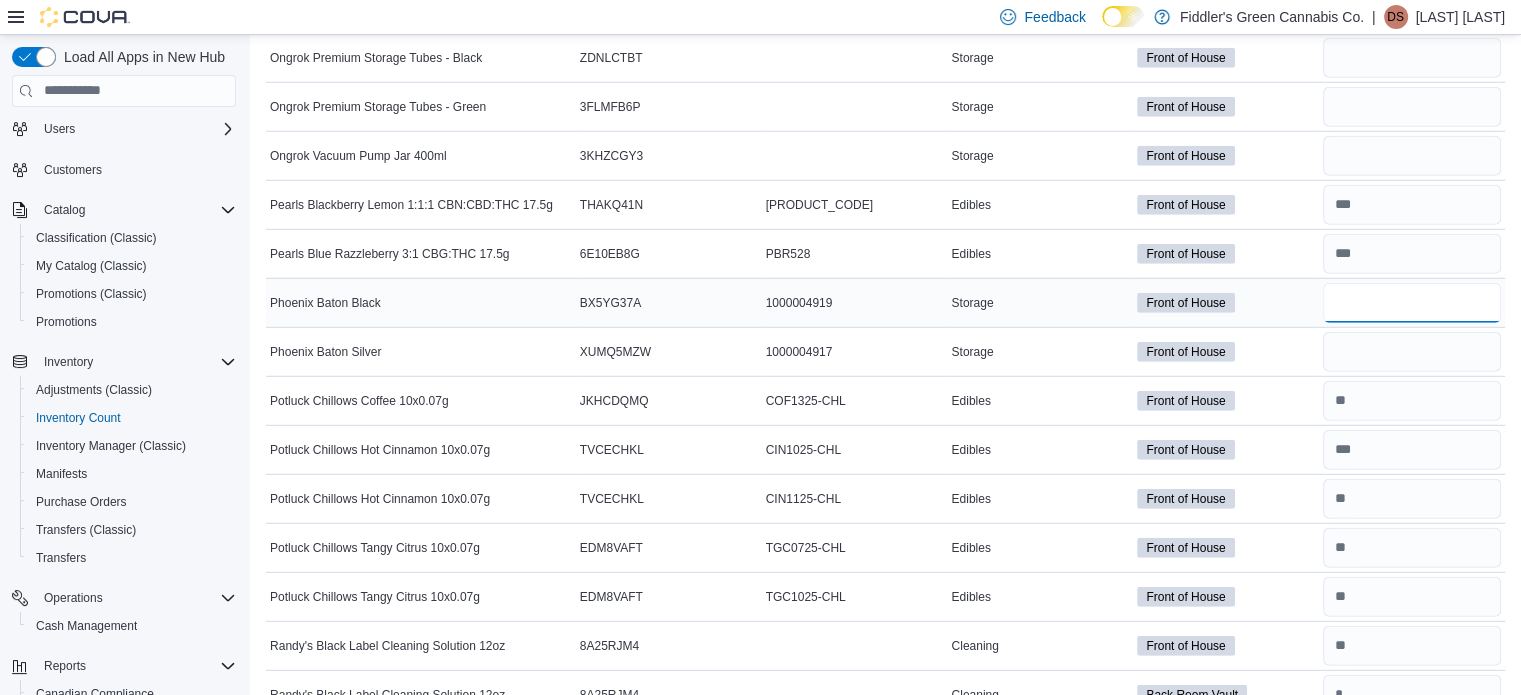 click at bounding box center (1412, 303) 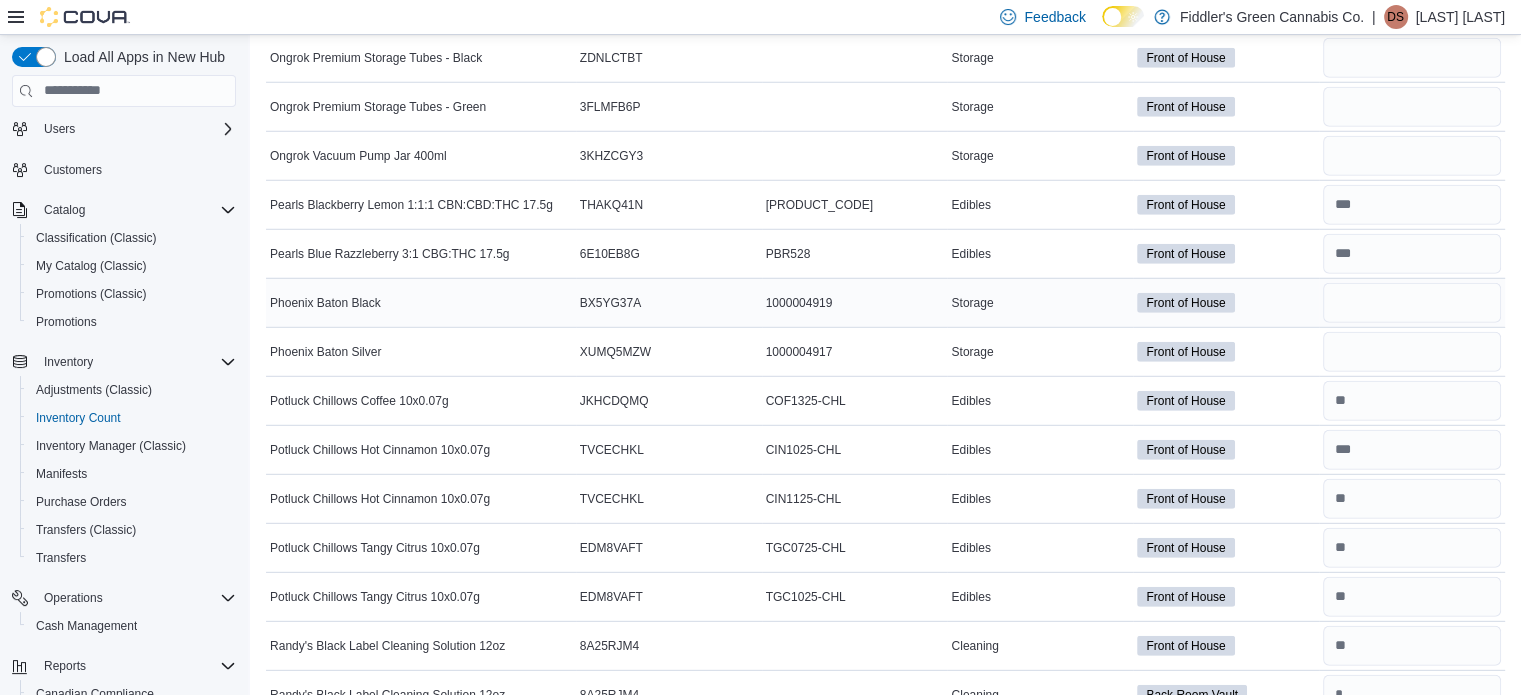 scroll, scrollTop: 5646, scrollLeft: 0, axis: vertical 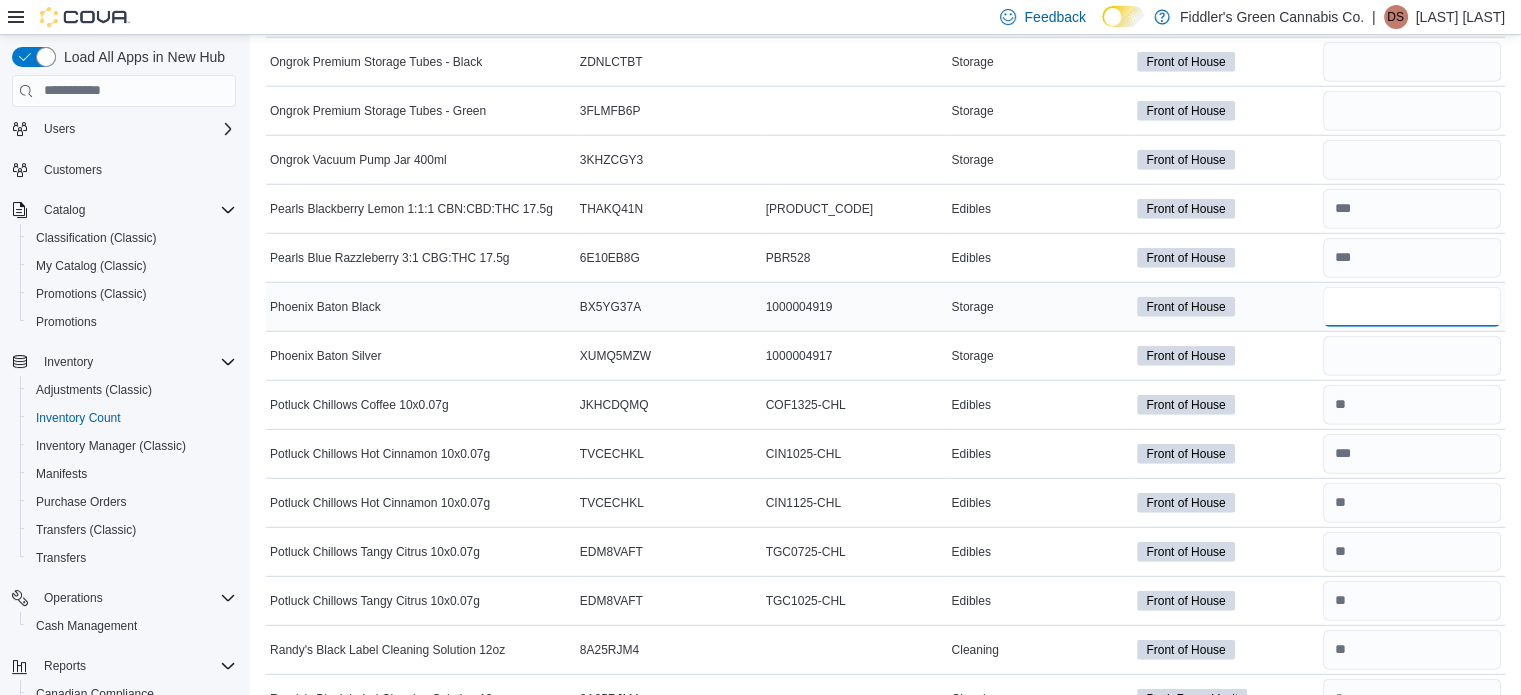 click at bounding box center [1412, 307] 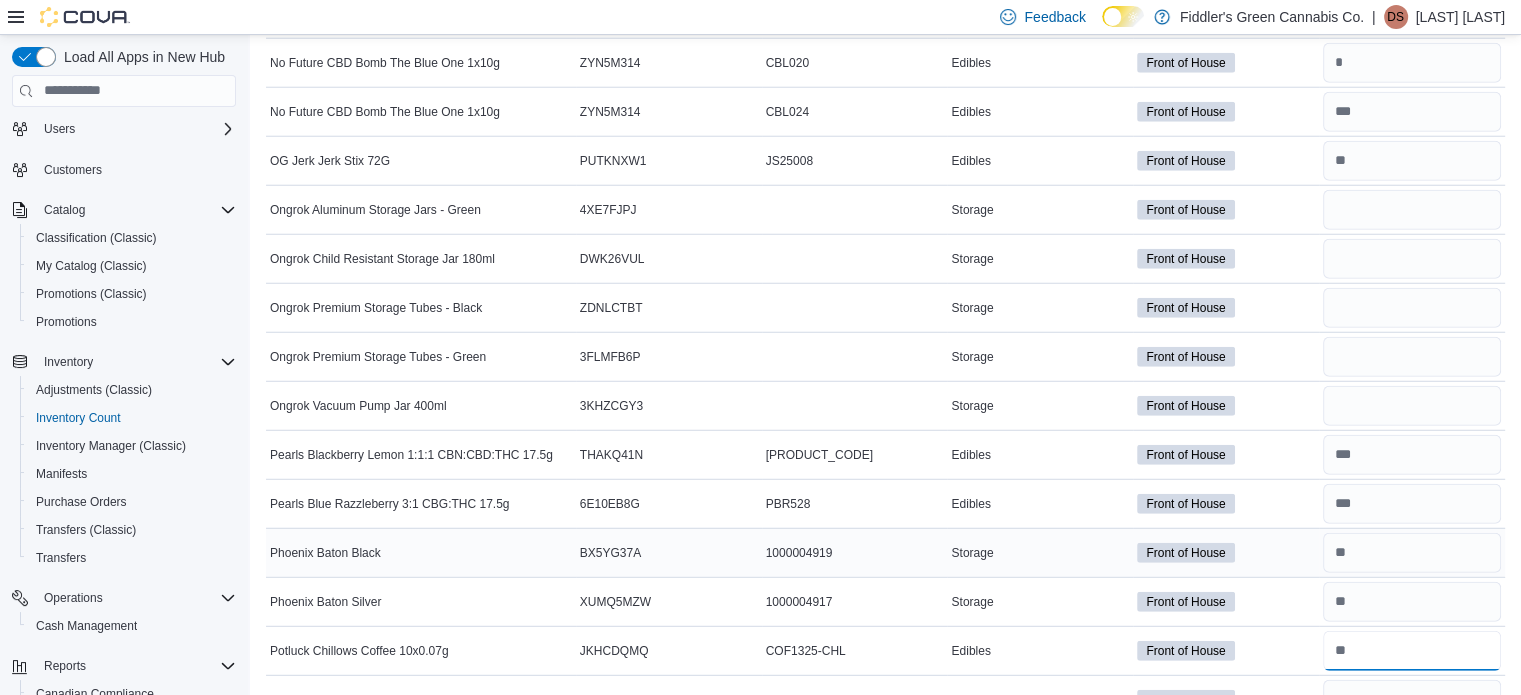 scroll, scrollTop: 5398, scrollLeft: 0, axis: vertical 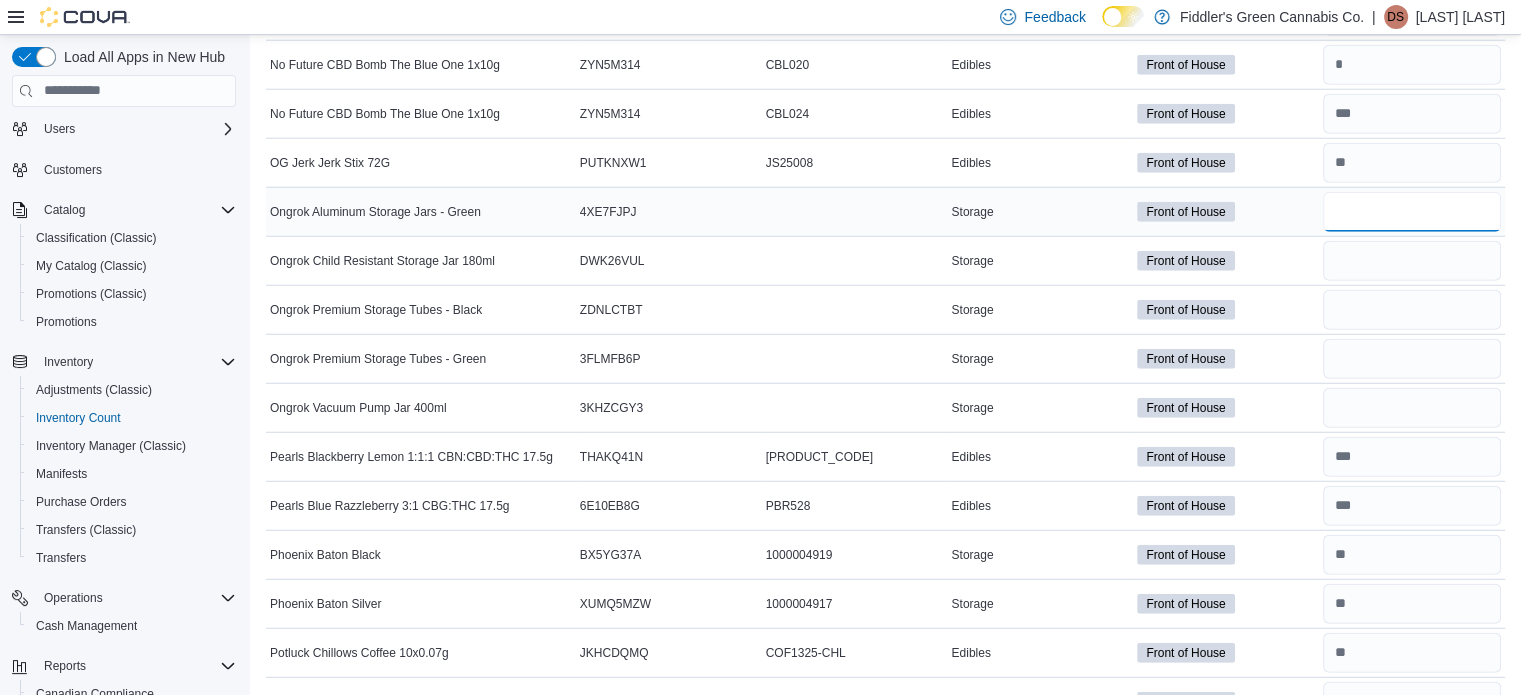 click at bounding box center (1412, 212) 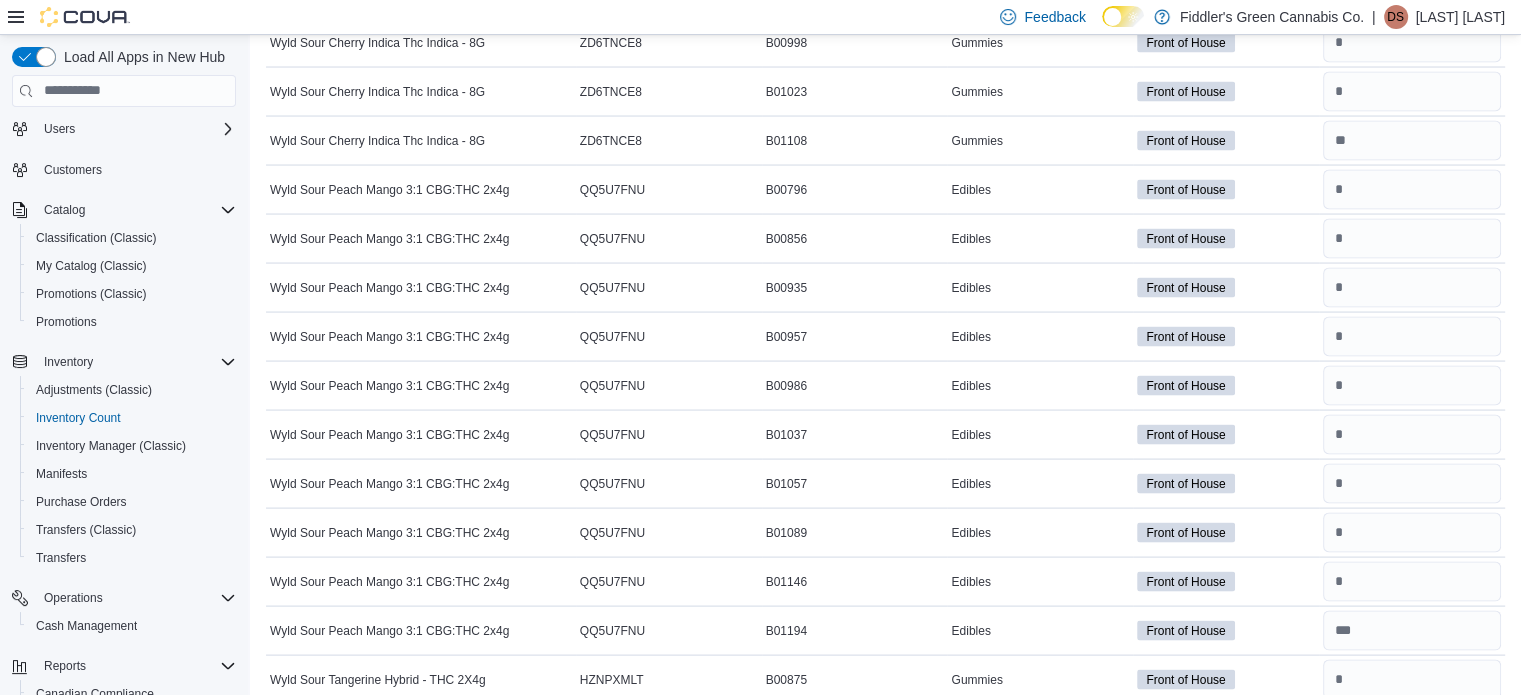 scroll, scrollTop: 19231, scrollLeft: 0, axis: vertical 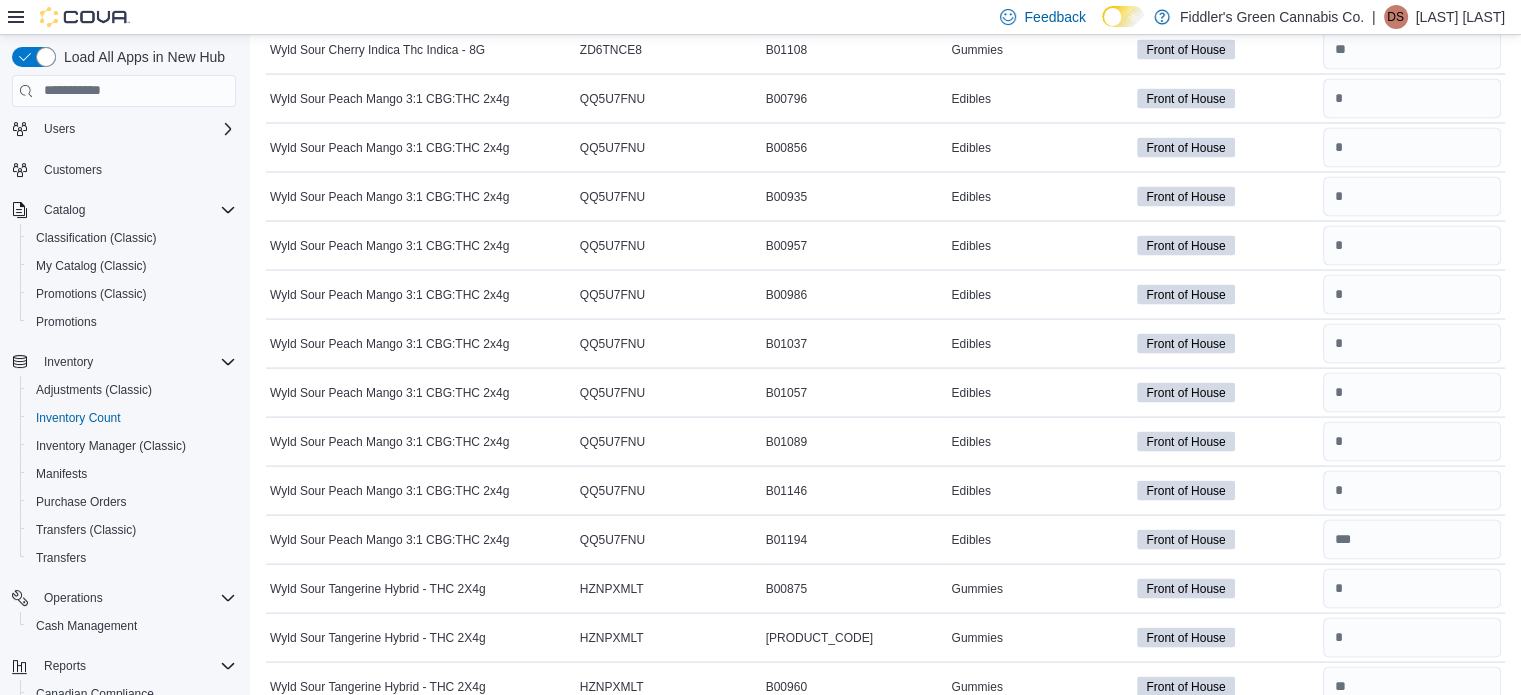 click at bounding box center (1412, 736) 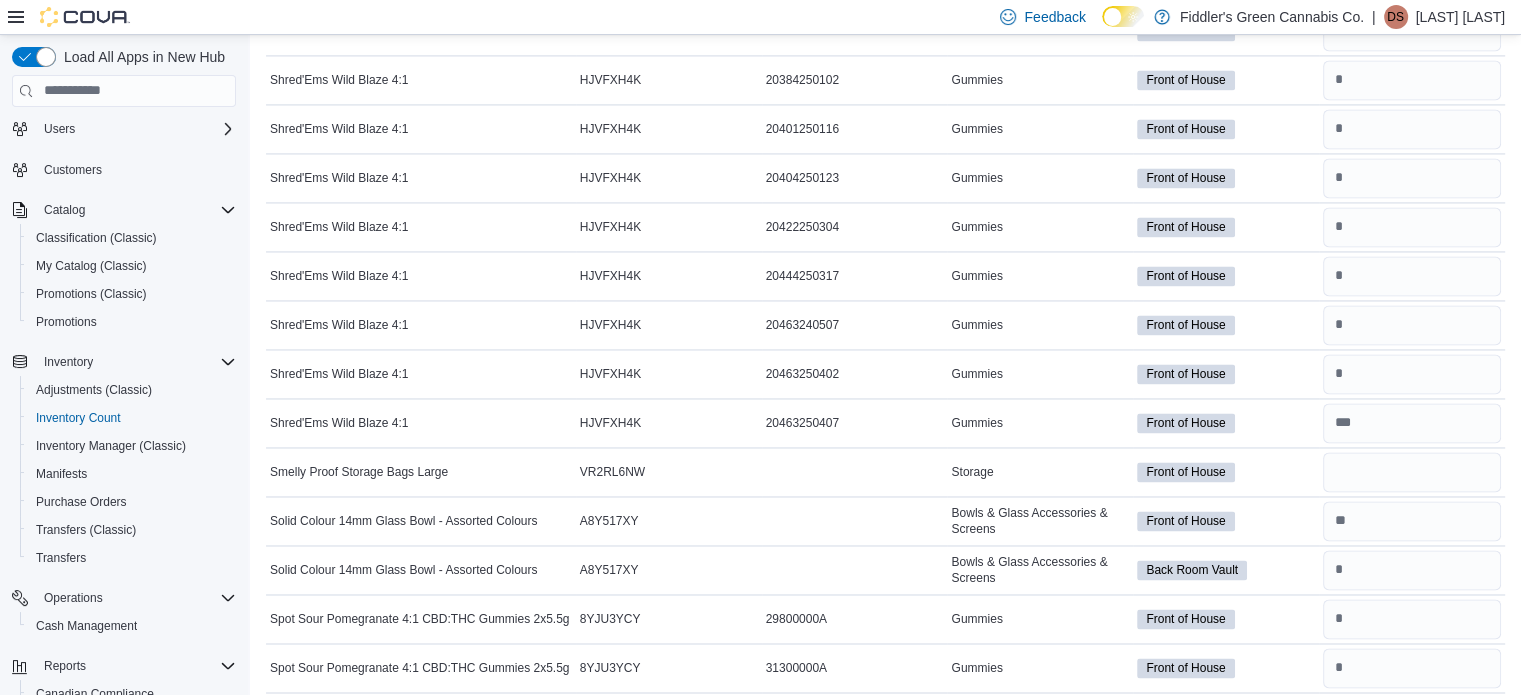 scroll, scrollTop: 10723, scrollLeft: 0, axis: vertical 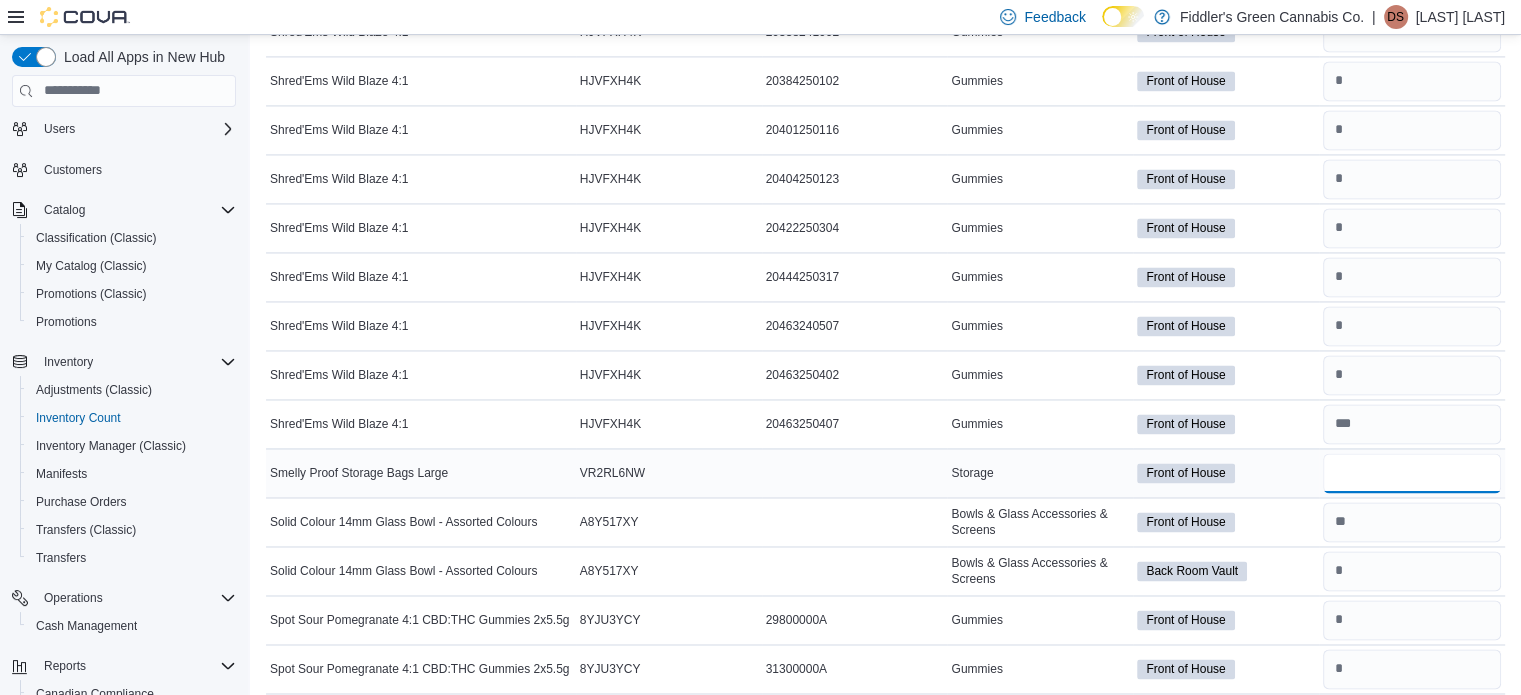 click at bounding box center [1412, 473] 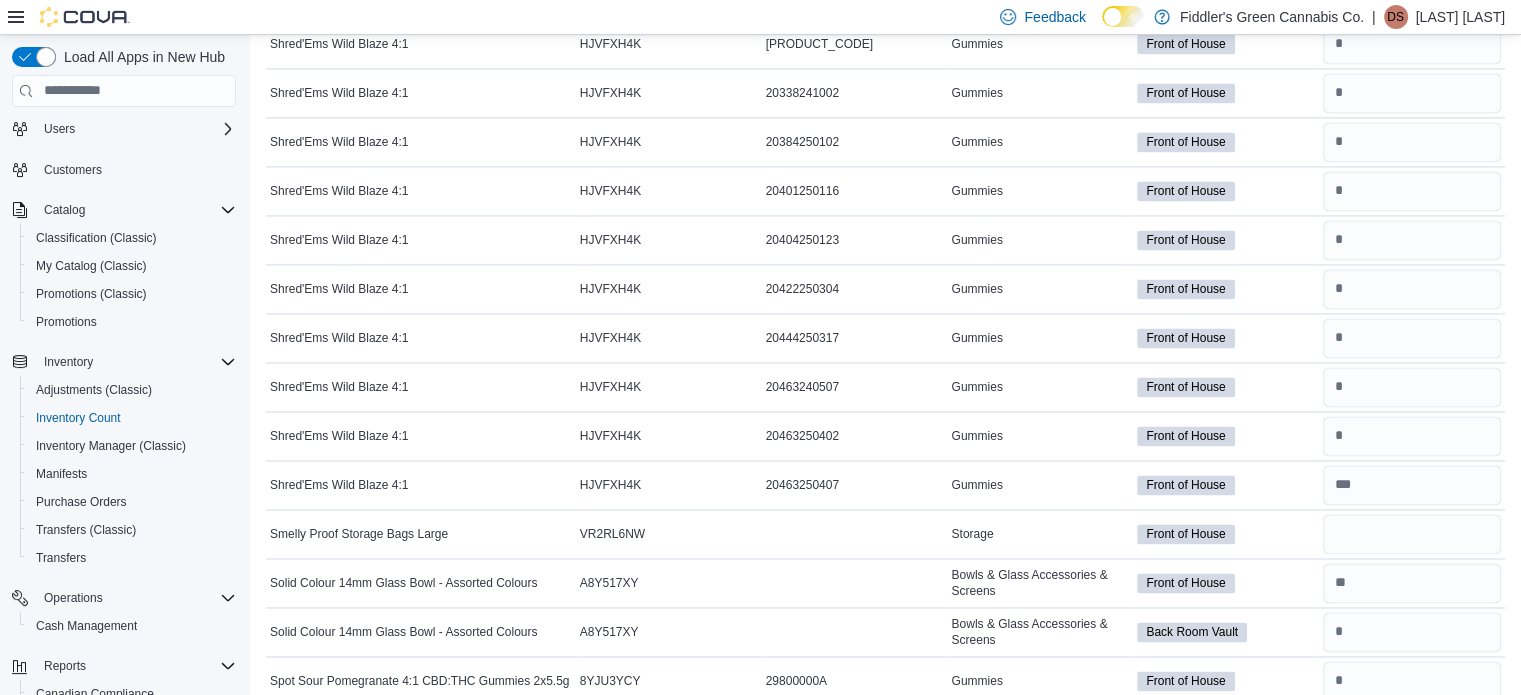 scroll, scrollTop: 10905, scrollLeft: 0, axis: vertical 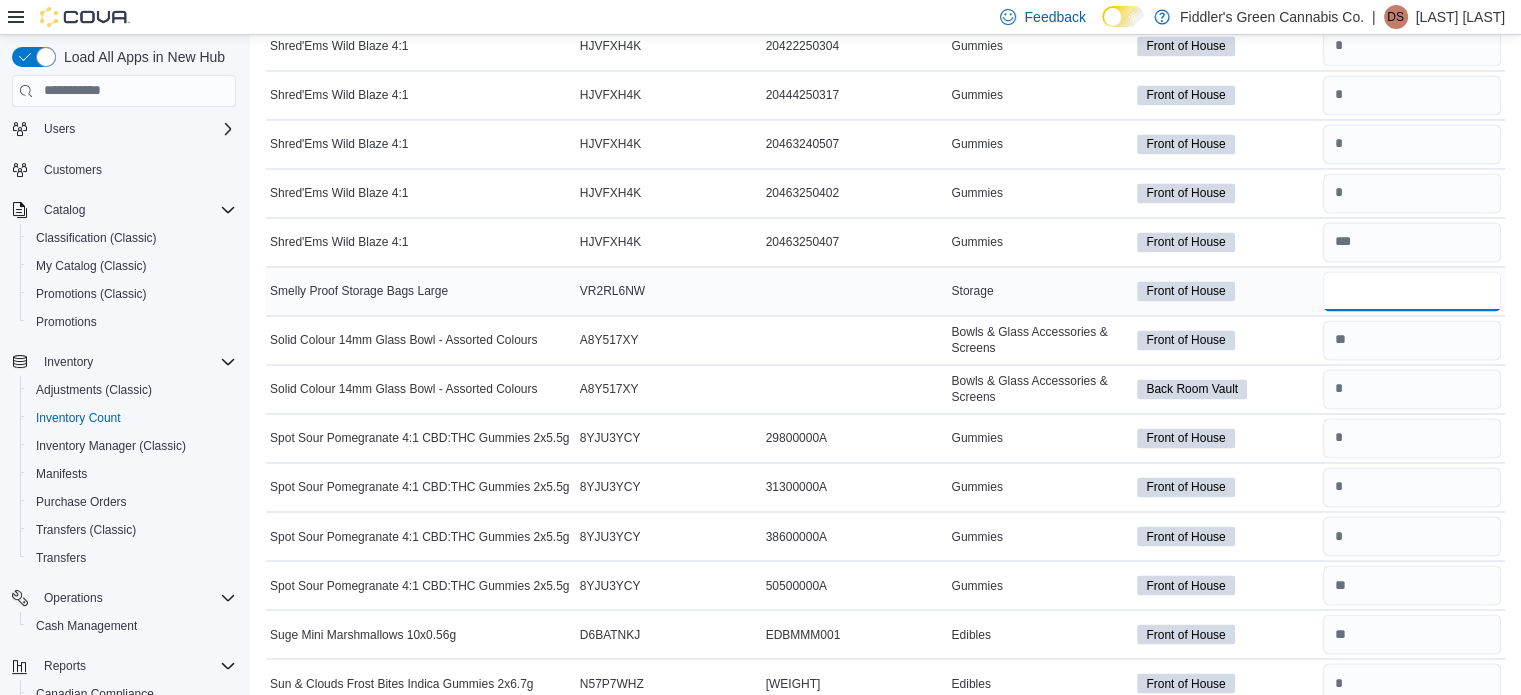 click at bounding box center [1412, 291] 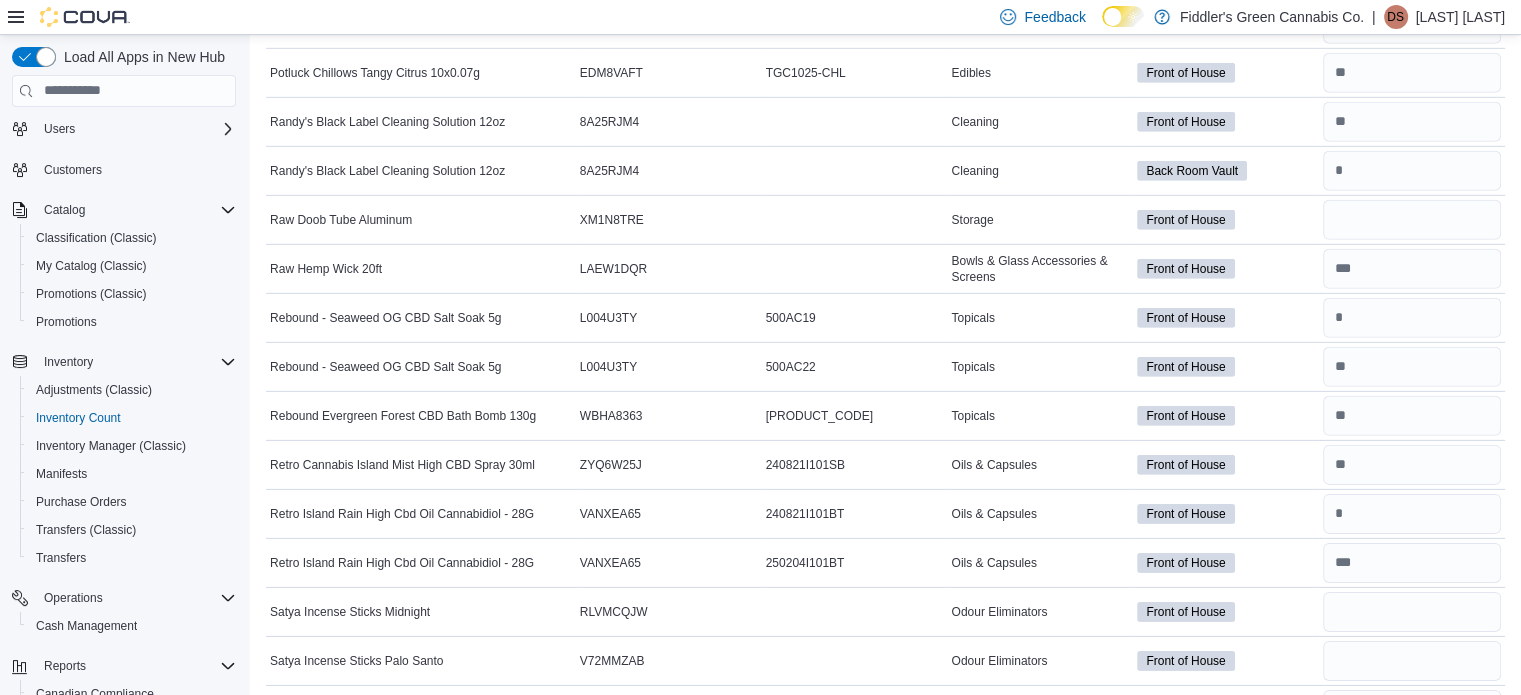 scroll, scrollTop: 6176, scrollLeft: 0, axis: vertical 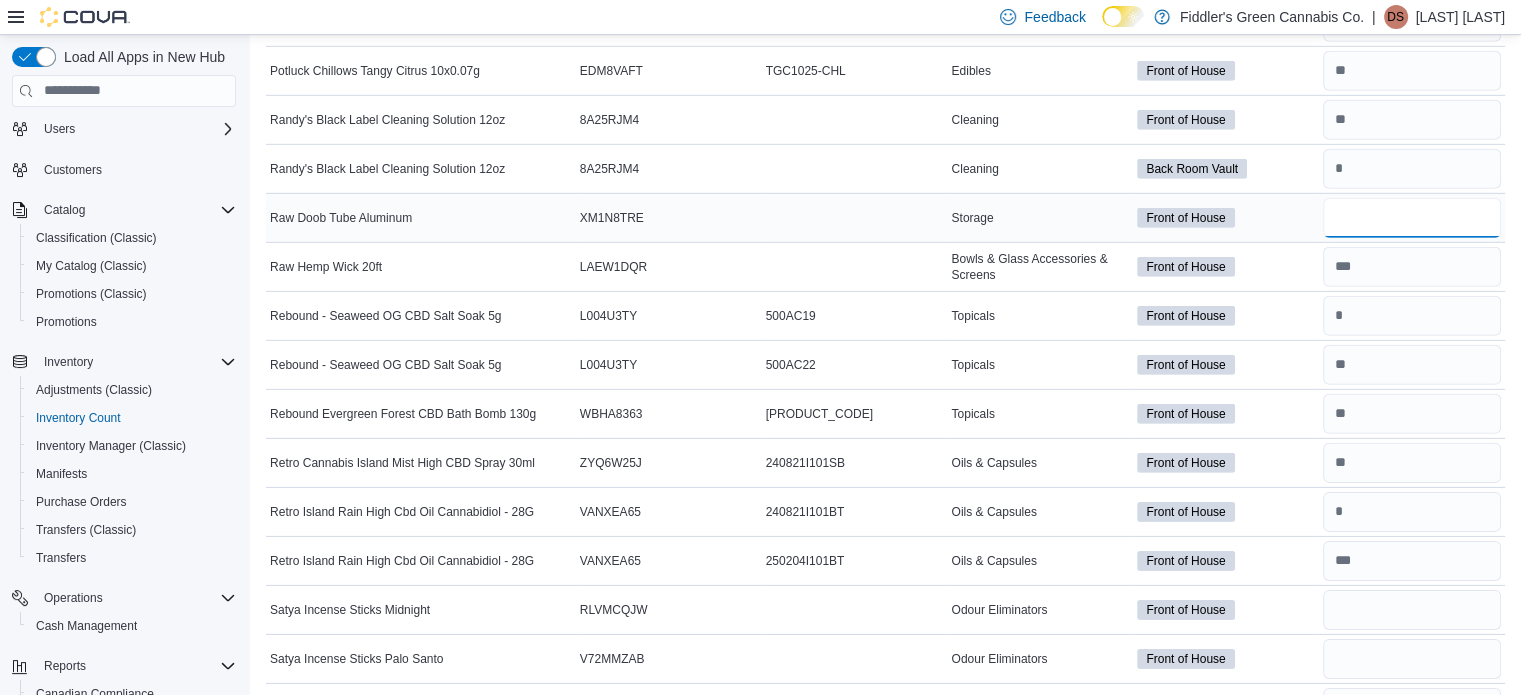 click at bounding box center (1412, 218) 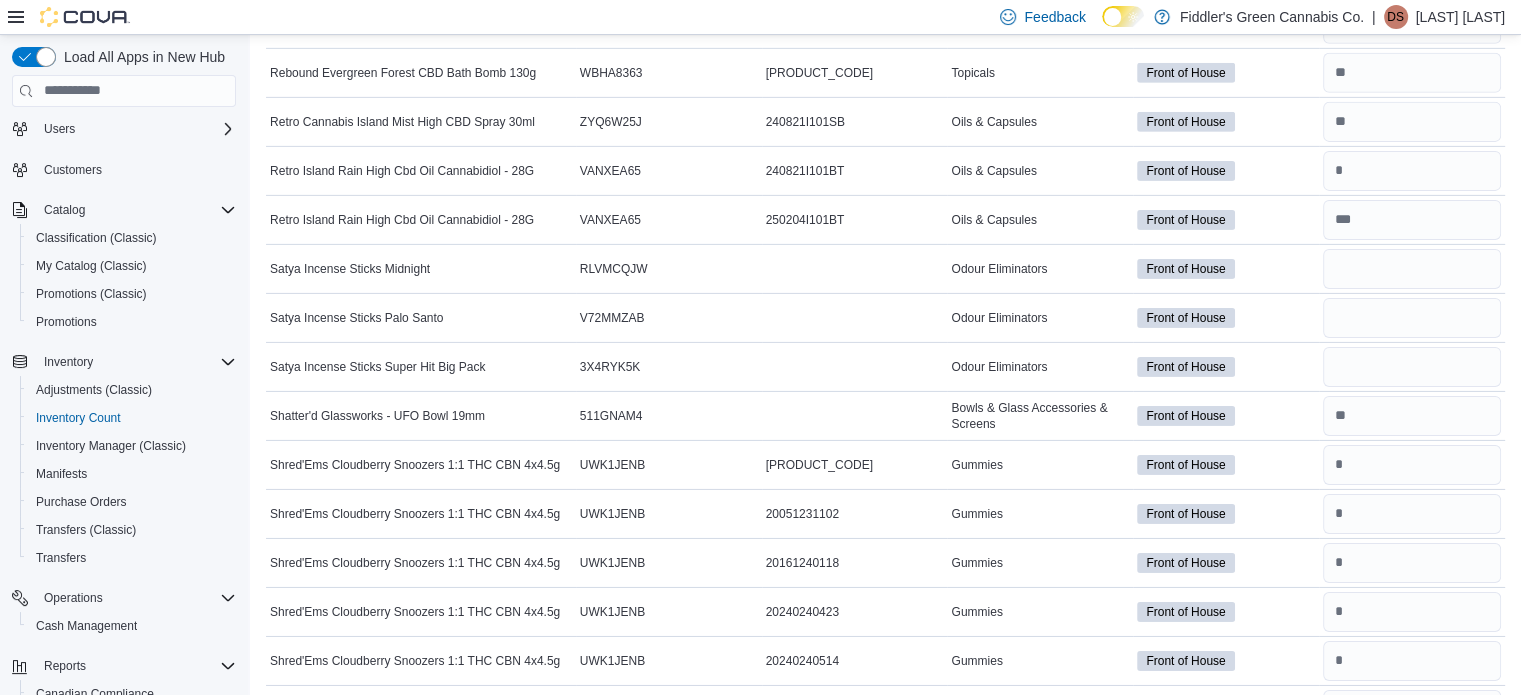 scroll, scrollTop: 6518, scrollLeft: 0, axis: vertical 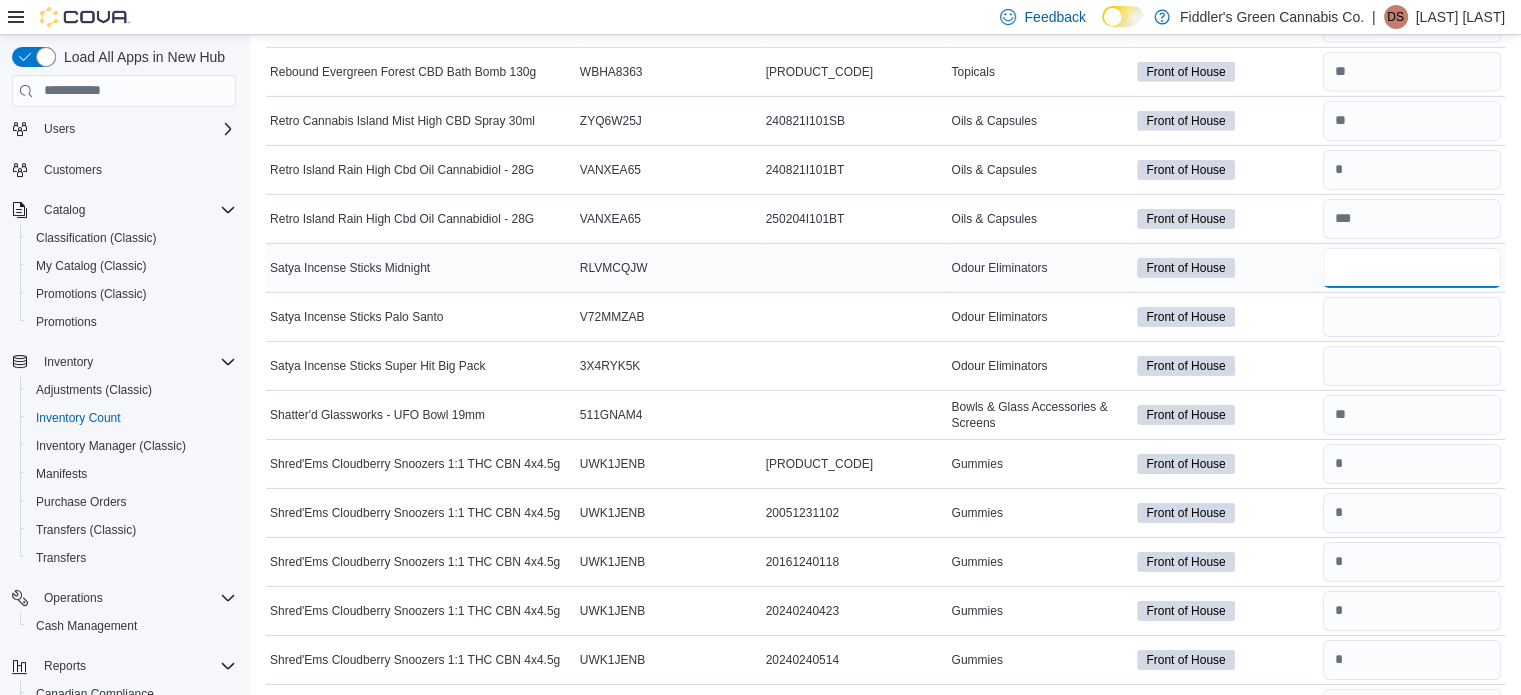 click at bounding box center [1412, 268] 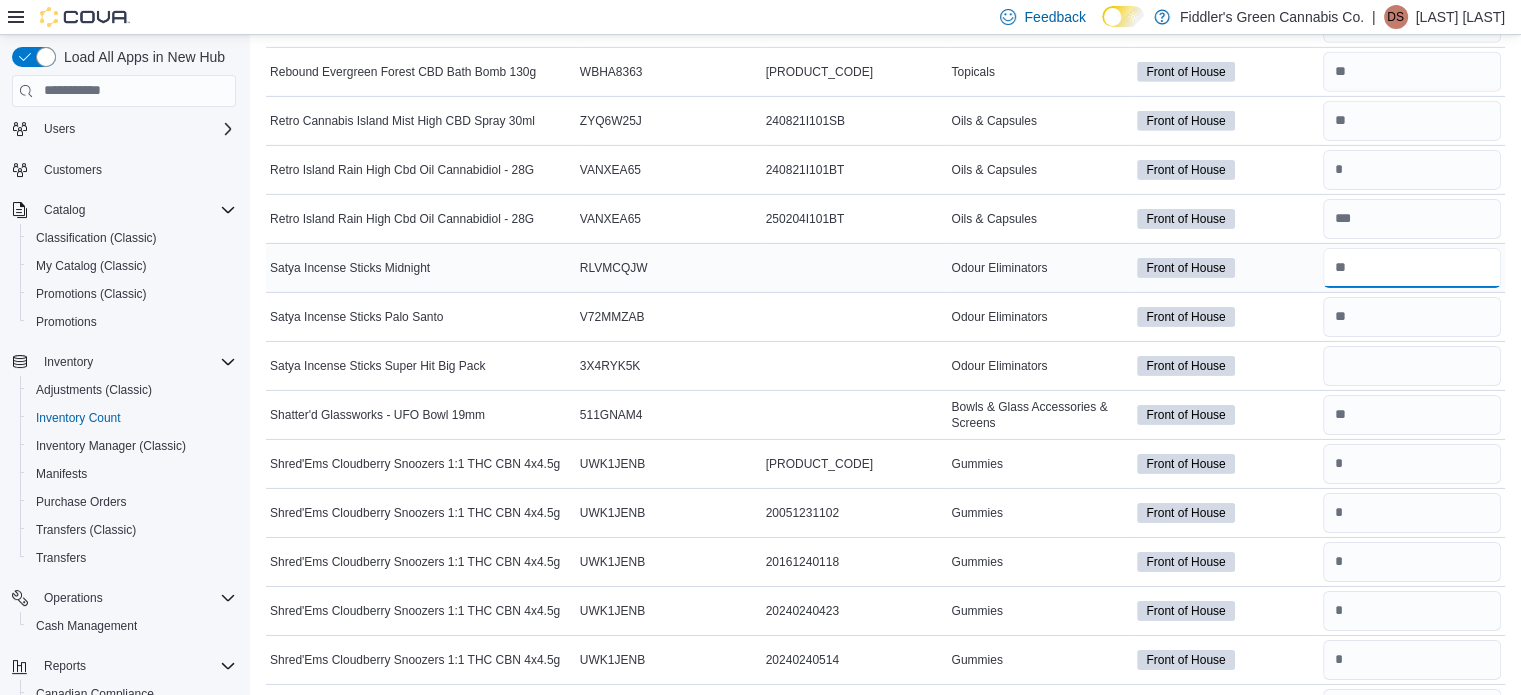 click at bounding box center (1412, 268) 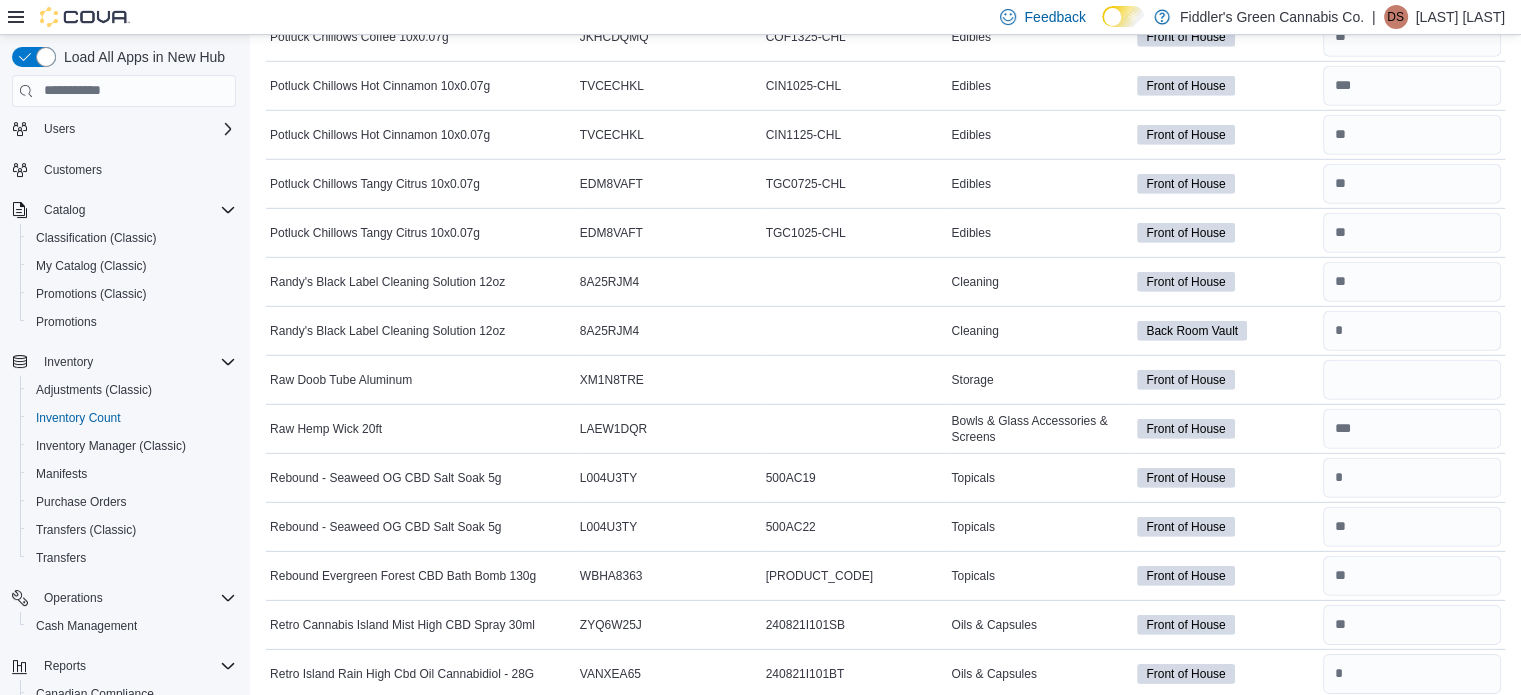 scroll, scrollTop: 6013, scrollLeft: 0, axis: vertical 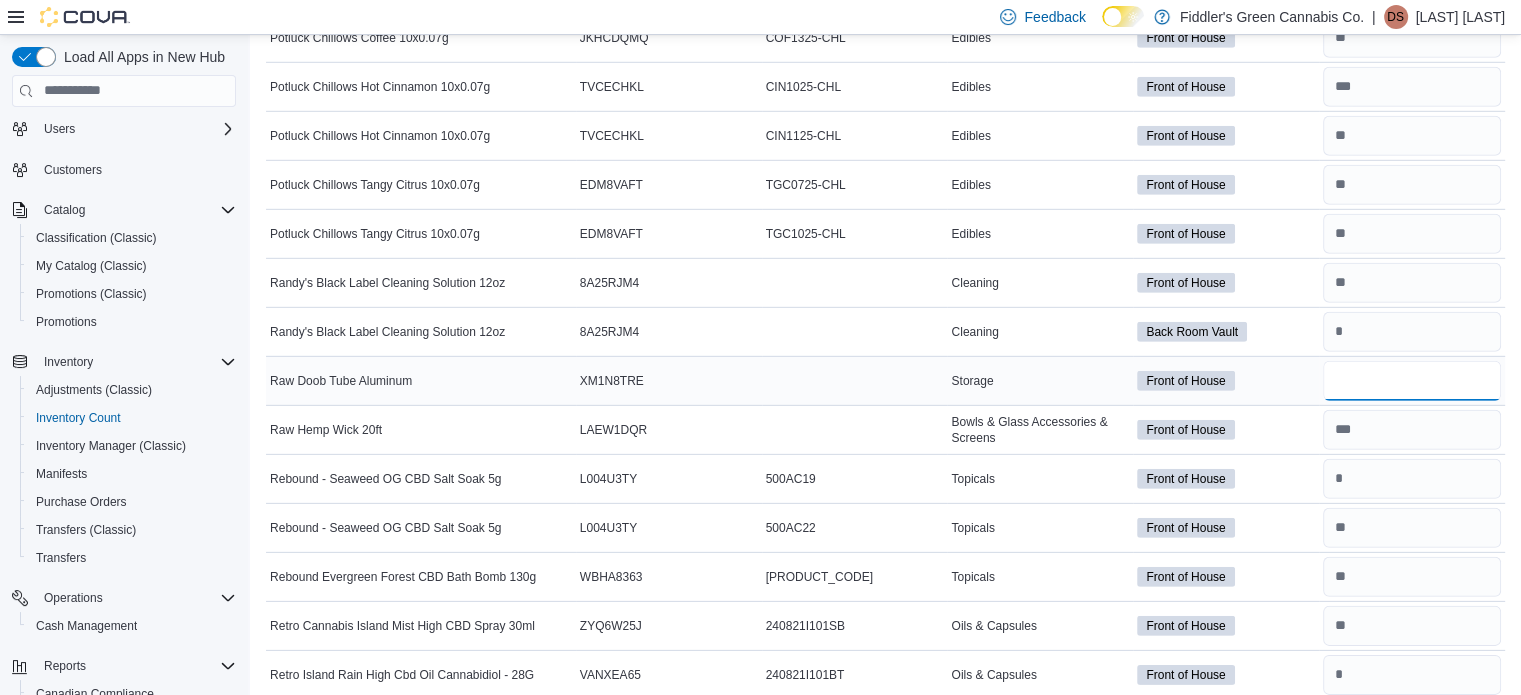 click at bounding box center (1412, 381) 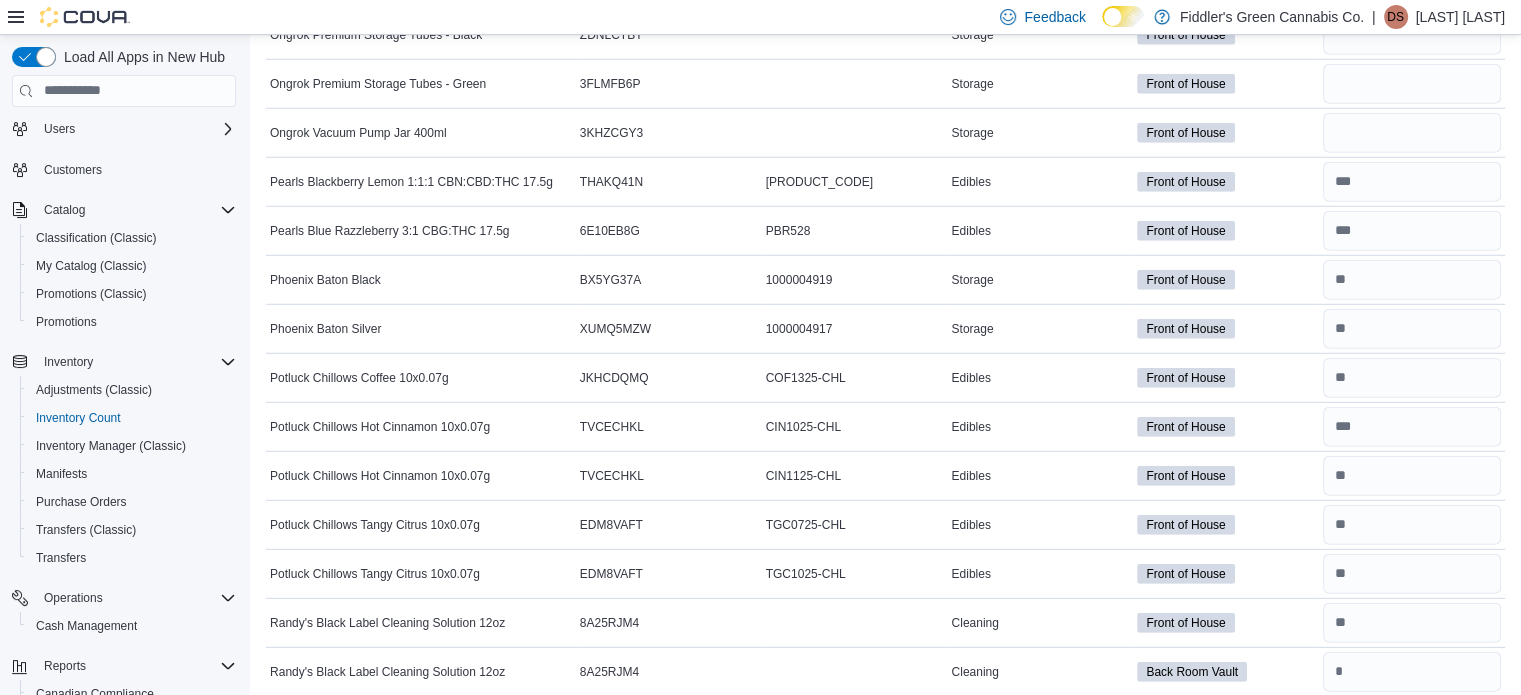 scroll, scrollTop: 5324, scrollLeft: 0, axis: vertical 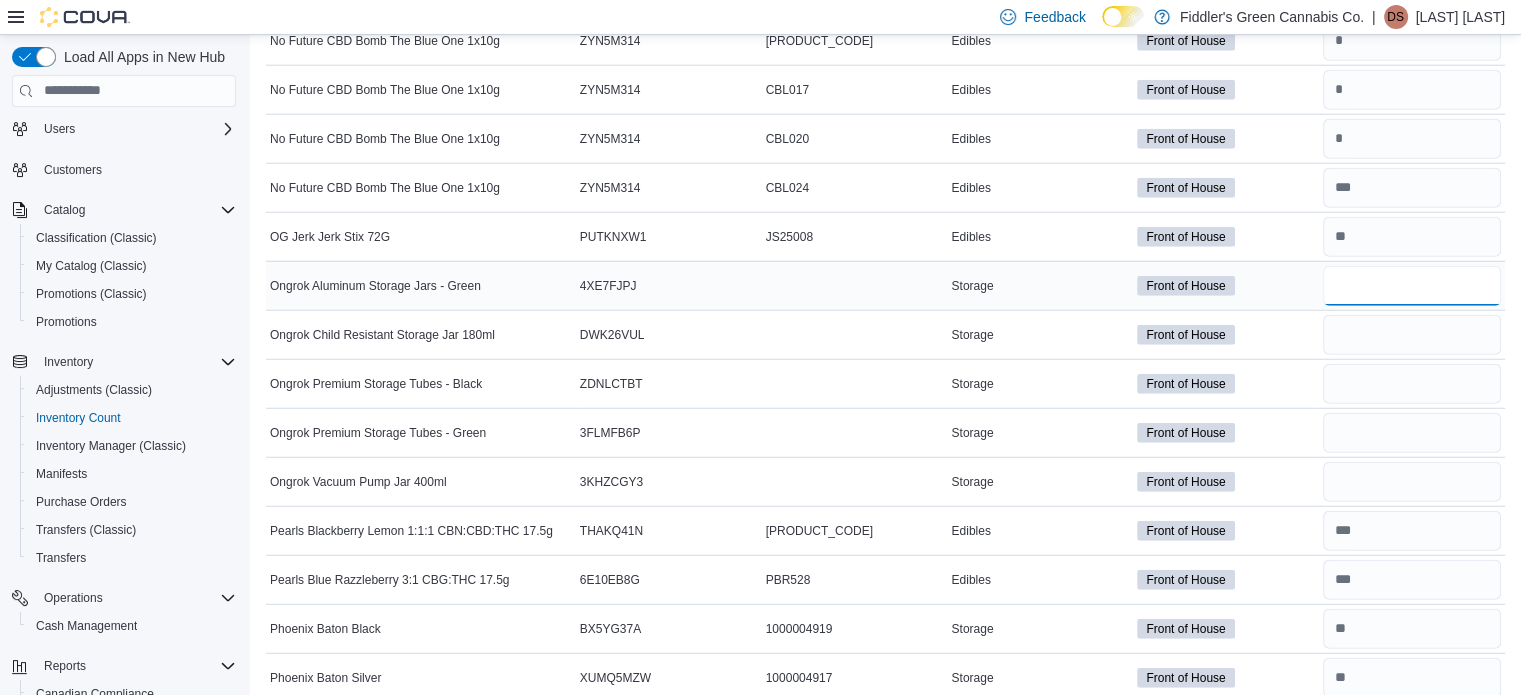 click at bounding box center [1412, 286] 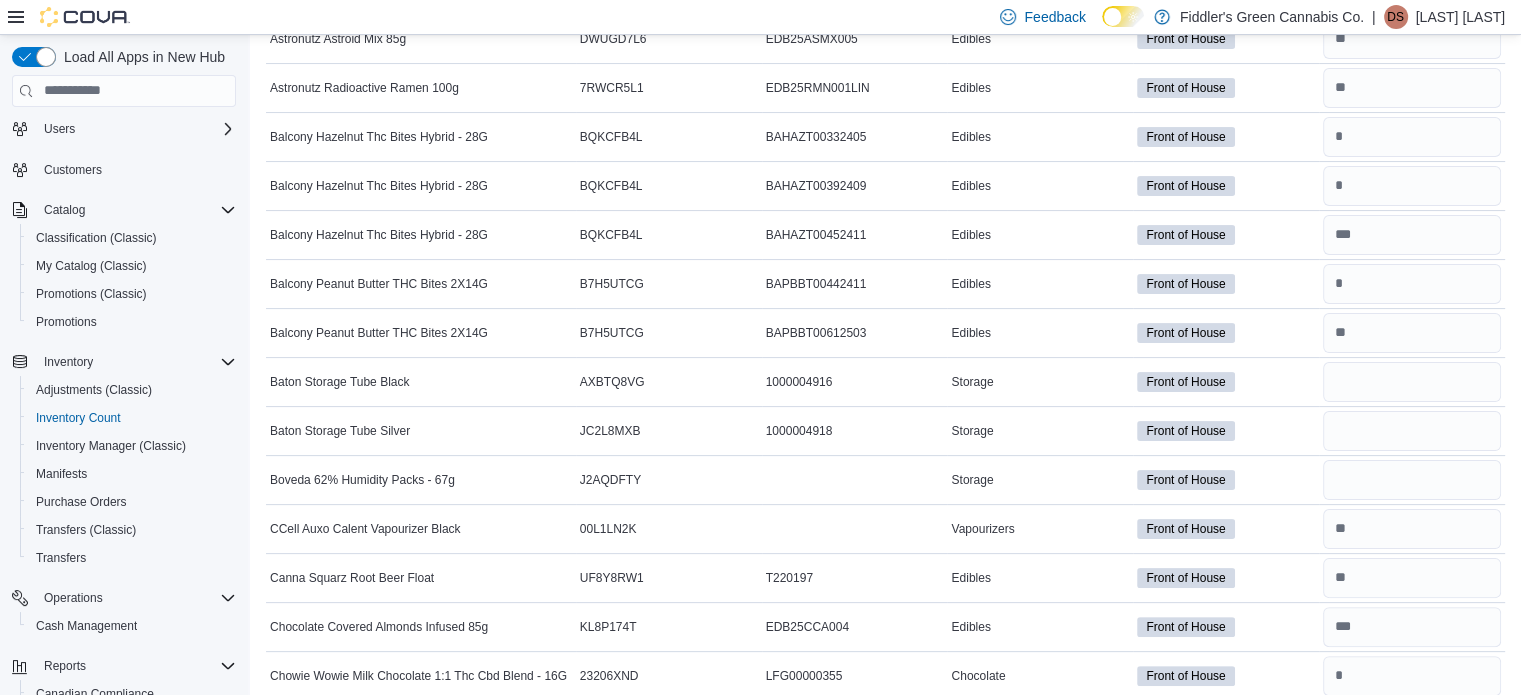 scroll, scrollTop: 0, scrollLeft: 0, axis: both 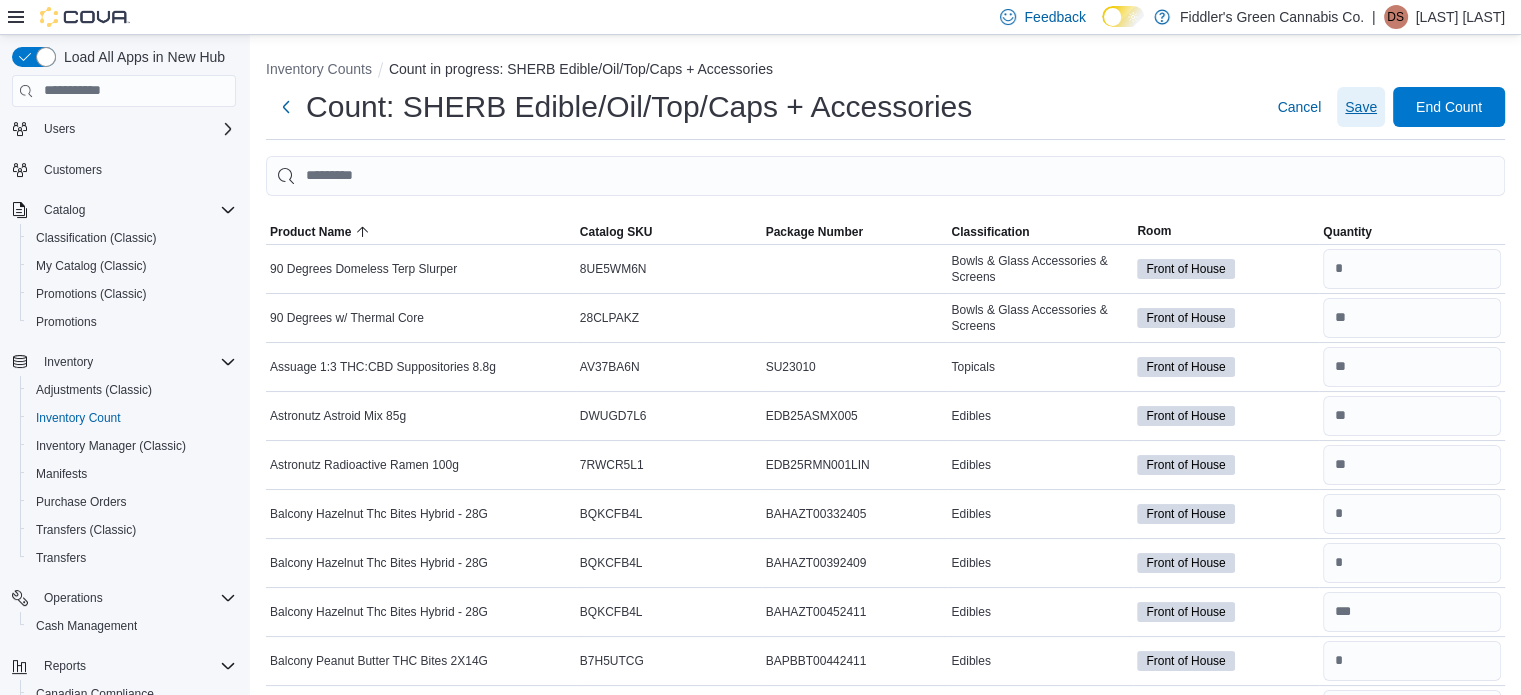 click on "Save" at bounding box center (1361, 107) 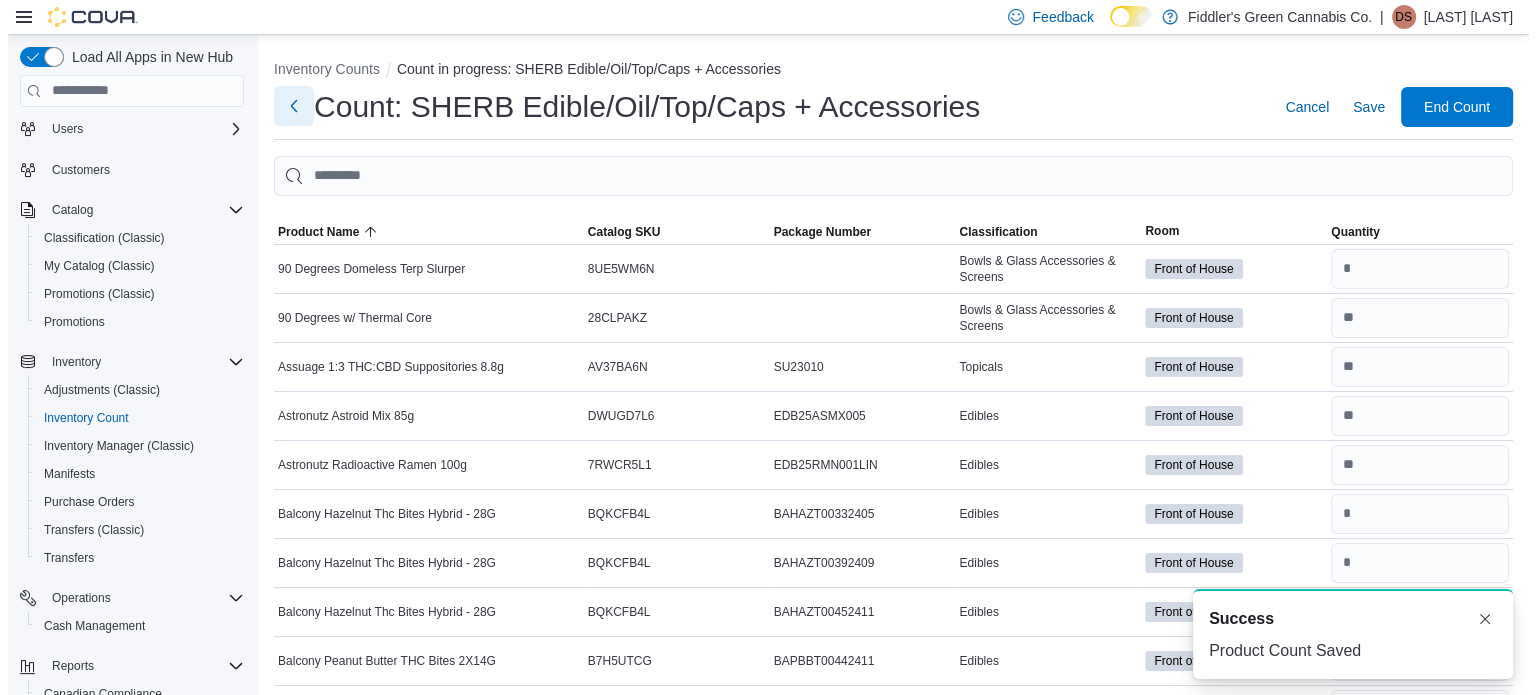 scroll, scrollTop: 0, scrollLeft: 0, axis: both 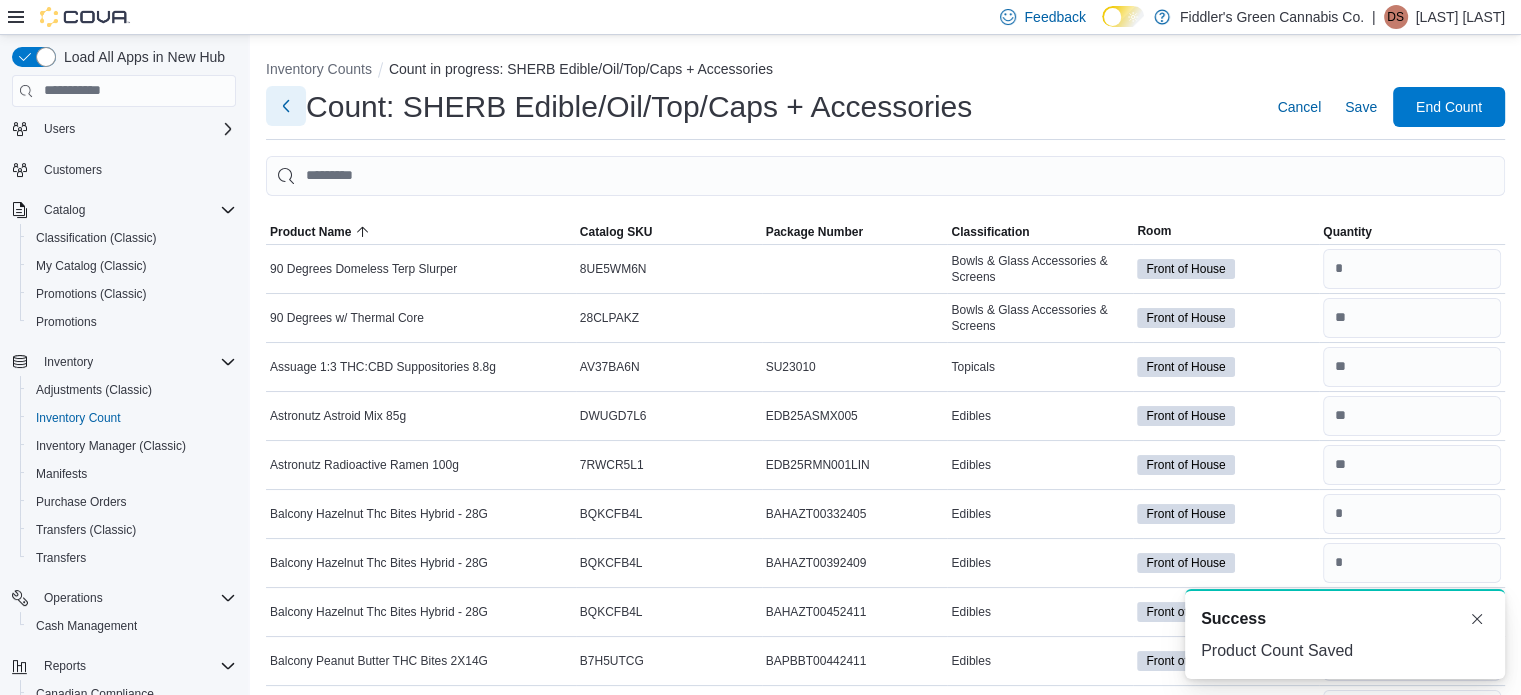 click at bounding box center [286, 106] 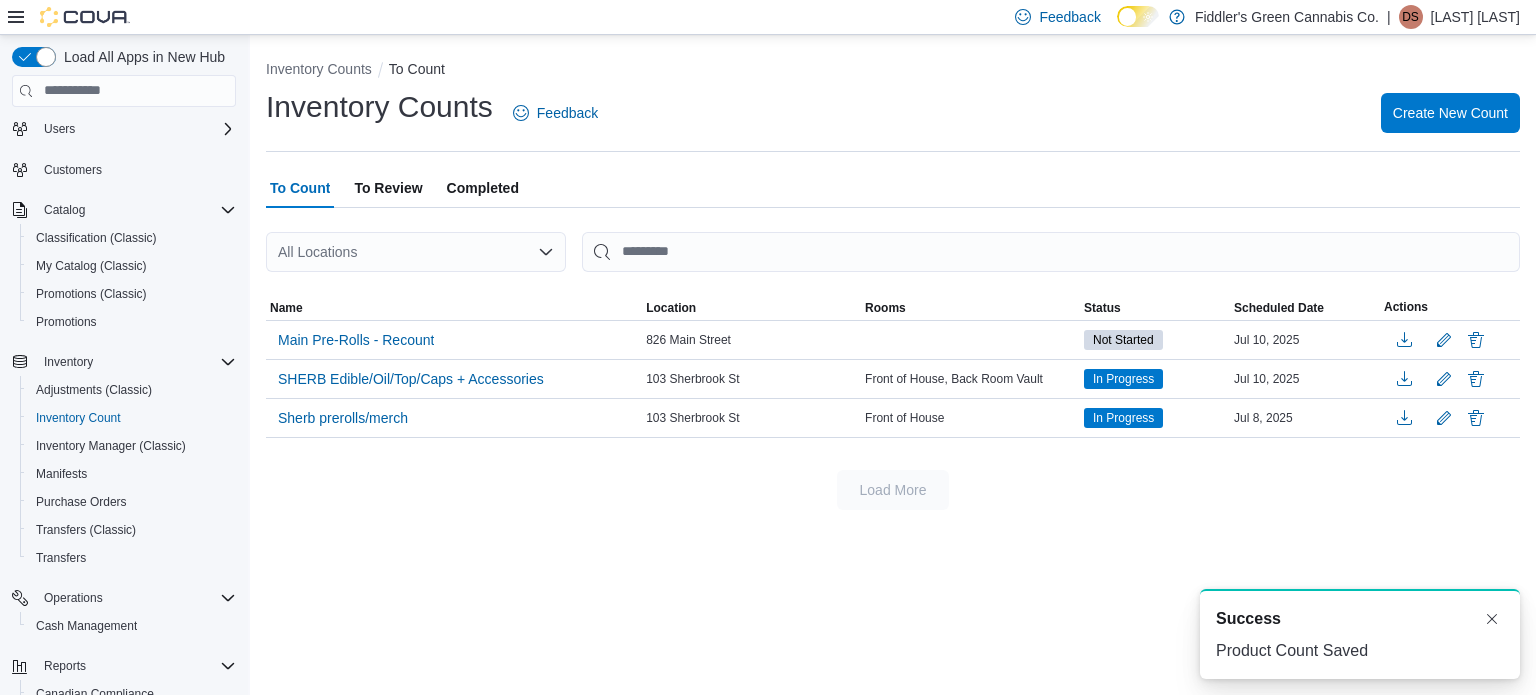 click on "Inventory Counts Feedback Create New Count" at bounding box center [893, 113] 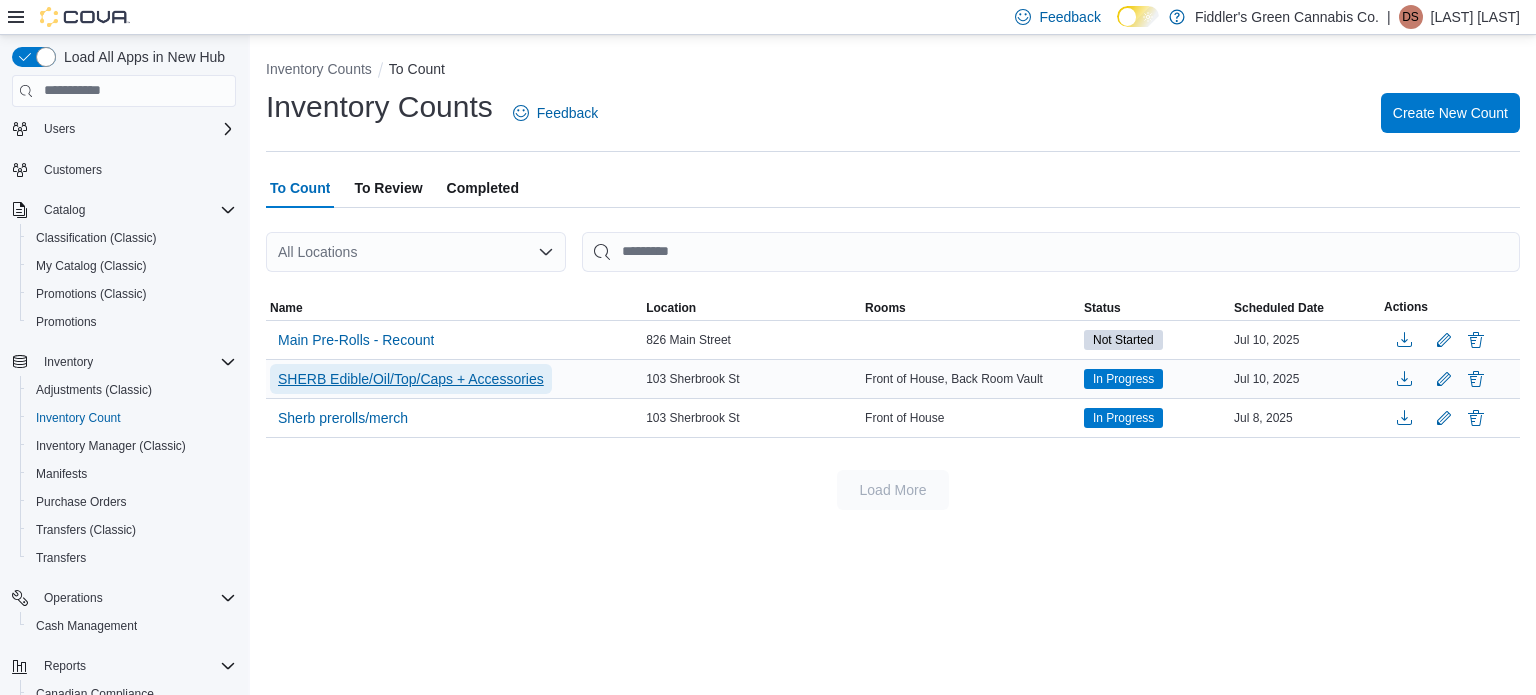 click on "SHERB Edible/Oil/Top/Caps + Accessories" at bounding box center [411, 379] 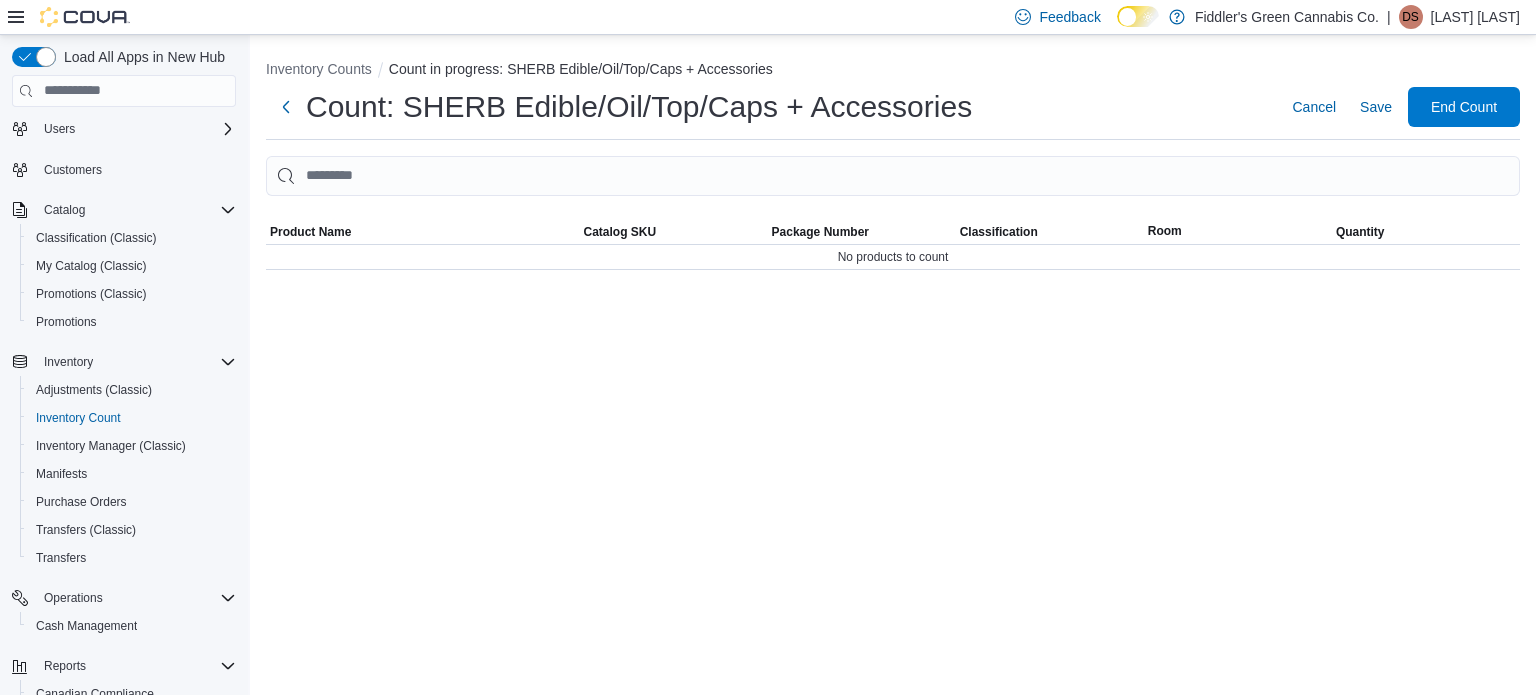 scroll, scrollTop: 45, scrollLeft: 0, axis: vertical 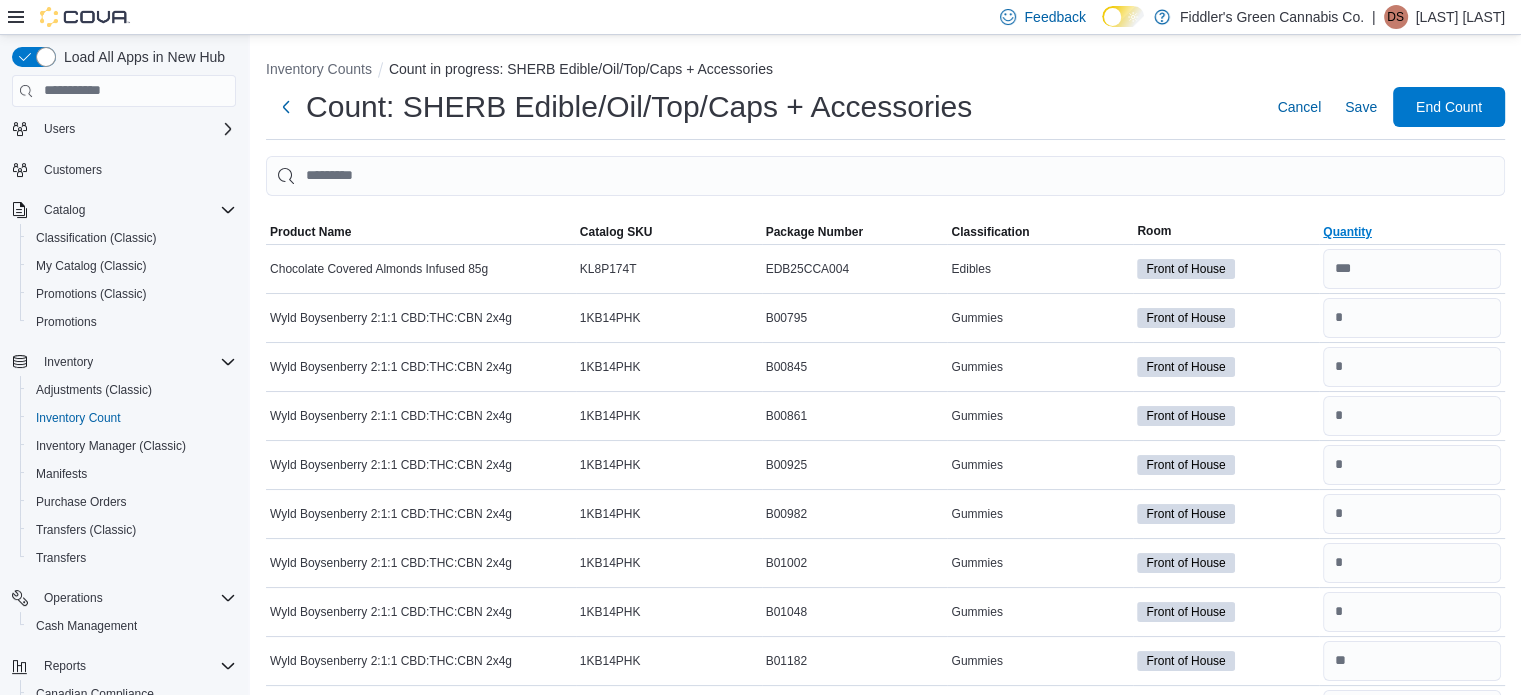 click on "Quantity" at bounding box center [1347, 232] 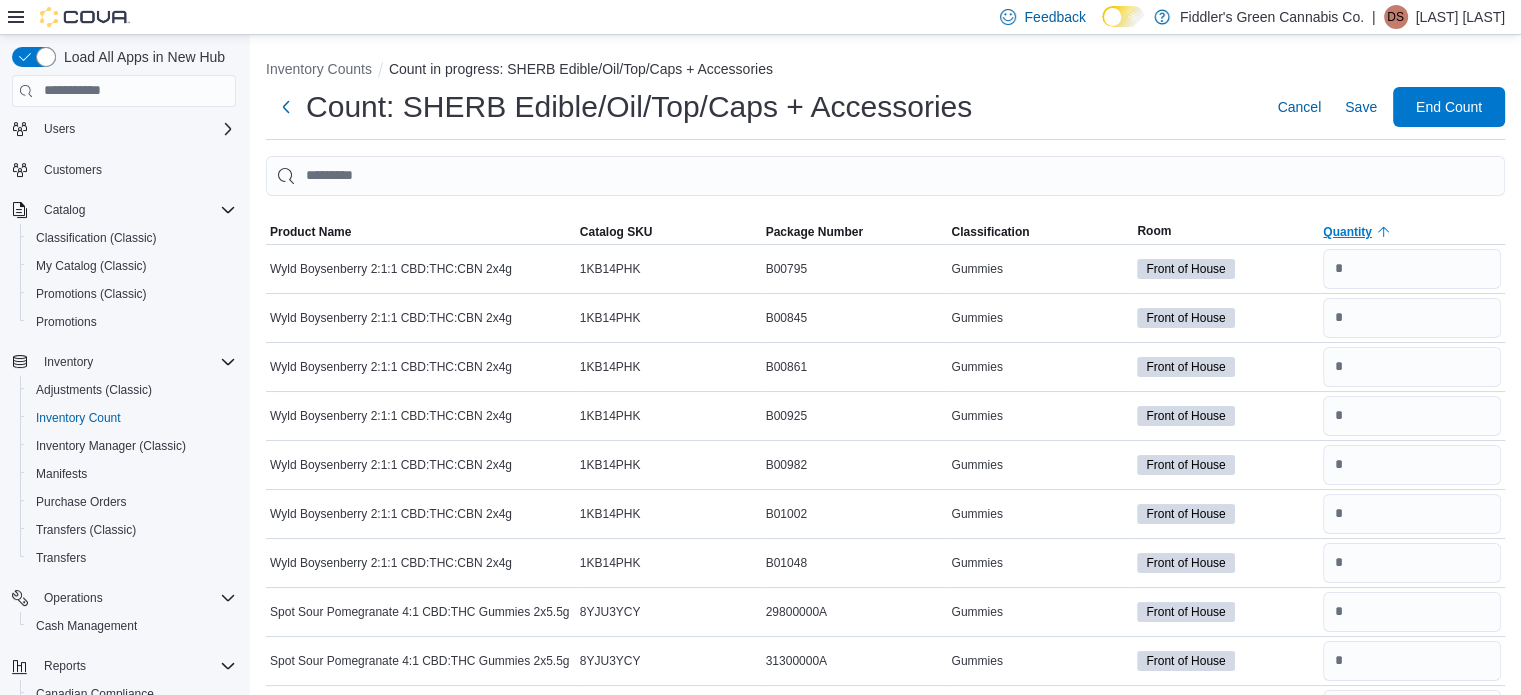 click on "Quantity" at bounding box center [1347, 232] 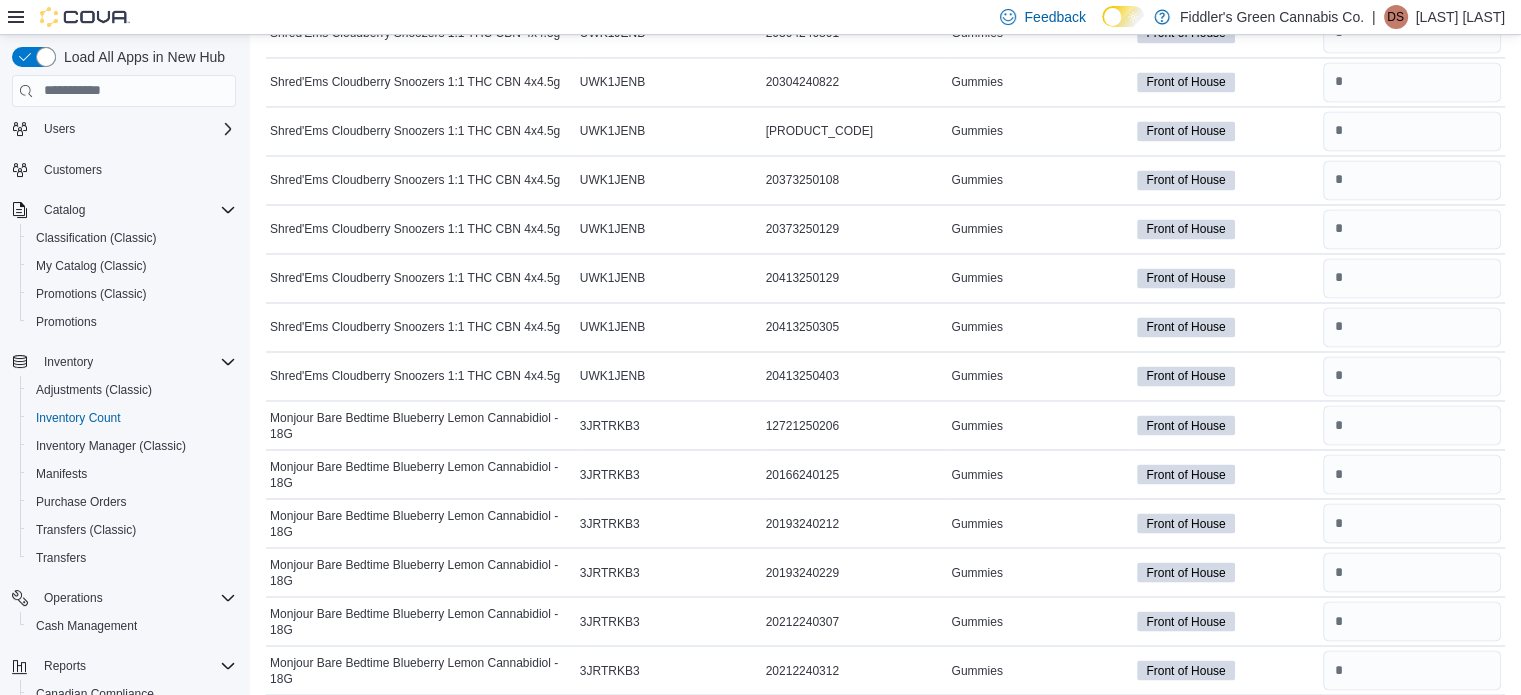 scroll, scrollTop: 19231, scrollLeft: 0, axis: vertical 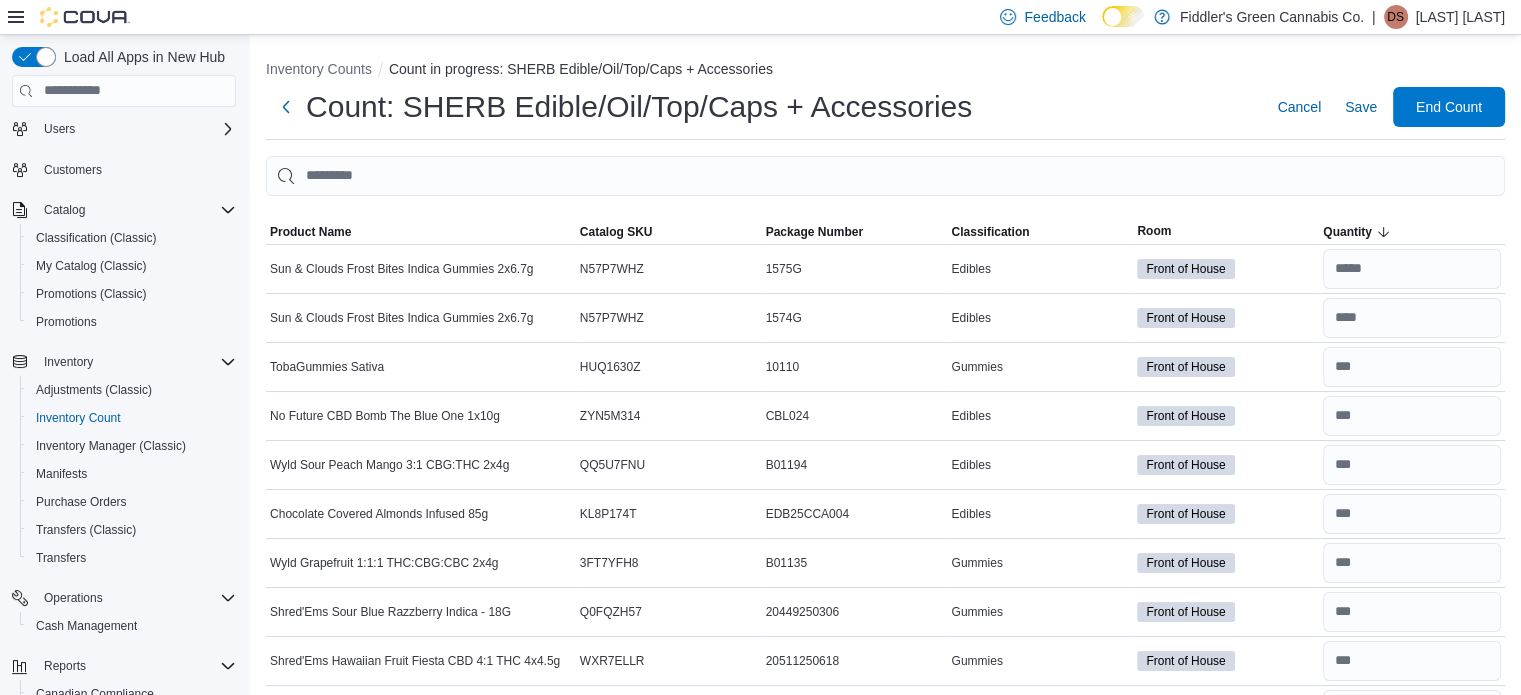click on "Inventory Counts Count in progress: SHERB Edible/Oil/Top/Caps + Accessories" at bounding box center (885, 71) 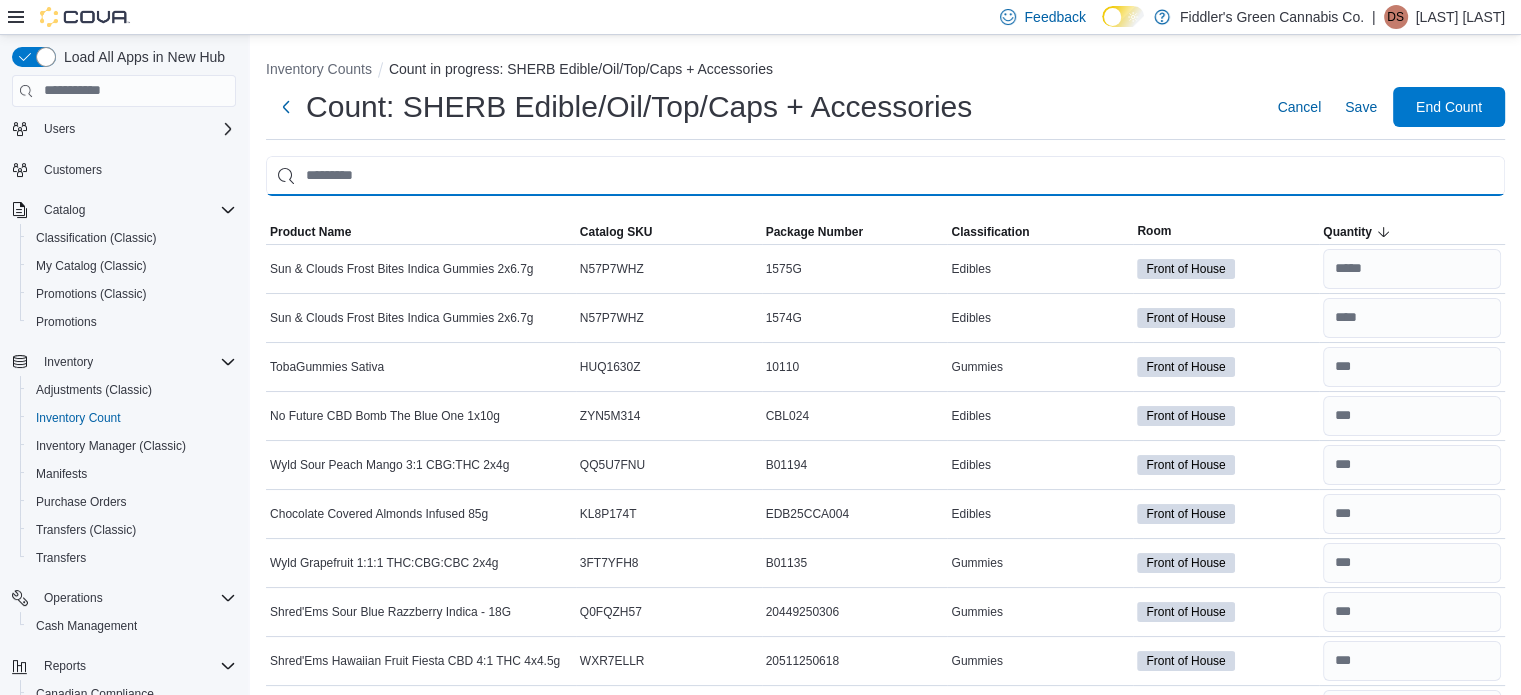 click at bounding box center (885, 176) 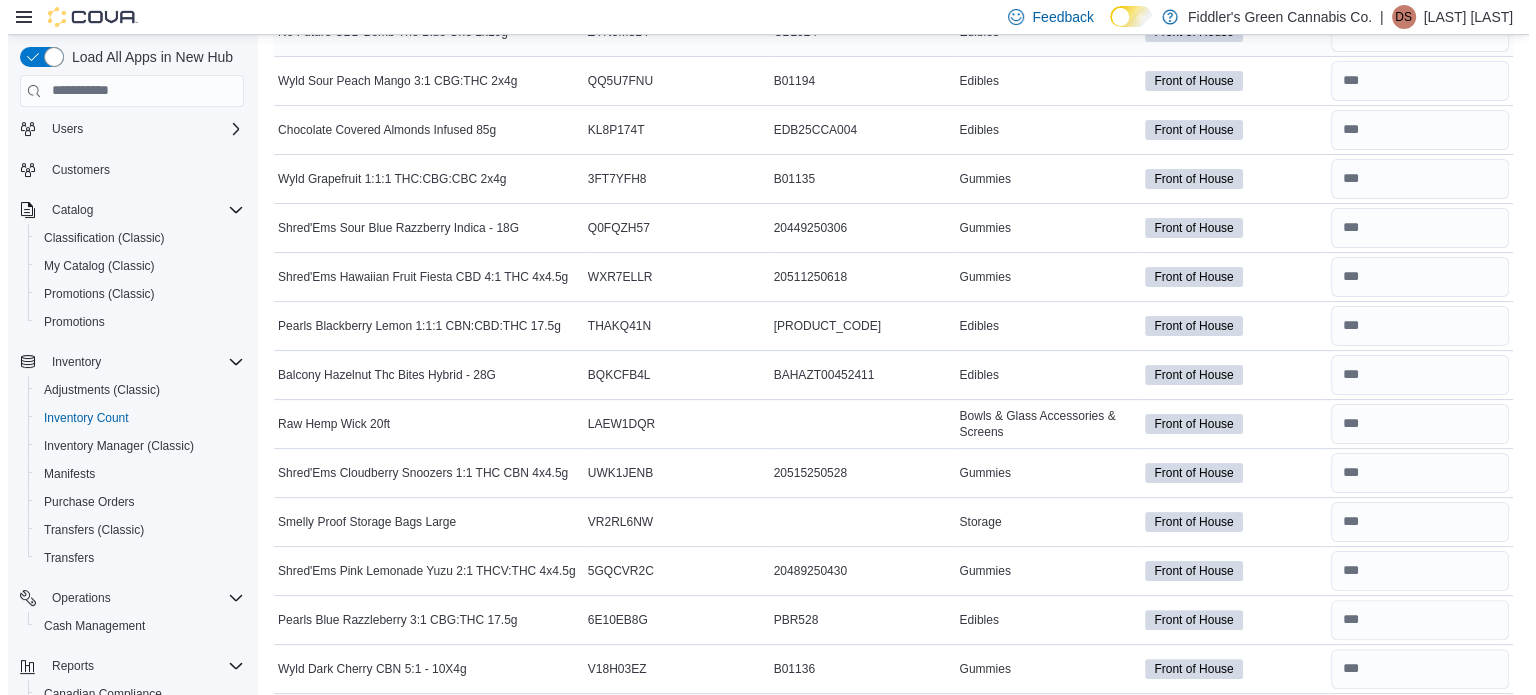 scroll, scrollTop: 0, scrollLeft: 0, axis: both 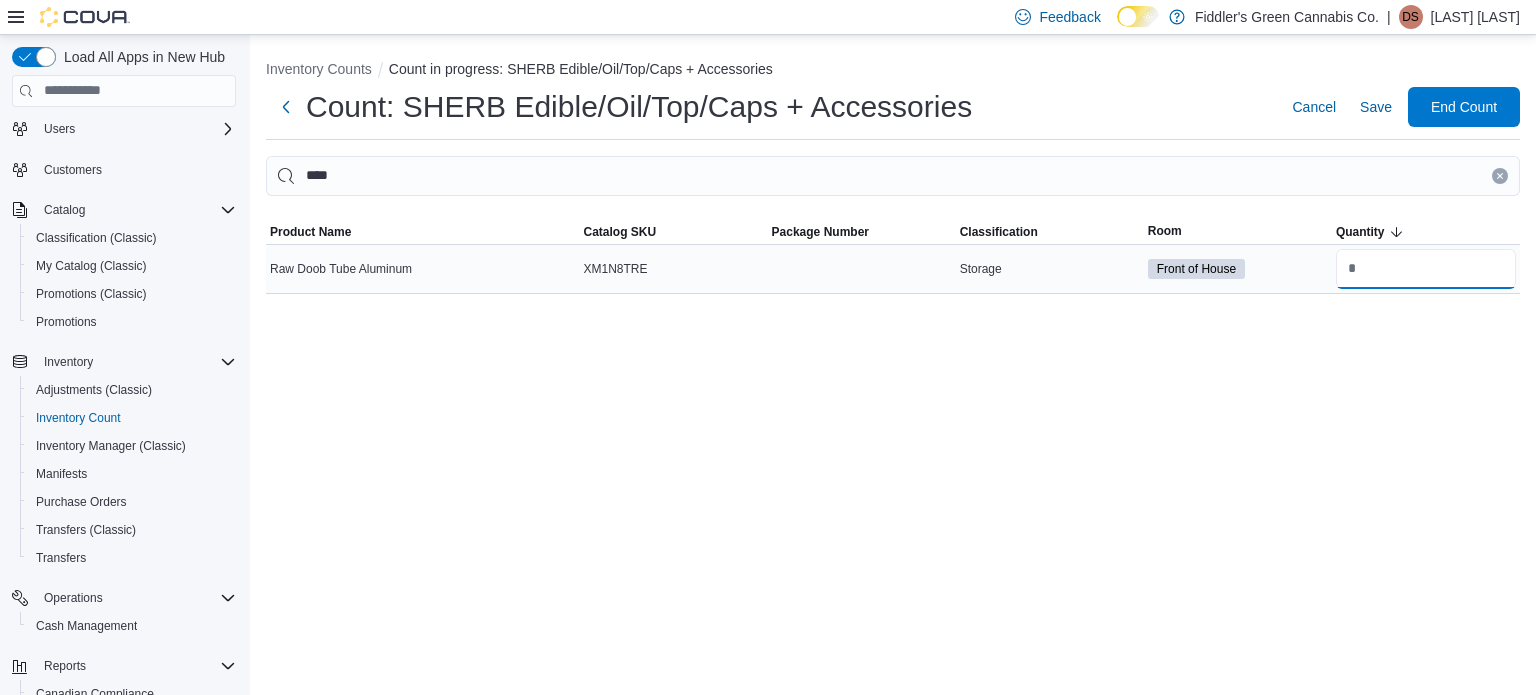click at bounding box center (1426, 269) 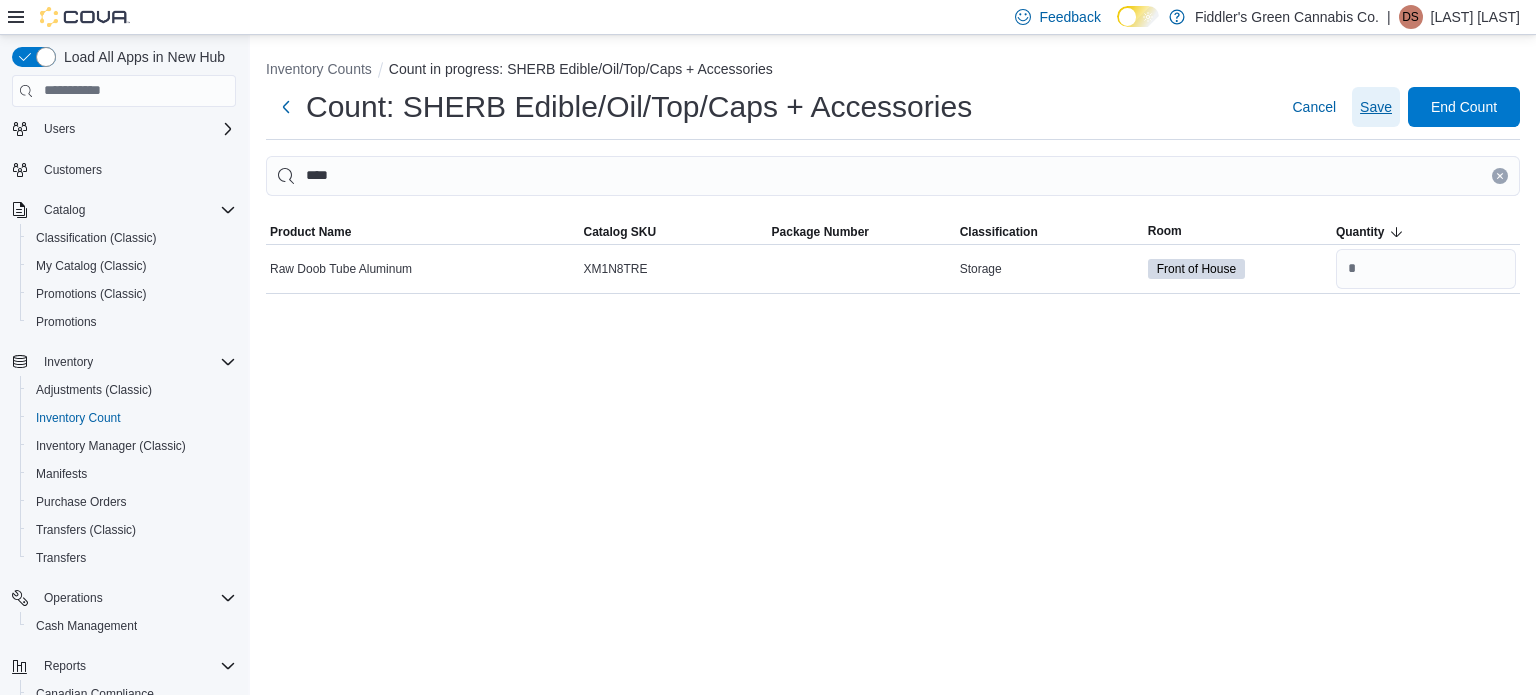 click on "Save" at bounding box center [1376, 107] 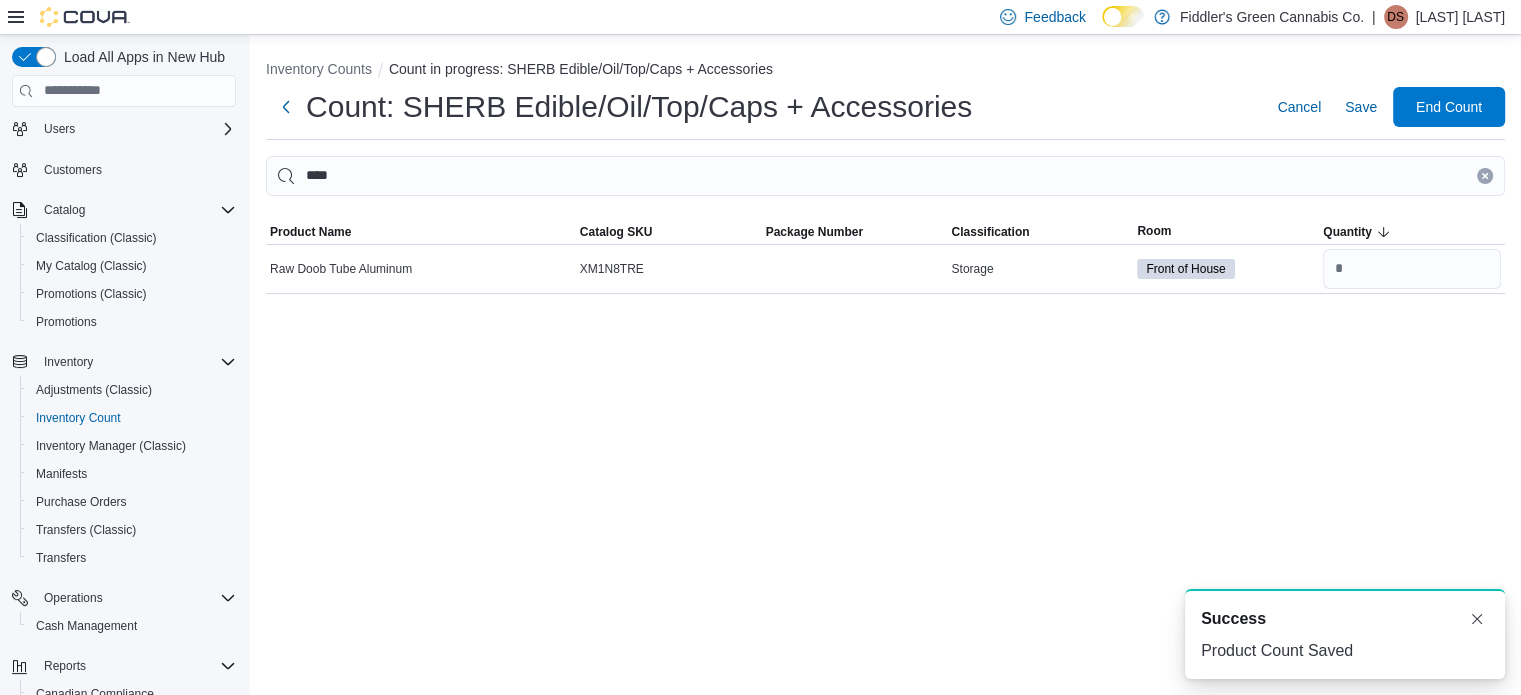 scroll, scrollTop: 0, scrollLeft: 0, axis: both 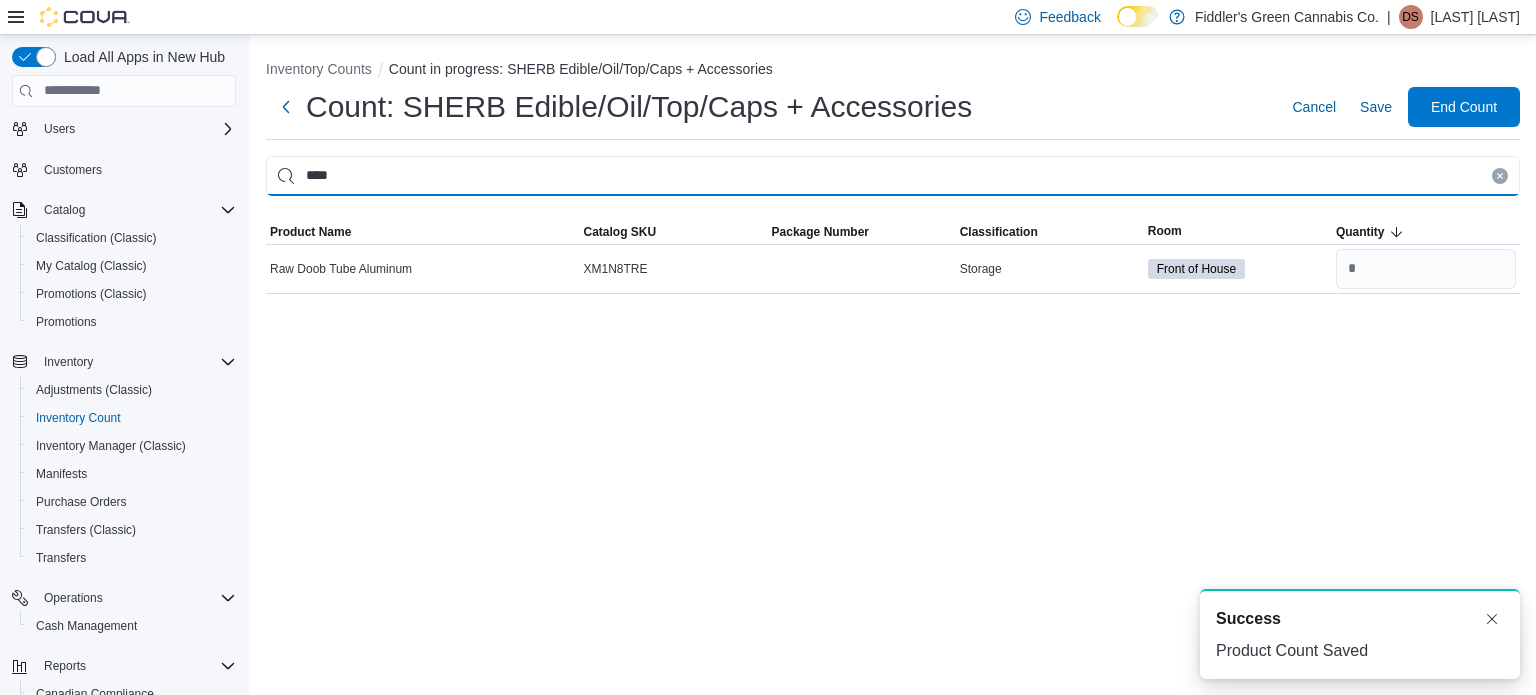 click on "****" at bounding box center [893, 176] 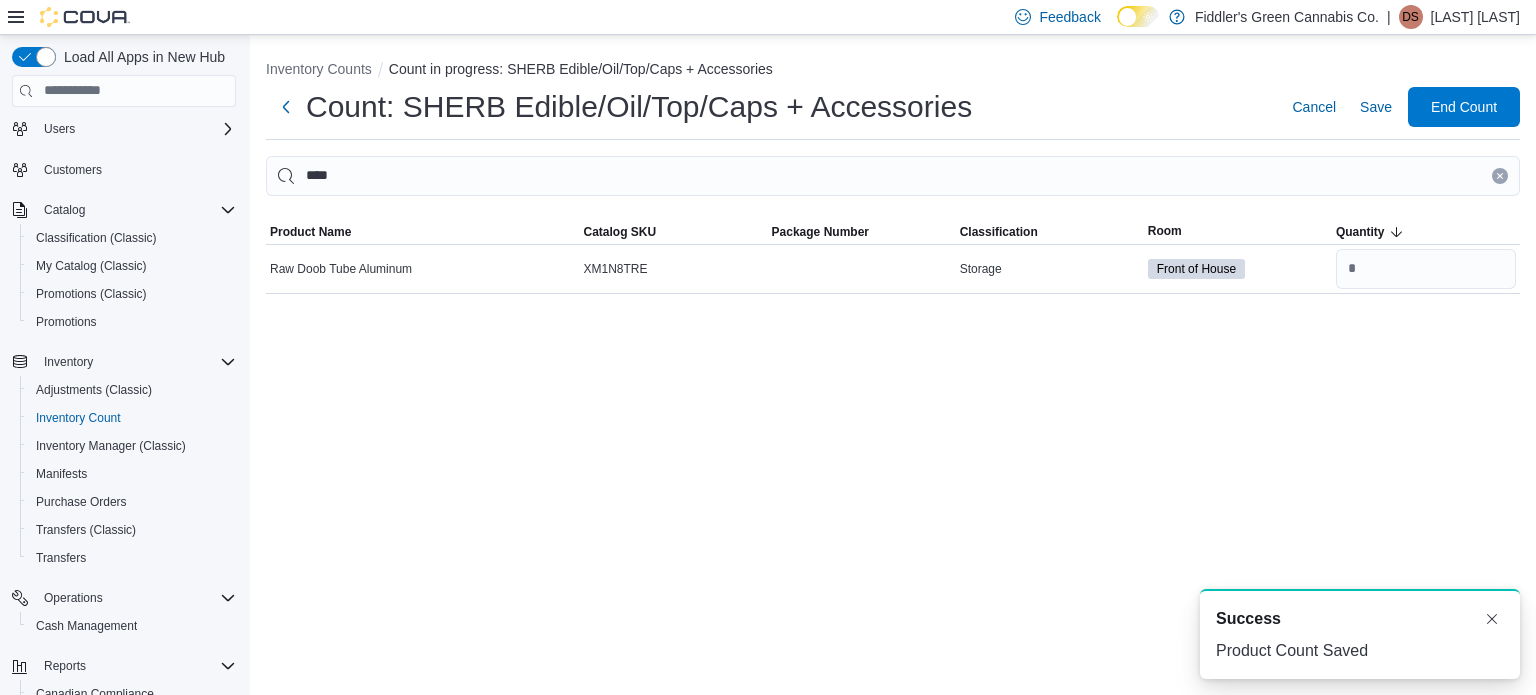 click 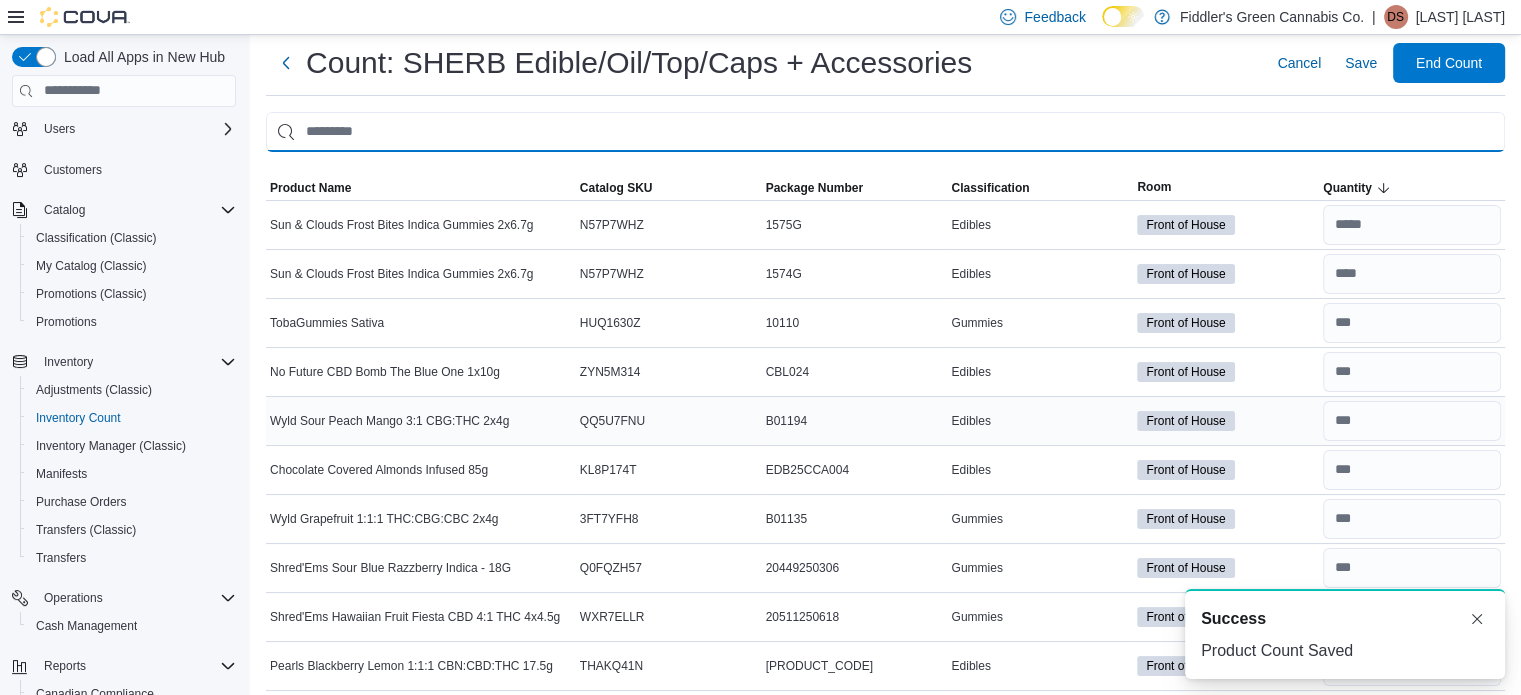 scroll, scrollTop: 0, scrollLeft: 0, axis: both 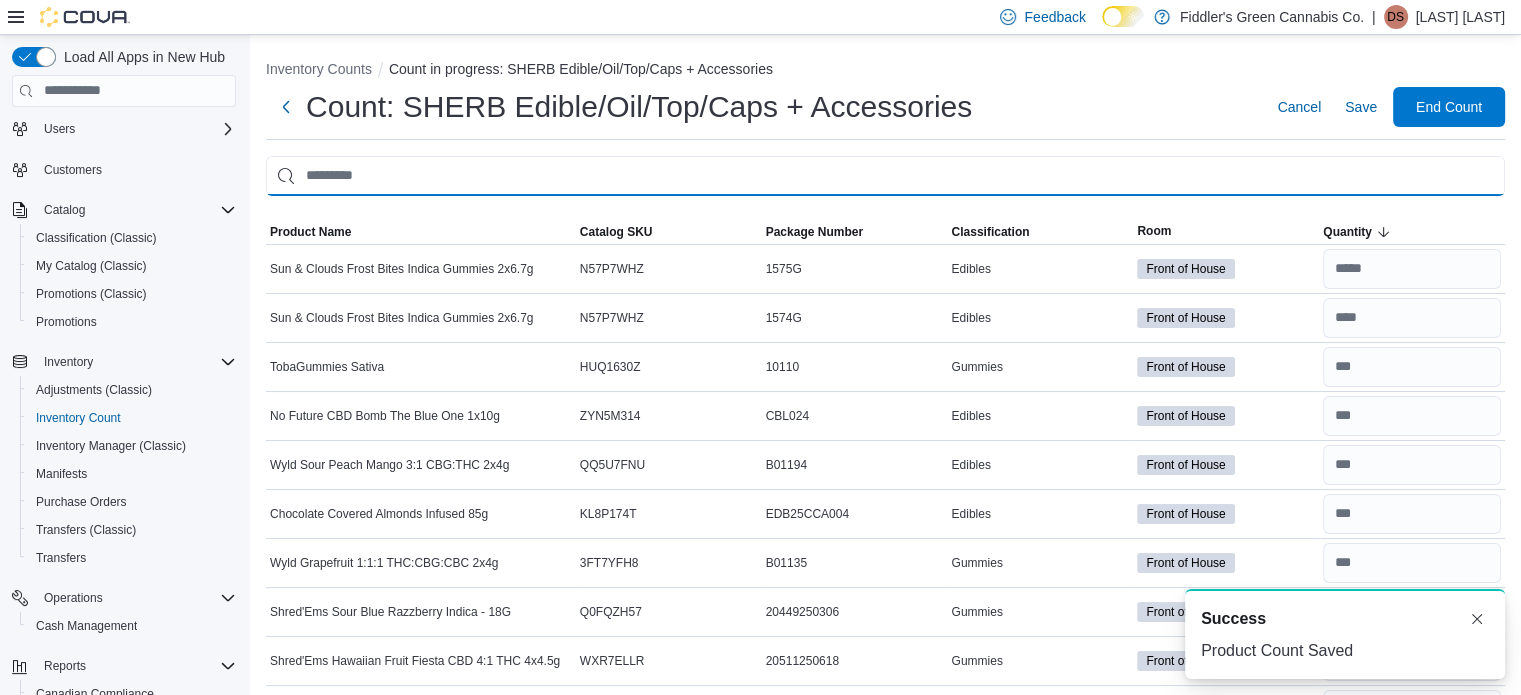 click at bounding box center [885, 176] 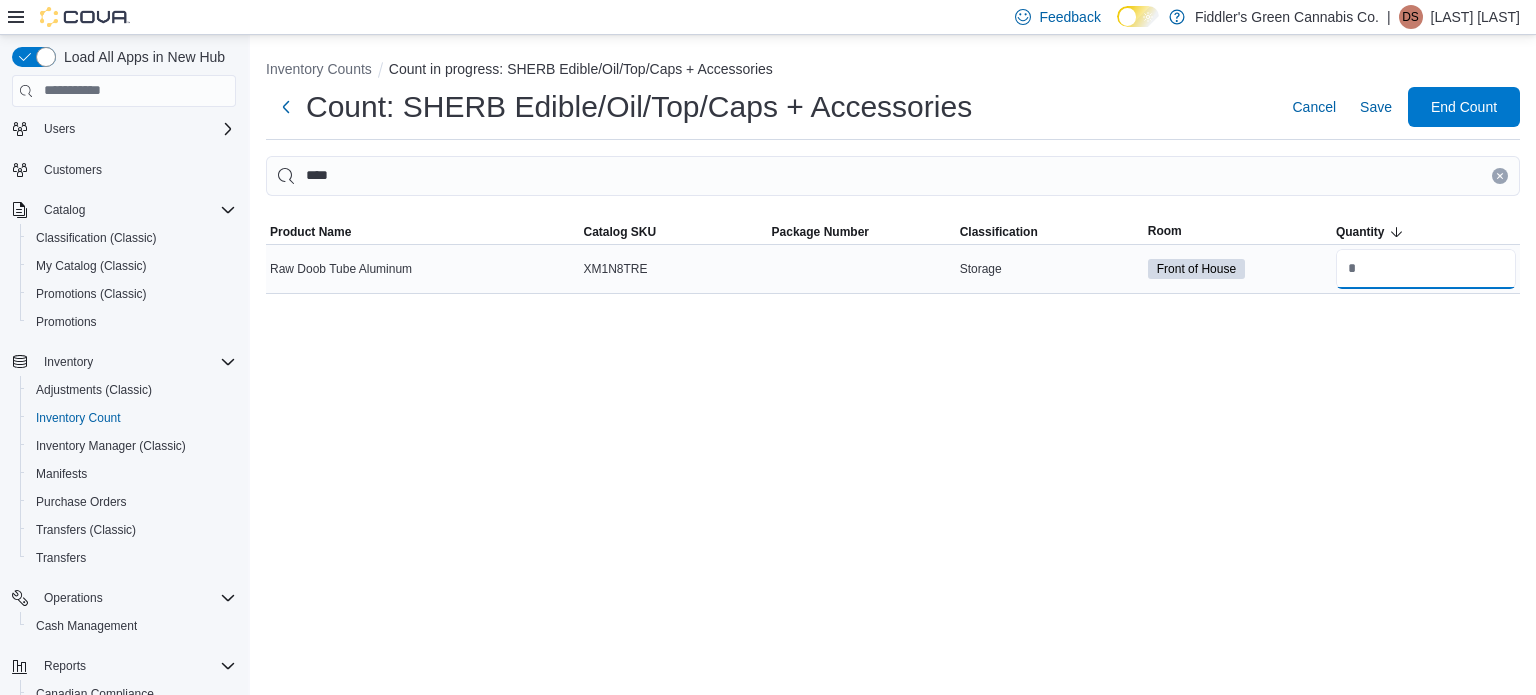 click at bounding box center (1426, 269) 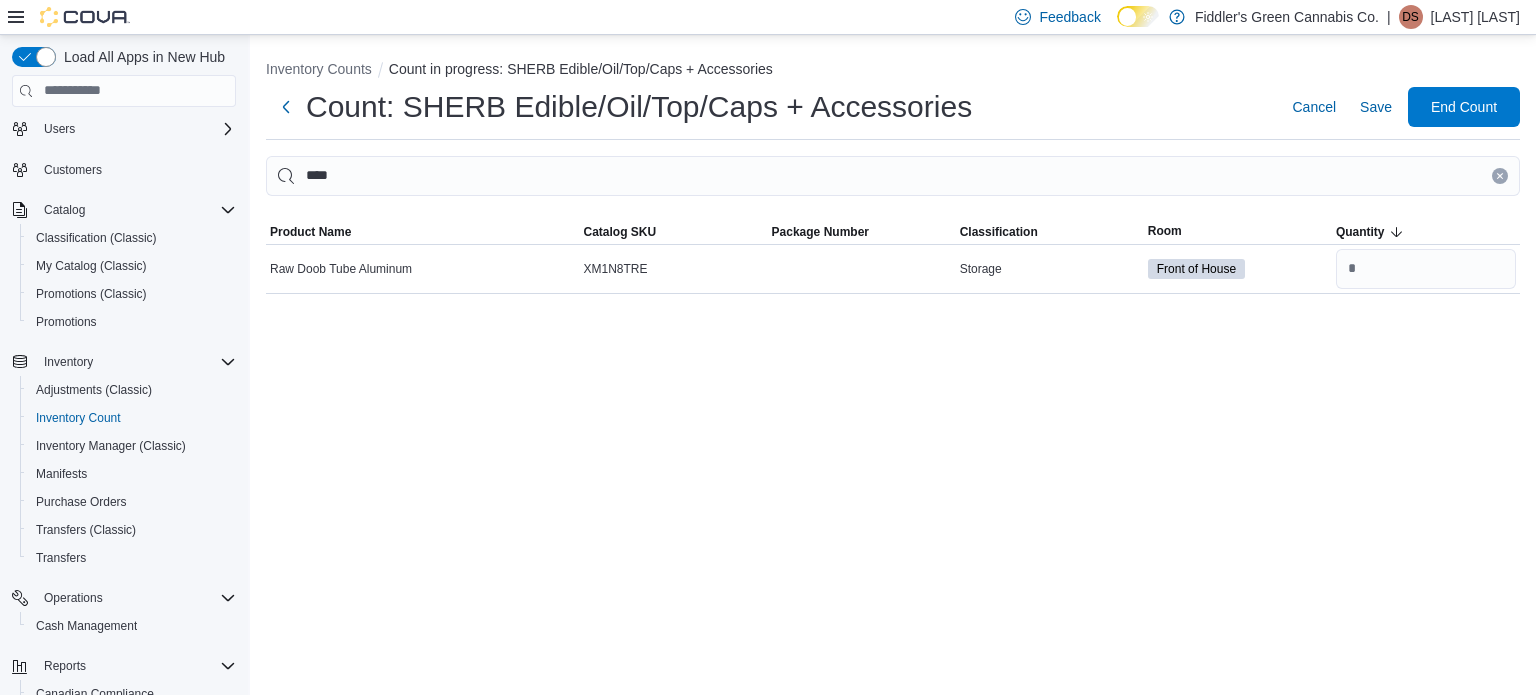 click 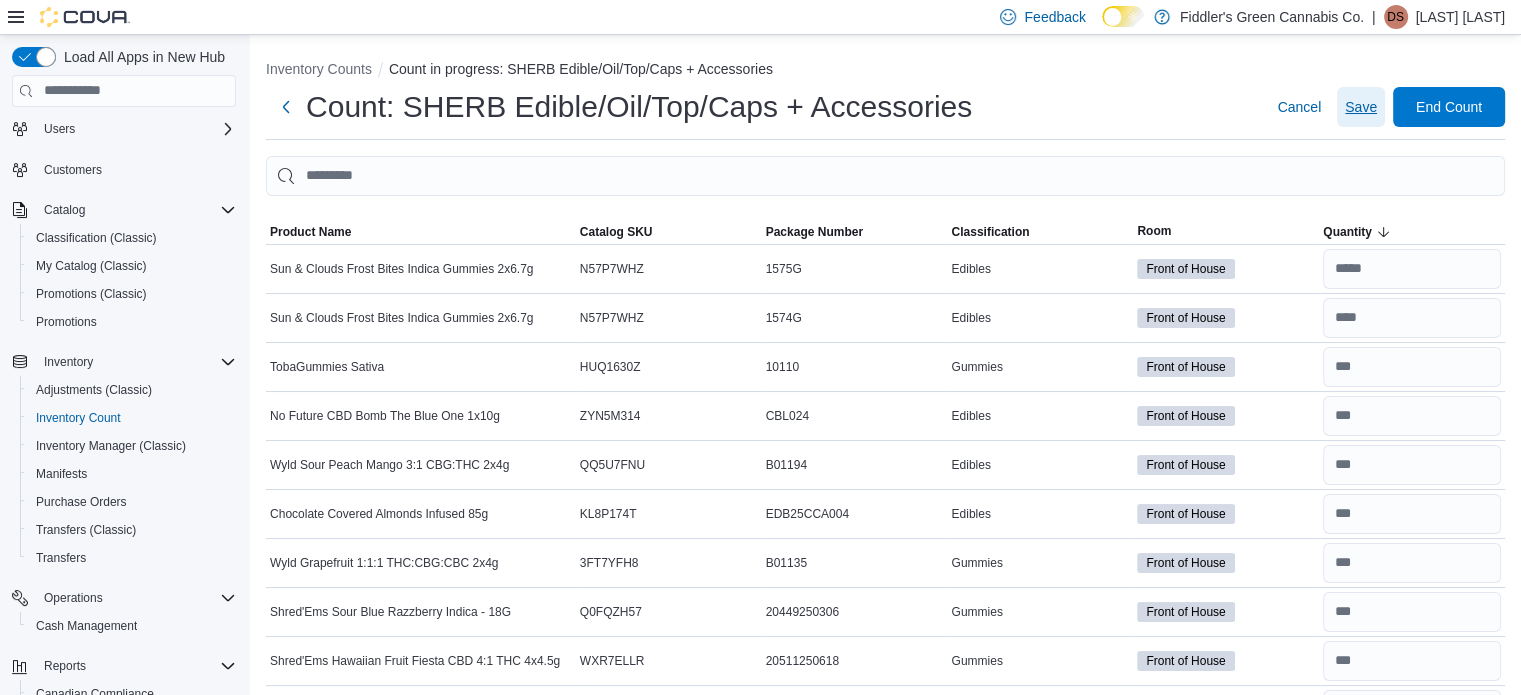 click on "Save" at bounding box center [1361, 107] 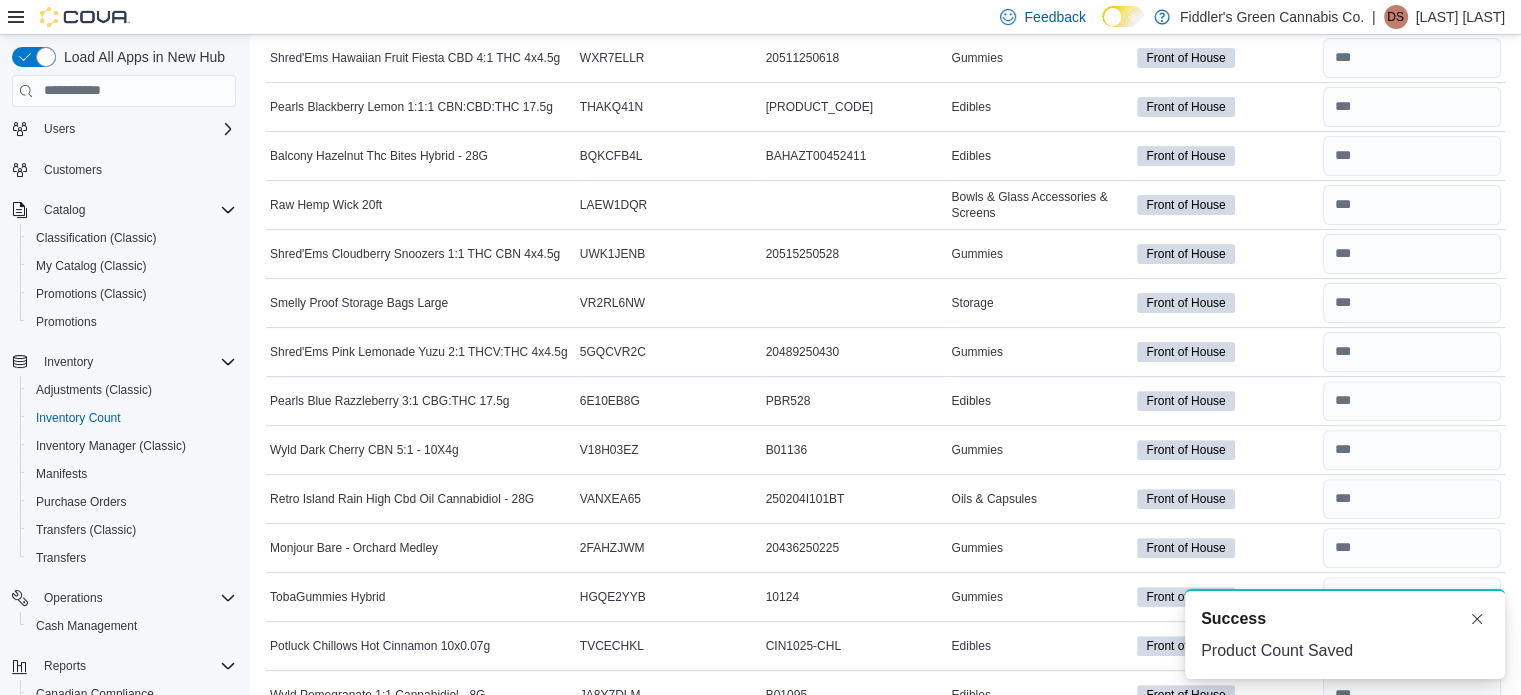 scroll, scrollTop: 1655, scrollLeft: 0, axis: vertical 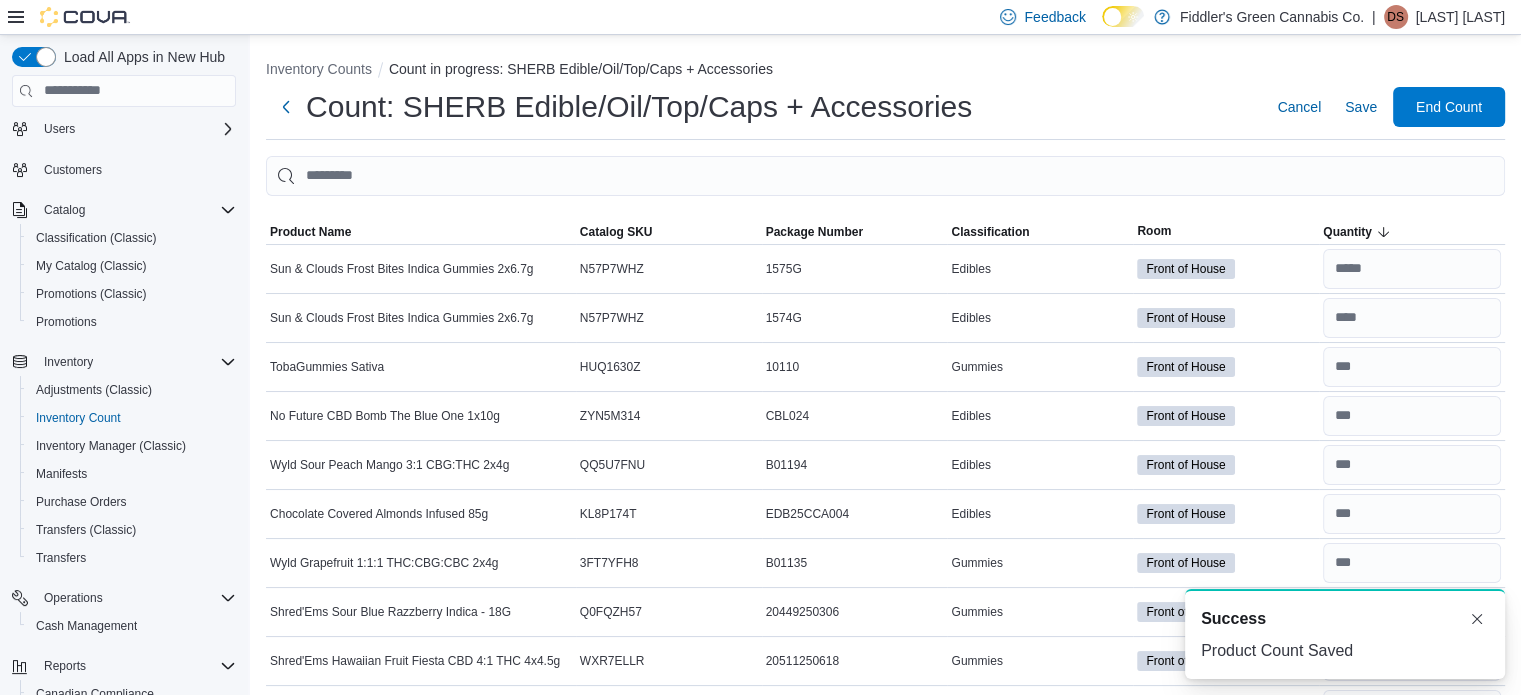 click on "Count: SHERB Edible/Oil/Top/Caps + Accessories  Cancel Save End Count" at bounding box center (885, 107) 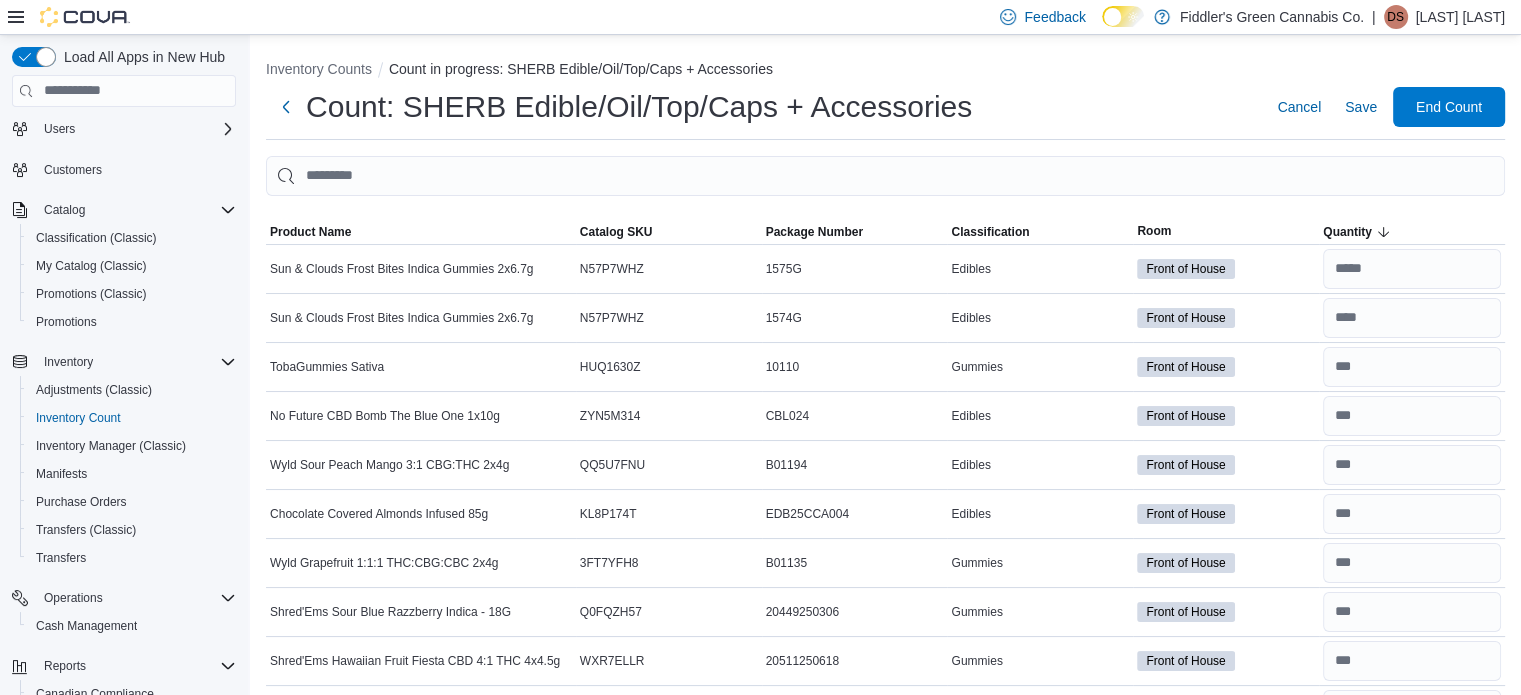 click on "Count: SHERB Edible/Oil/Top/Caps + Accessories  Cancel Save End Count" at bounding box center (885, 113) 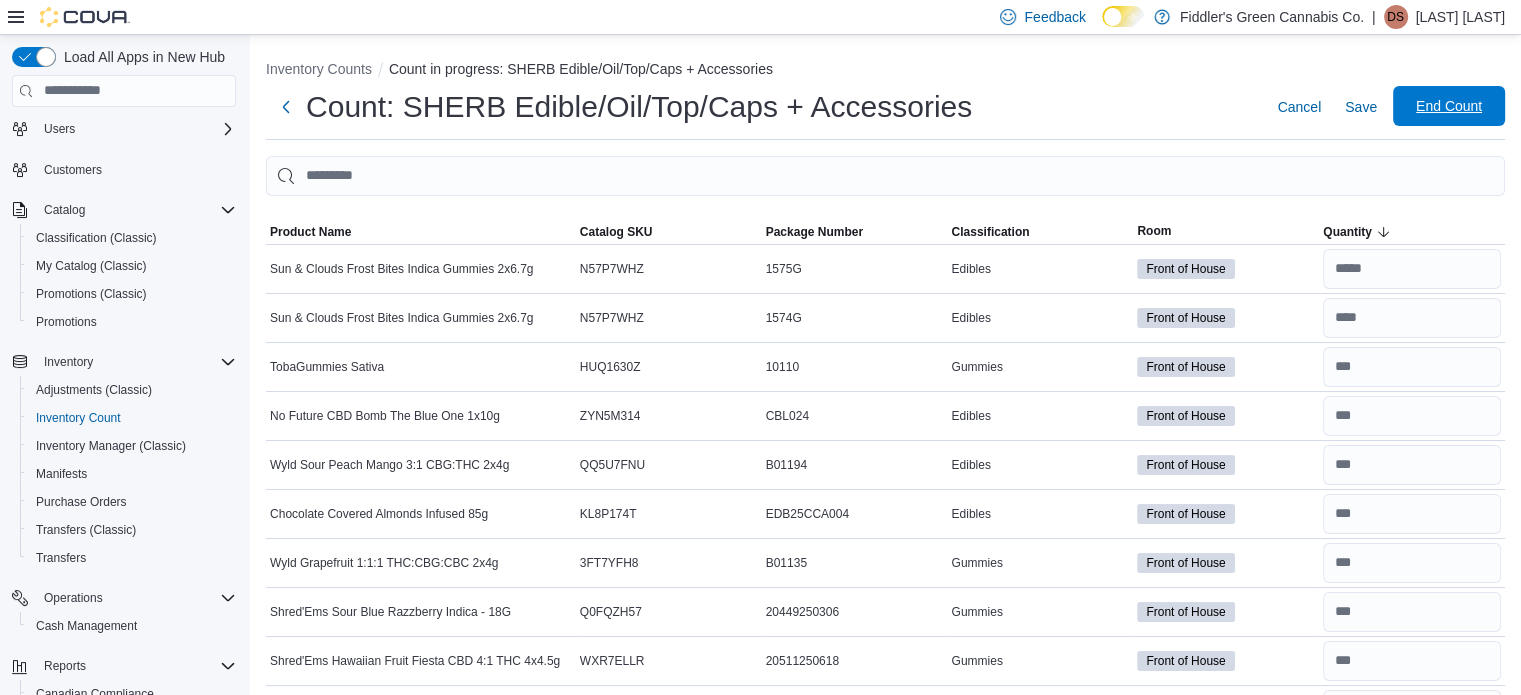 click on "End Count" at bounding box center [1449, 106] 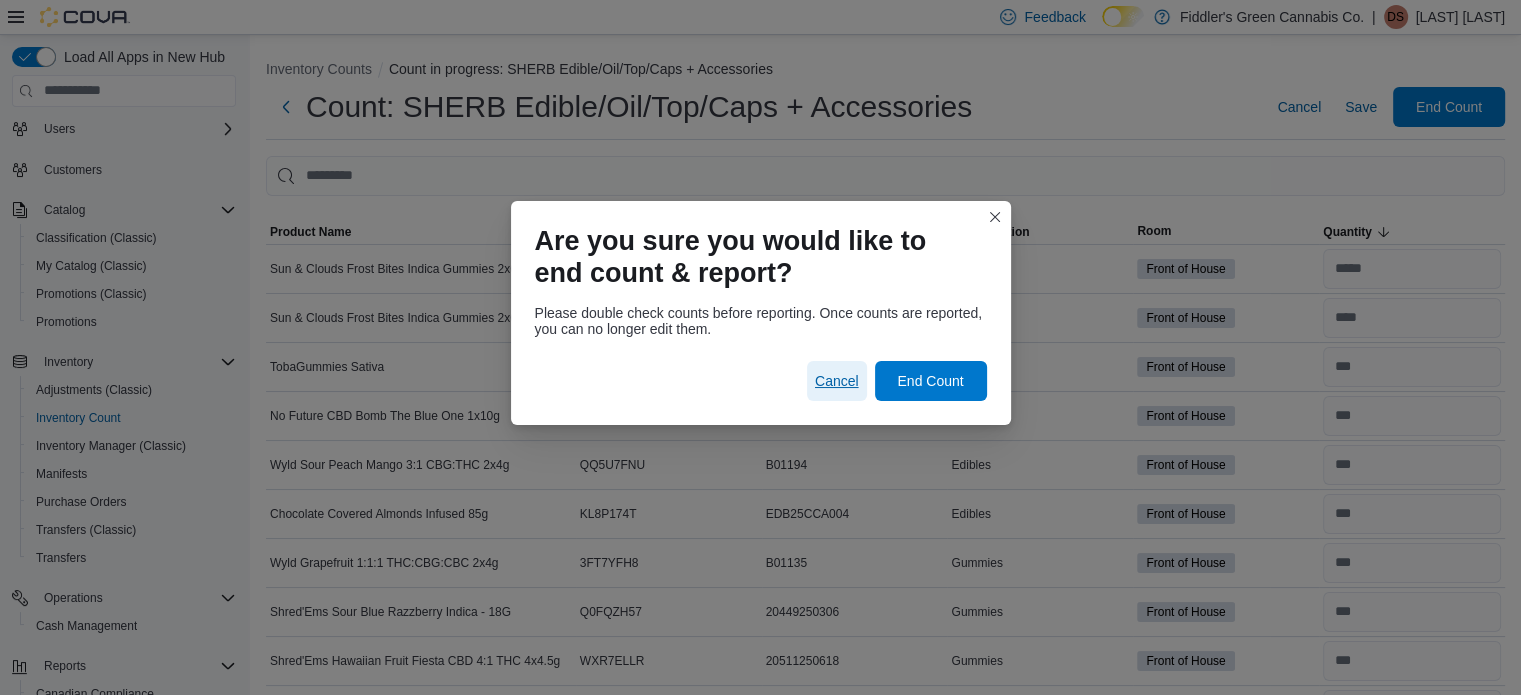 click on "Cancel" at bounding box center [837, 381] 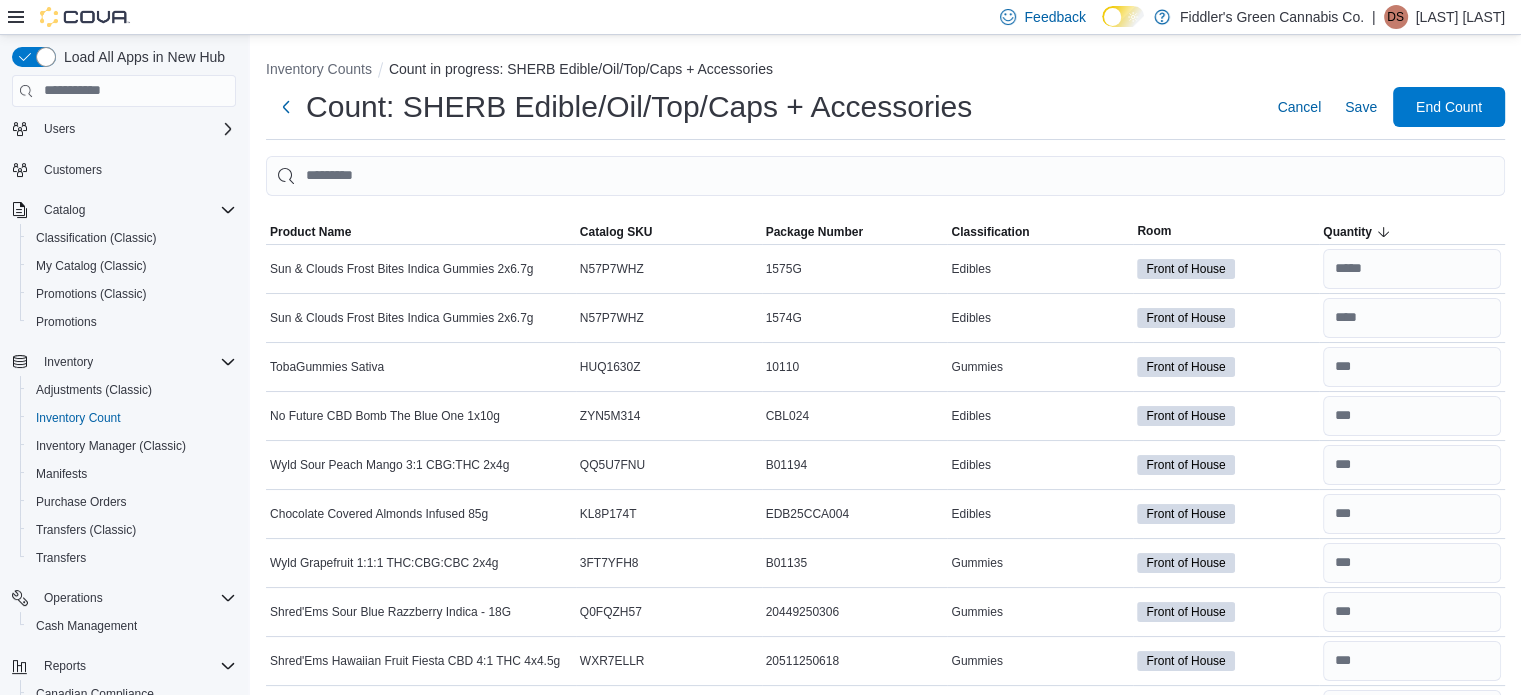 click on "Inventory Counts Count in progress: SHERB Edible/Oil/Top/Caps + Accessories" at bounding box center (885, 71) 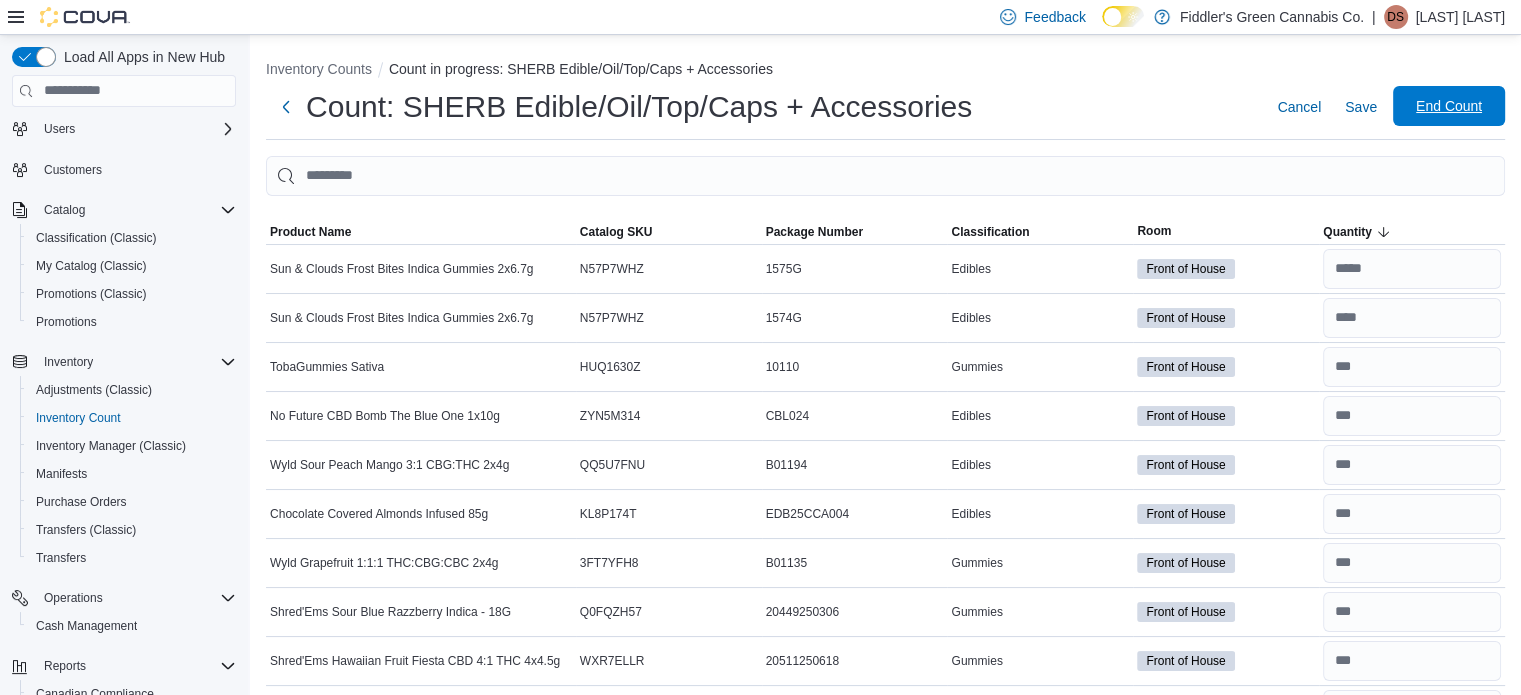 click on "End Count" at bounding box center (1449, 106) 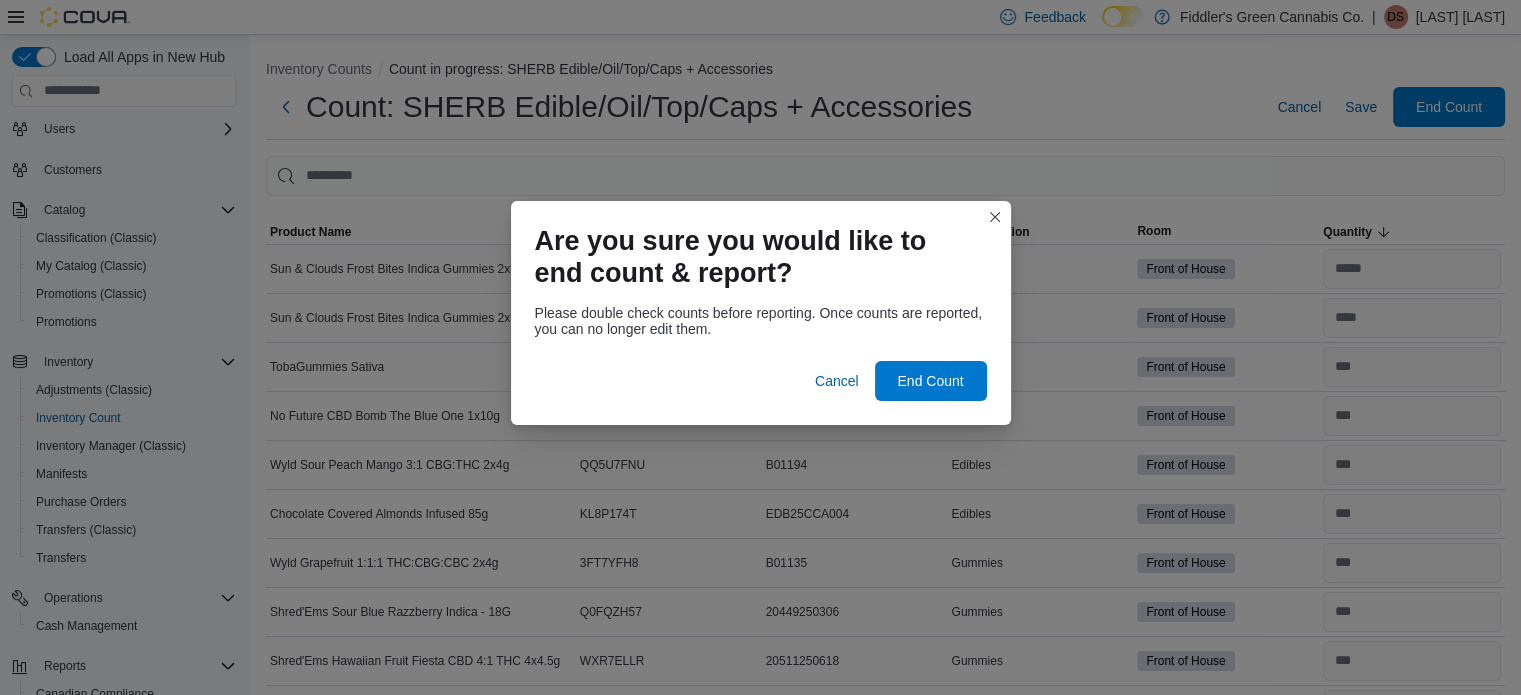 click on "Please double check counts before reporting. Once counts are reported, you can no longer edit them." at bounding box center (761, 321) 